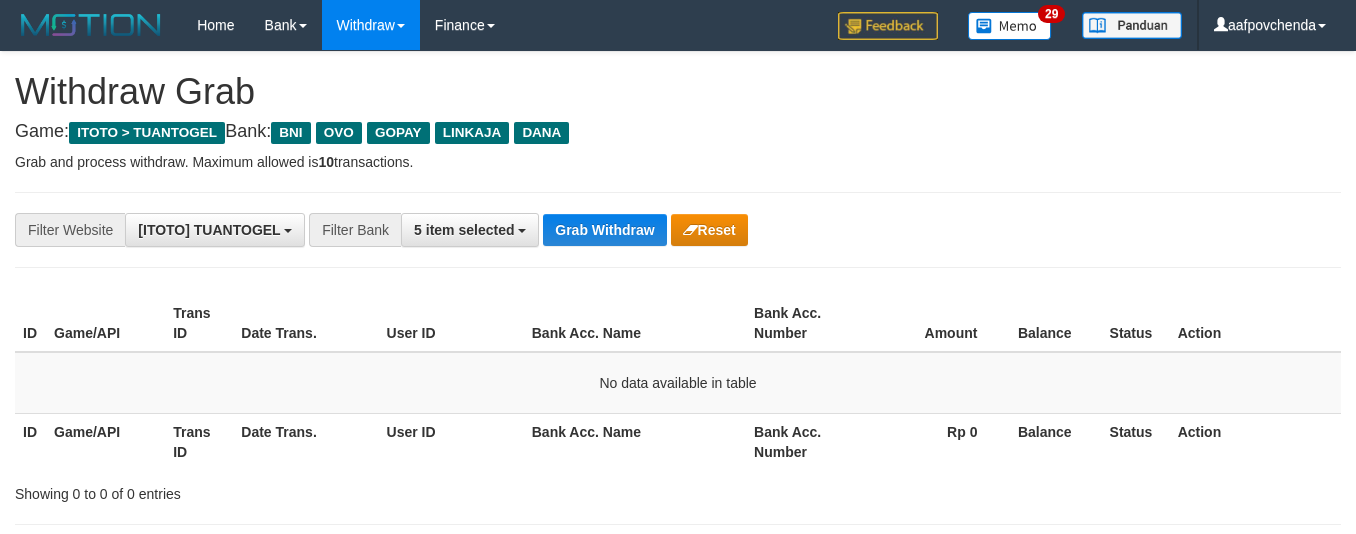 scroll, scrollTop: 0, scrollLeft: 0, axis: both 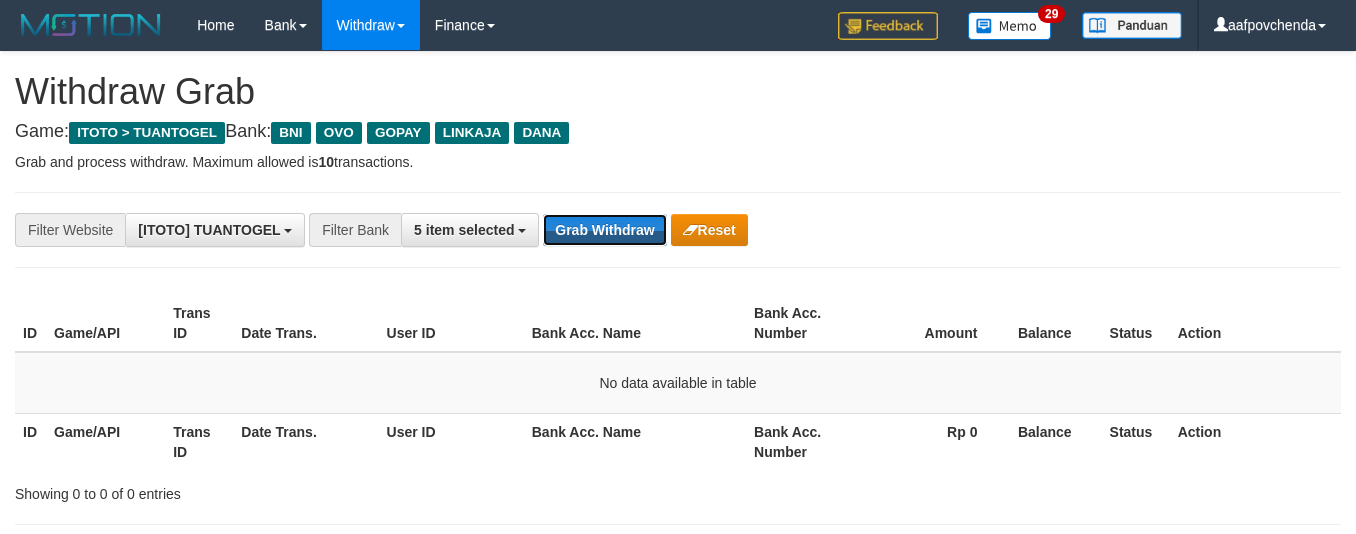 click on "Grab Withdraw" at bounding box center [604, 230] 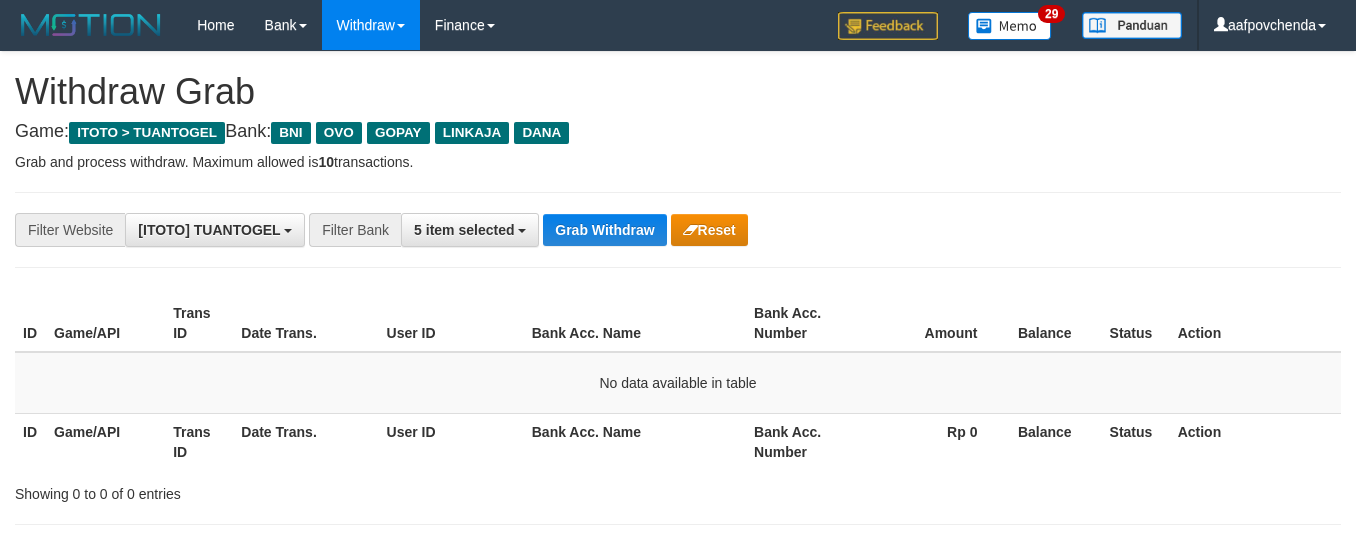 scroll, scrollTop: 0, scrollLeft: 0, axis: both 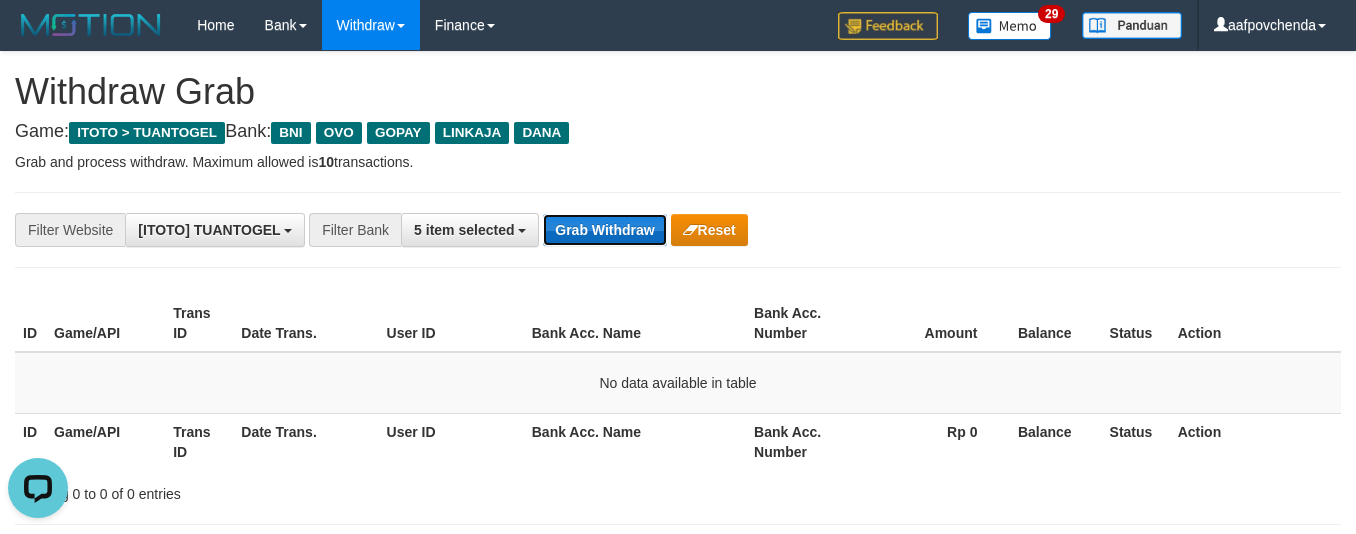 click on "Grab Withdraw" at bounding box center [604, 230] 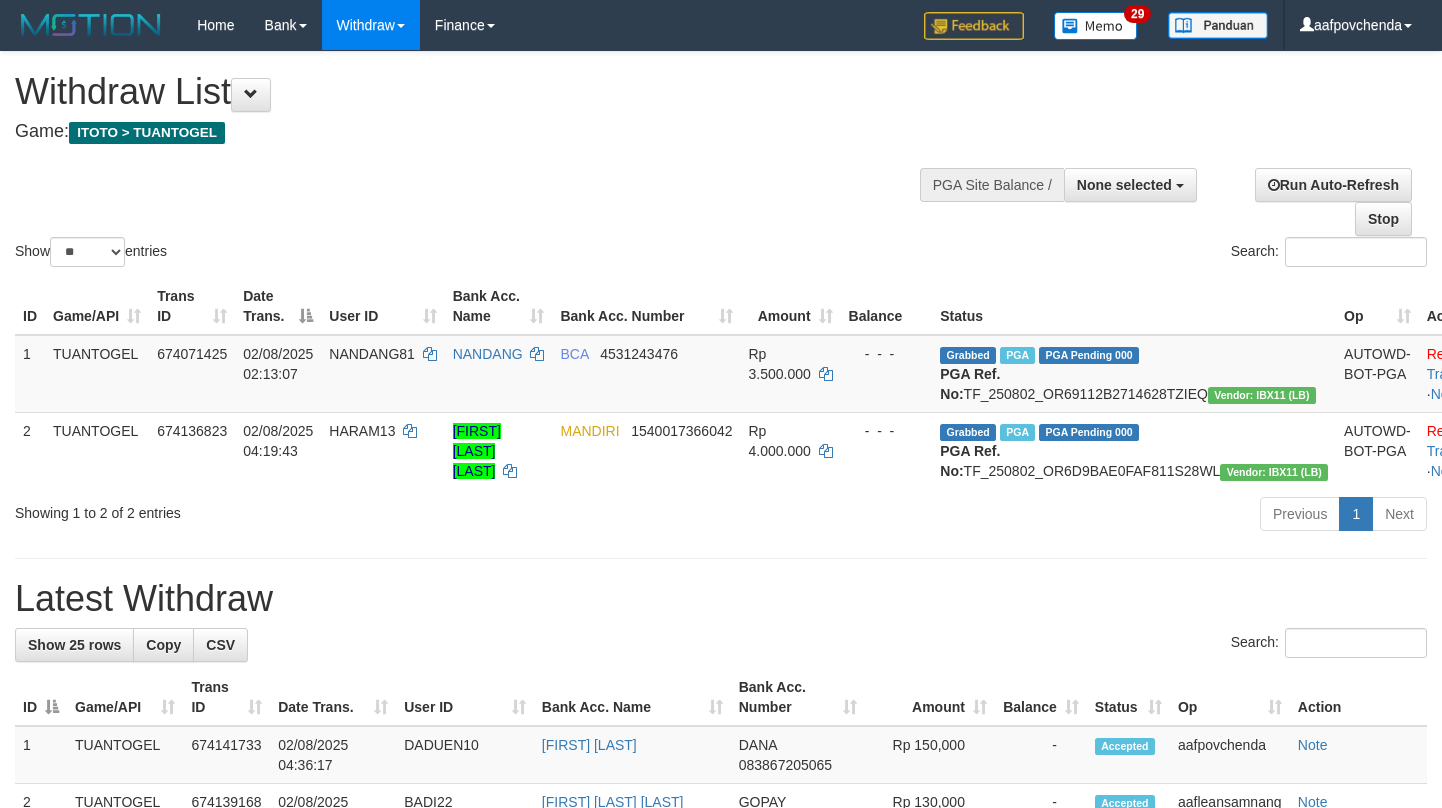 select 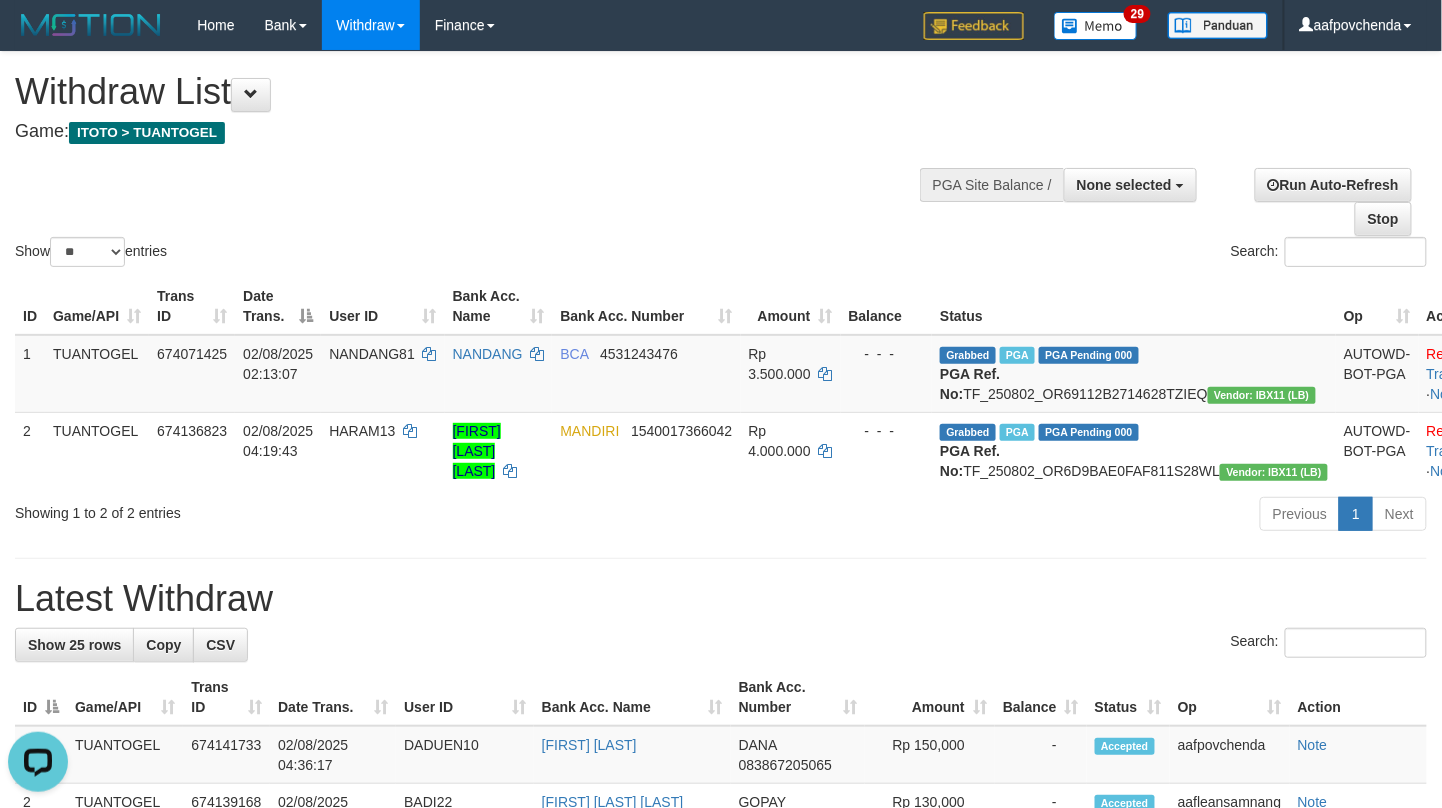 scroll, scrollTop: 0, scrollLeft: 0, axis: both 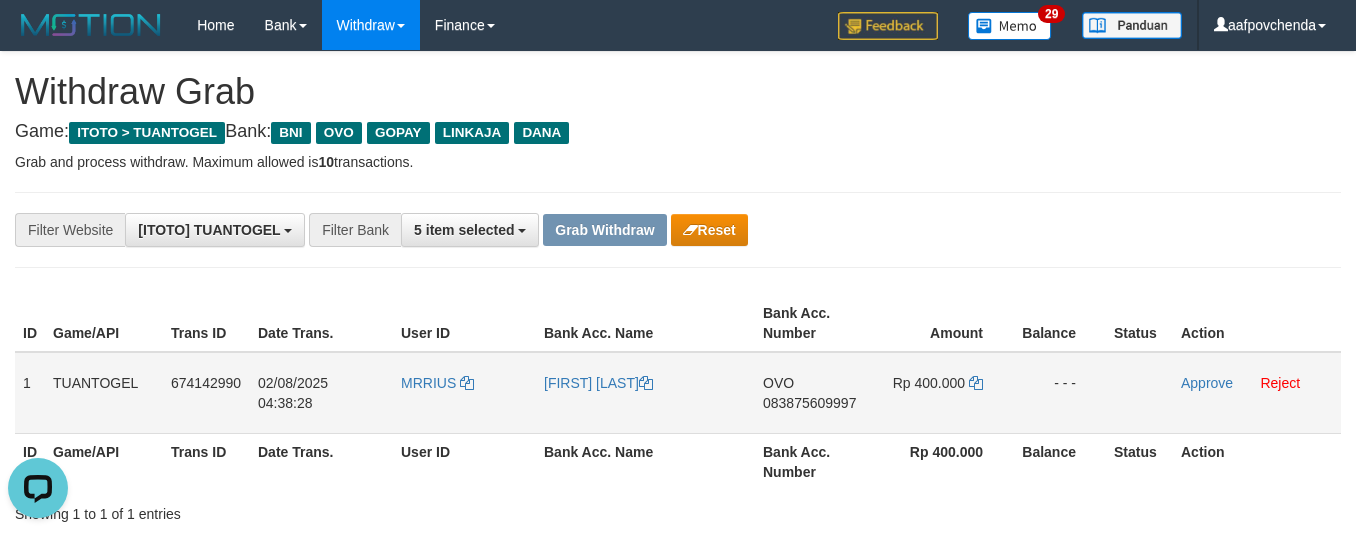 drag, startPoint x: 808, startPoint y: 405, endPoint x: 822, endPoint y: 405, distance: 14 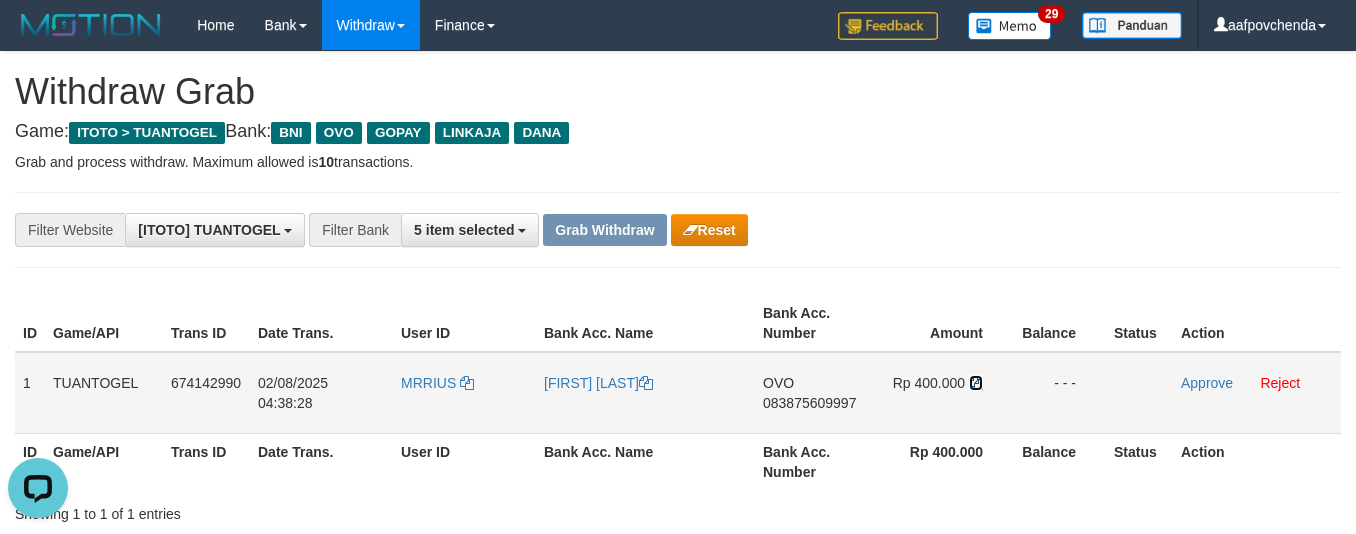 click at bounding box center [976, 383] 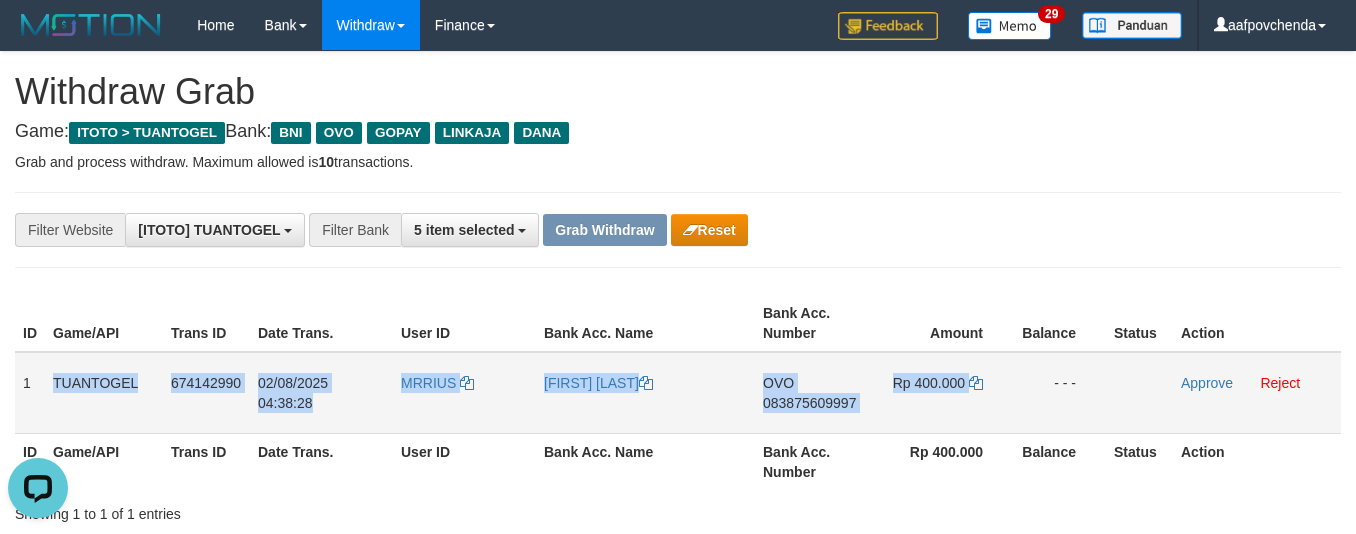 drag, startPoint x: 53, startPoint y: 382, endPoint x: 1052, endPoint y: 408, distance: 999.33826 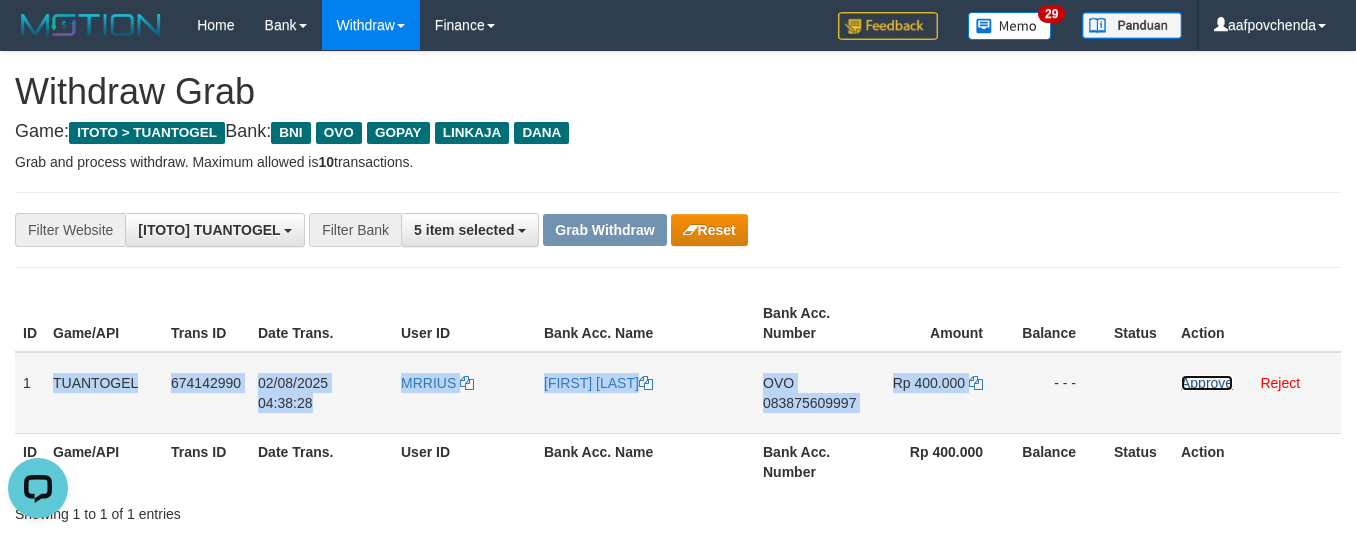 click on "Approve" at bounding box center [1207, 383] 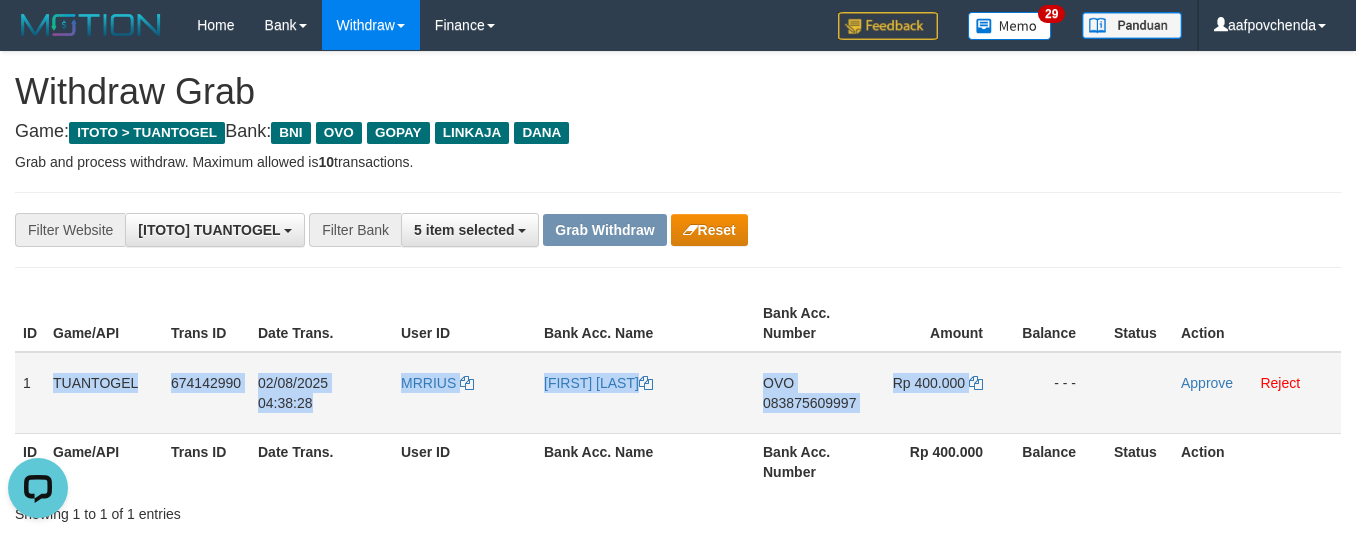 click on "Rp 400.000" at bounding box center (943, 393) 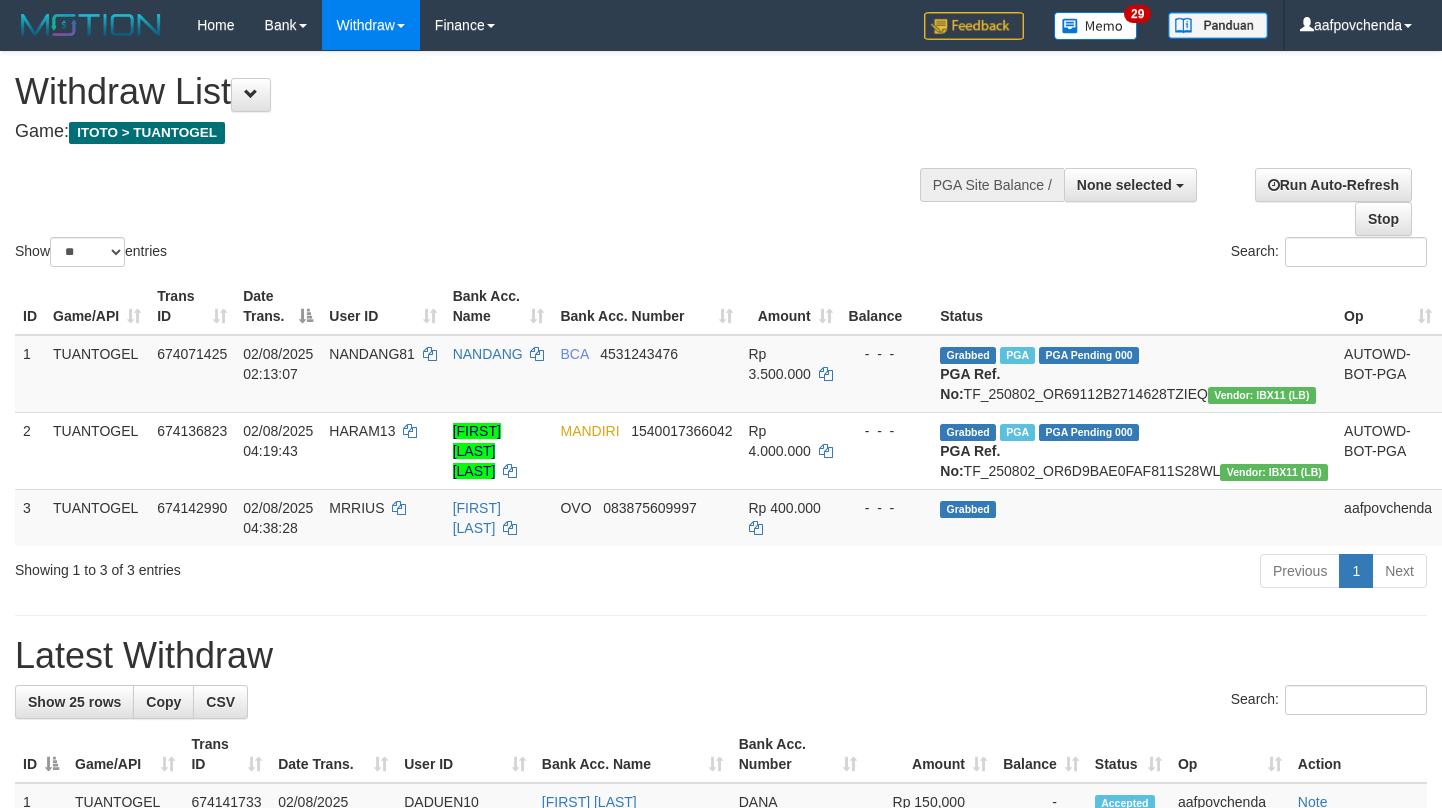select 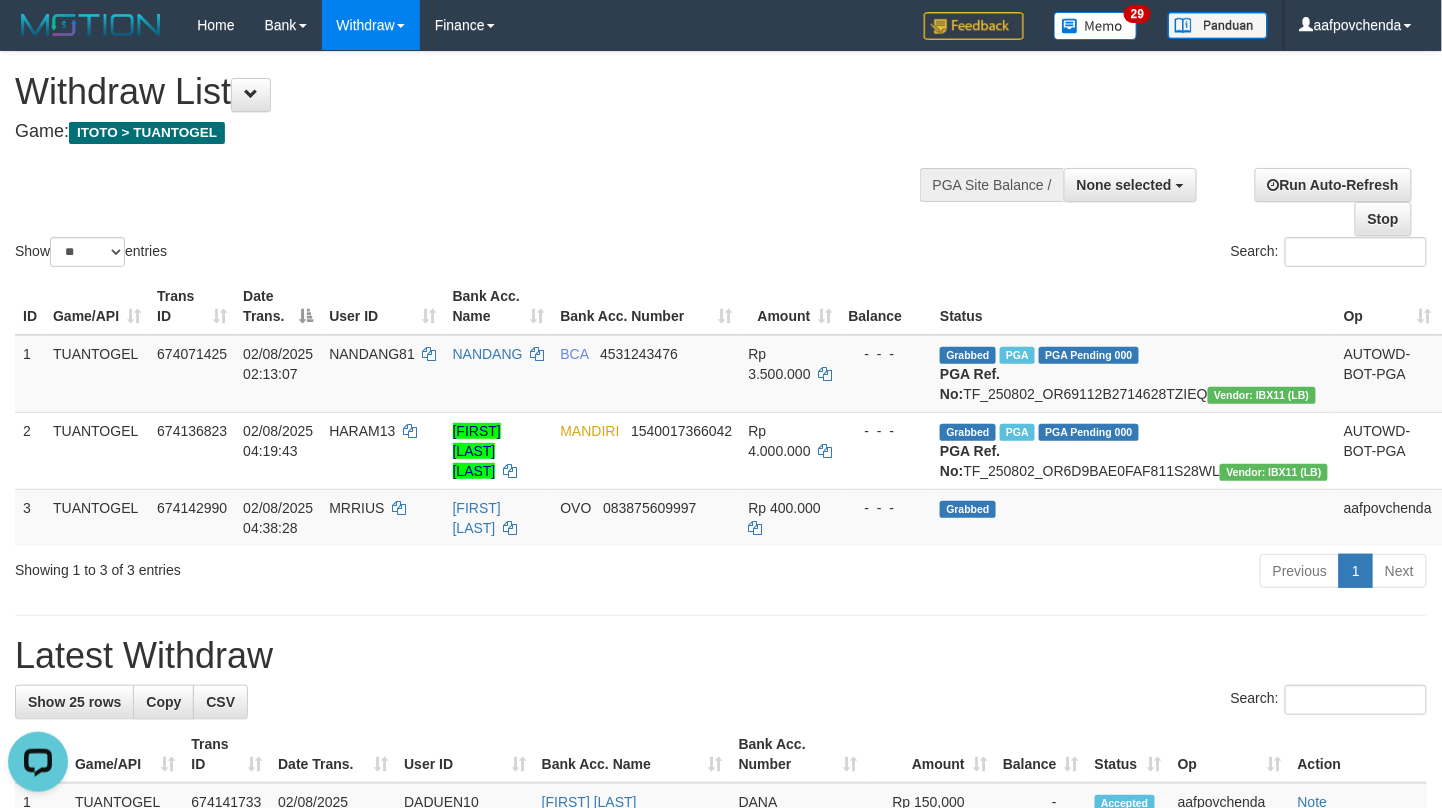 scroll, scrollTop: 0, scrollLeft: 0, axis: both 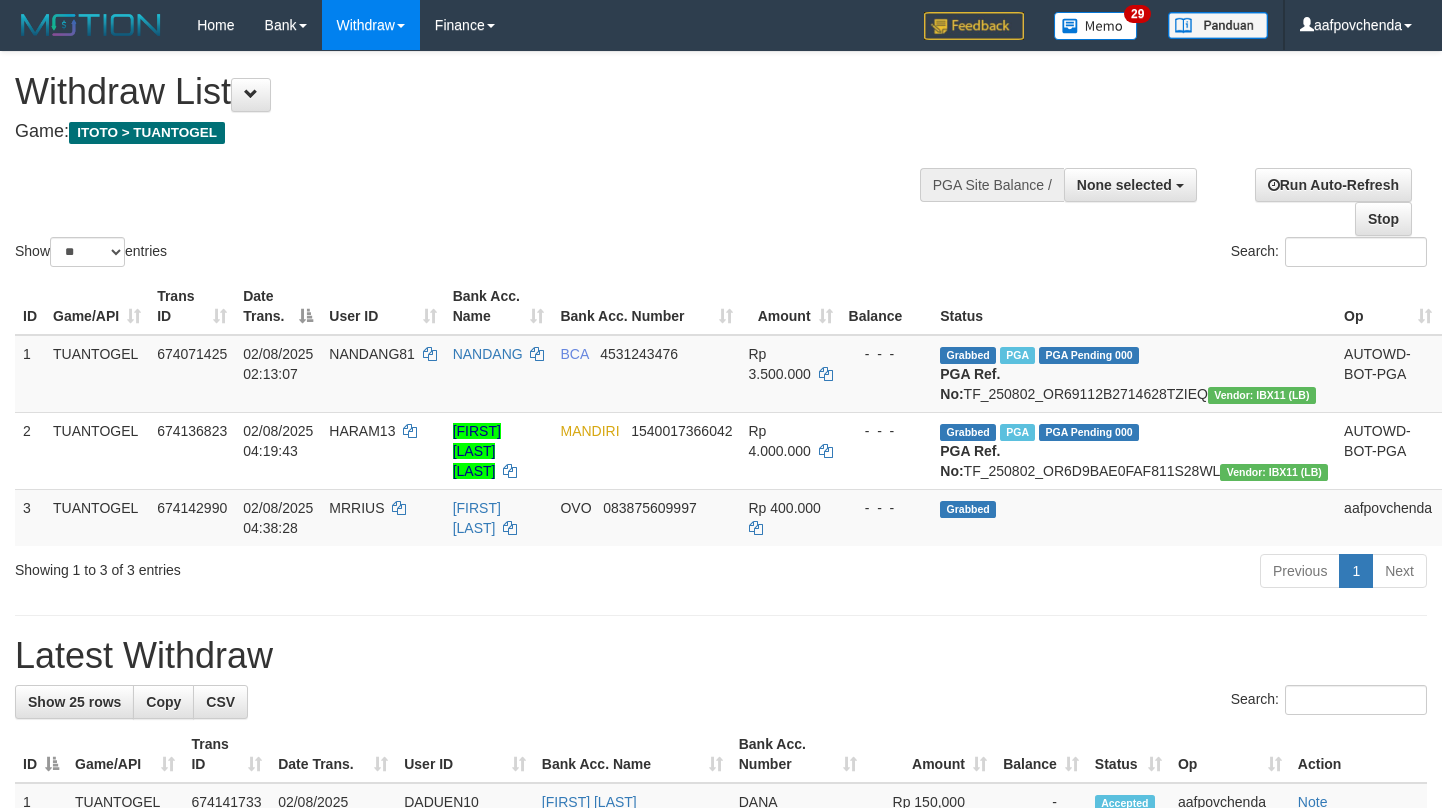 select 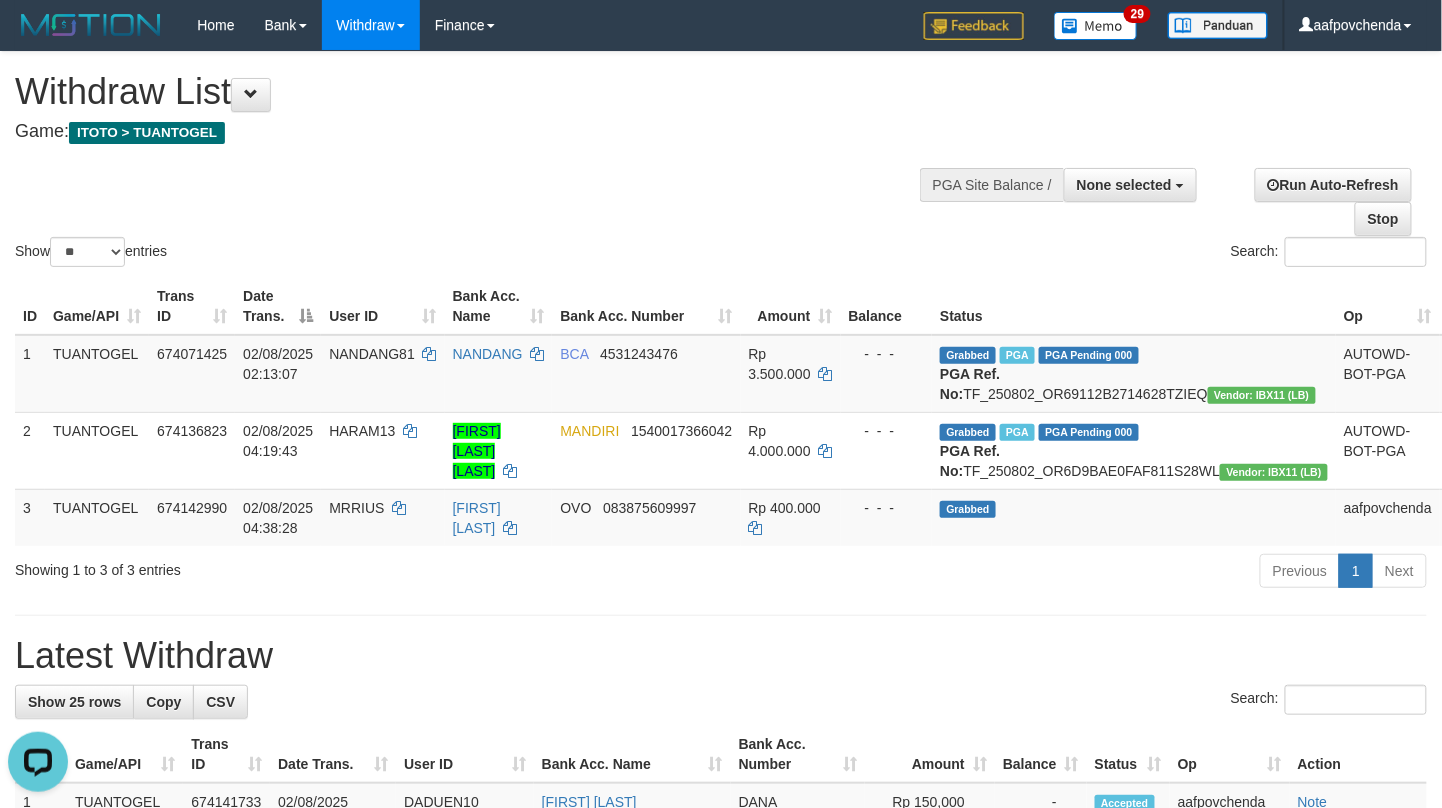 scroll, scrollTop: 0, scrollLeft: 0, axis: both 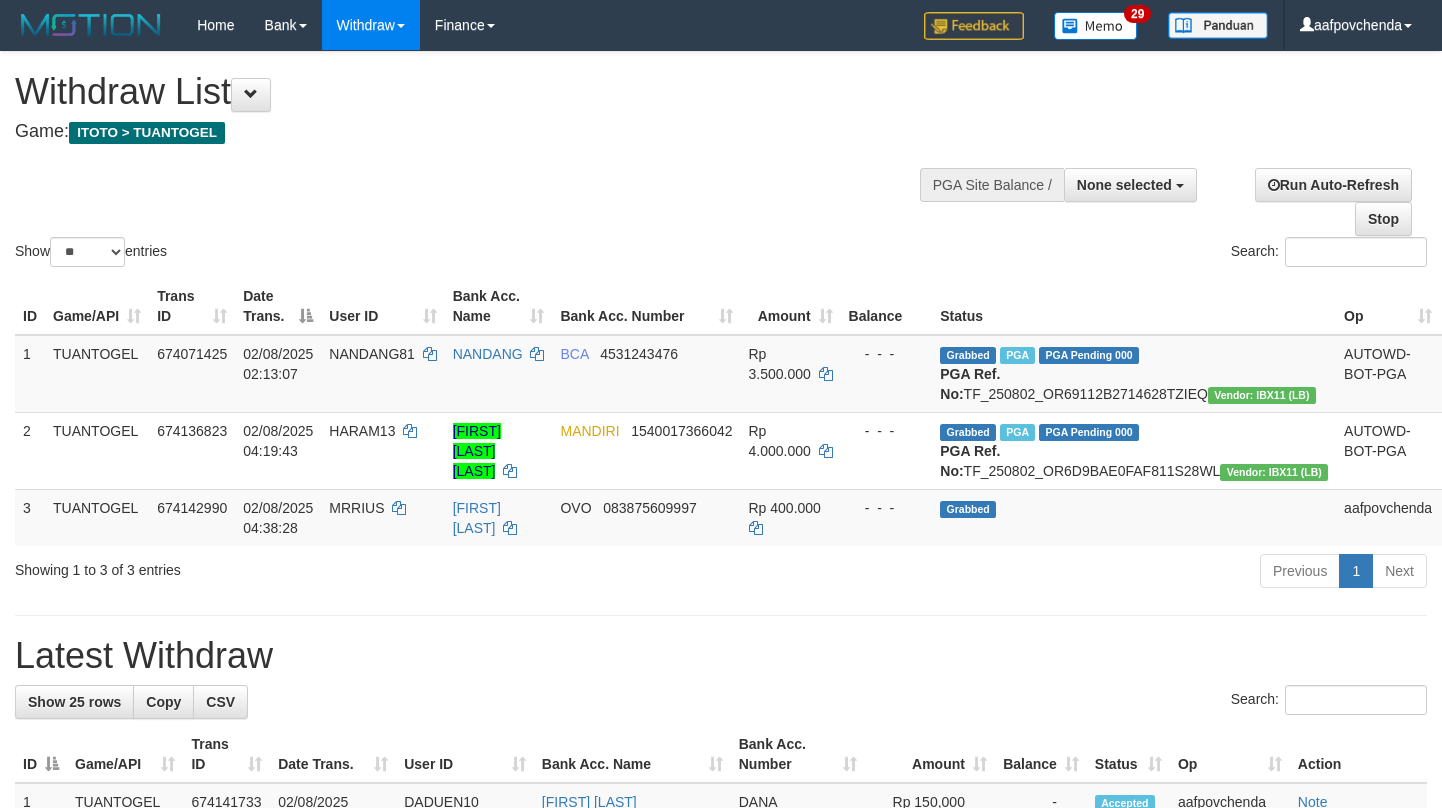 select 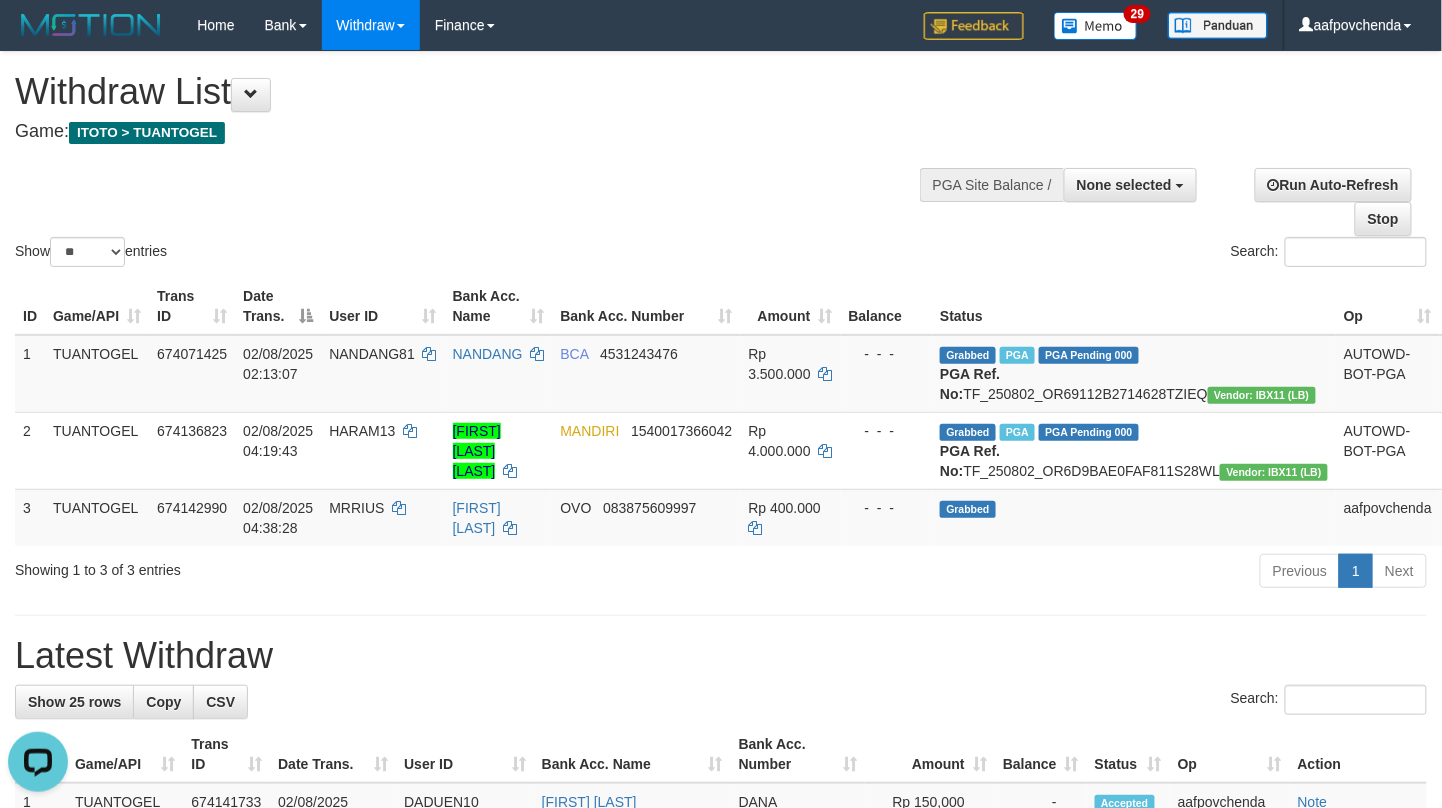 scroll, scrollTop: 0, scrollLeft: 0, axis: both 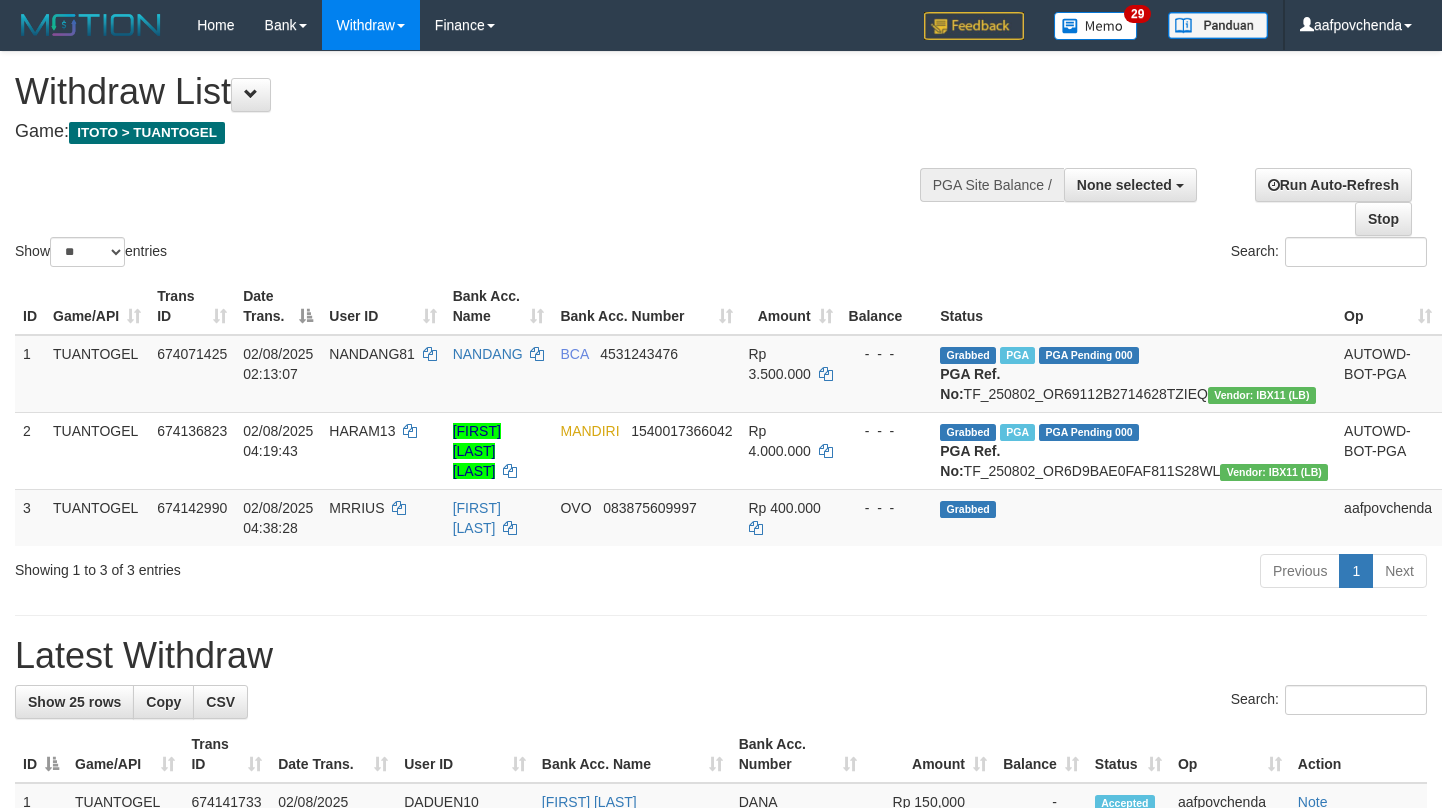 select 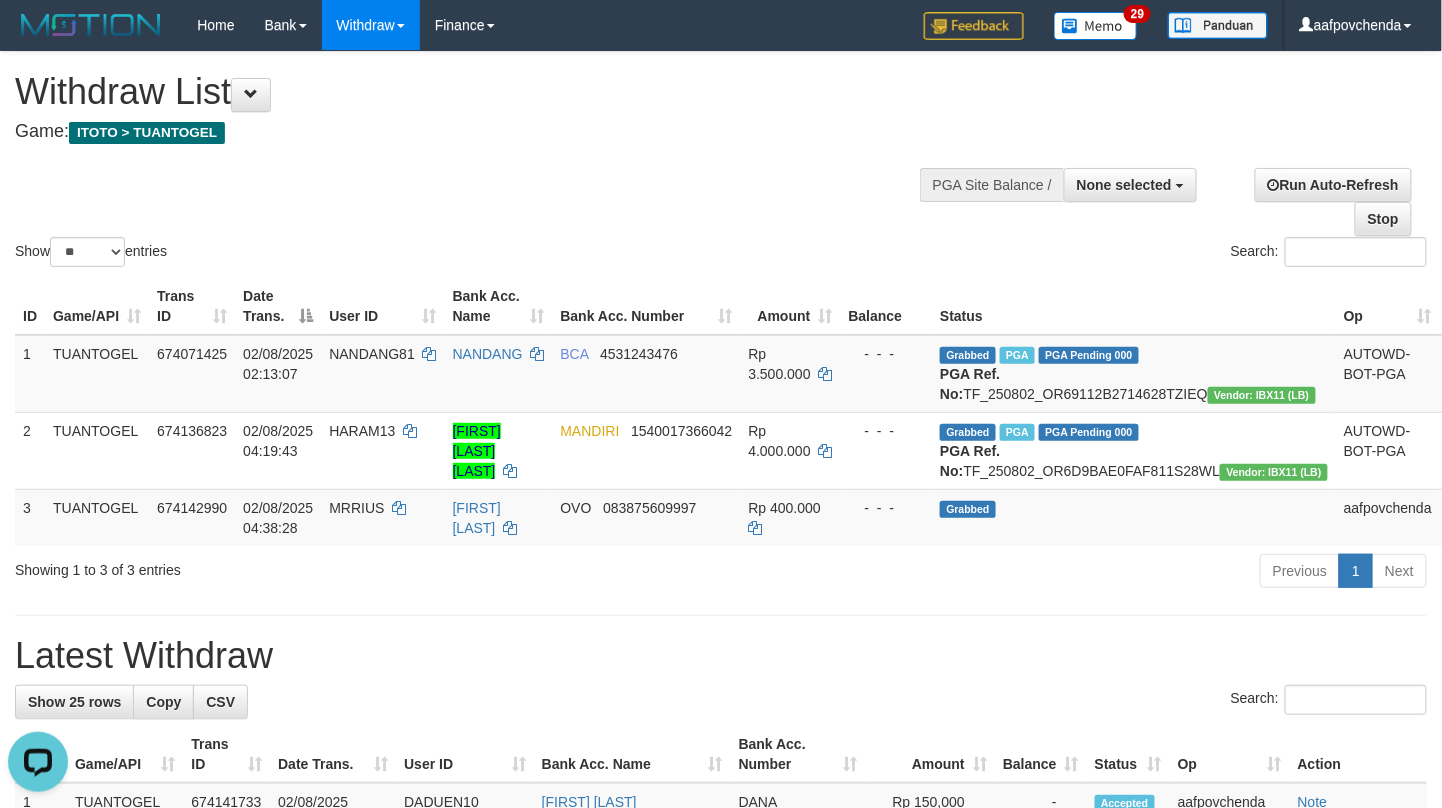 scroll, scrollTop: 0, scrollLeft: 0, axis: both 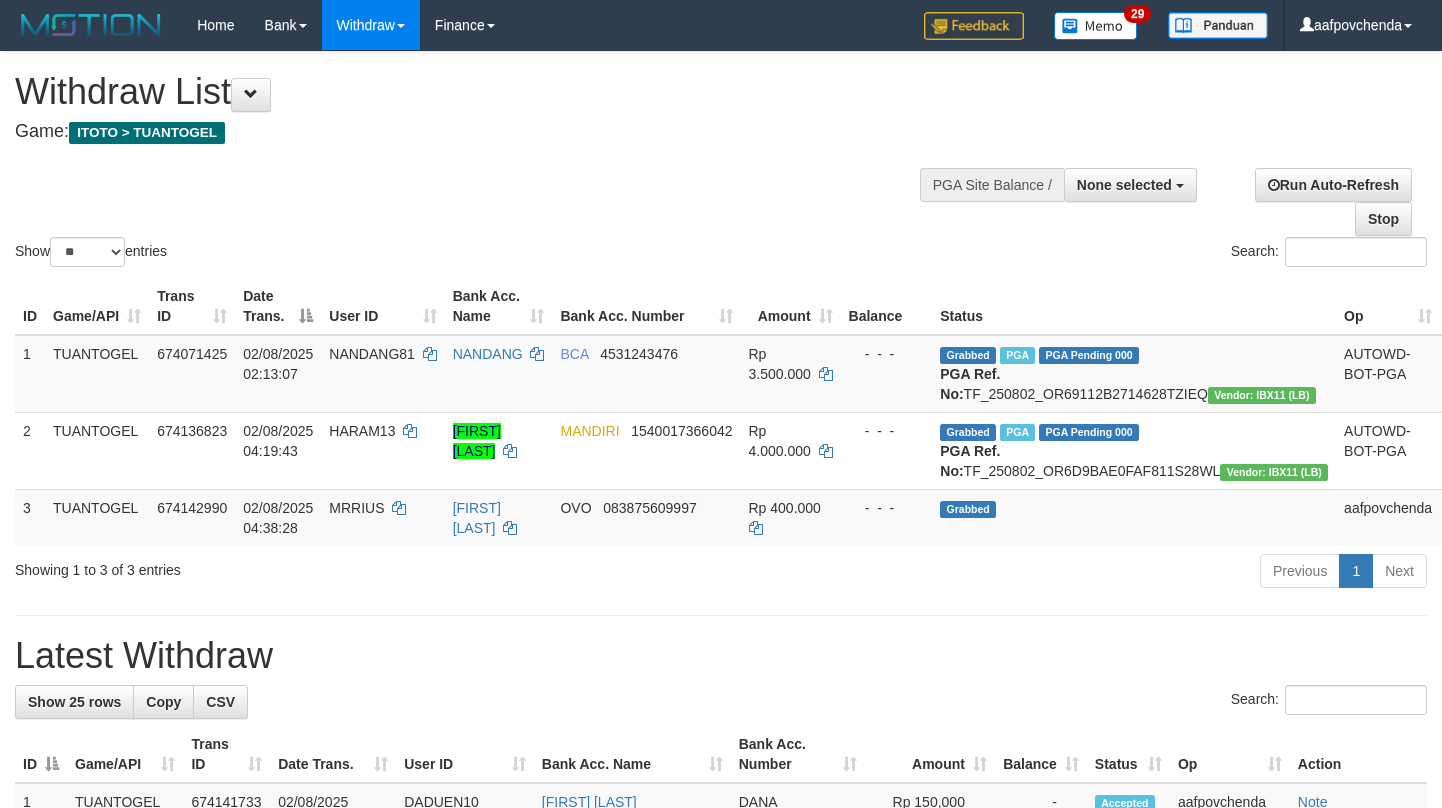 select 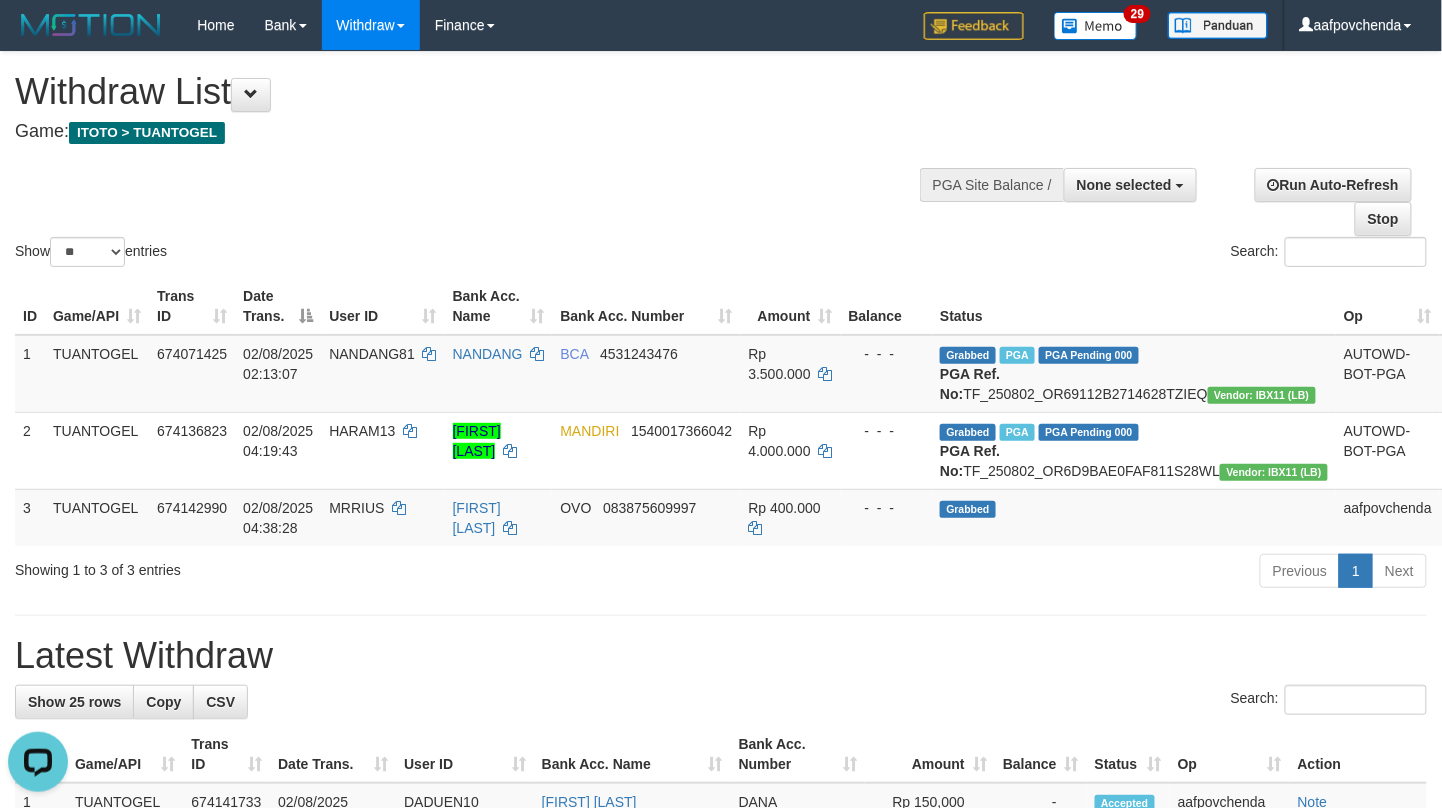 scroll, scrollTop: 0, scrollLeft: 0, axis: both 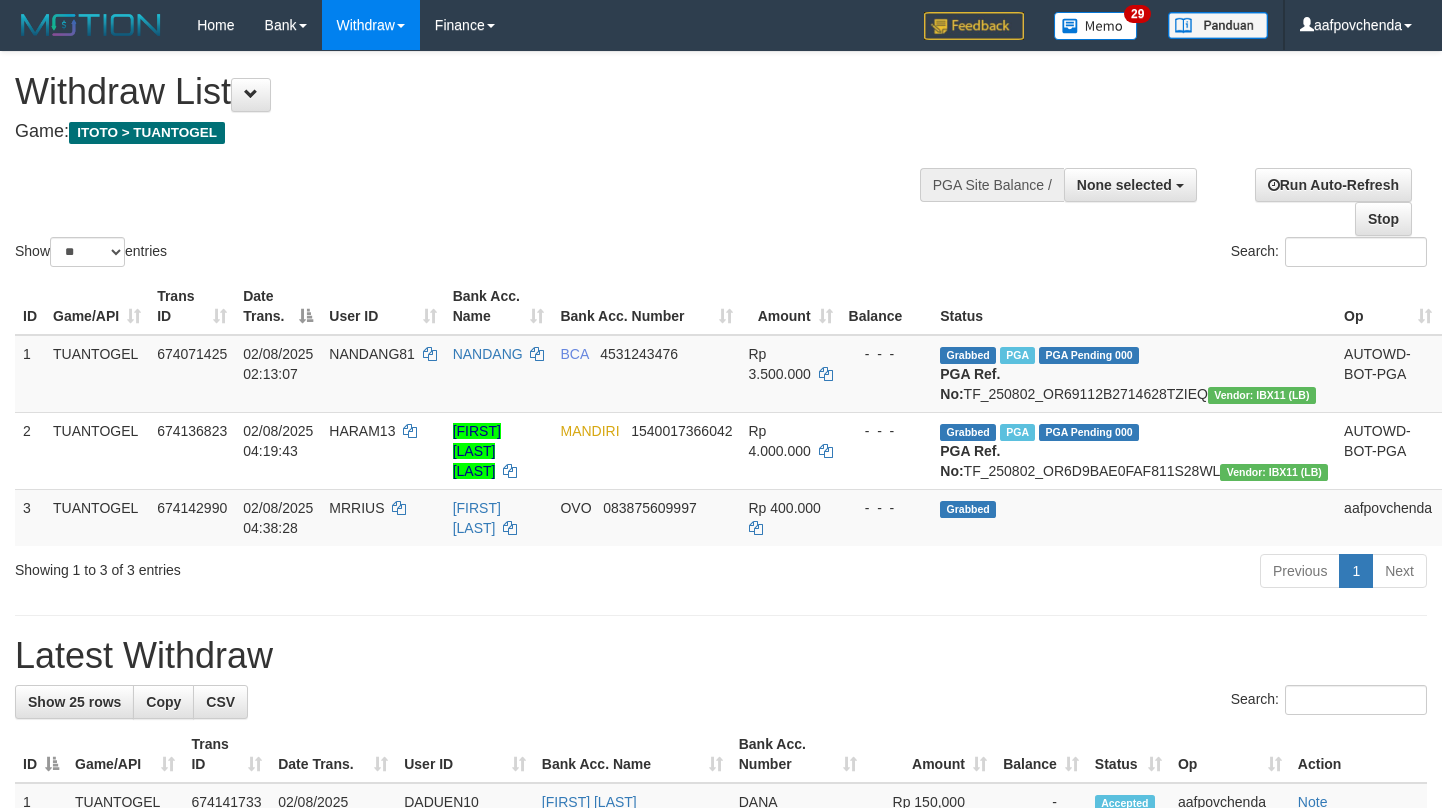 select 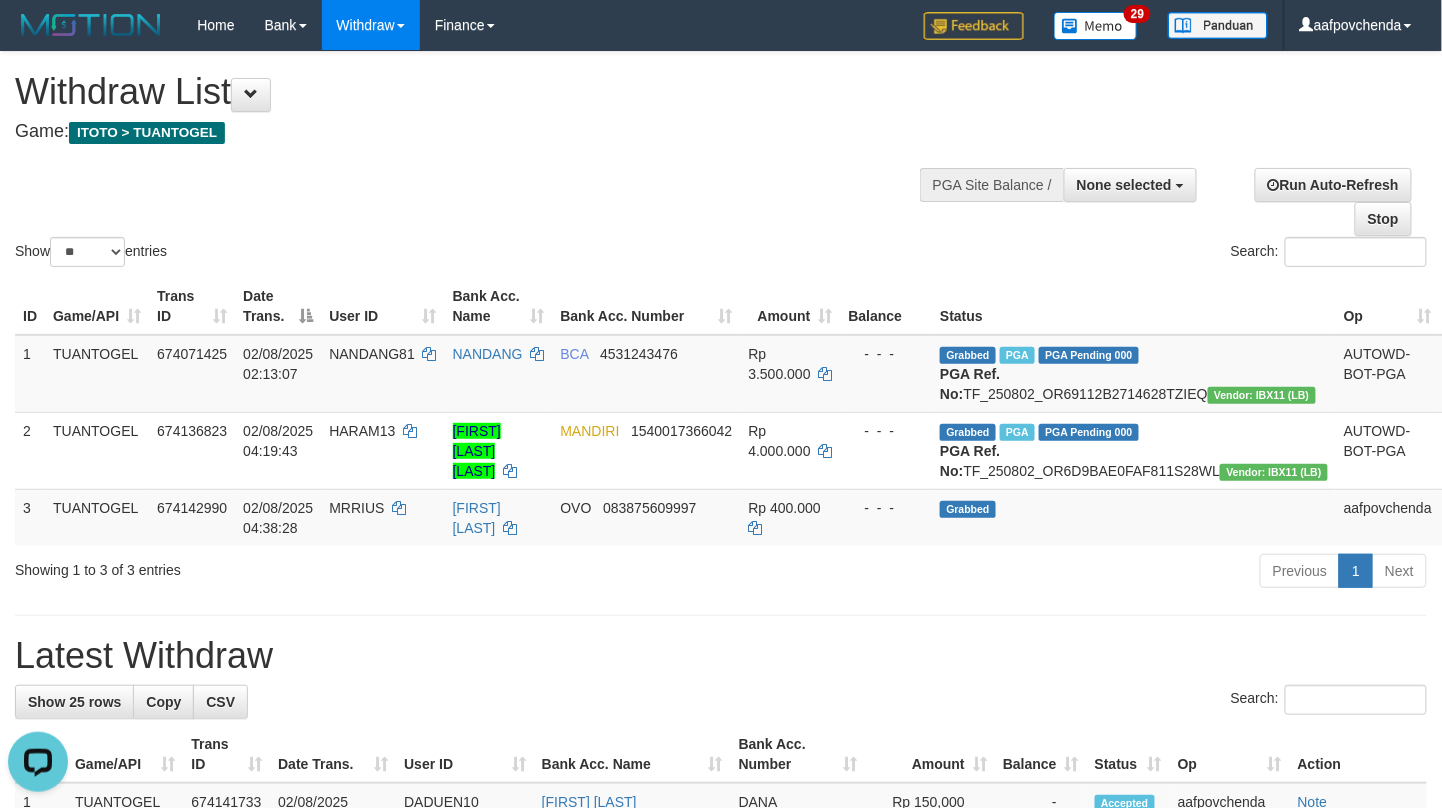 scroll, scrollTop: 0, scrollLeft: 0, axis: both 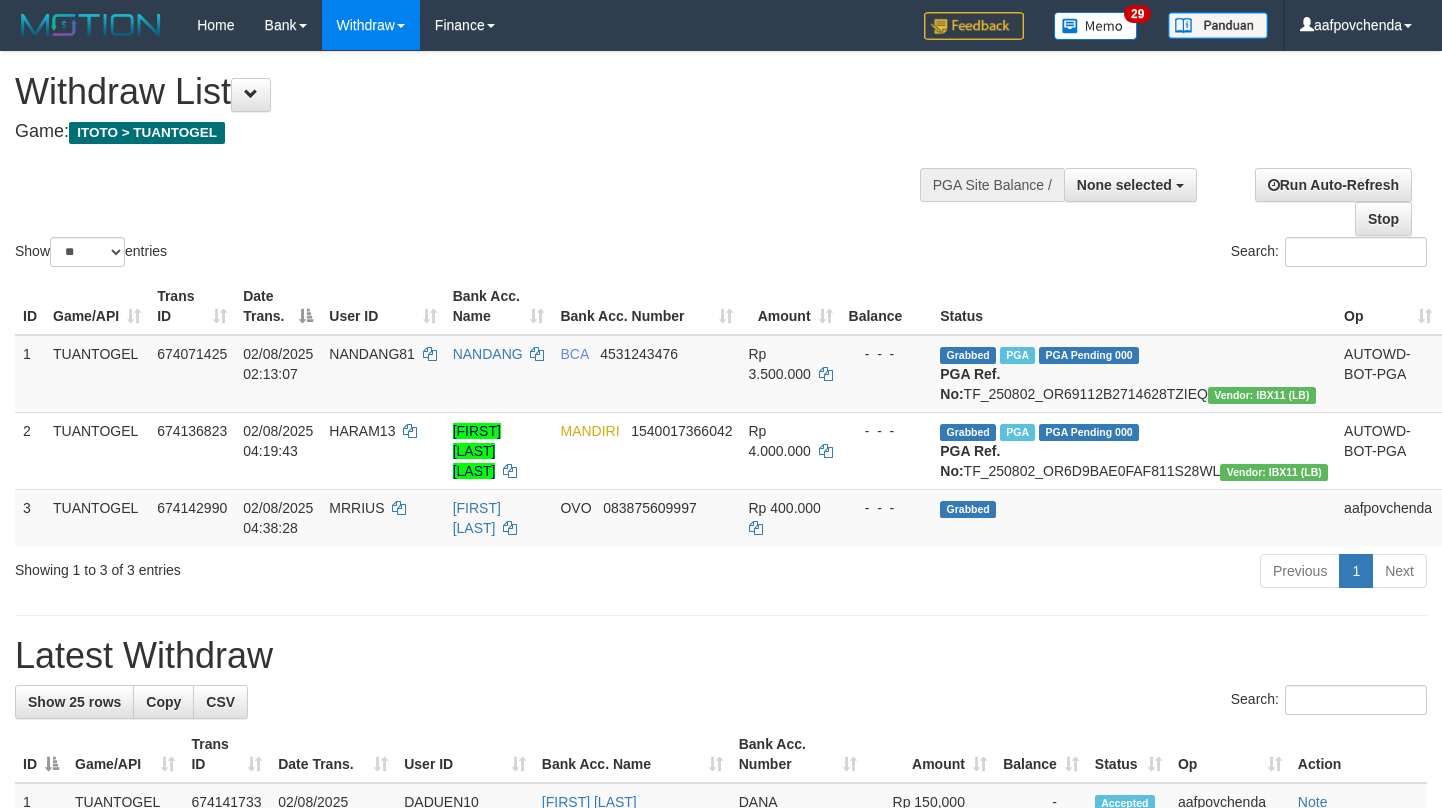 select 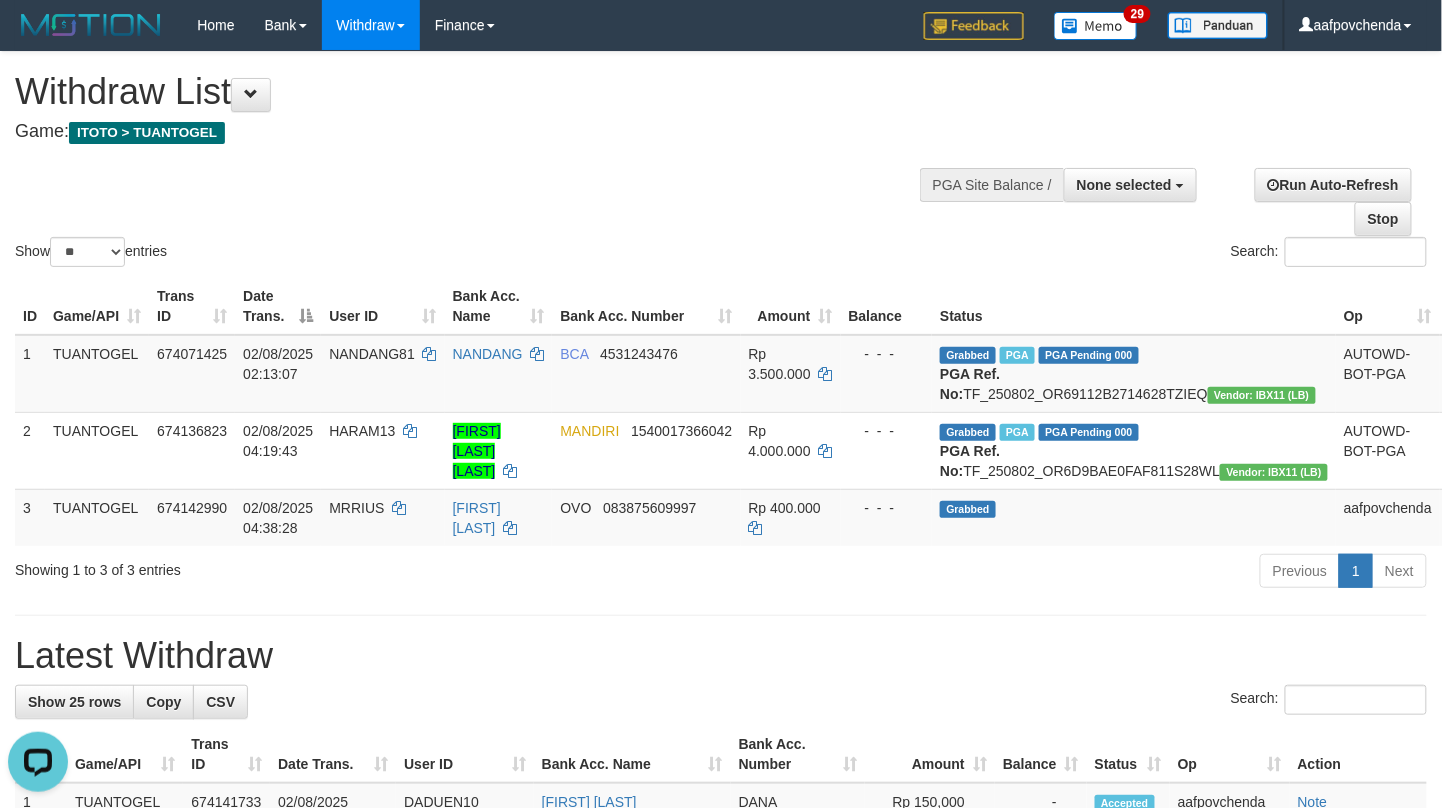 scroll, scrollTop: 0, scrollLeft: 0, axis: both 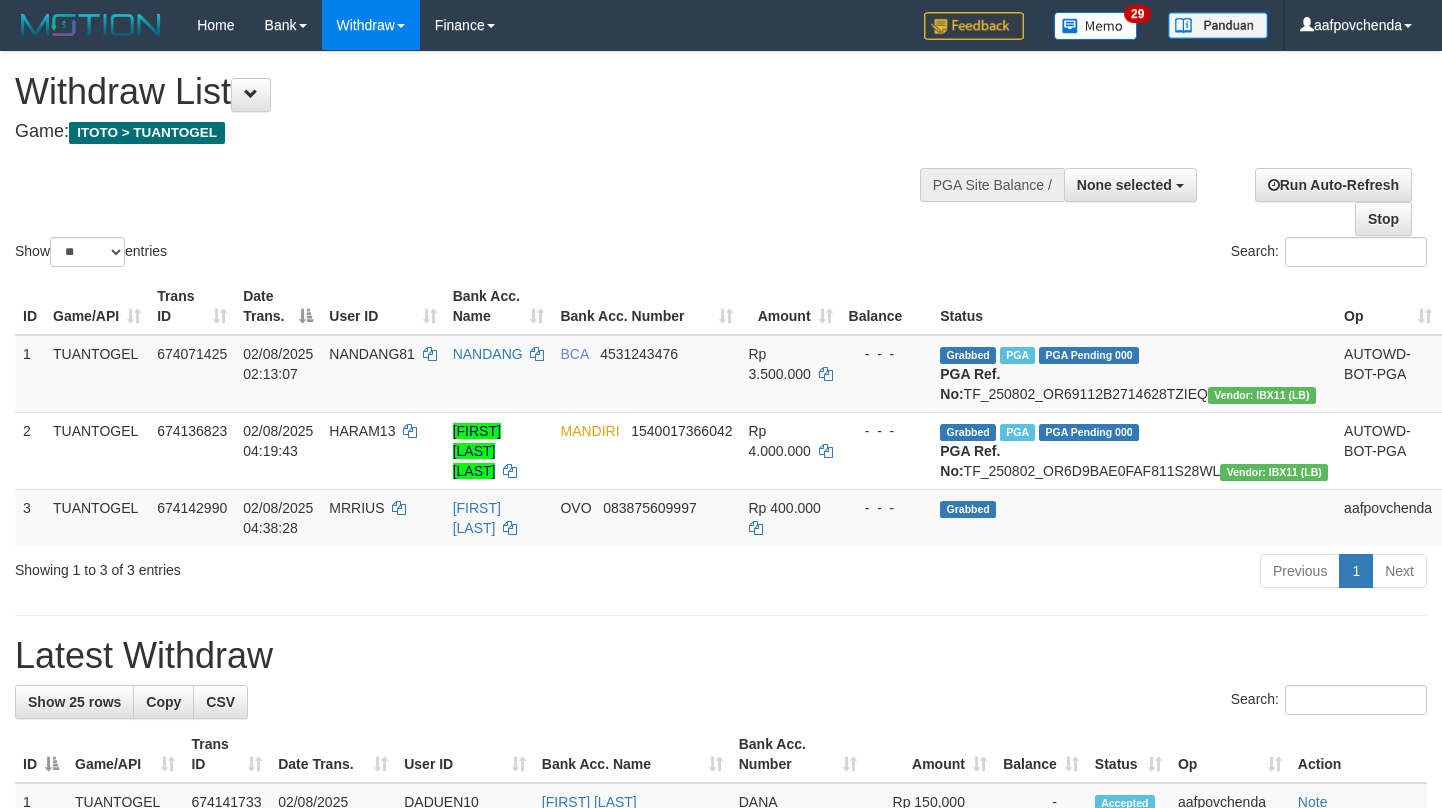 select 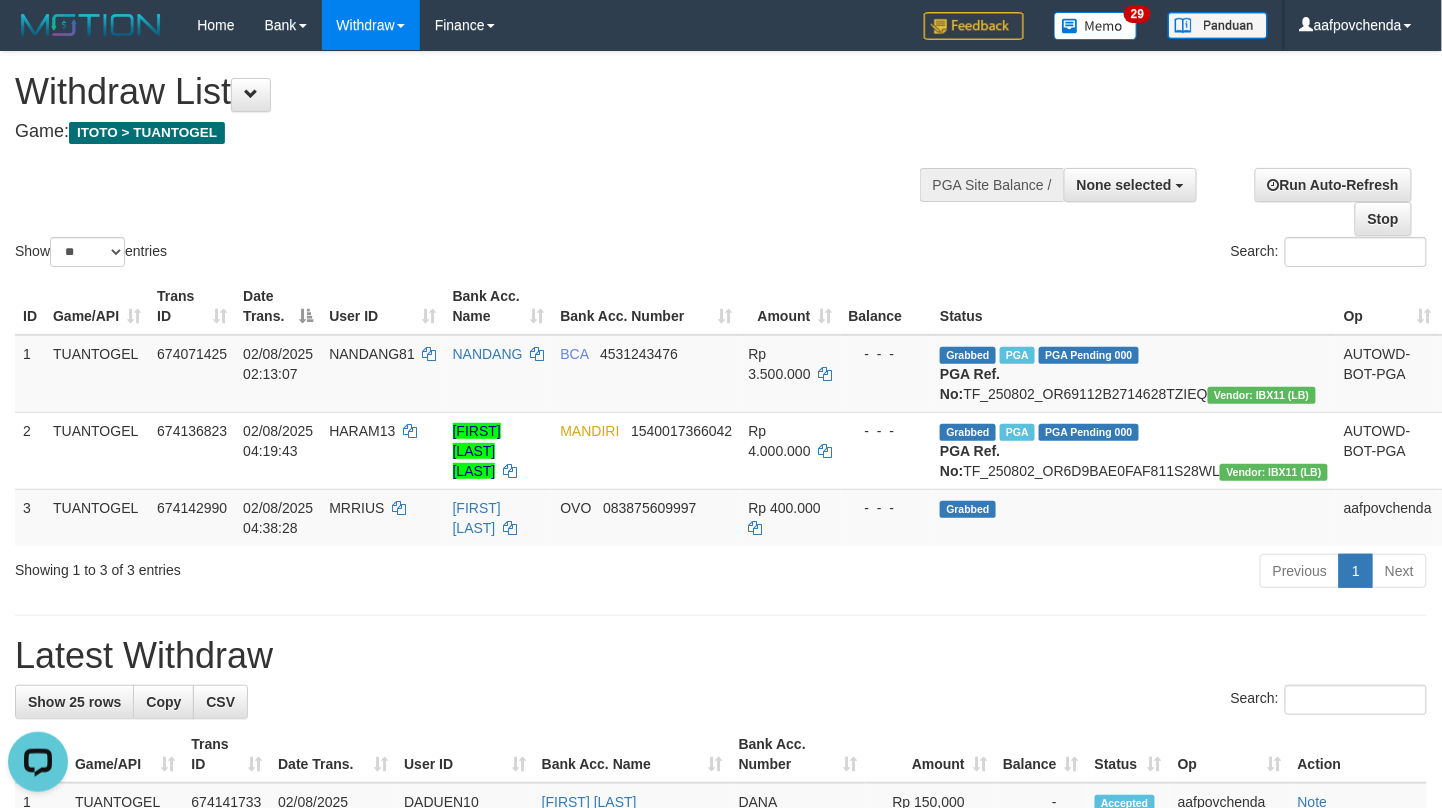 scroll, scrollTop: 0, scrollLeft: 0, axis: both 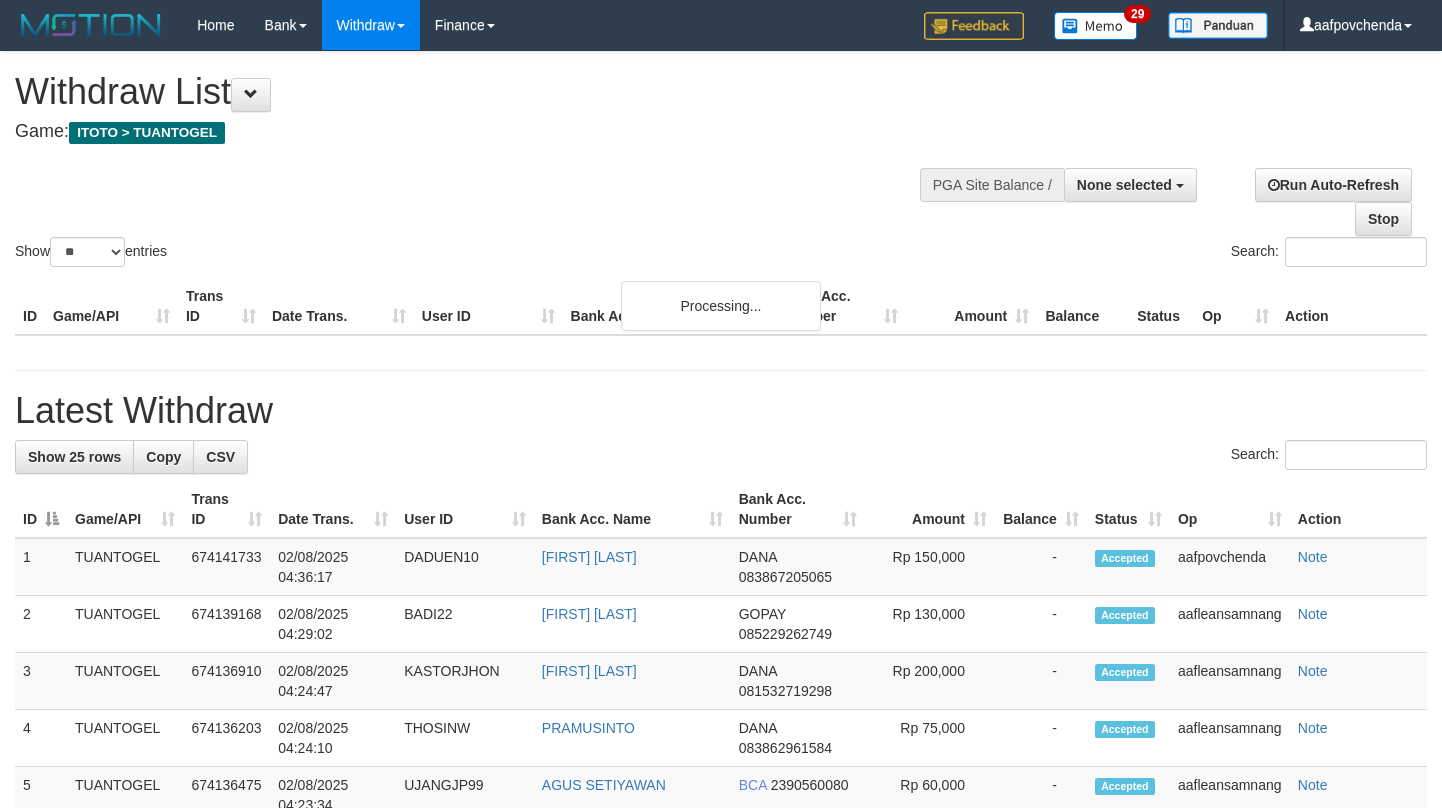select 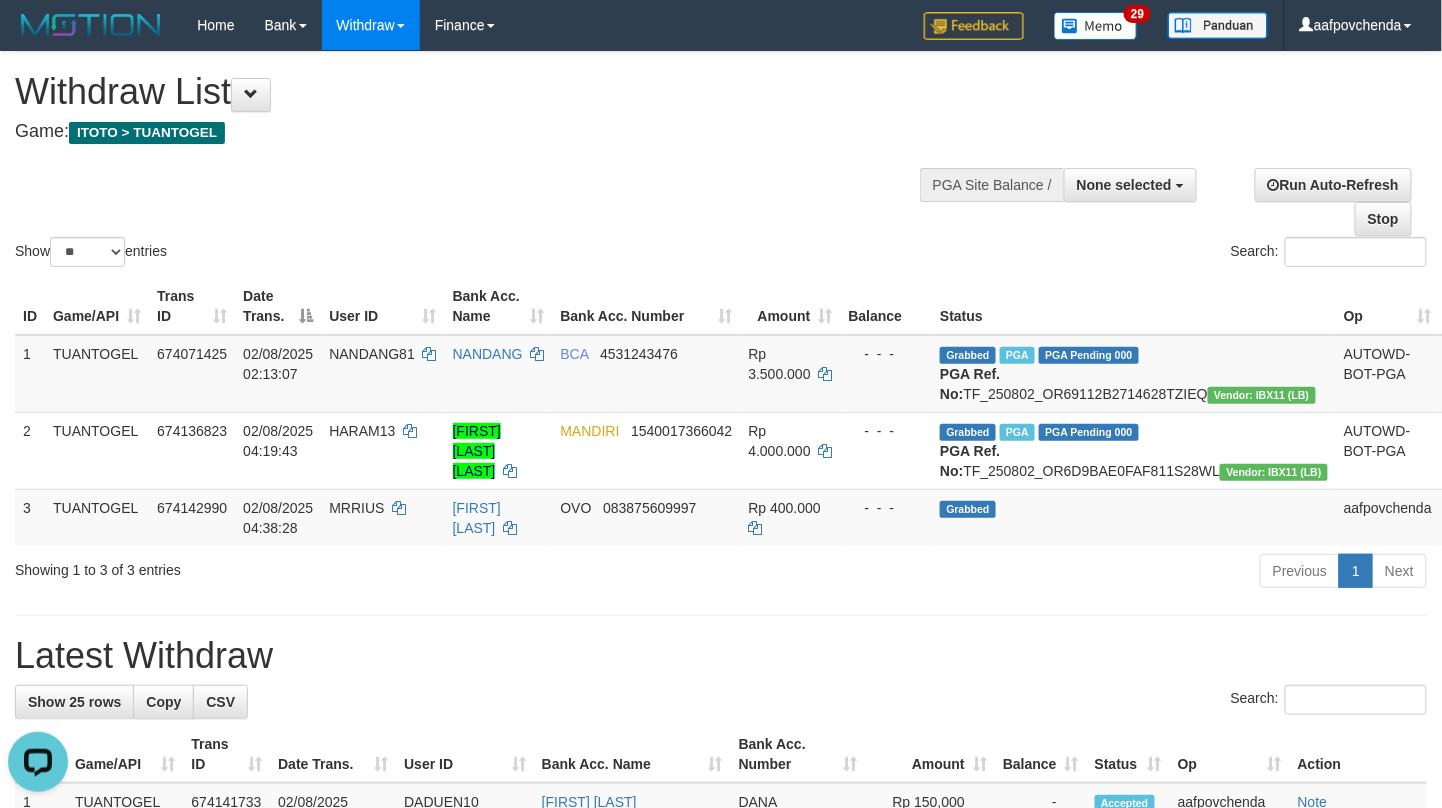 scroll, scrollTop: 0, scrollLeft: 0, axis: both 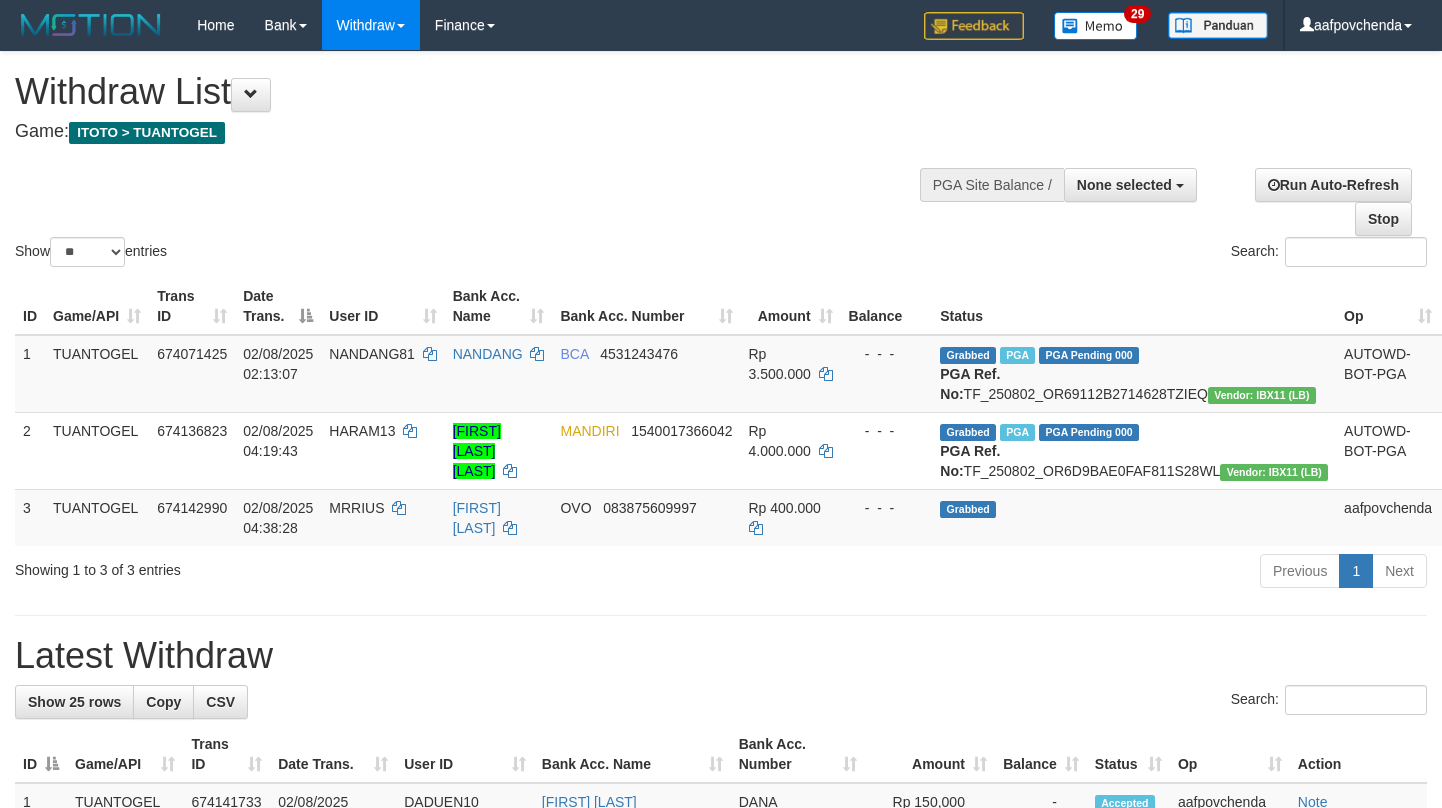 select 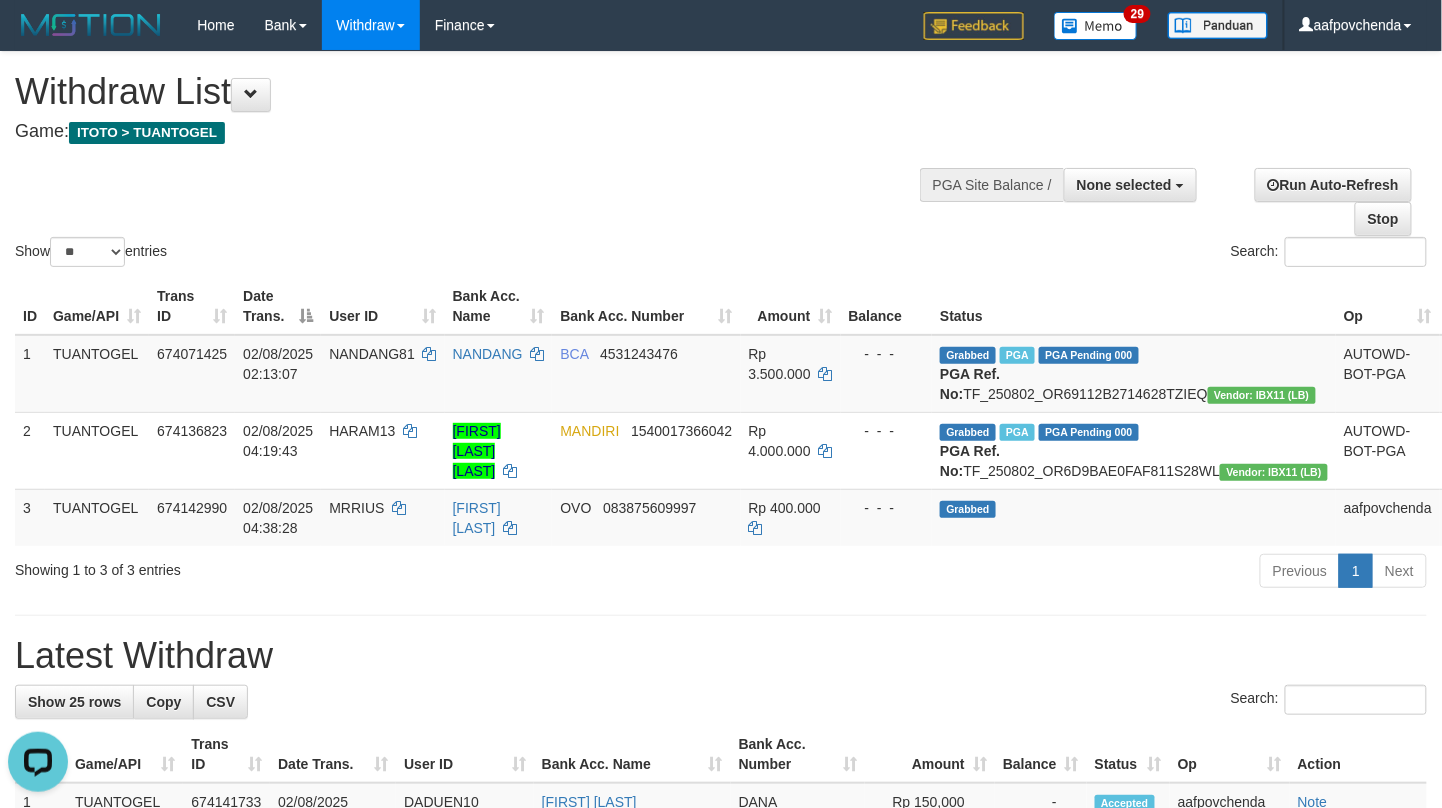 scroll, scrollTop: 0, scrollLeft: 0, axis: both 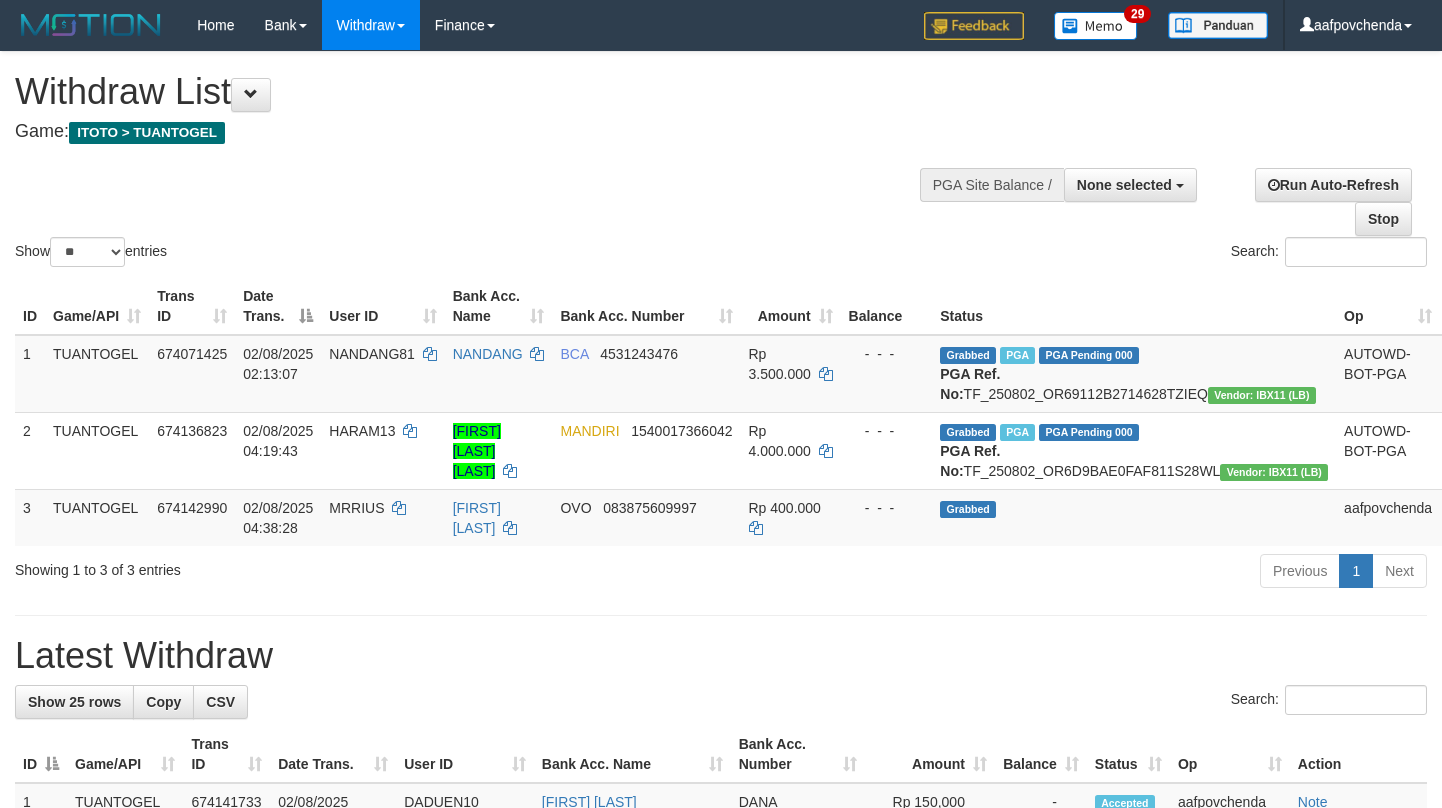 select 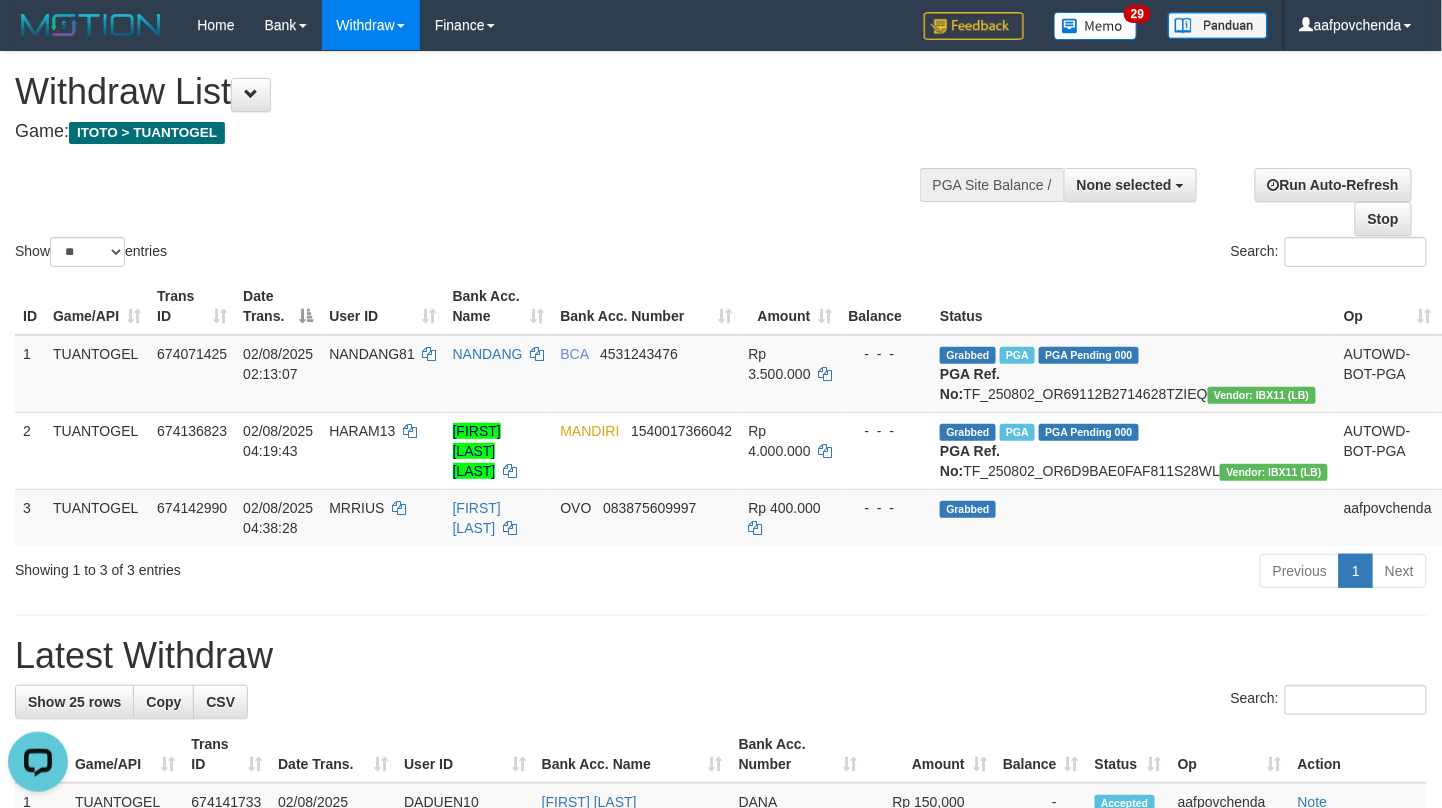 scroll, scrollTop: 0, scrollLeft: 0, axis: both 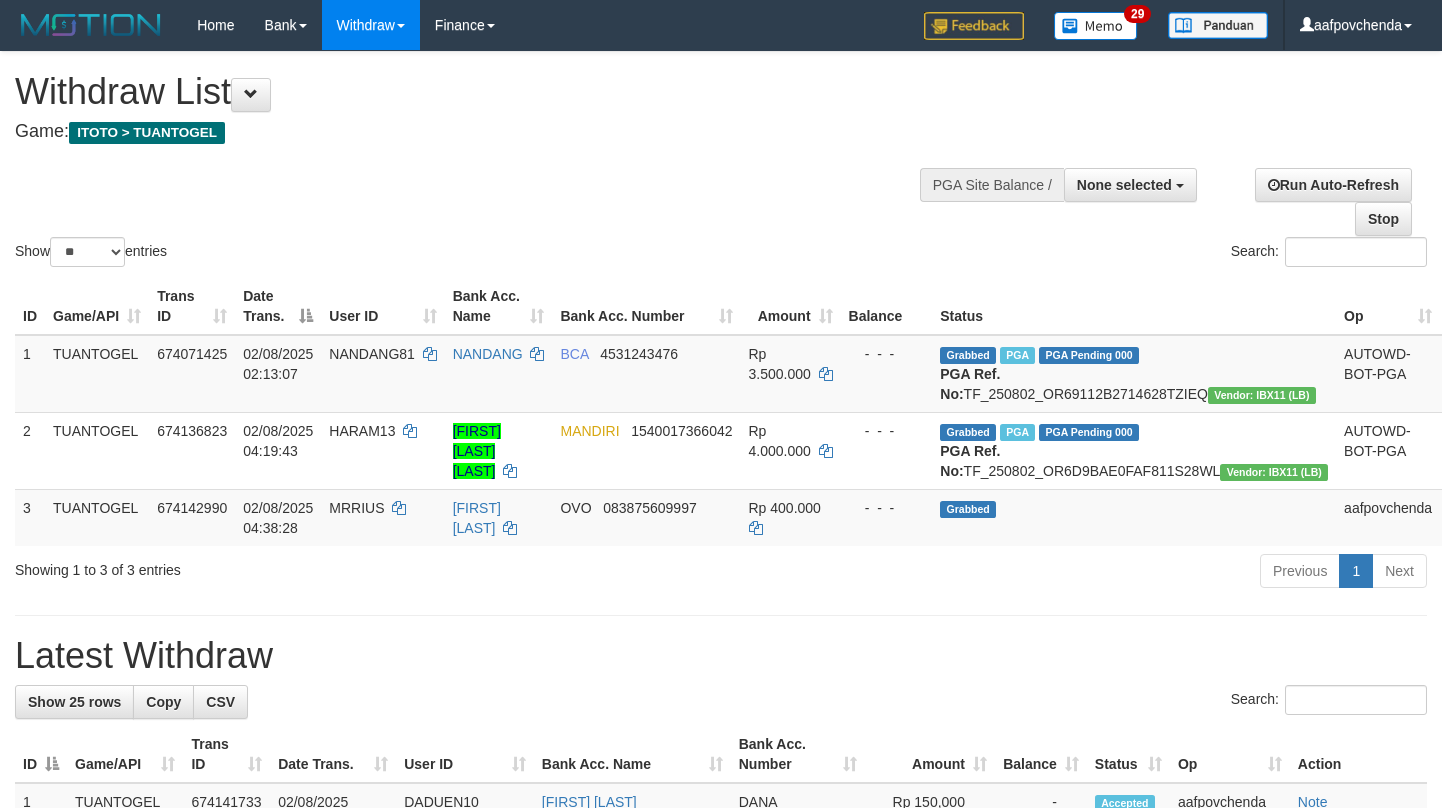 select 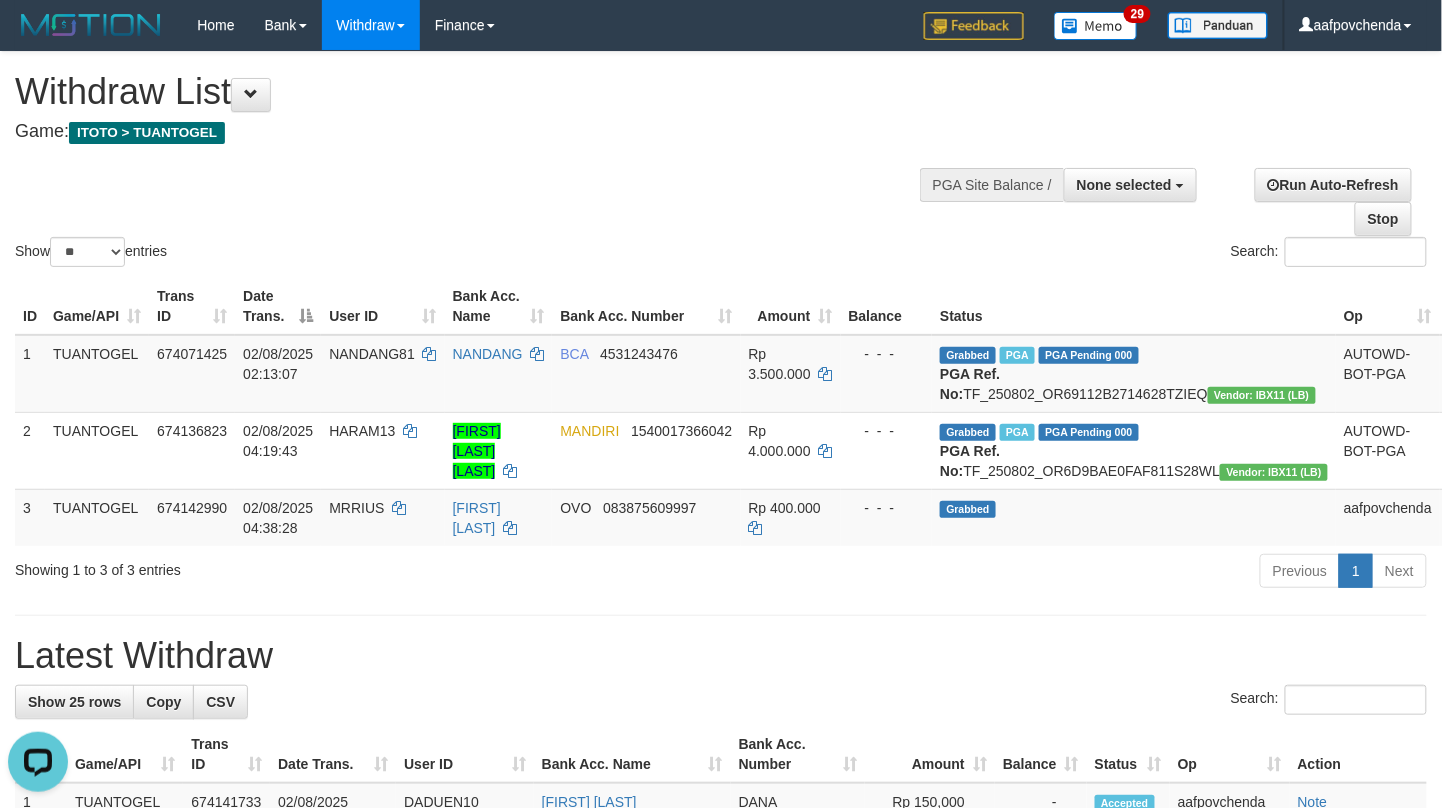 scroll, scrollTop: 0, scrollLeft: 0, axis: both 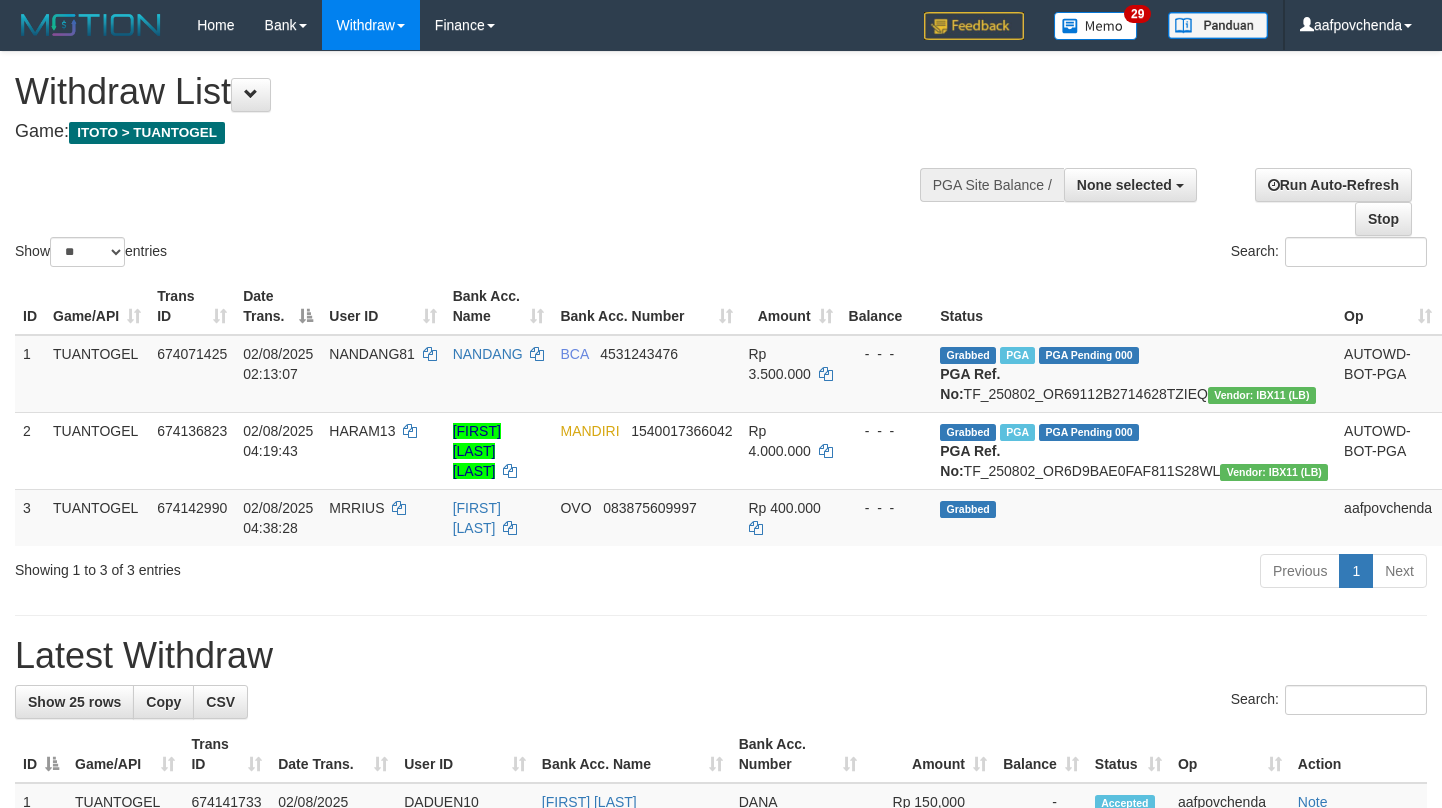select 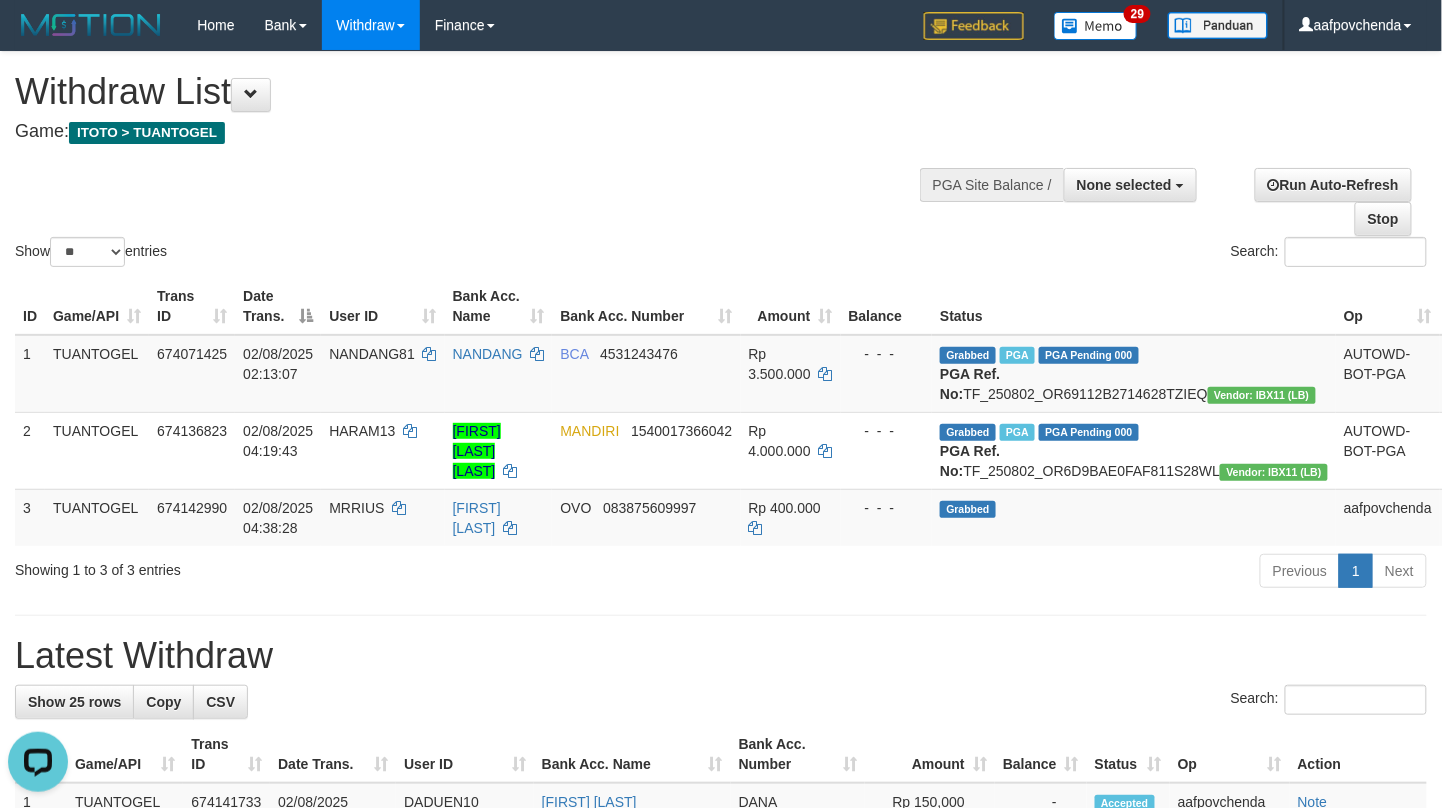 scroll, scrollTop: 0, scrollLeft: 0, axis: both 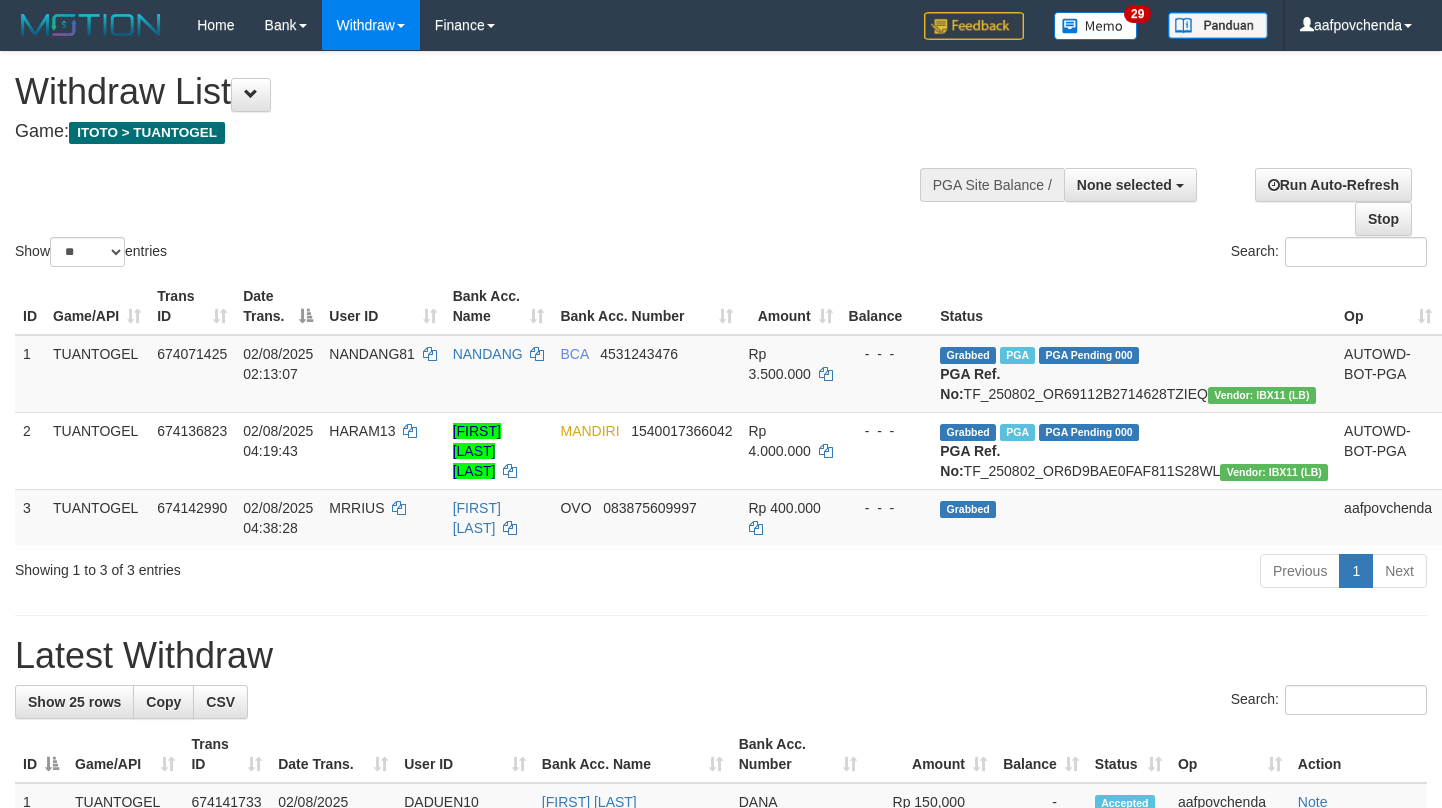 select 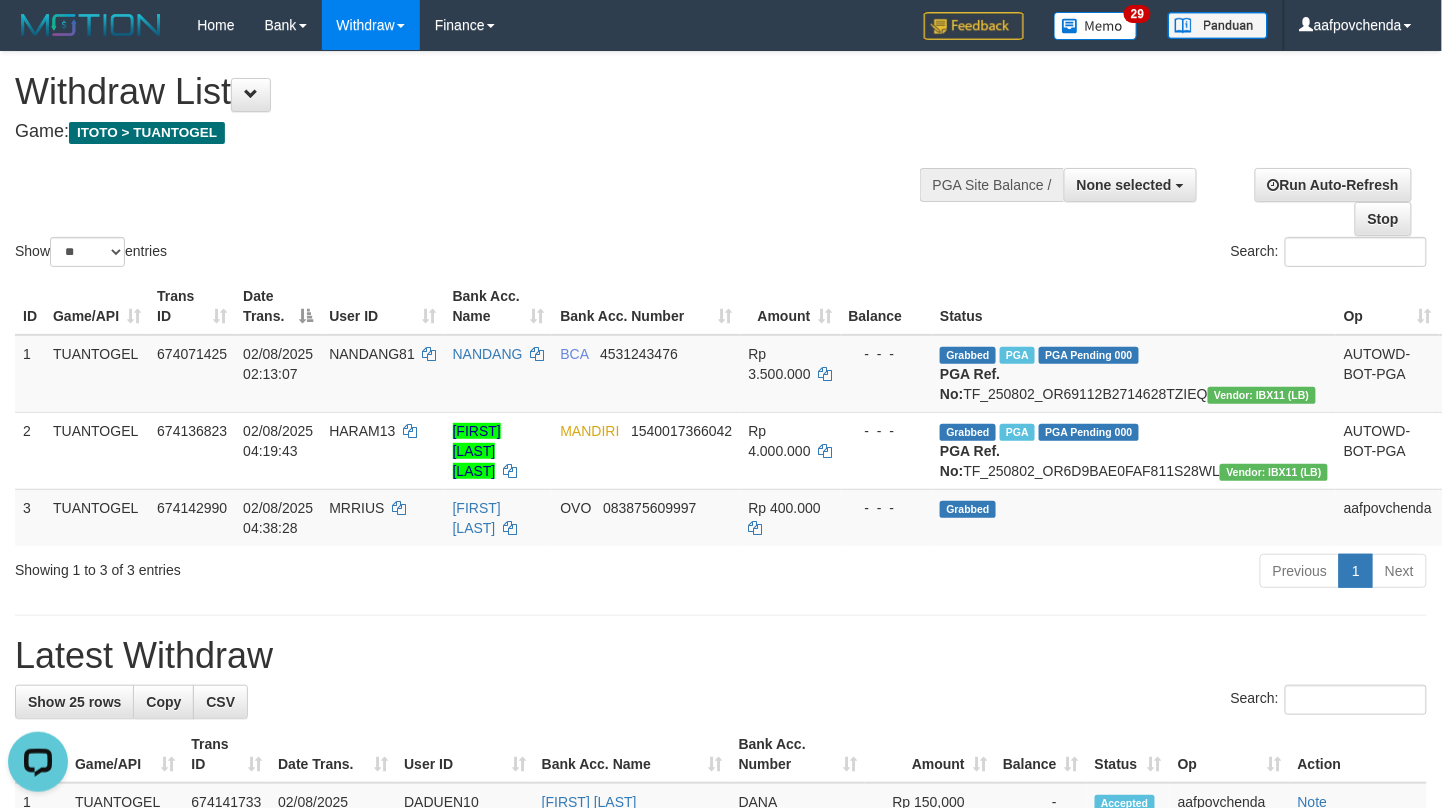 scroll, scrollTop: 0, scrollLeft: 0, axis: both 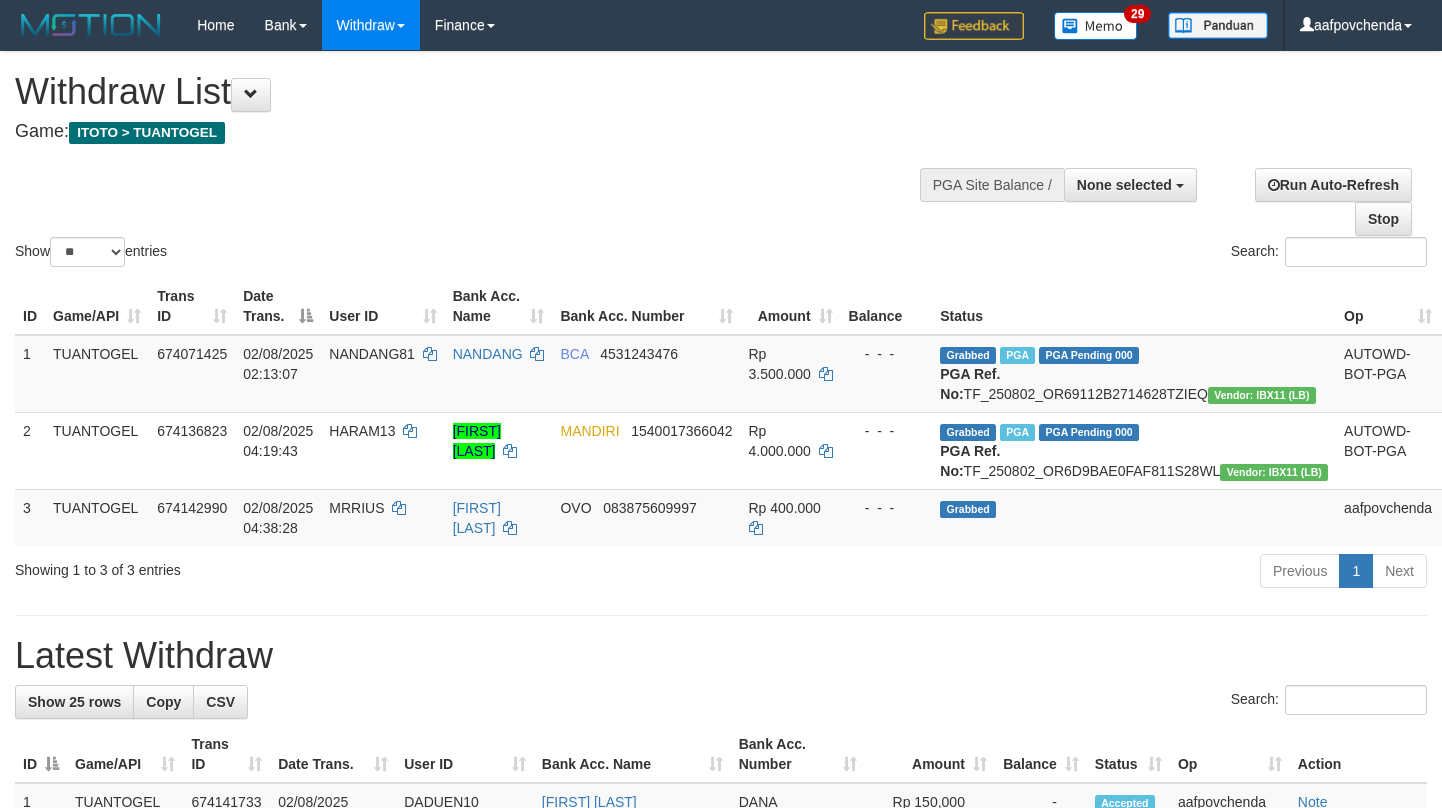select 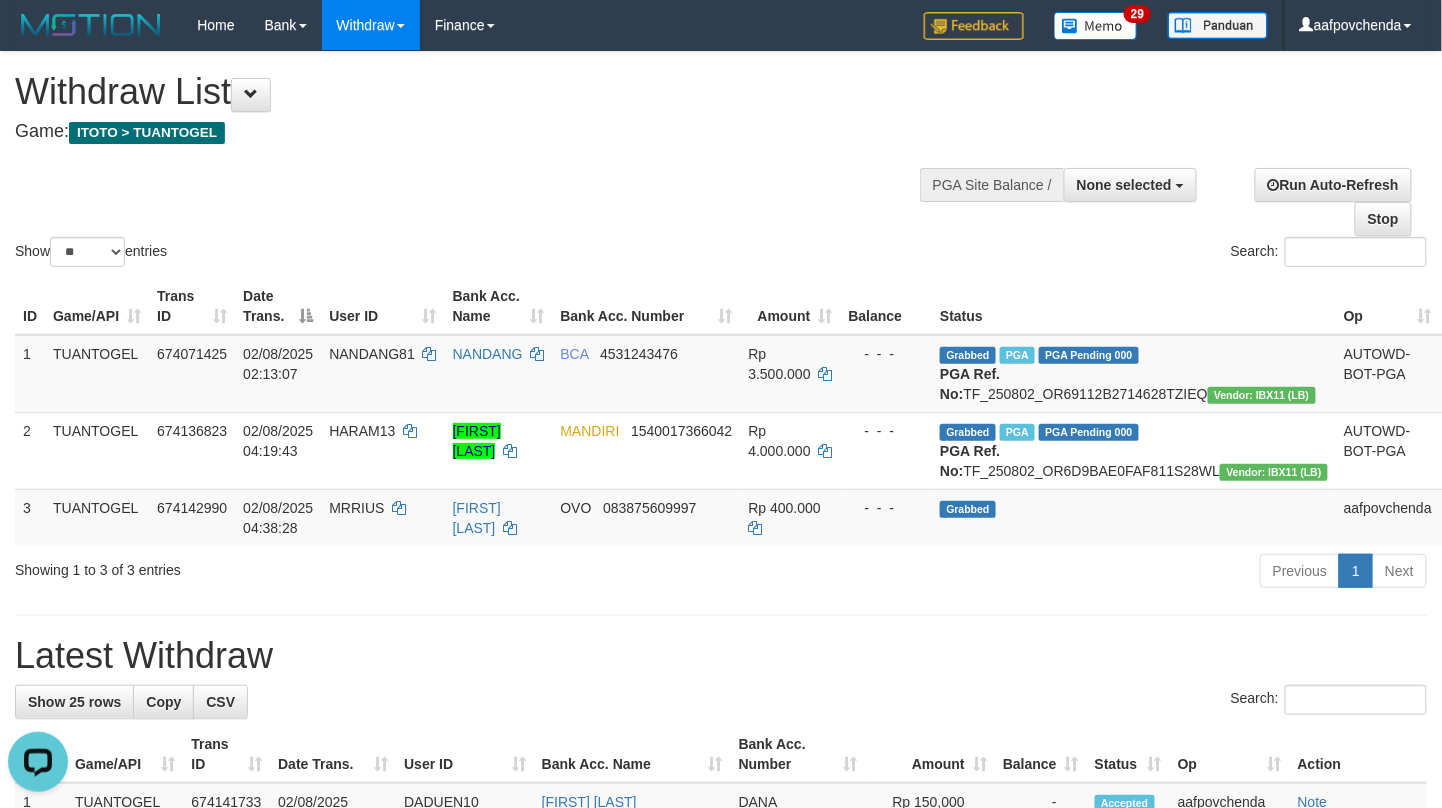 scroll, scrollTop: 0, scrollLeft: 0, axis: both 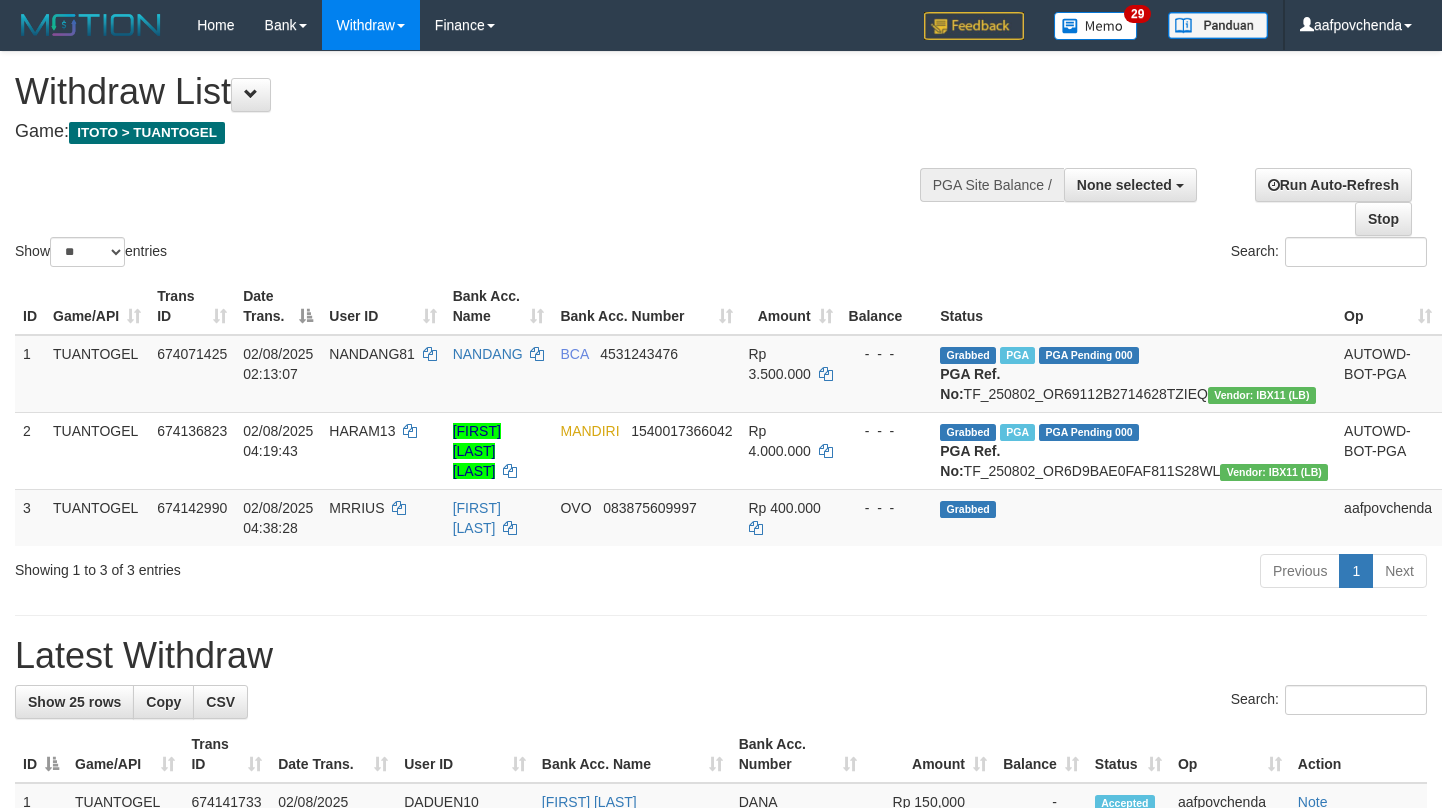 select 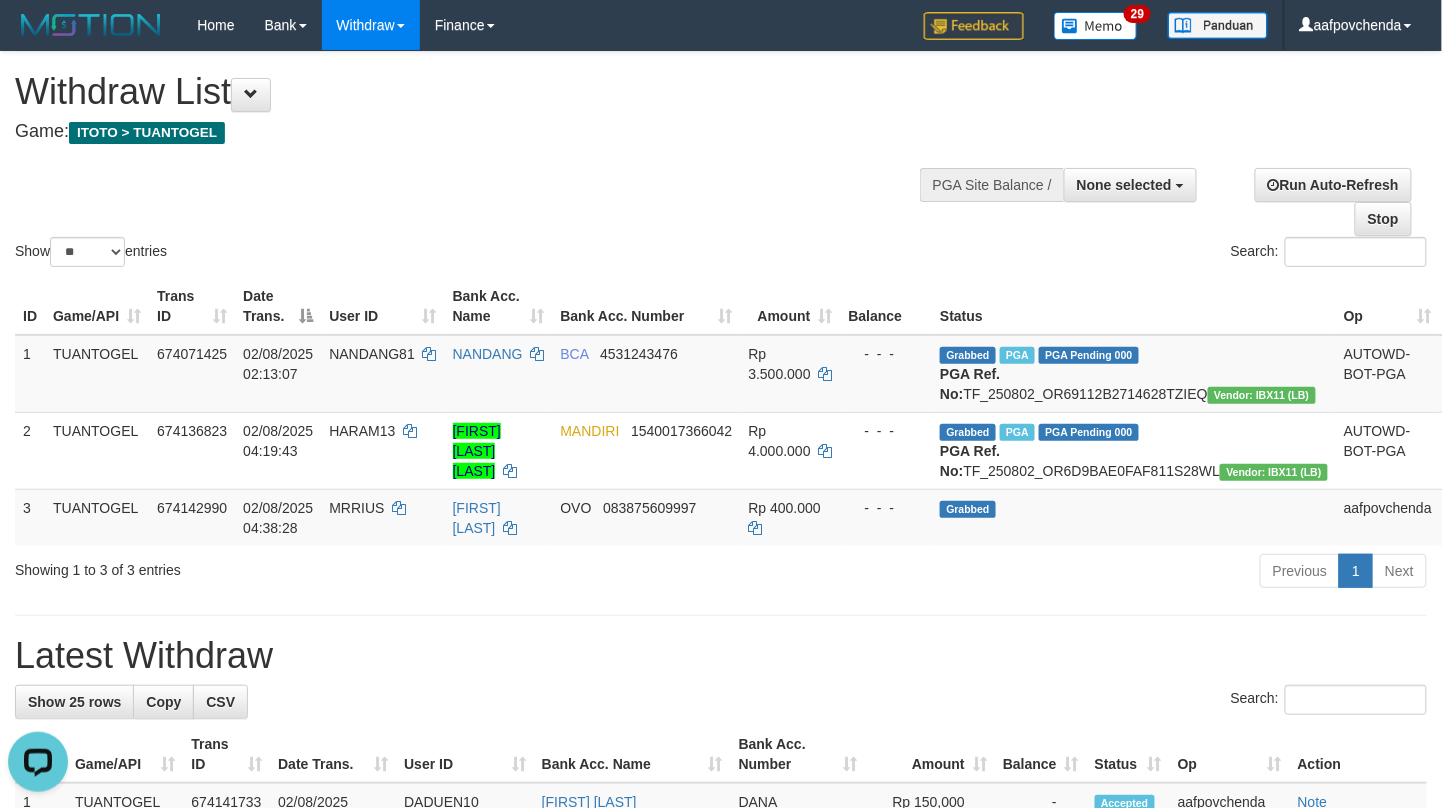 scroll, scrollTop: 0, scrollLeft: 0, axis: both 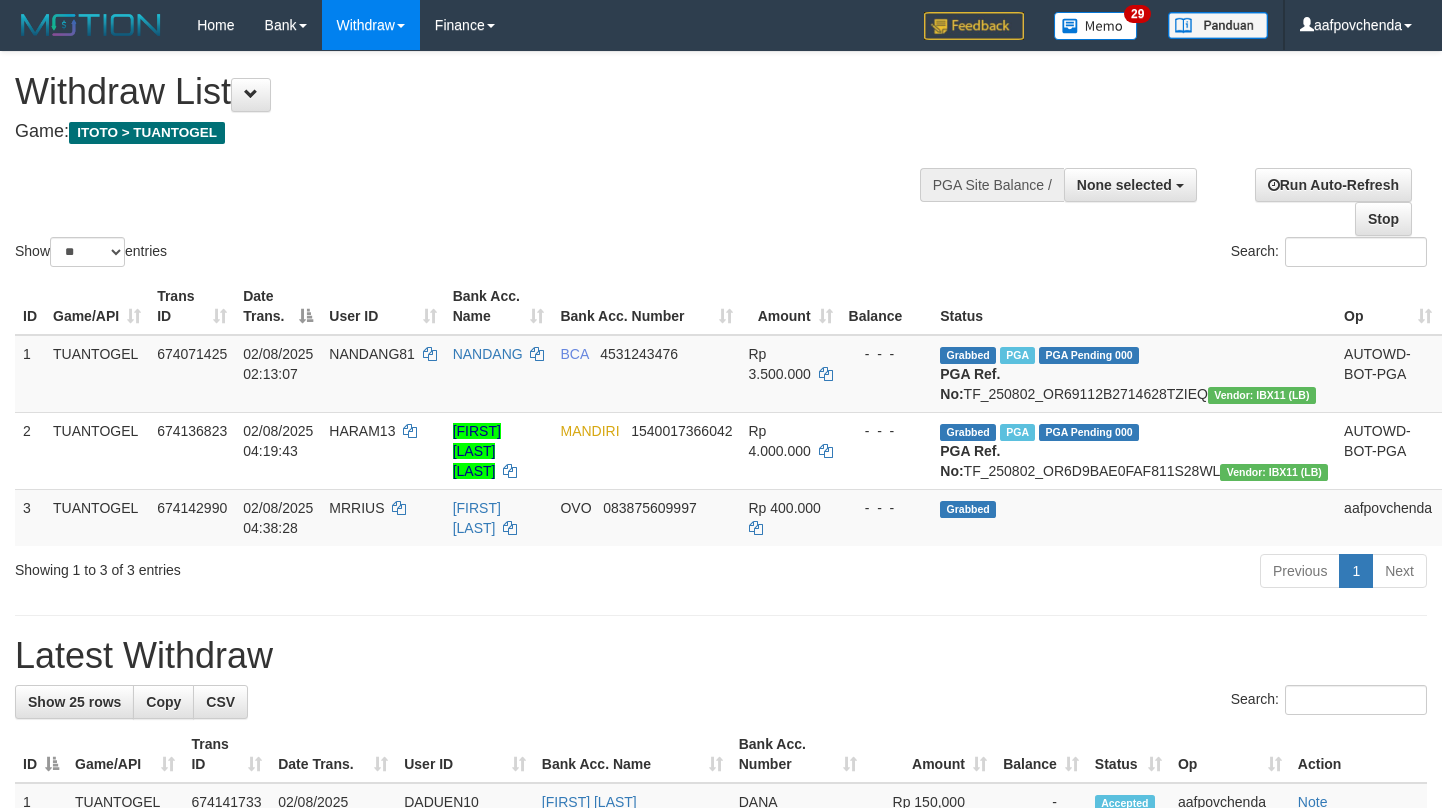 select 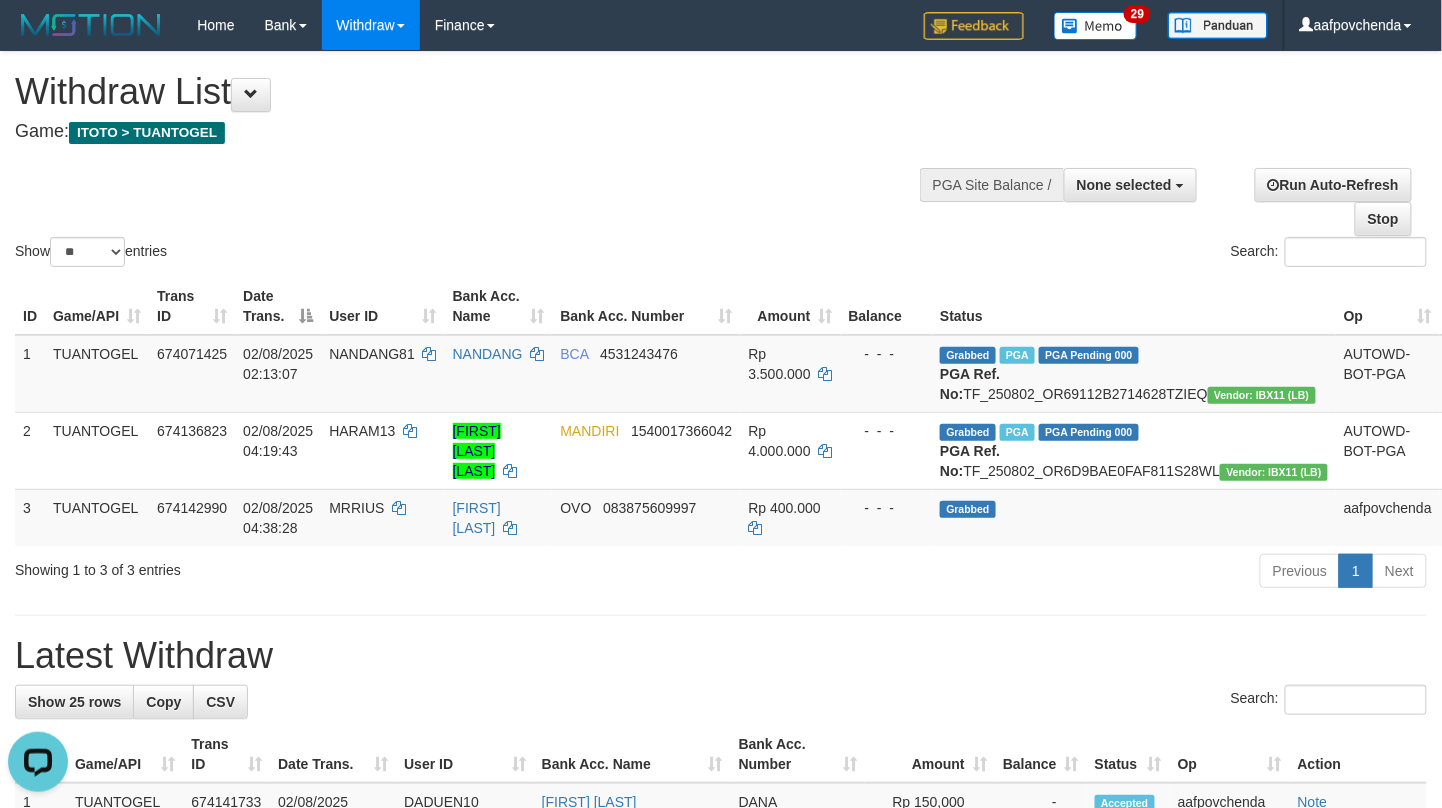 scroll, scrollTop: 0, scrollLeft: 0, axis: both 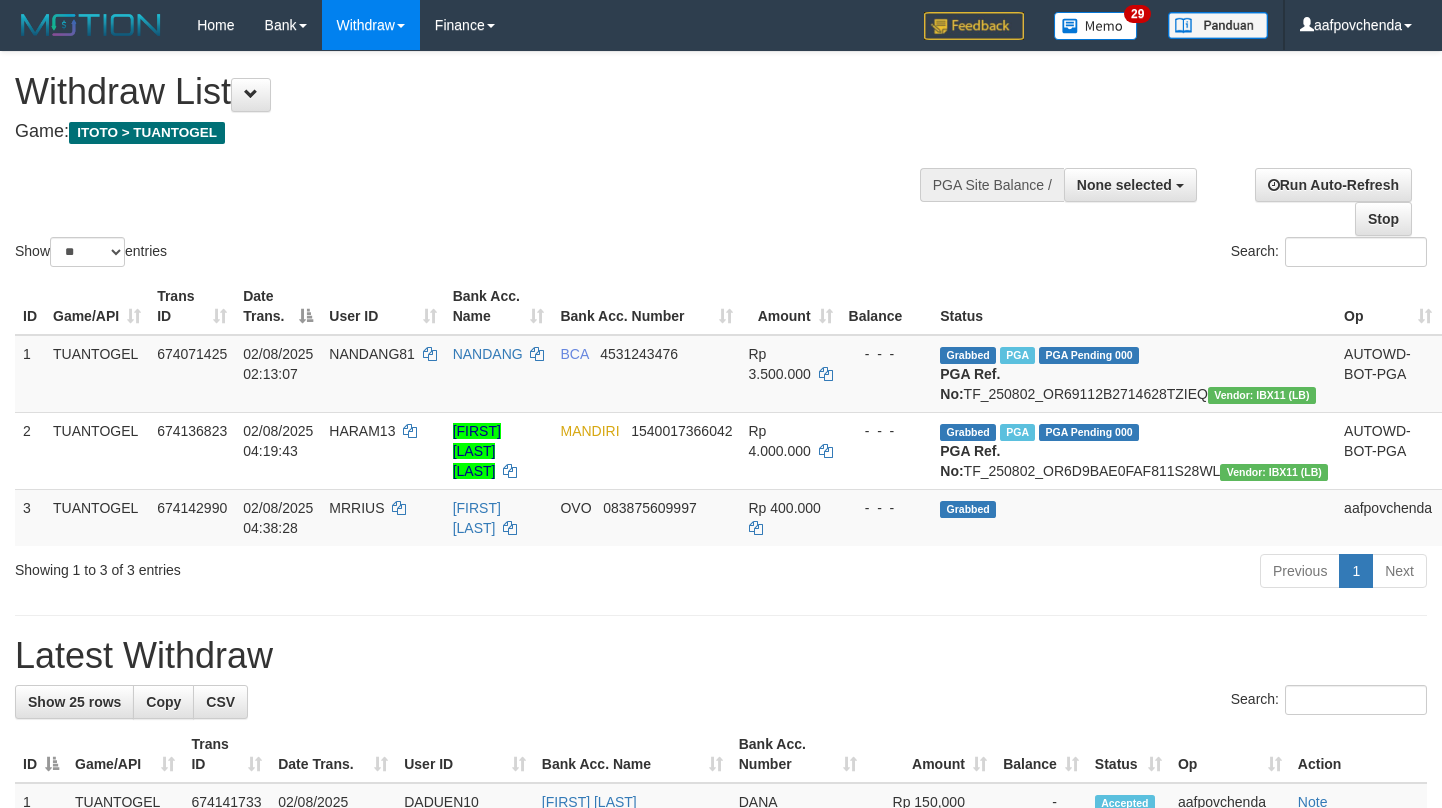 select 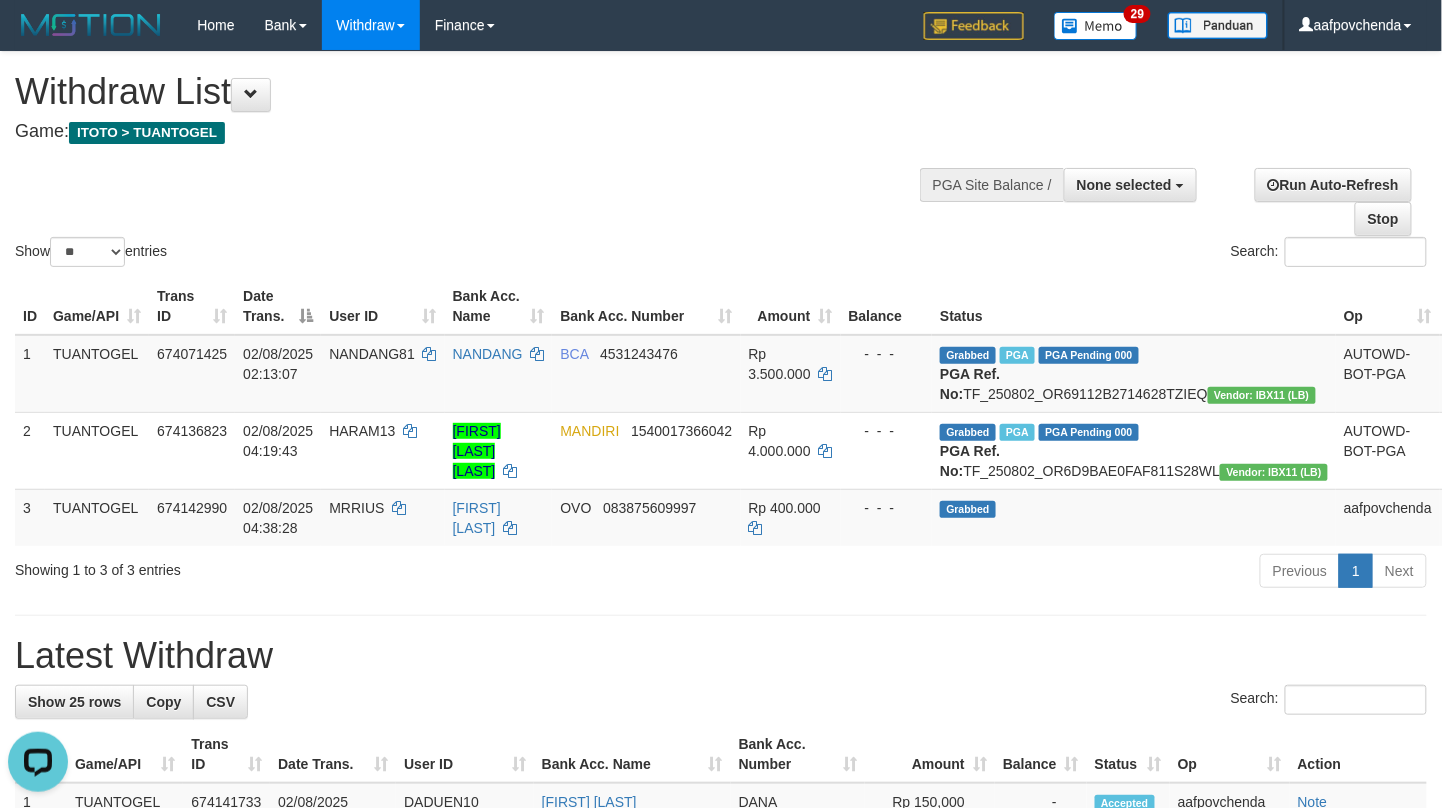 scroll, scrollTop: 0, scrollLeft: 0, axis: both 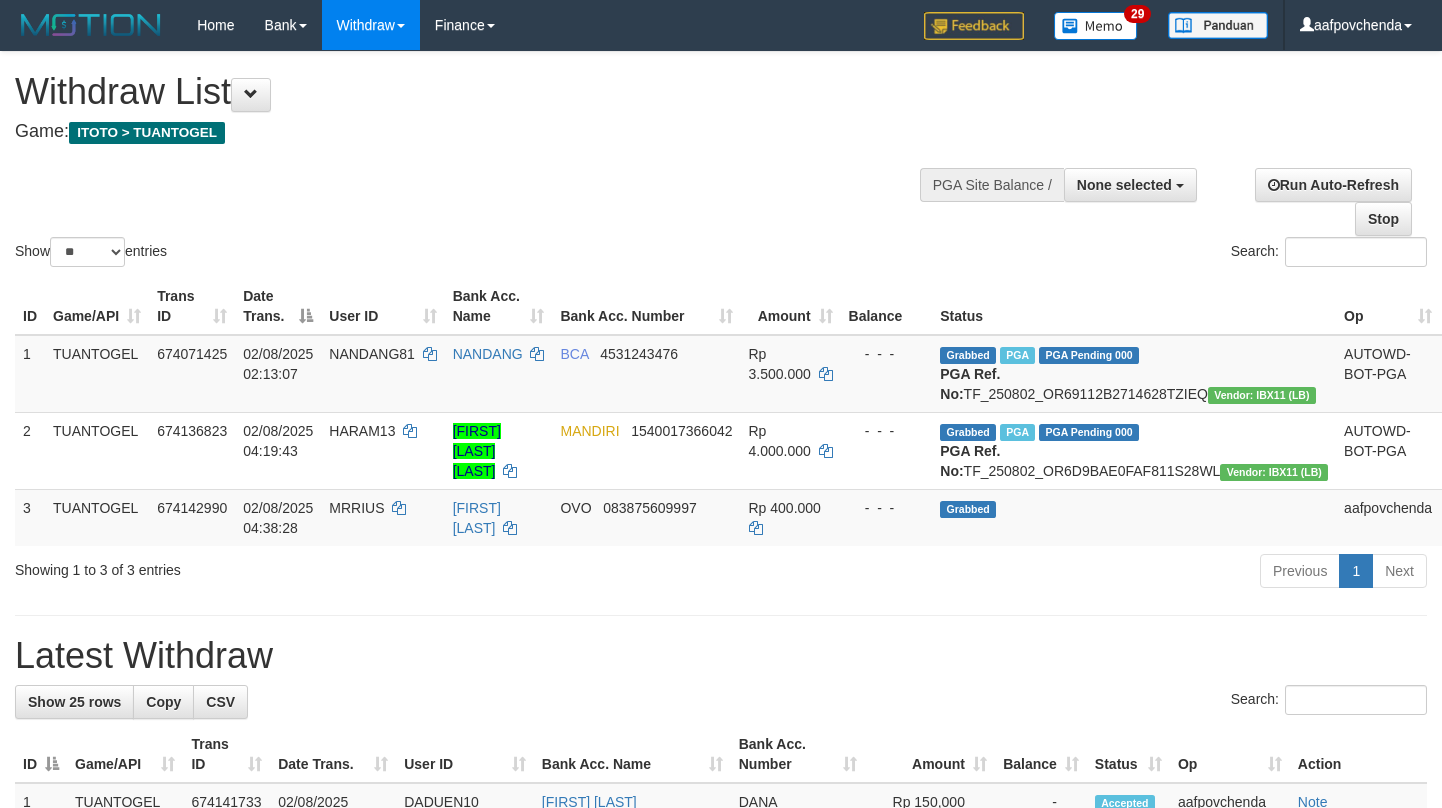 select 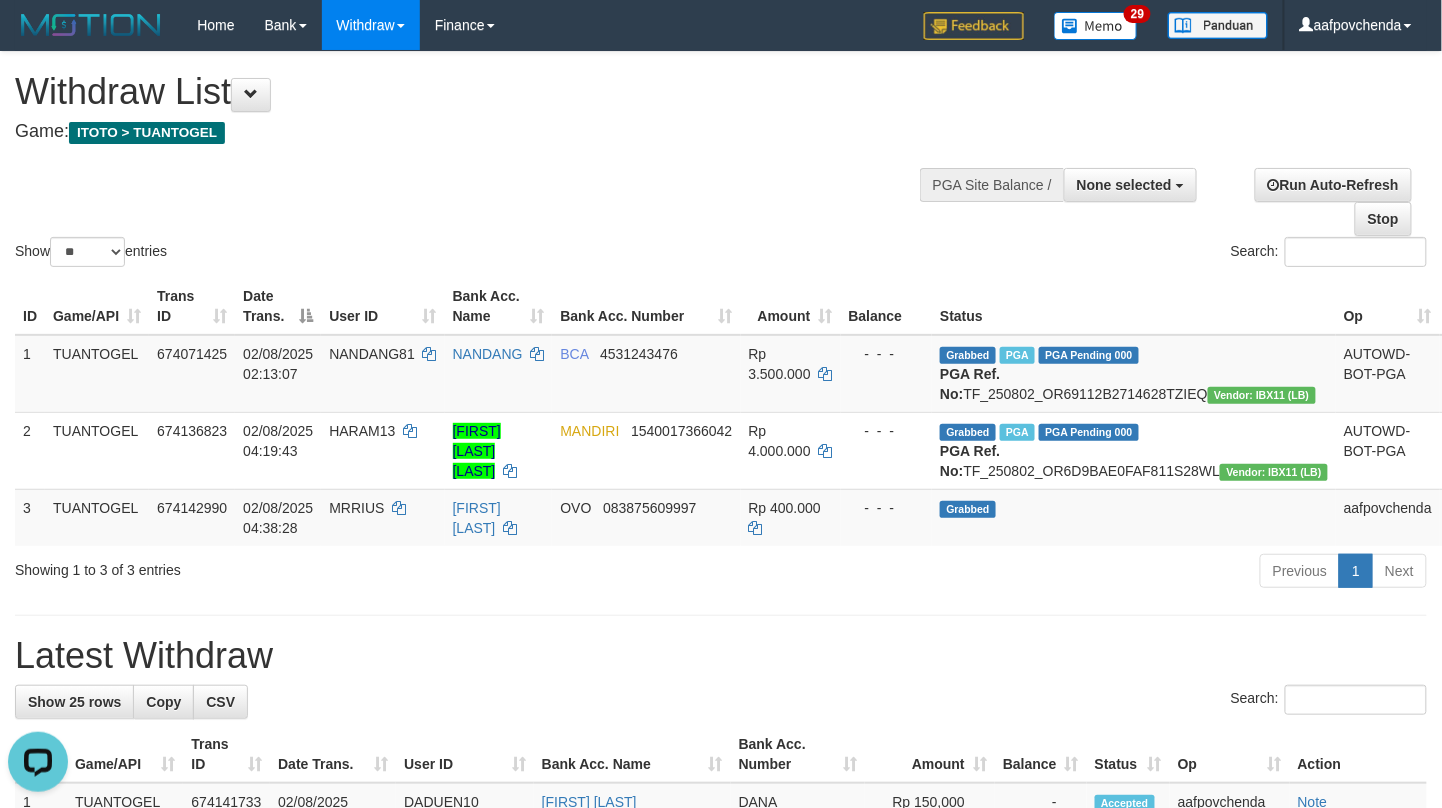 scroll, scrollTop: 0, scrollLeft: 0, axis: both 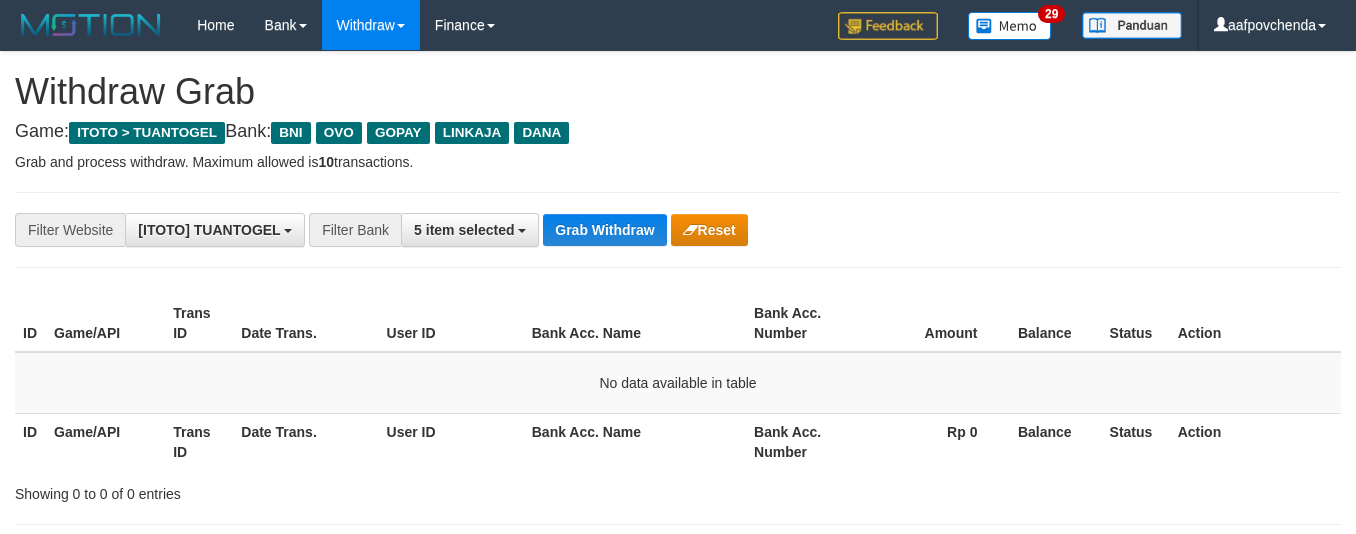 click on "Grab Withdraw" at bounding box center [604, 230] 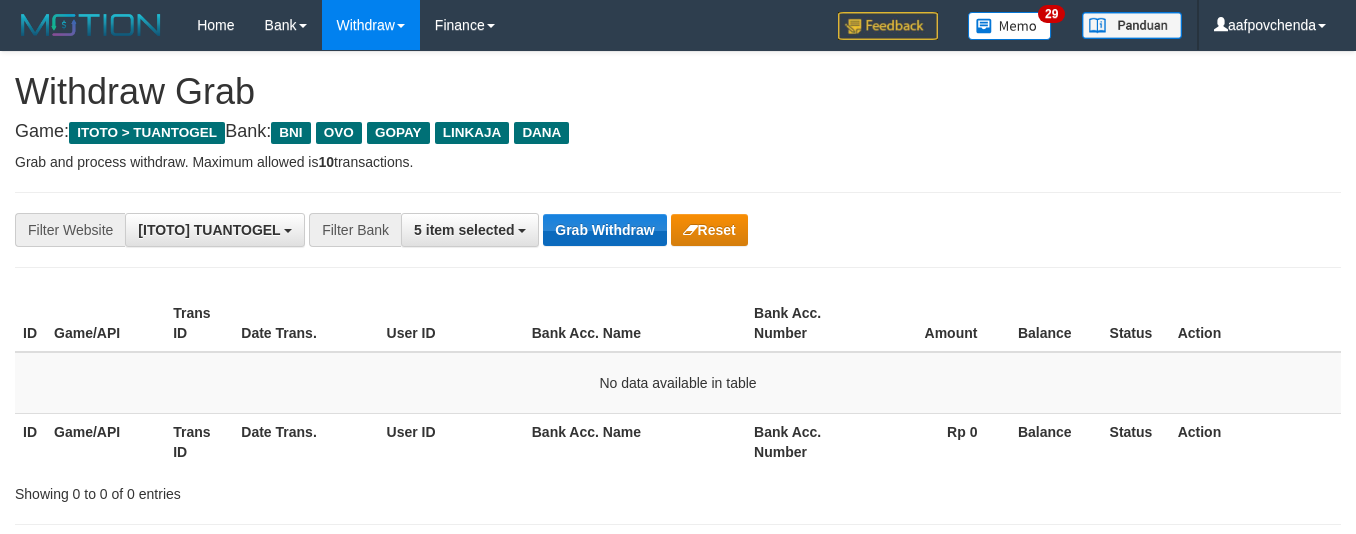 click on "Grab Withdraw" at bounding box center (604, 230) 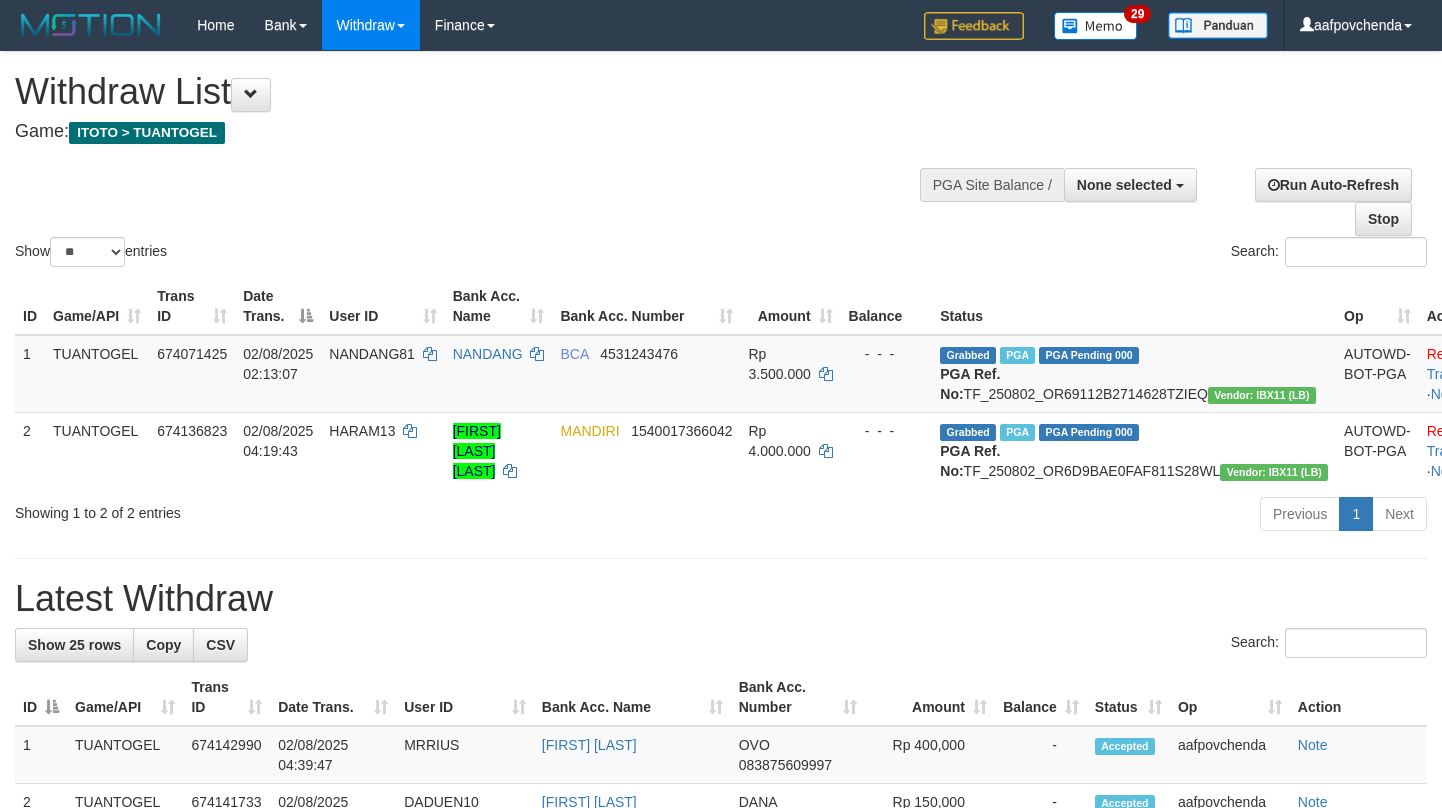 select 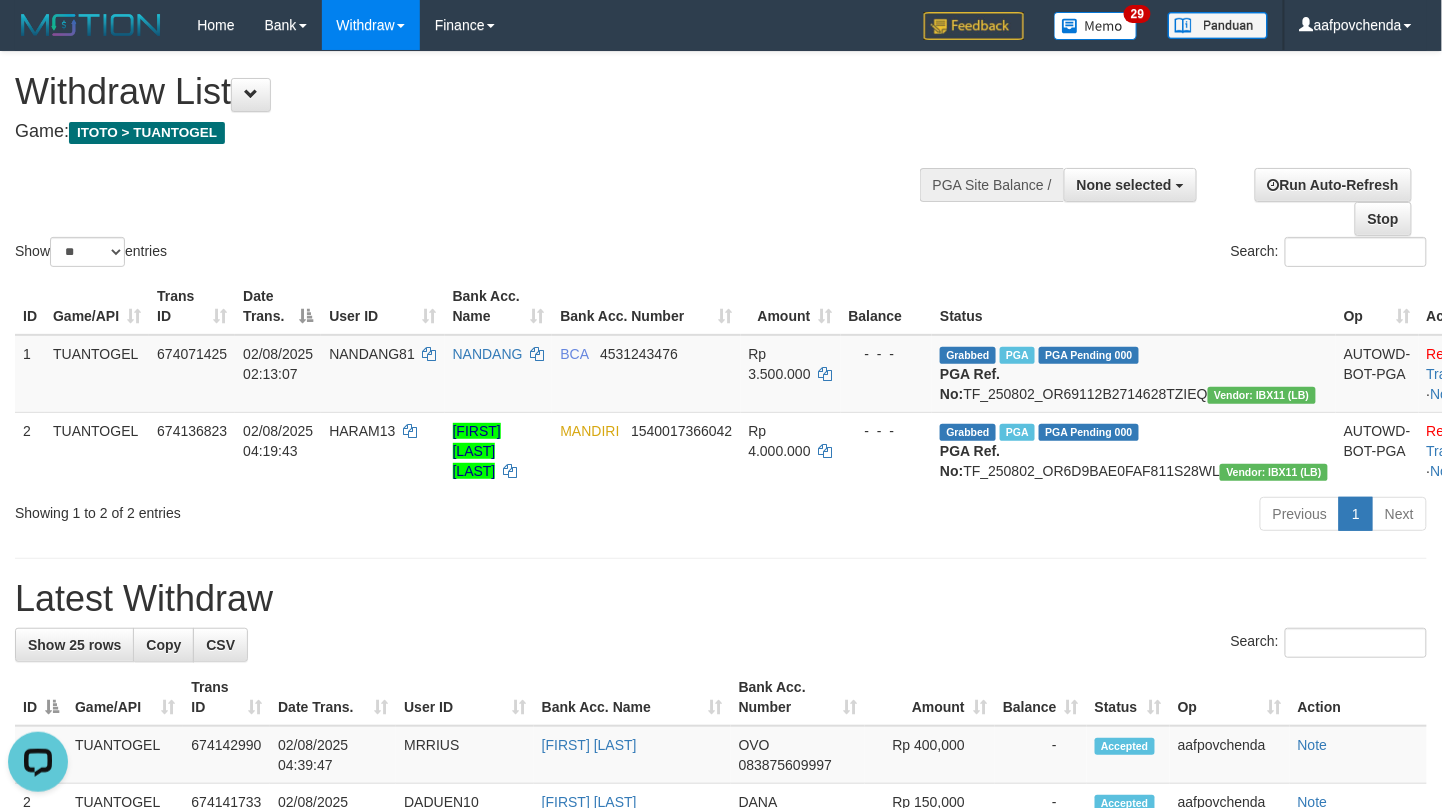 scroll, scrollTop: 0, scrollLeft: 0, axis: both 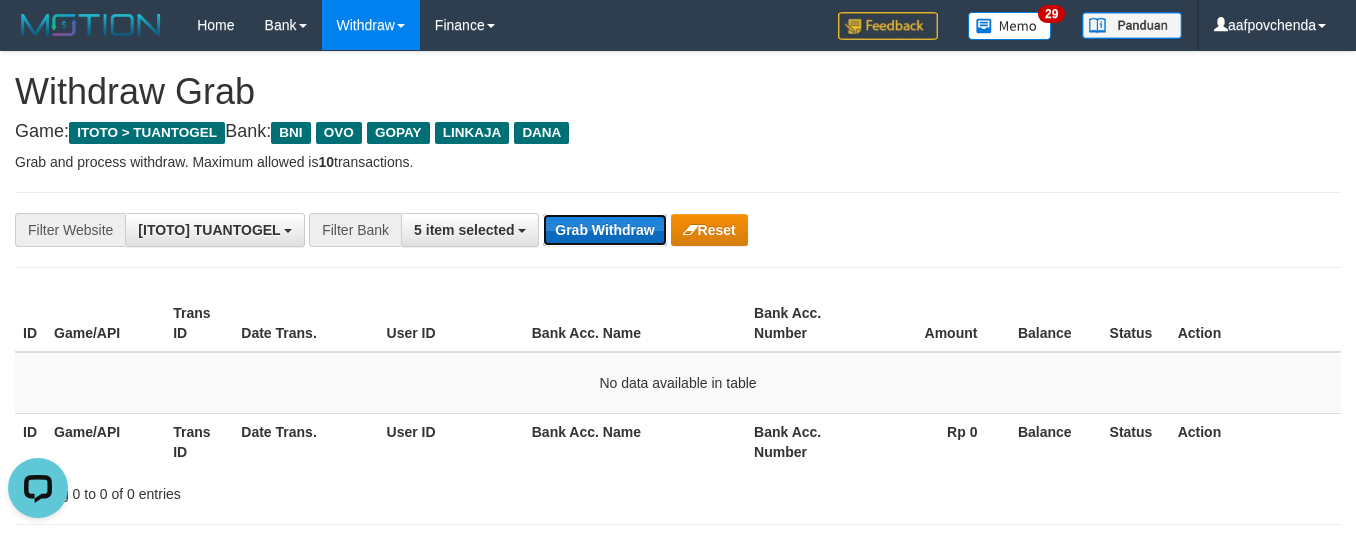click on "Grab Withdraw" at bounding box center [604, 230] 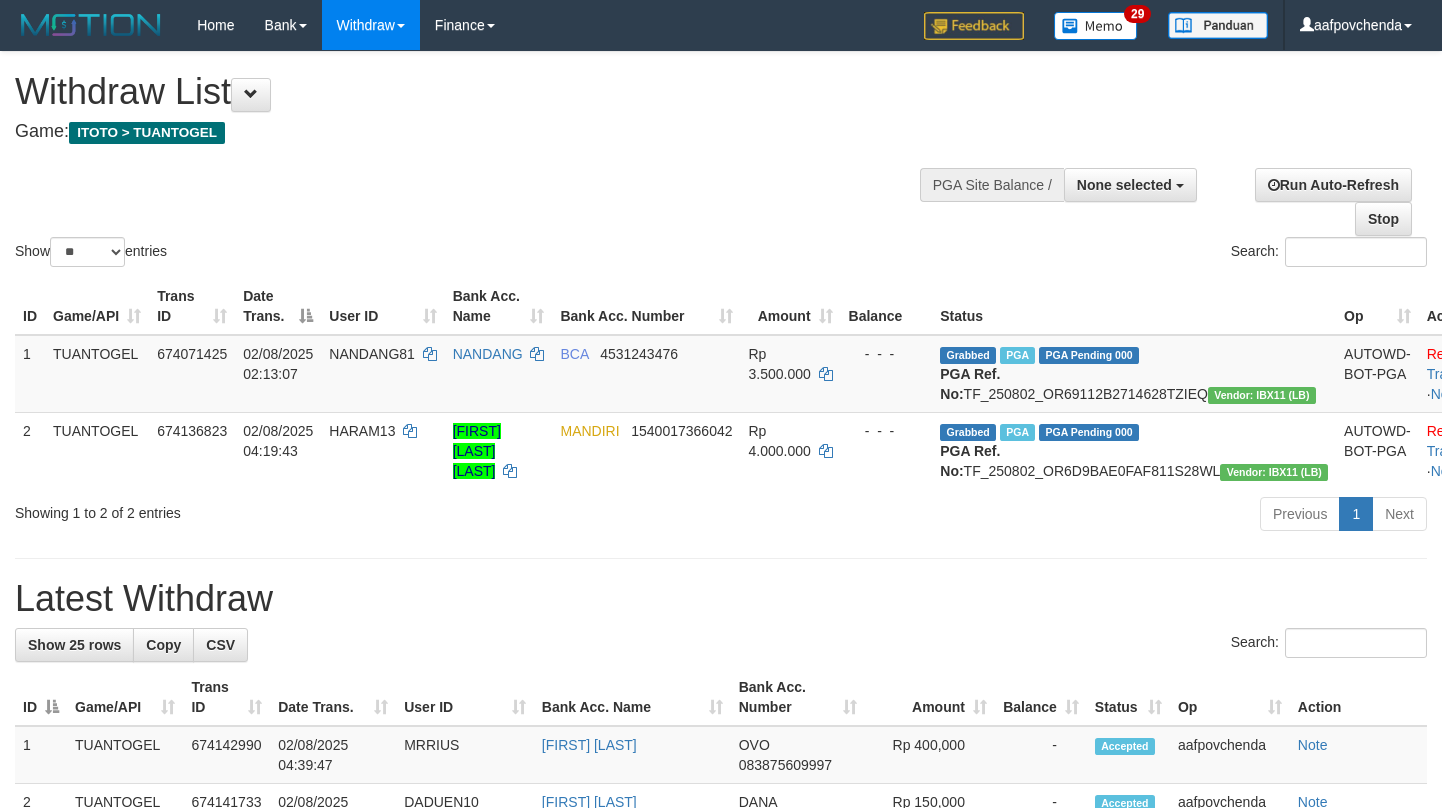 select 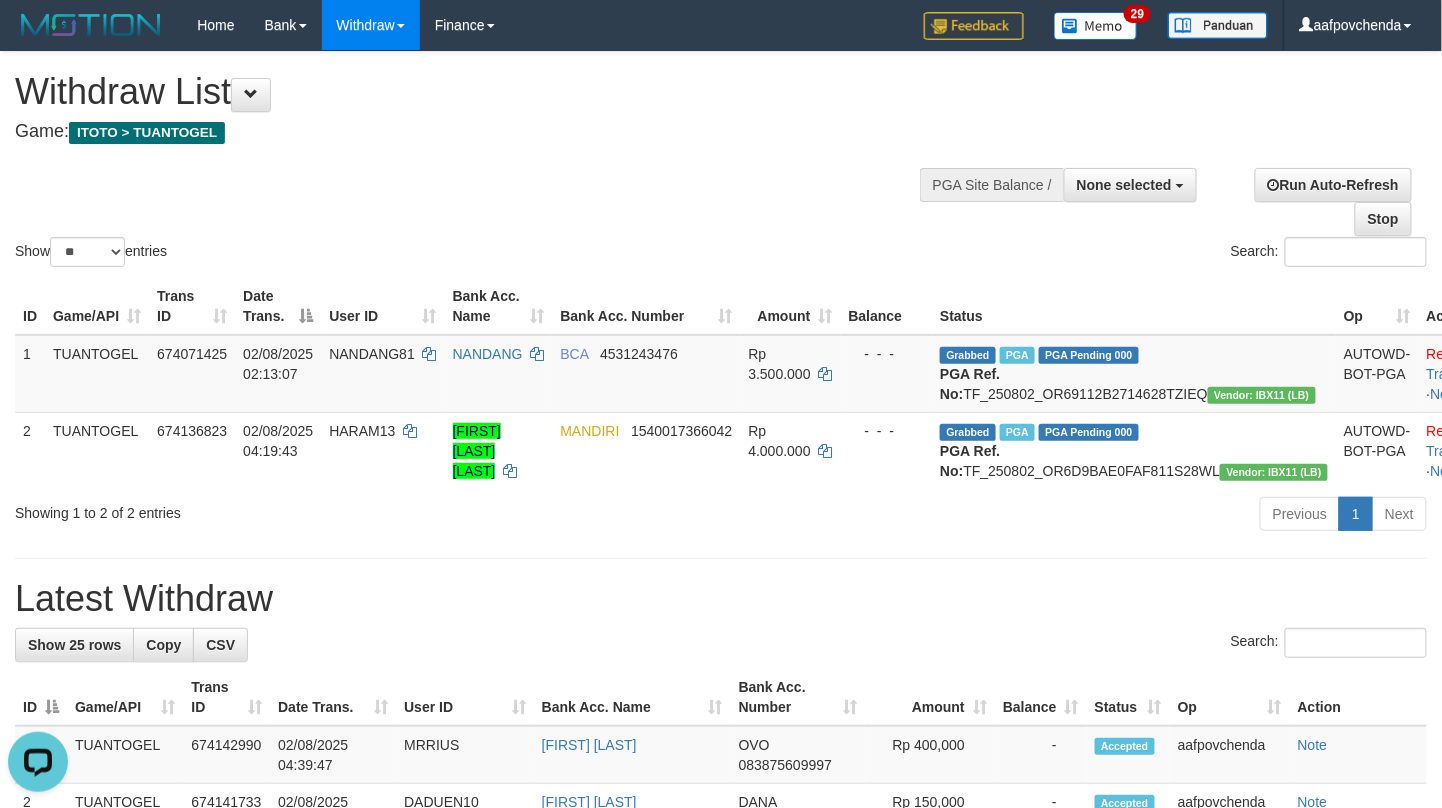 scroll, scrollTop: 0, scrollLeft: 0, axis: both 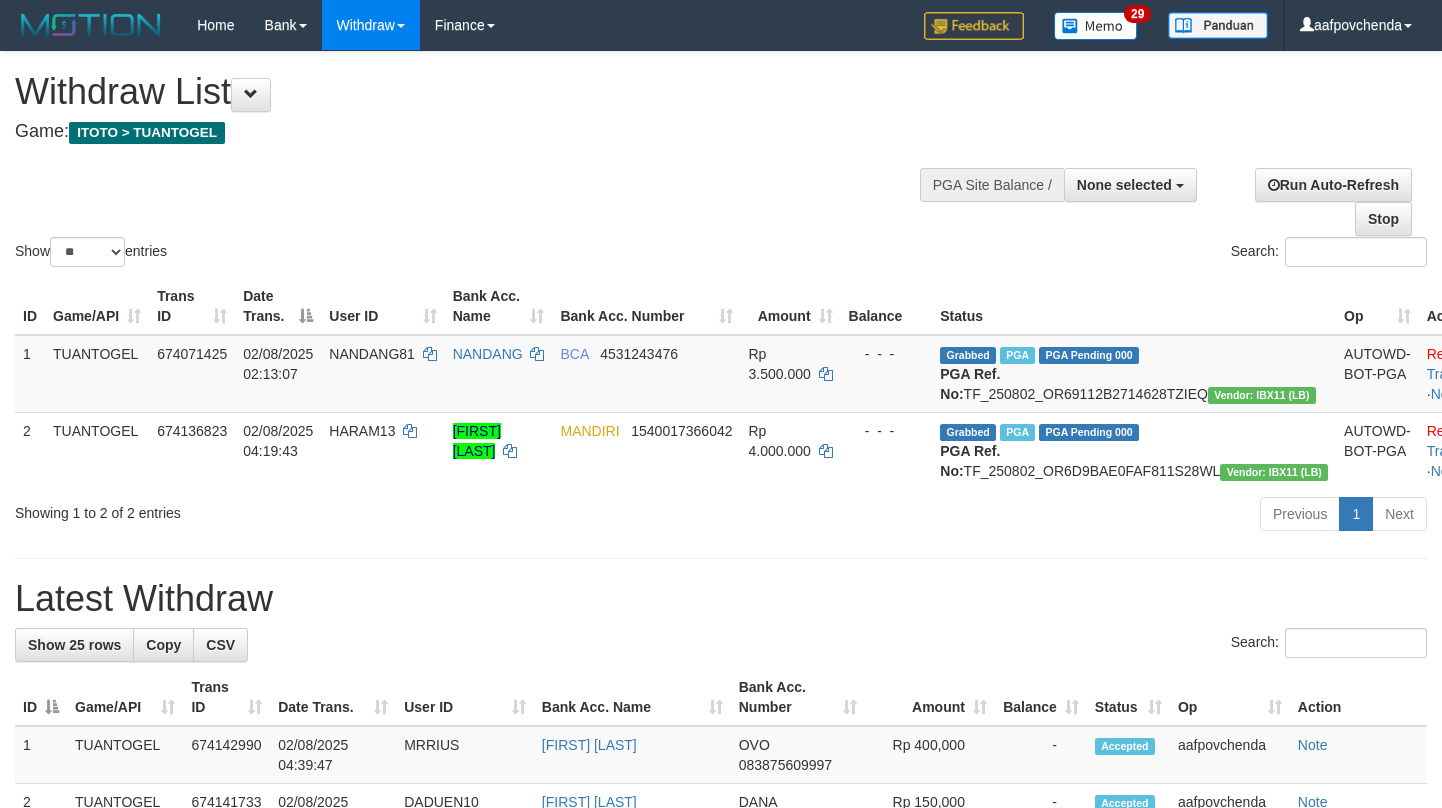 select 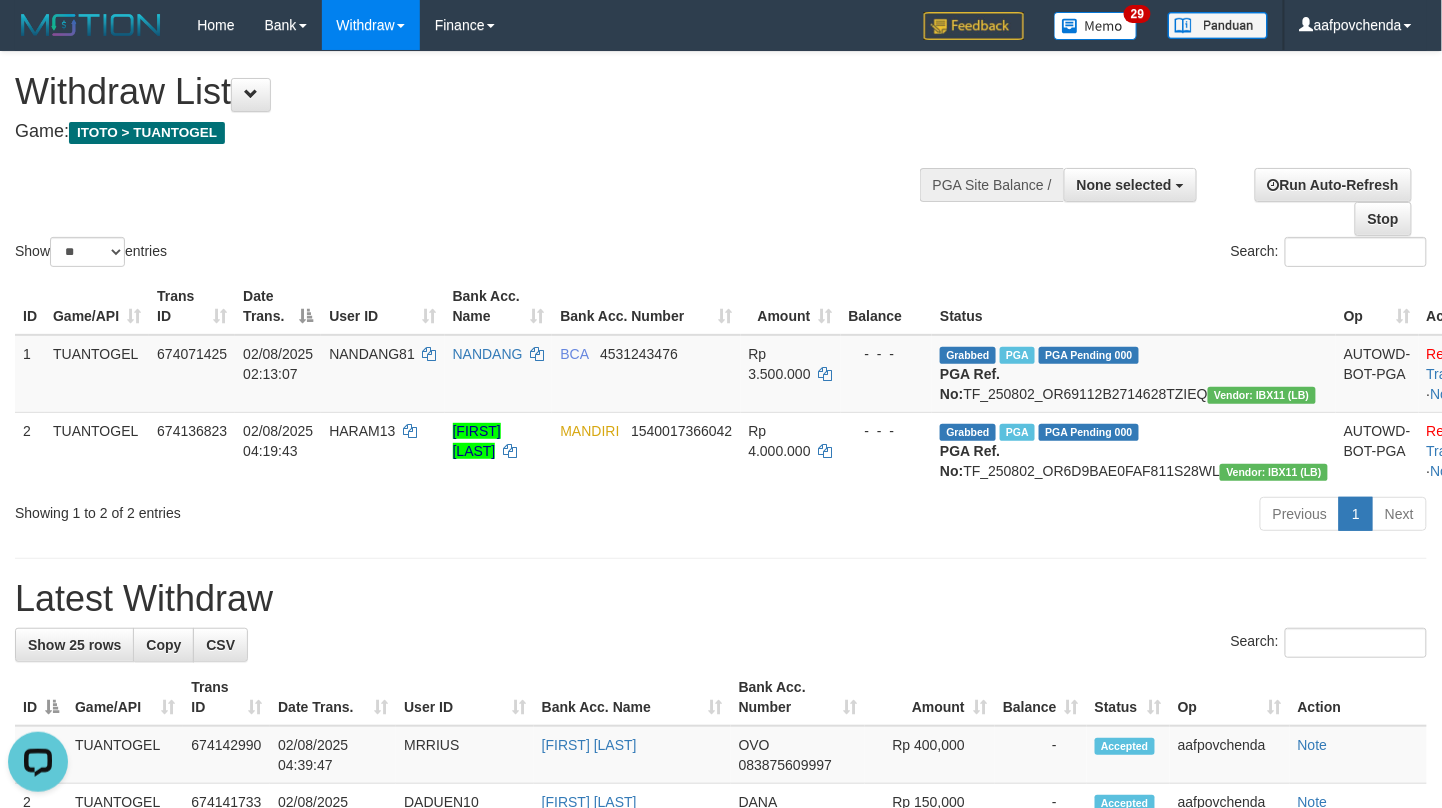 scroll, scrollTop: 0, scrollLeft: 0, axis: both 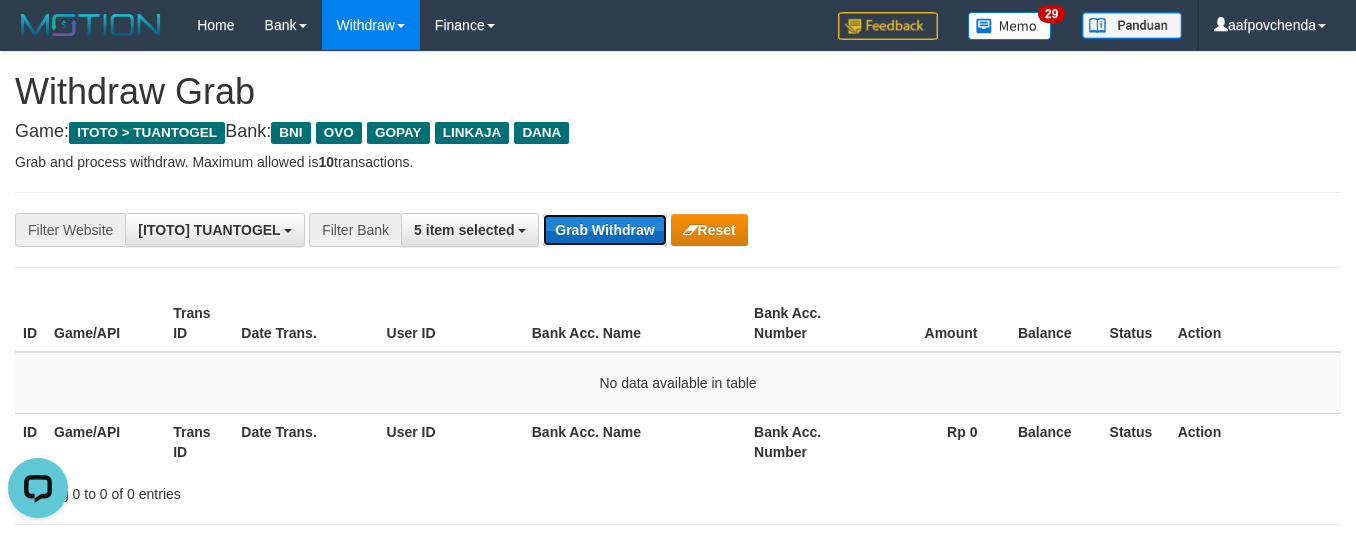 click on "Grab Withdraw" at bounding box center (604, 230) 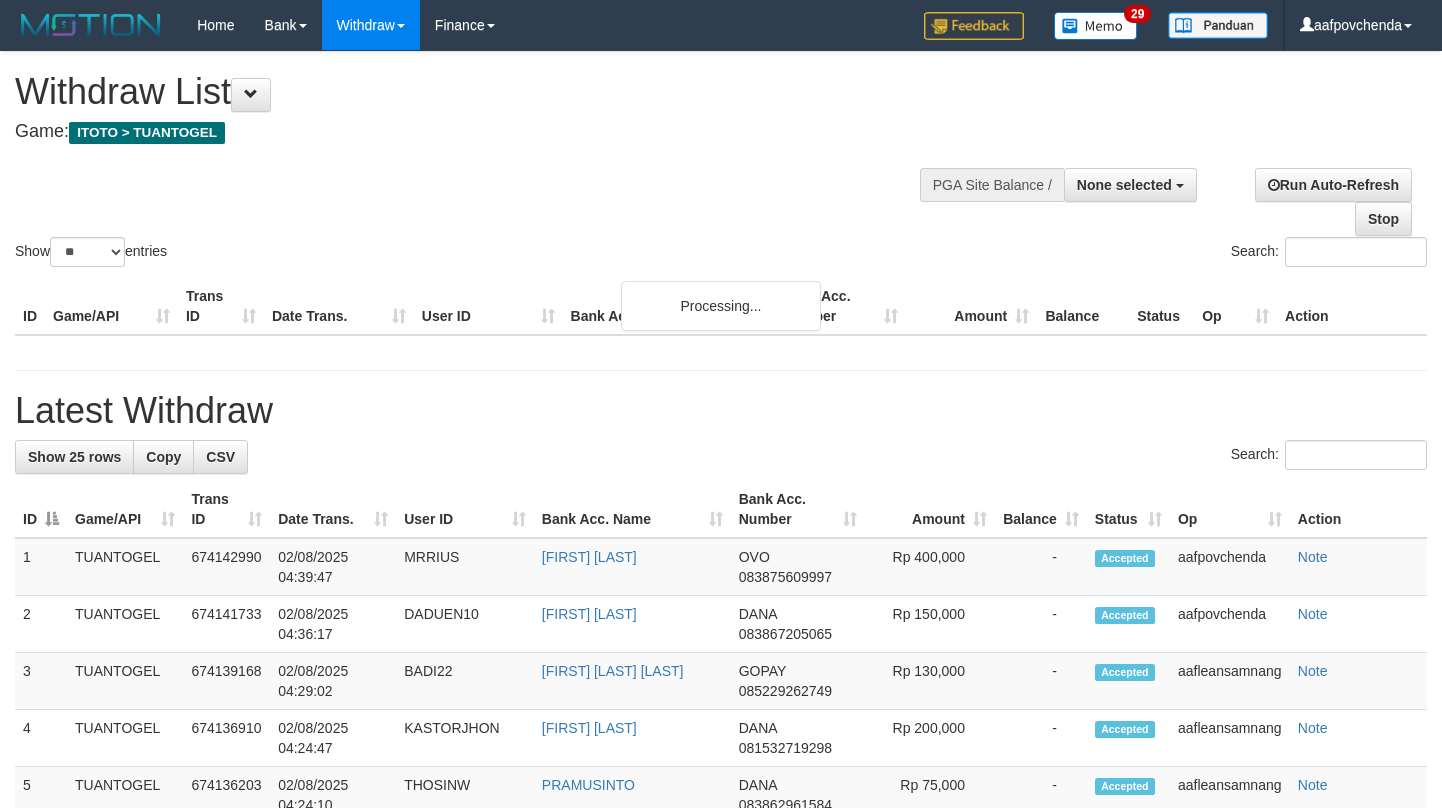 select 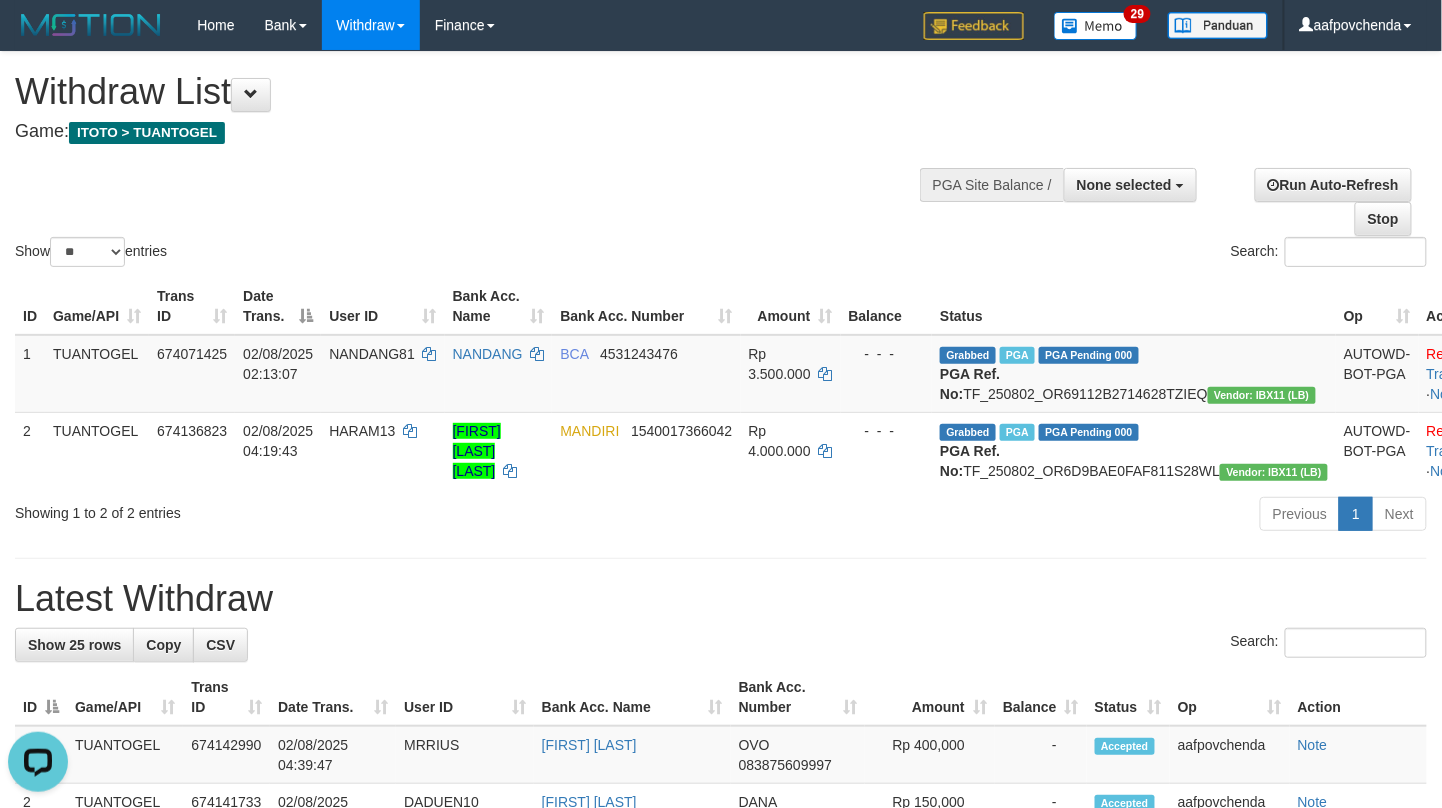 scroll, scrollTop: 0, scrollLeft: 0, axis: both 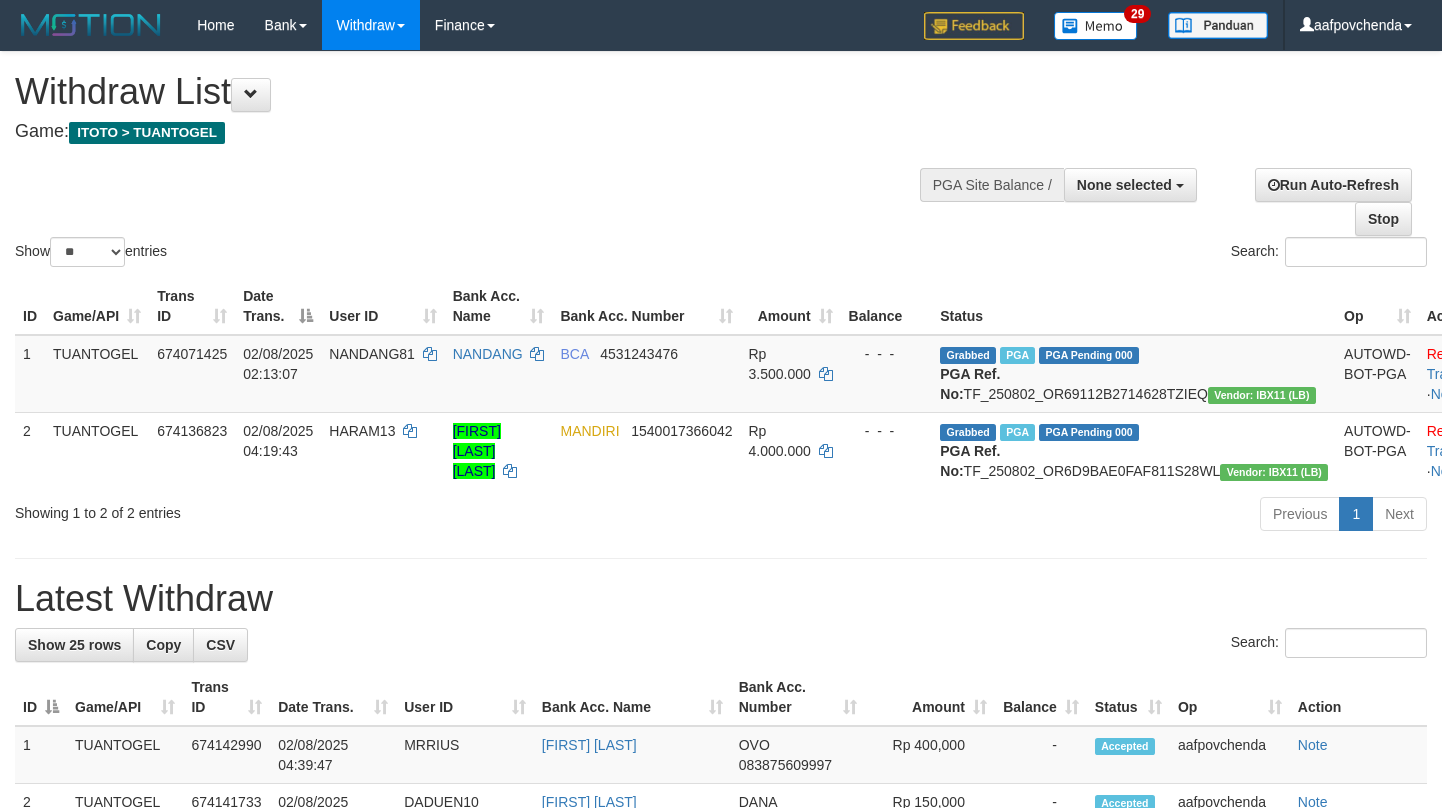 select 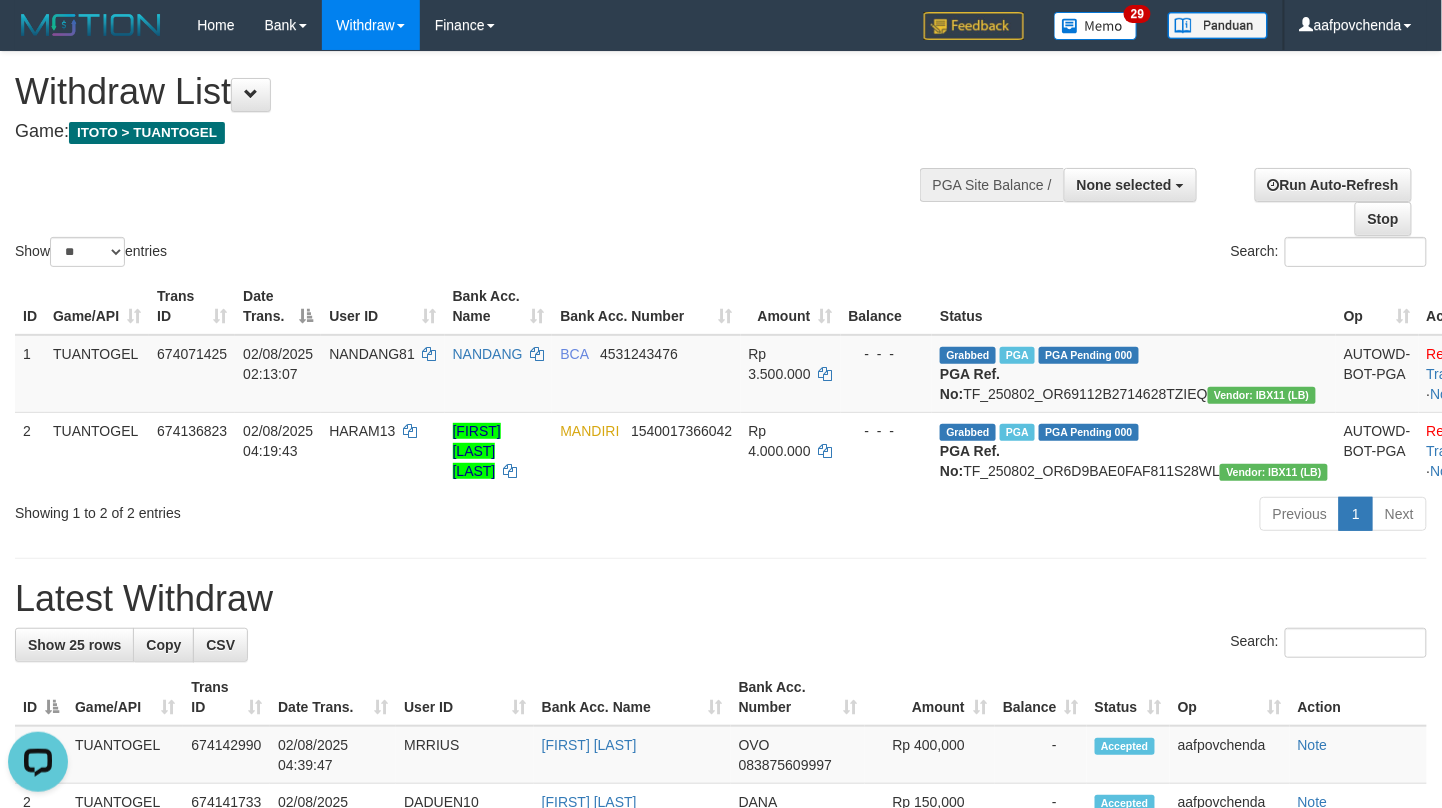 scroll, scrollTop: 0, scrollLeft: 0, axis: both 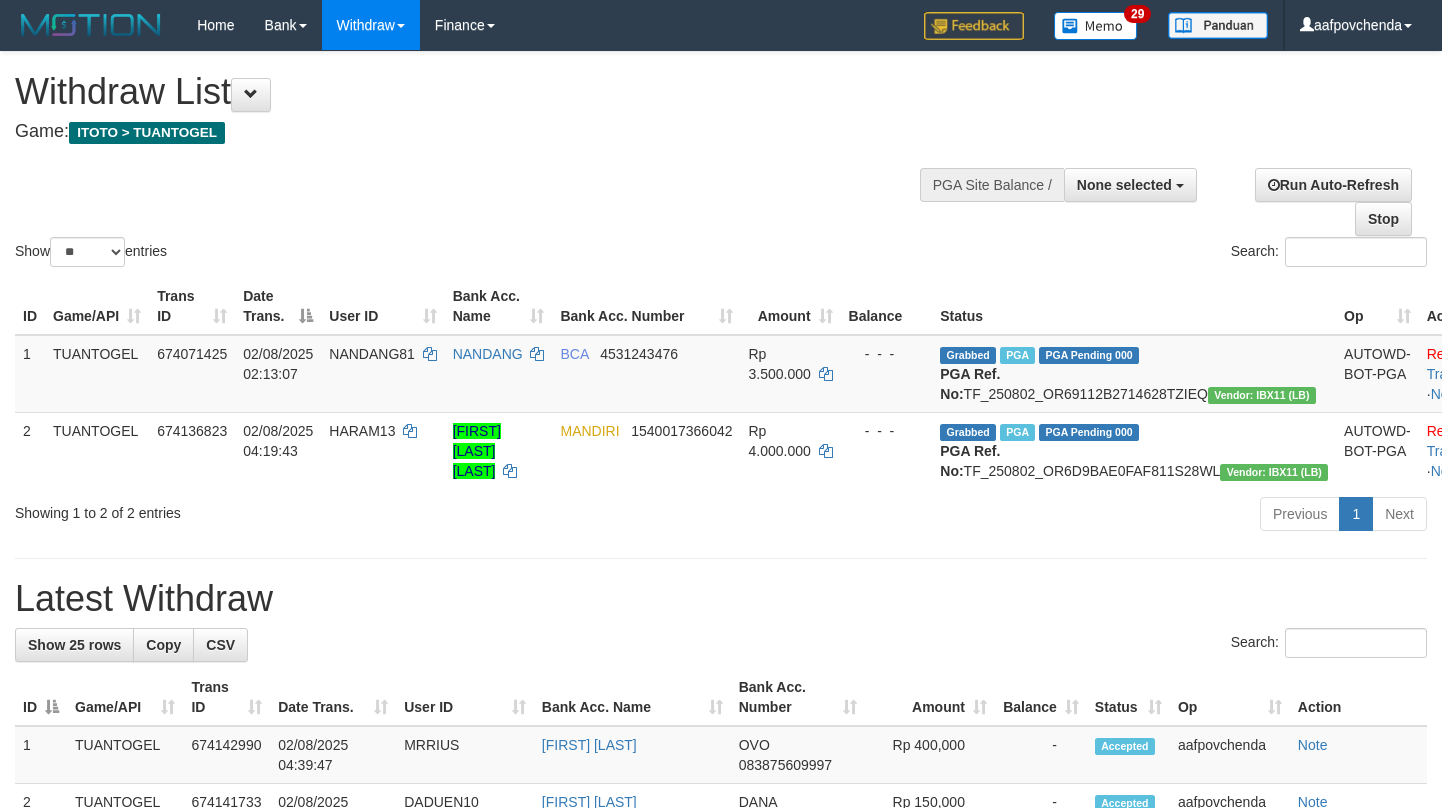 select 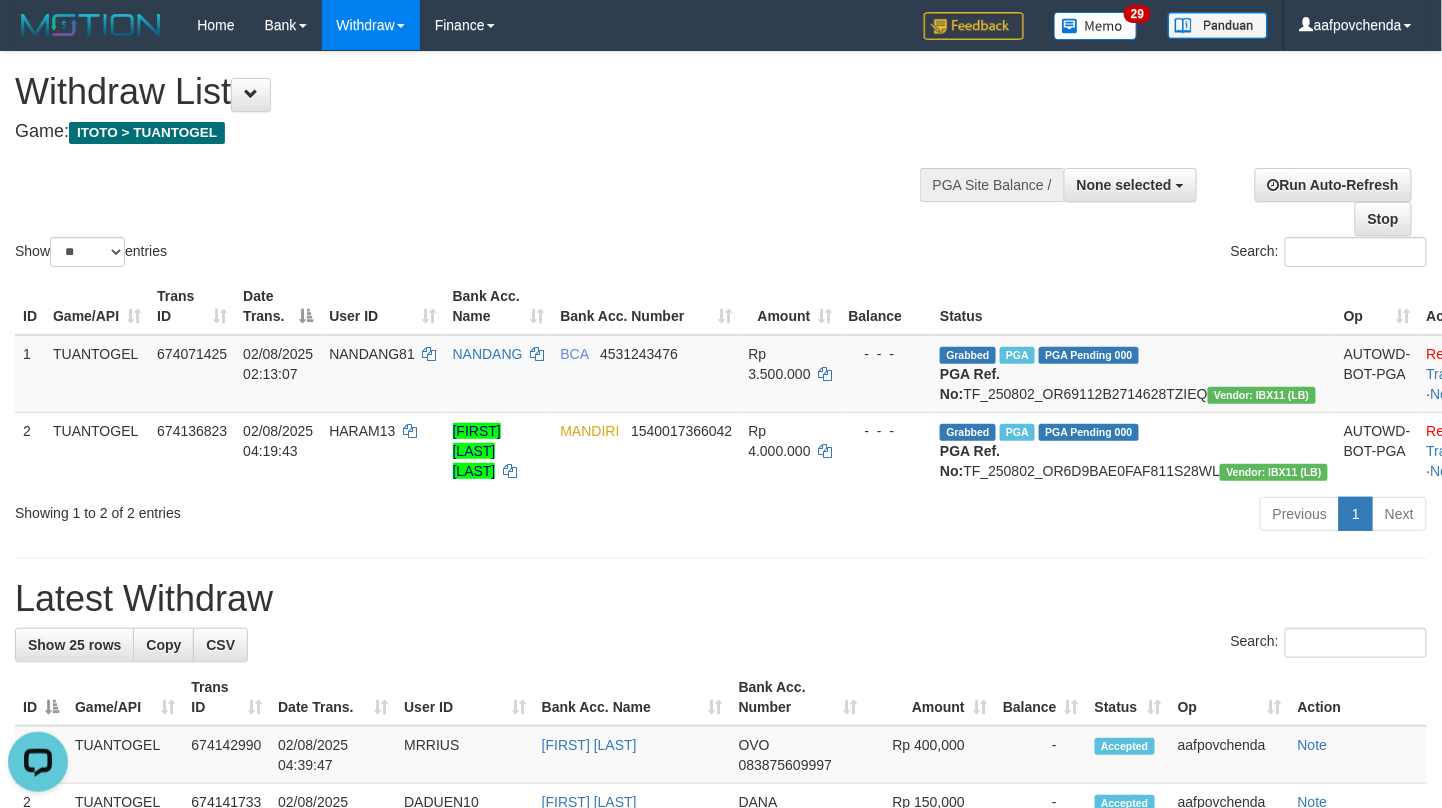 scroll, scrollTop: 0, scrollLeft: 0, axis: both 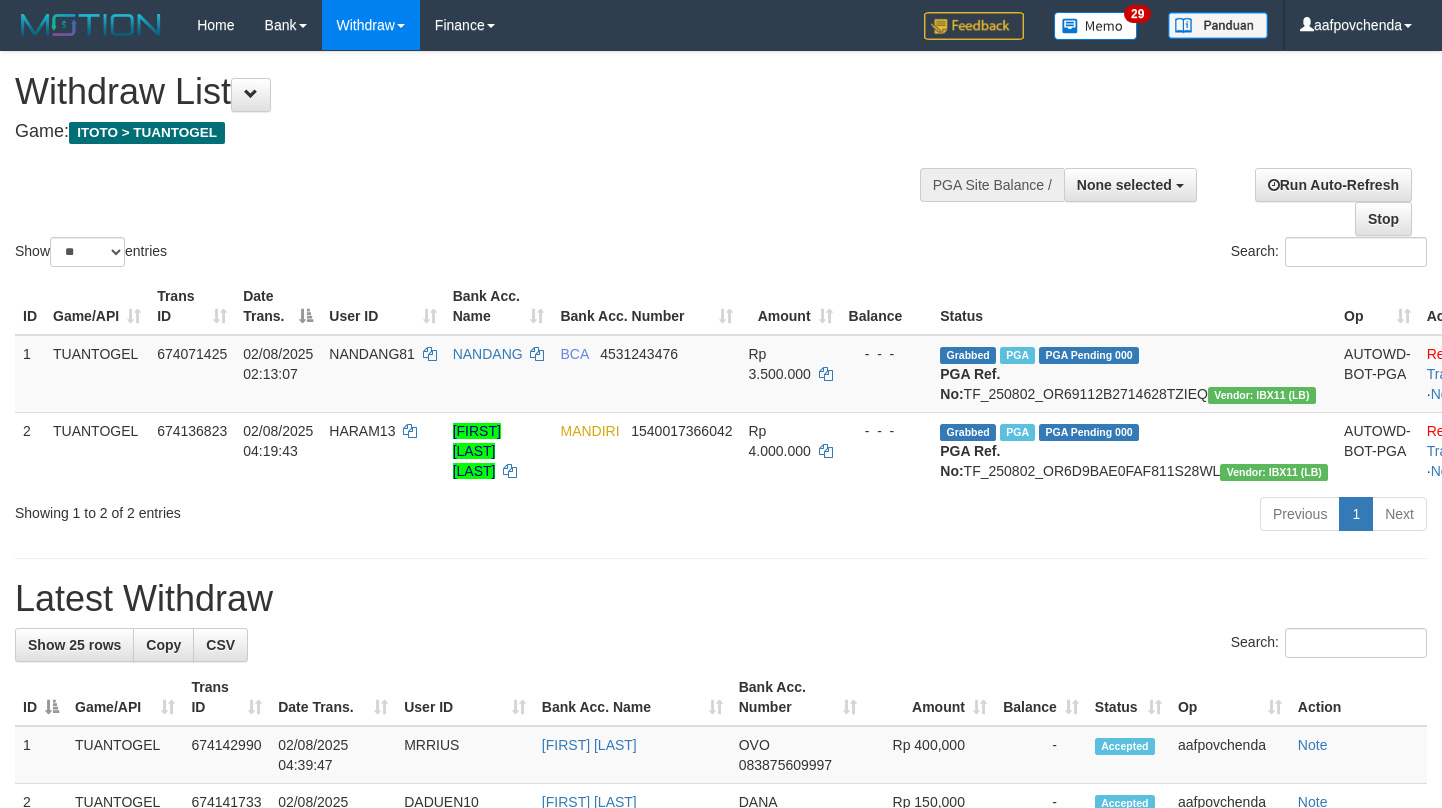 select 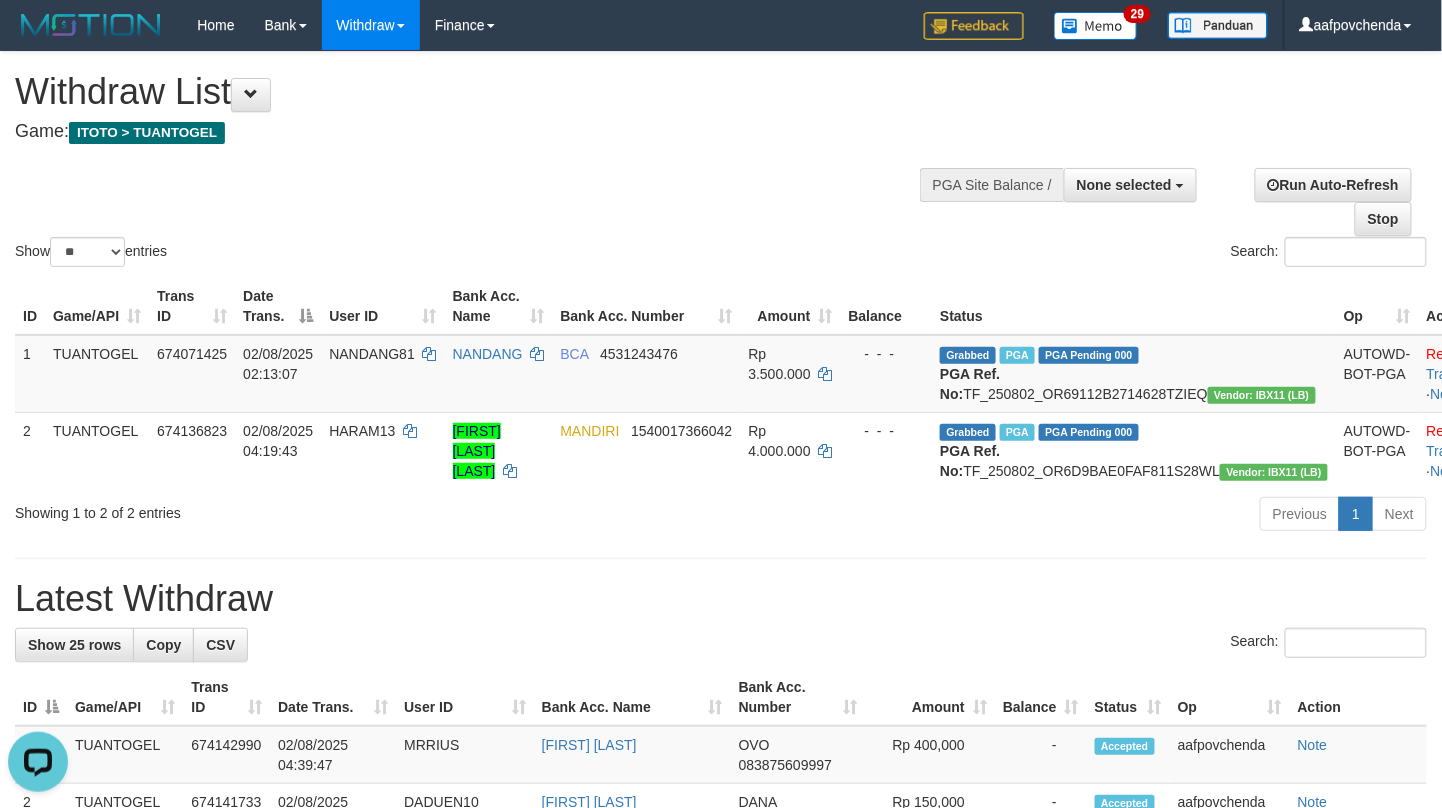 scroll, scrollTop: 0, scrollLeft: 0, axis: both 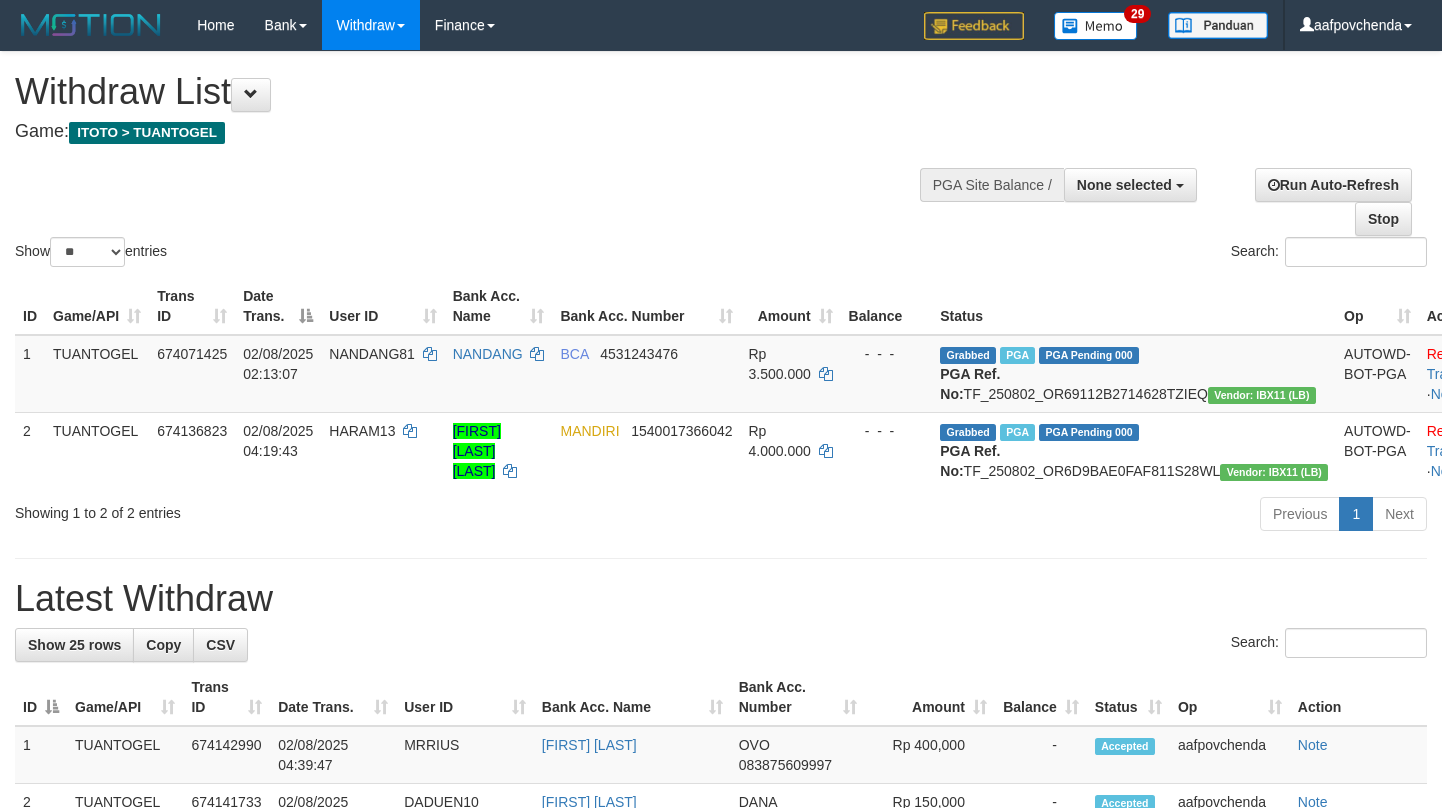 select 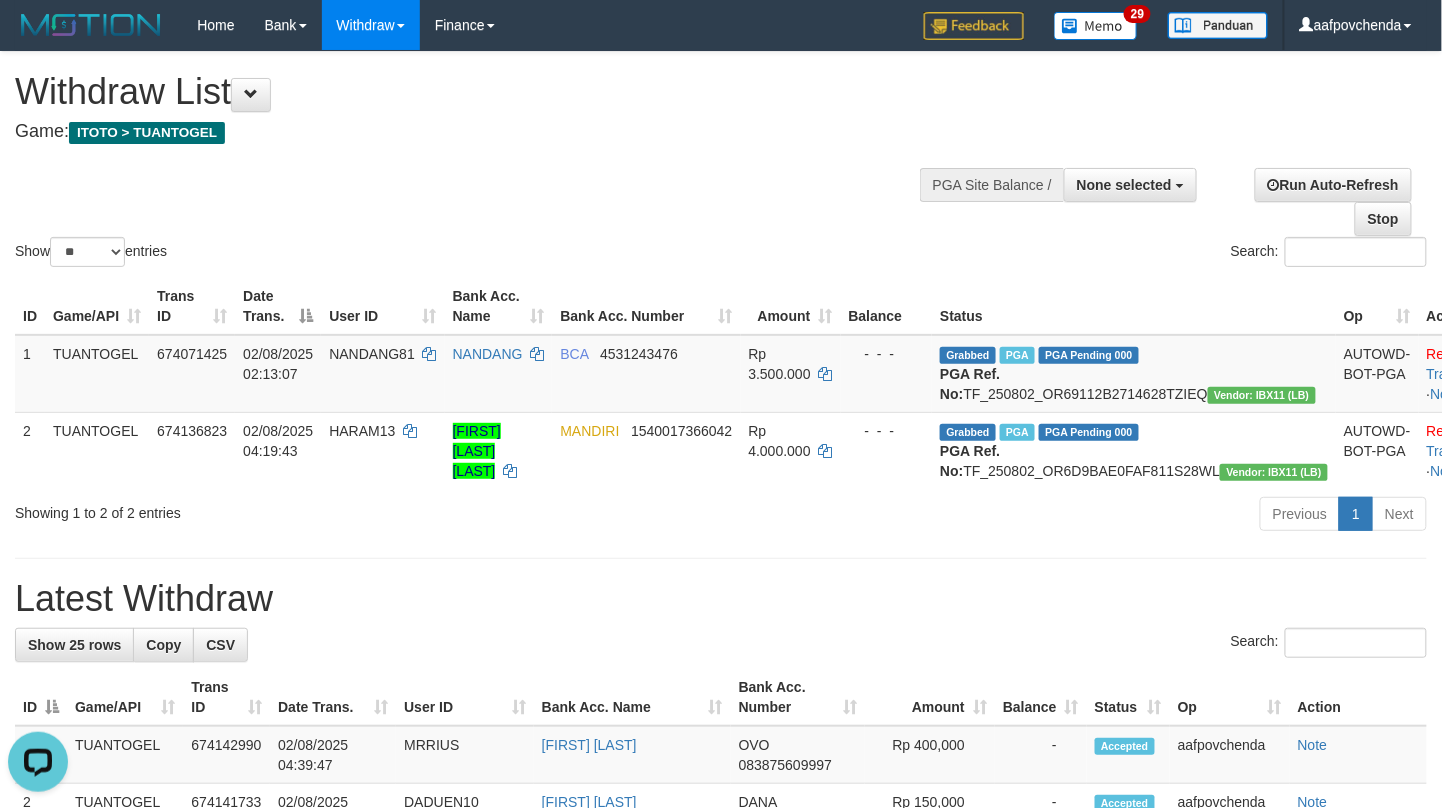 scroll, scrollTop: 0, scrollLeft: 0, axis: both 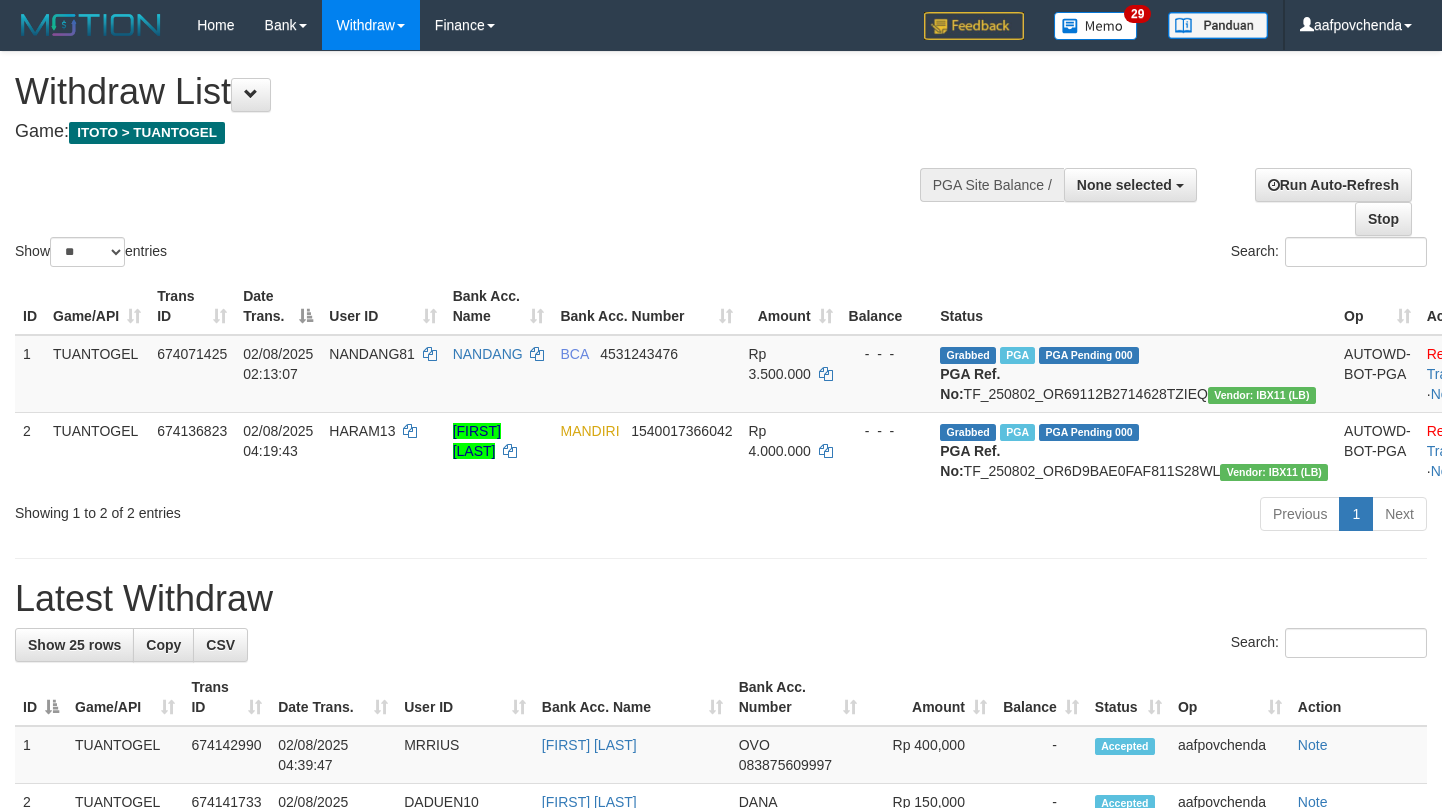 select 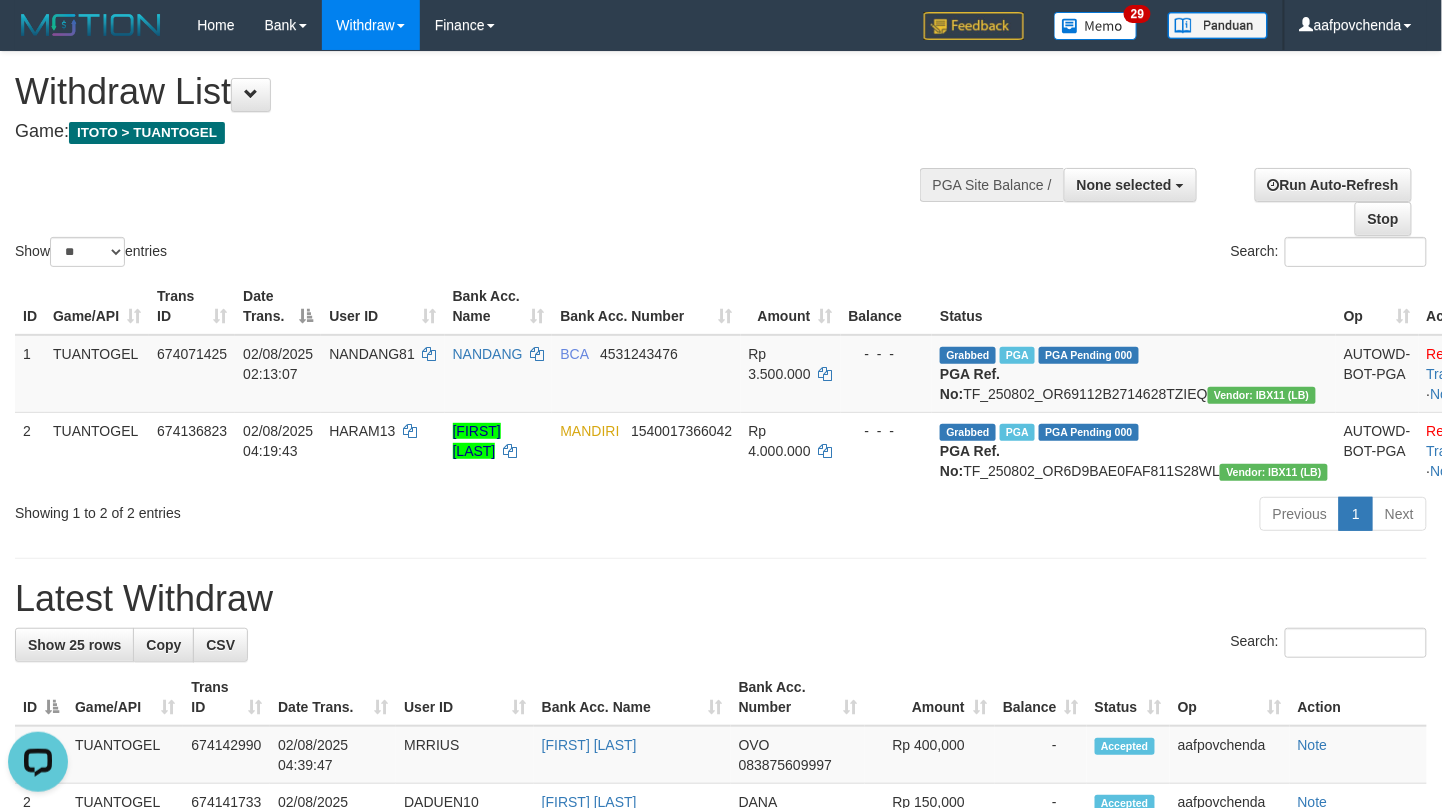 scroll, scrollTop: 0, scrollLeft: 0, axis: both 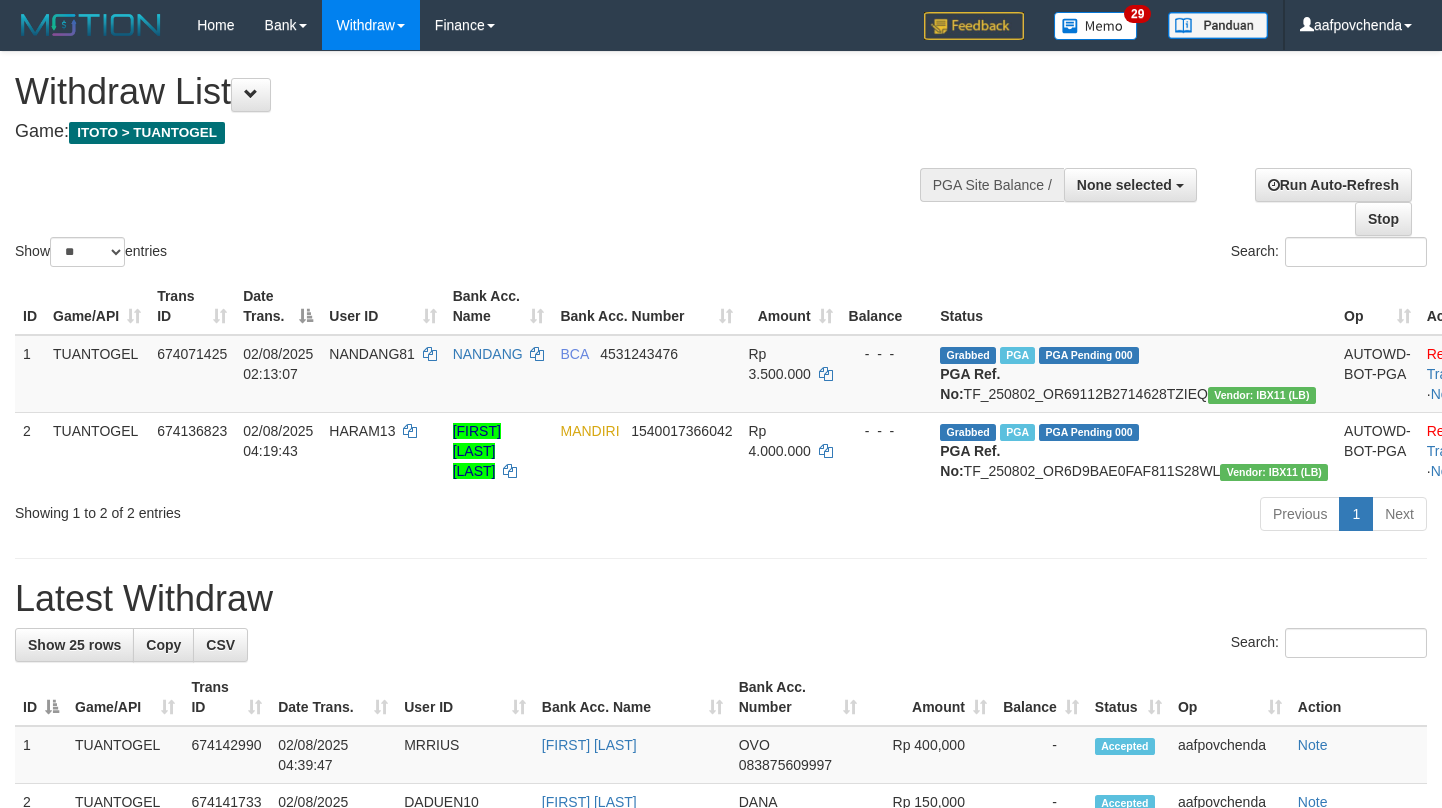 select 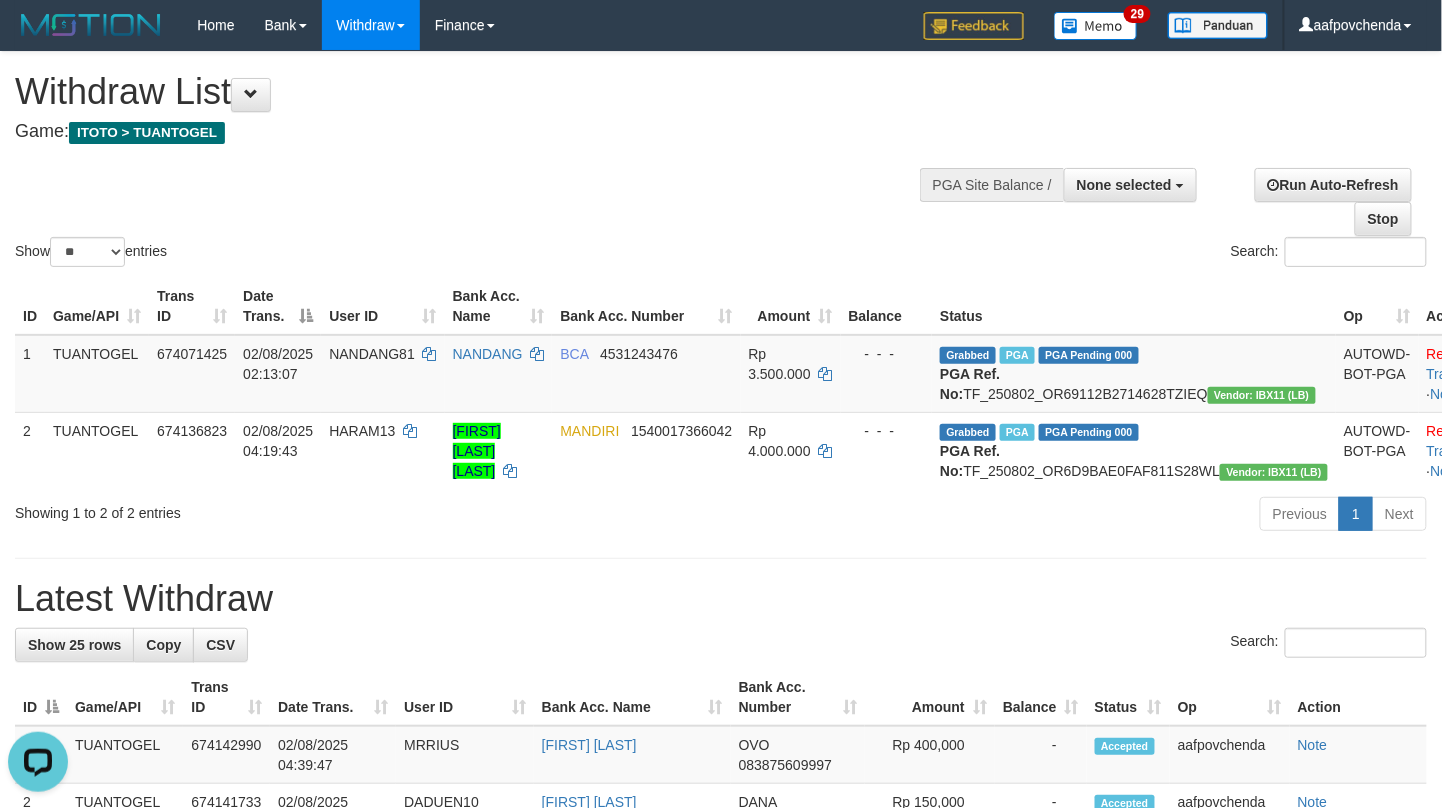 scroll, scrollTop: 0, scrollLeft: 0, axis: both 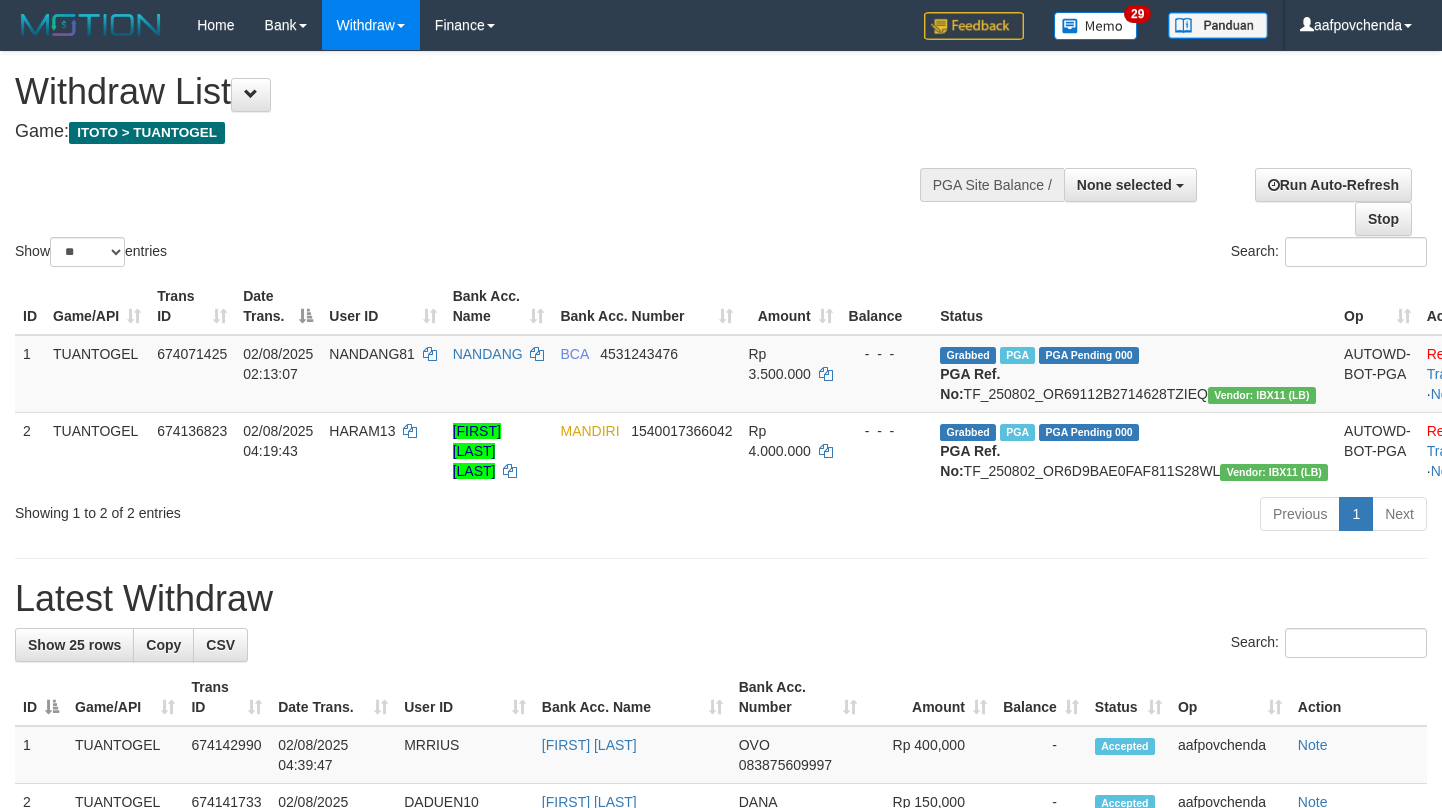 select 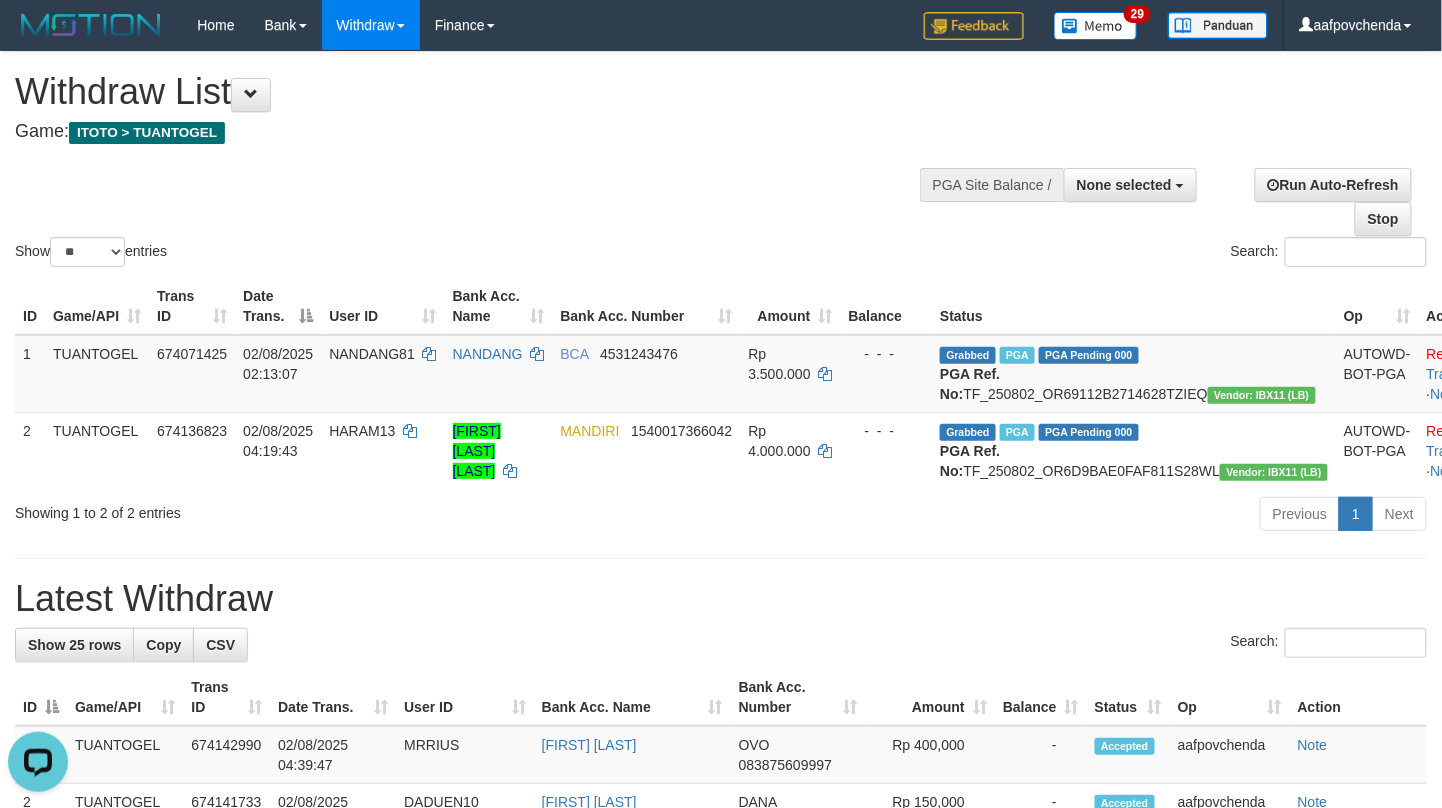 scroll, scrollTop: 0, scrollLeft: 0, axis: both 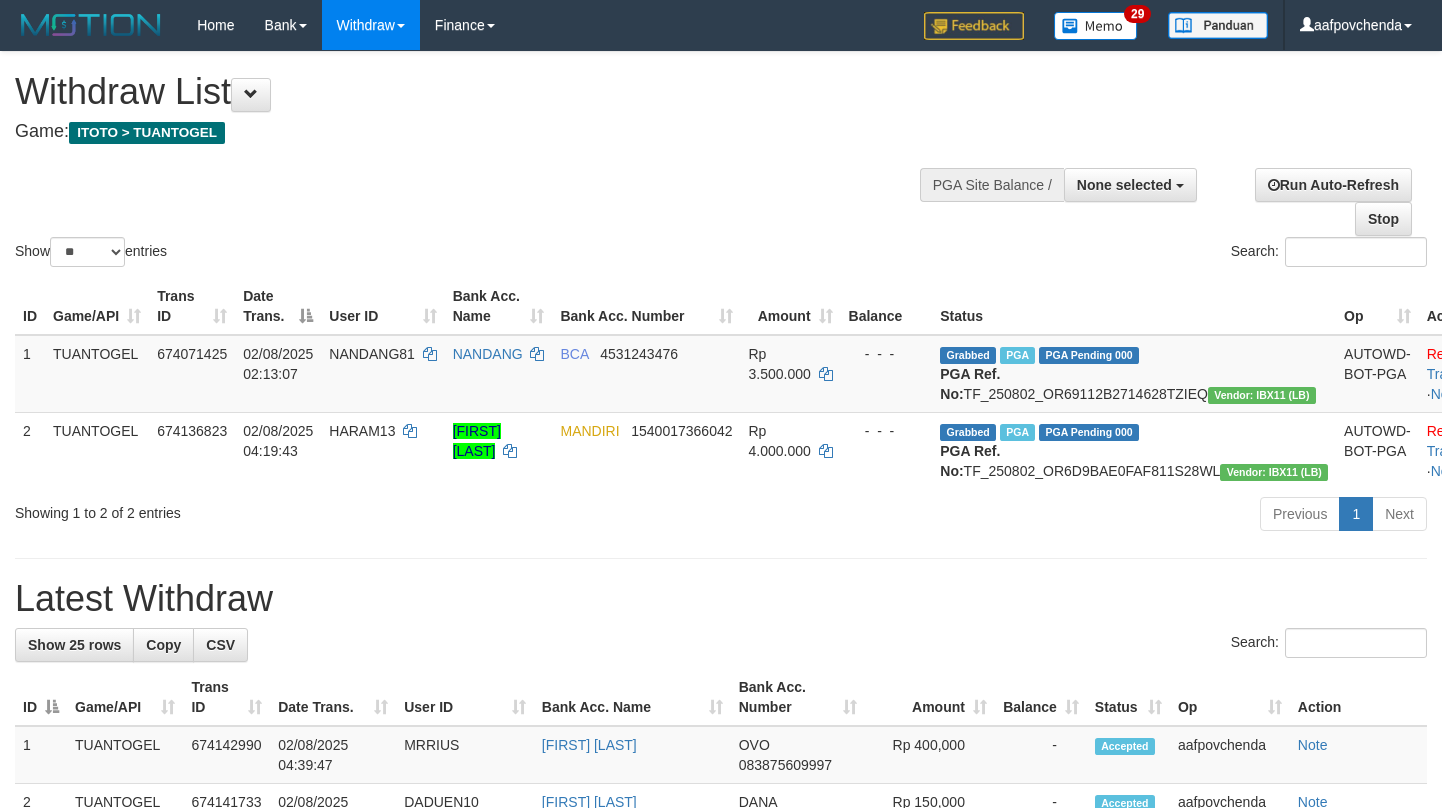 select 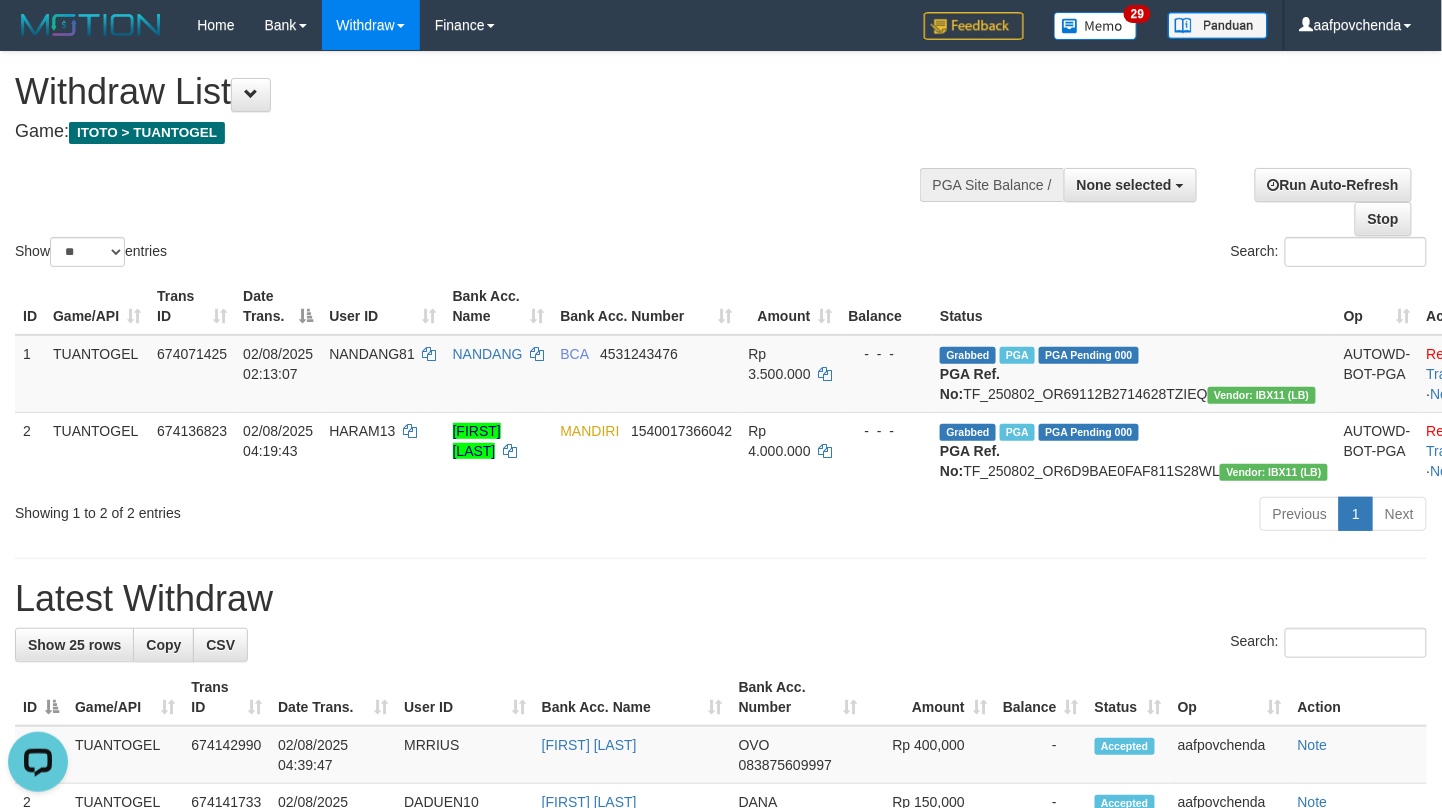 scroll, scrollTop: 0, scrollLeft: 0, axis: both 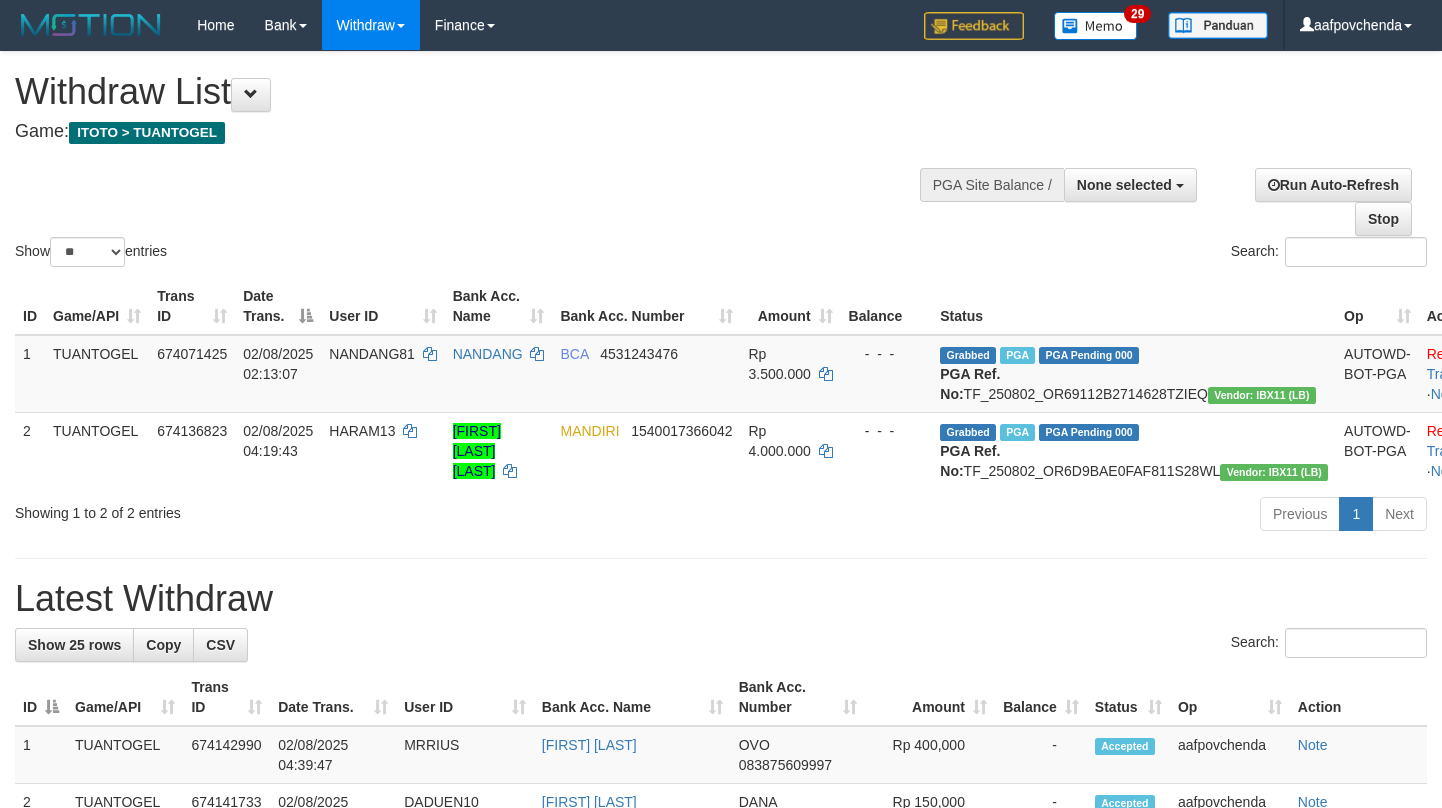 select 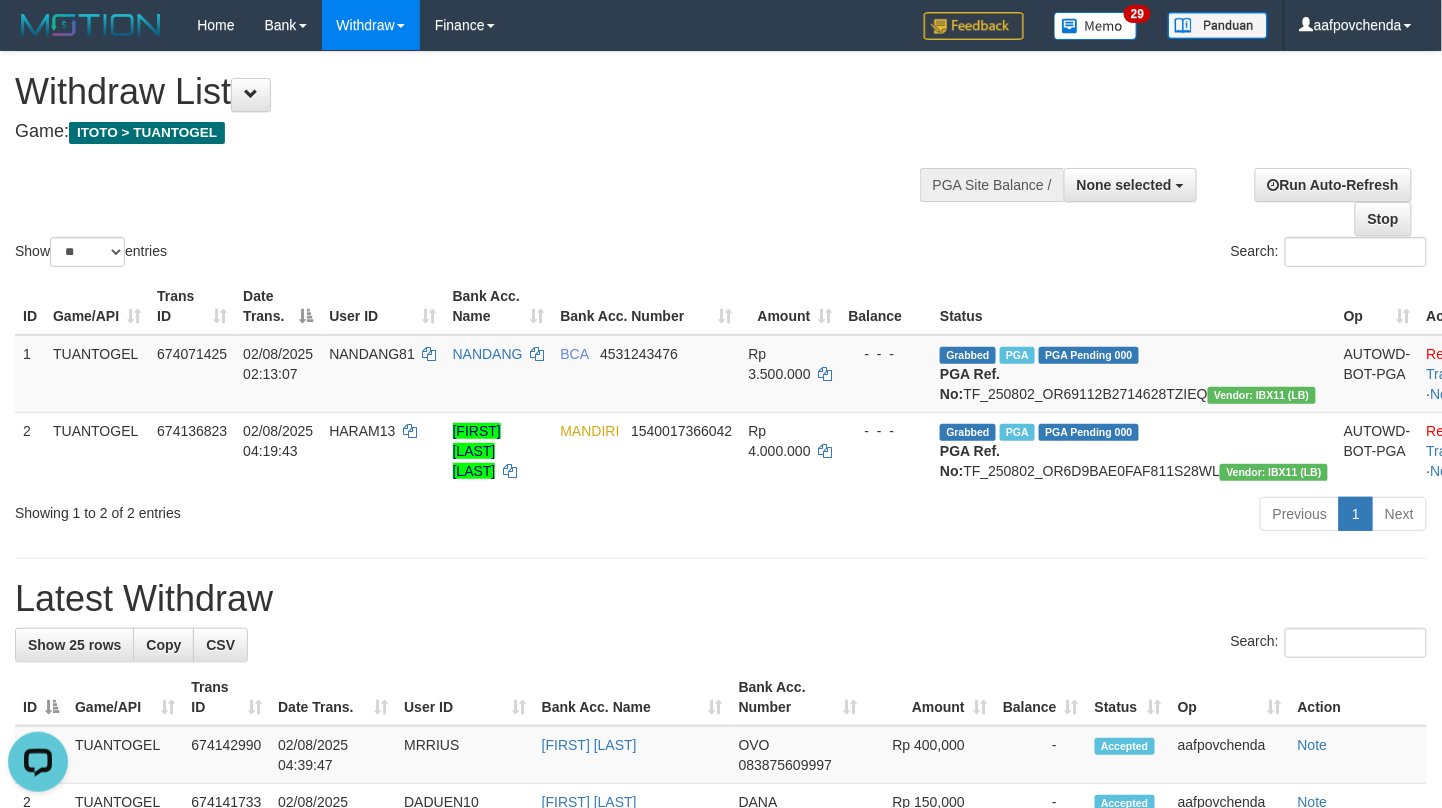 scroll, scrollTop: 0, scrollLeft: 0, axis: both 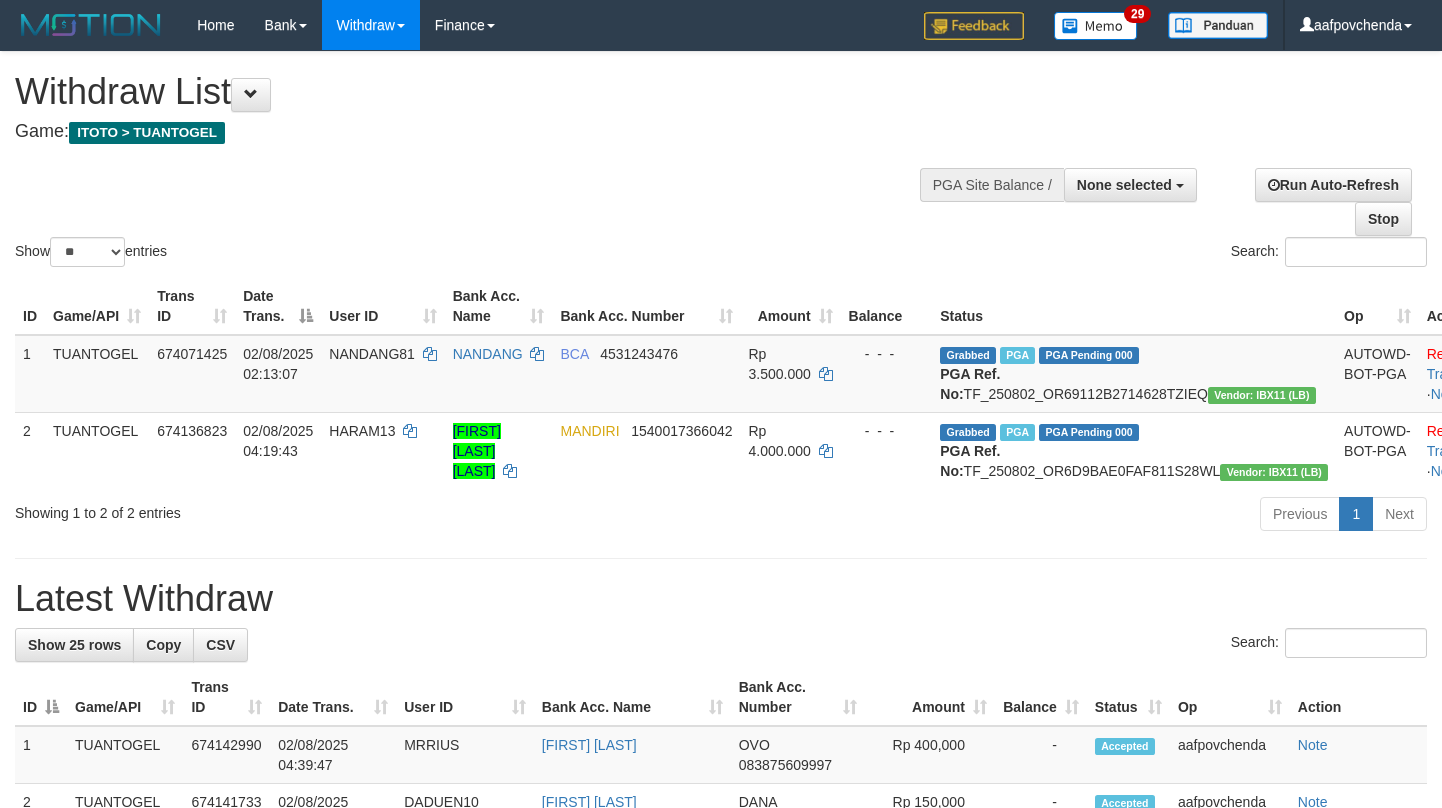 select 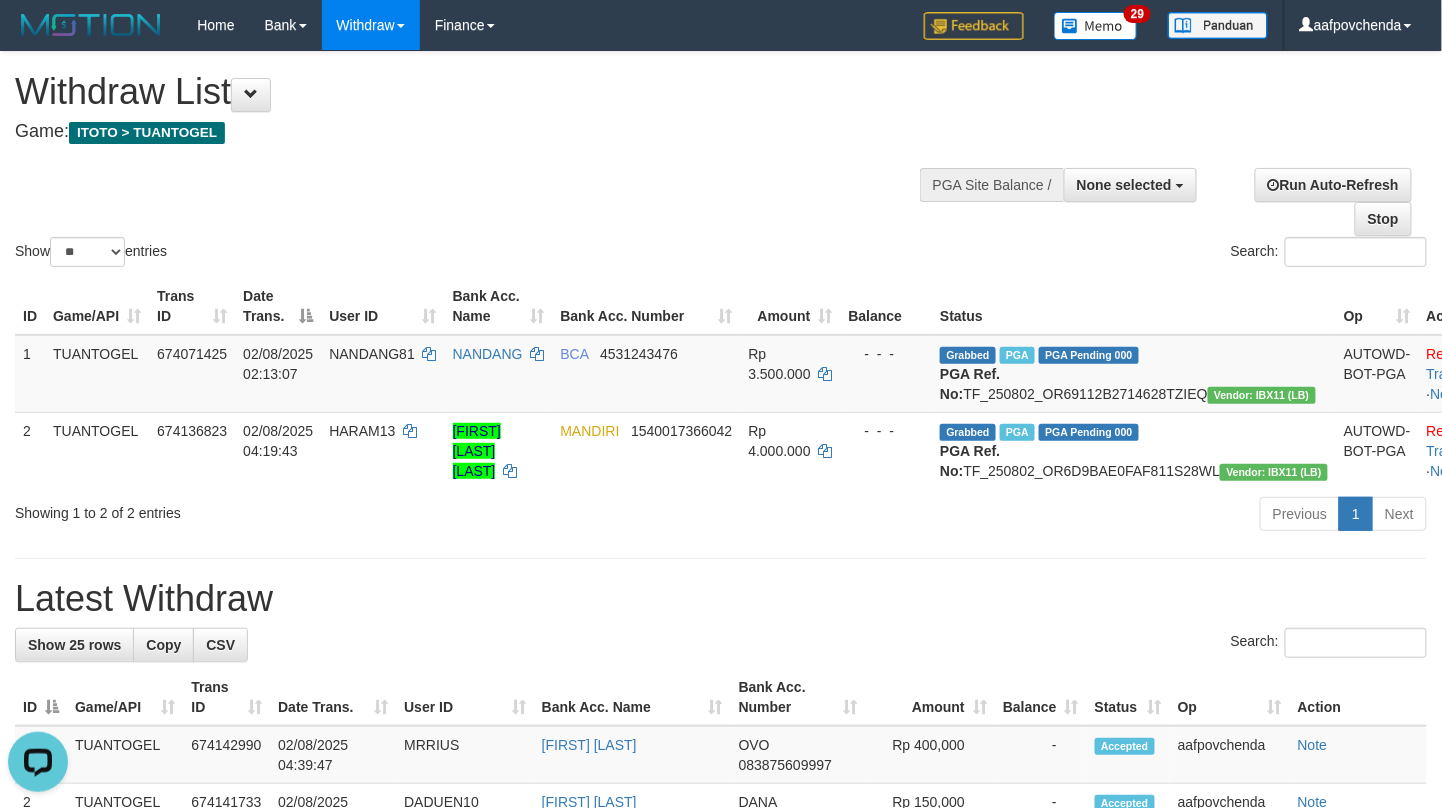 scroll, scrollTop: 0, scrollLeft: 0, axis: both 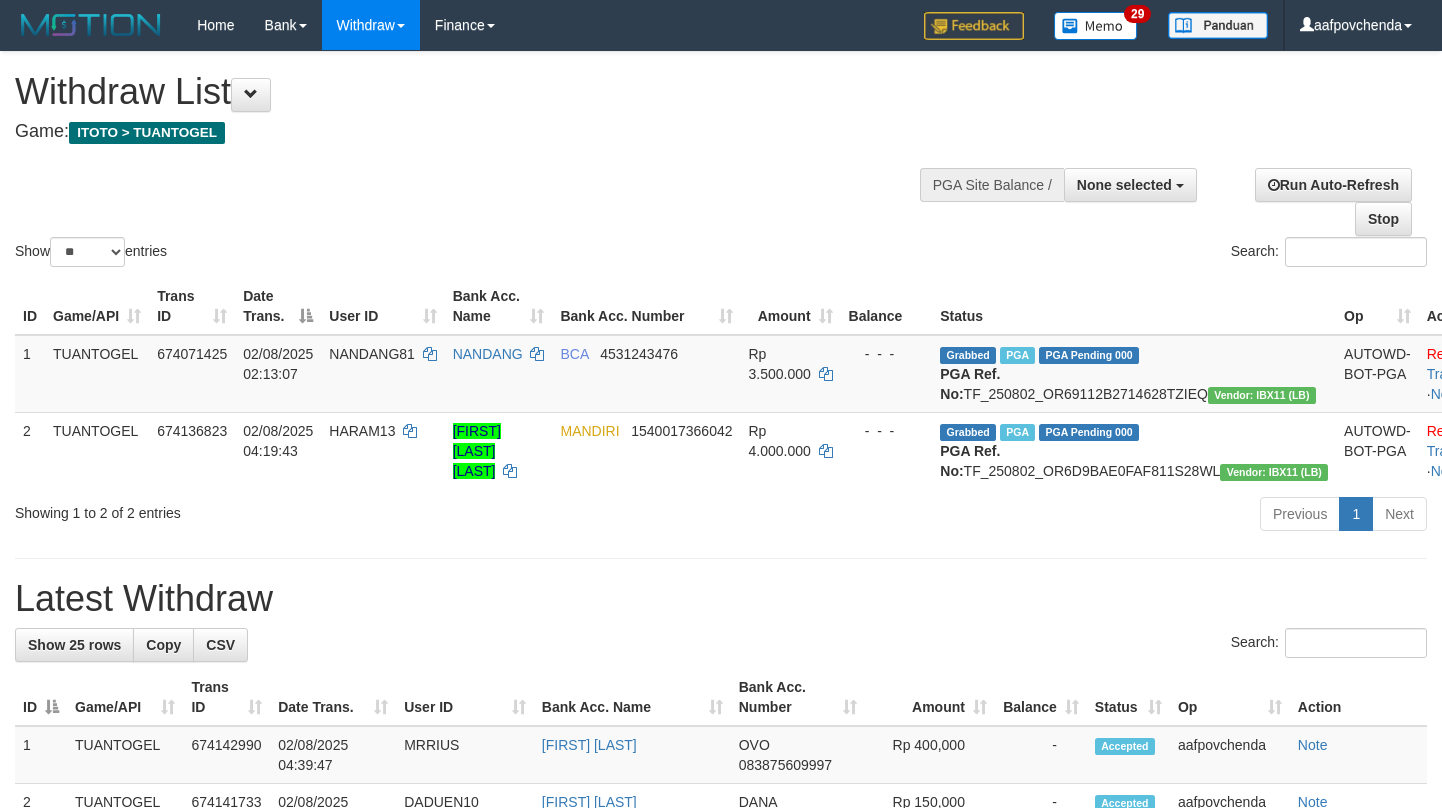 select 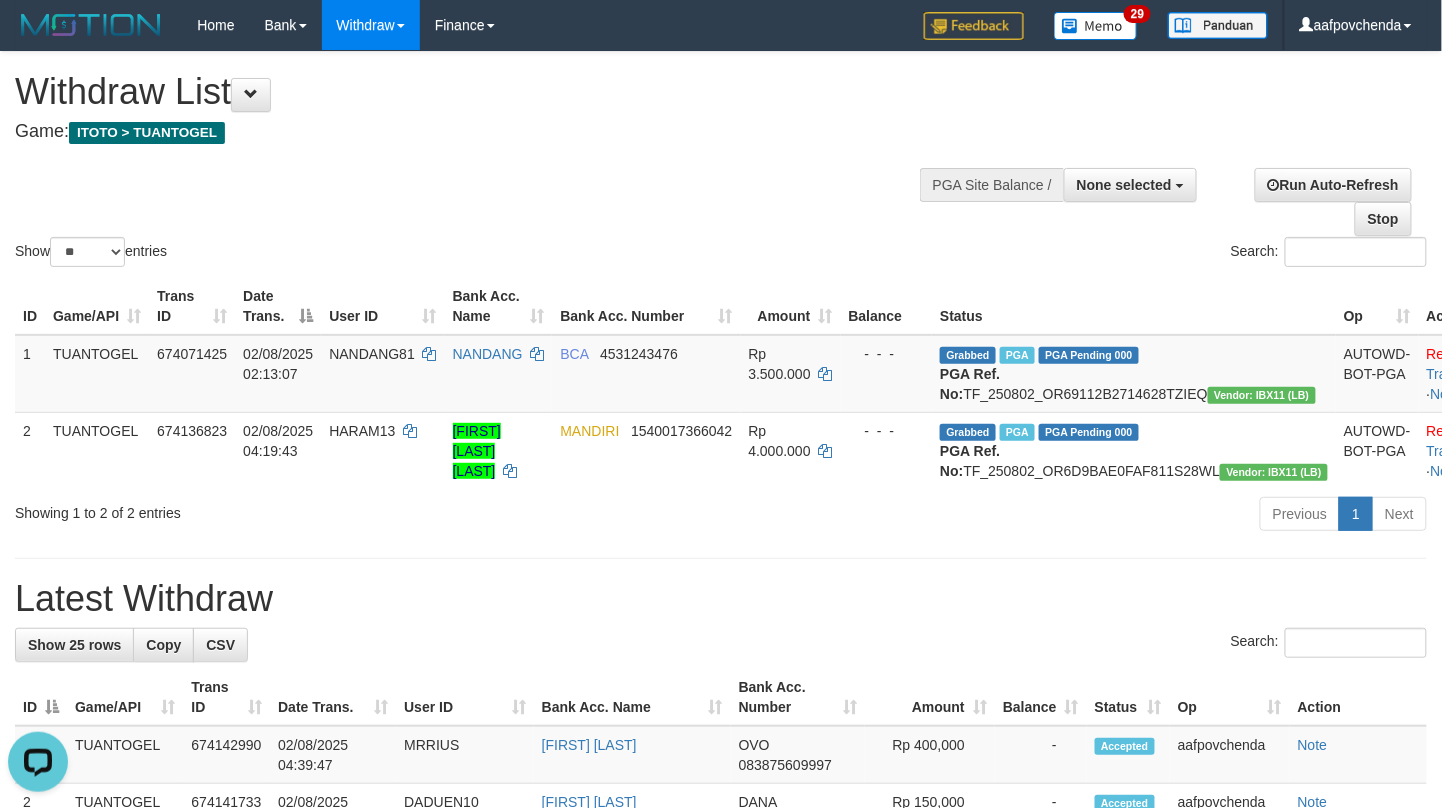 scroll, scrollTop: 0, scrollLeft: 0, axis: both 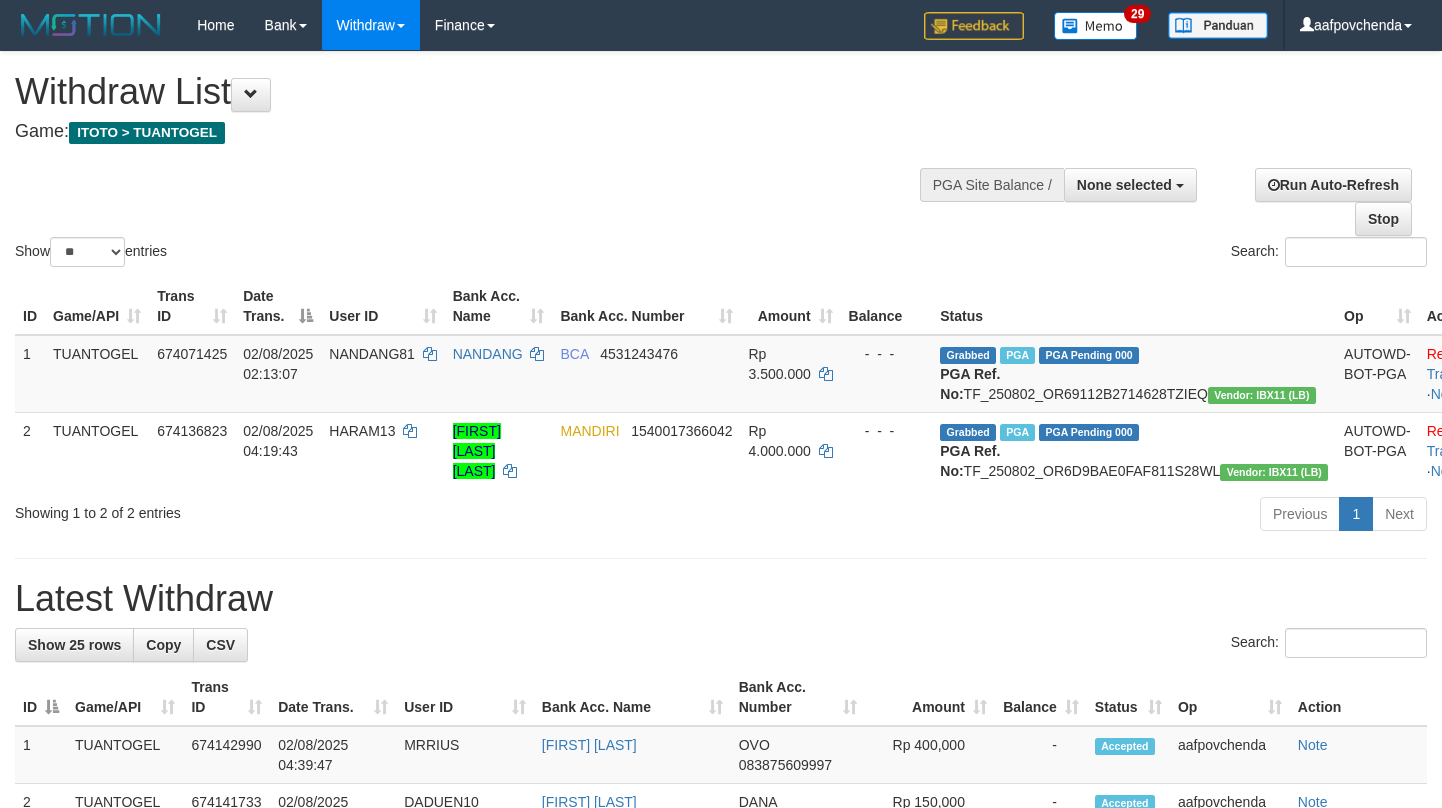 select 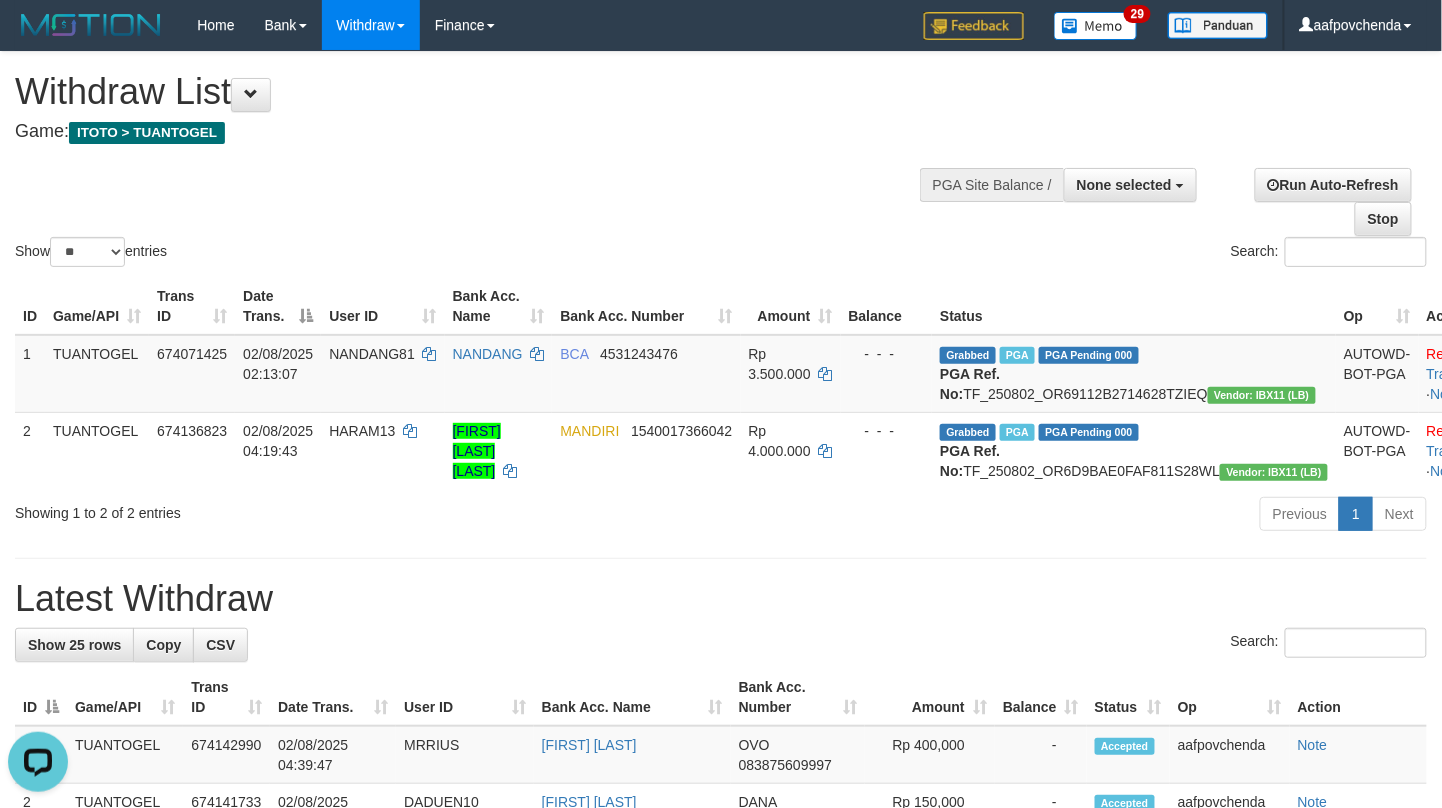 scroll, scrollTop: 0, scrollLeft: 0, axis: both 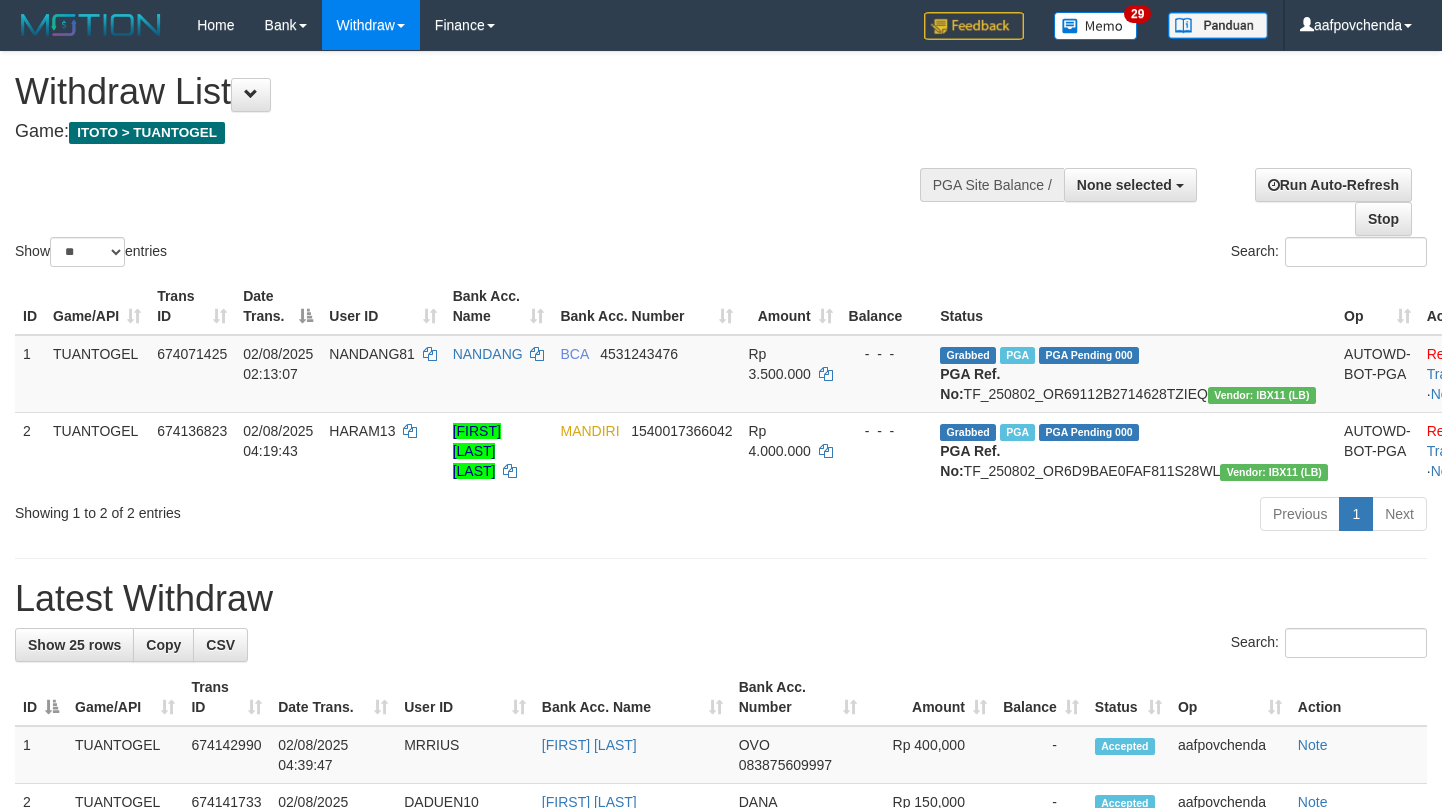 select 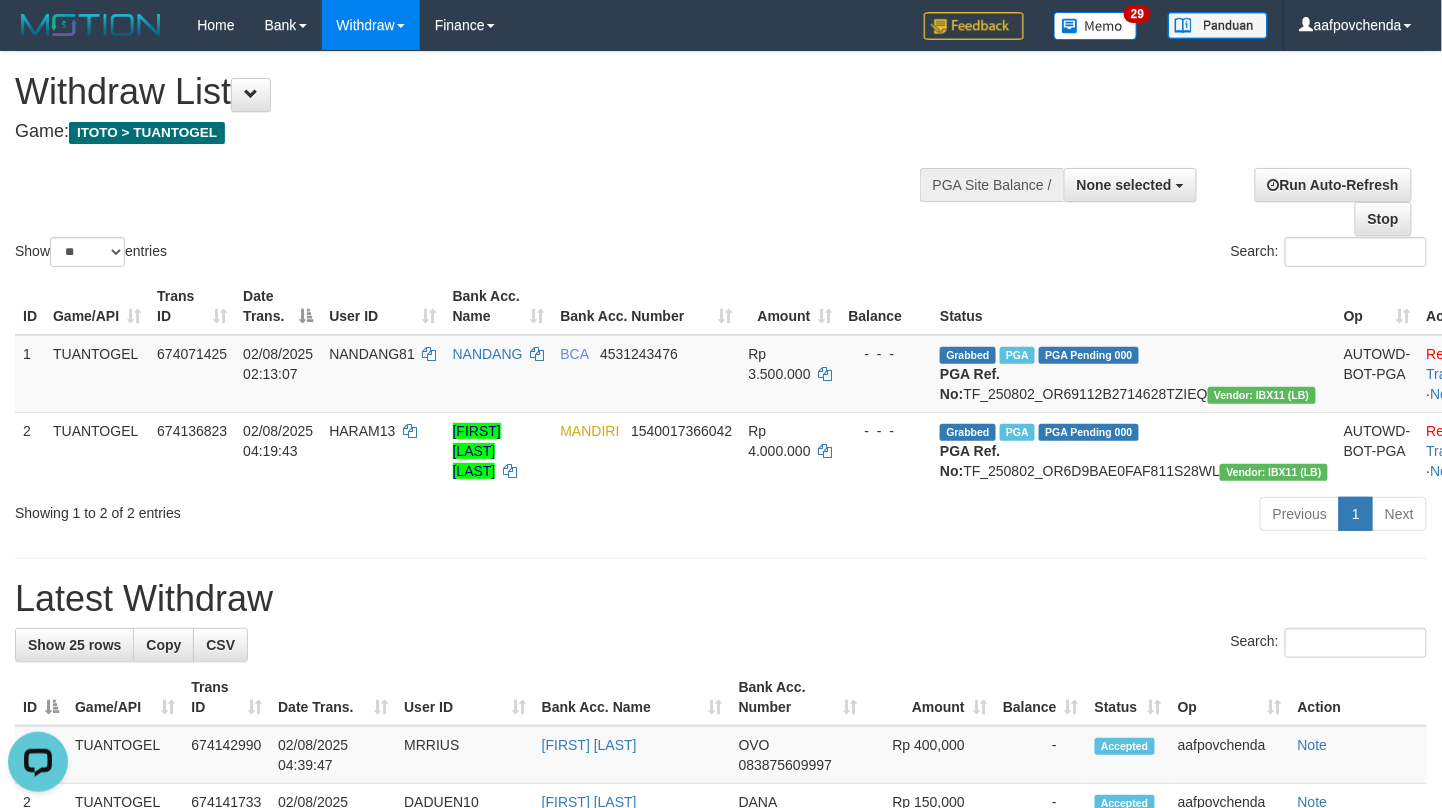 scroll, scrollTop: 0, scrollLeft: 0, axis: both 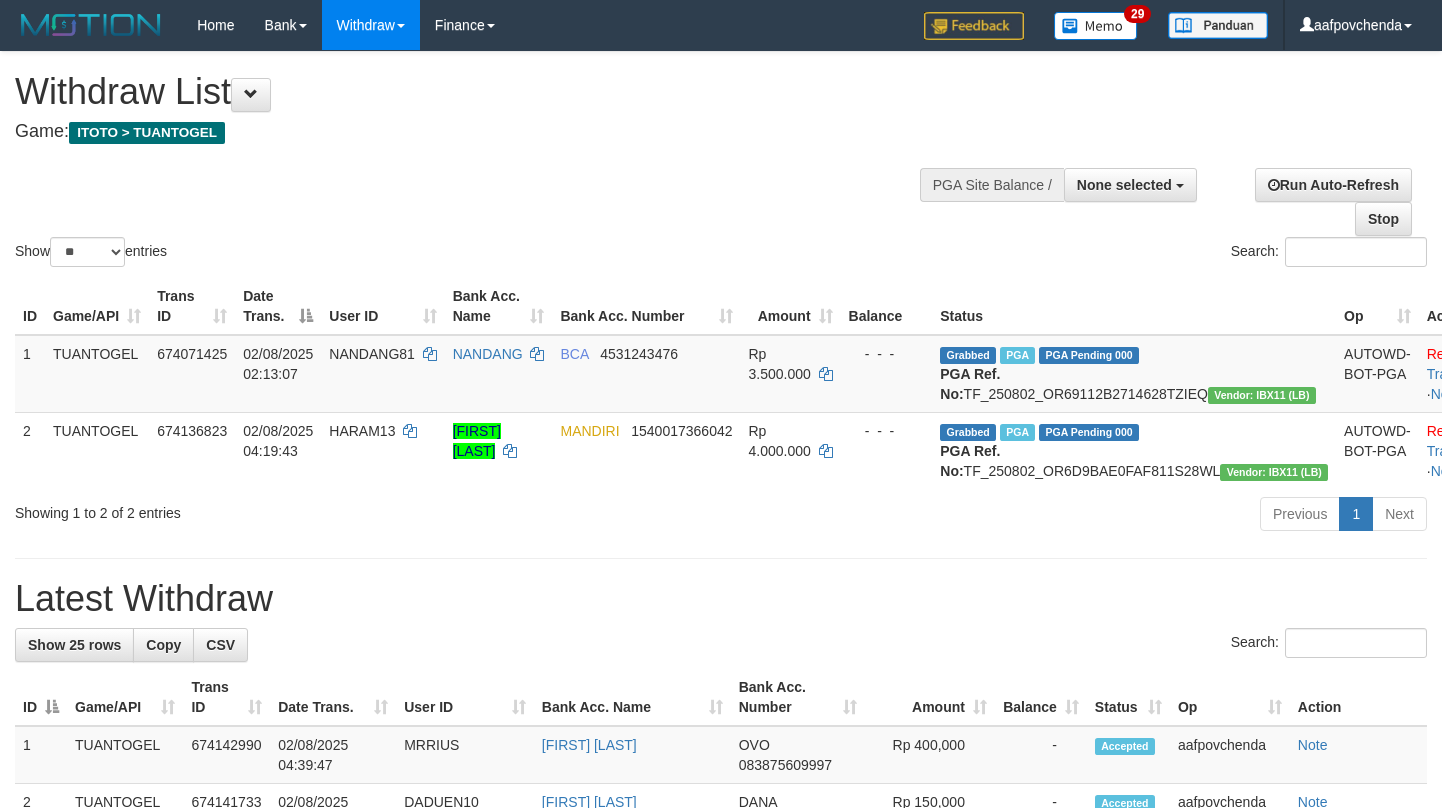 select 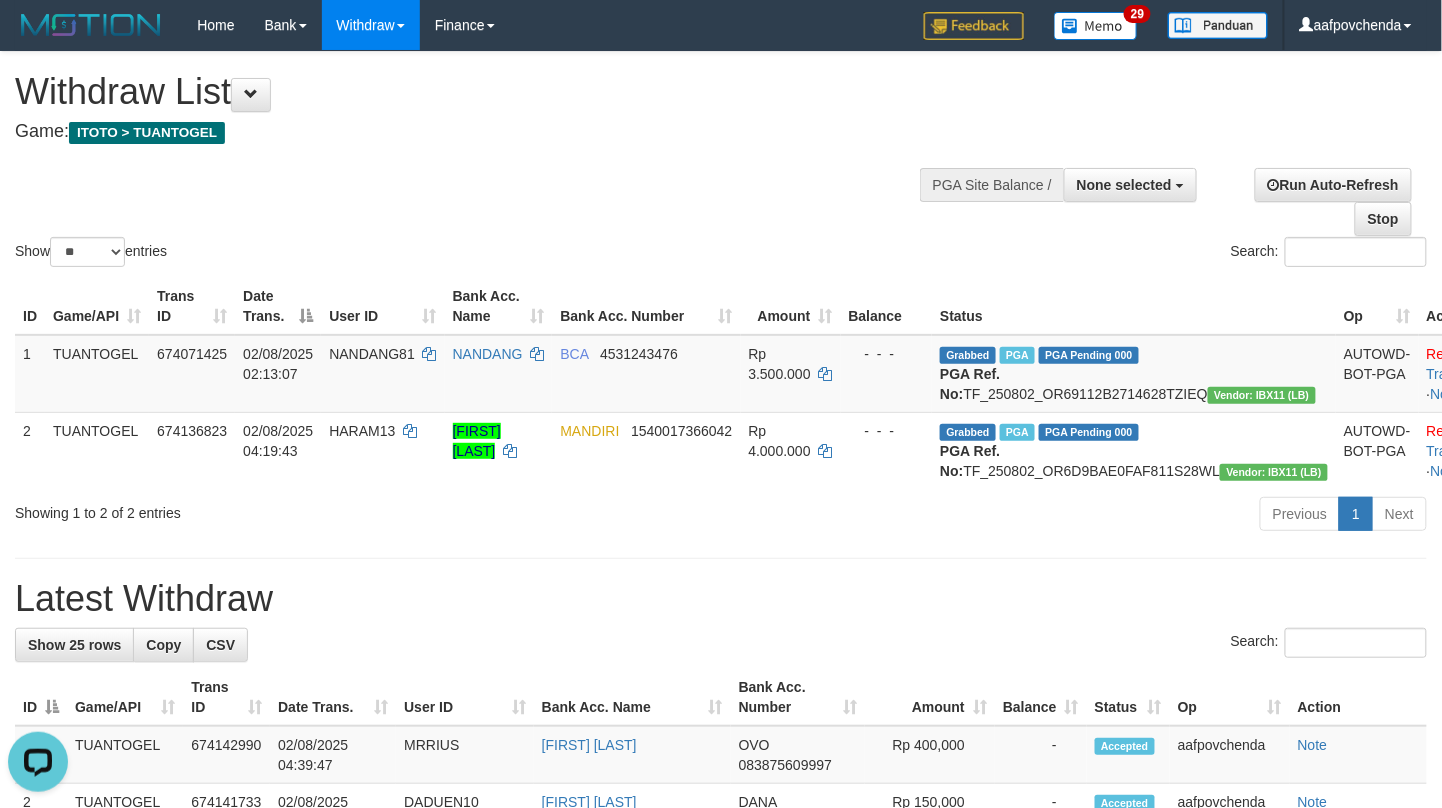 scroll, scrollTop: 0, scrollLeft: 0, axis: both 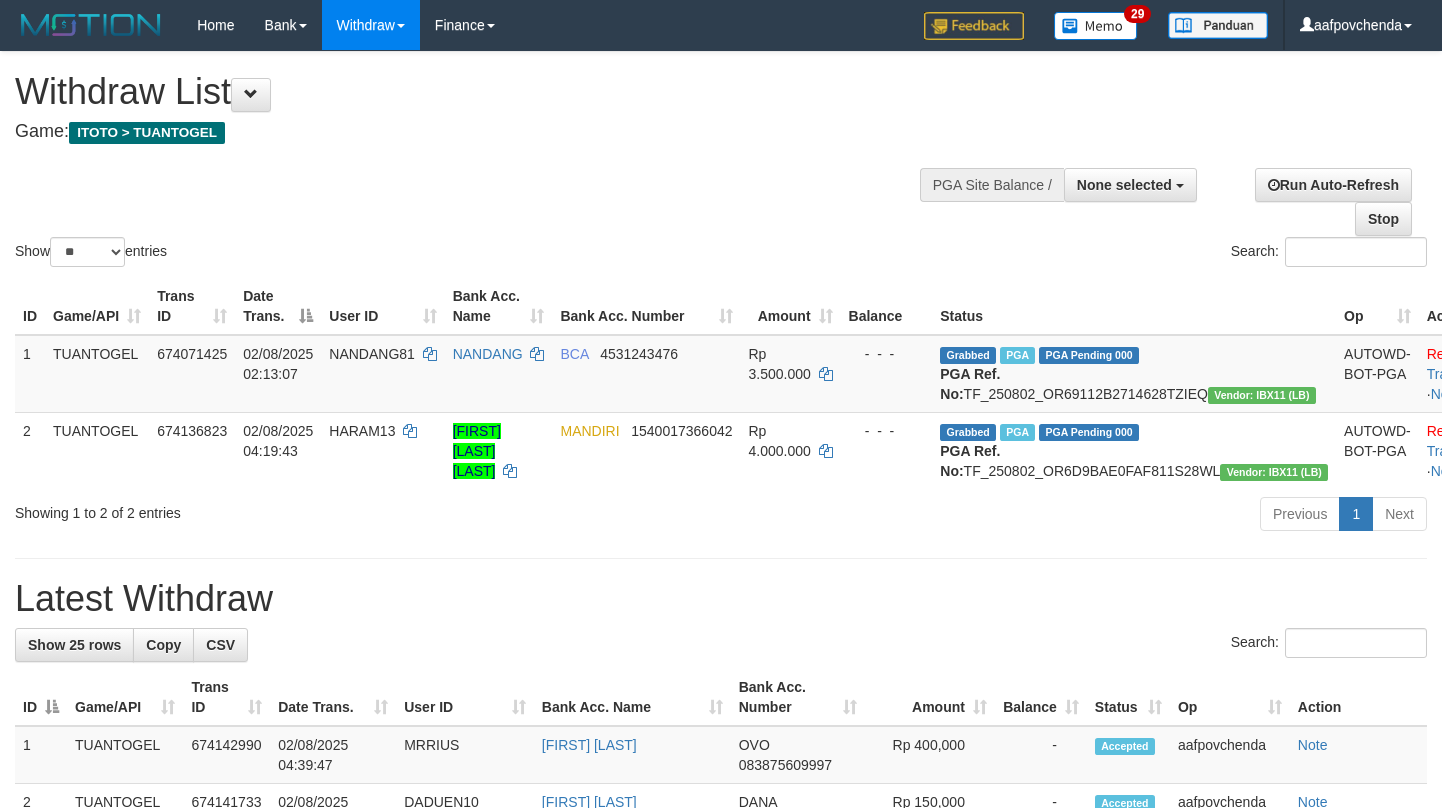 select 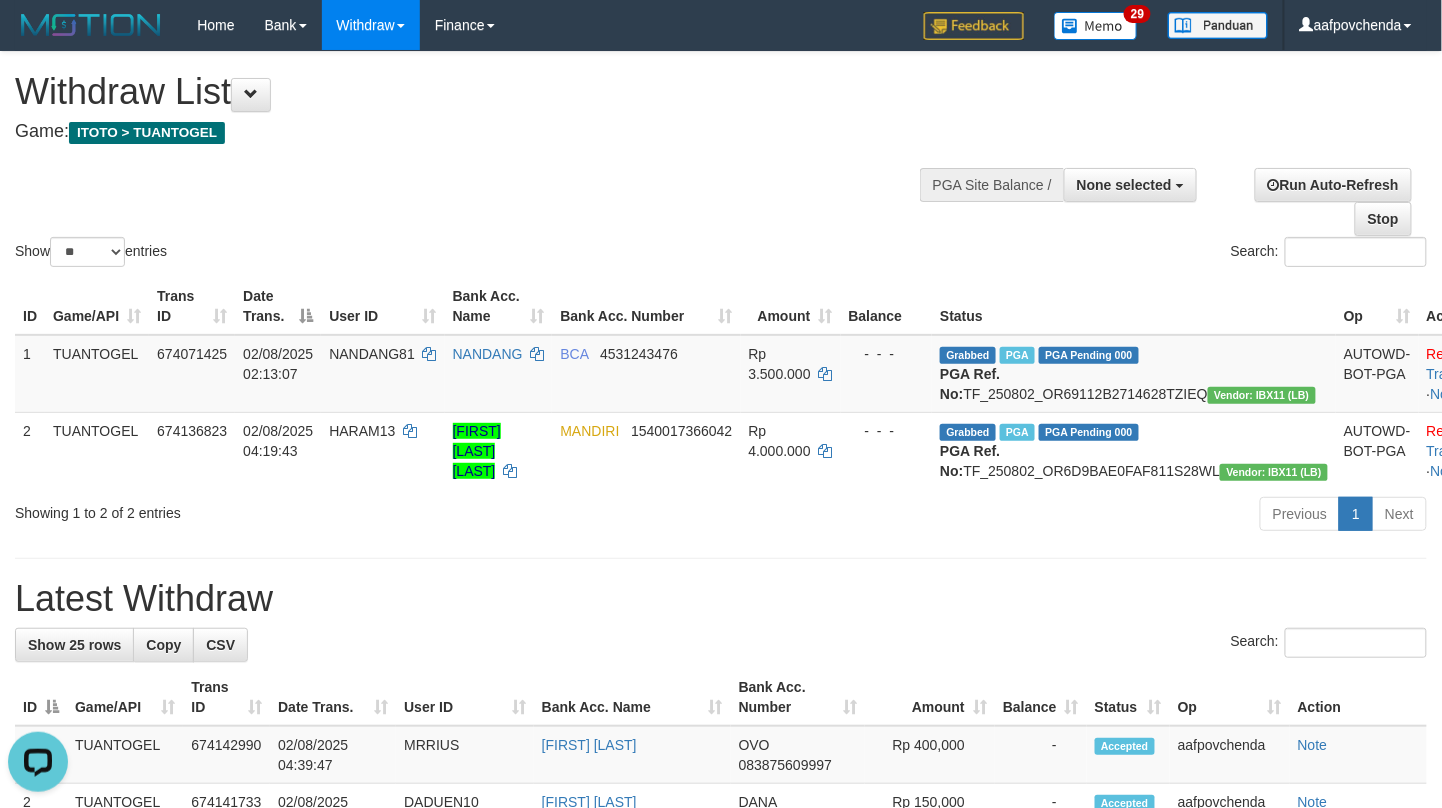 scroll, scrollTop: 0, scrollLeft: 0, axis: both 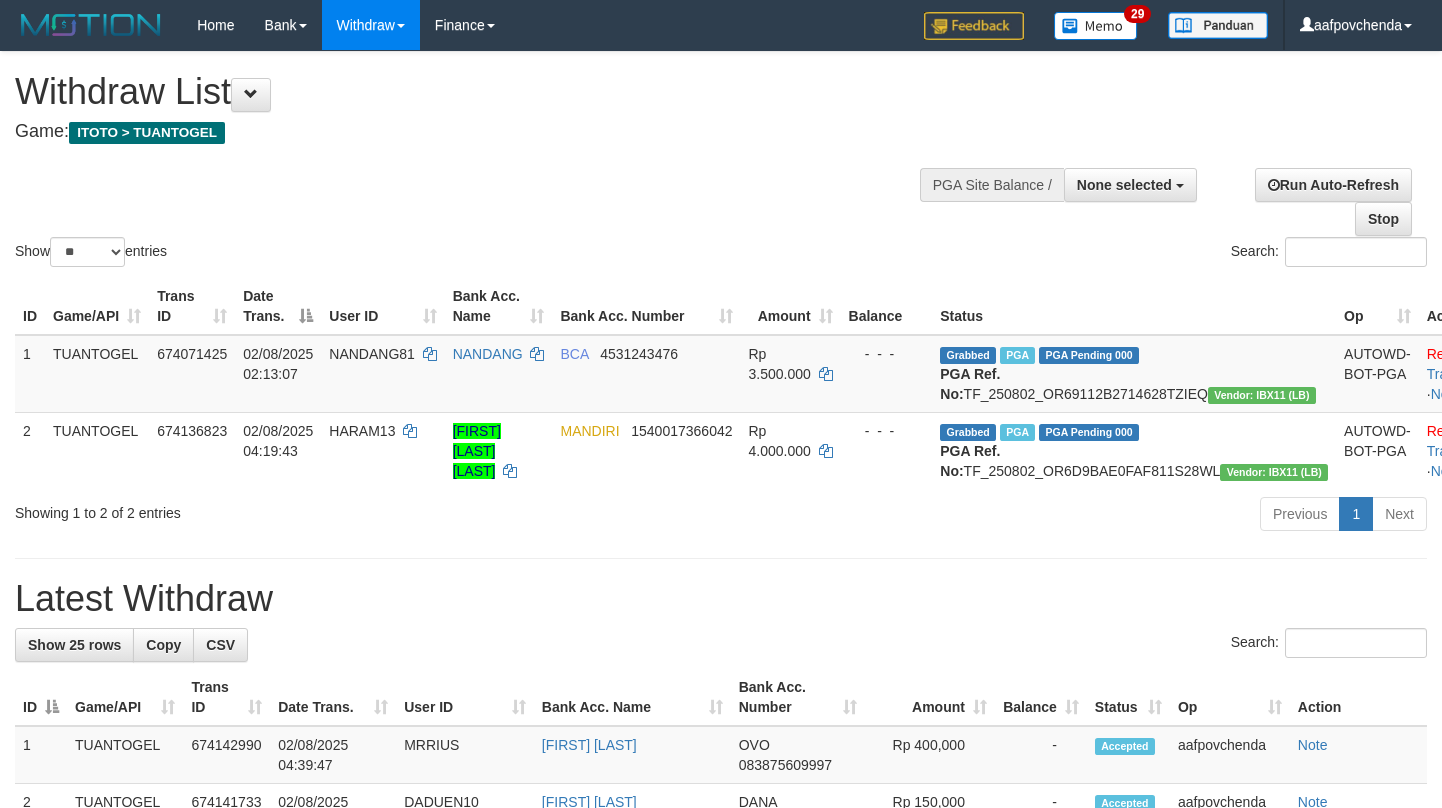 select 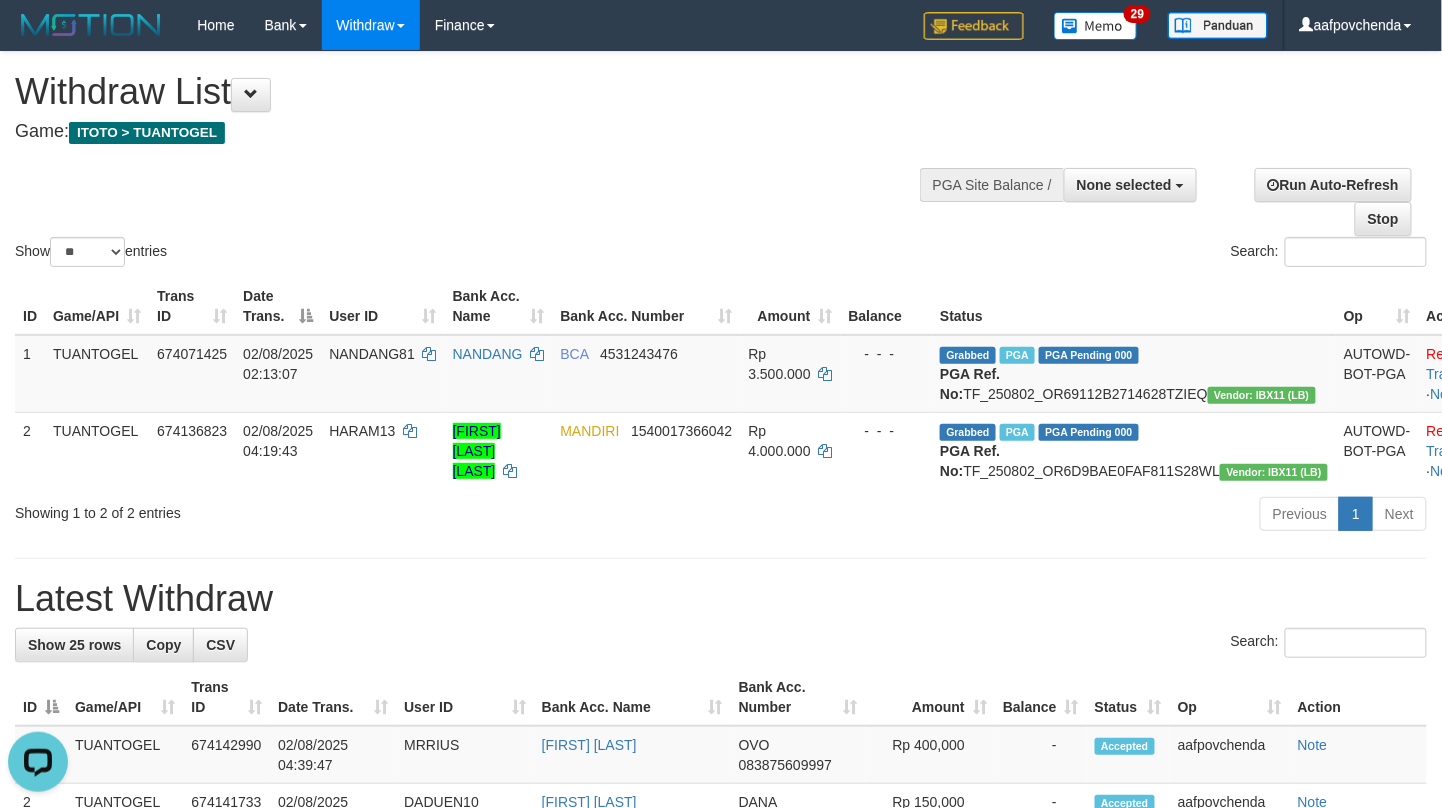 scroll, scrollTop: 0, scrollLeft: 0, axis: both 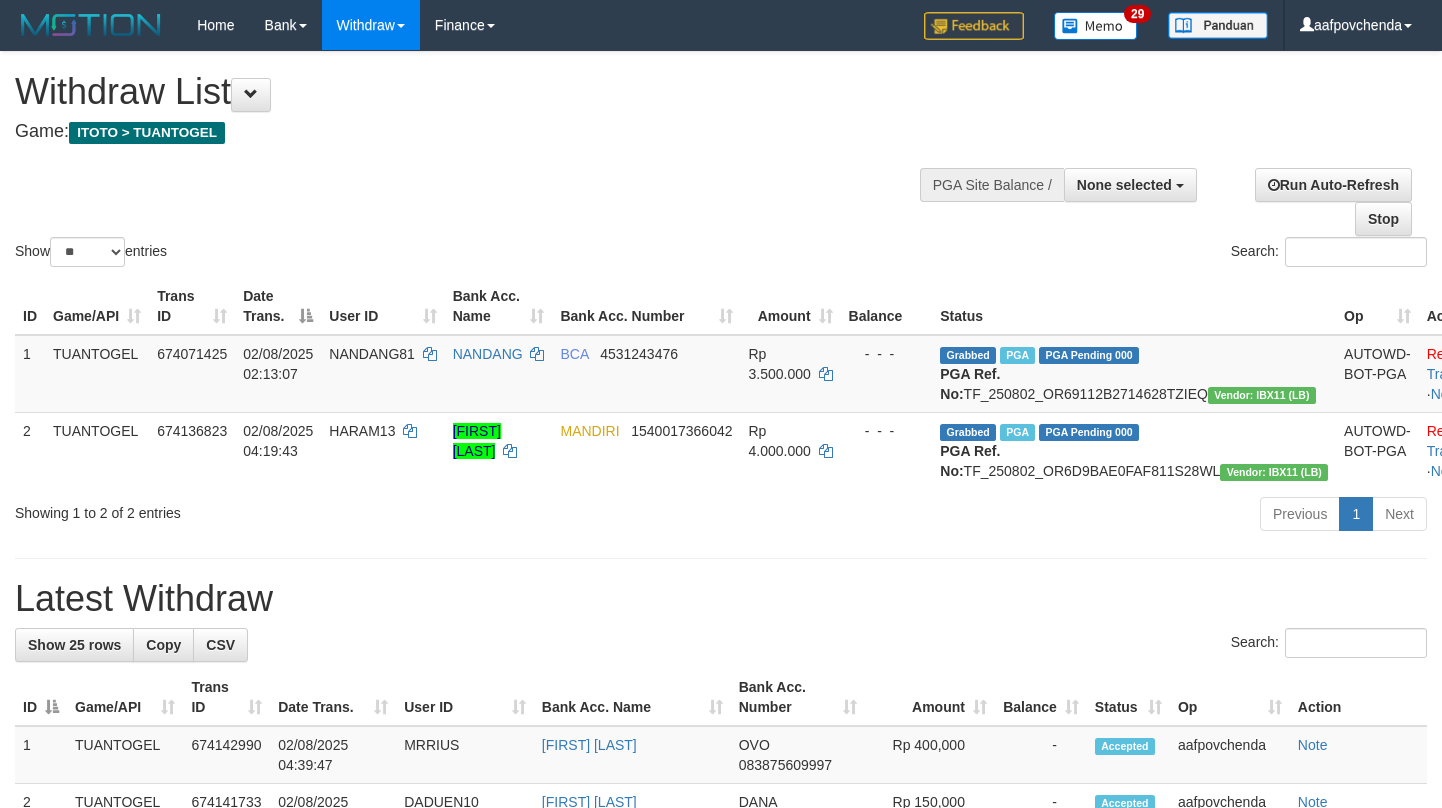 select 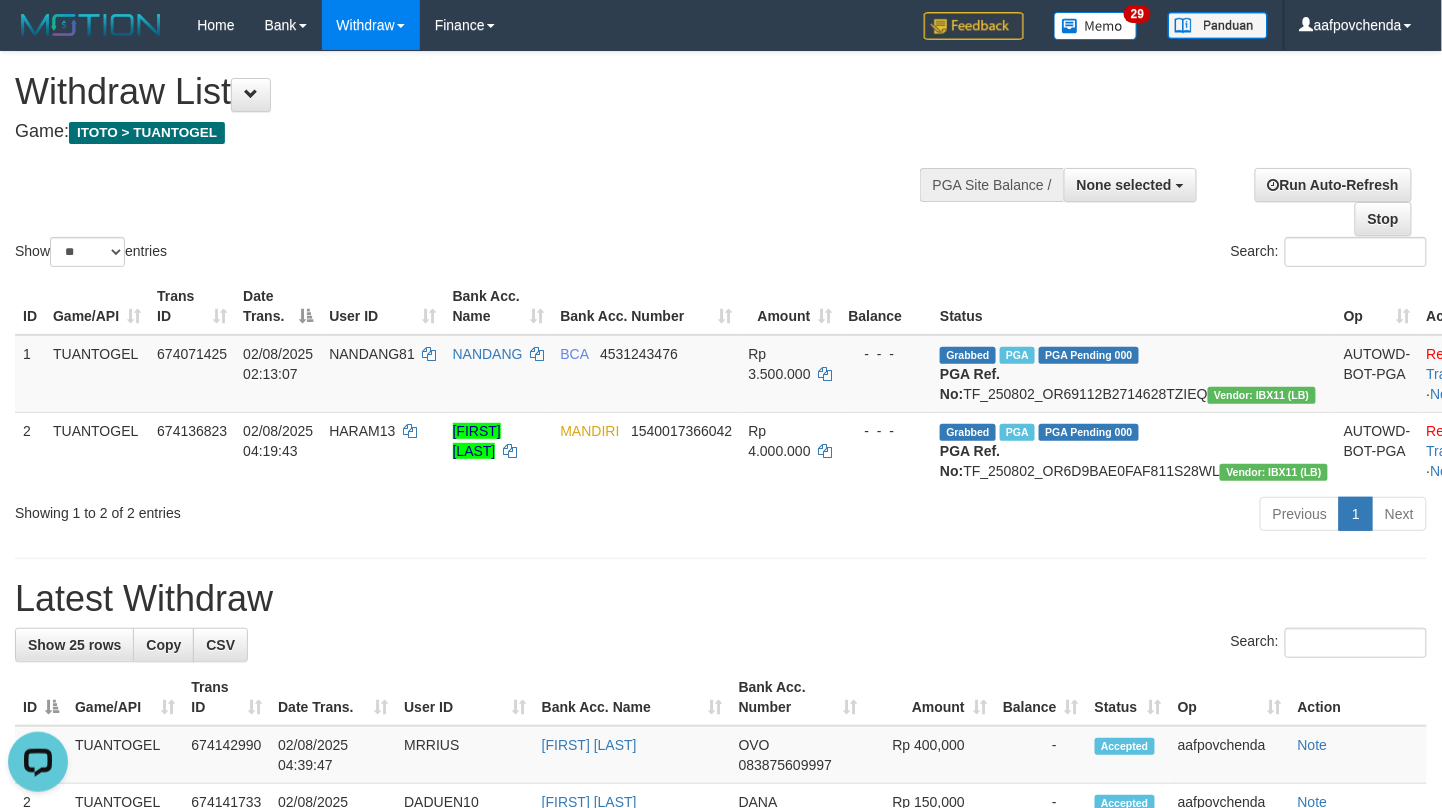 scroll, scrollTop: 0, scrollLeft: 0, axis: both 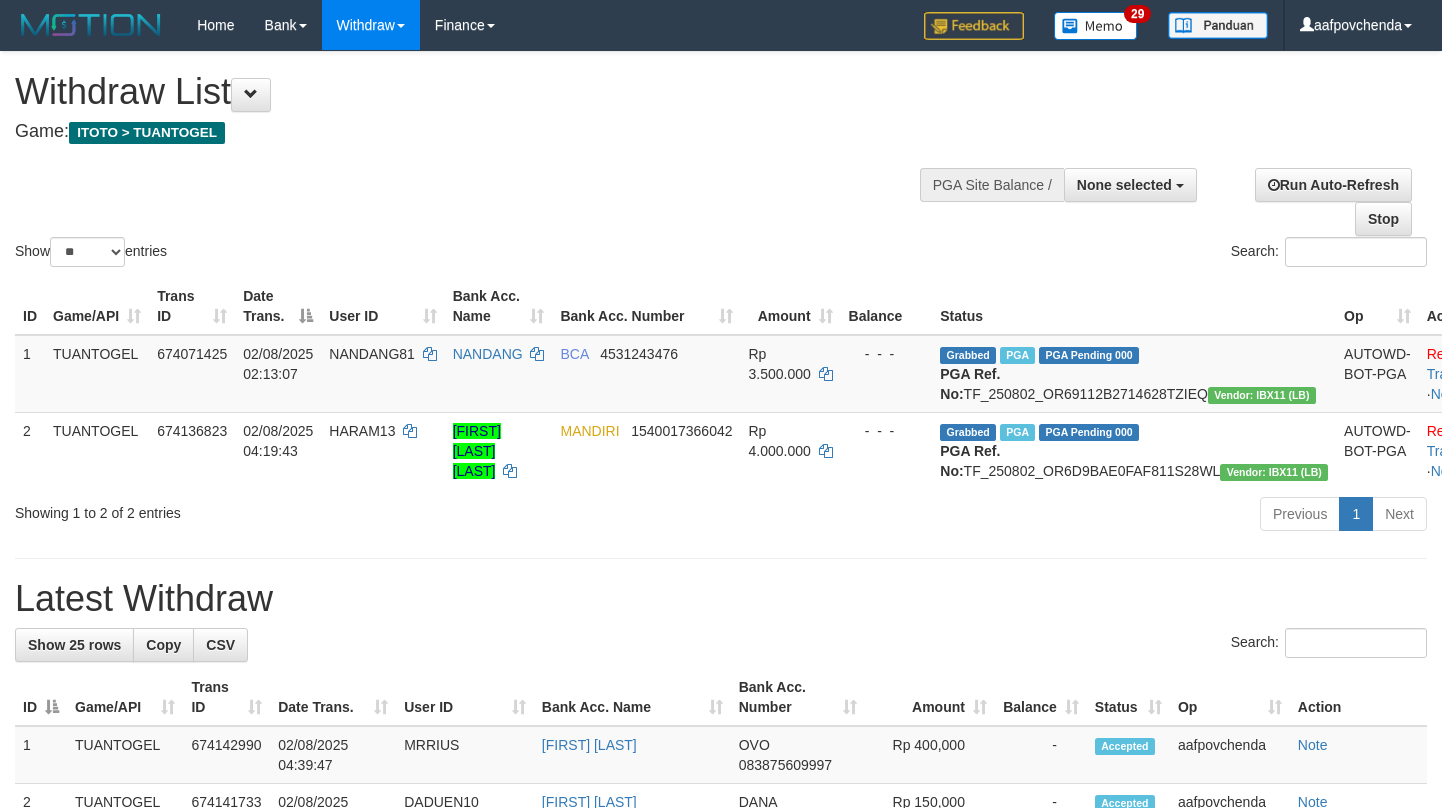 select 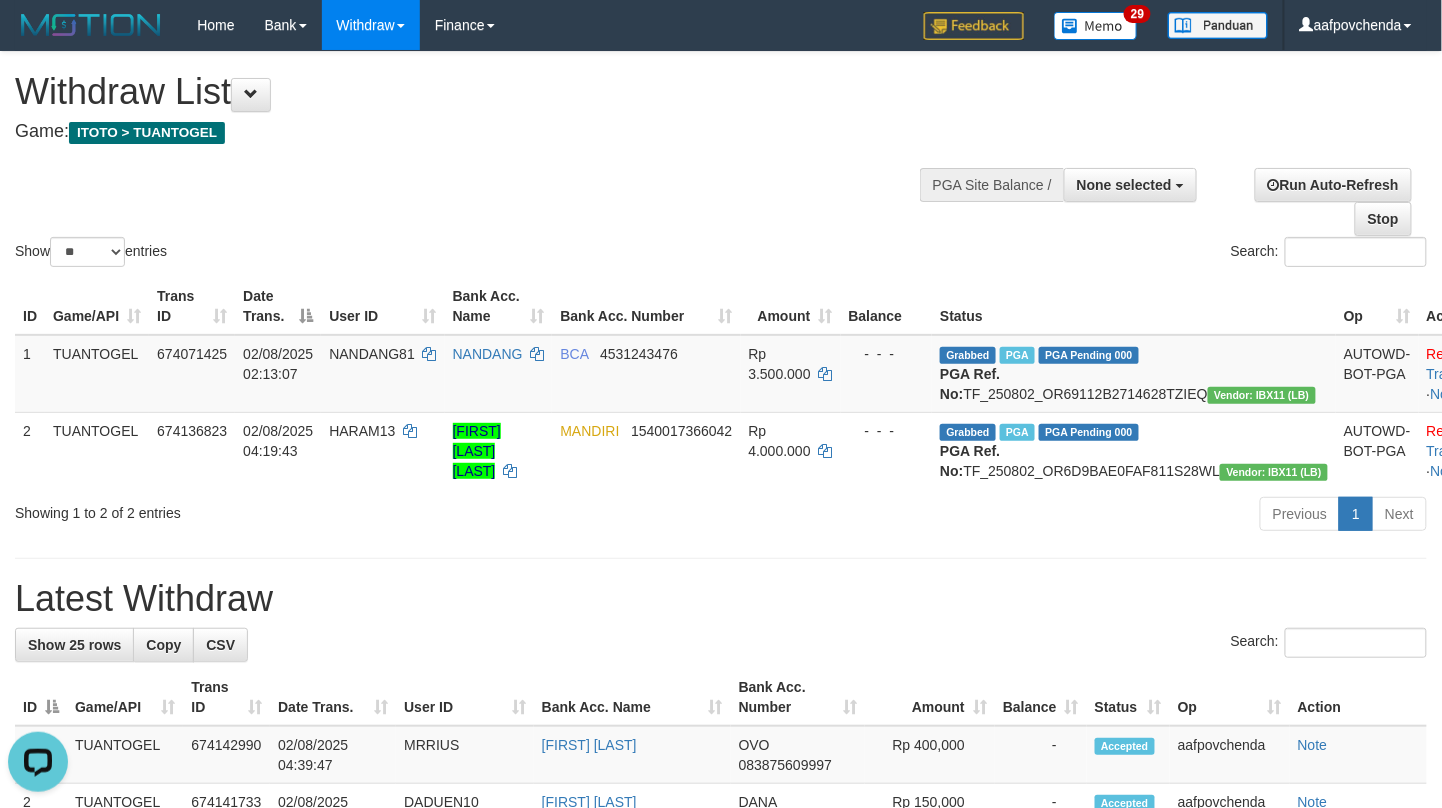 scroll, scrollTop: 0, scrollLeft: 0, axis: both 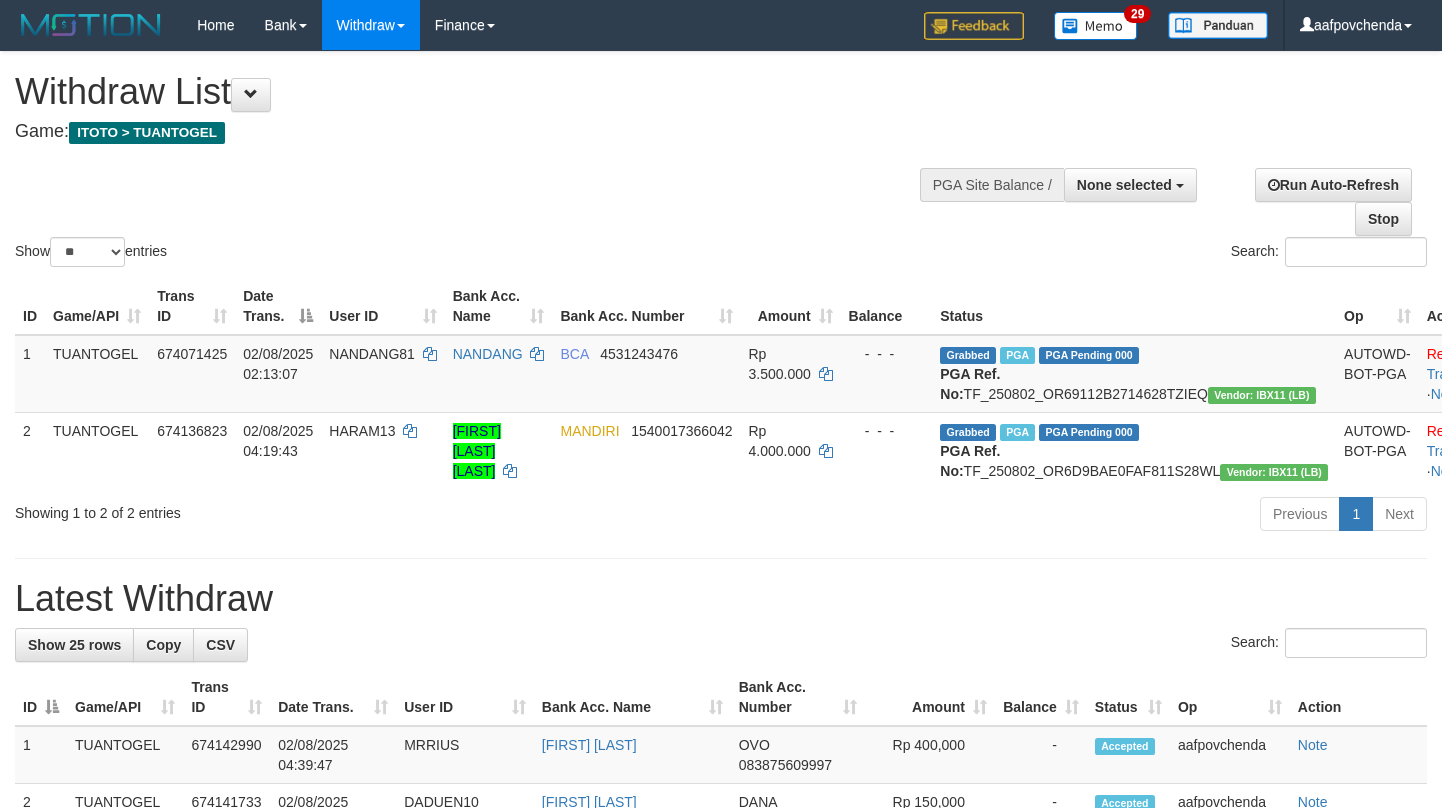select 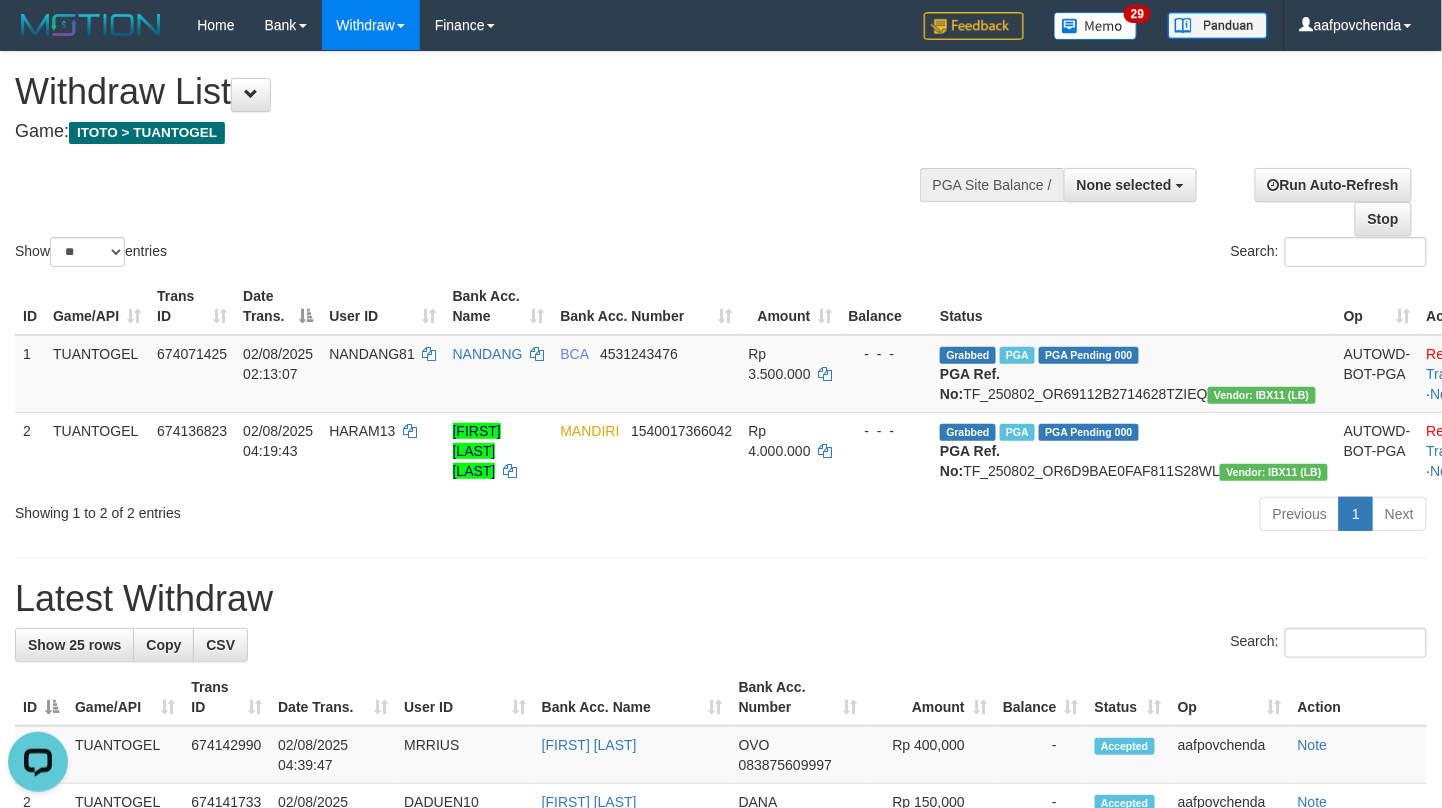 scroll, scrollTop: 0, scrollLeft: 0, axis: both 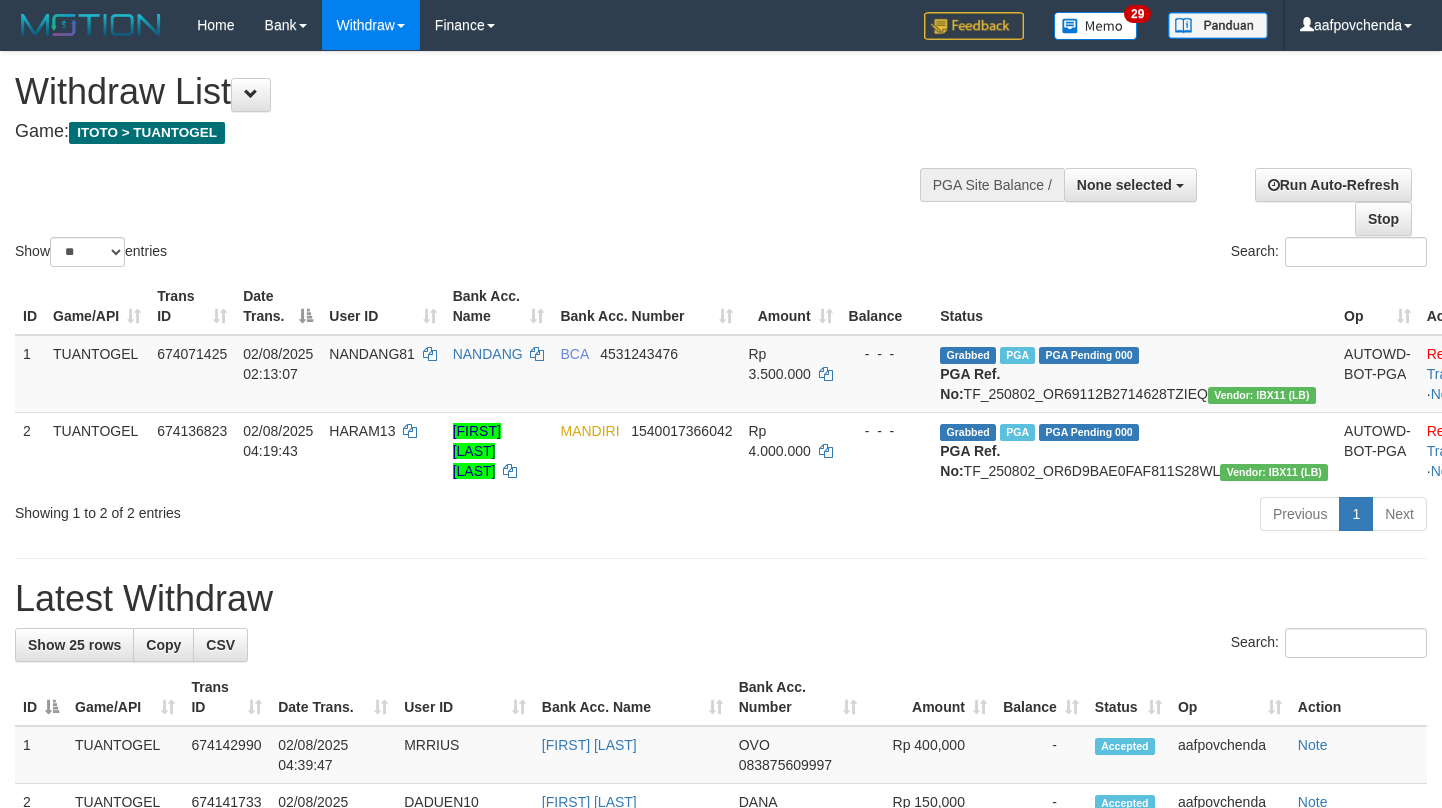 select 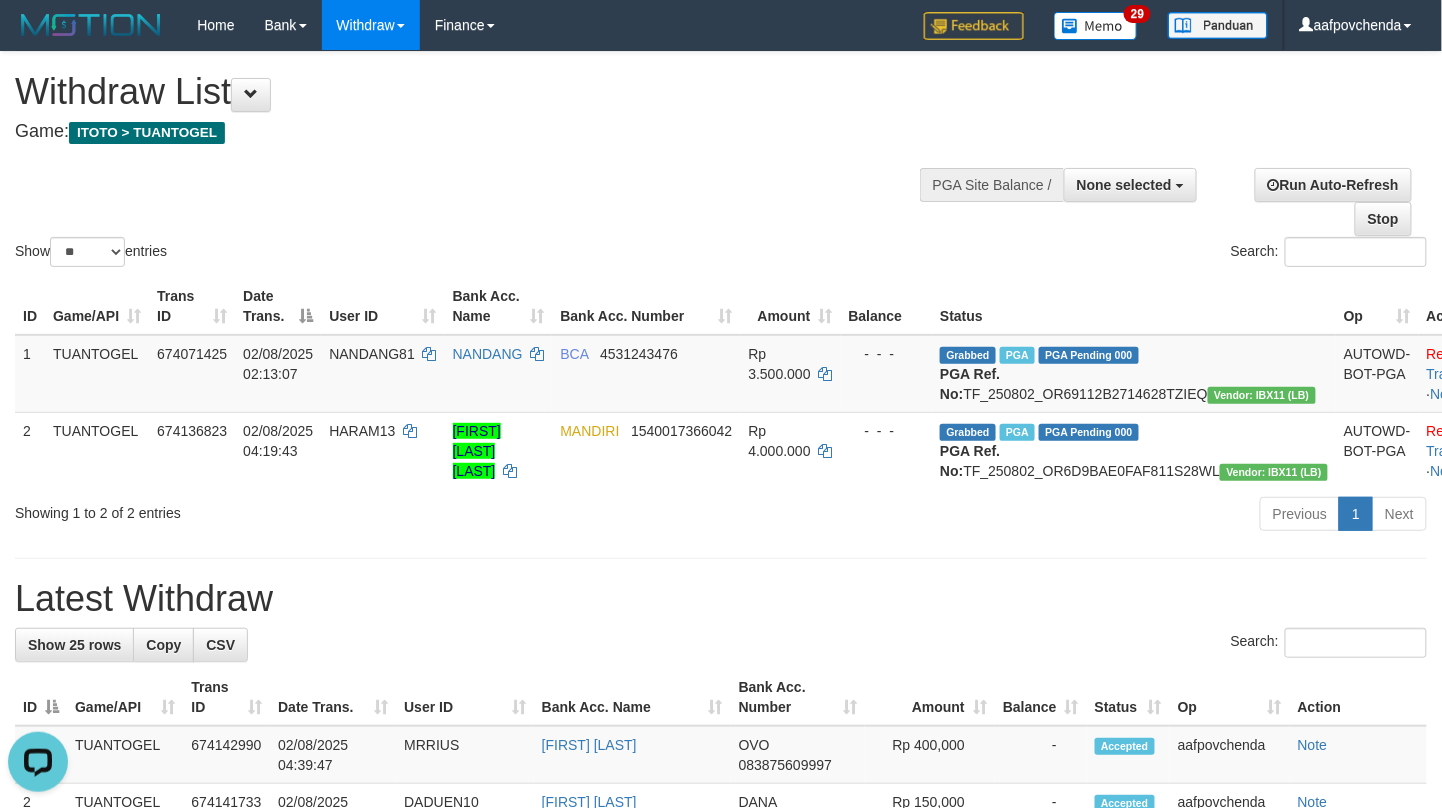 scroll, scrollTop: 0, scrollLeft: 0, axis: both 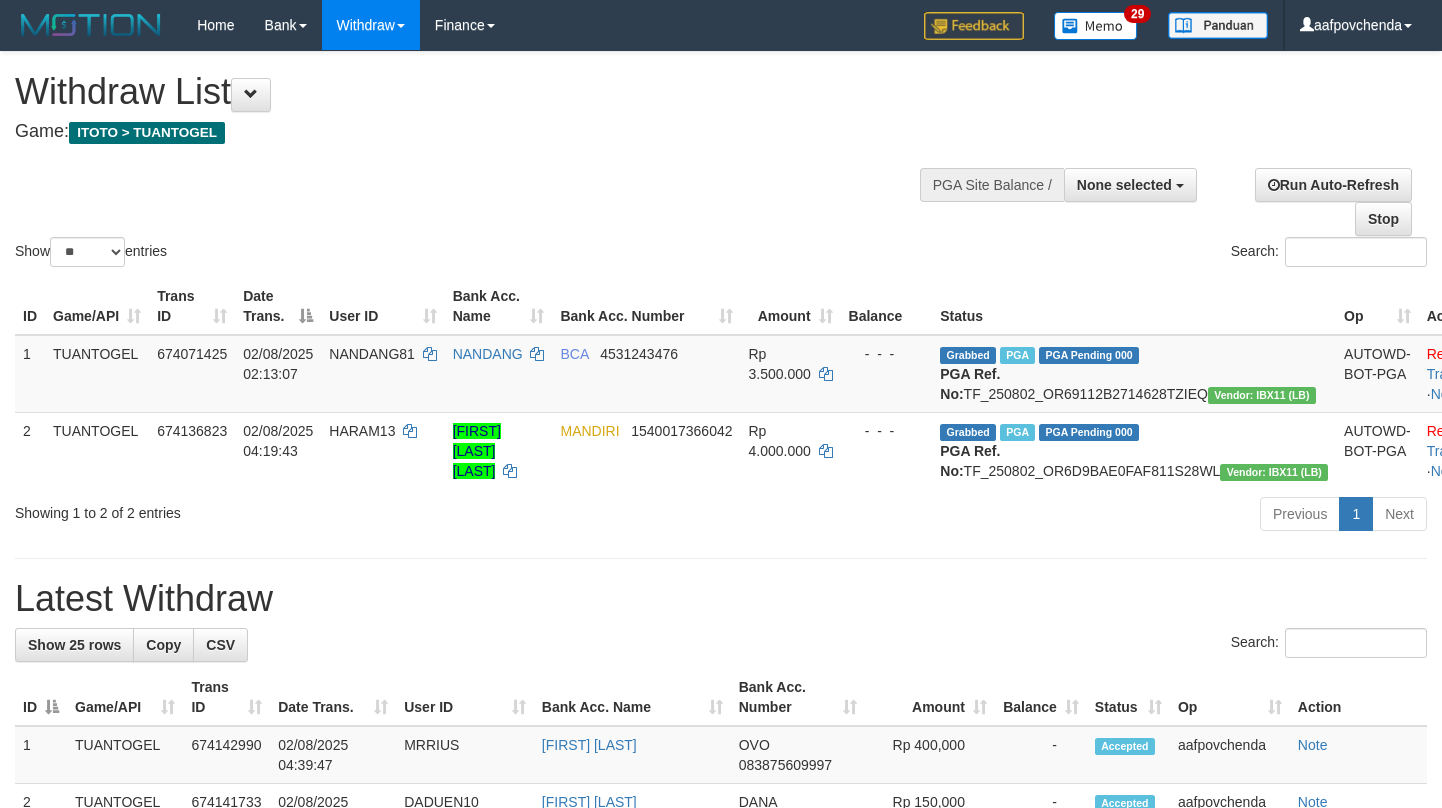 select 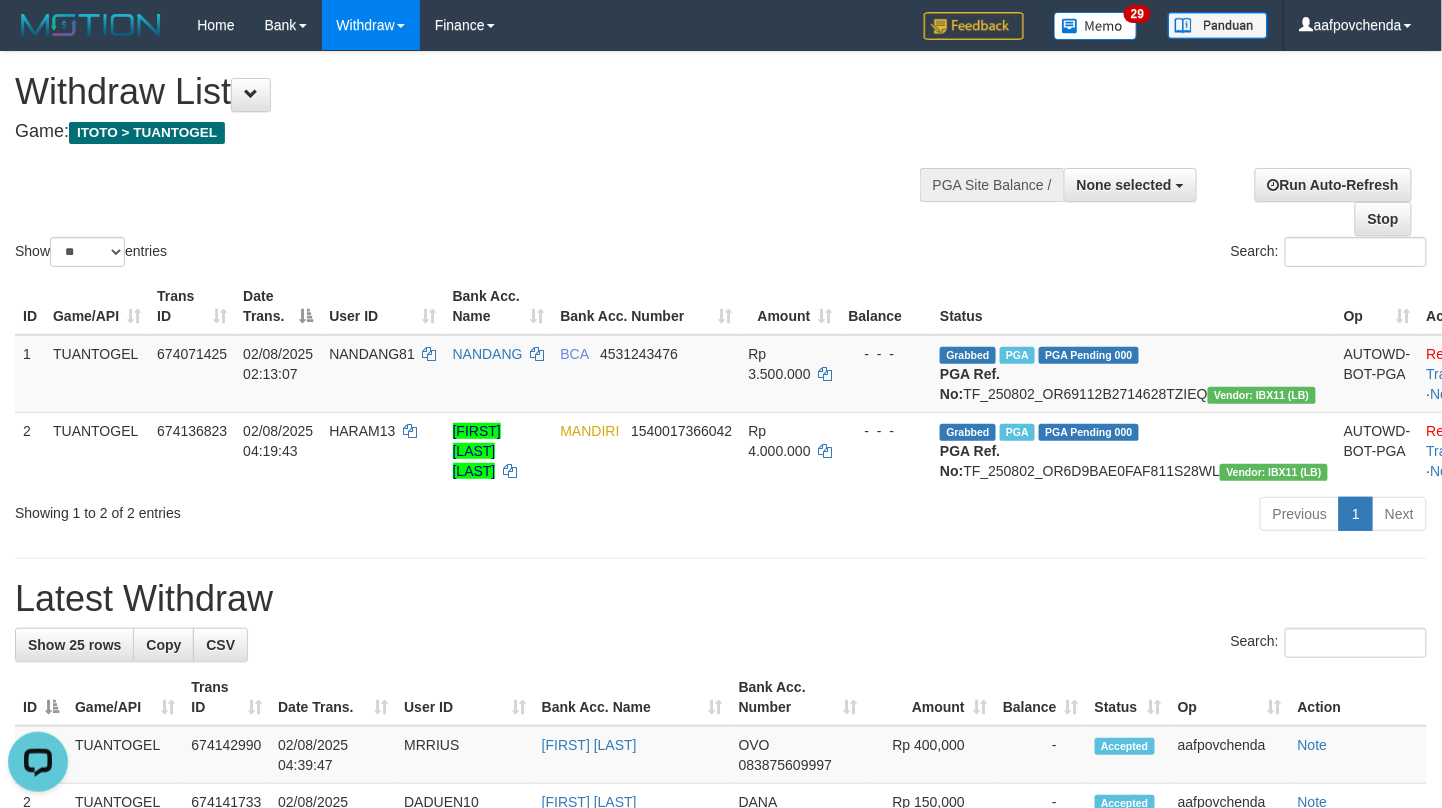 scroll, scrollTop: 0, scrollLeft: 0, axis: both 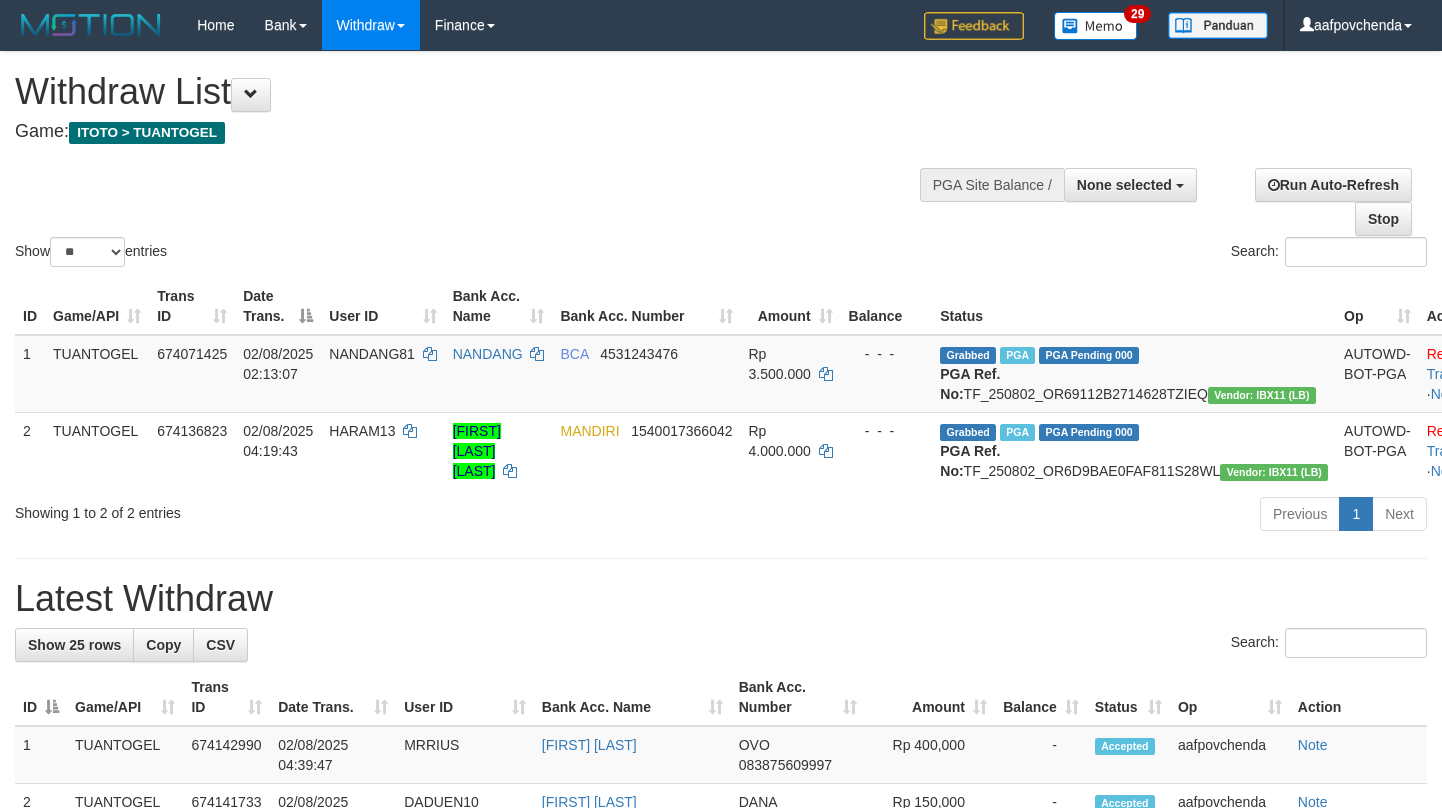 select 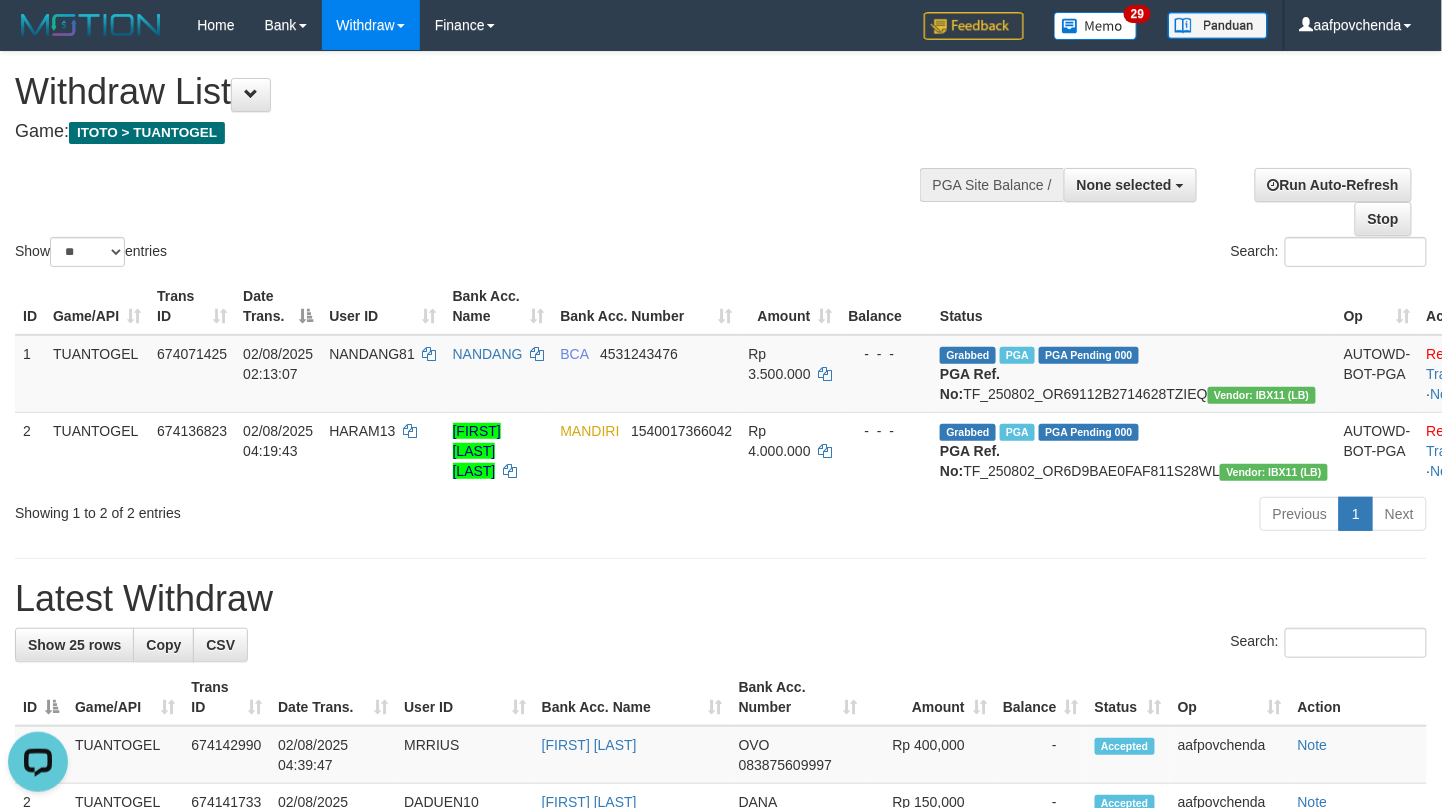 scroll, scrollTop: 0, scrollLeft: 0, axis: both 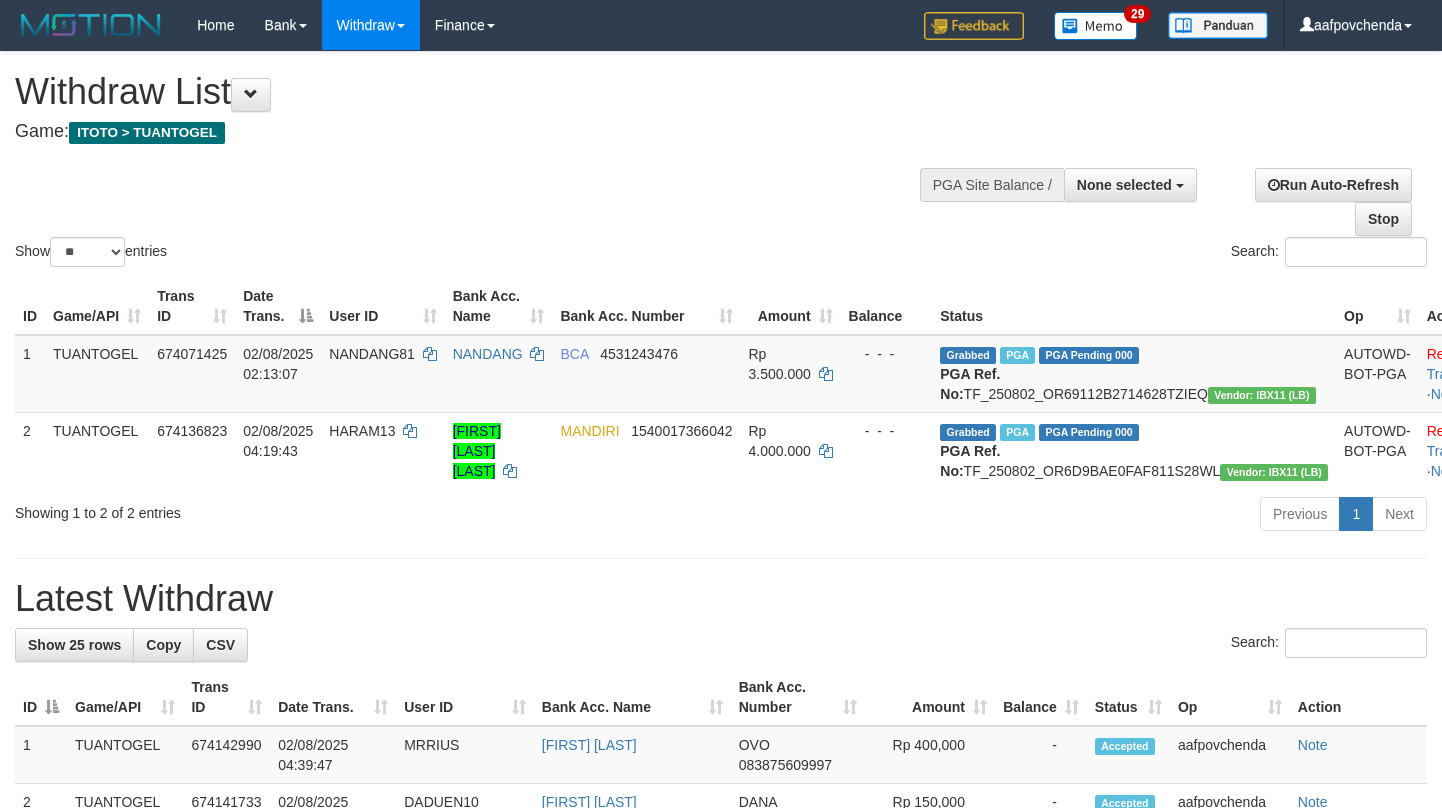 select 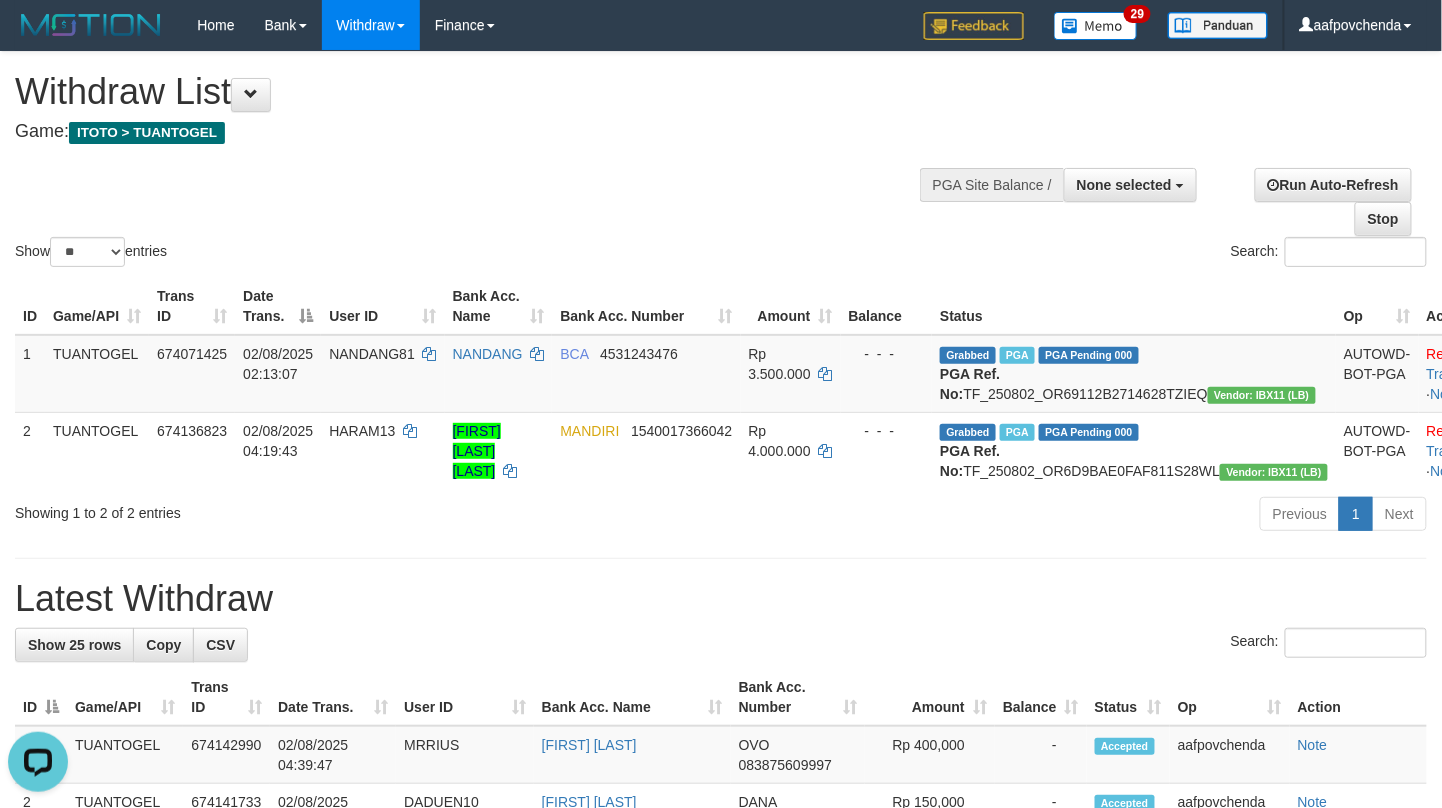 scroll, scrollTop: 0, scrollLeft: 0, axis: both 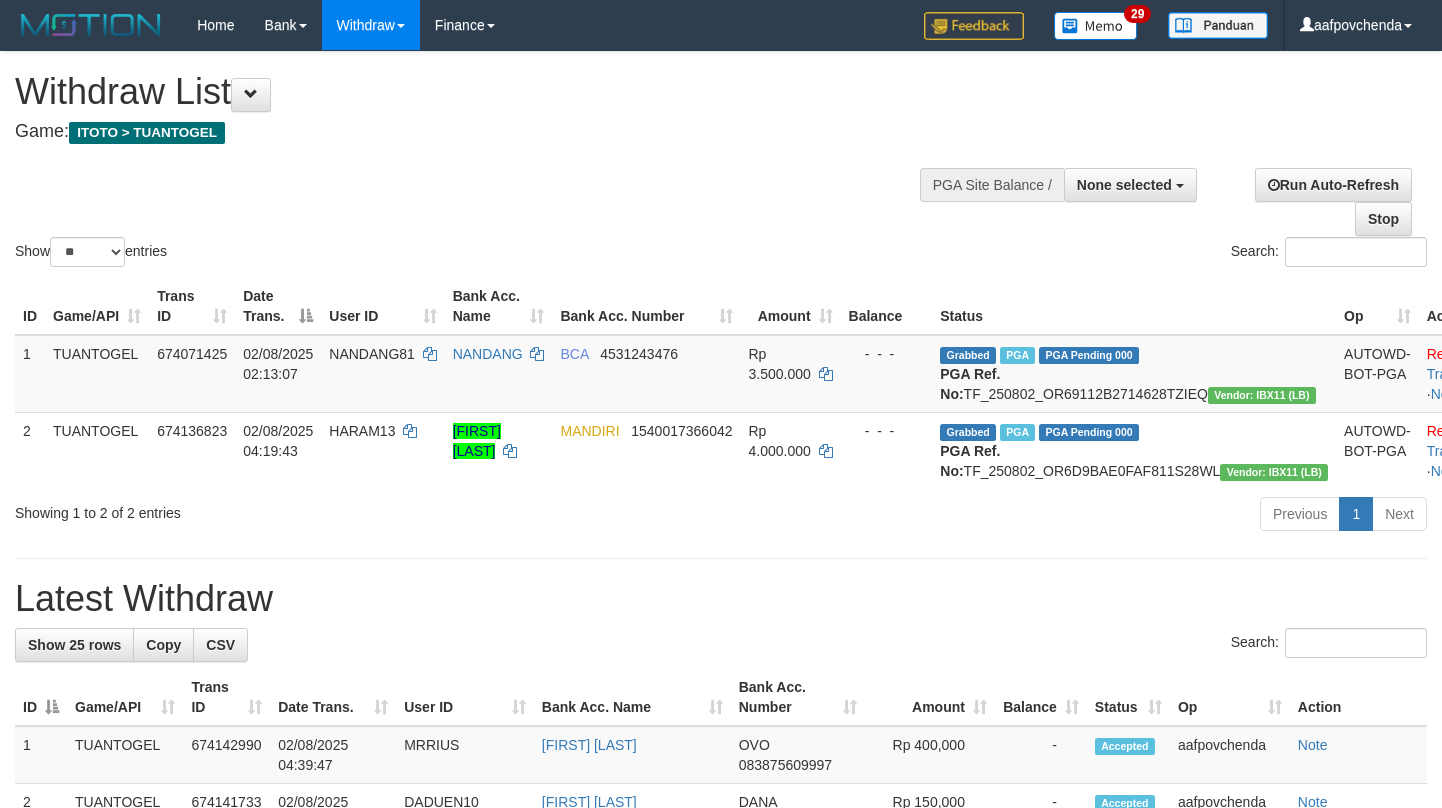 select 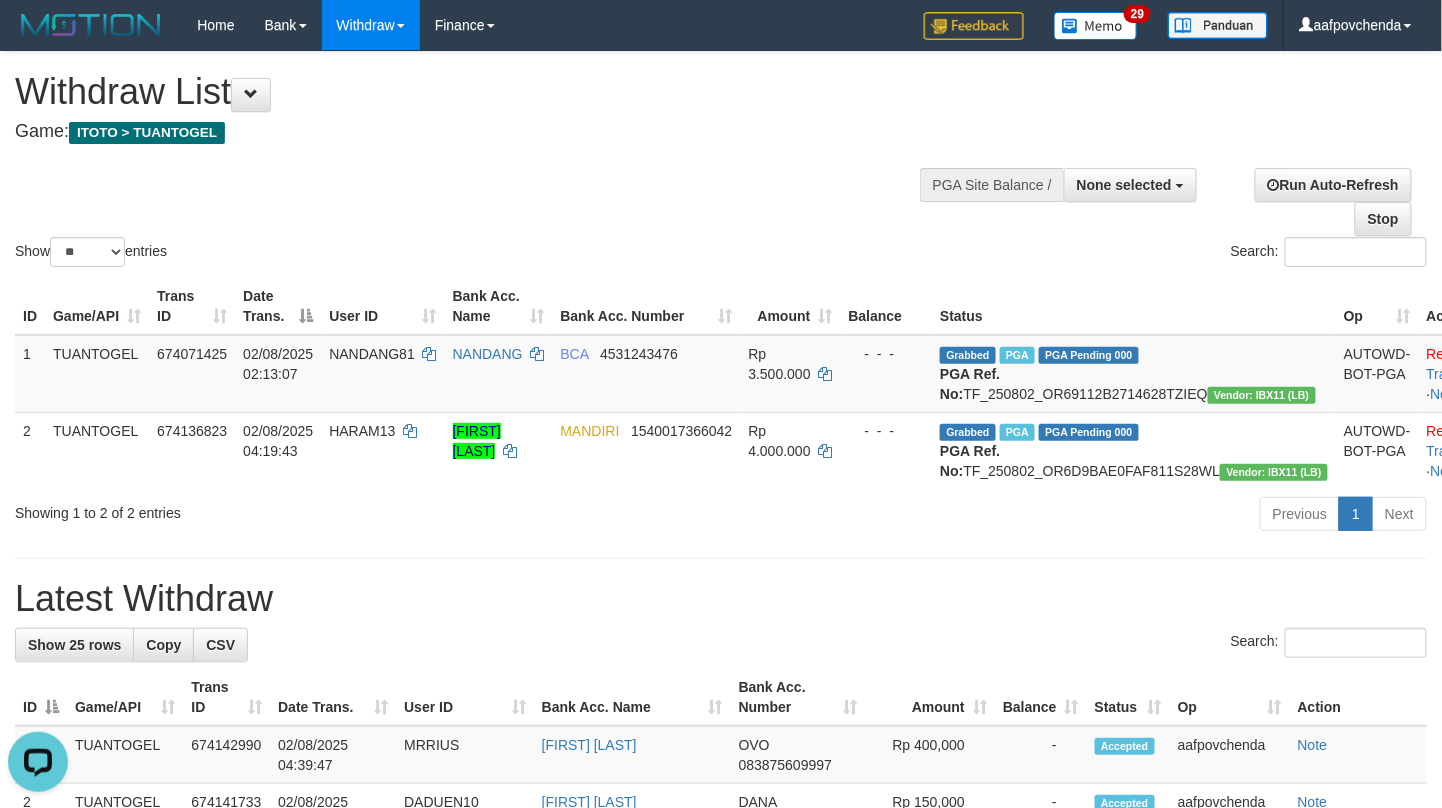scroll, scrollTop: 0, scrollLeft: 0, axis: both 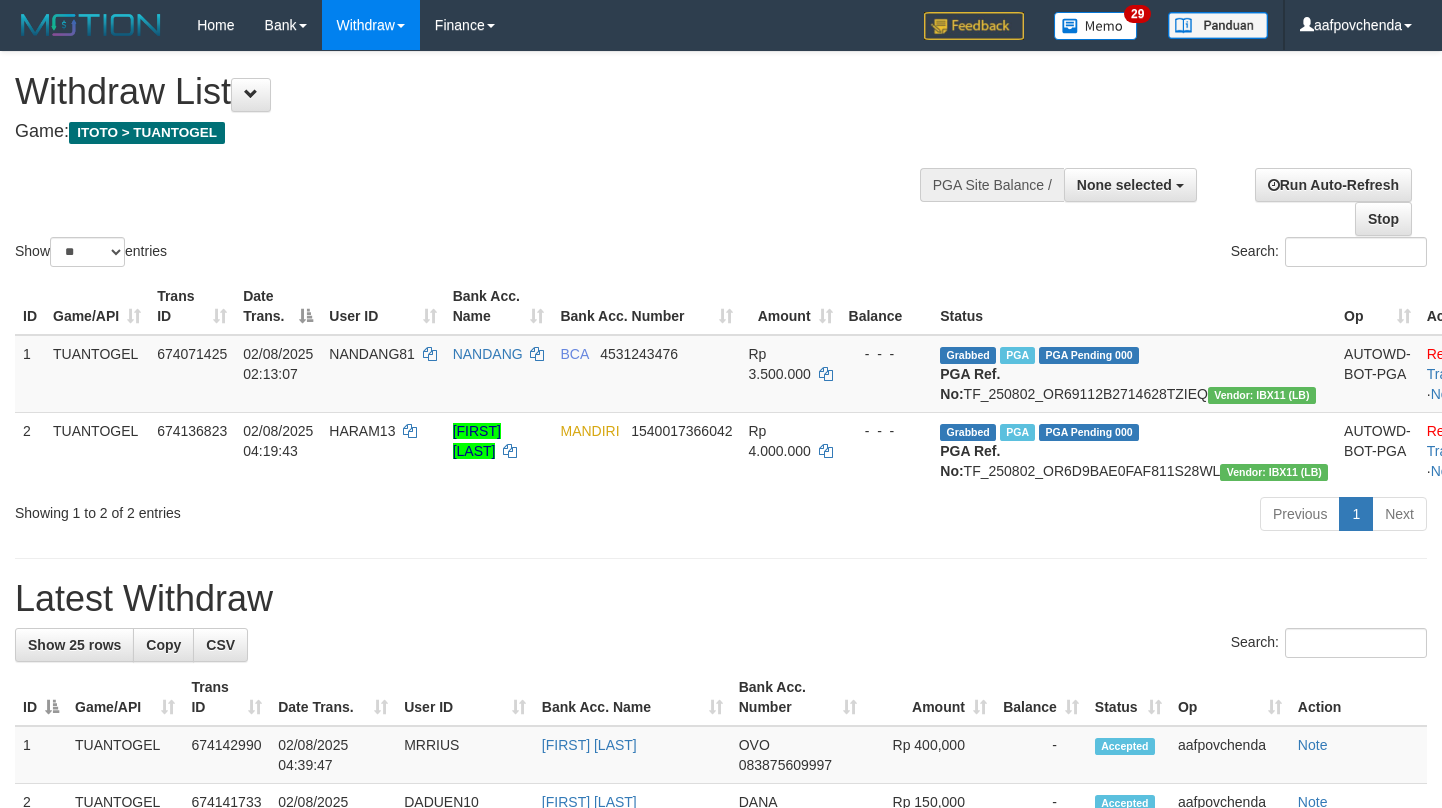select 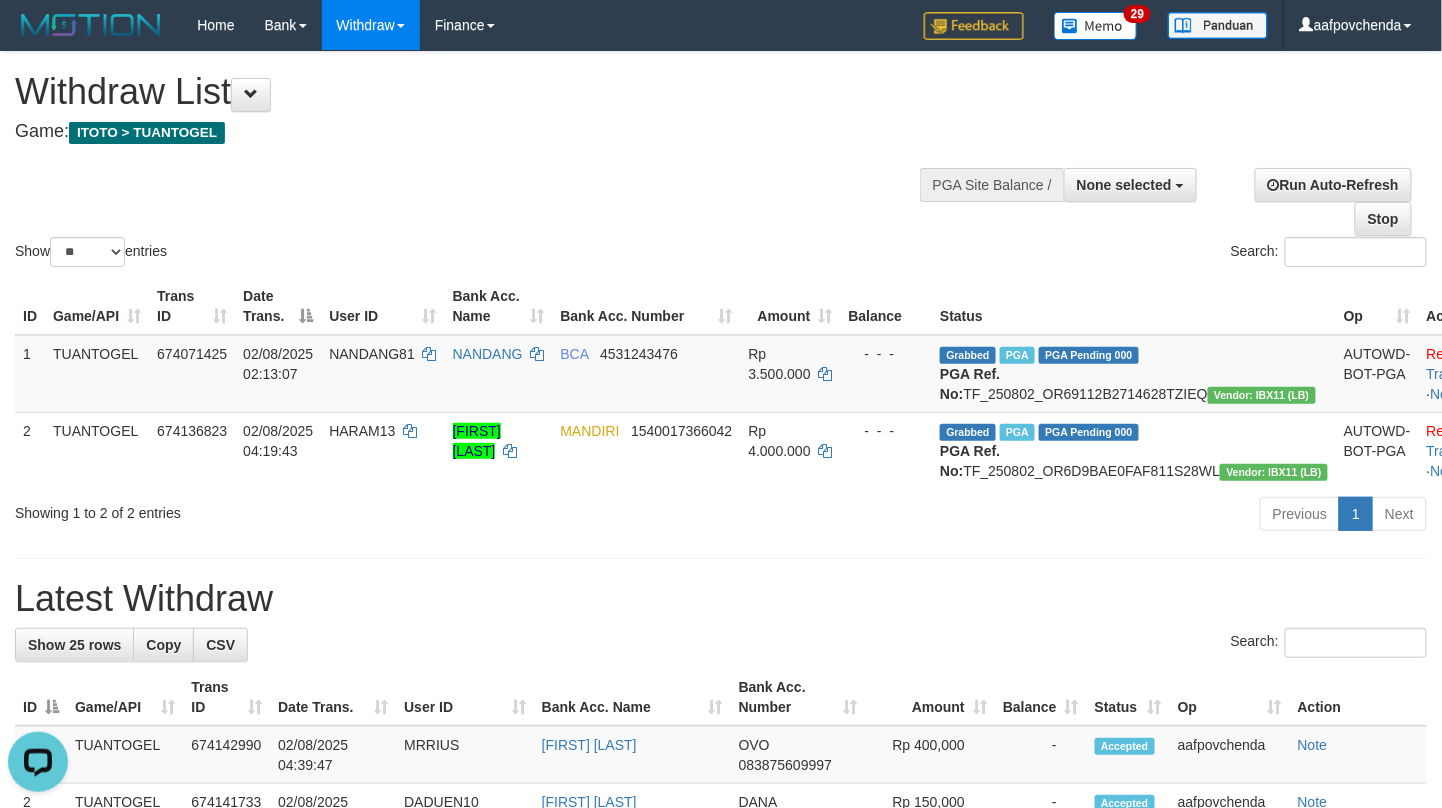 scroll, scrollTop: 0, scrollLeft: 0, axis: both 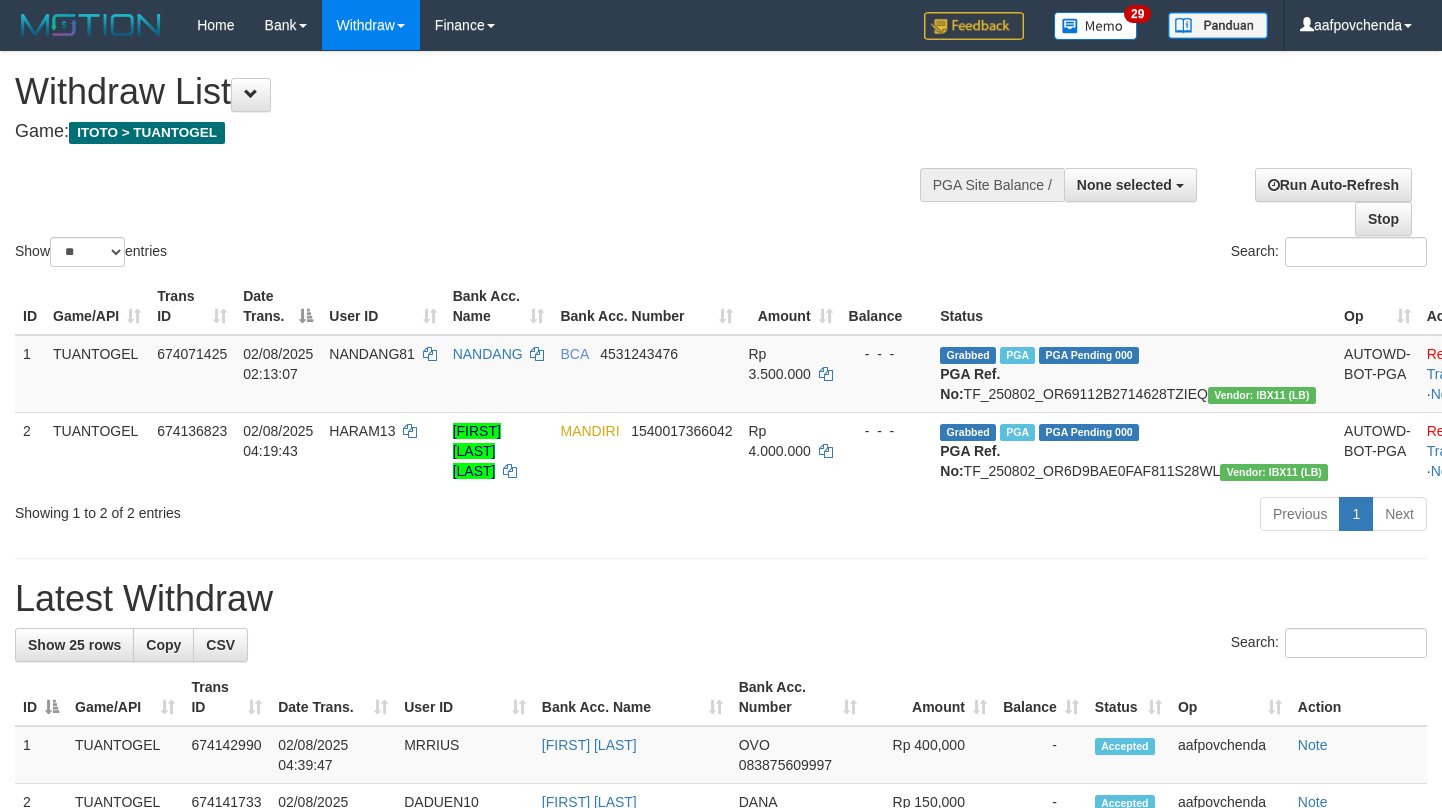 select 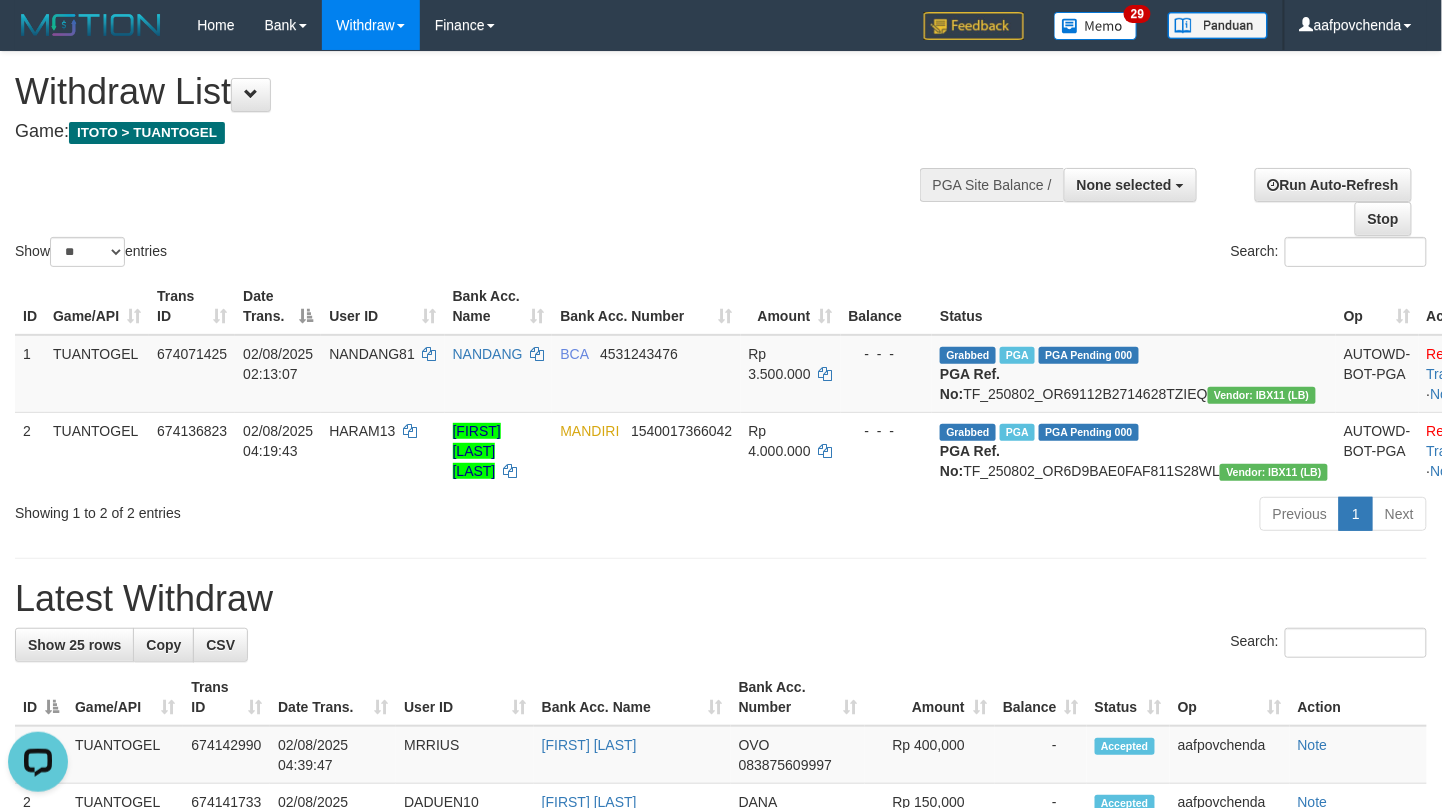 scroll, scrollTop: 0, scrollLeft: 0, axis: both 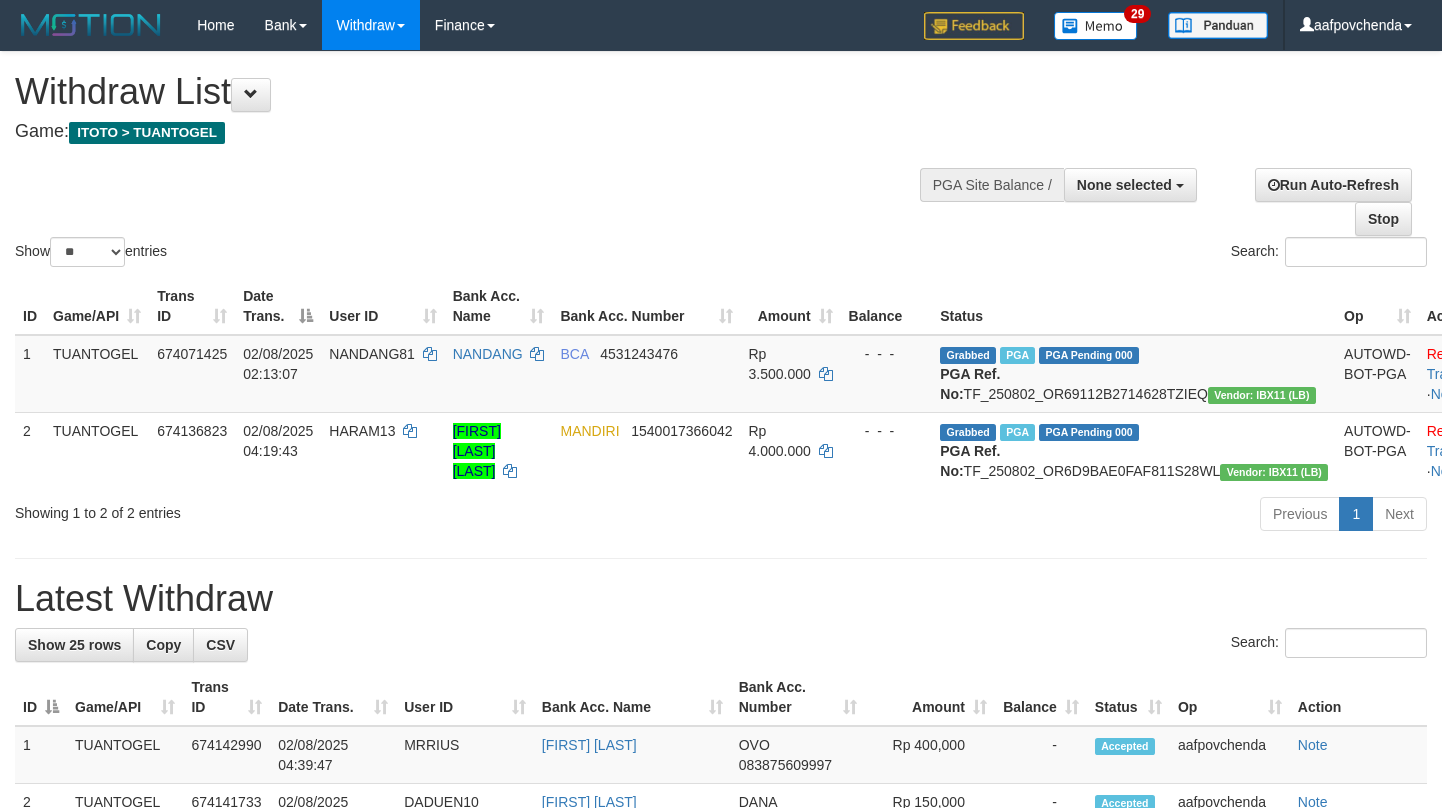 select 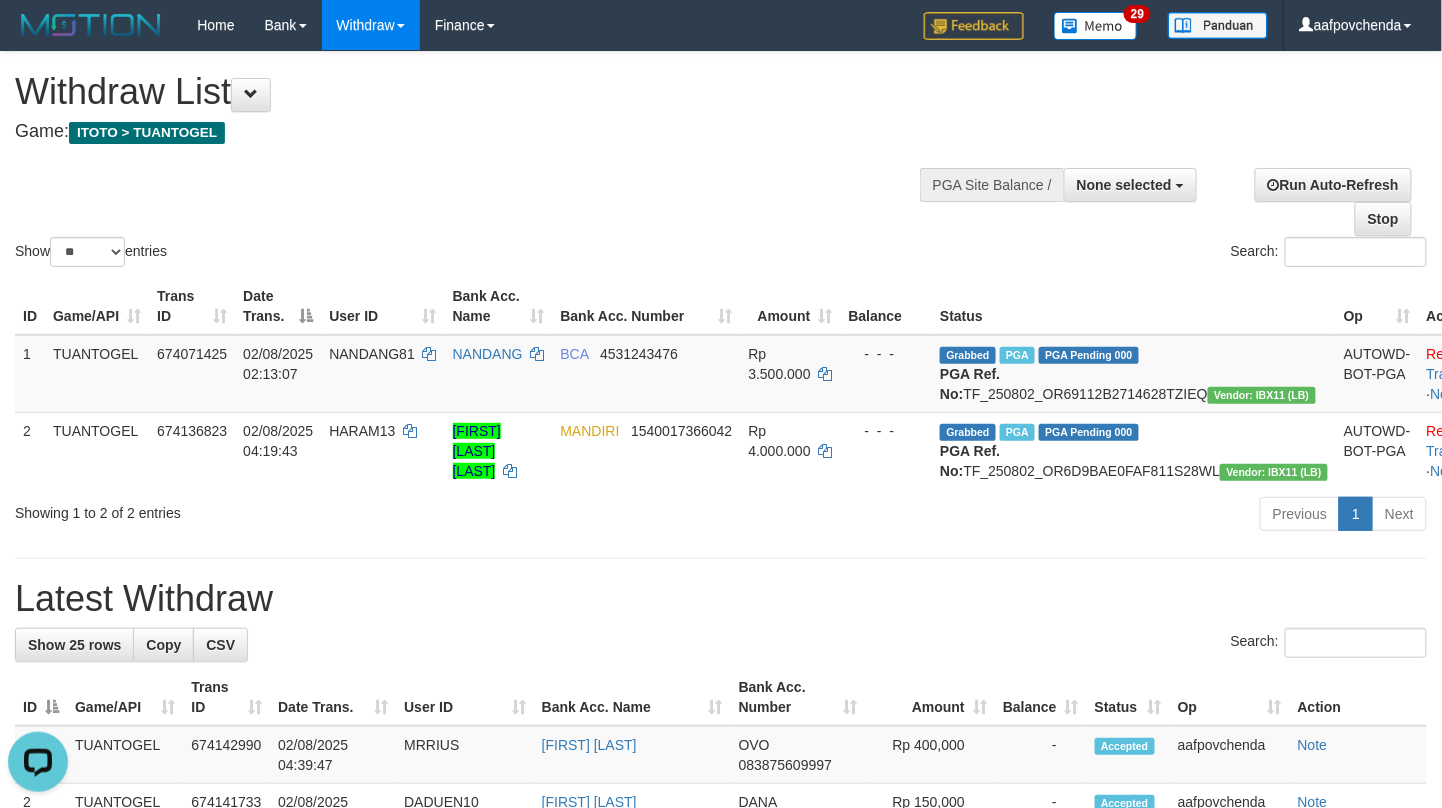 scroll, scrollTop: 0, scrollLeft: 0, axis: both 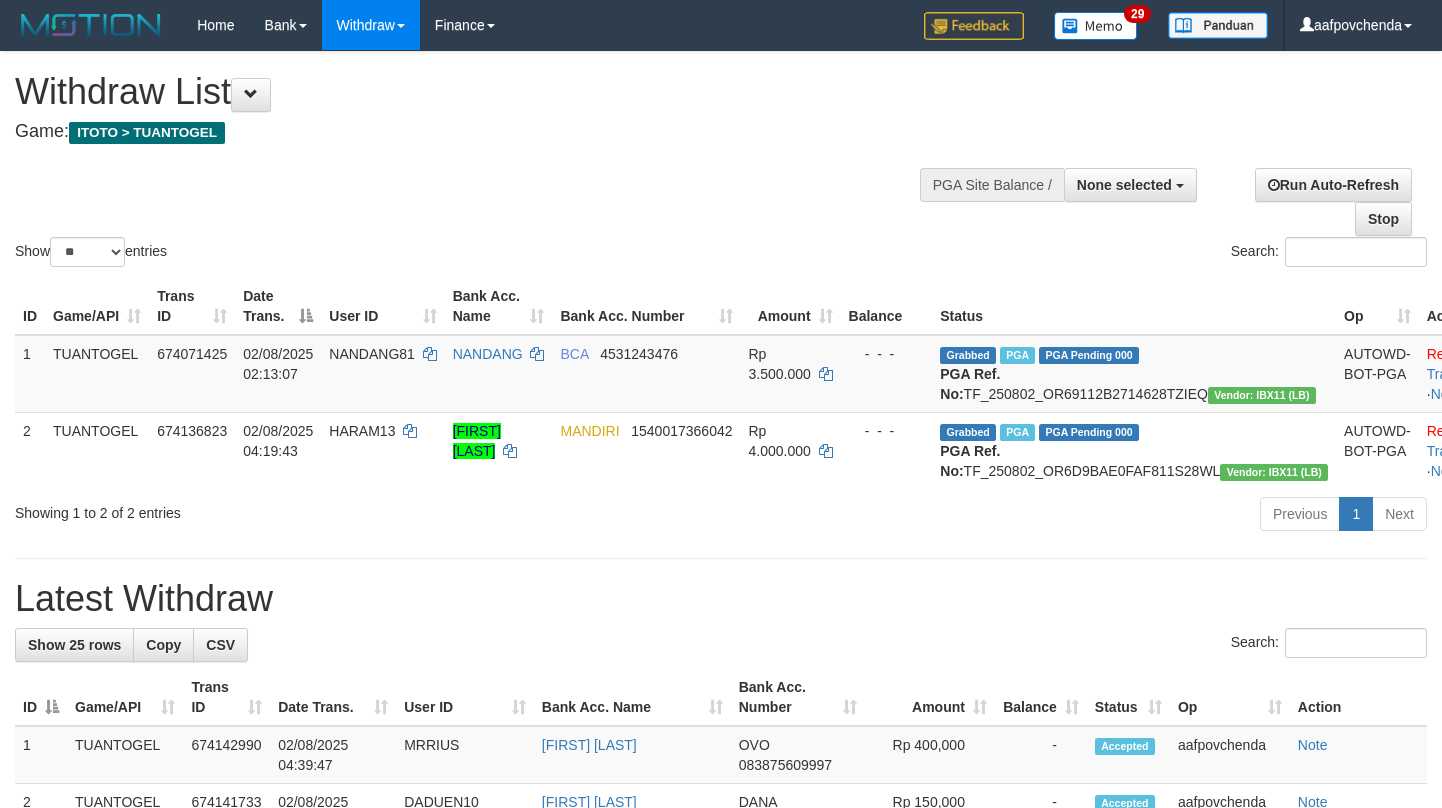 select 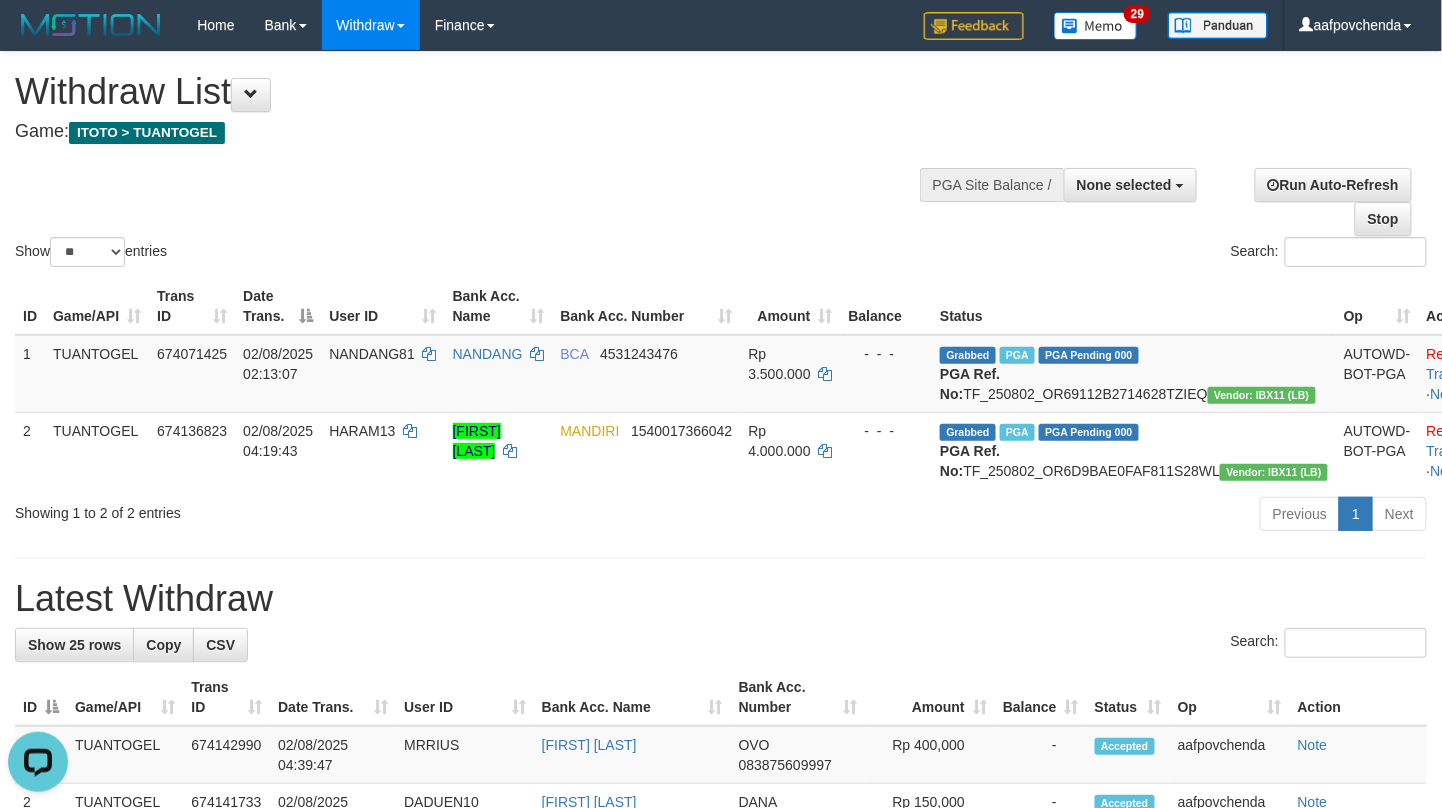 scroll, scrollTop: 0, scrollLeft: 0, axis: both 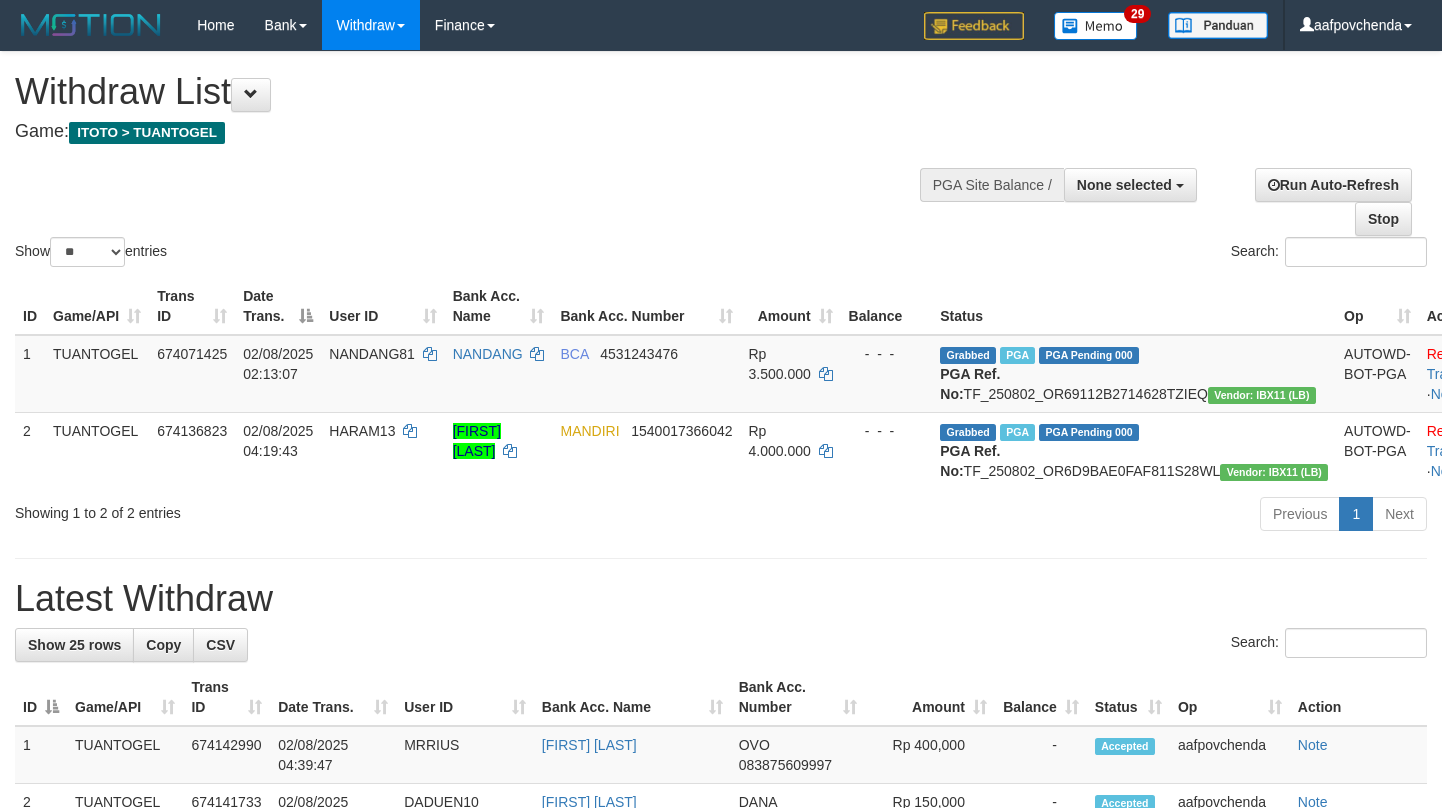 select 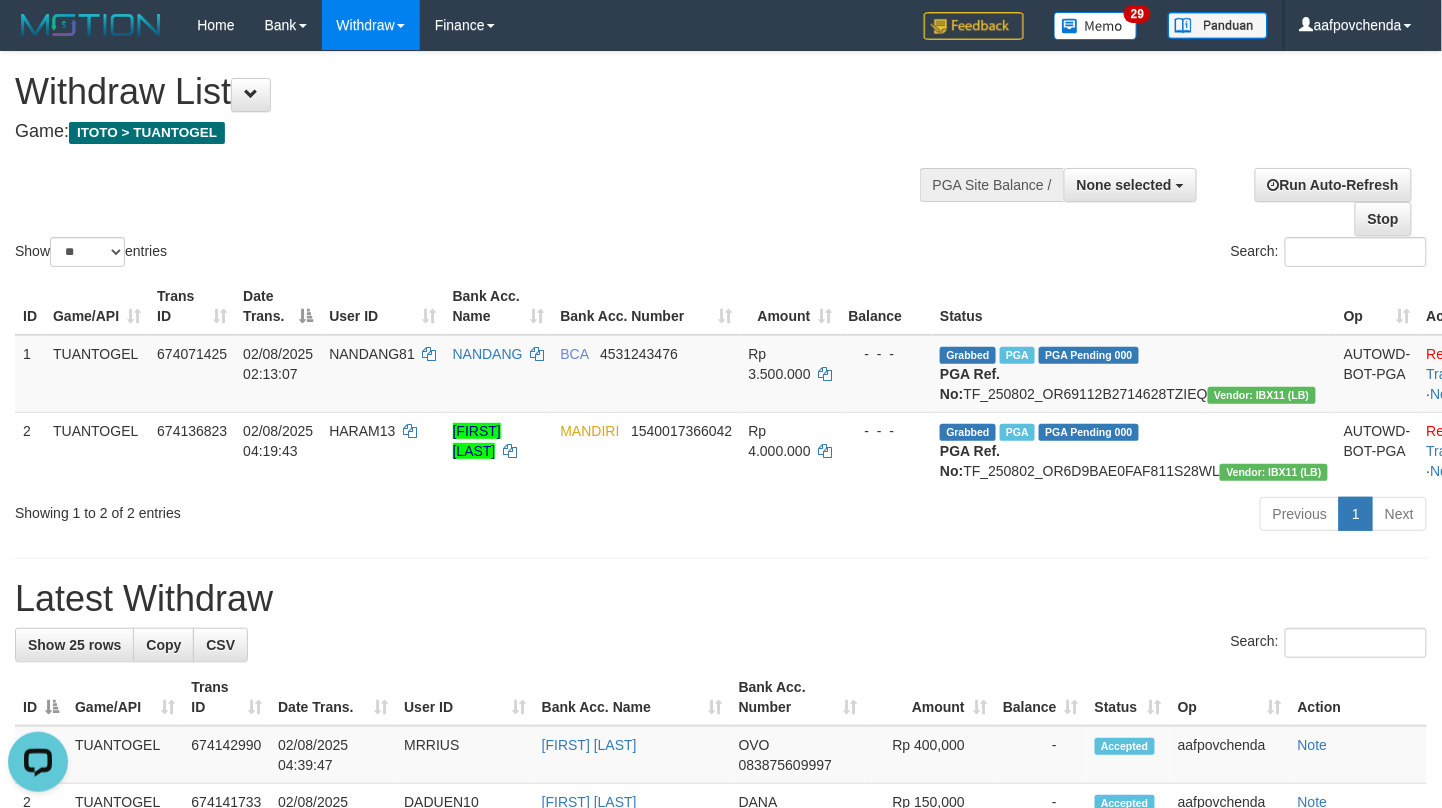 scroll, scrollTop: 0, scrollLeft: 0, axis: both 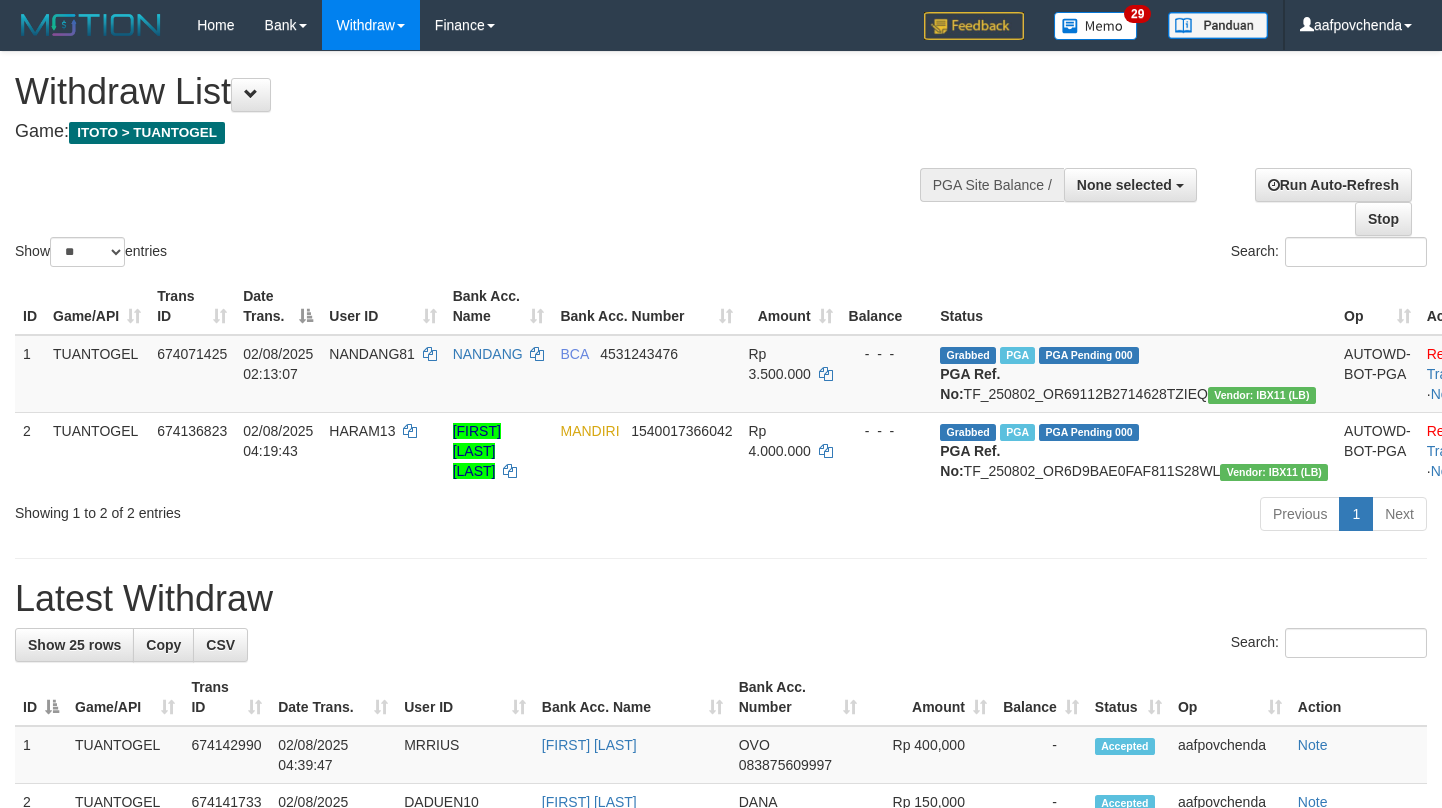 select 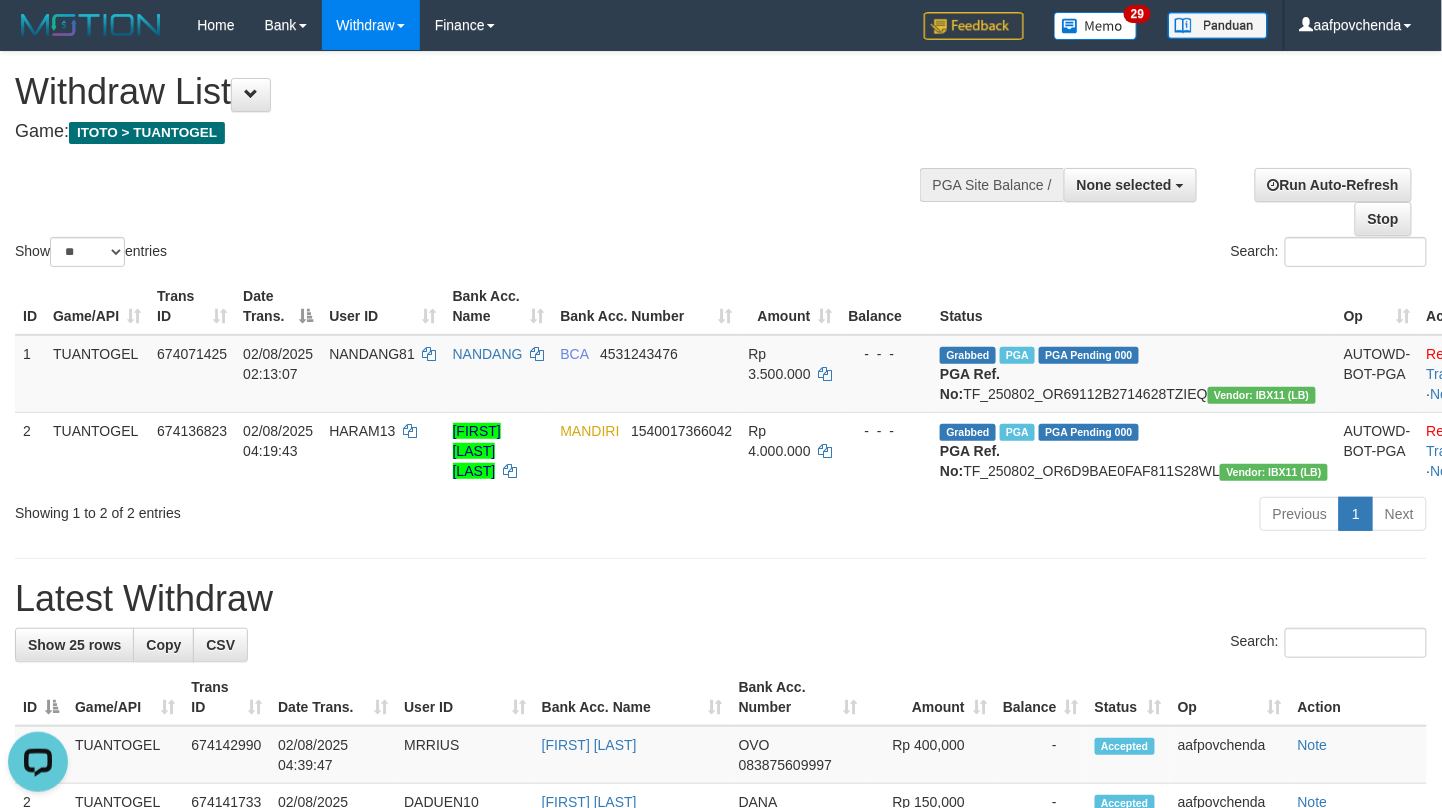 scroll, scrollTop: 0, scrollLeft: 0, axis: both 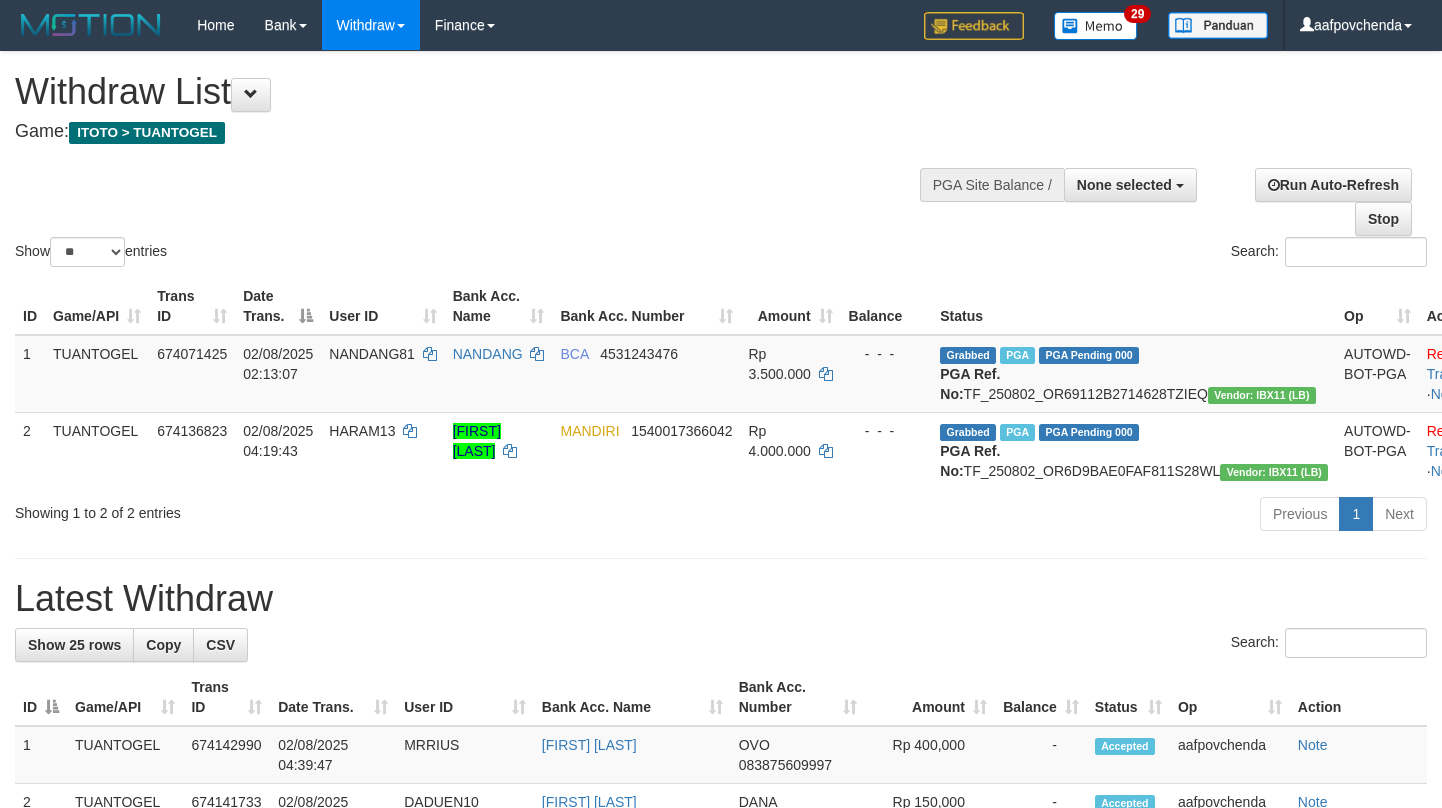 select 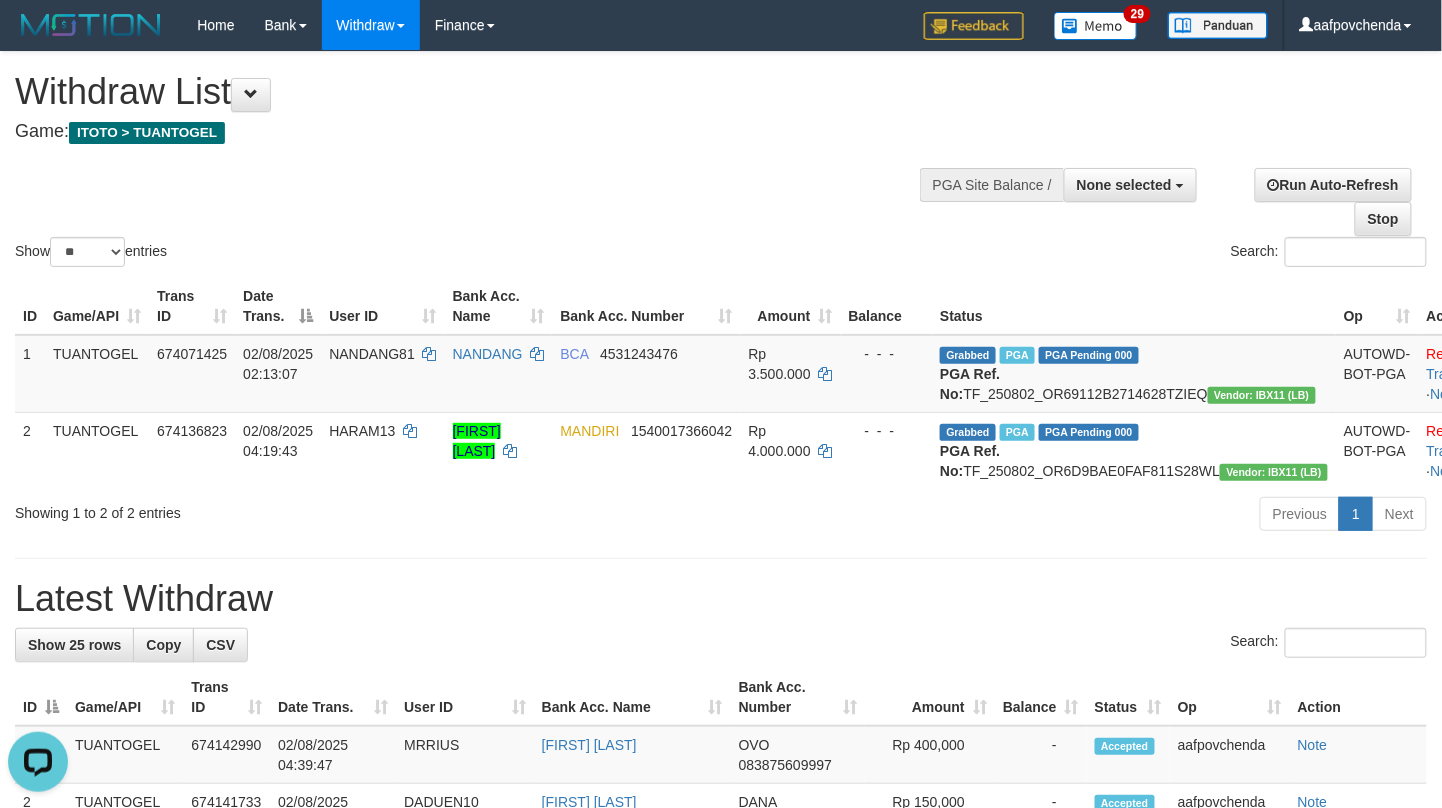 scroll, scrollTop: 0, scrollLeft: 0, axis: both 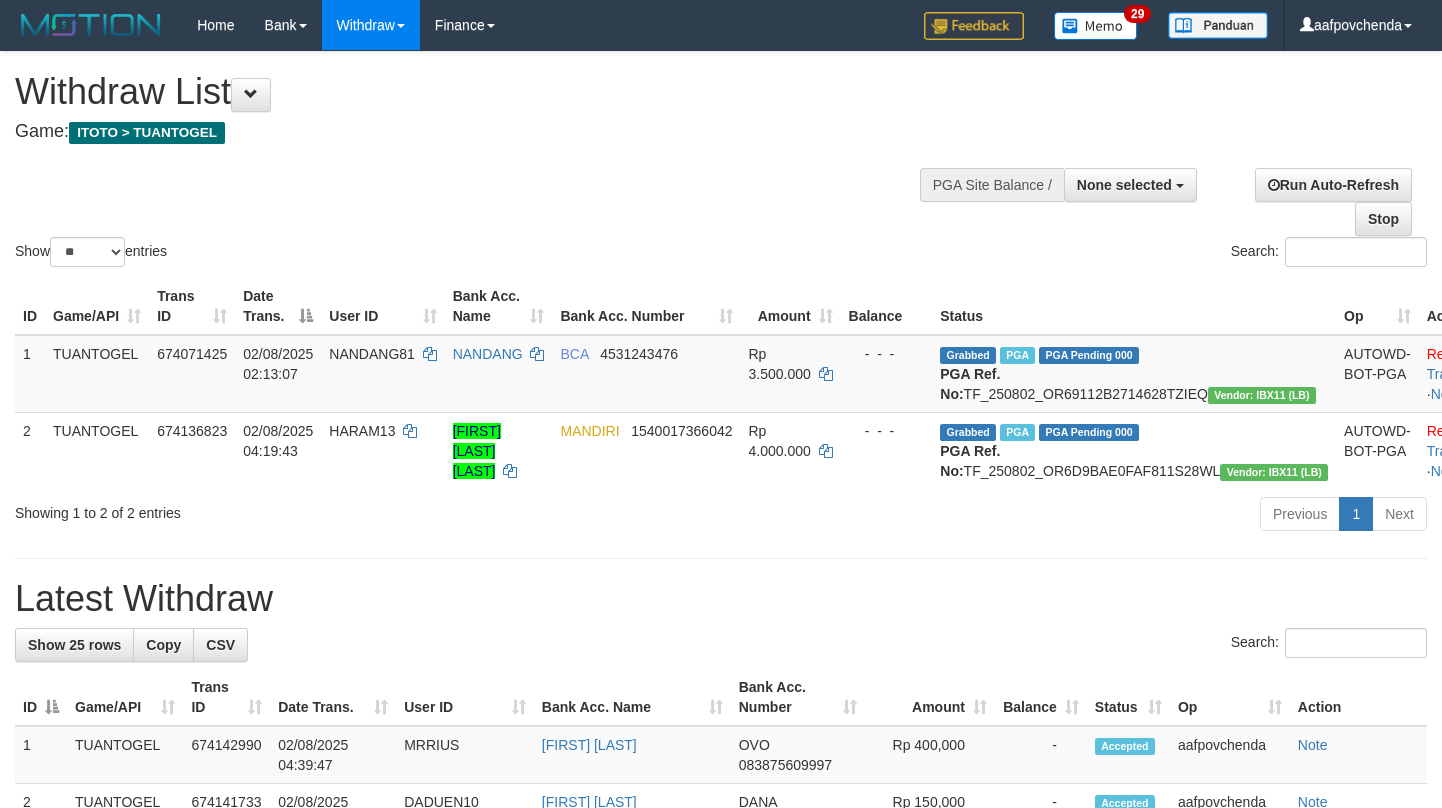 select 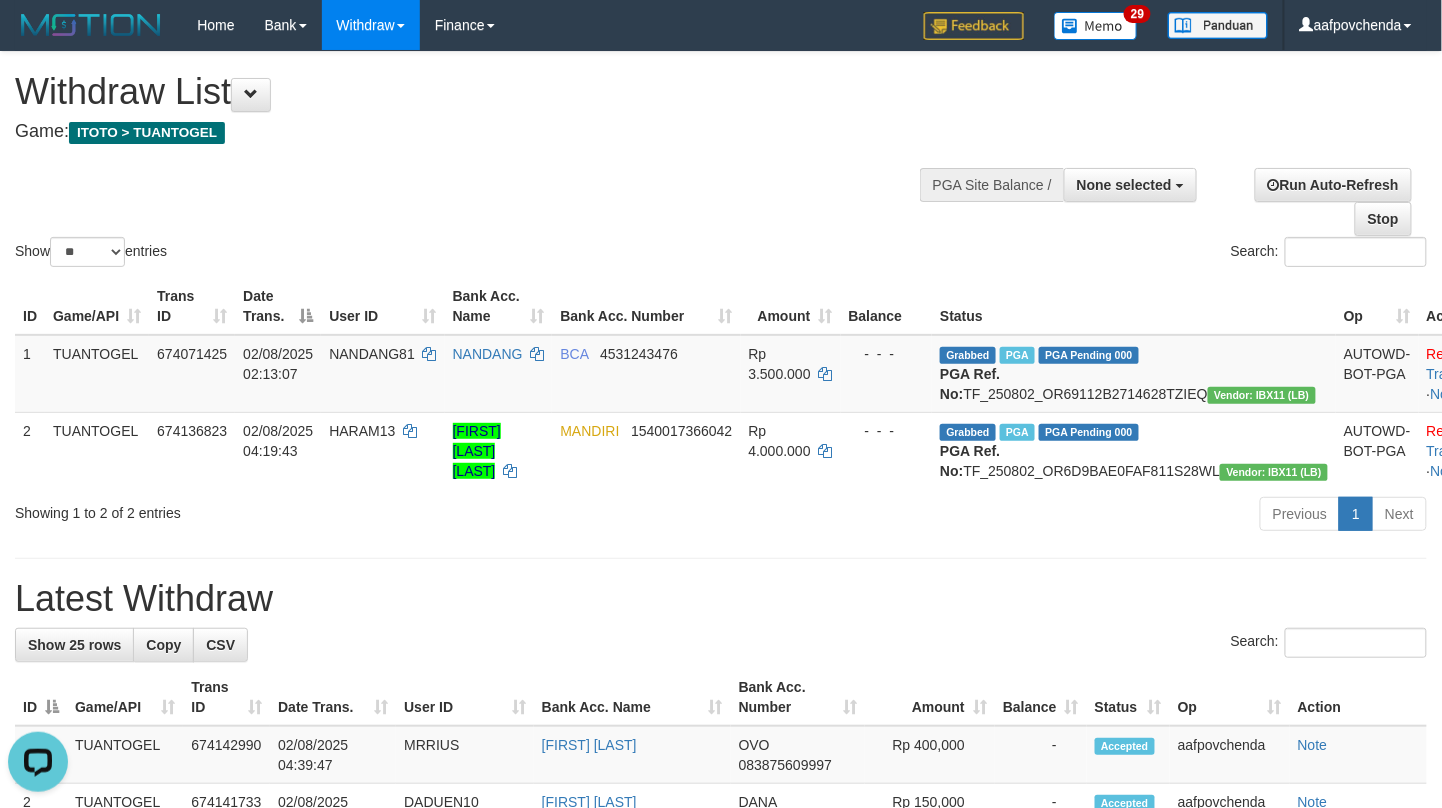 scroll, scrollTop: 0, scrollLeft: 0, axis: both 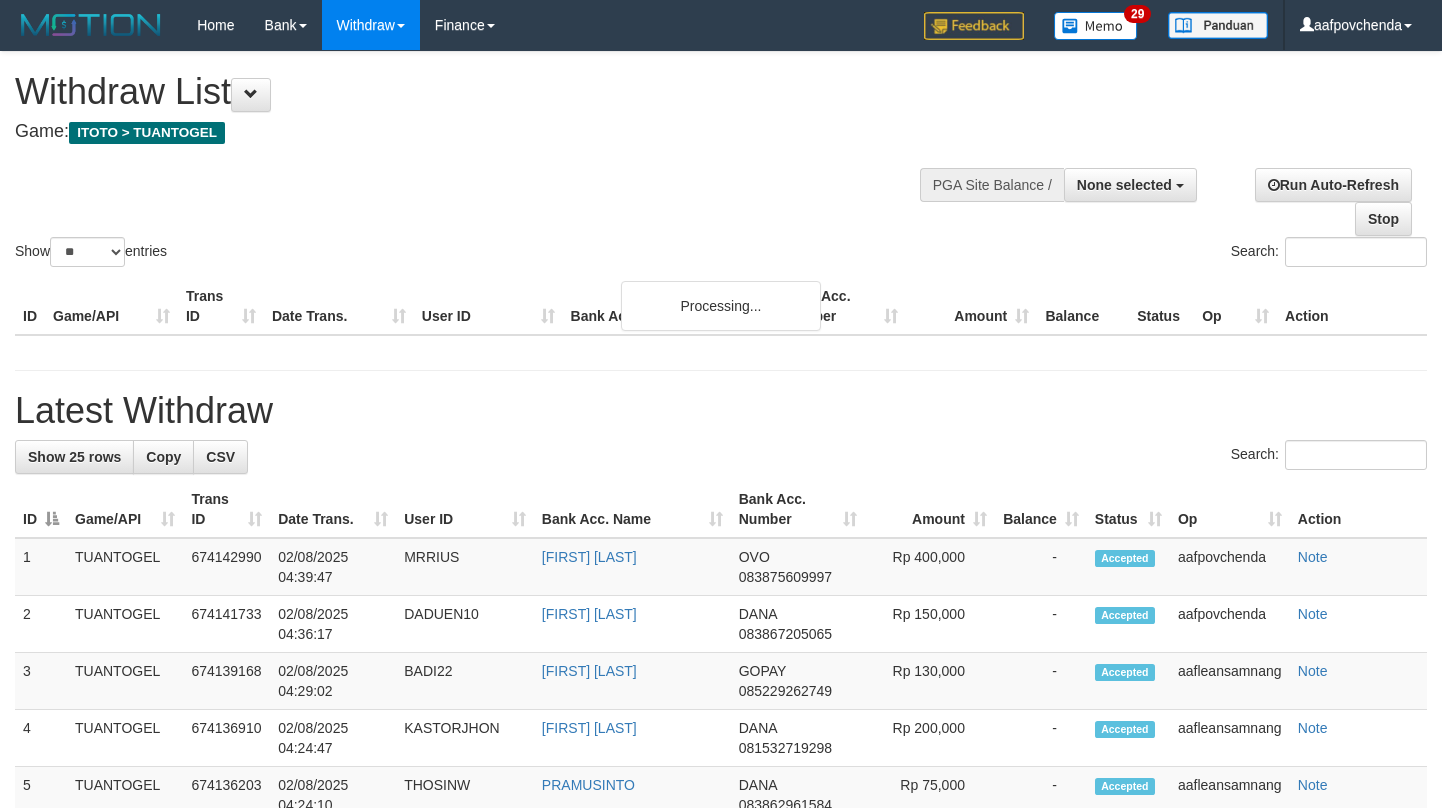 select 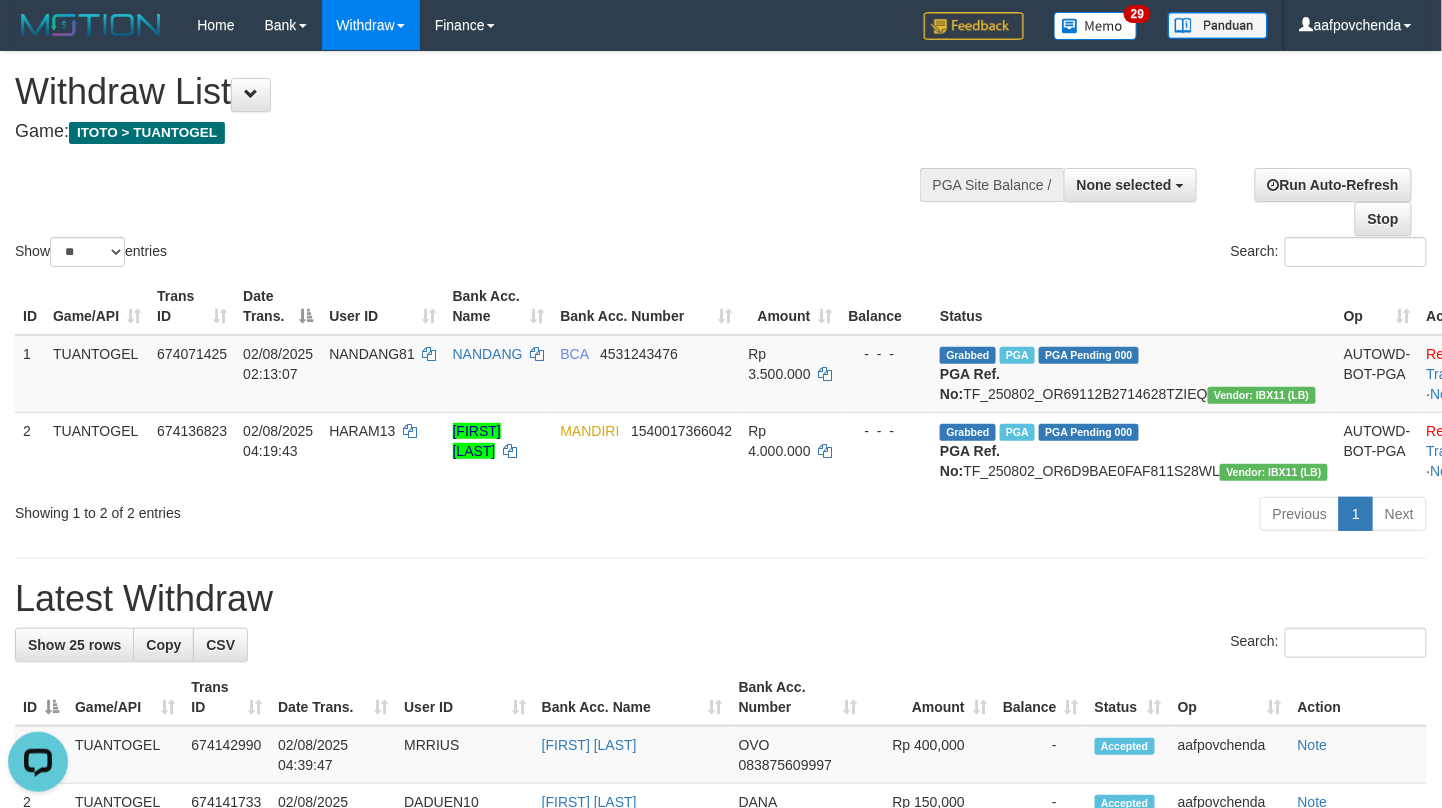 scroll, scrollTop: 0, scrollLeft: 0, axis: both 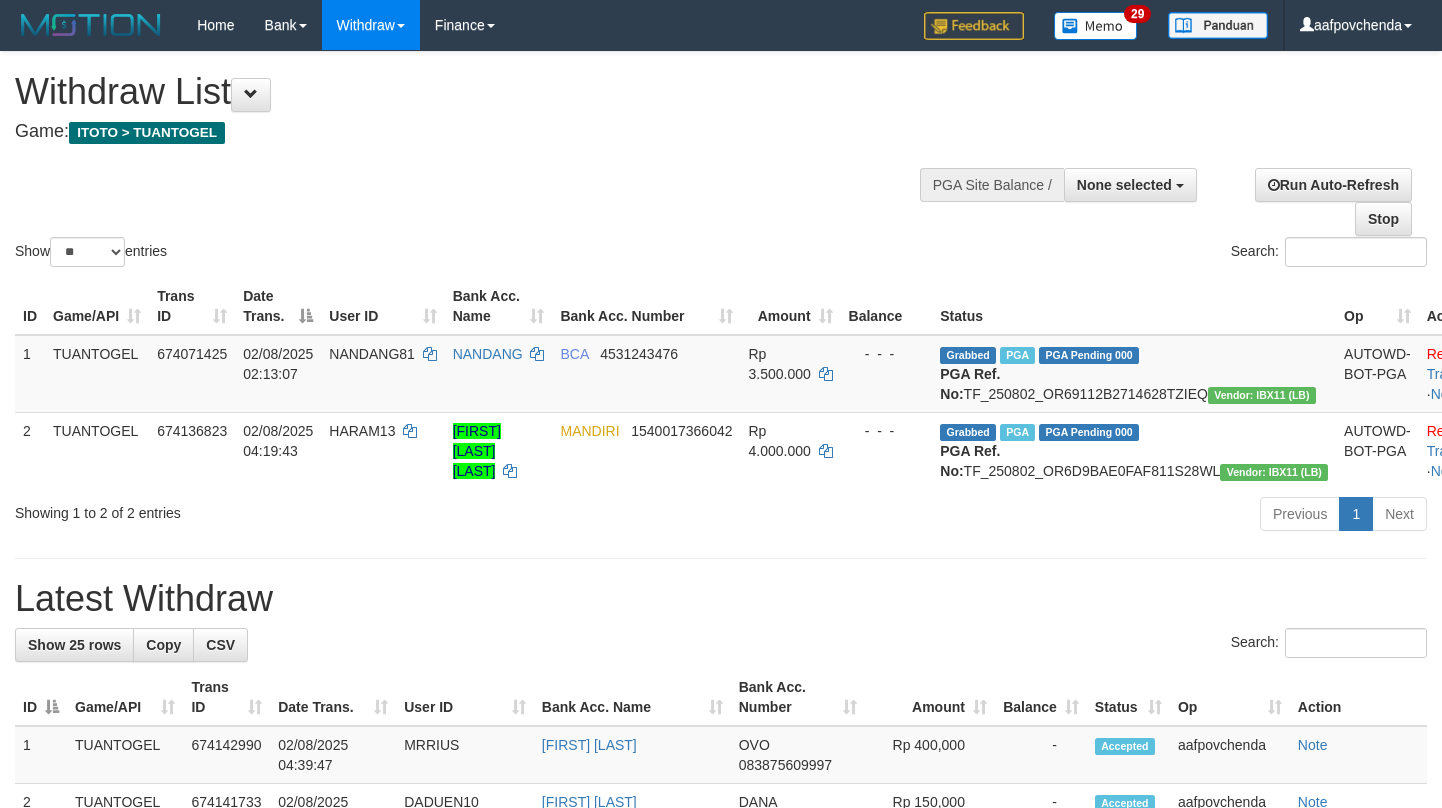 select 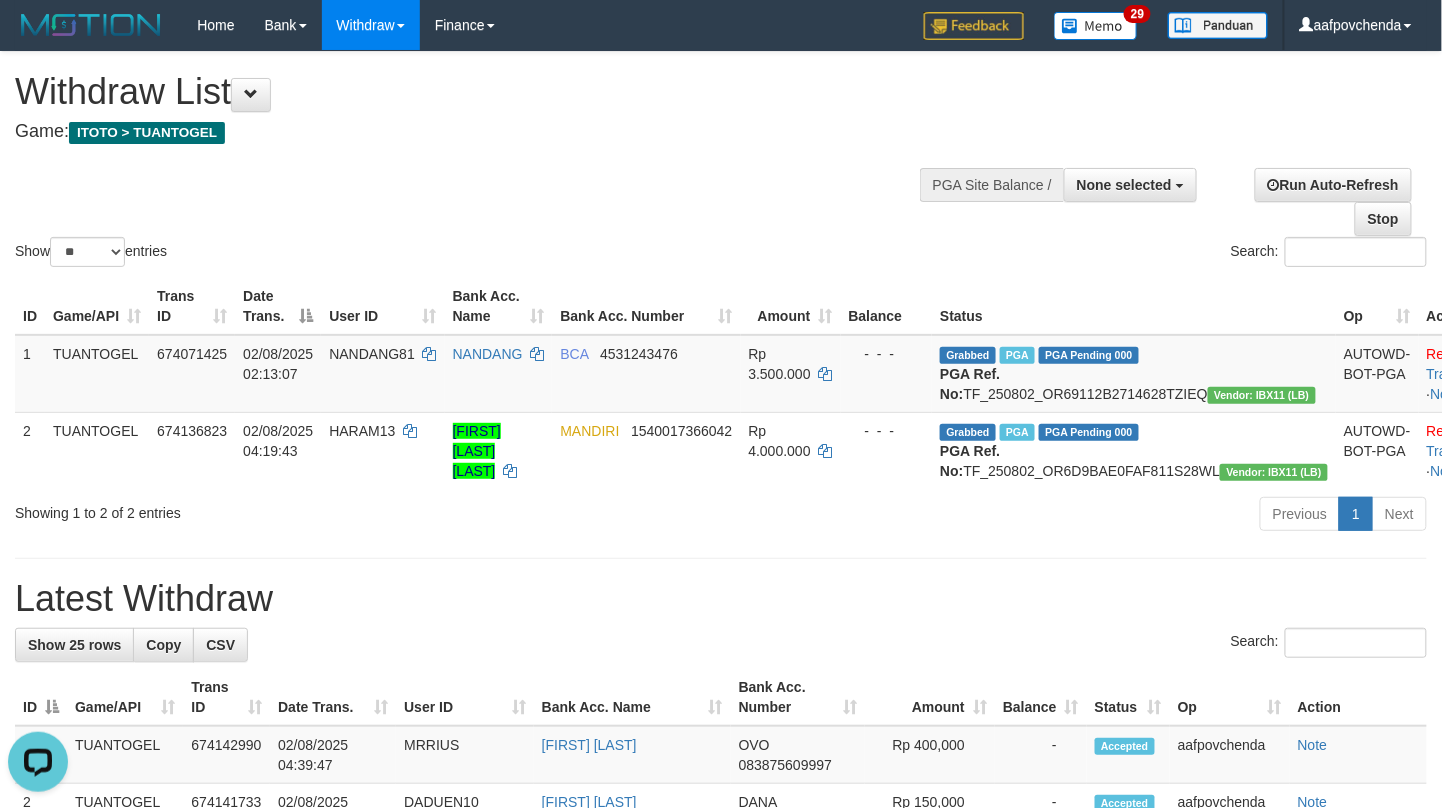 scroll, scrollTop: 0, scrollLeft: 0, axis: both 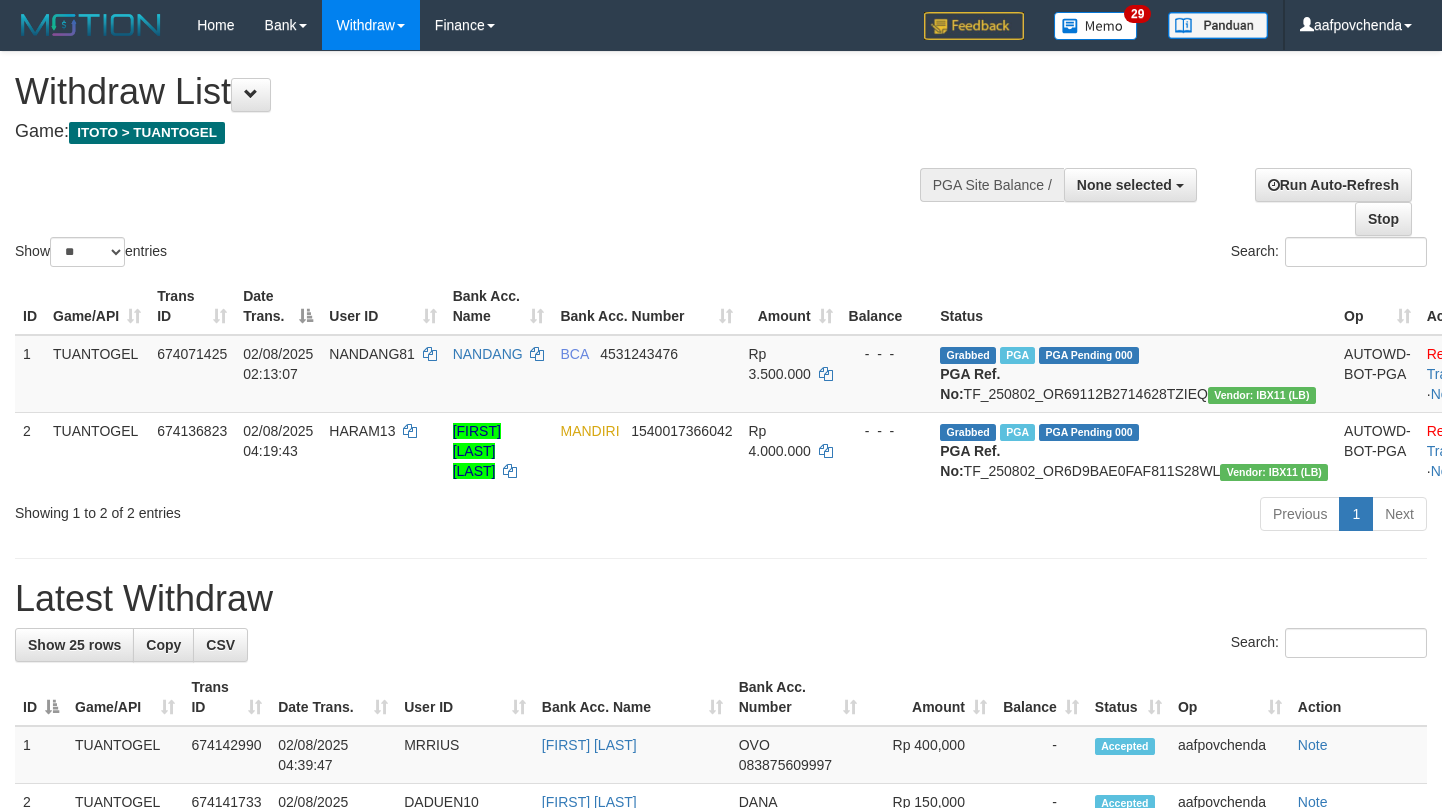select 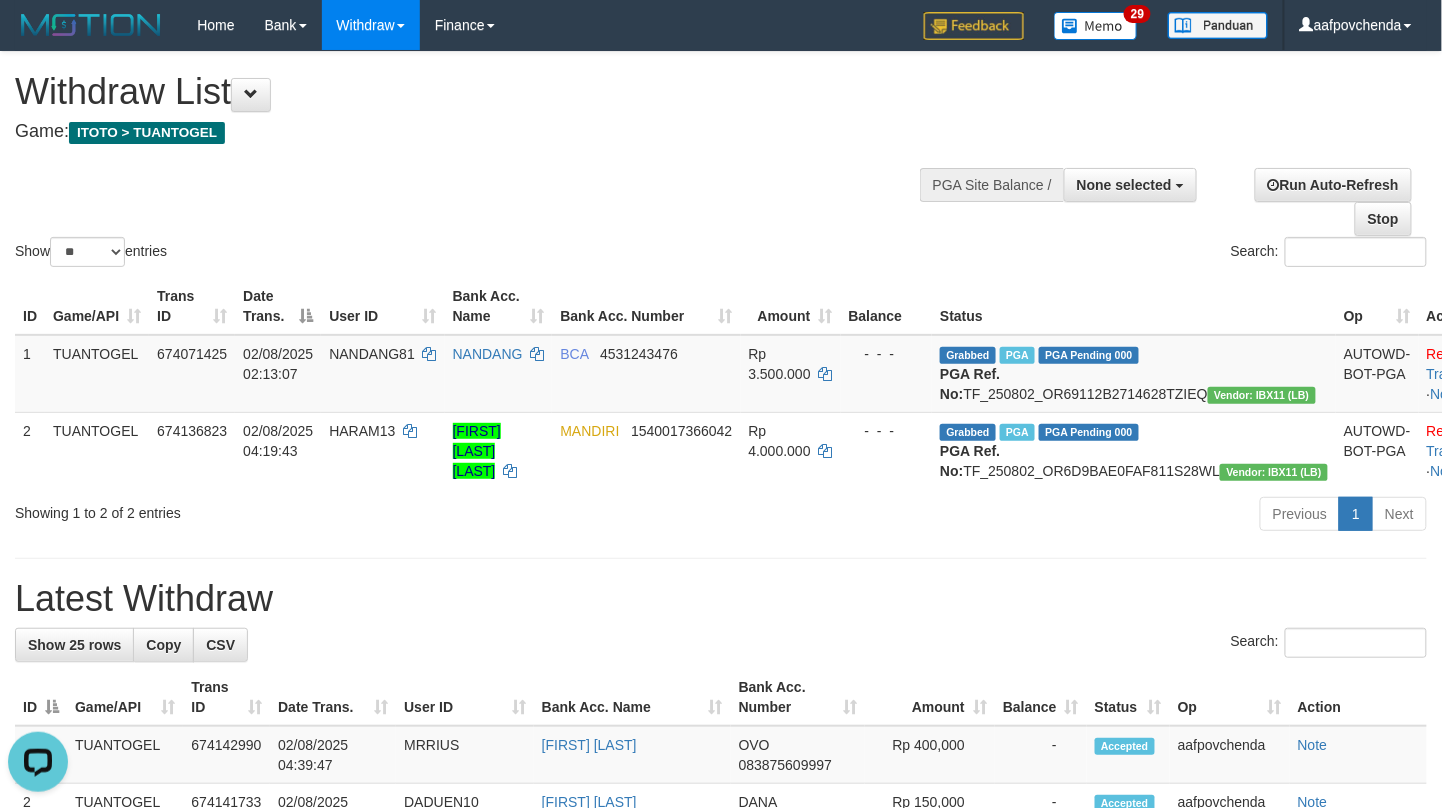 scroll, scrollTop: 0, scrollLeft: 0, axis: both 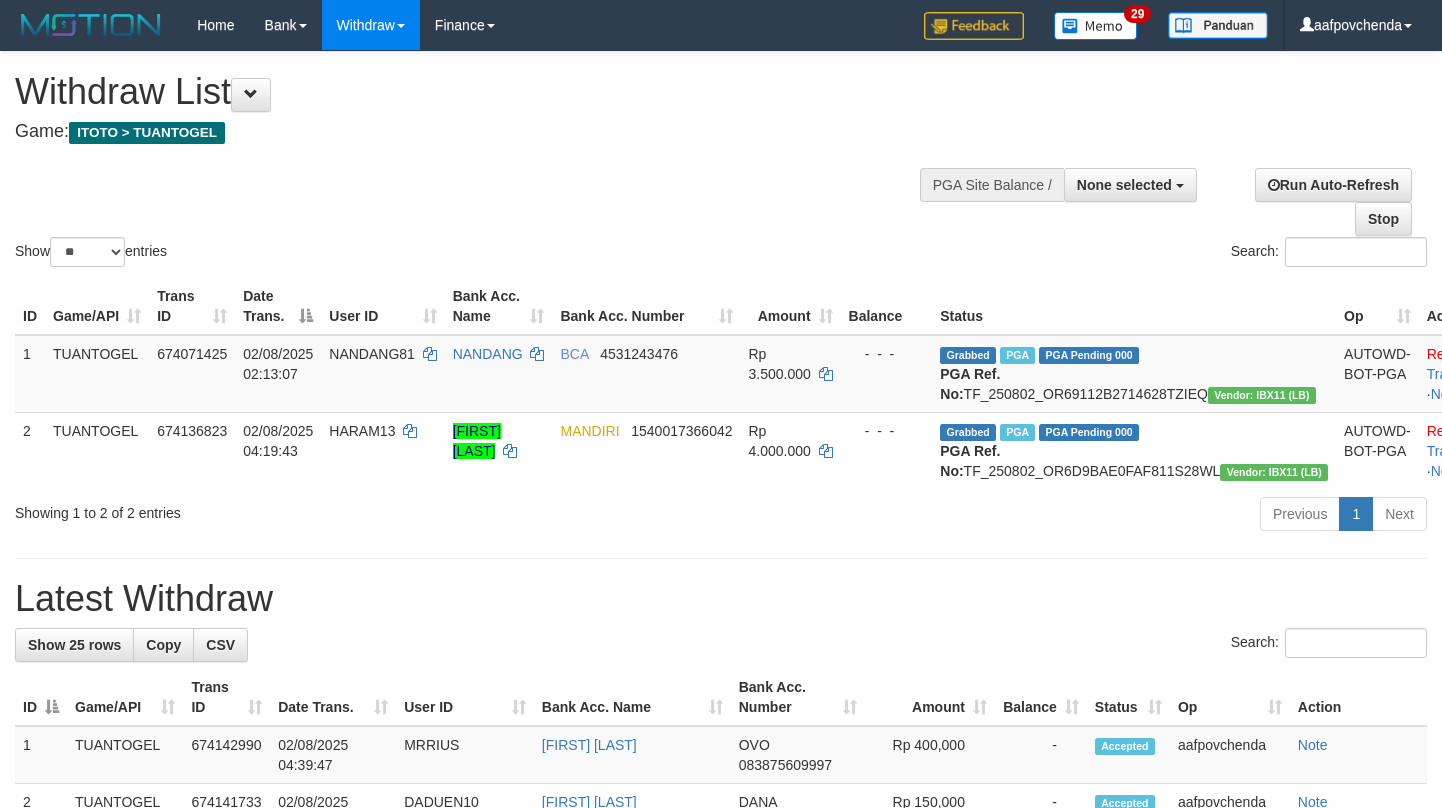 select 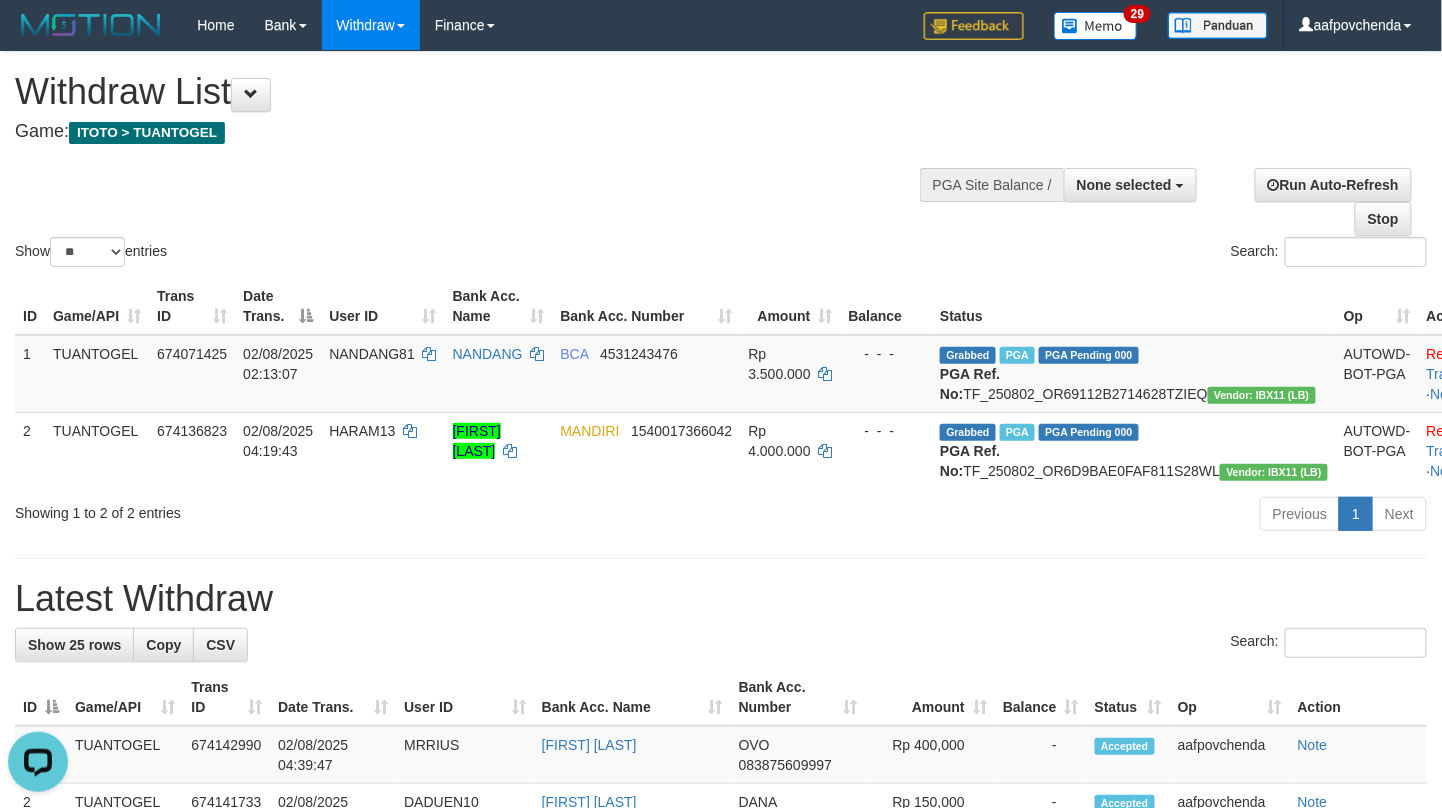 scroll, scrollTop: 0, scrollLeft: 0, axis: both 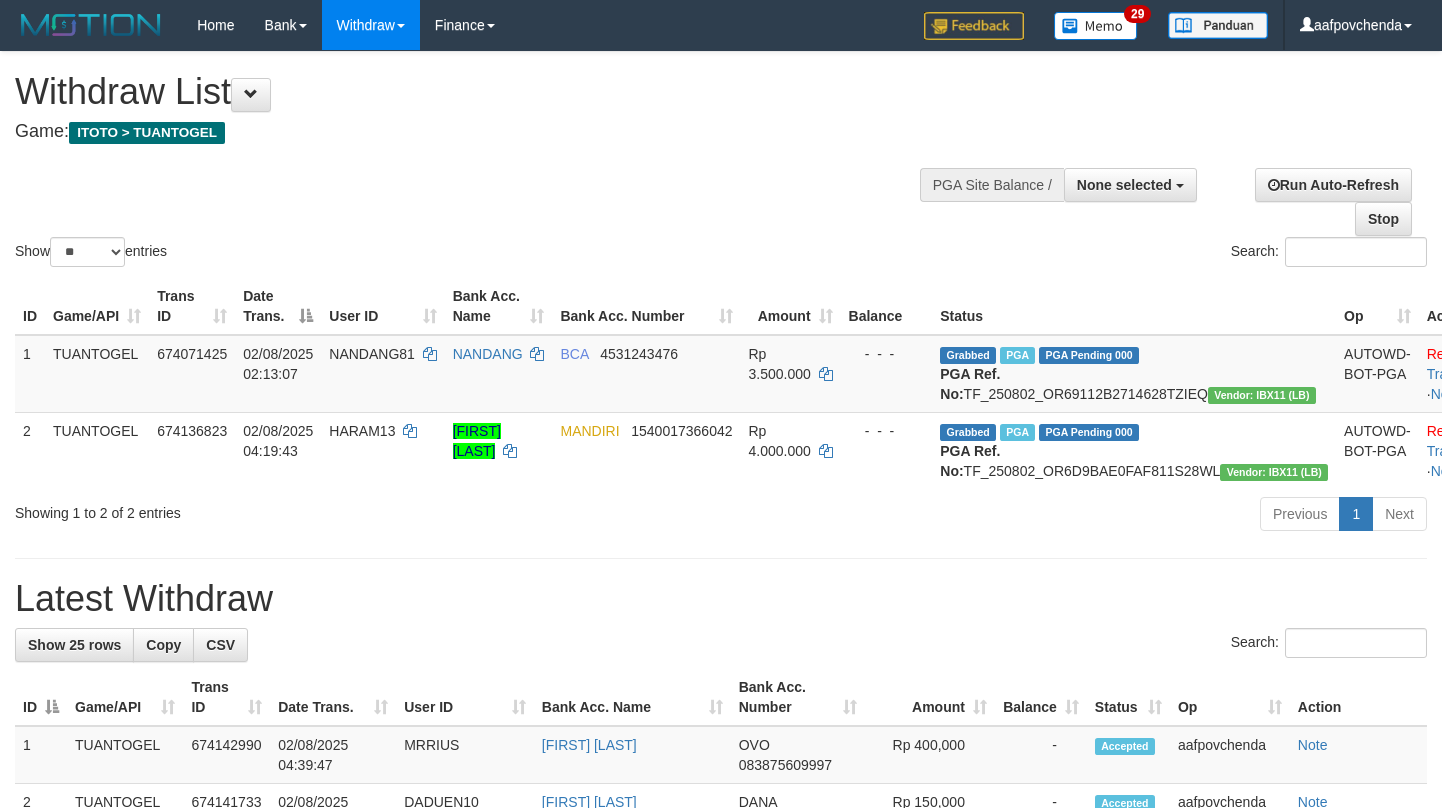select 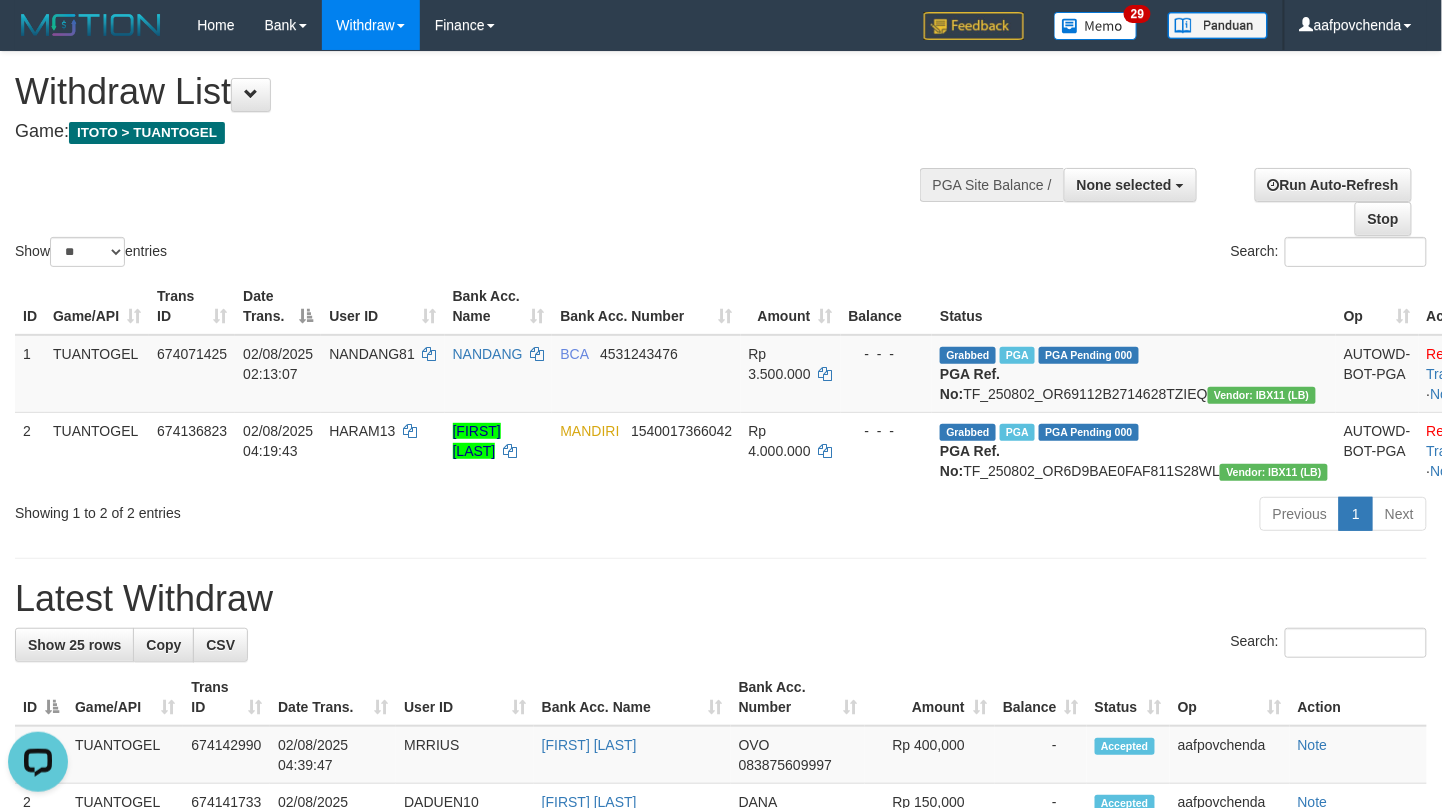 scroll, scrollTop: 0, scrollLeft: 0, axis: both 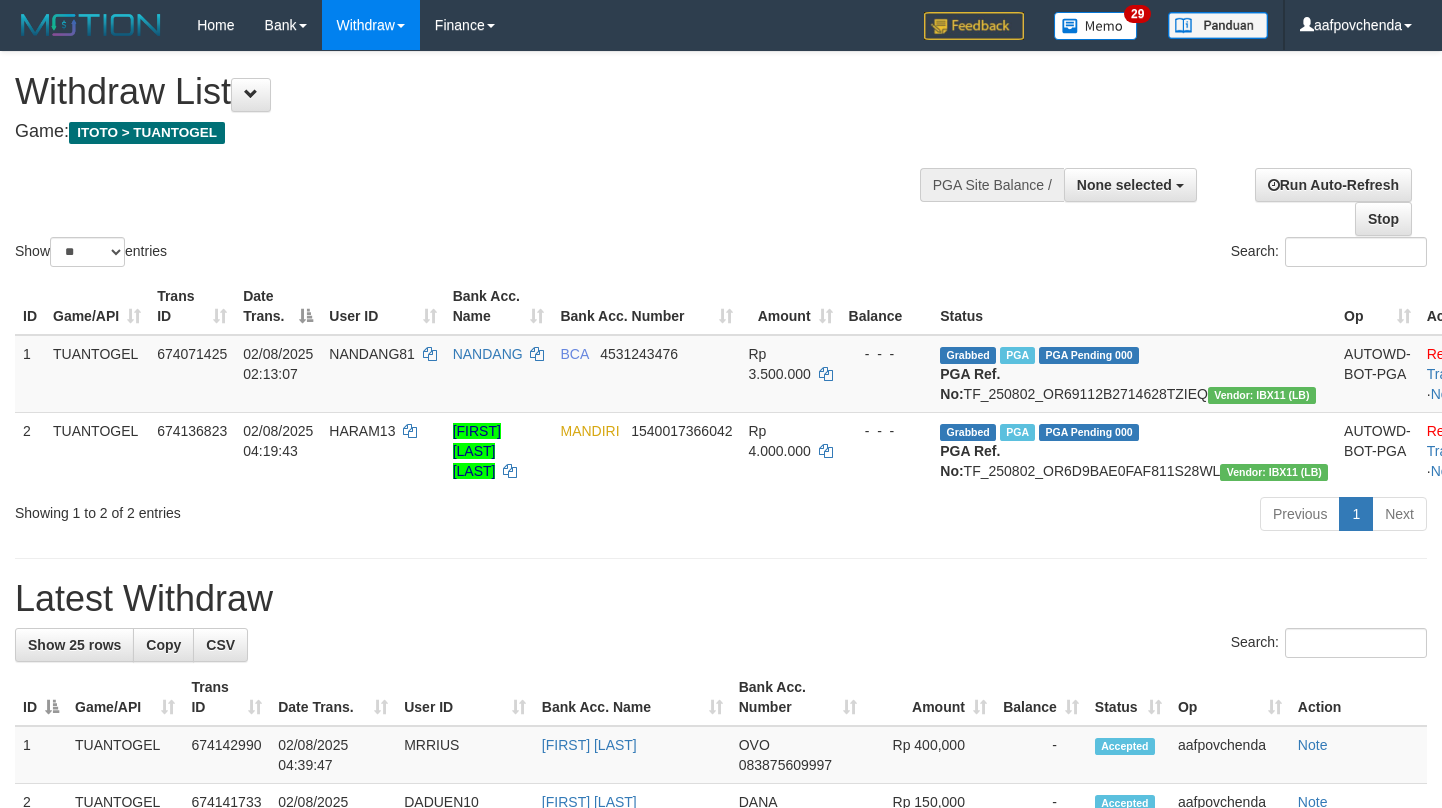 select 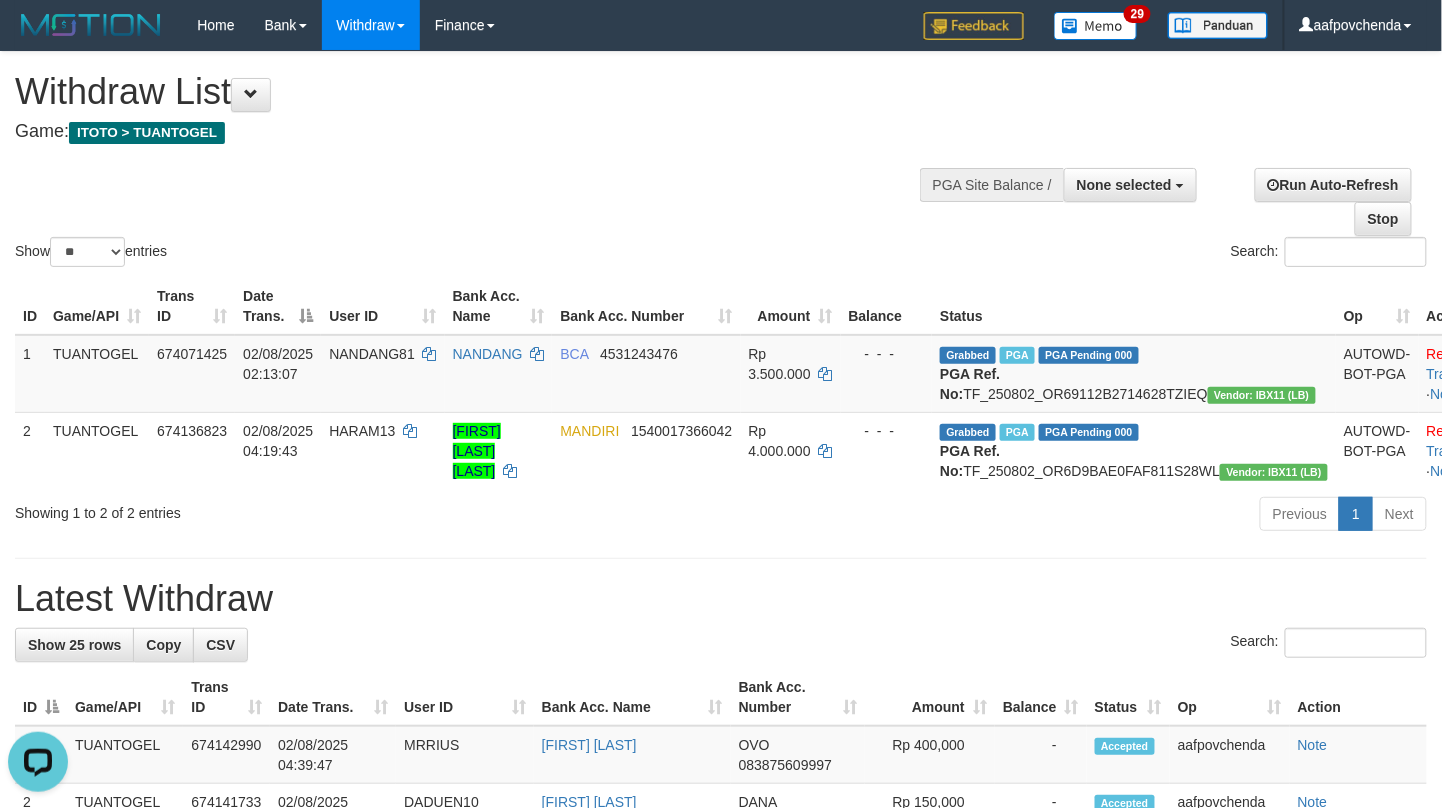scroll, scrollTop: 0, scrollLeft: 0, axis: both 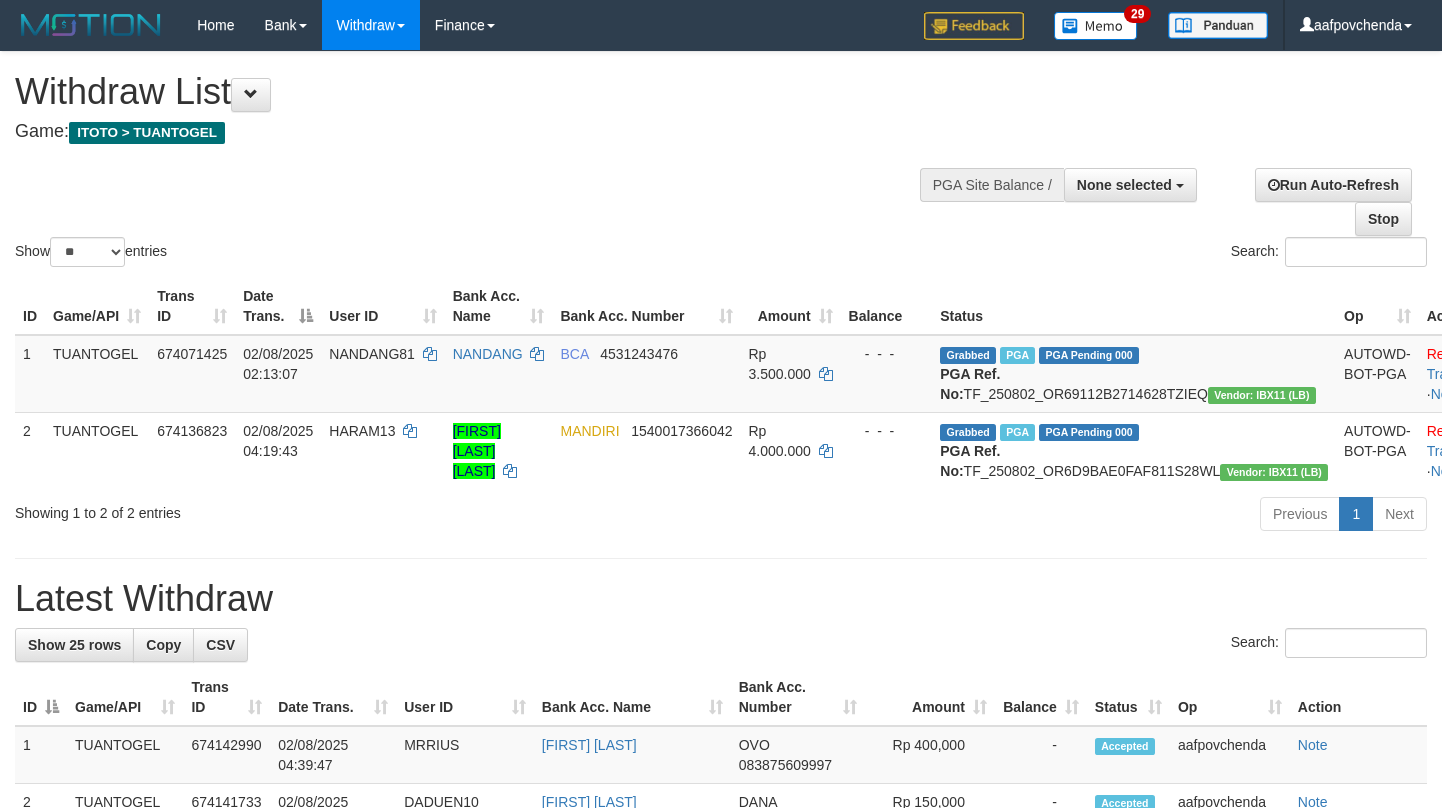 select 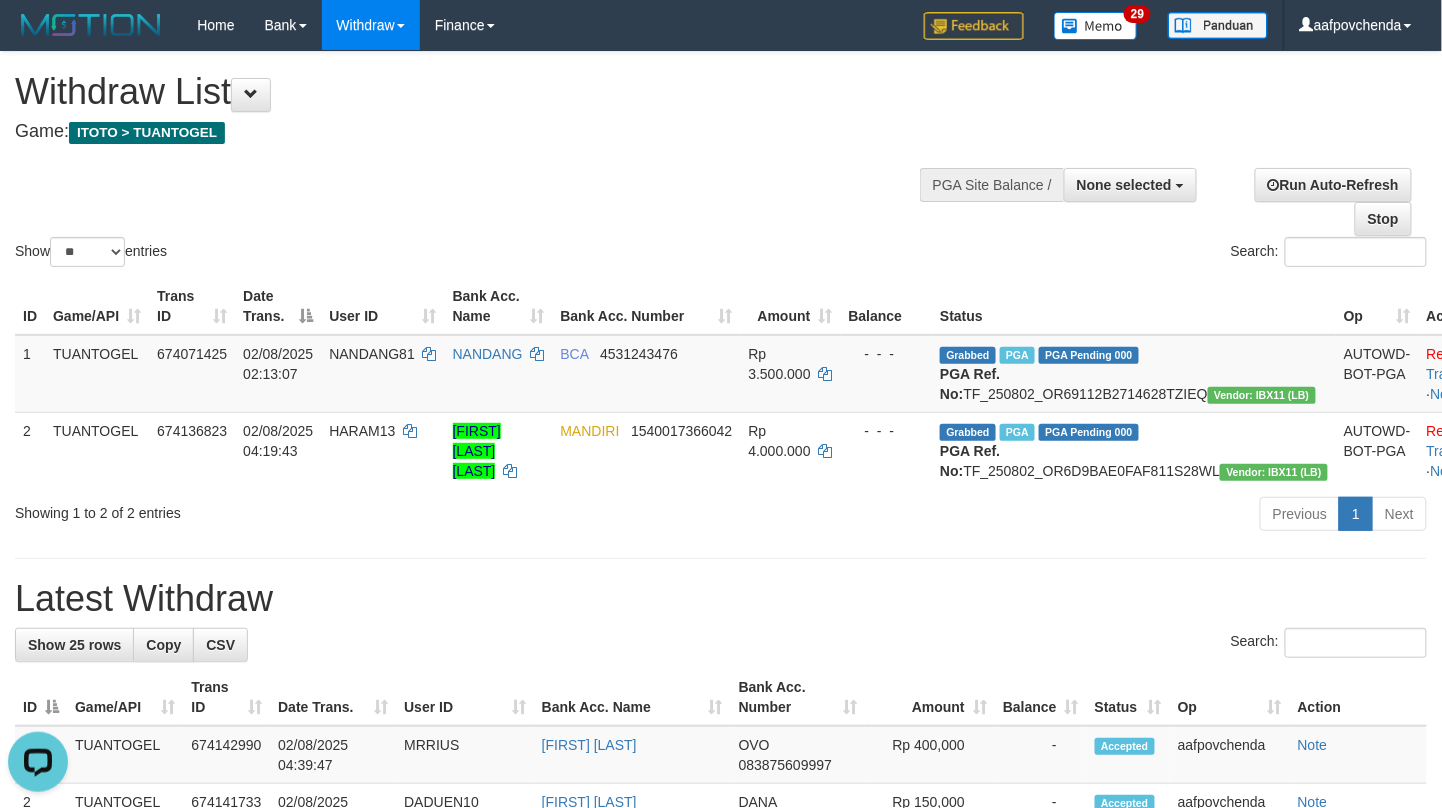 scroll, scrollTop: 0, scrollLeft: 0, axis: both 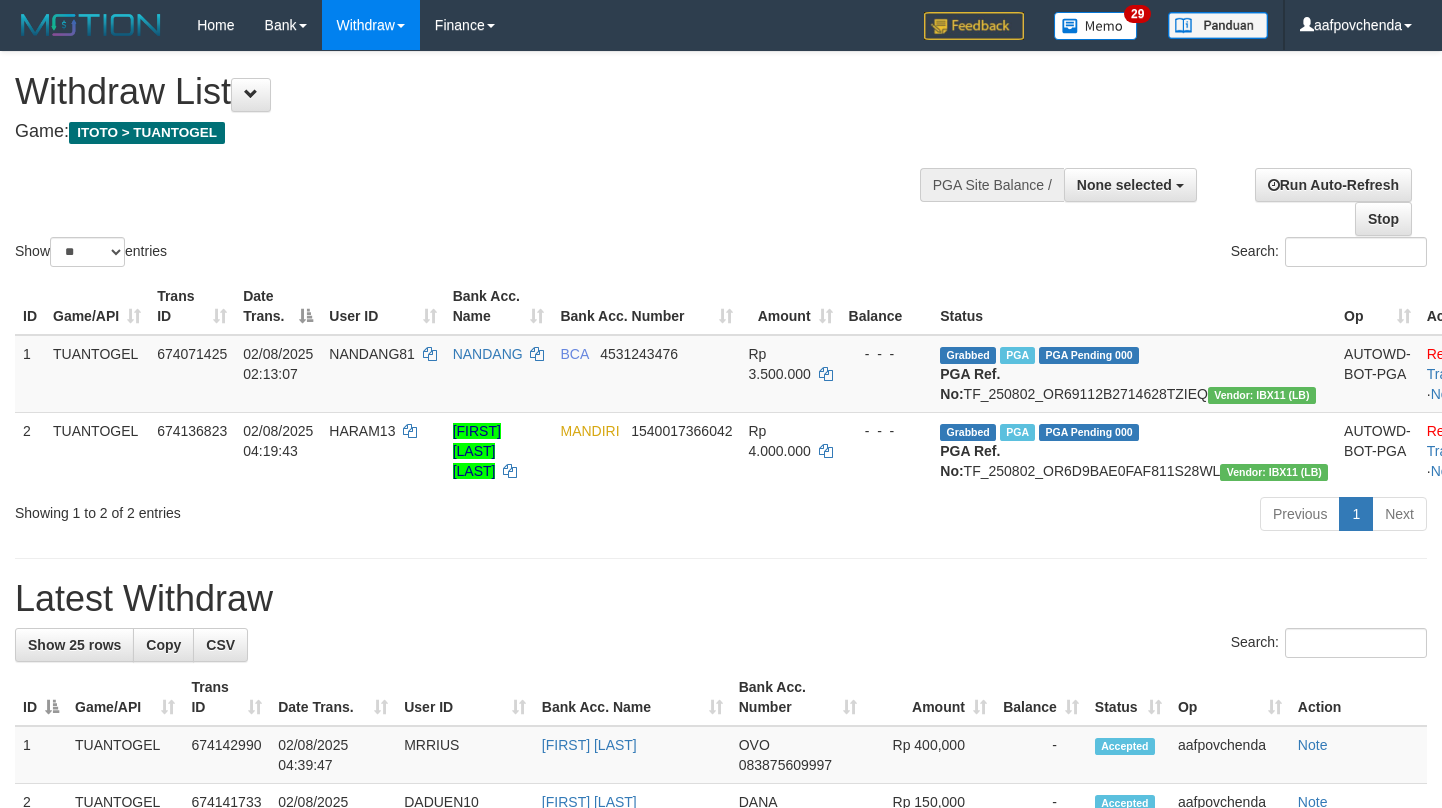 select 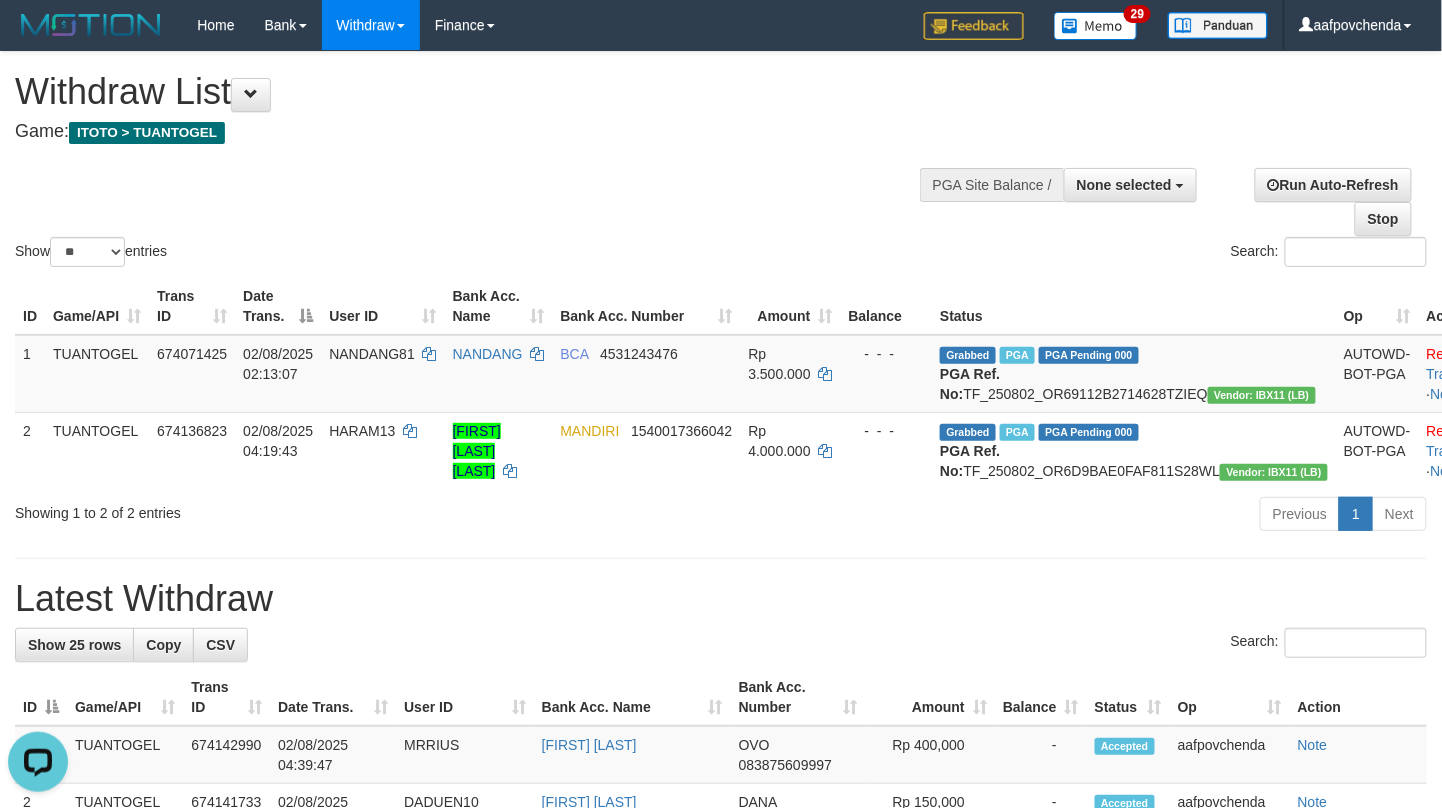 scroll, scrollTop: 0, scrollLeft: 0, axis: both 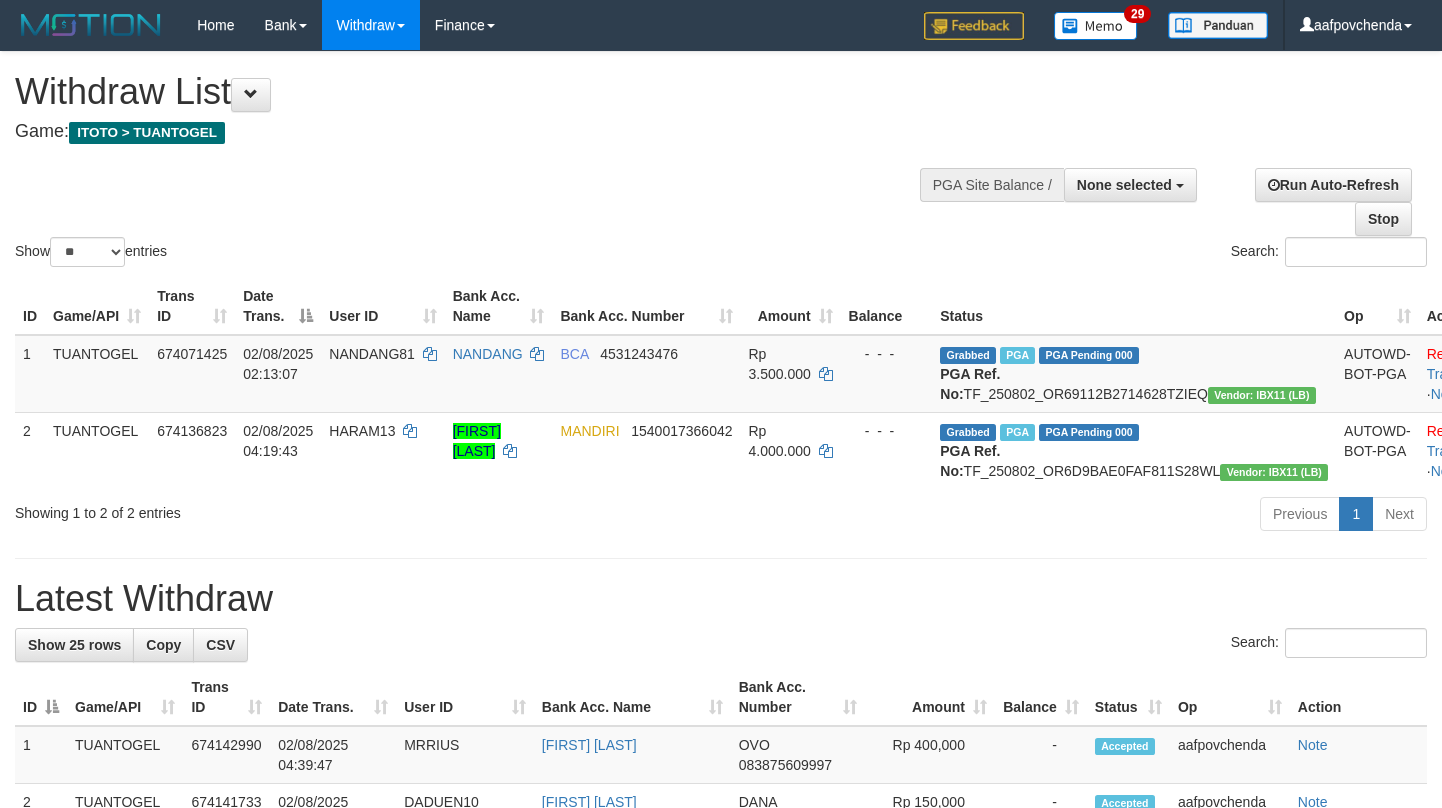 select 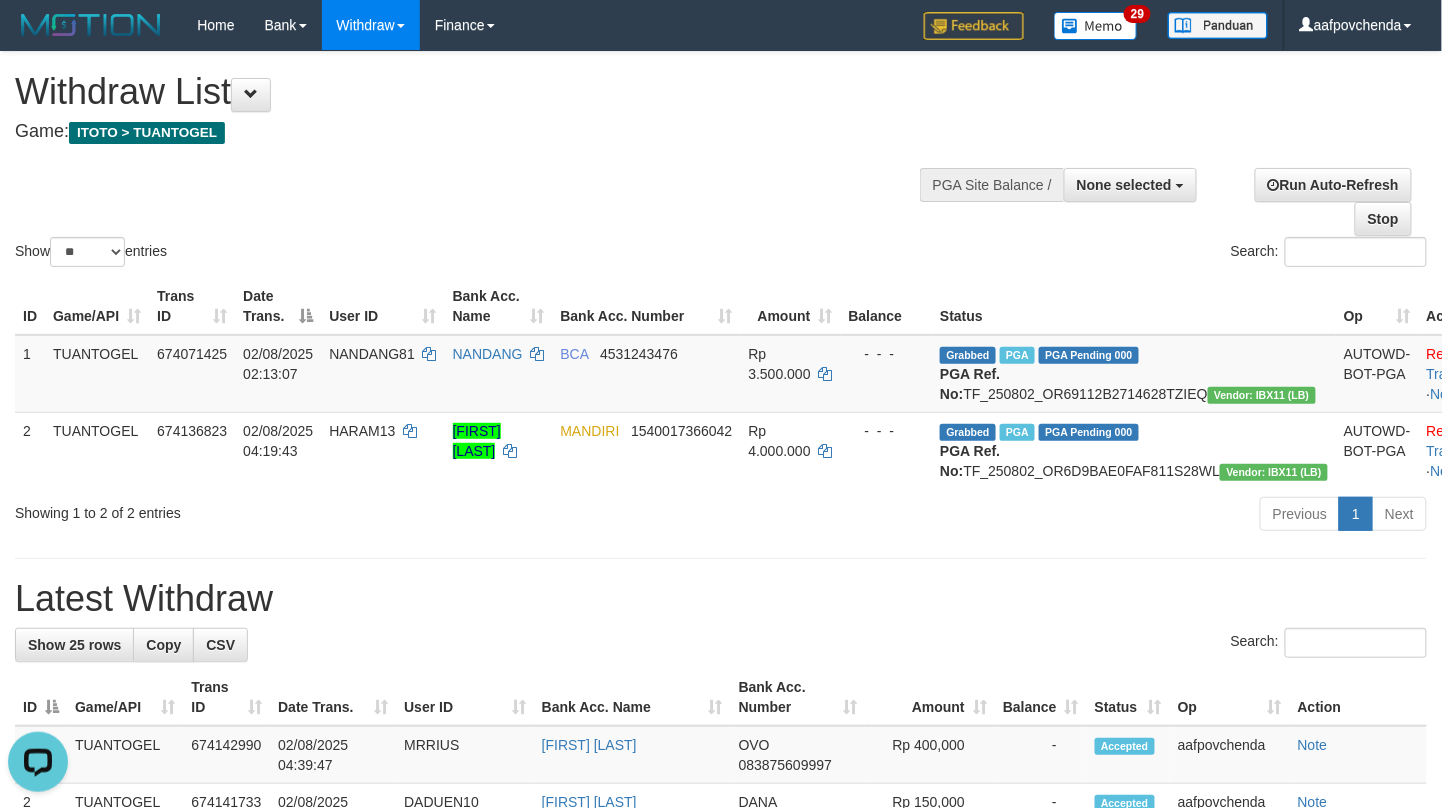 scroll, scrollTop: 0, scrollLeft: 0, axis: both 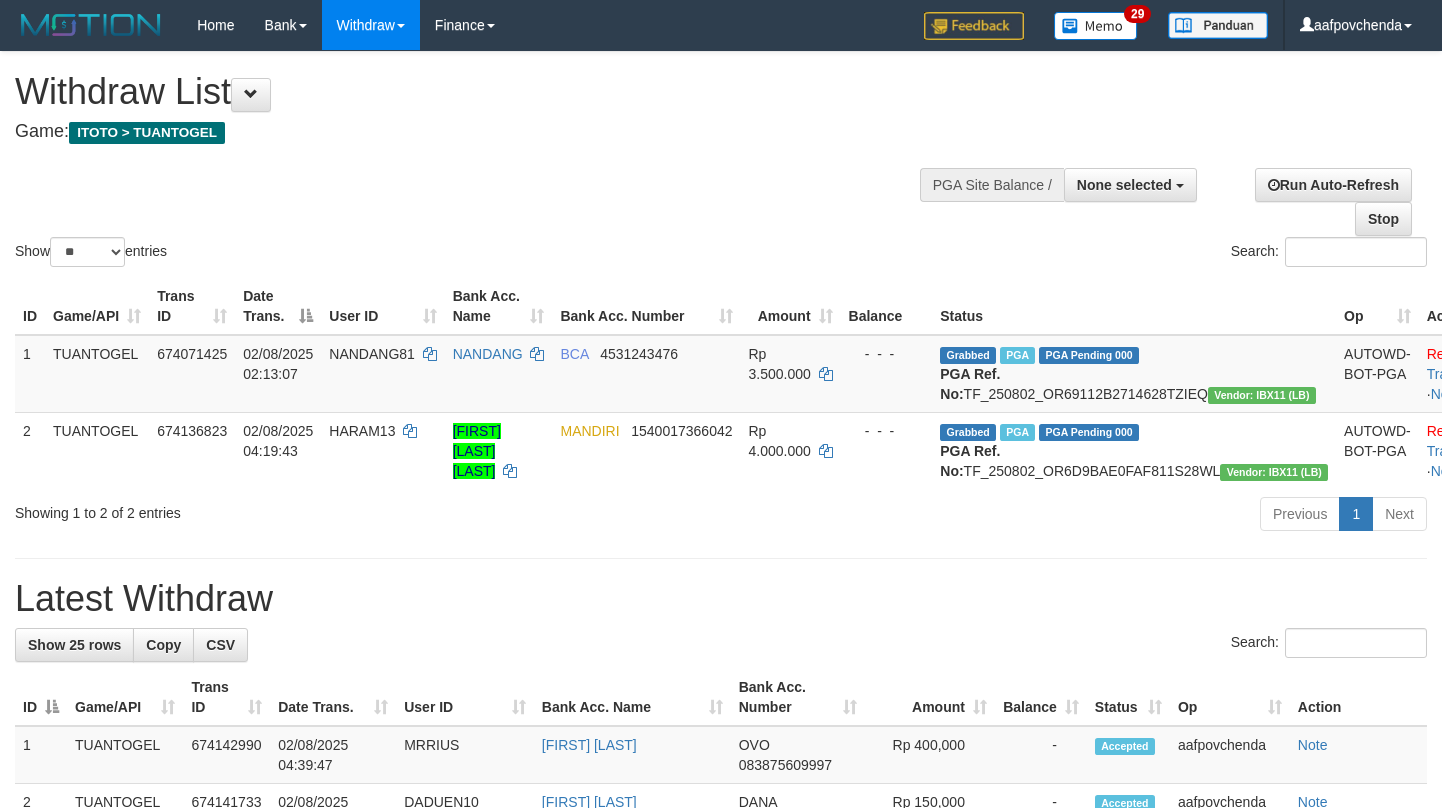 select 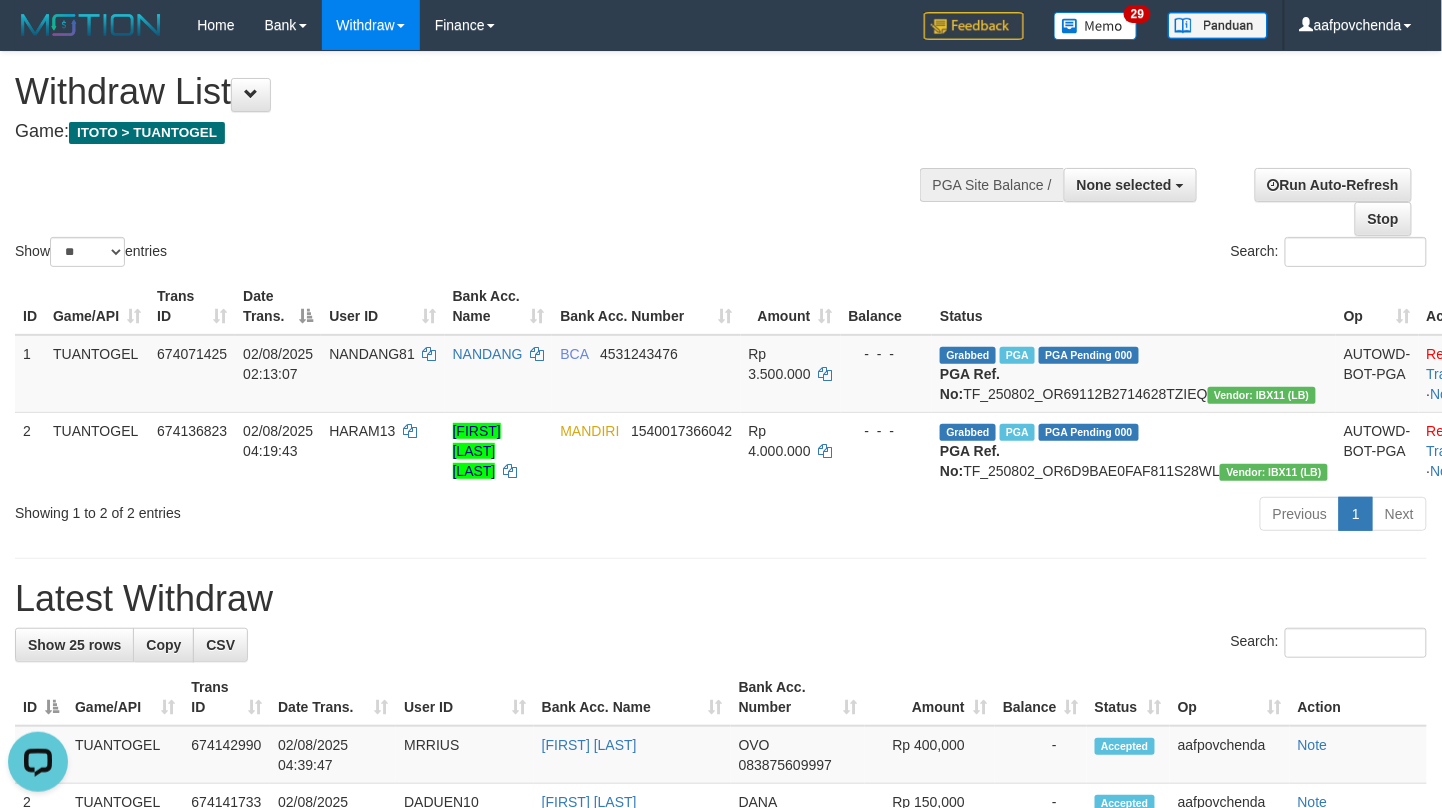 scroll, scrollTop: 0, scrollLeft: 0, axis: both 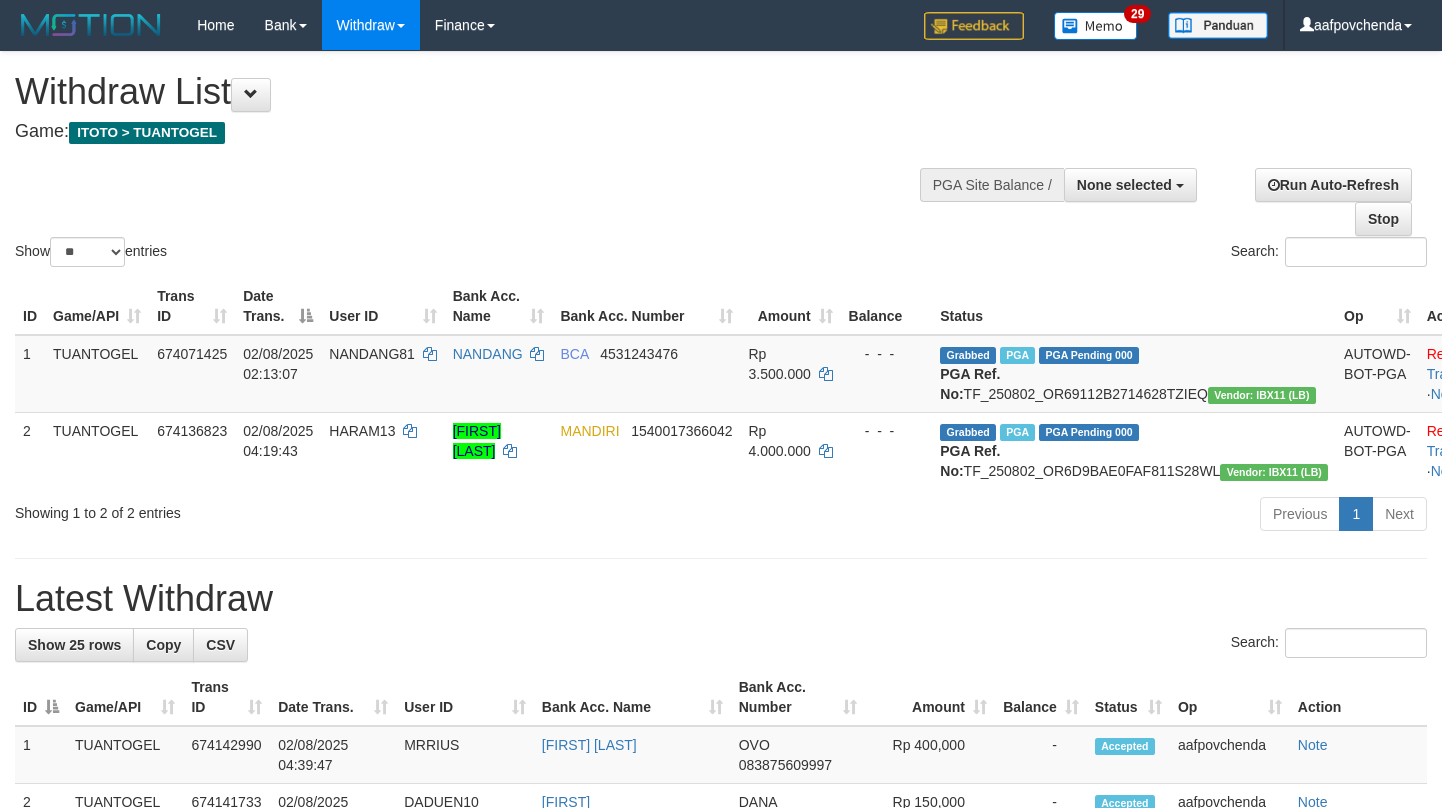 select 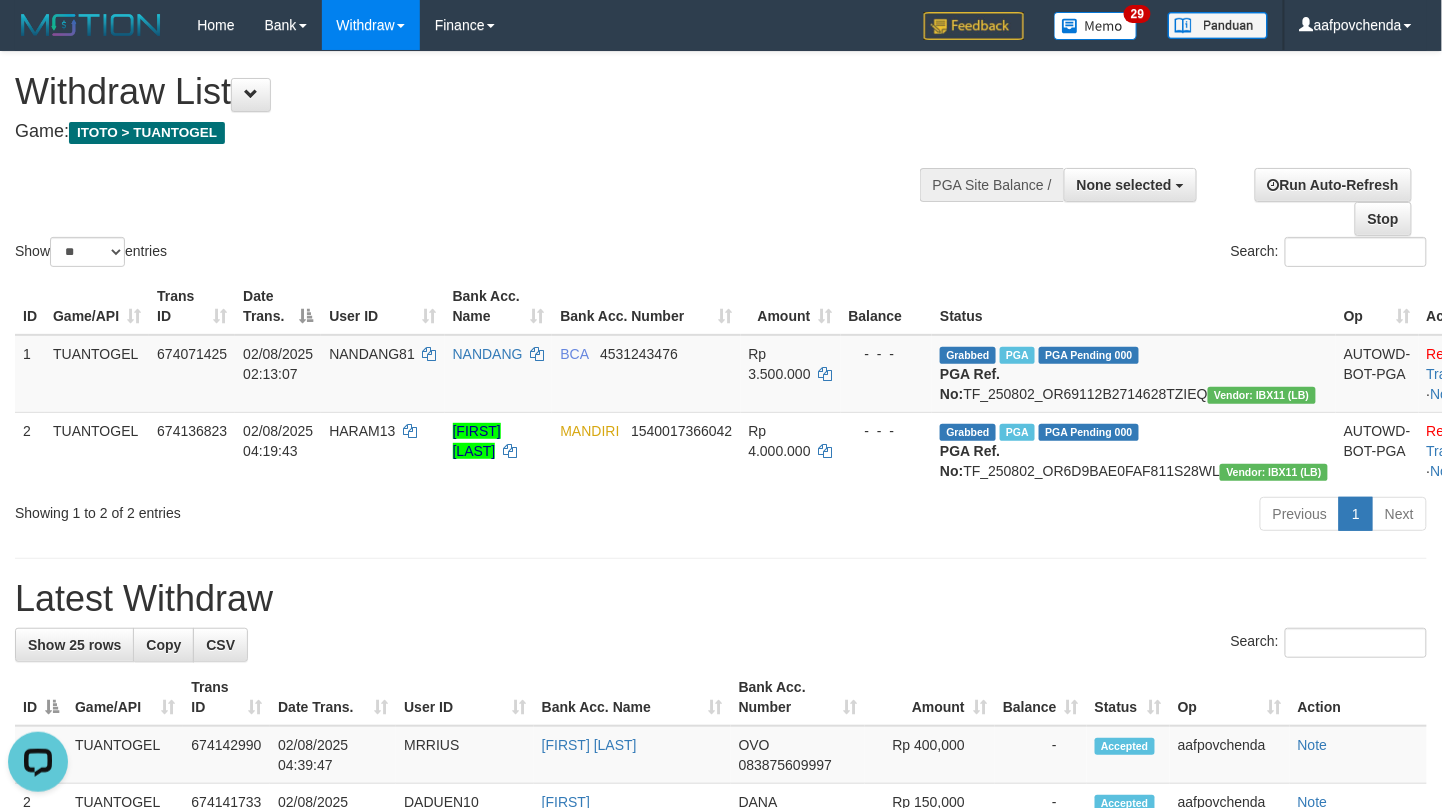 scroll, scrollTop: 0, scrollLeft: 0, axis: both 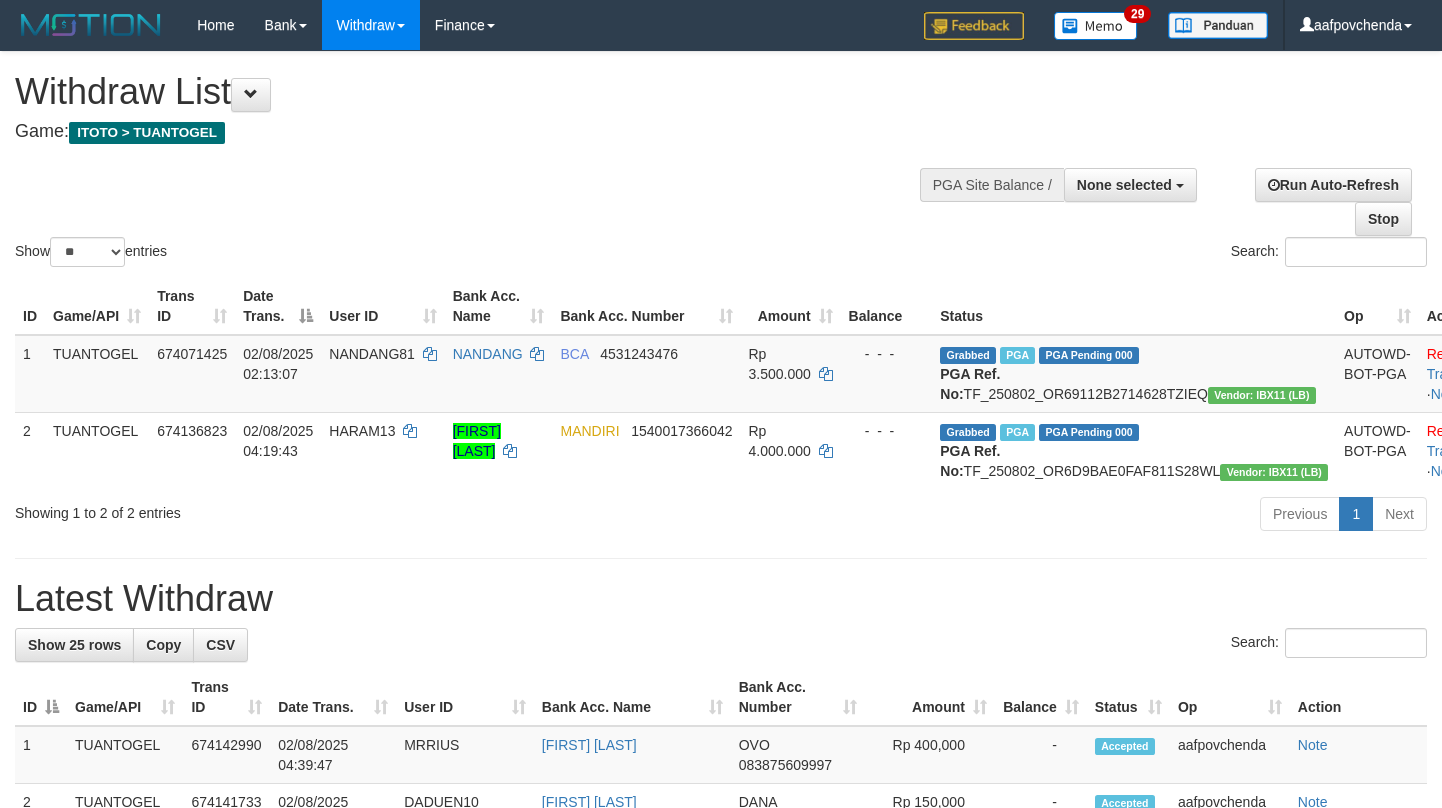 select 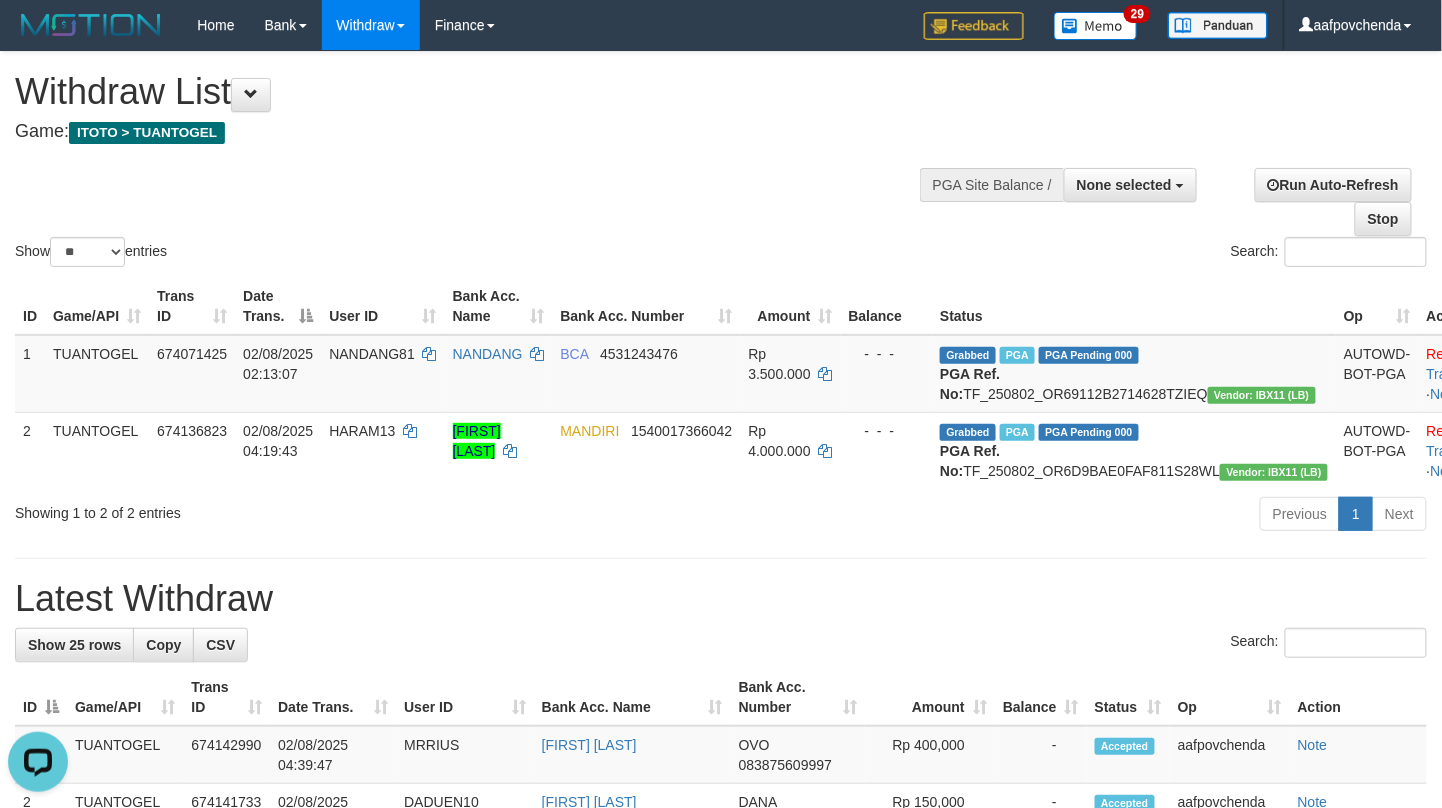 scroll, scrollTop: 0, scrollLeft: 0, axis: both 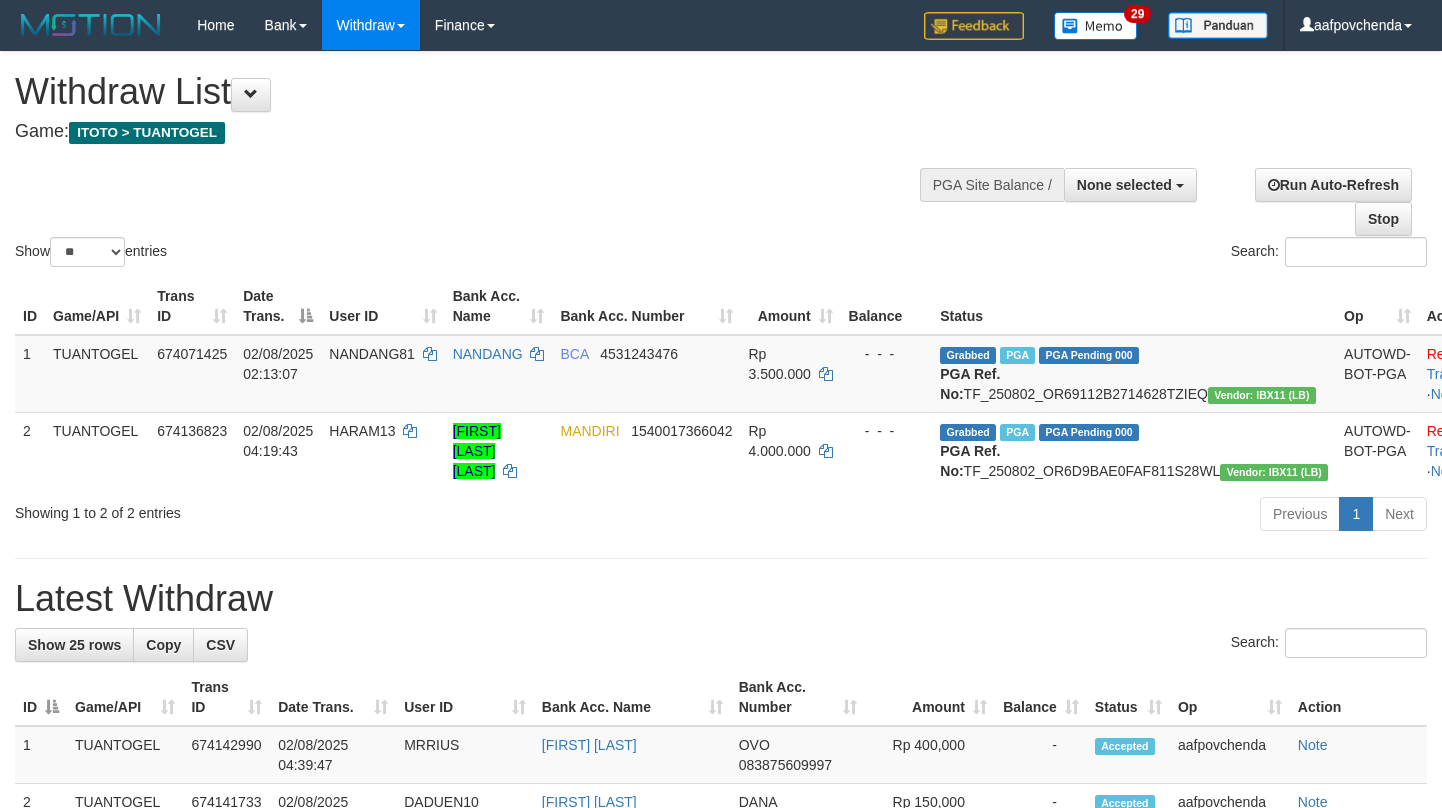 select 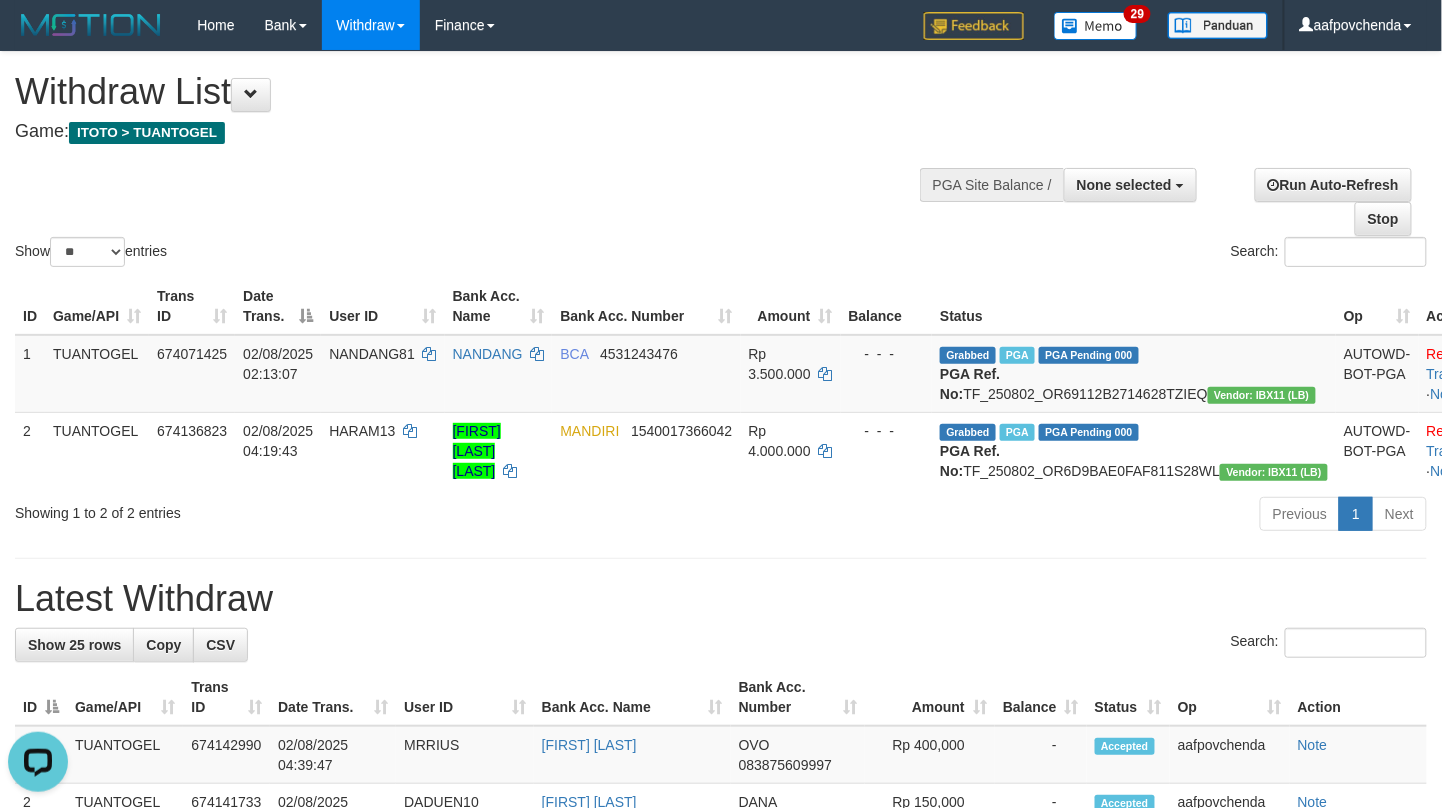scroll, scrollTop: 0, scrollLeft: 0, axis: both 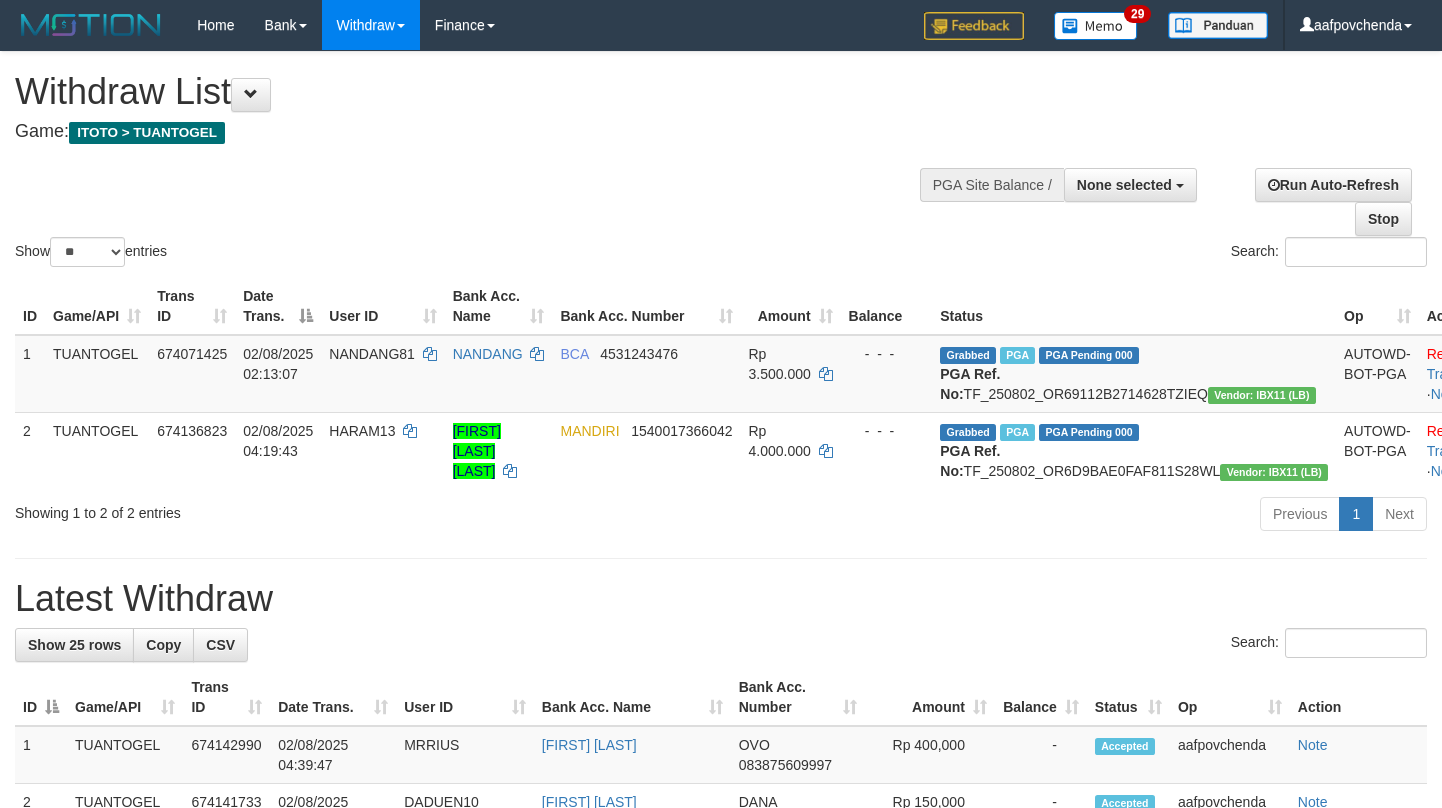 select 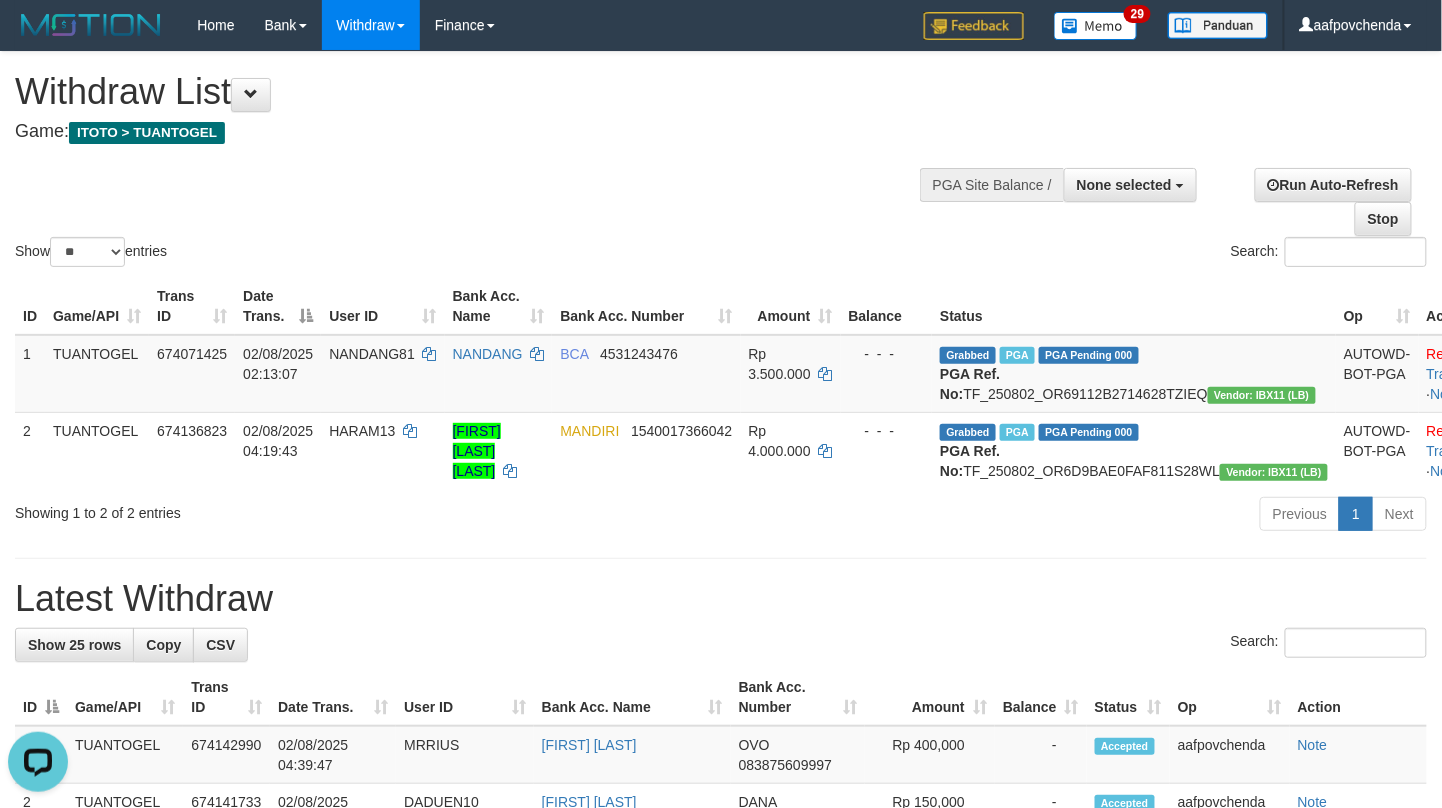 scroll, scrollTop: 0, scrollLeft: 0, axis: both 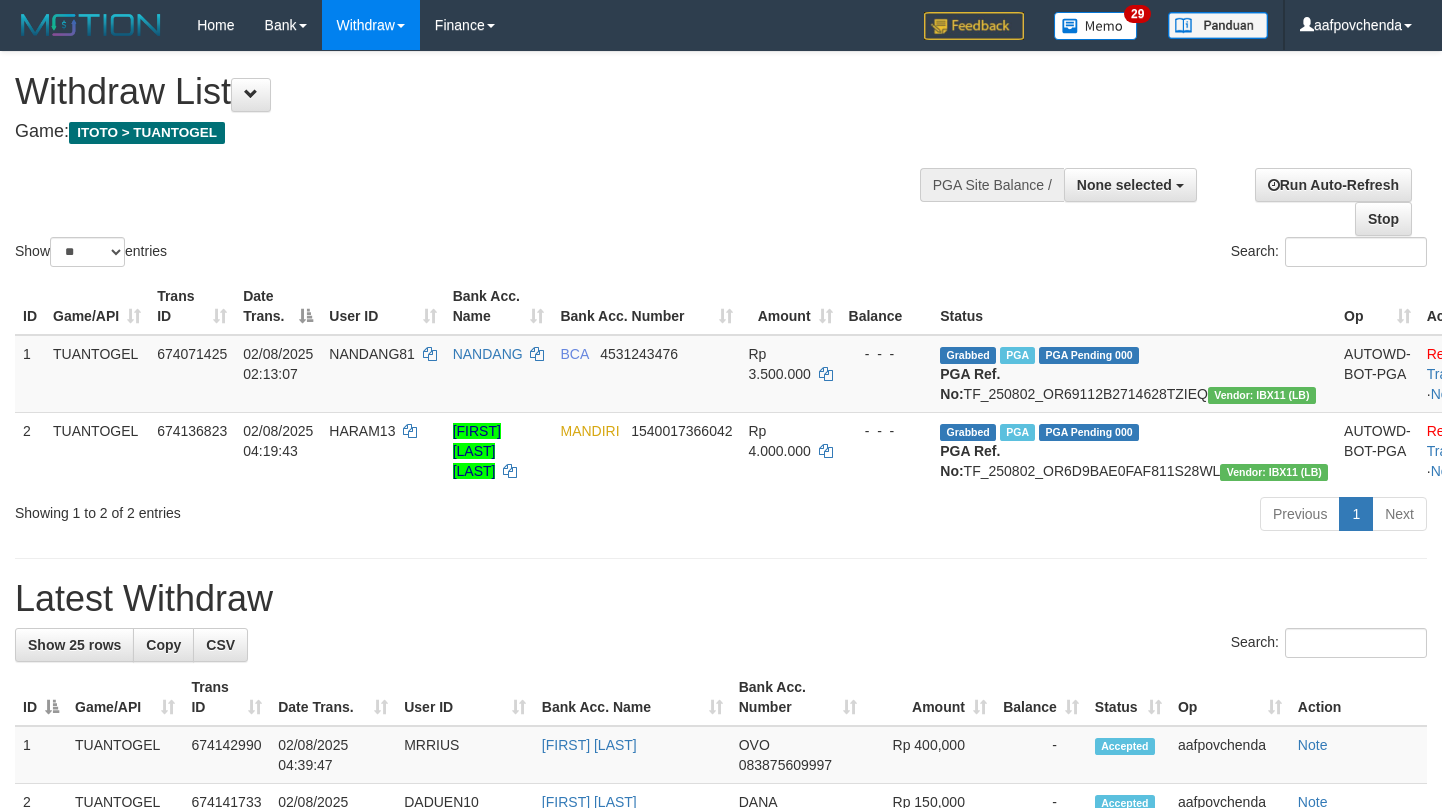select 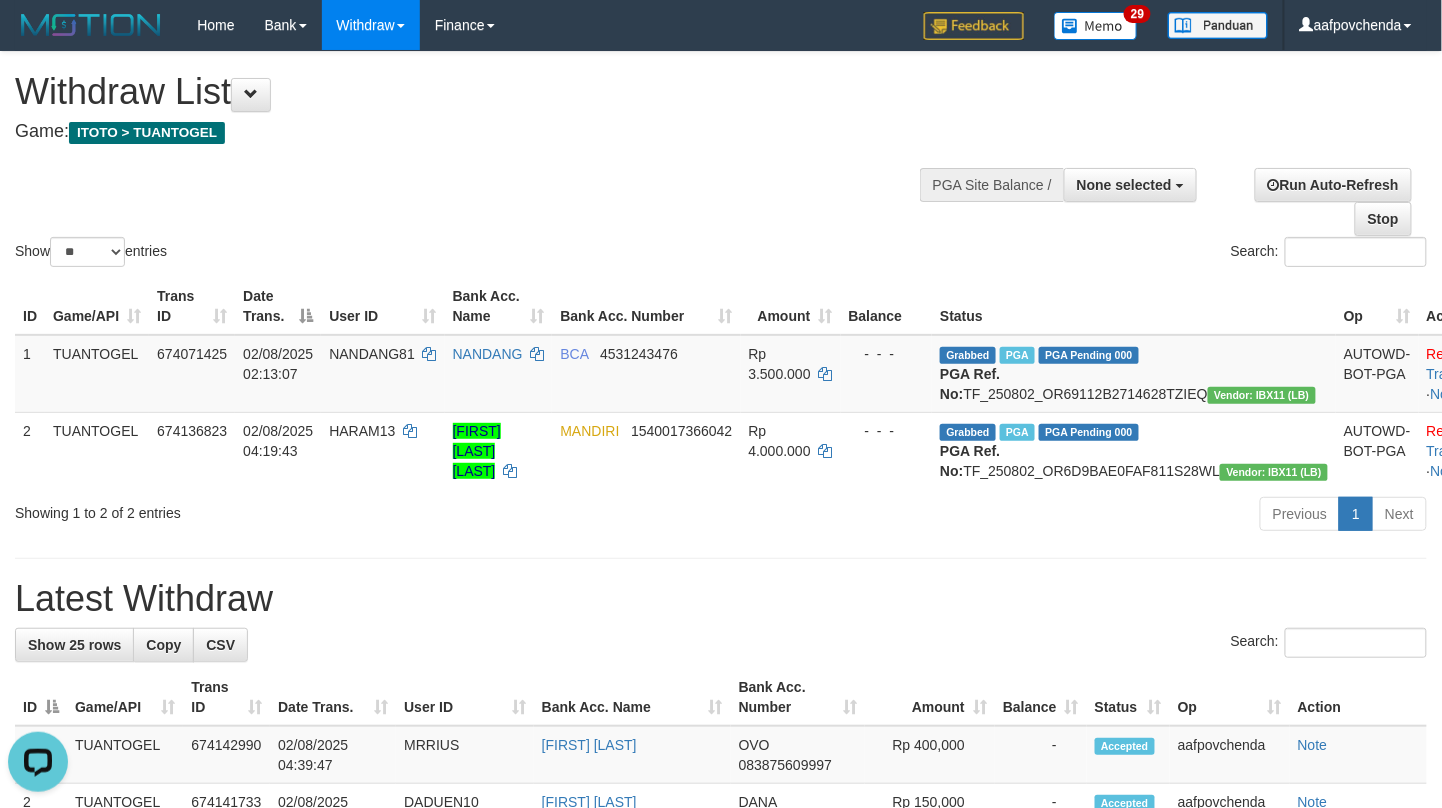 scroll, scrollTop: 0, scrollLeft: 0, axis: both 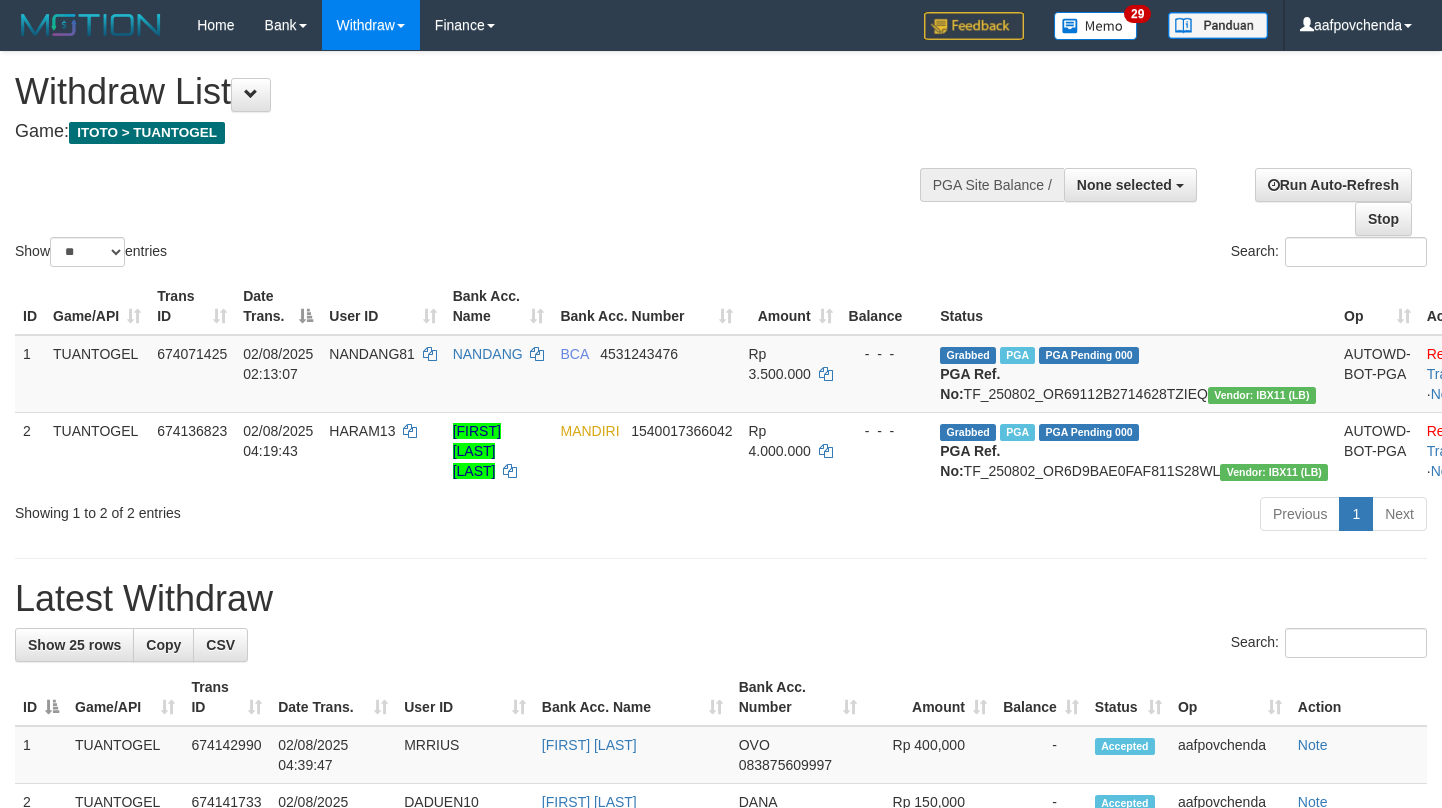 select 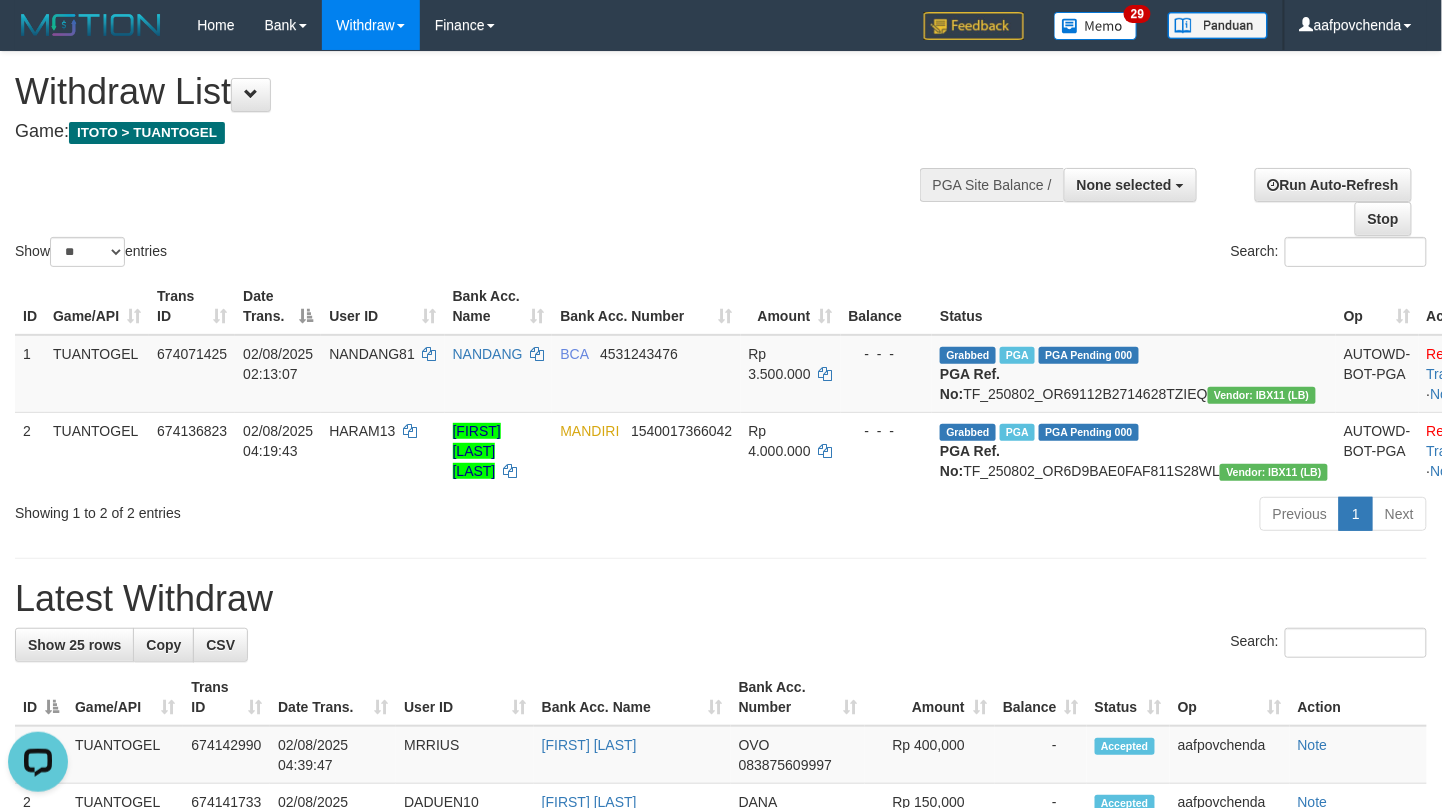 scroll, scrollTop: 0, scrollLeft: 0, axis: both 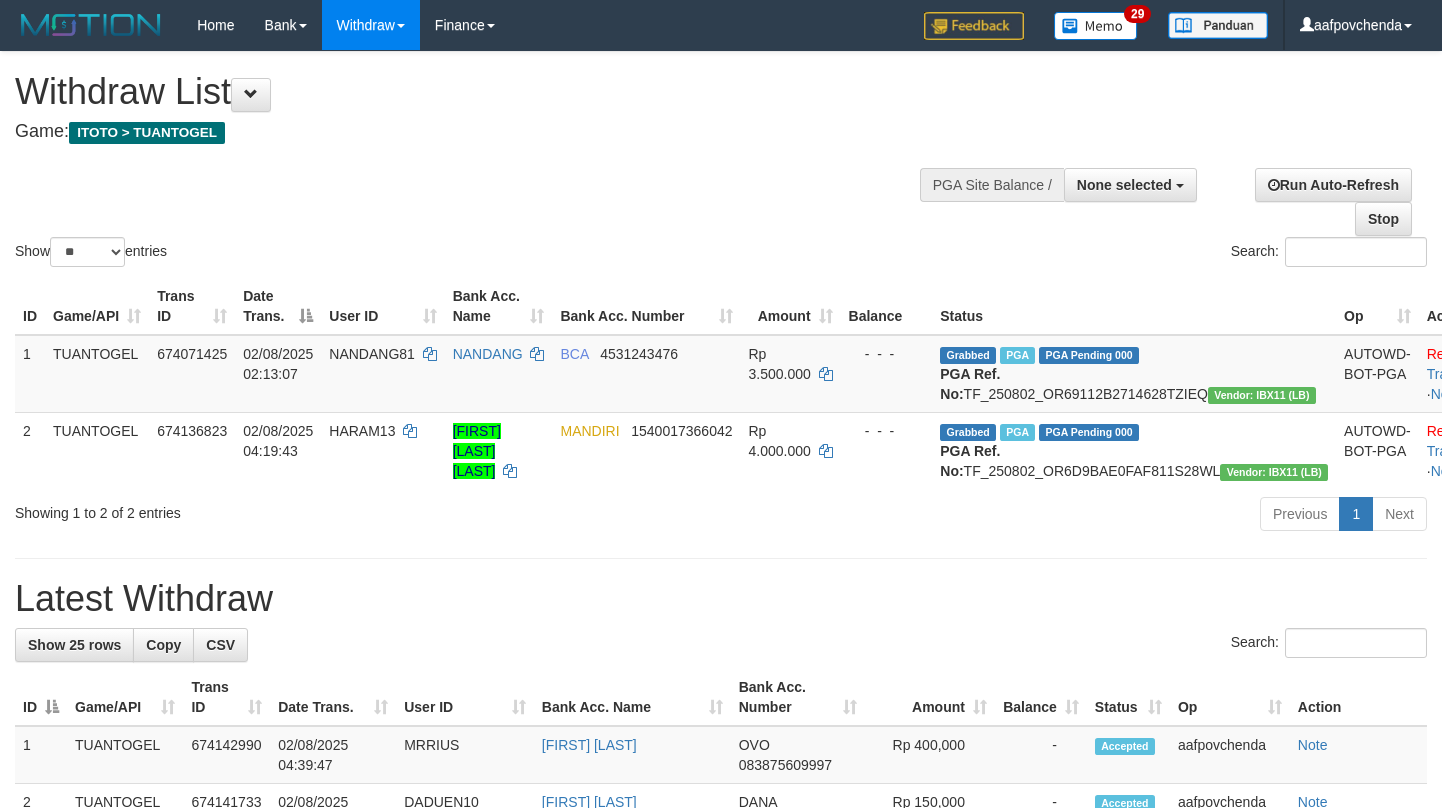 select 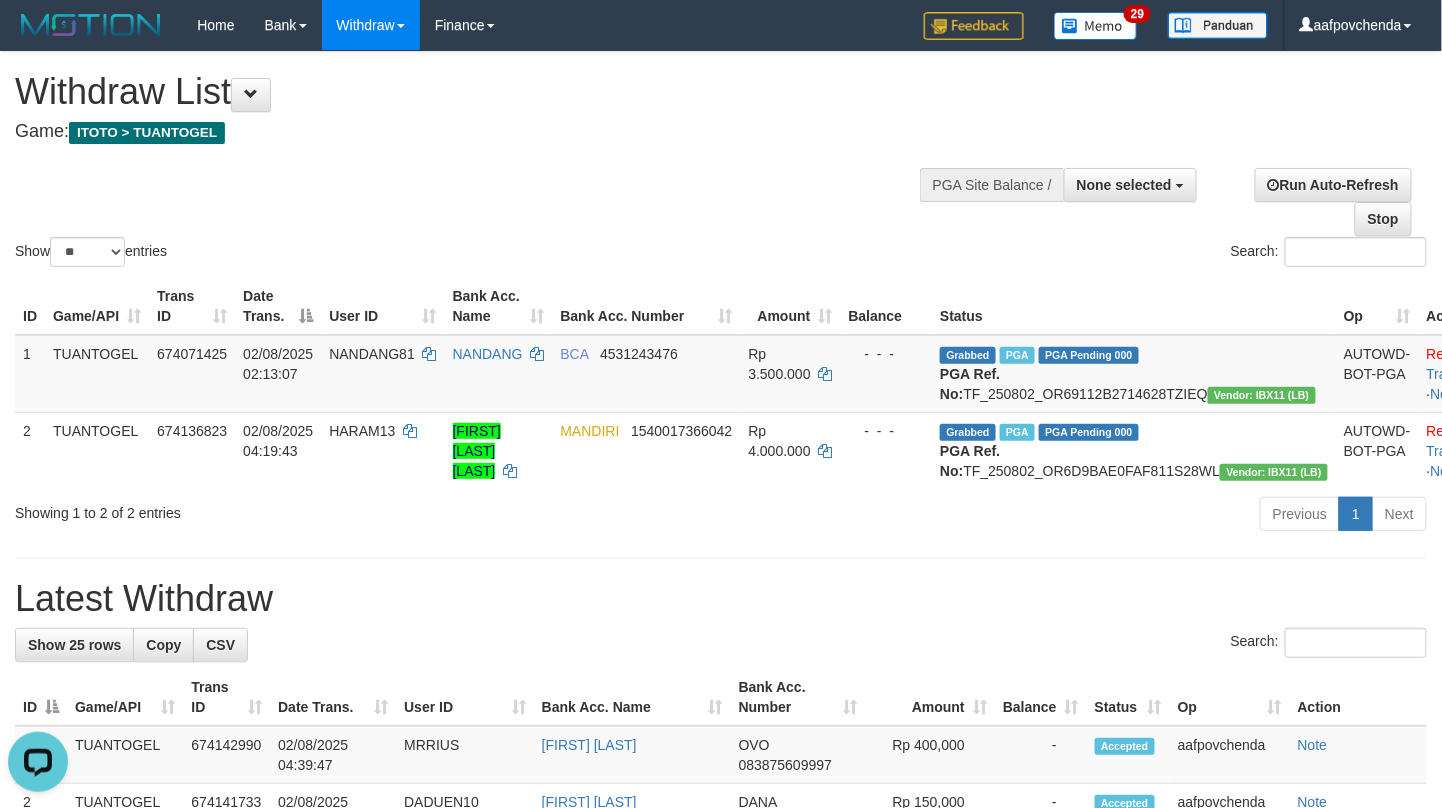 scroll, scrollTop: 0, scrollLeft: 0, axis: both 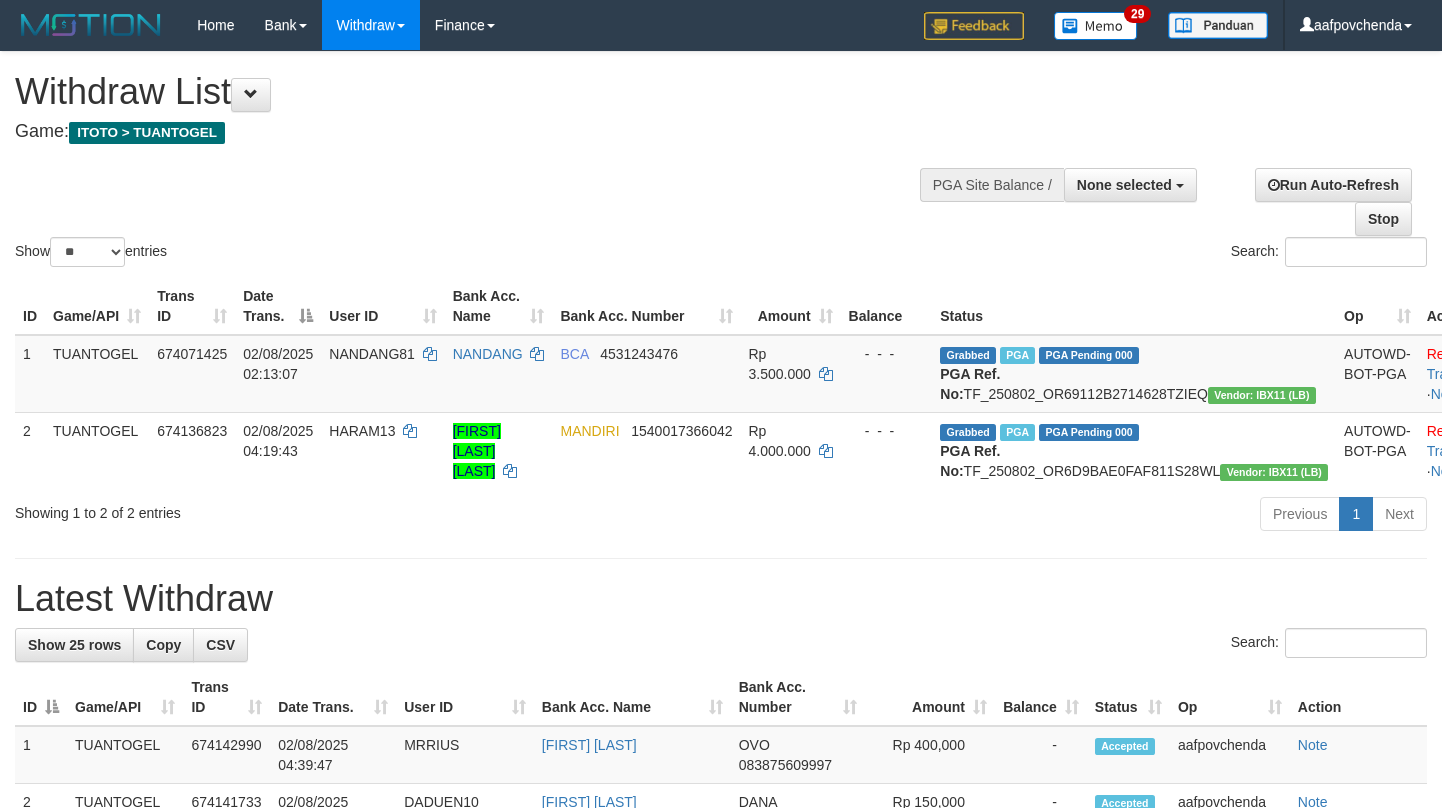 select 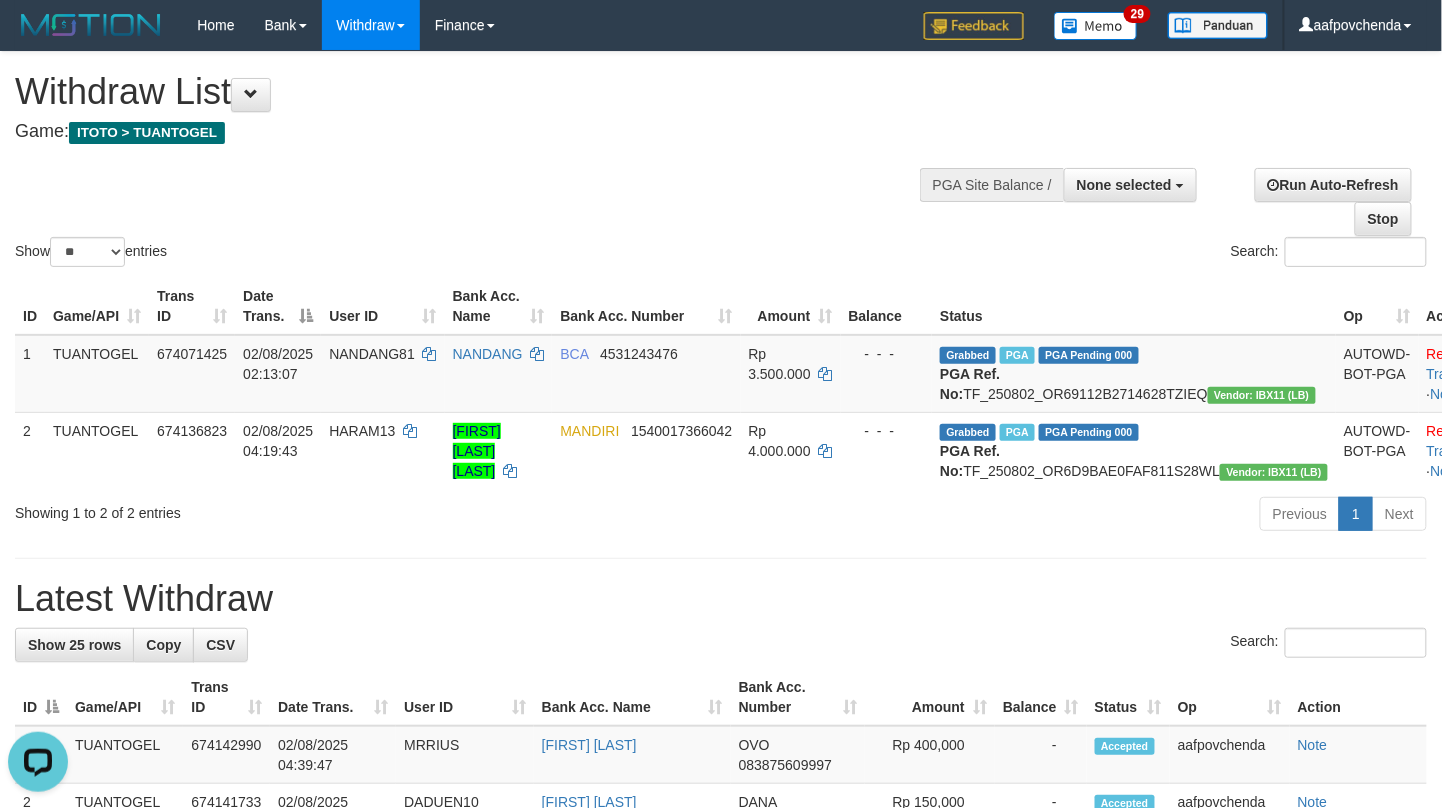 scroll, scrollTop: 0, scrollLeft: 0, axis: both 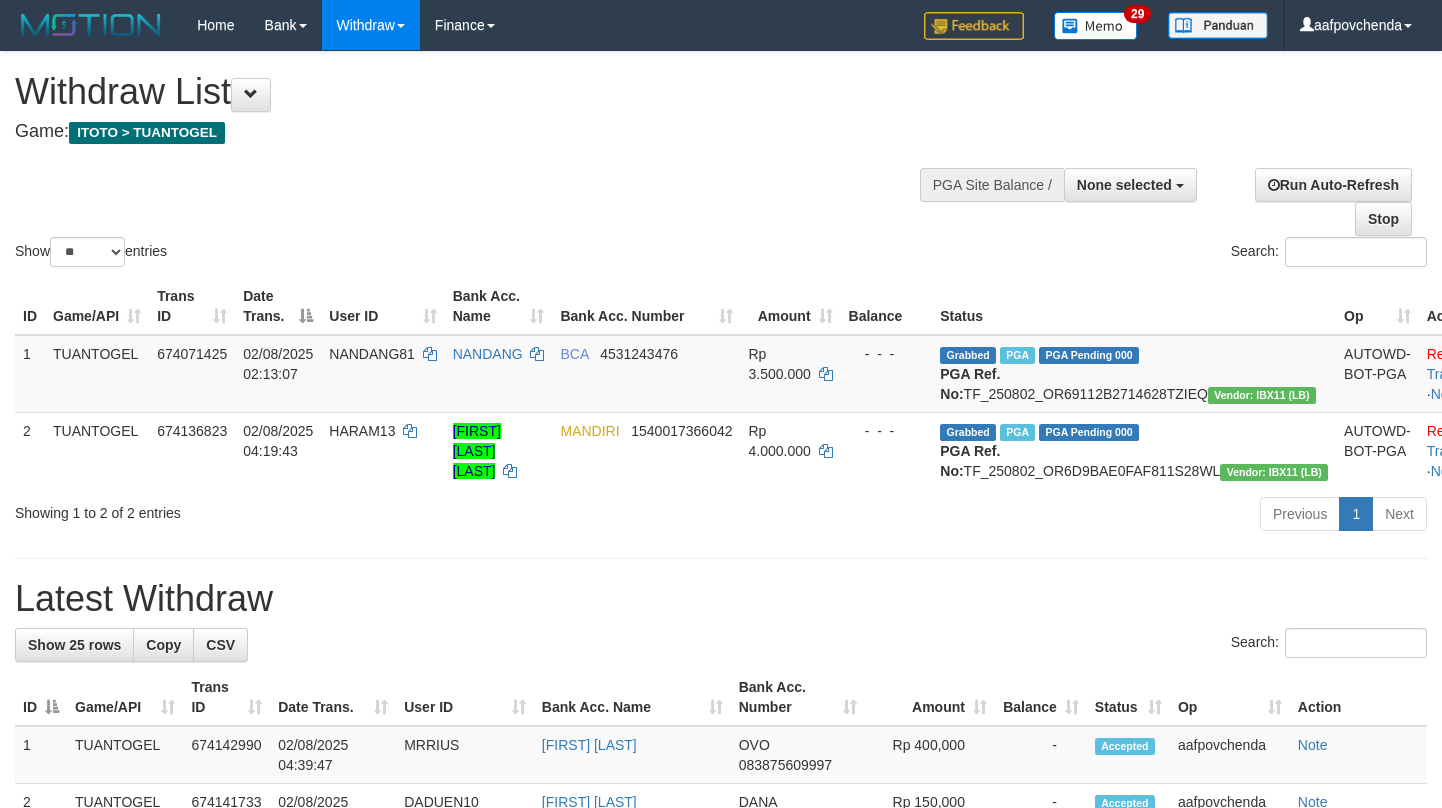 select 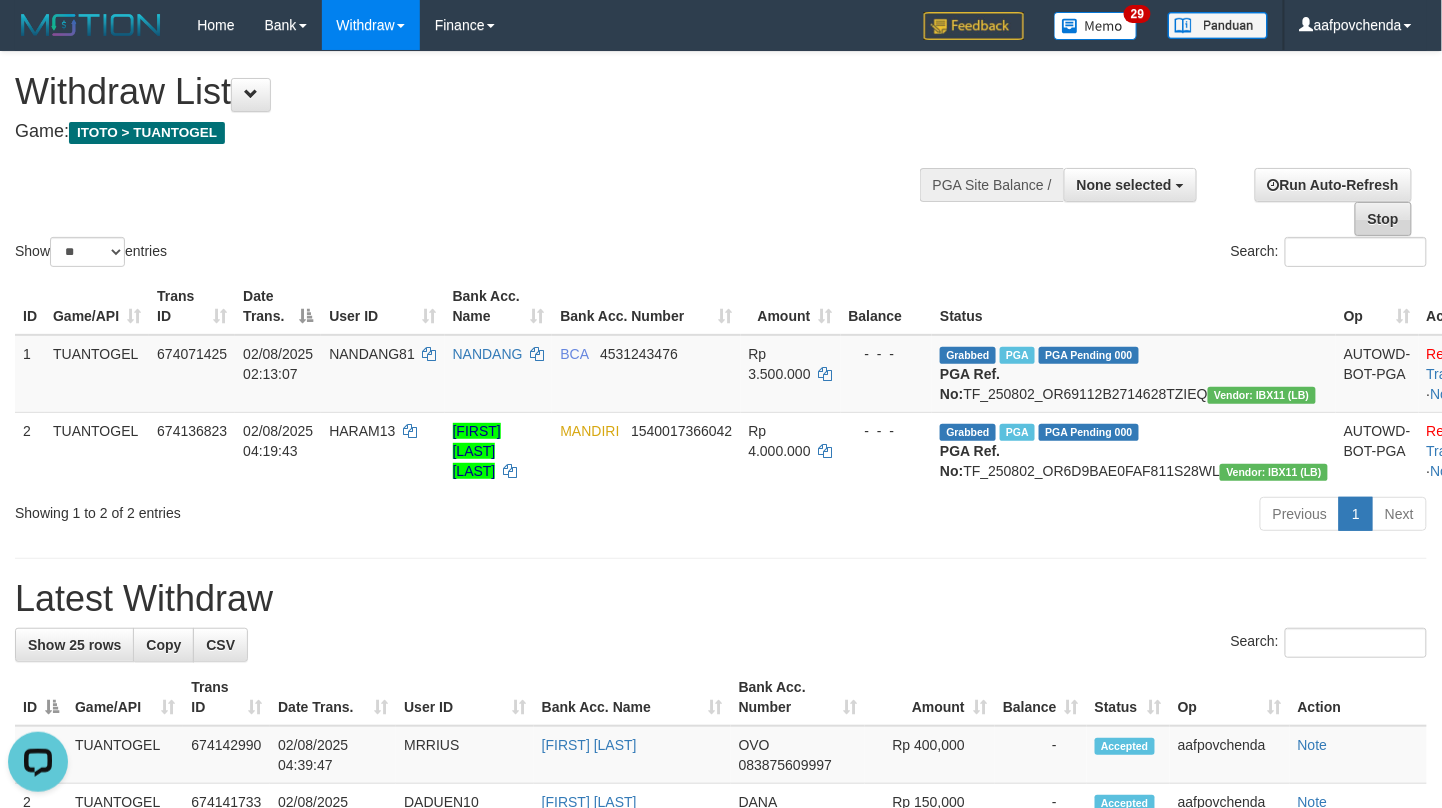 scroll, scrollTop: 0, scrollLeft: 0, axis: both 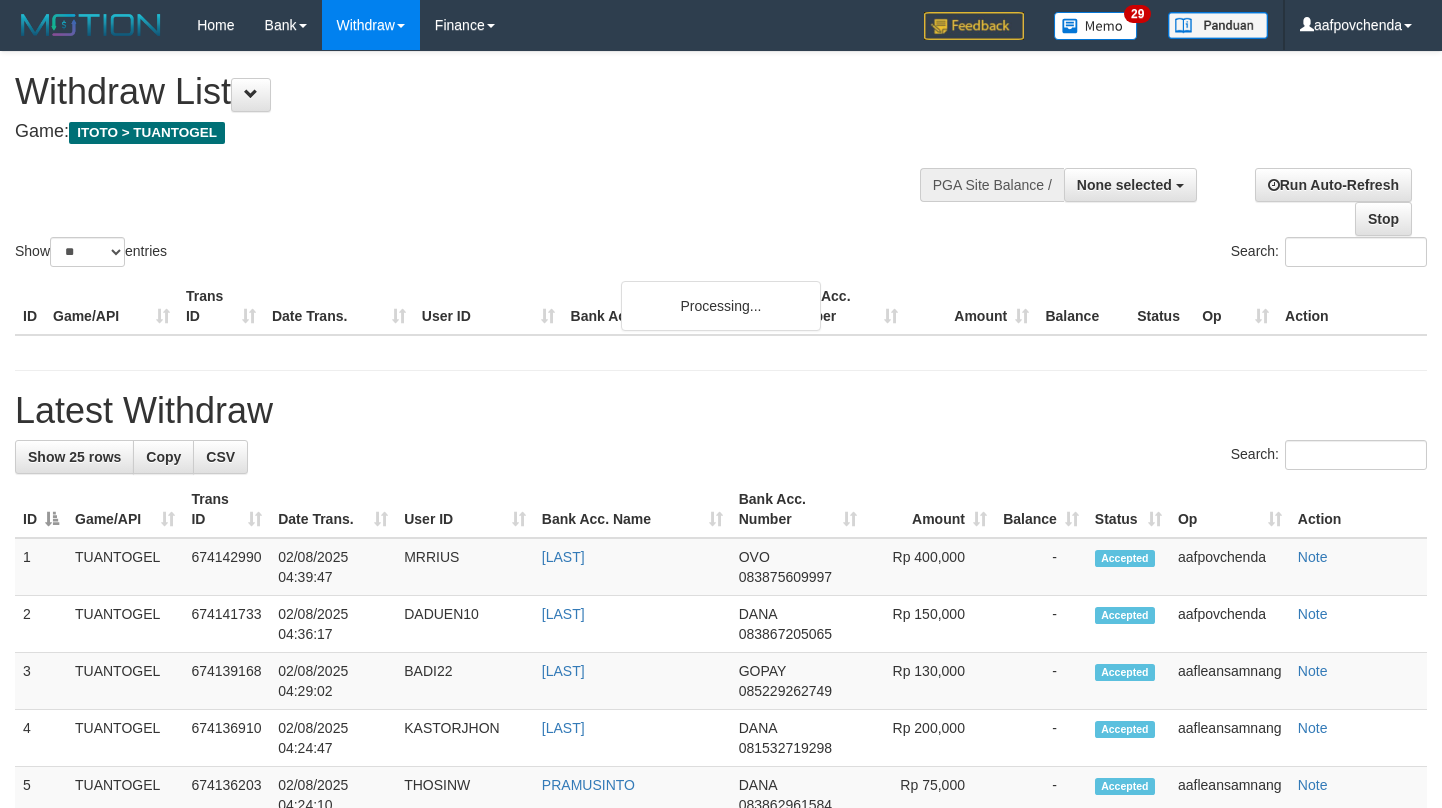 select 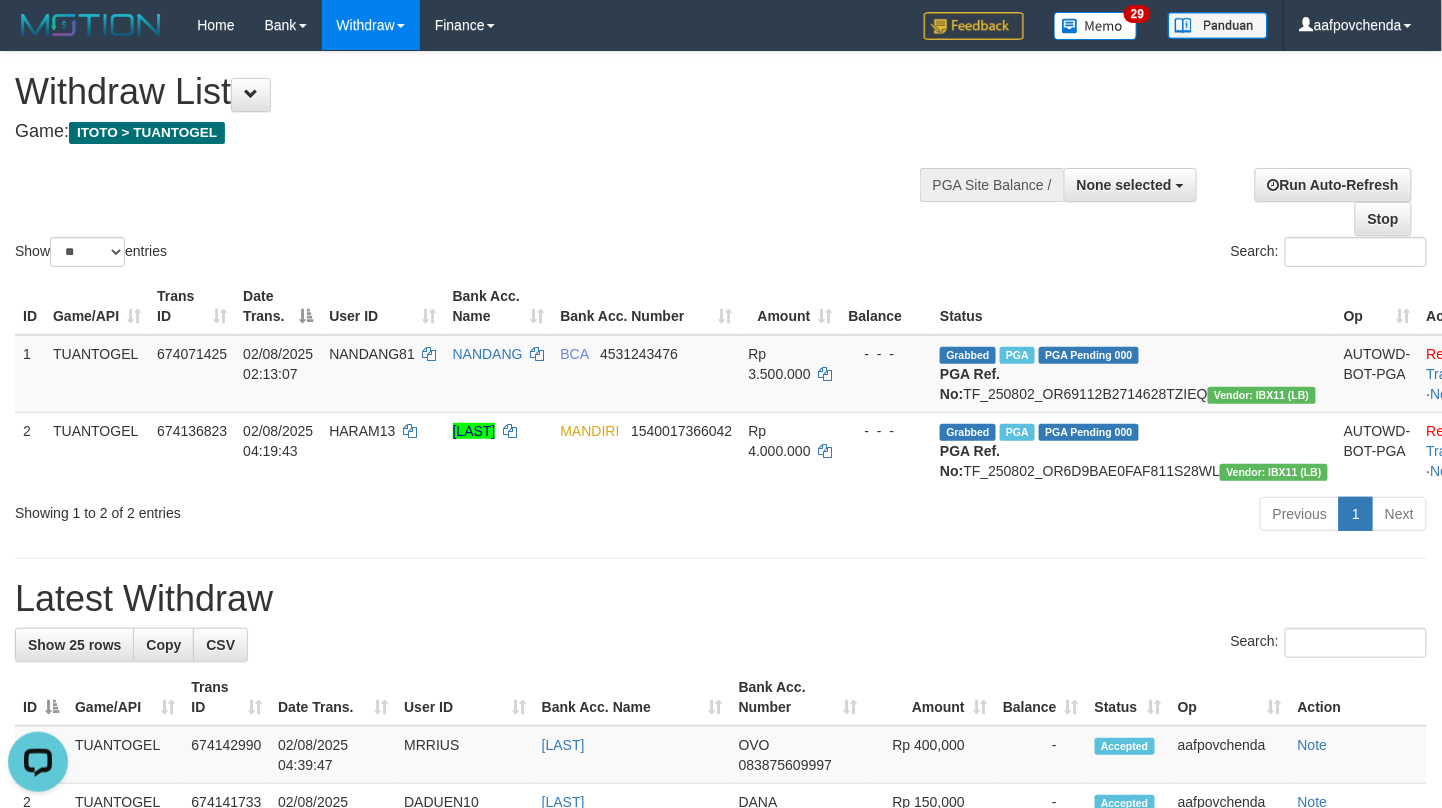 scroll, scrollTop: 0, scrollLeft: 0, axis: both 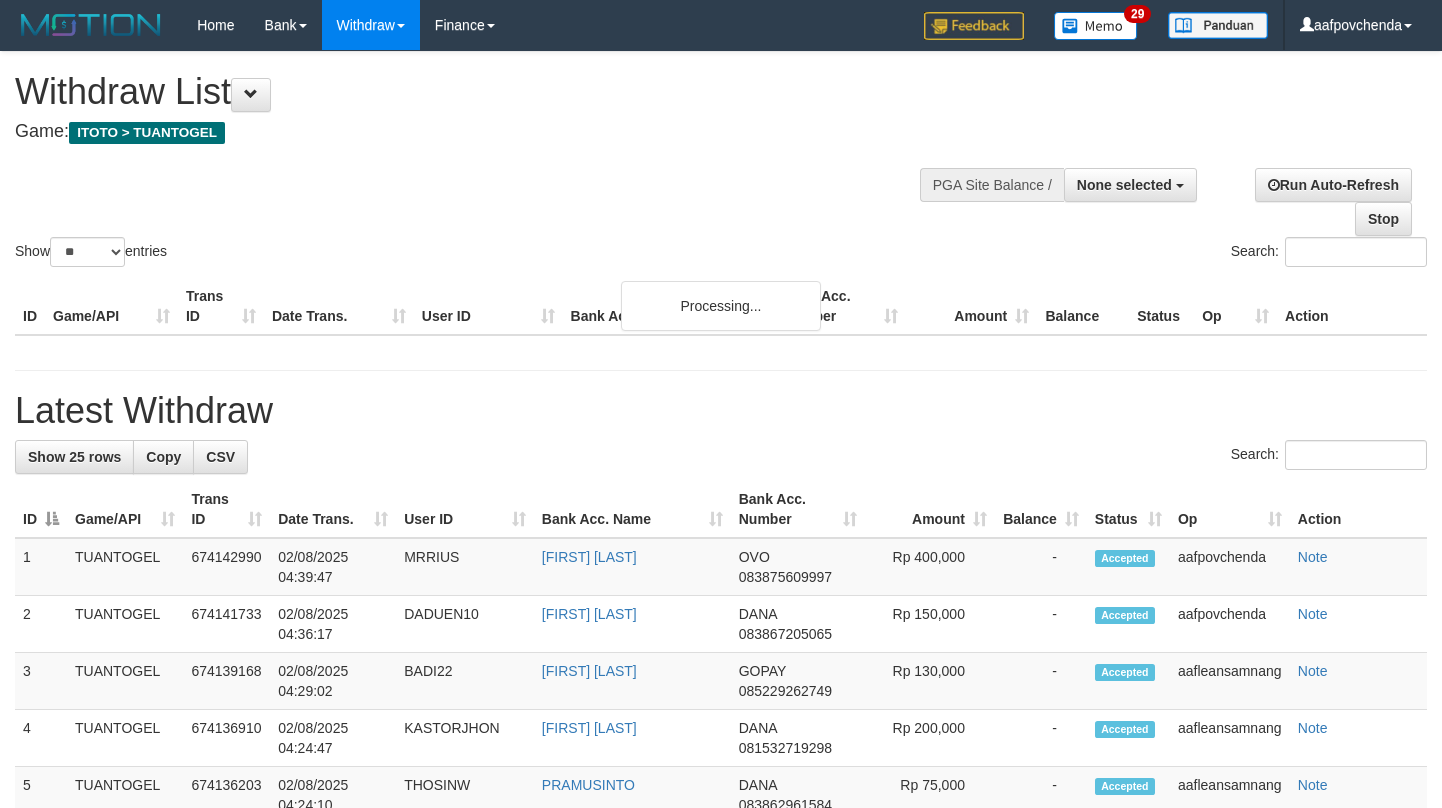 select 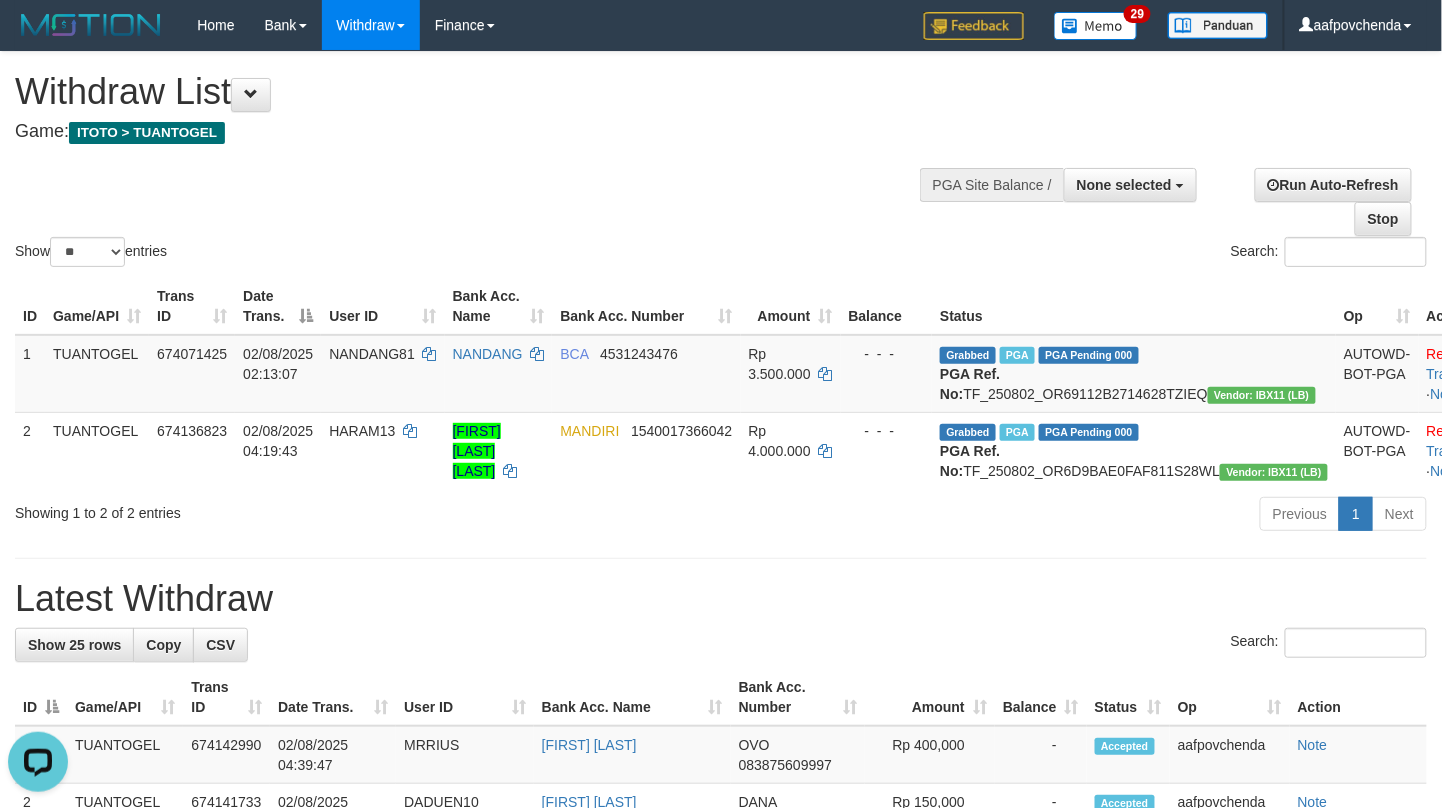 scroll, scrollTop: 0, scrollLeft: 0, axis: both 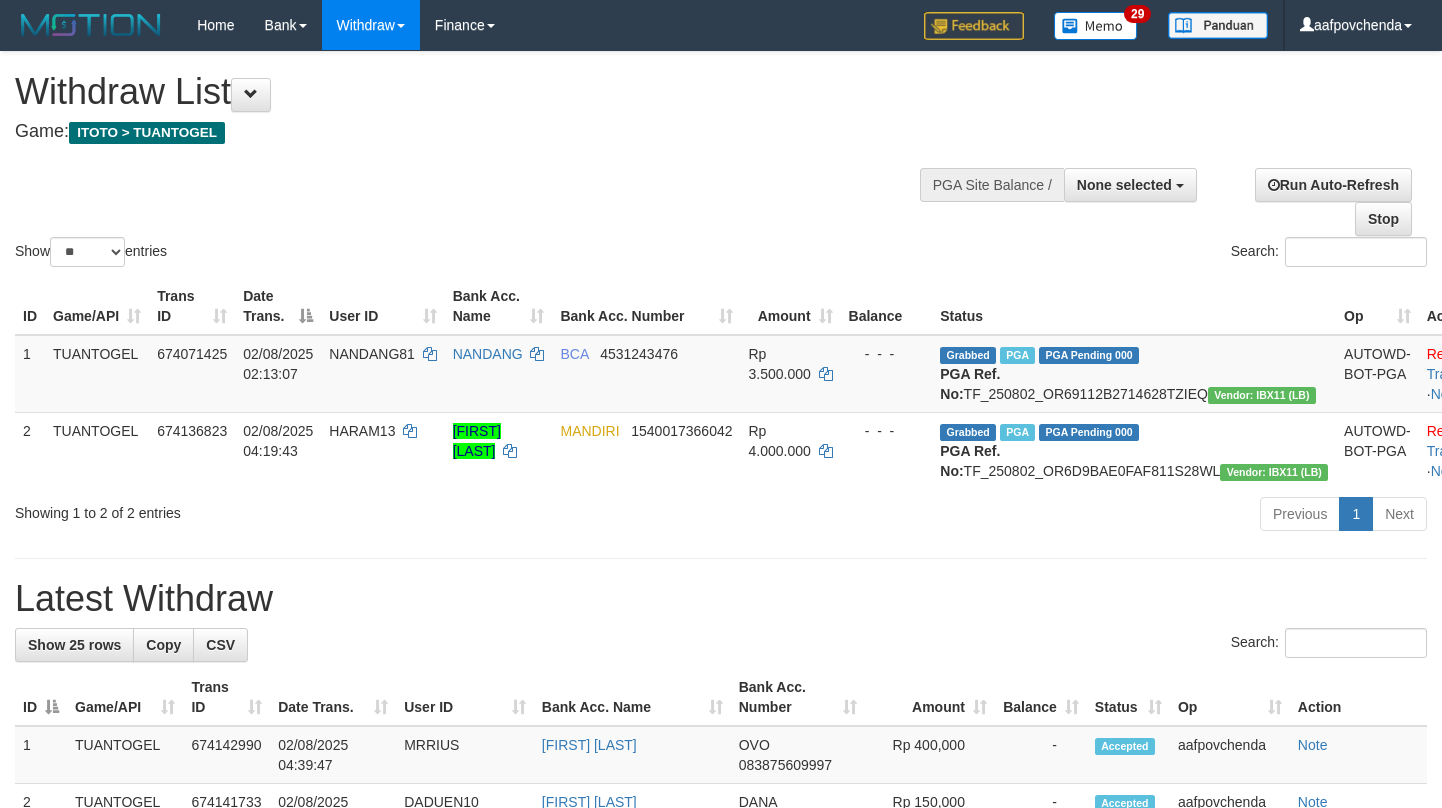 select 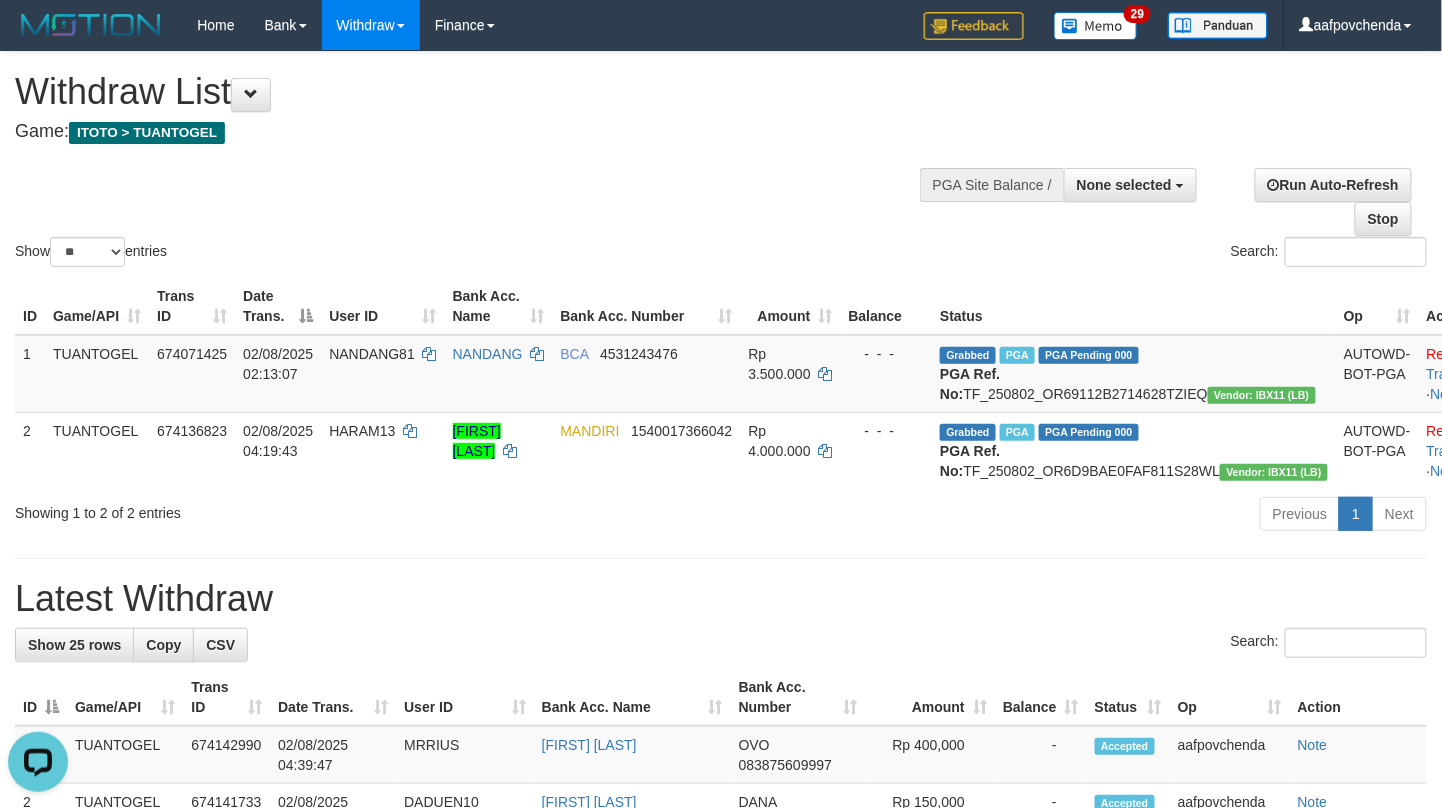 scroll, scrollTop: 0, scrollLeft: 0, axis: both 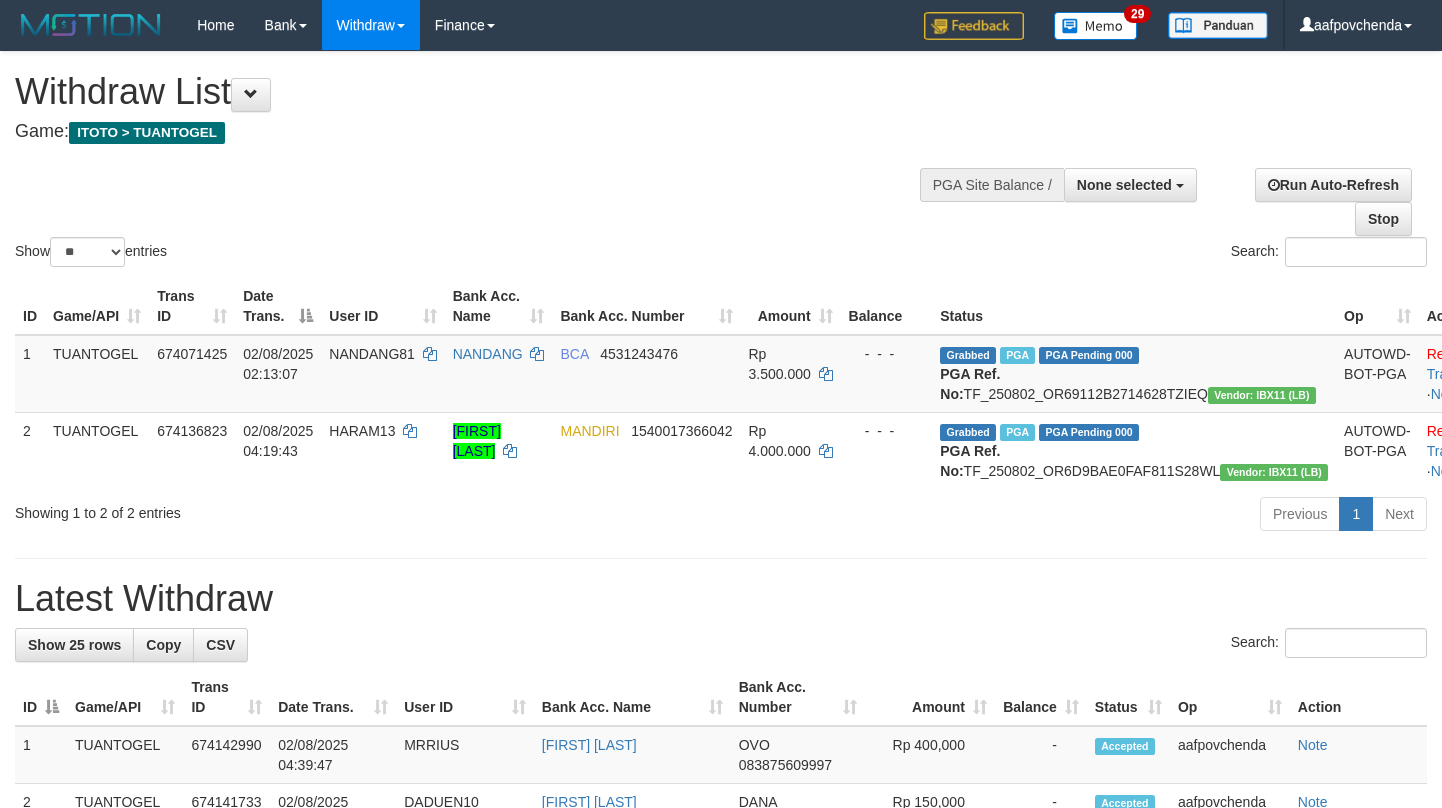 select 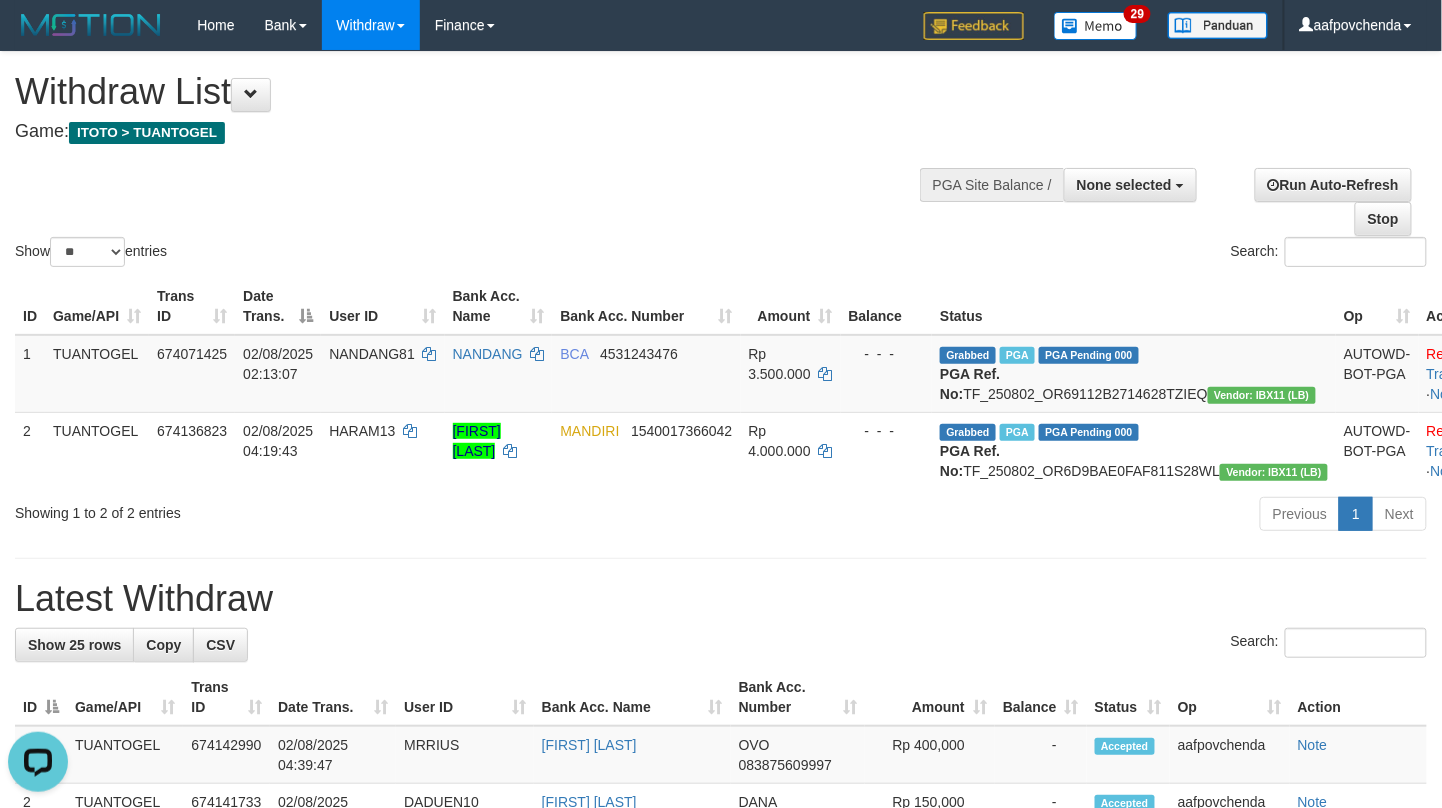 scroll, scrollTop: 0, scrollLeft: 0, axis: both 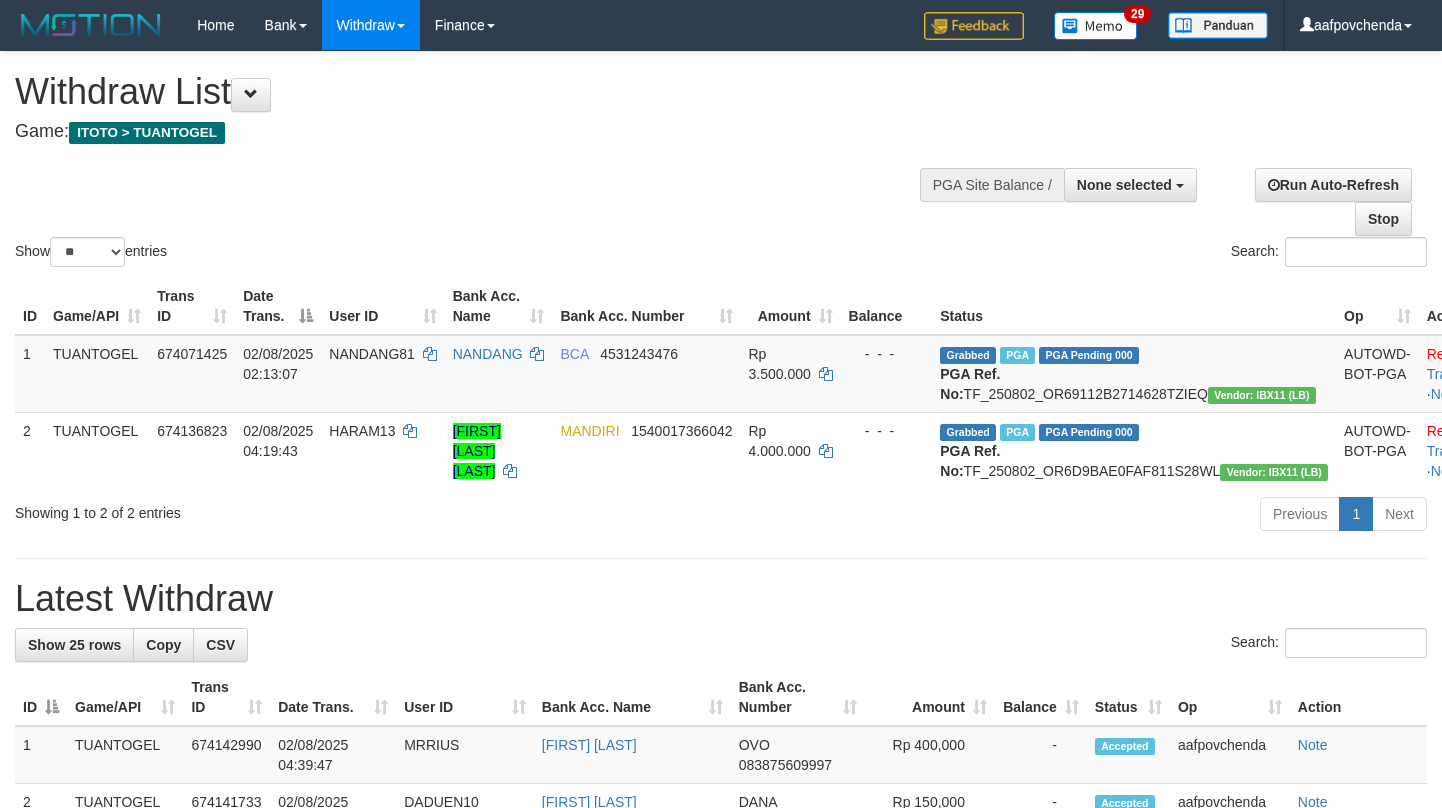 select 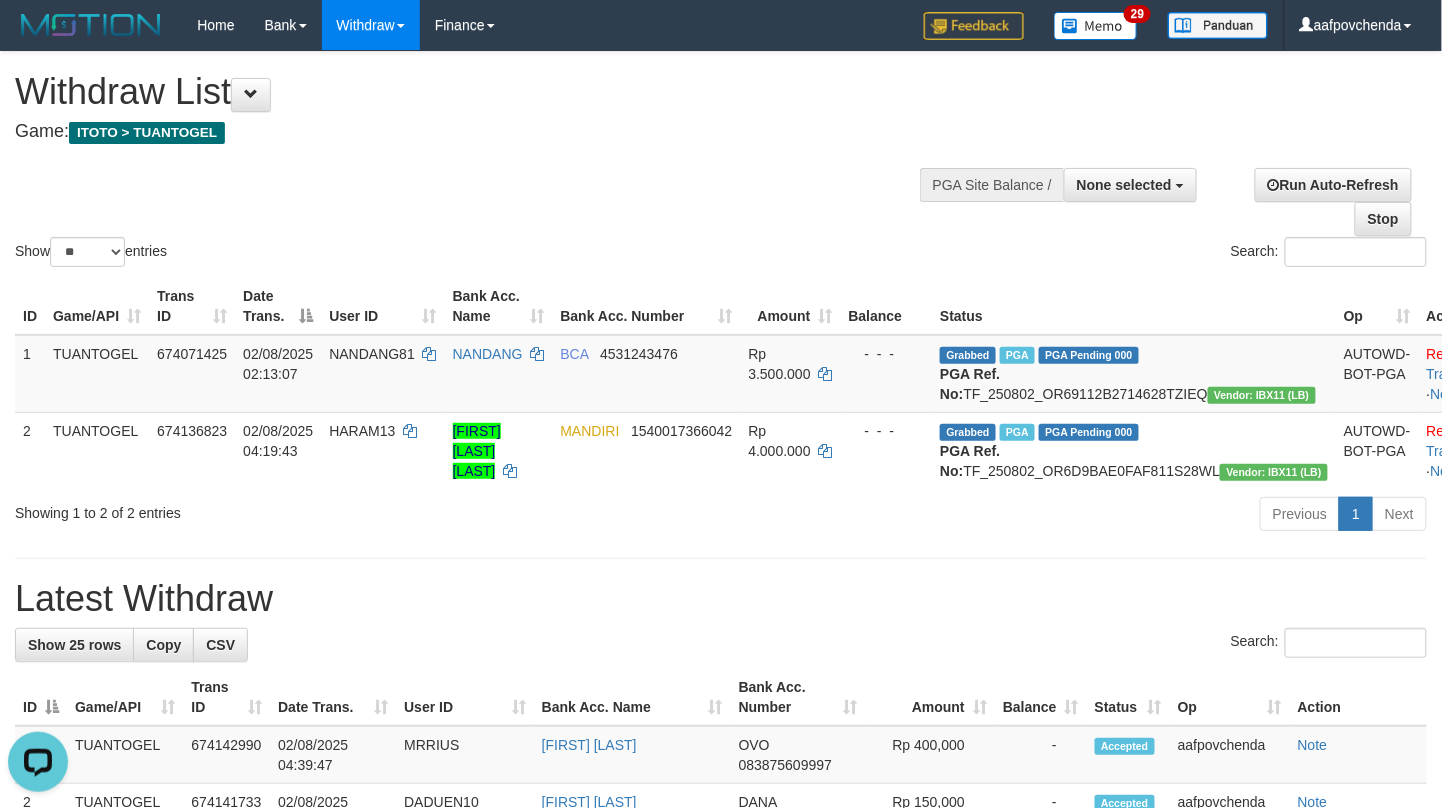 scroll, scrollTop: 0, scrollLeft: 0, axis: both 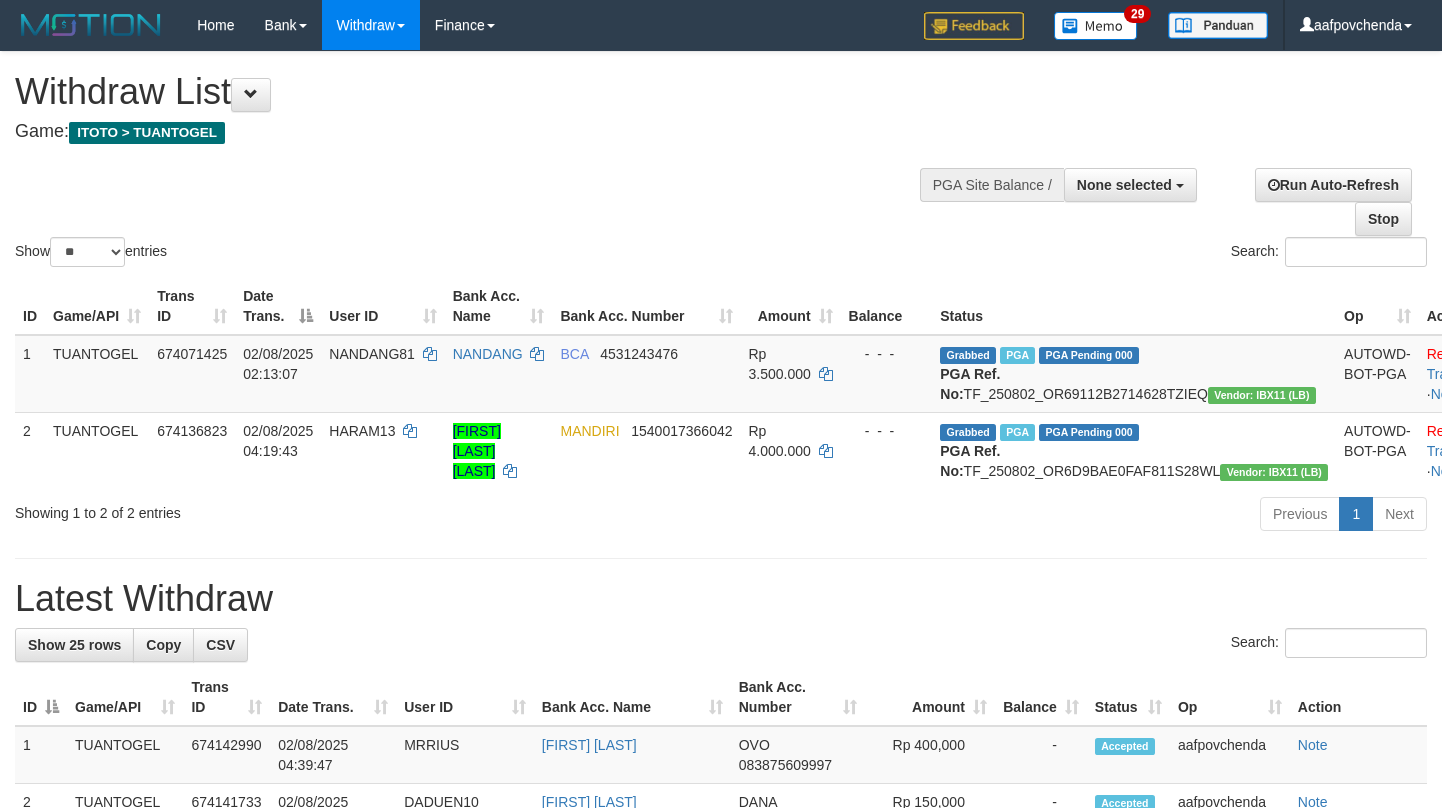 select 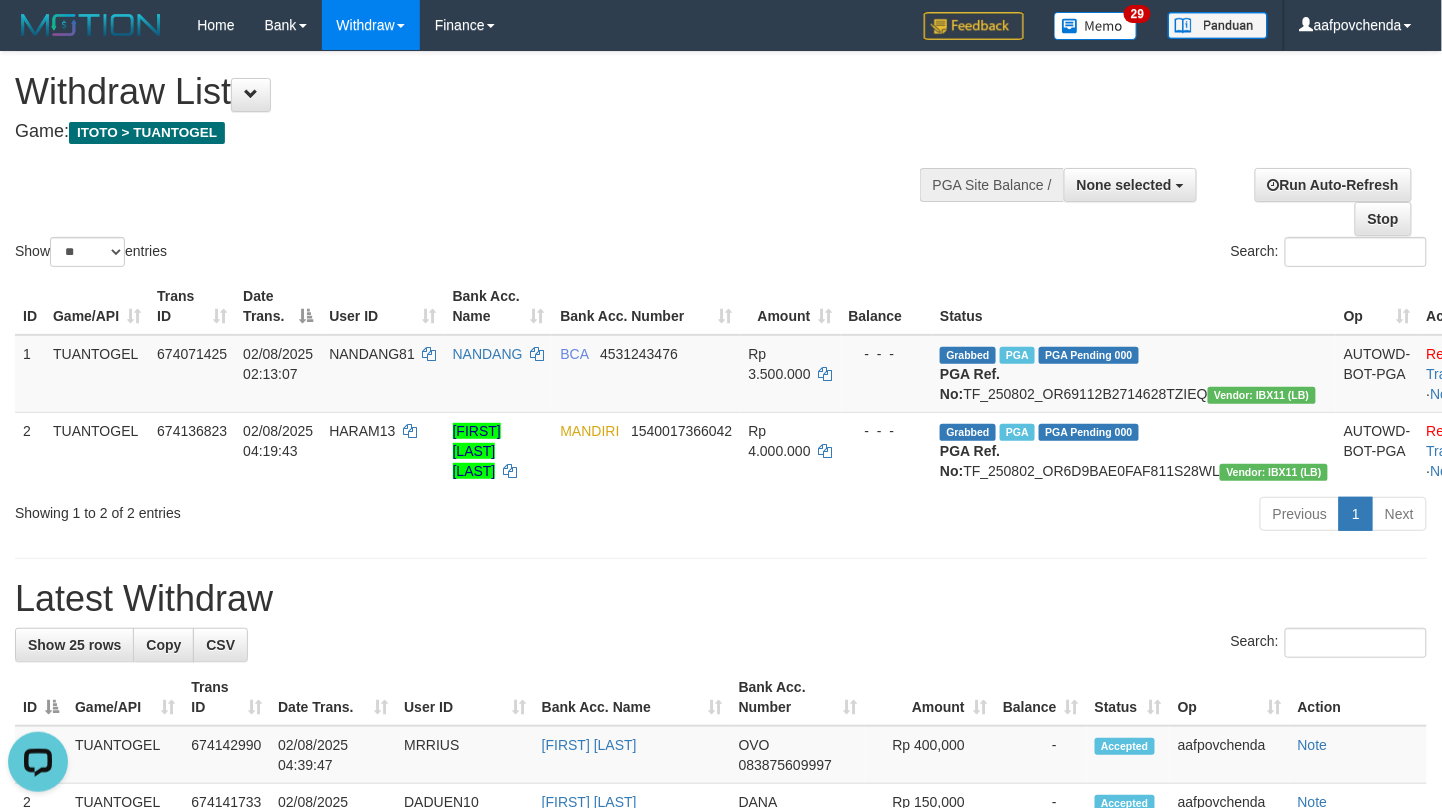scroll, scrollTop: 0, scrollLeft: 0, axis: both 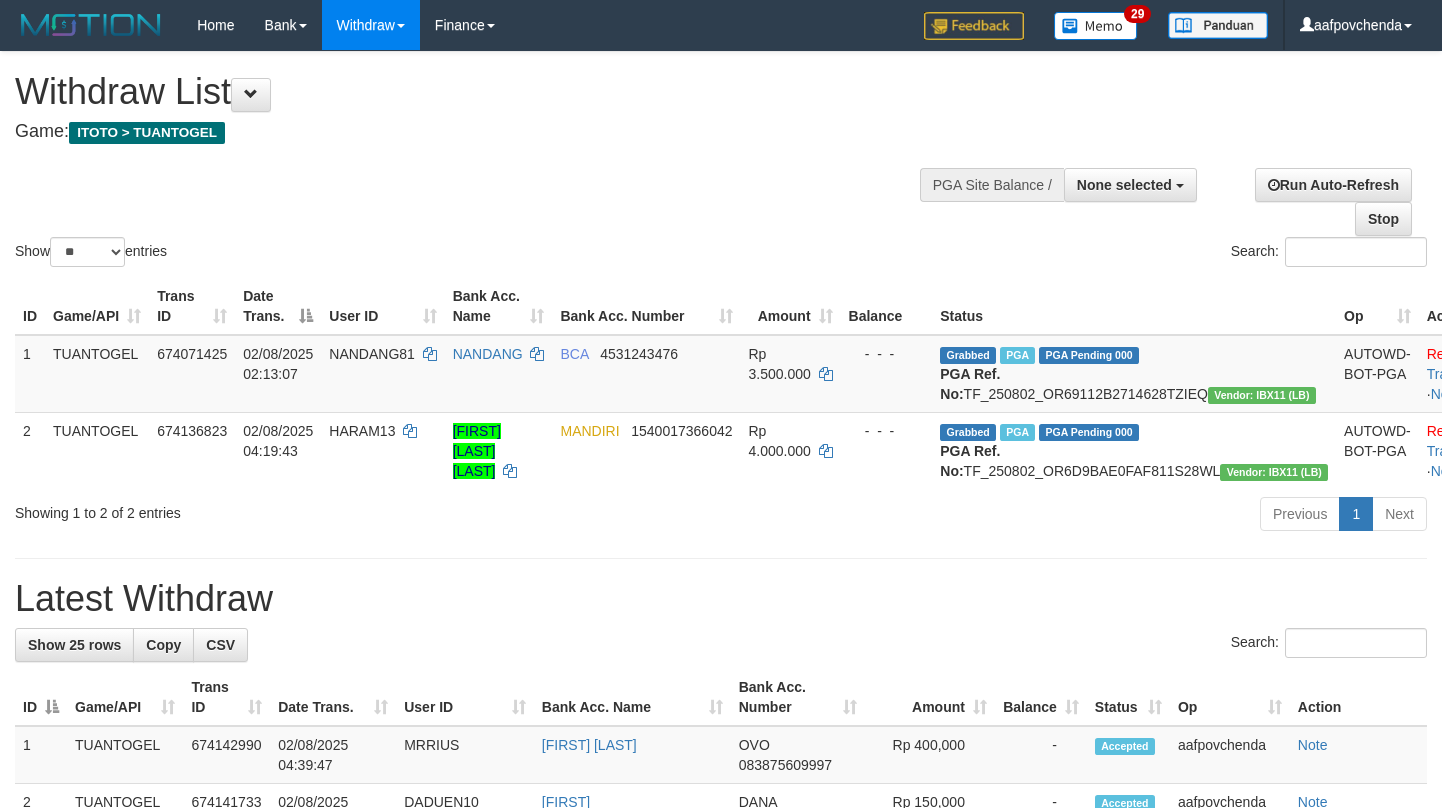 select 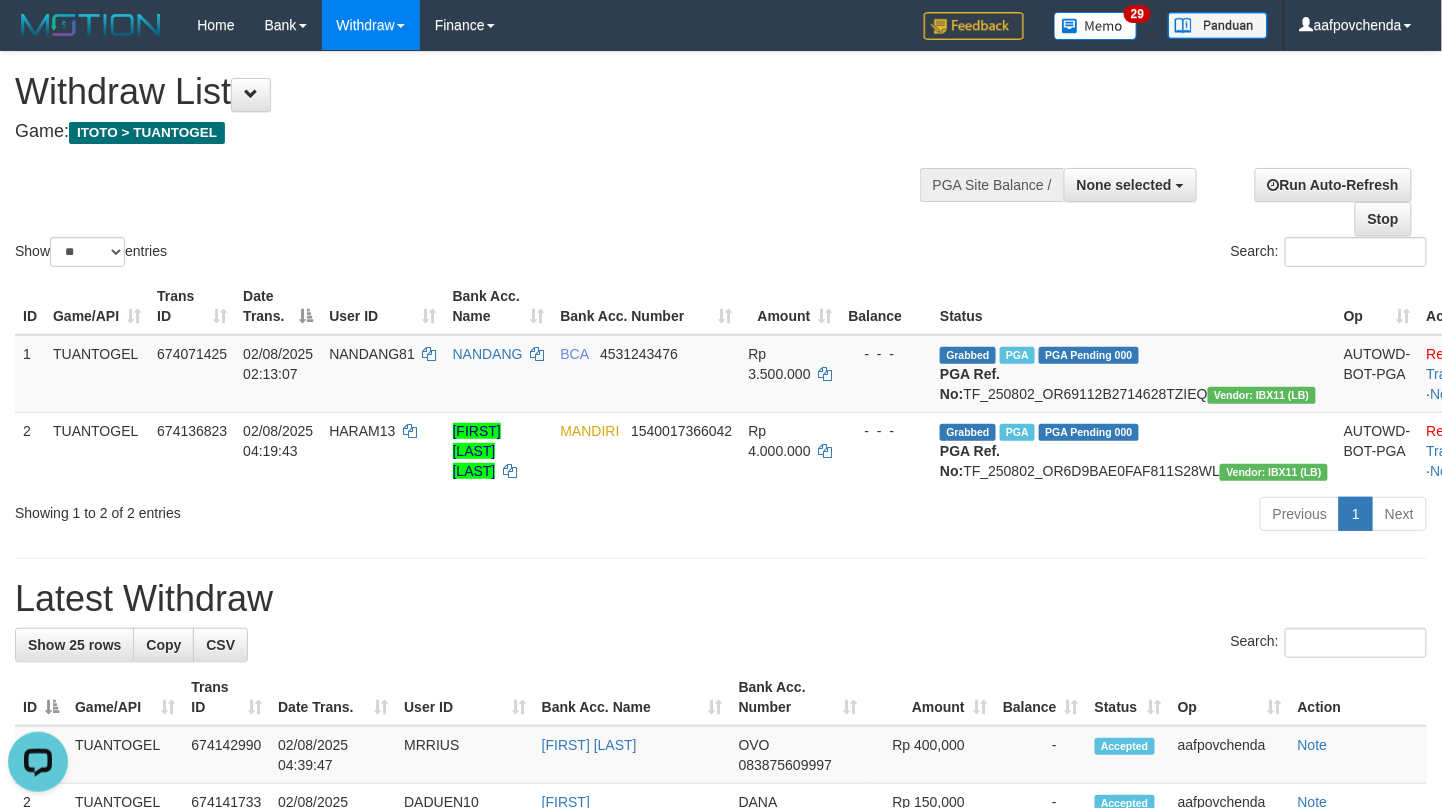 scroll, scrollTop: 0, scrollLeft: 0, axis: both 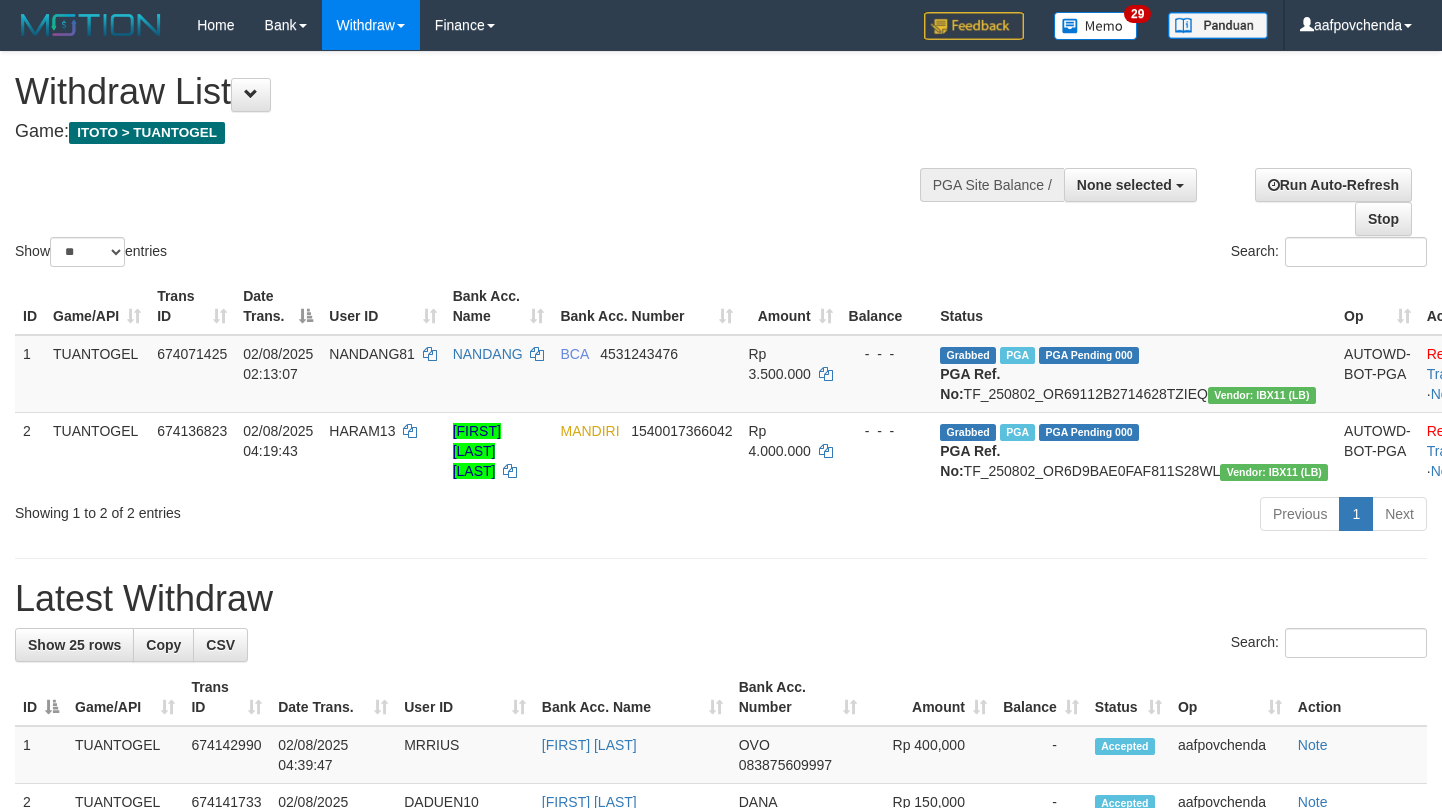 select 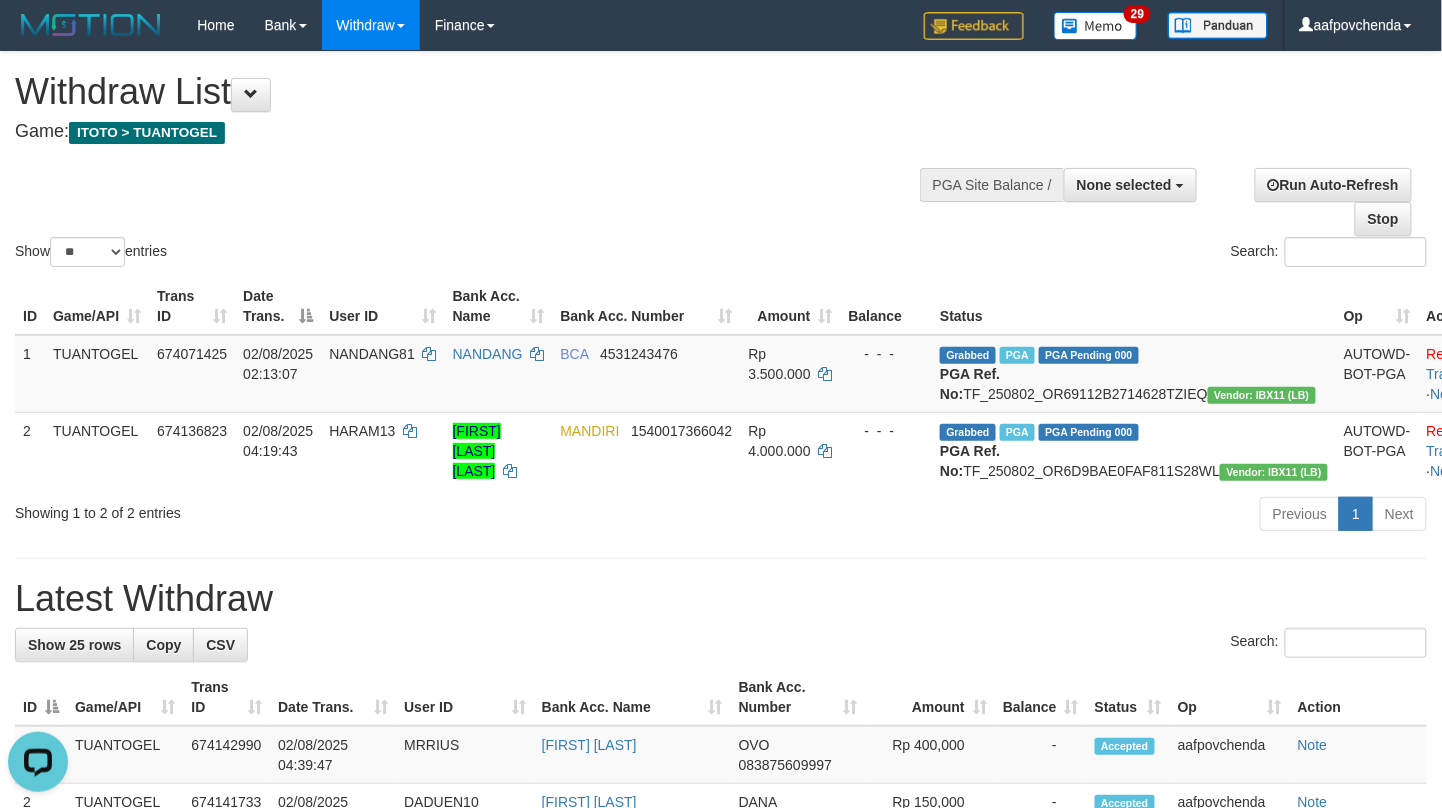 scroll, scrollTop: 0, scrollLeft: 0, axis: both 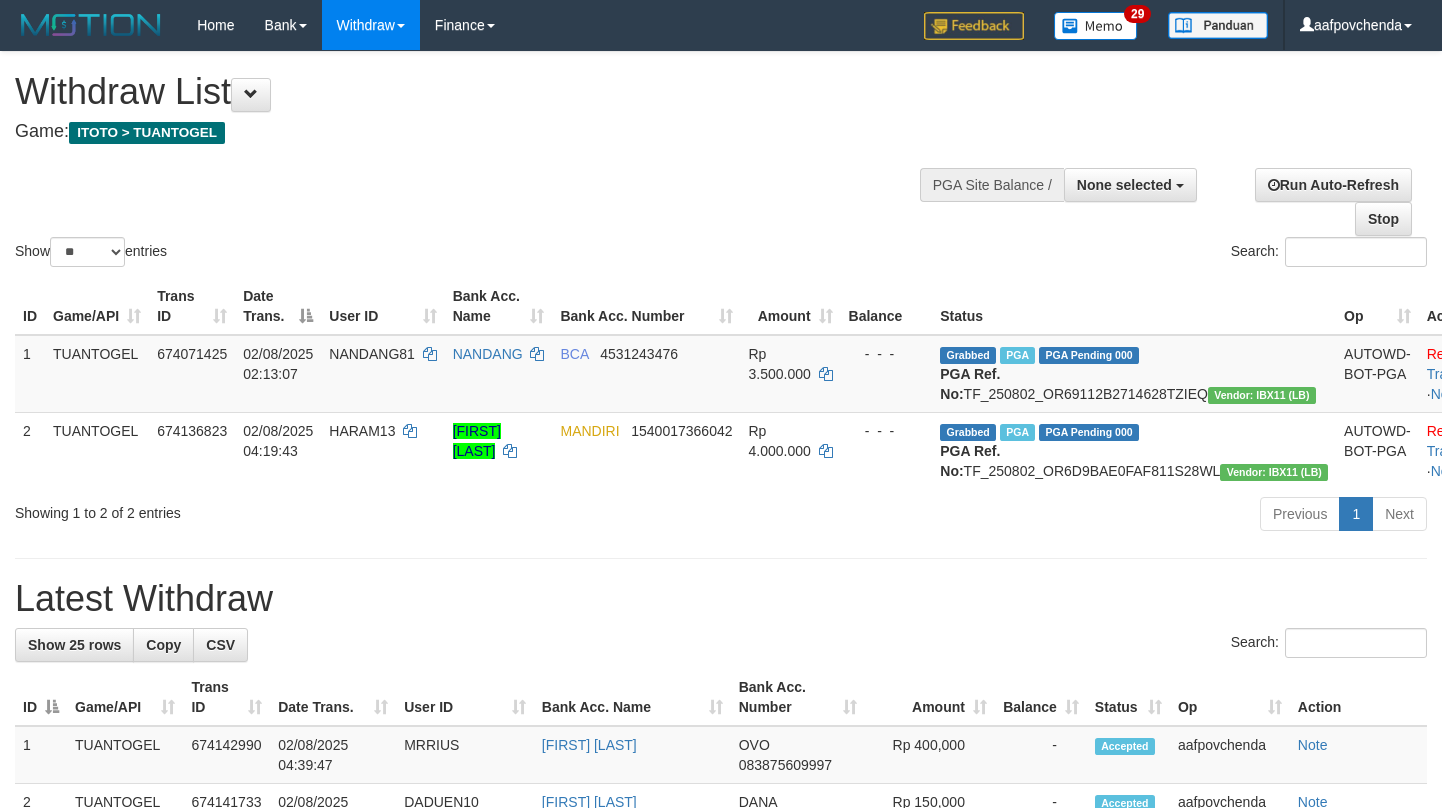 select 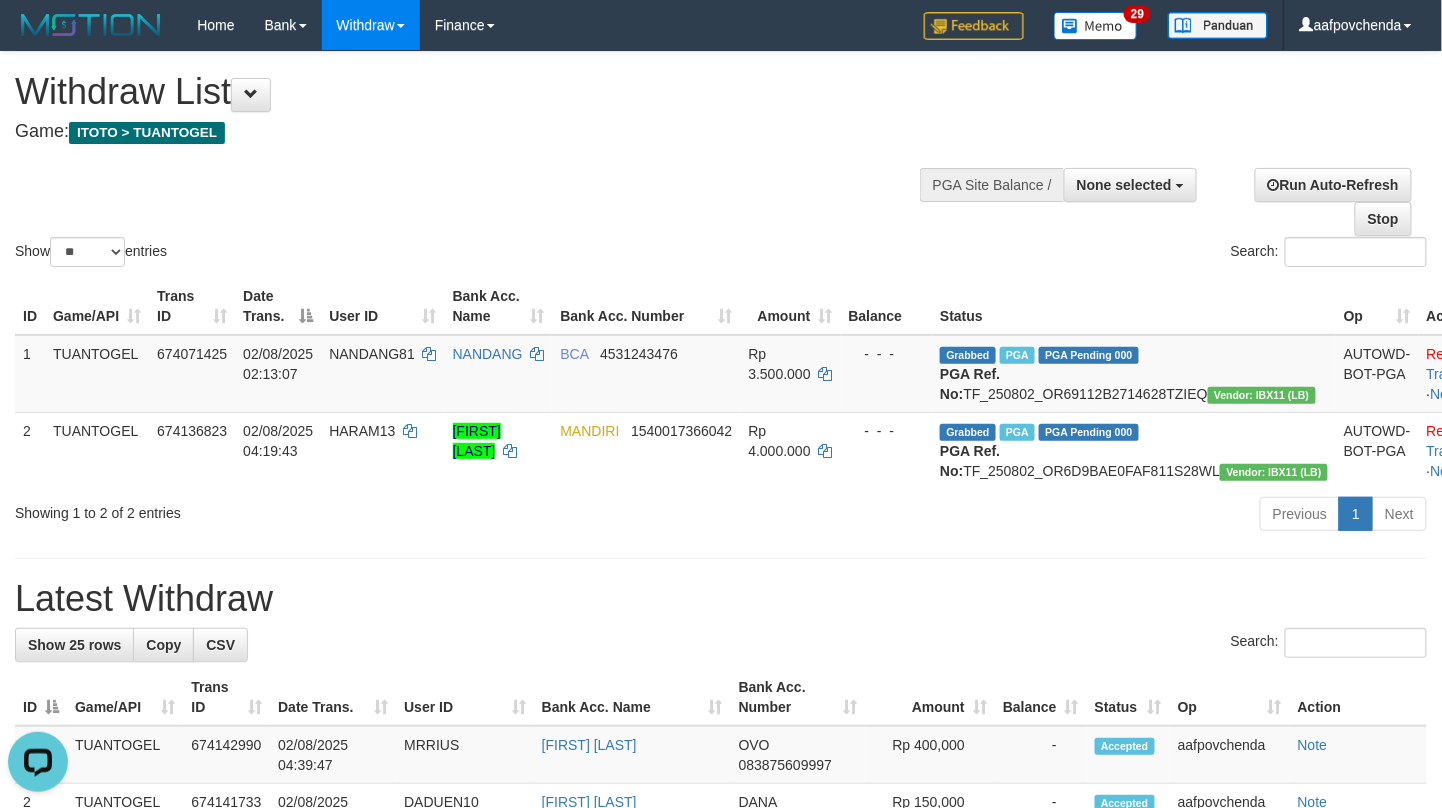 scroll, scrollTop: 0, scrollLeft: 0, axis: both 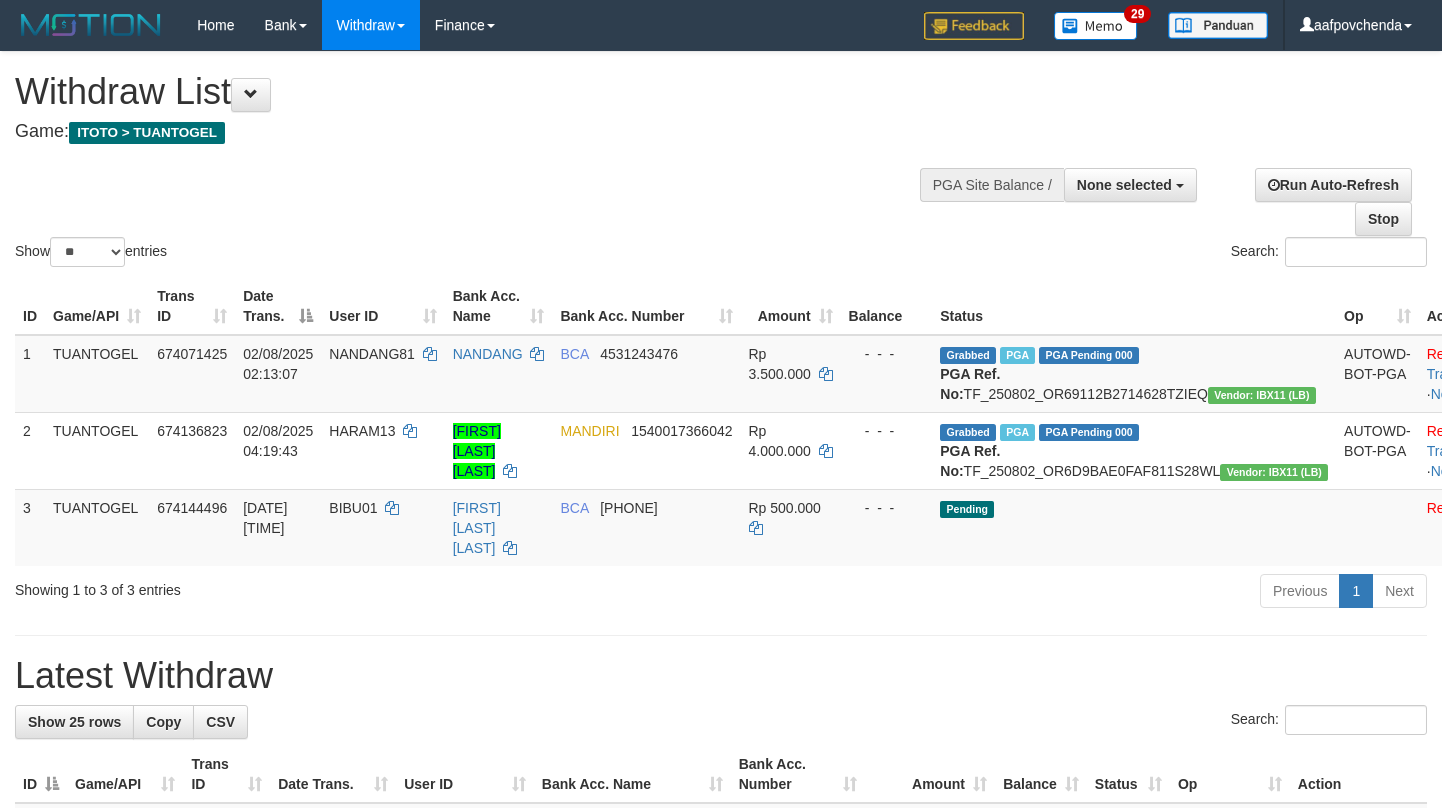 select 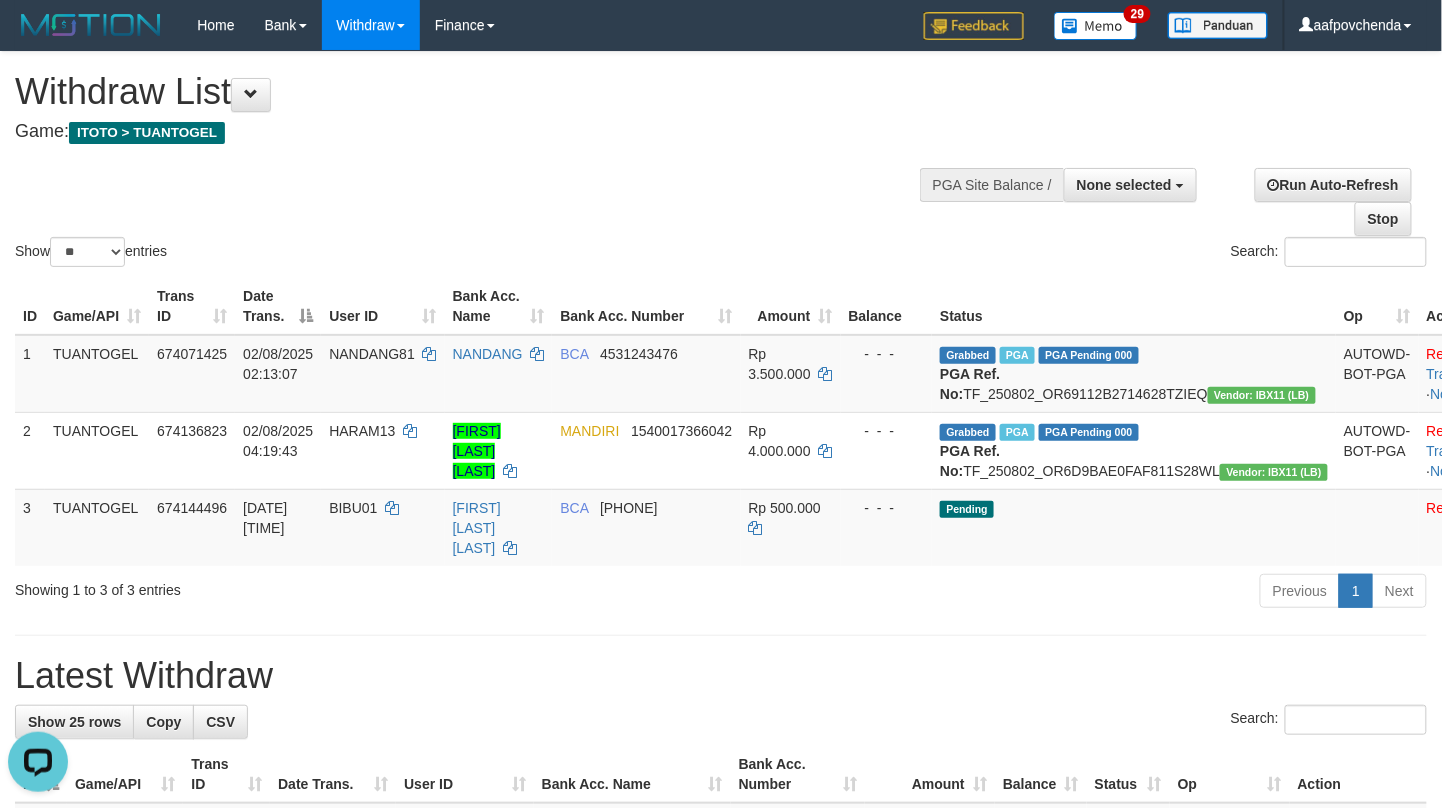 scroll, scrollTop: 0, scrollLeft: 0, axis: both 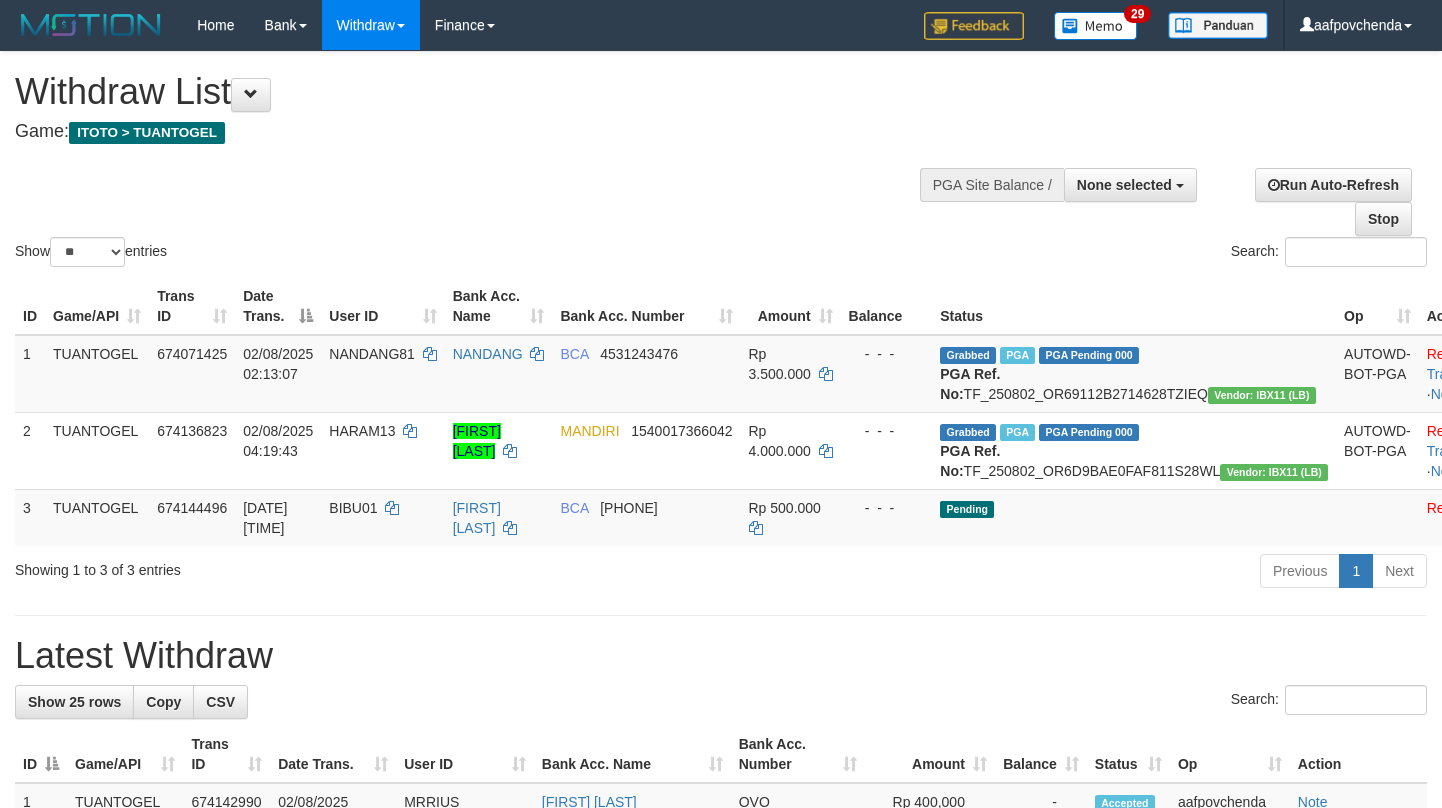 select 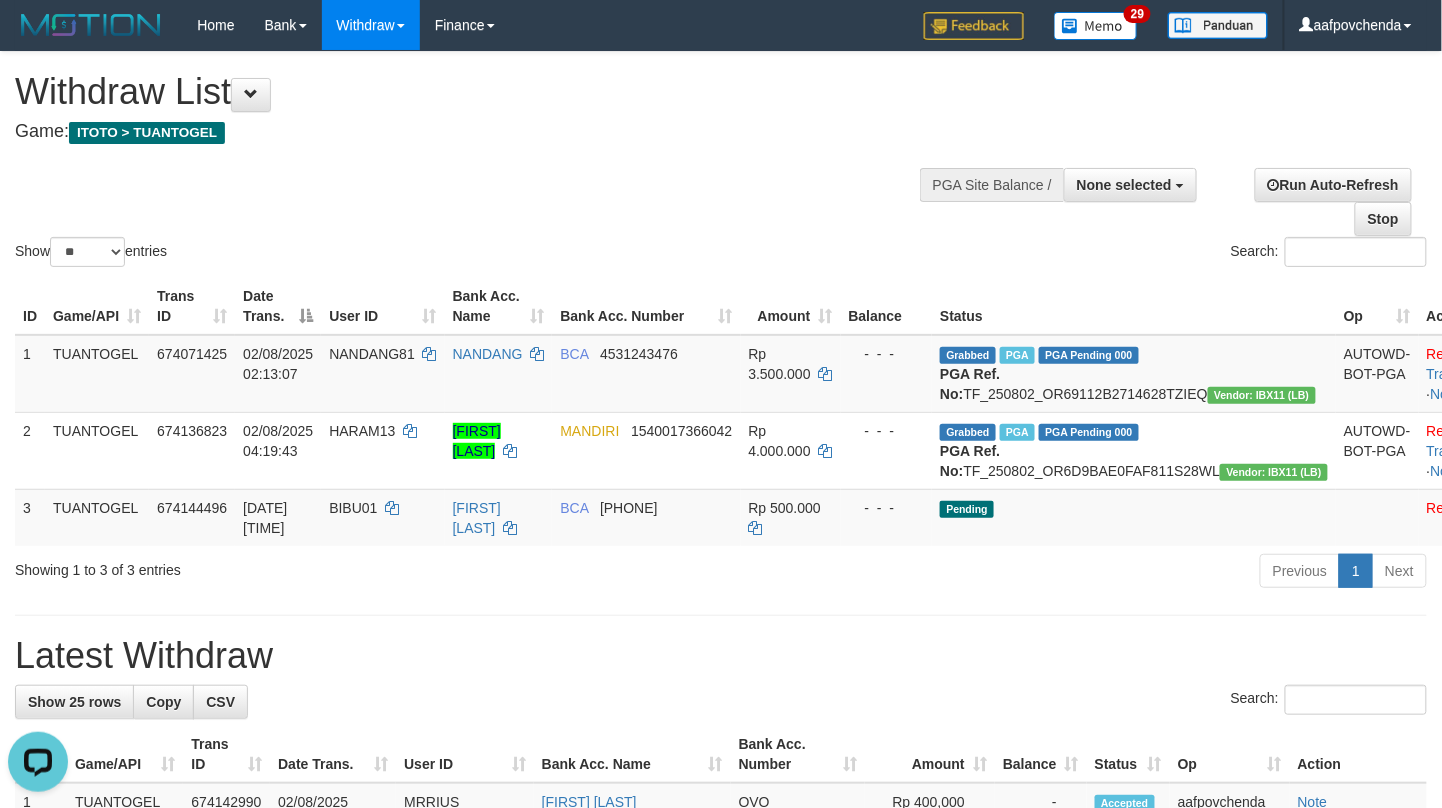 scroll, scrollTop: 0, scrollLeft: 0, axis: both 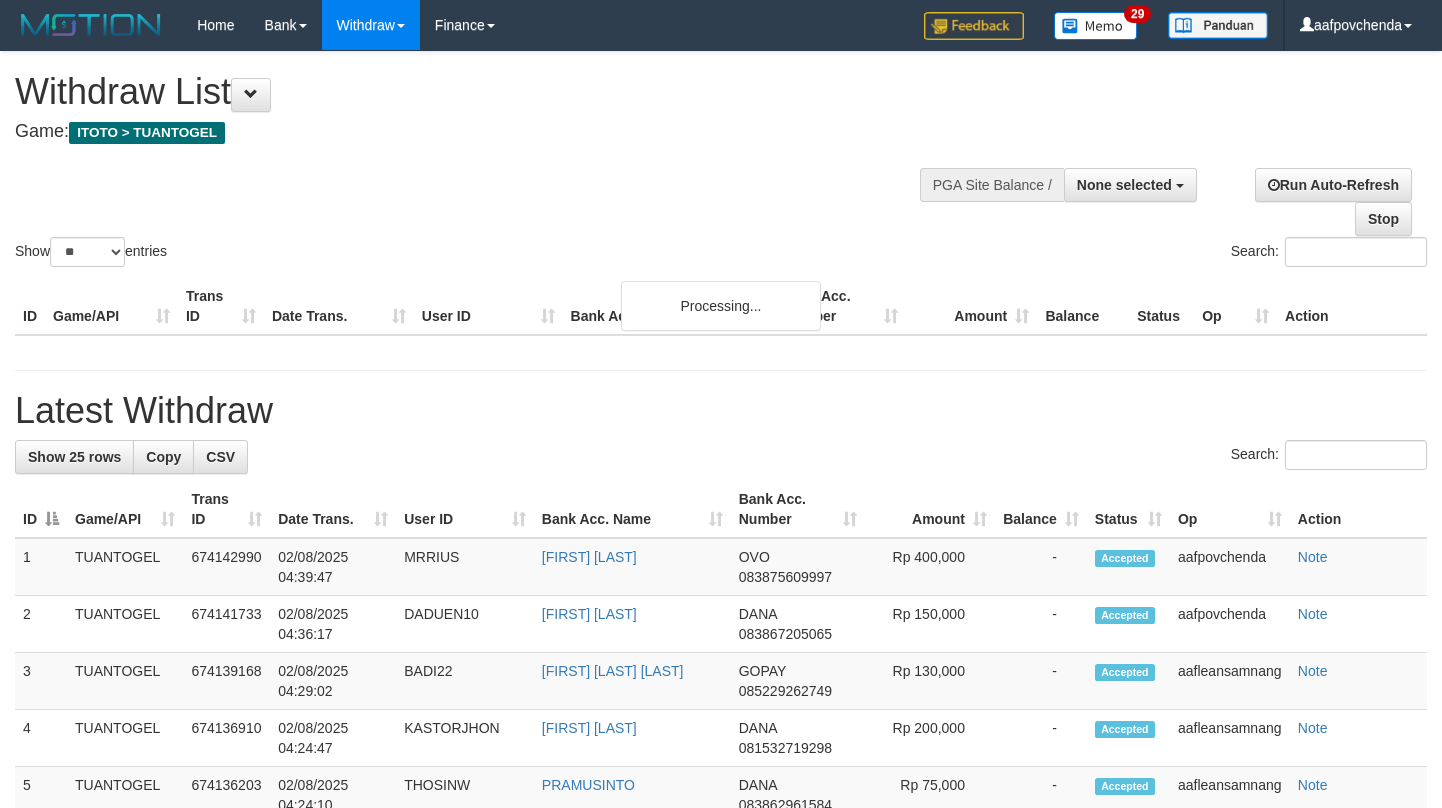 select 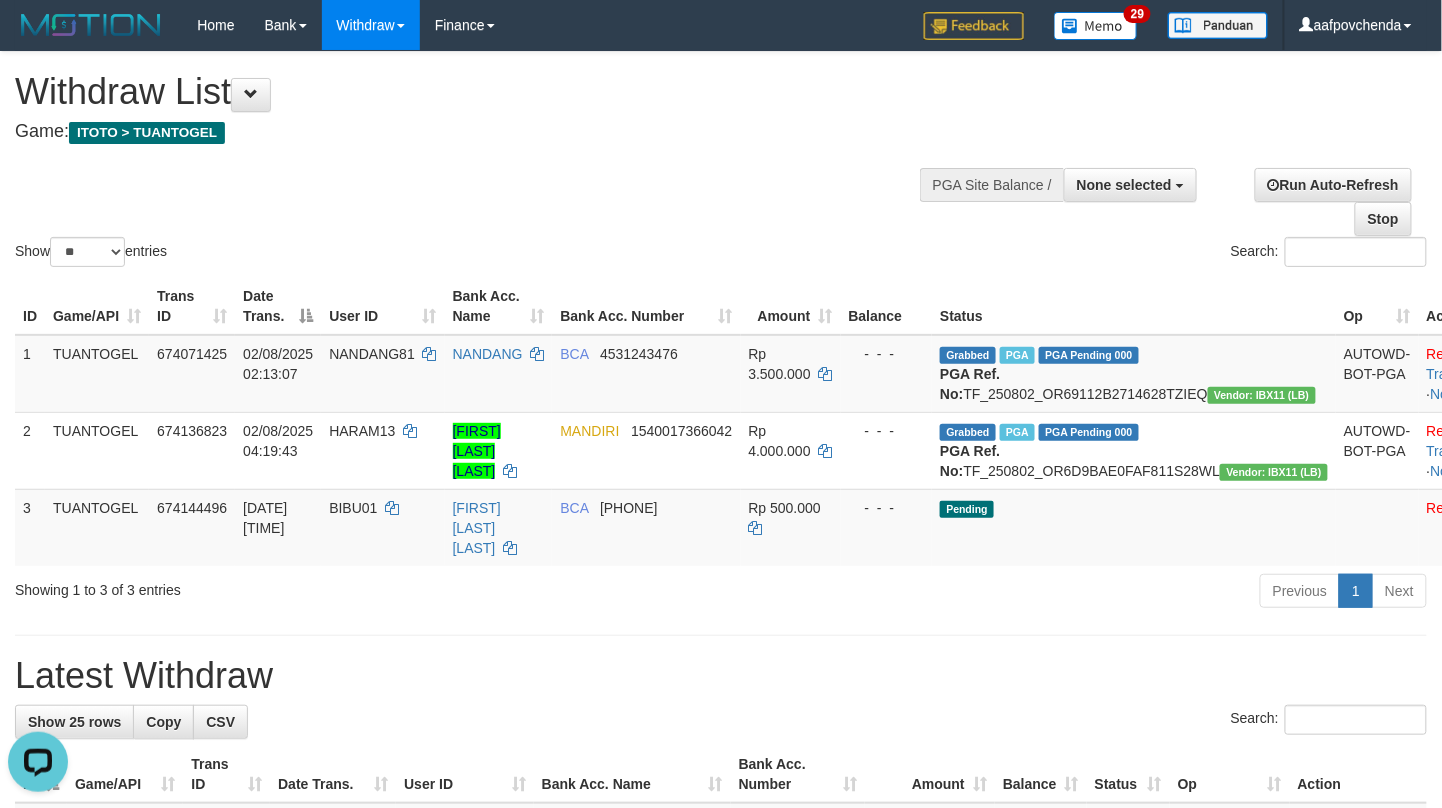 scroll, scrollTop: 0, scrollLeft: 0, axis: both 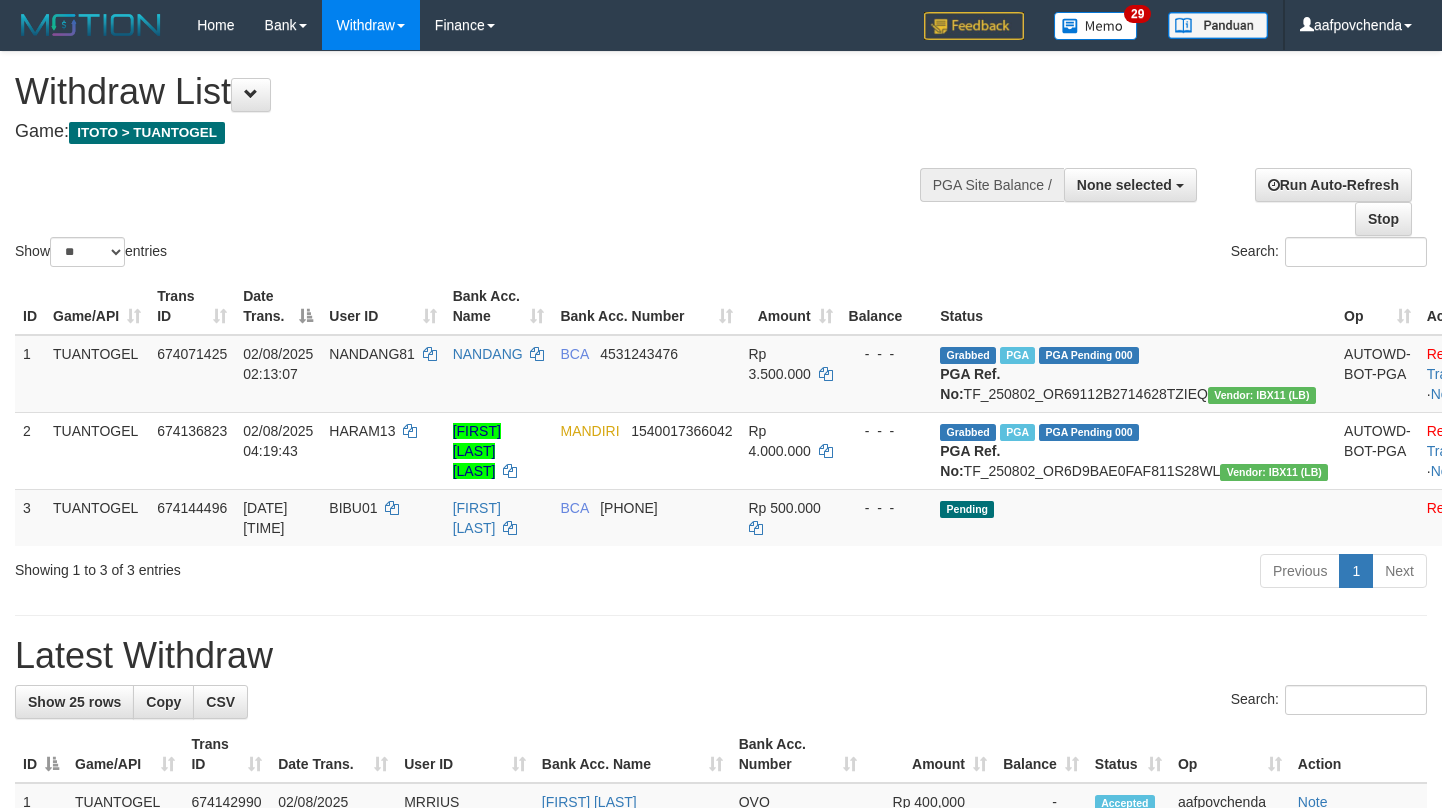 select 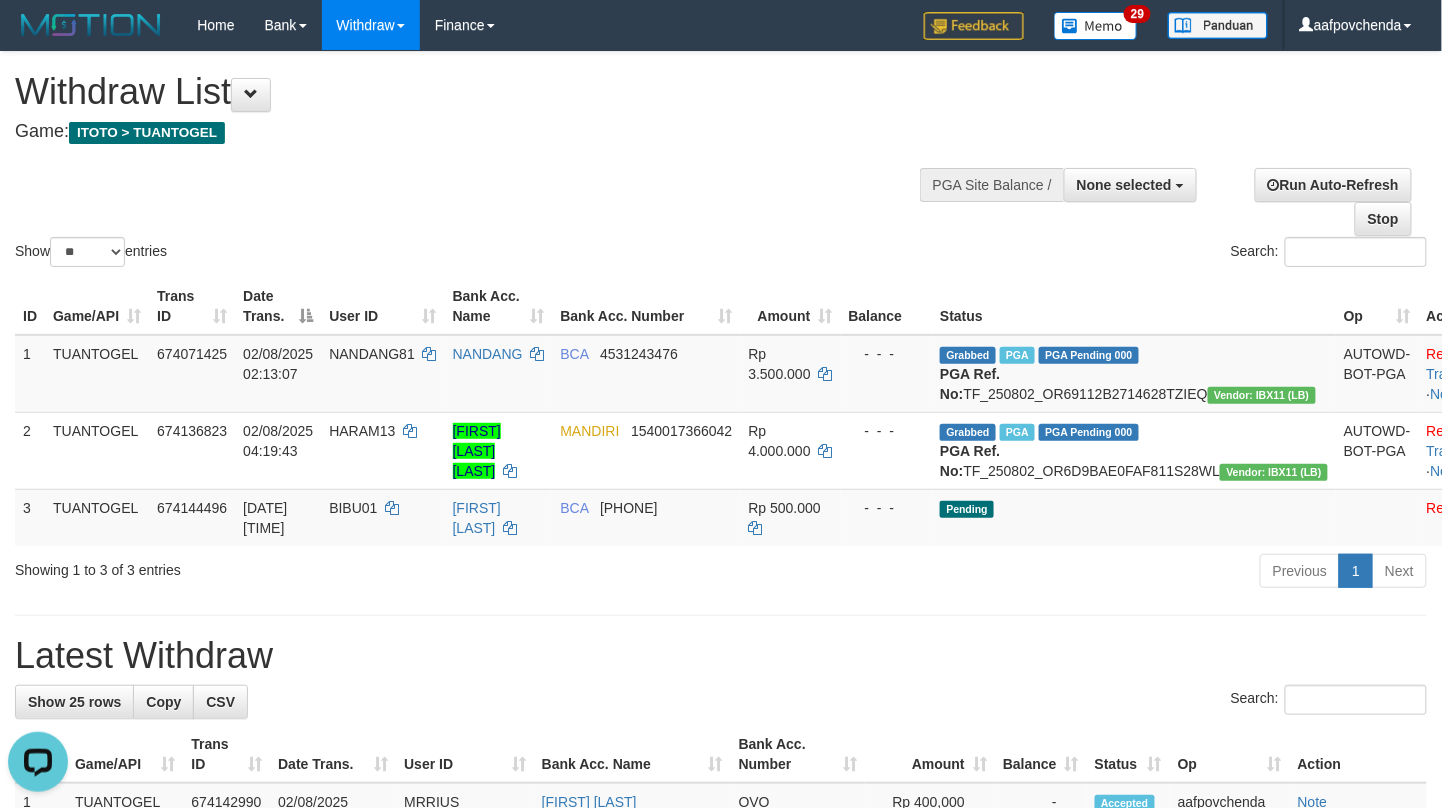 scroll, scrollTop: 0, scrollLeft: 0, axis: both 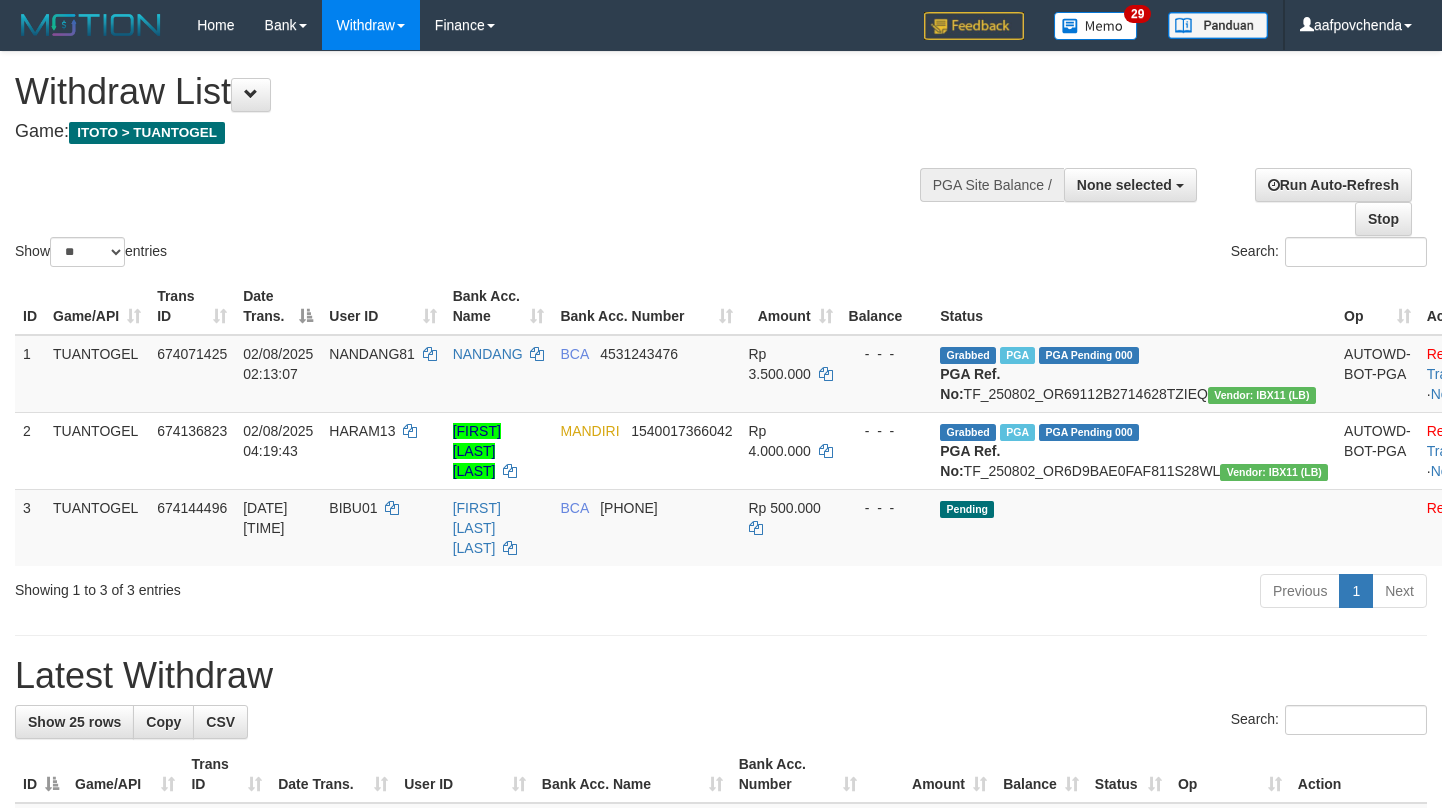 select 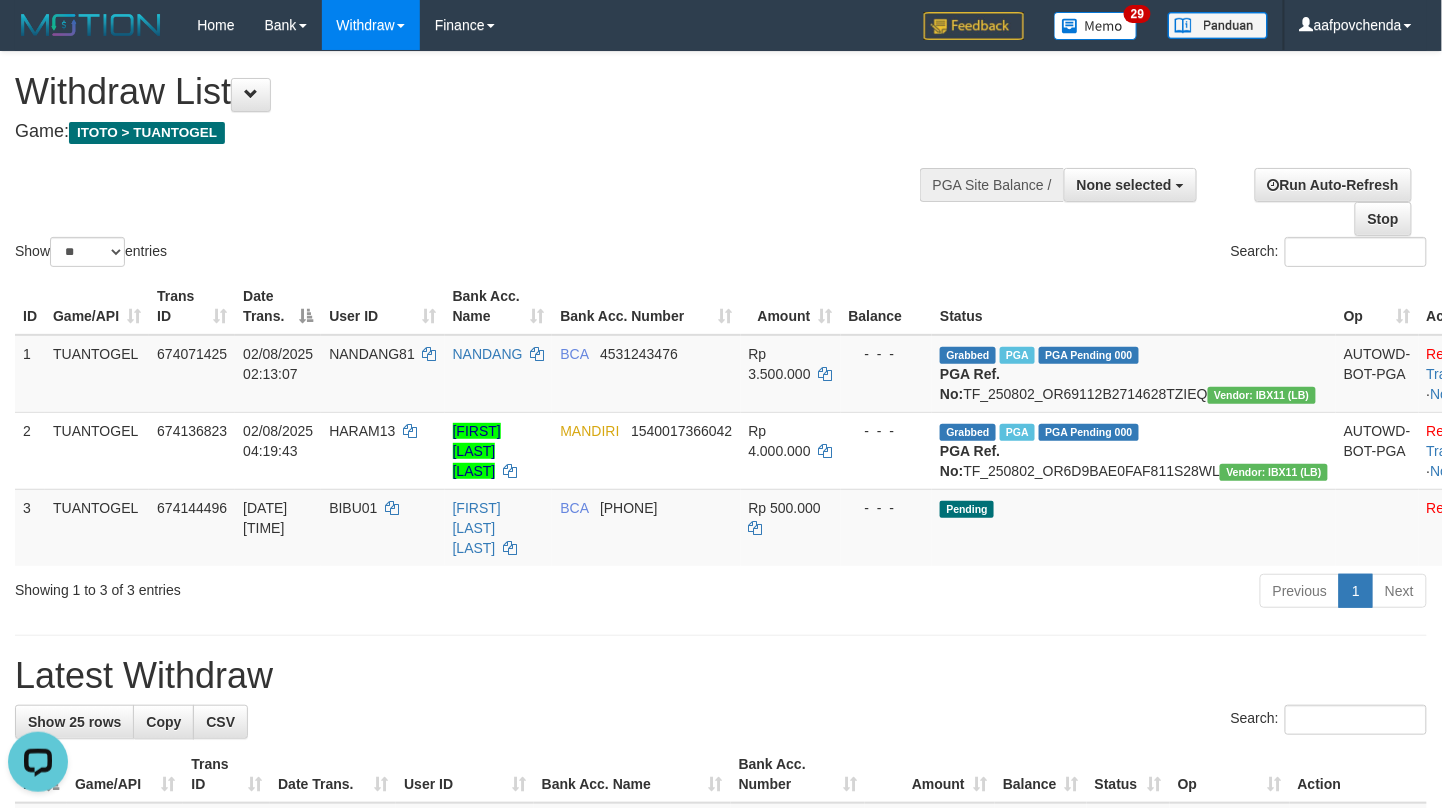 scroll, scrollTop: 0, scrollLeft: 0, axis: both 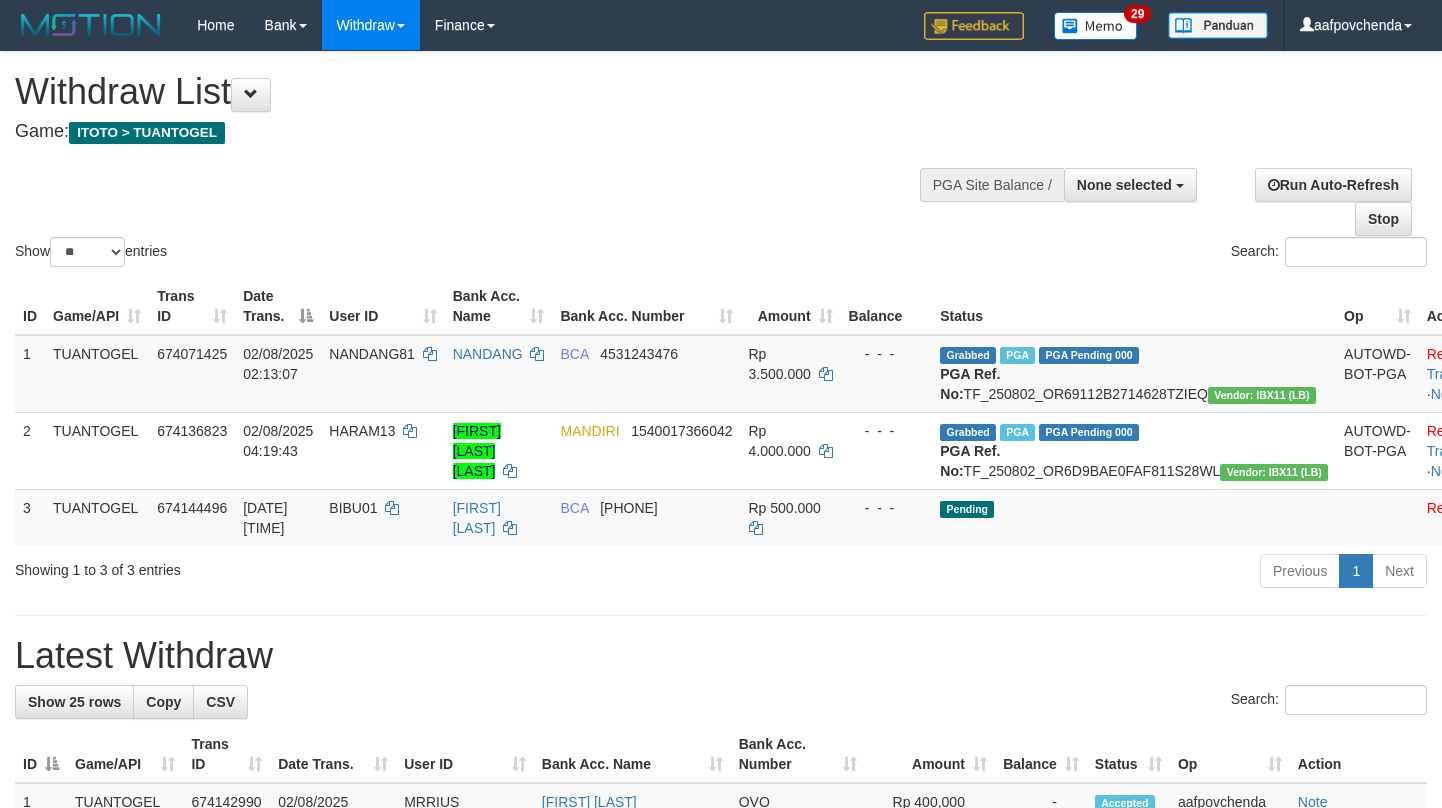 select 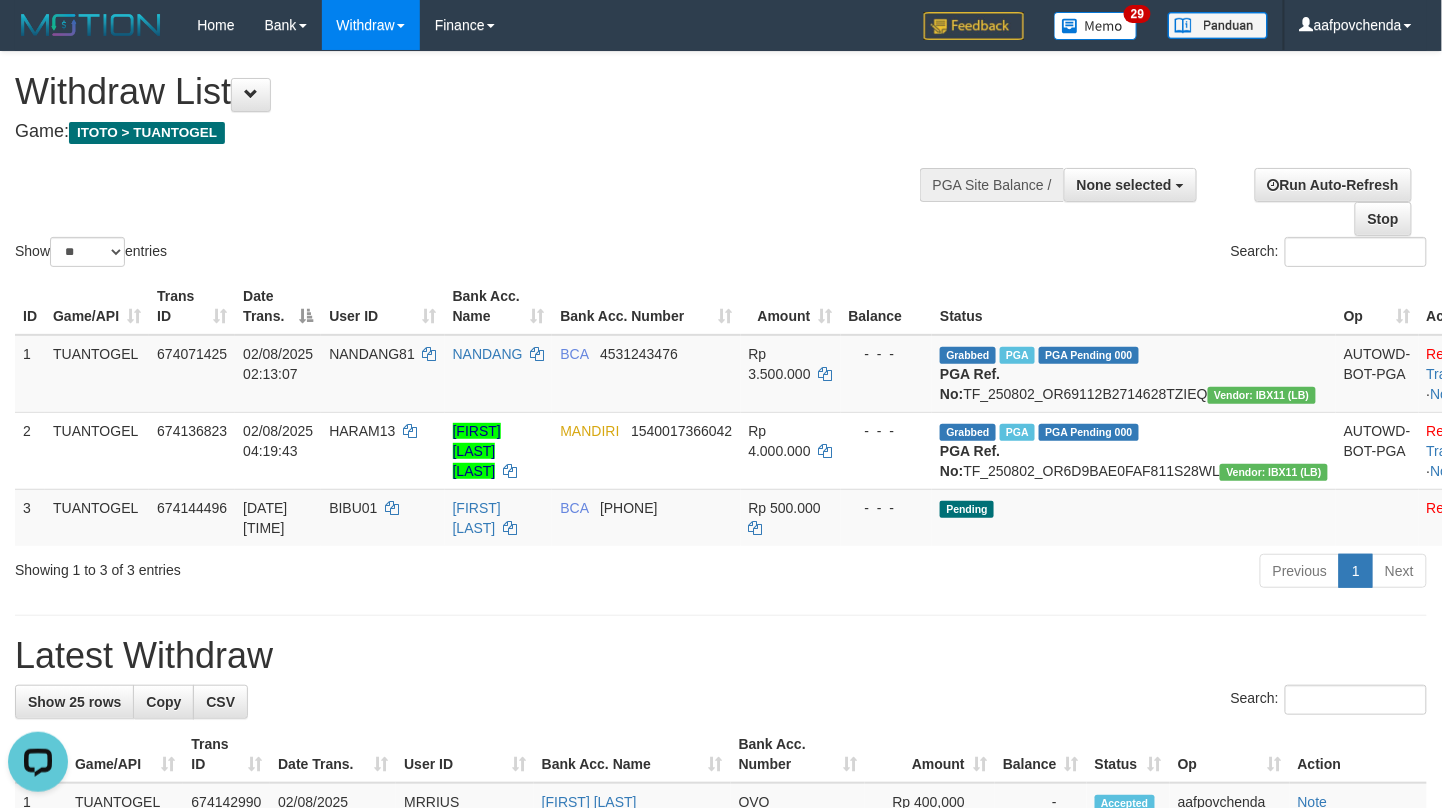 scroll, scrollTop: 0, scrollLeft: 0, axis: both 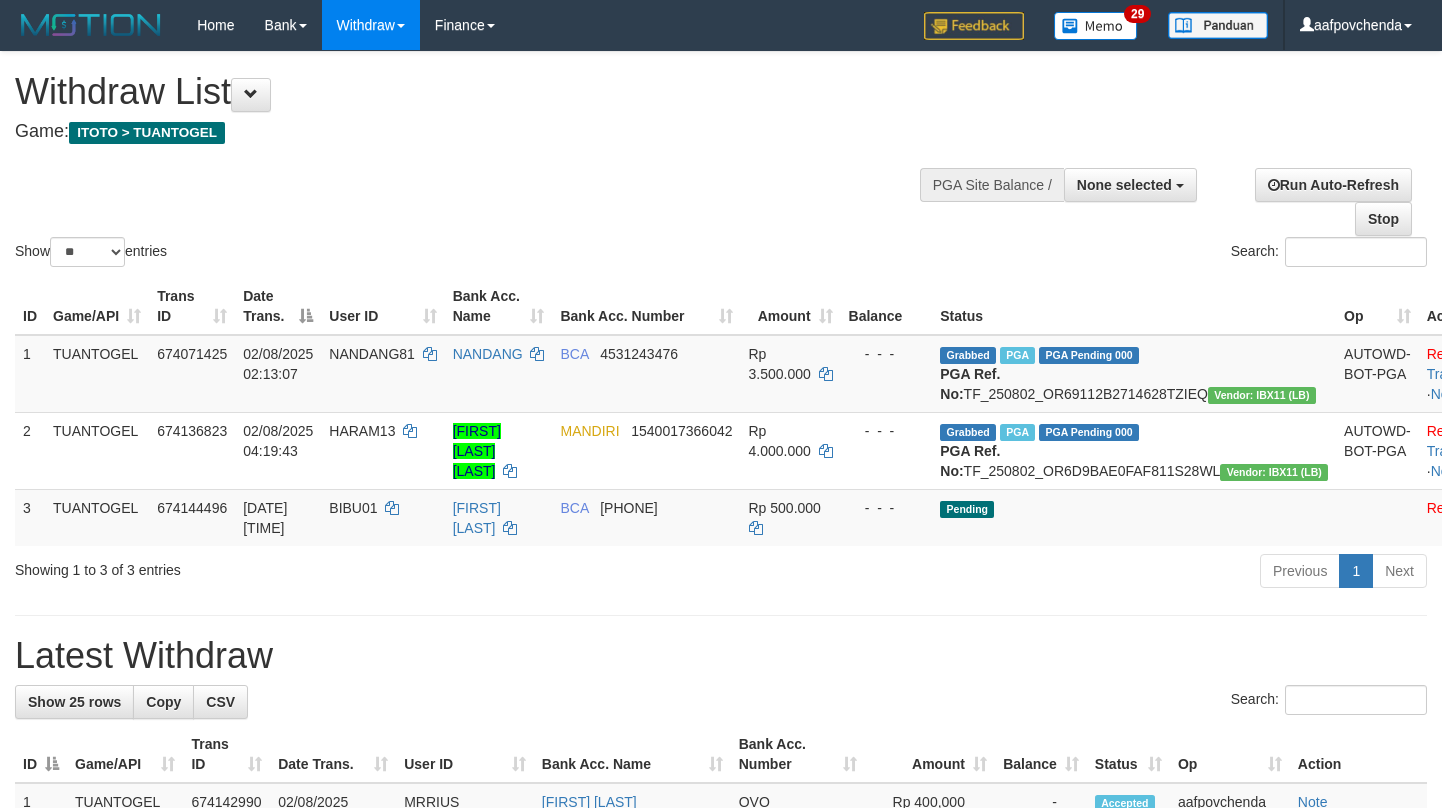 select 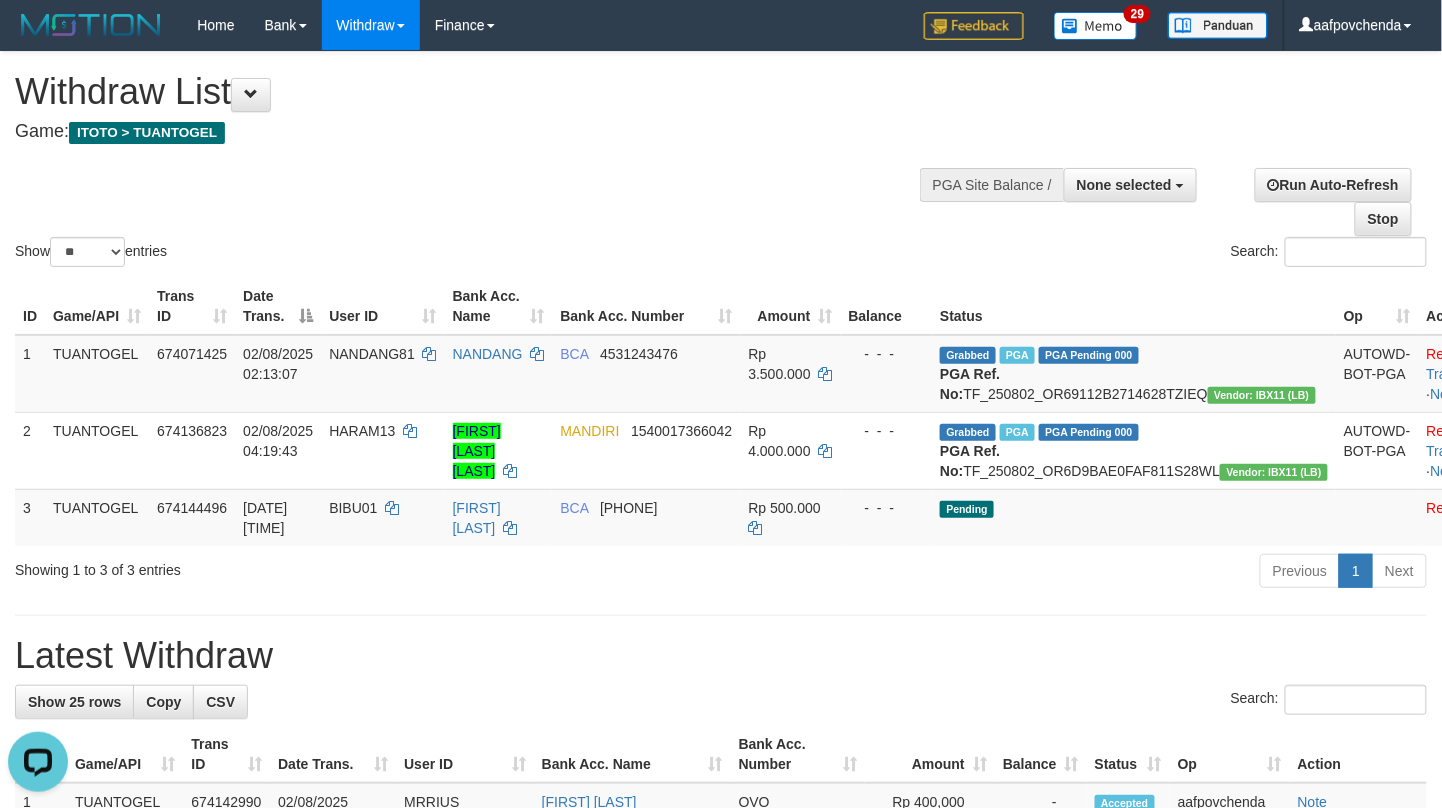 scroll, scrollTop: 0, scrollLeft: 0, axis: both 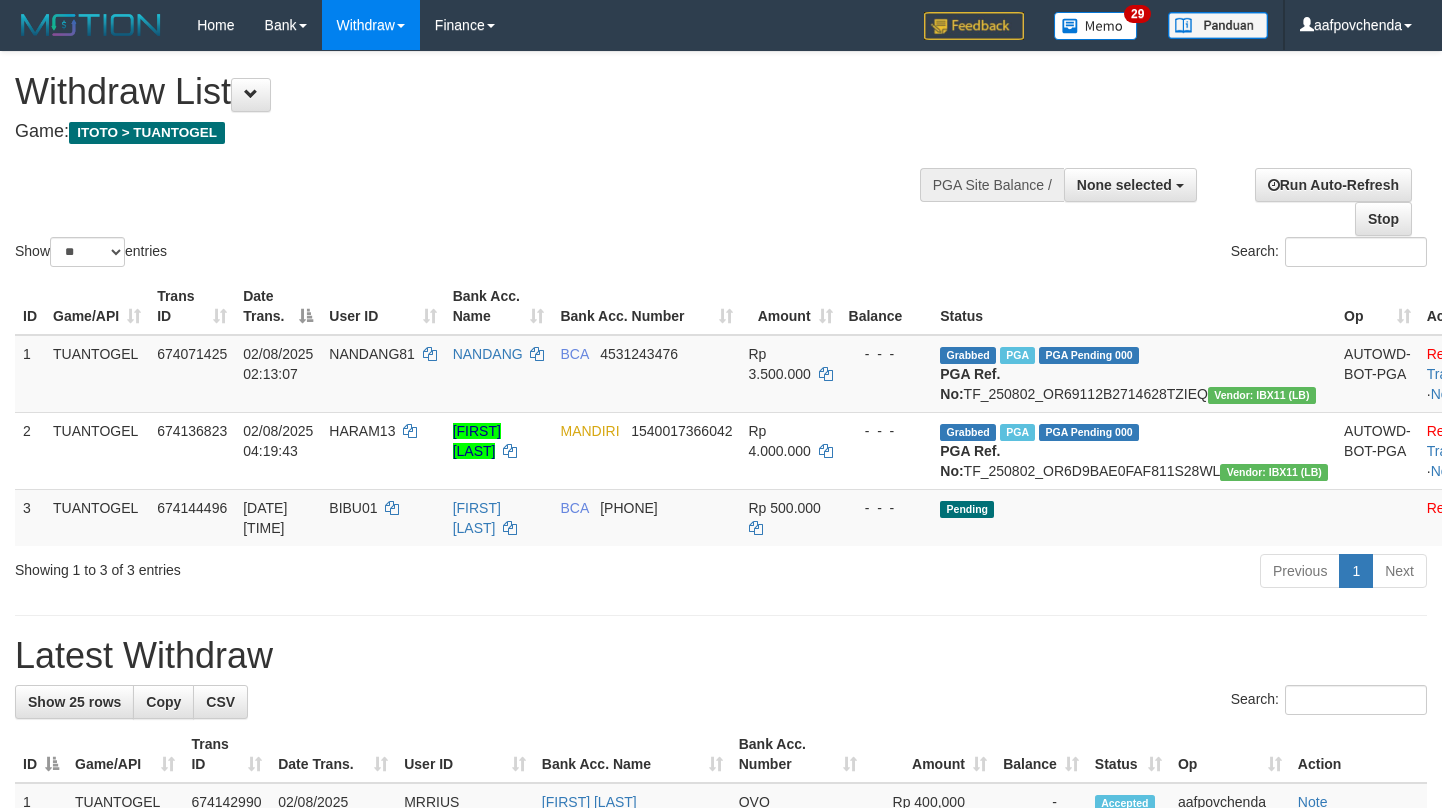select 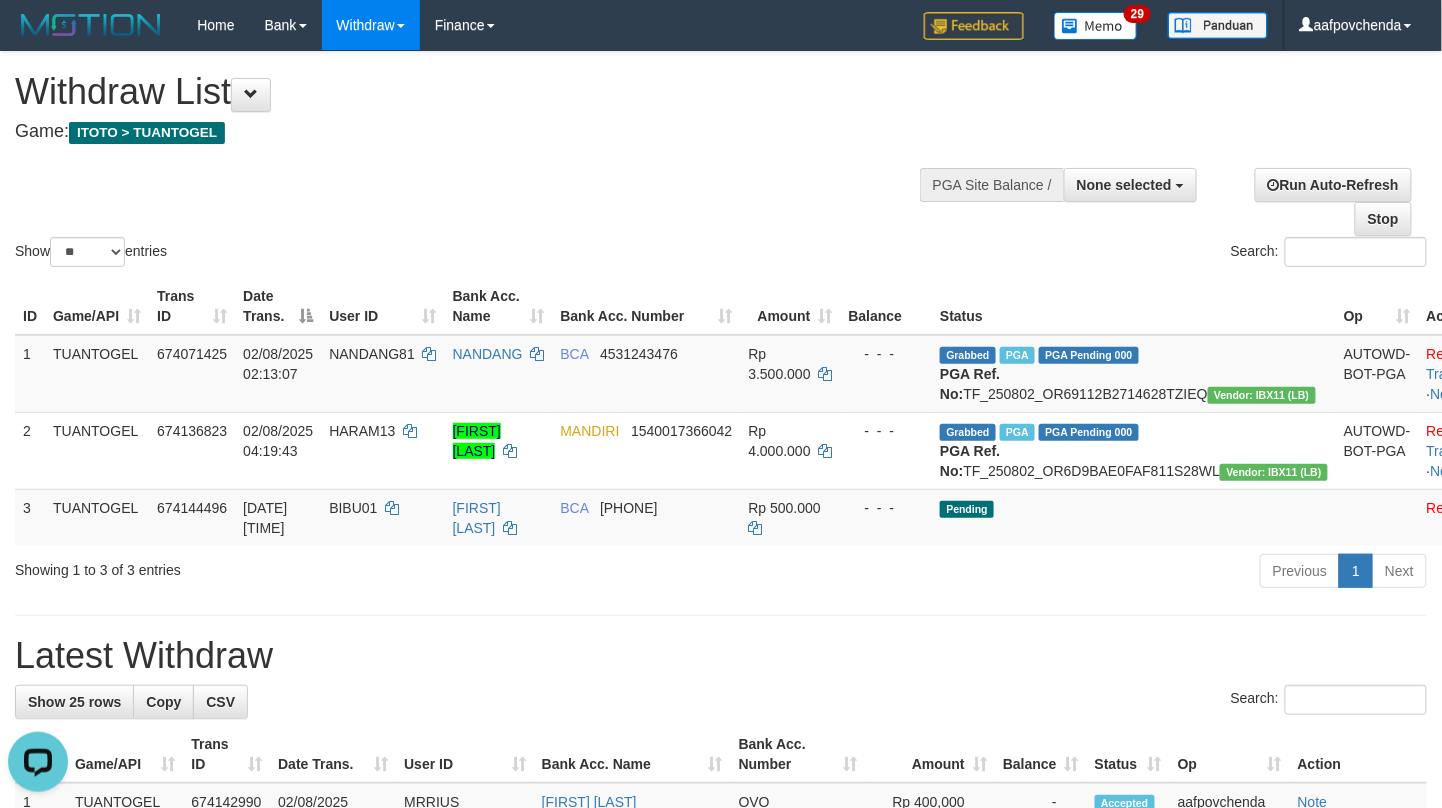 scroll, scrollTop: 0, scrollLeft: 0, axis: both 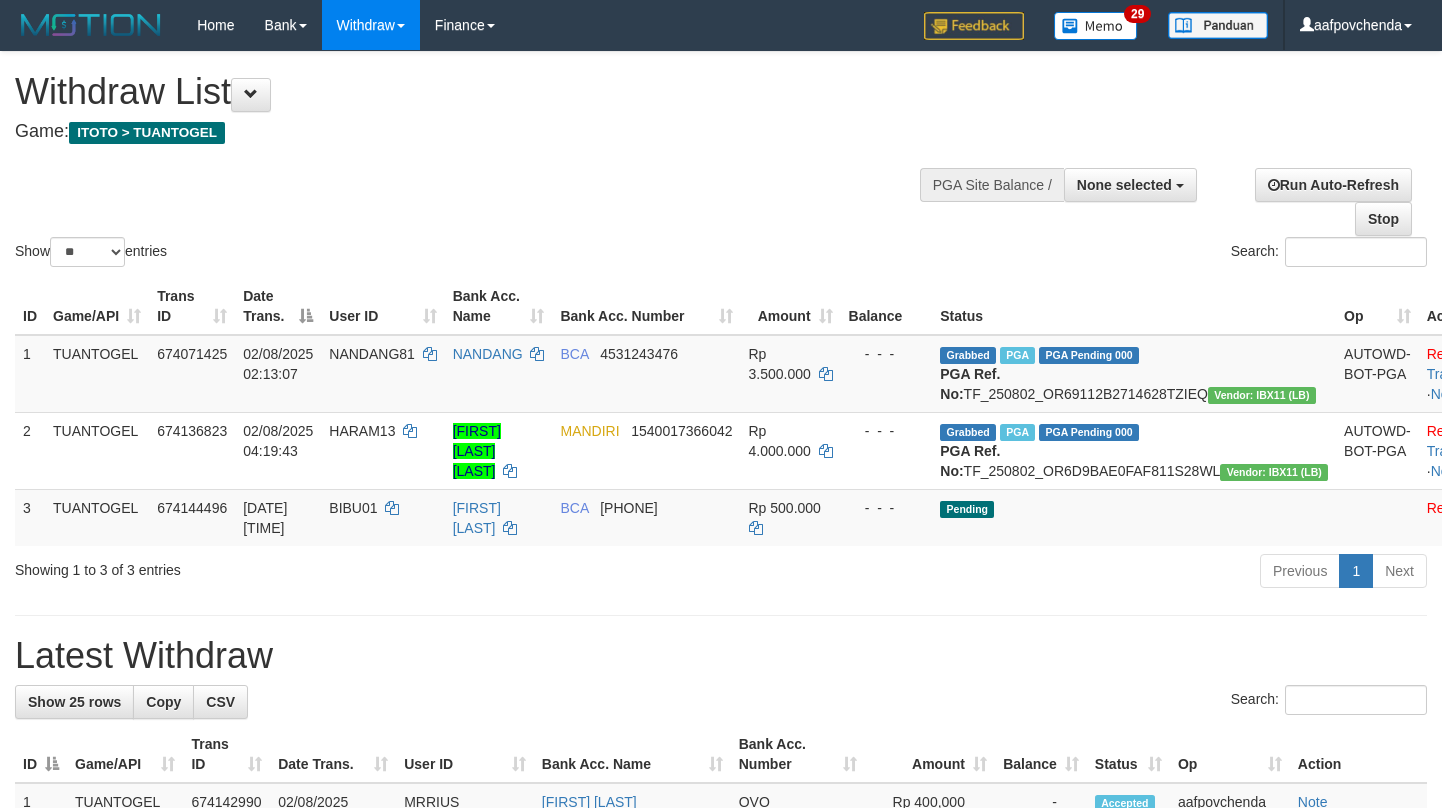 select 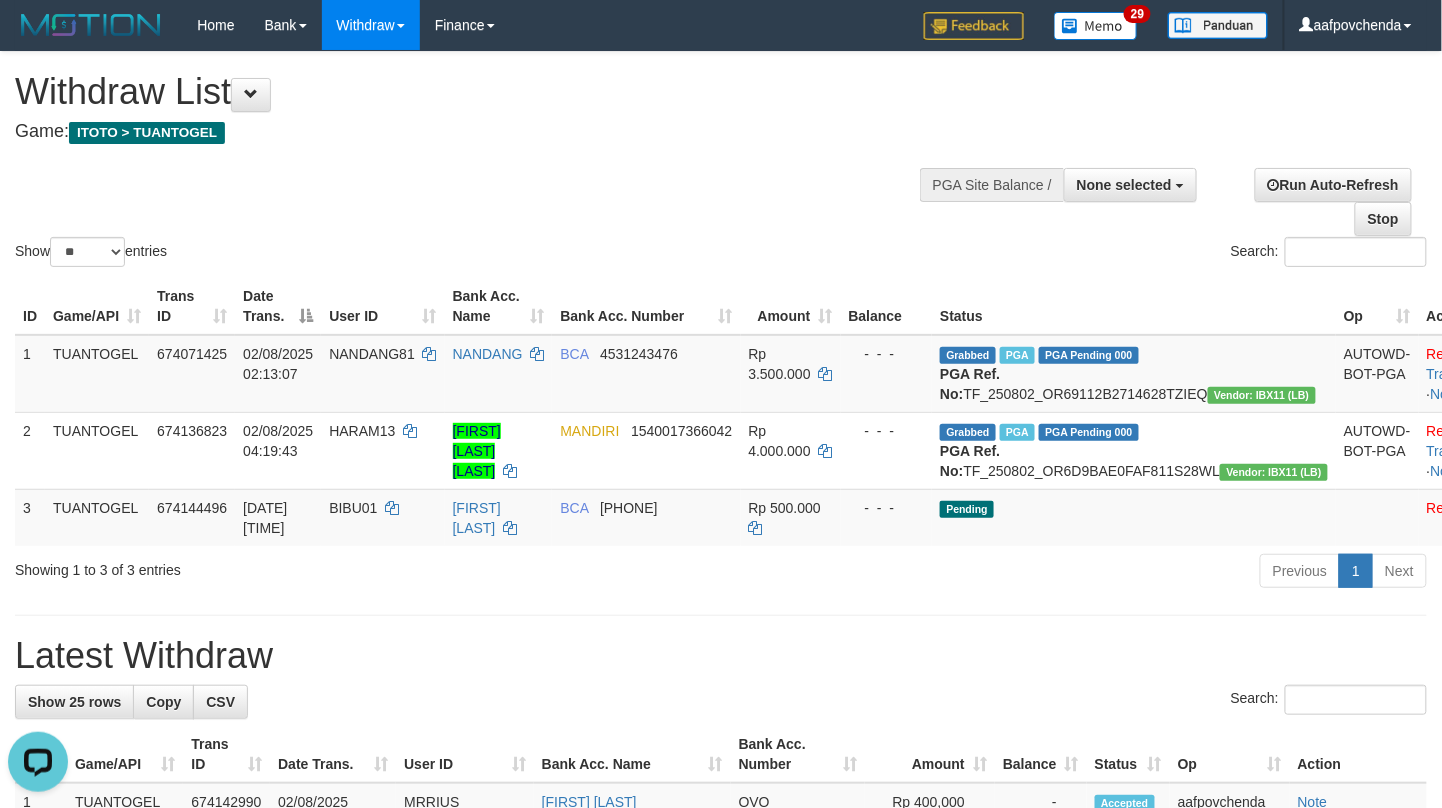 scroll, scrollTop: 0, scrollLeft: 0, axis: both 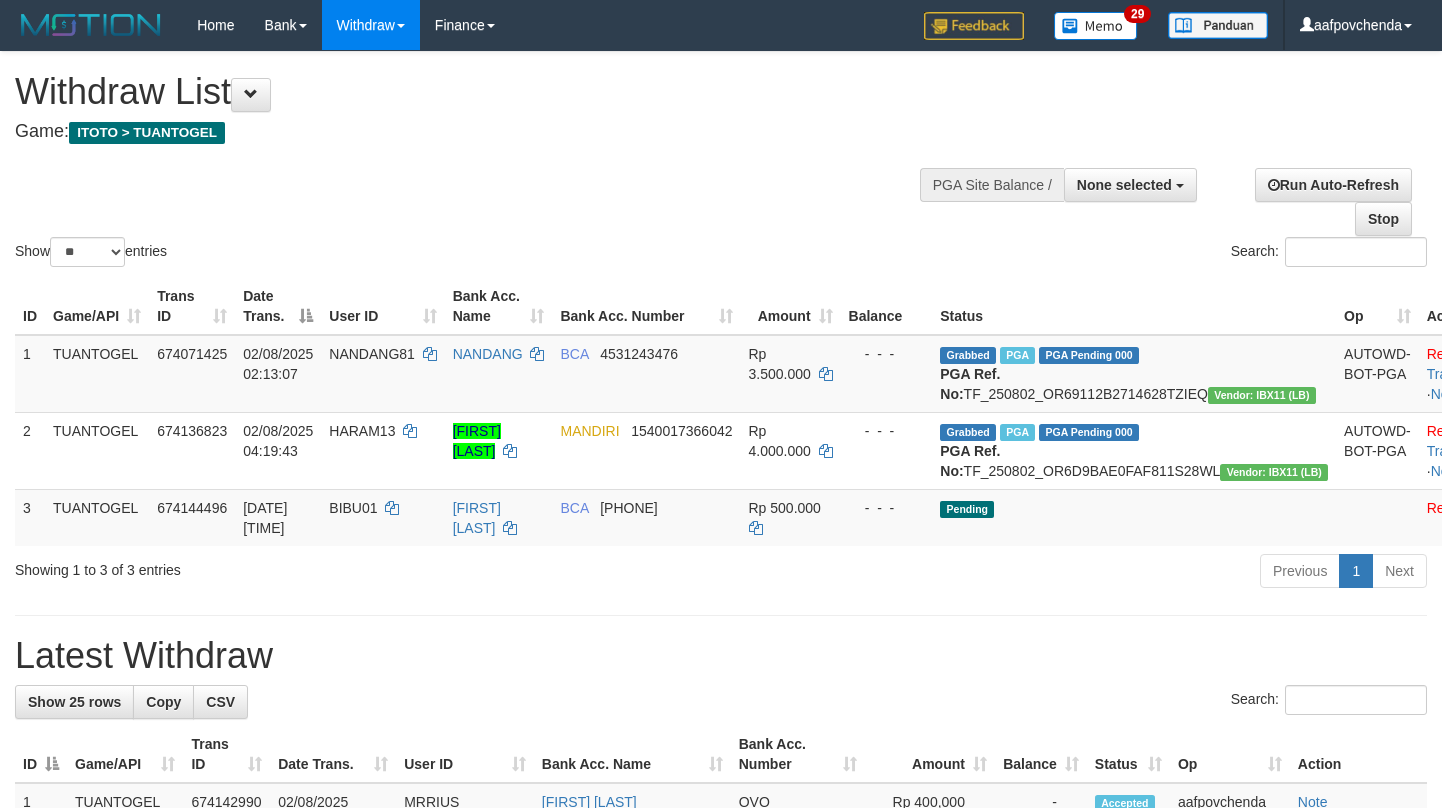 select 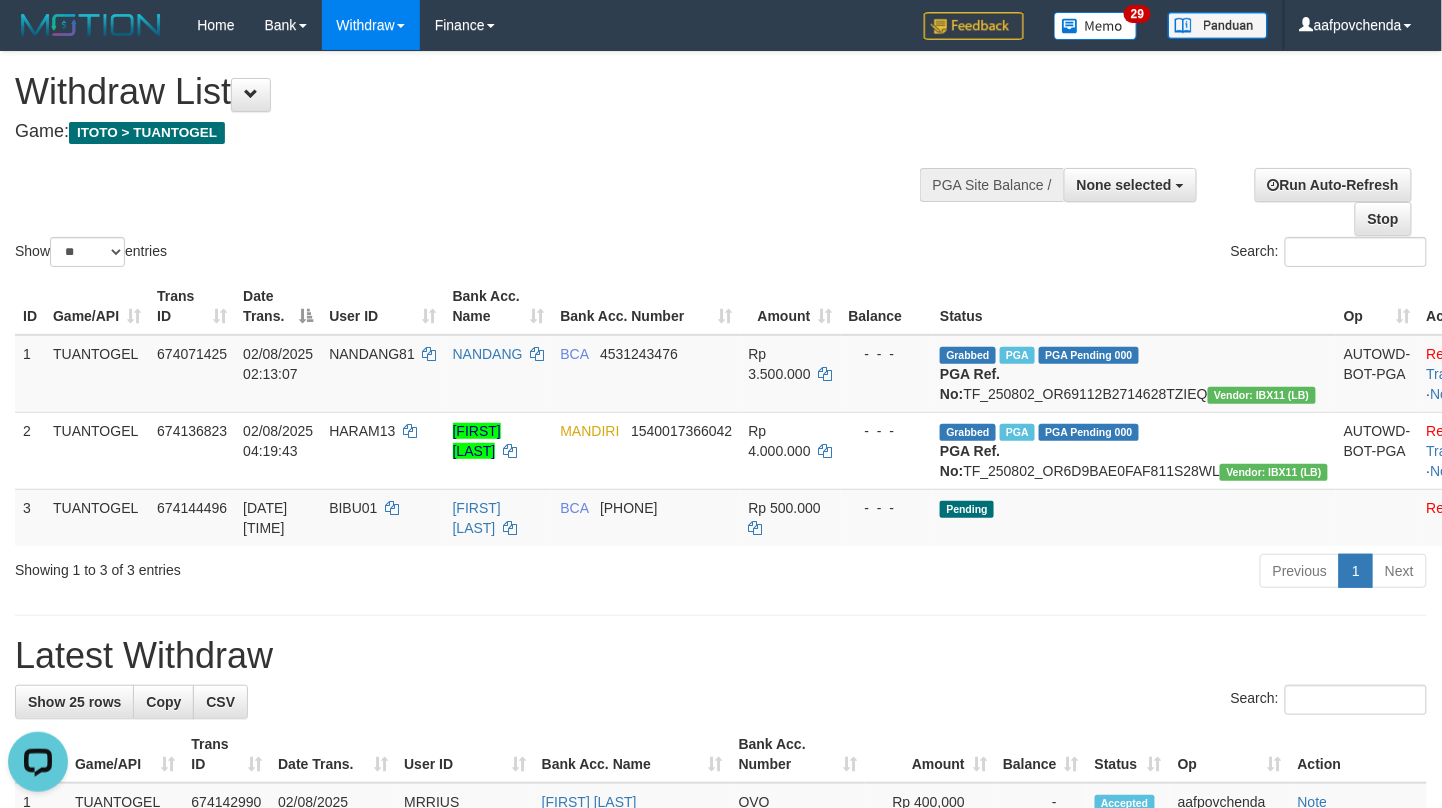 scroll, scrollTop: 0, scrollLeft: 0, axis: both 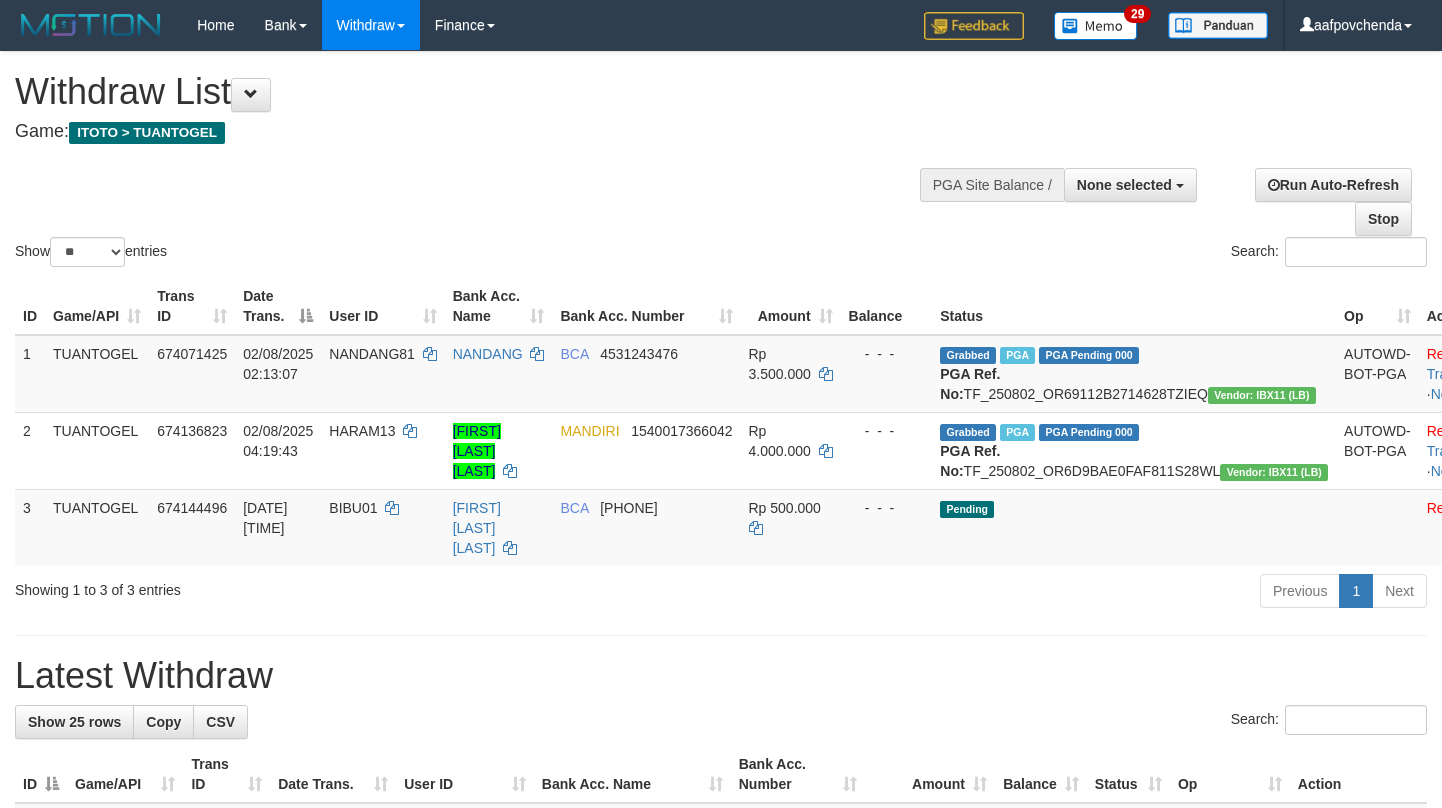 select 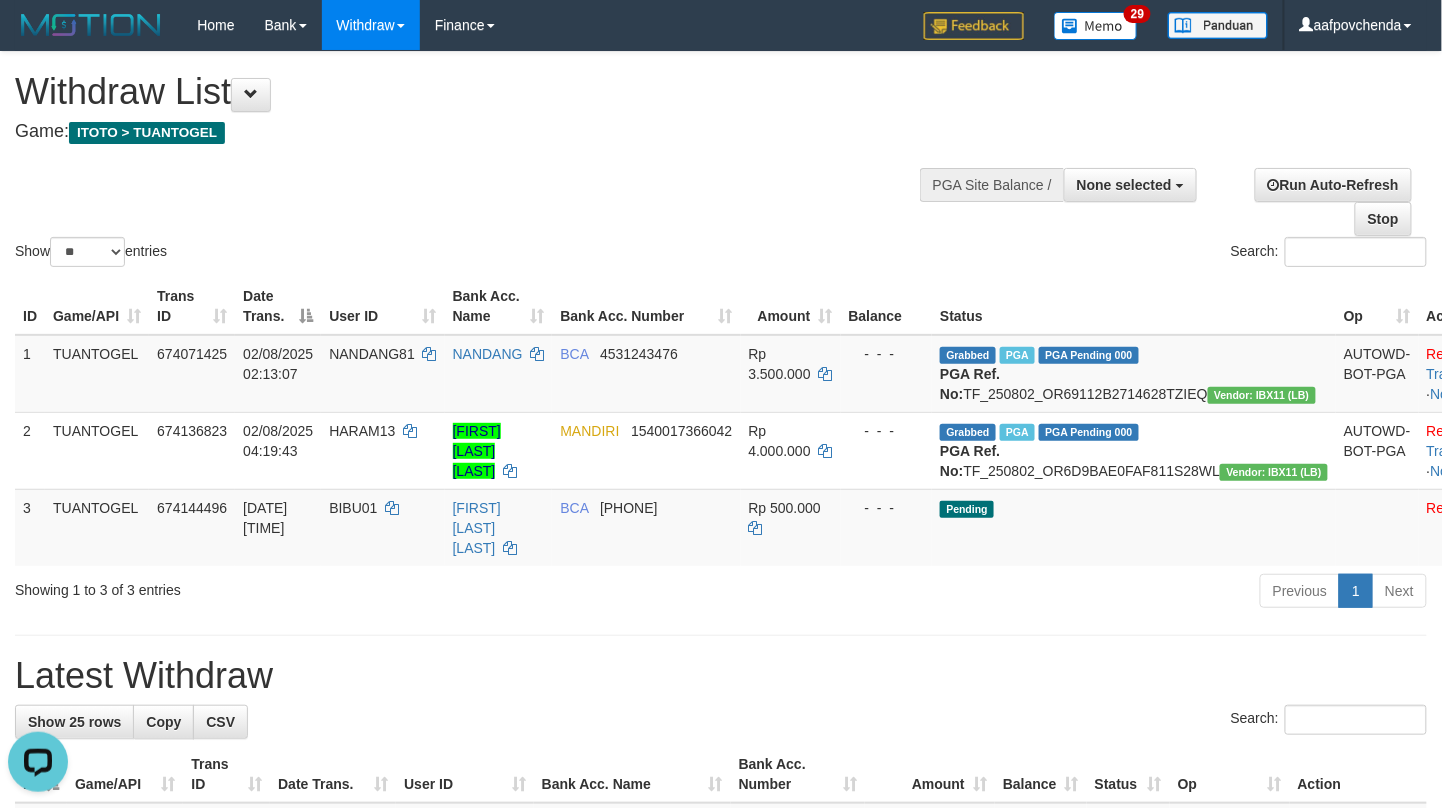 scroll, scrollTop: 0, scrollLeft: 0, axis: both 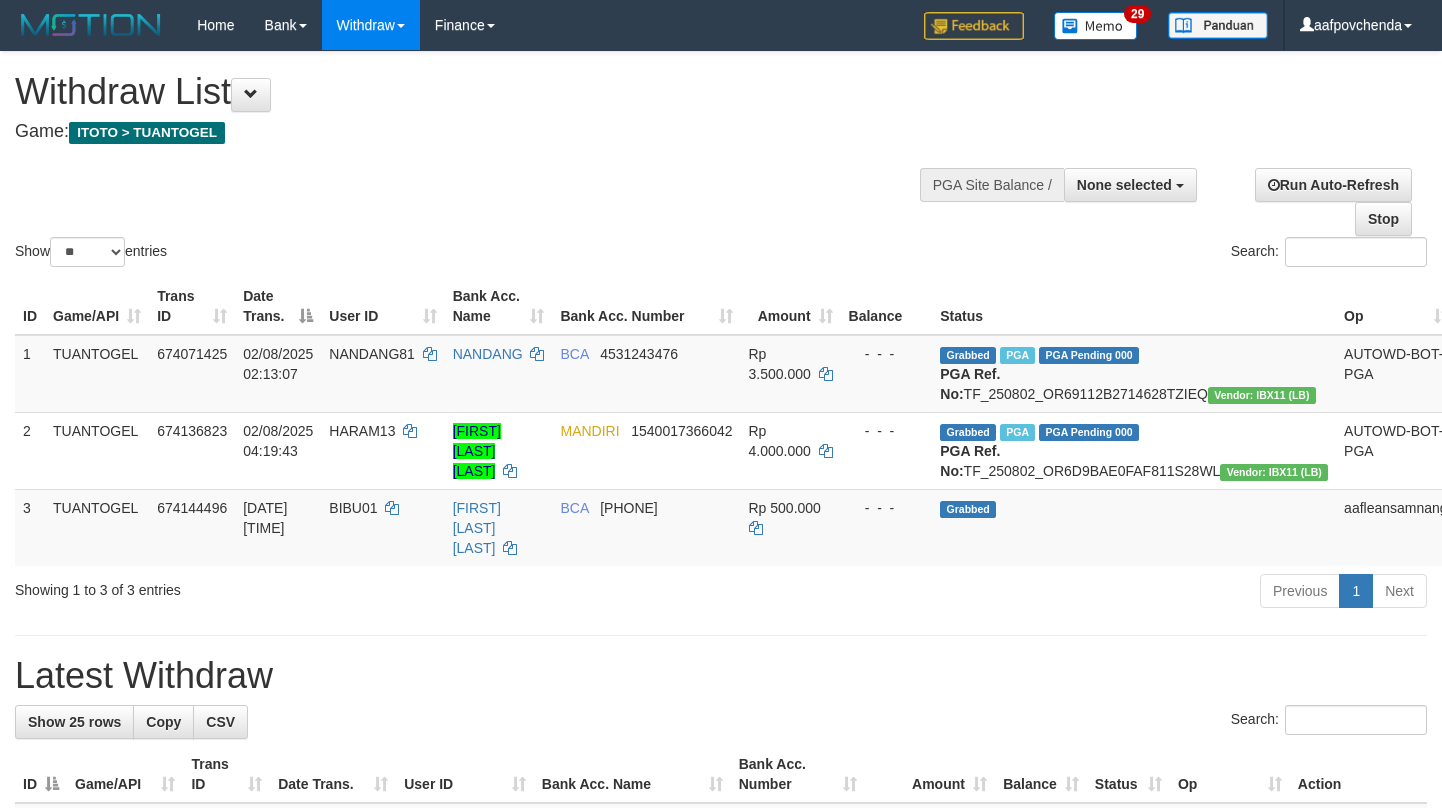 select 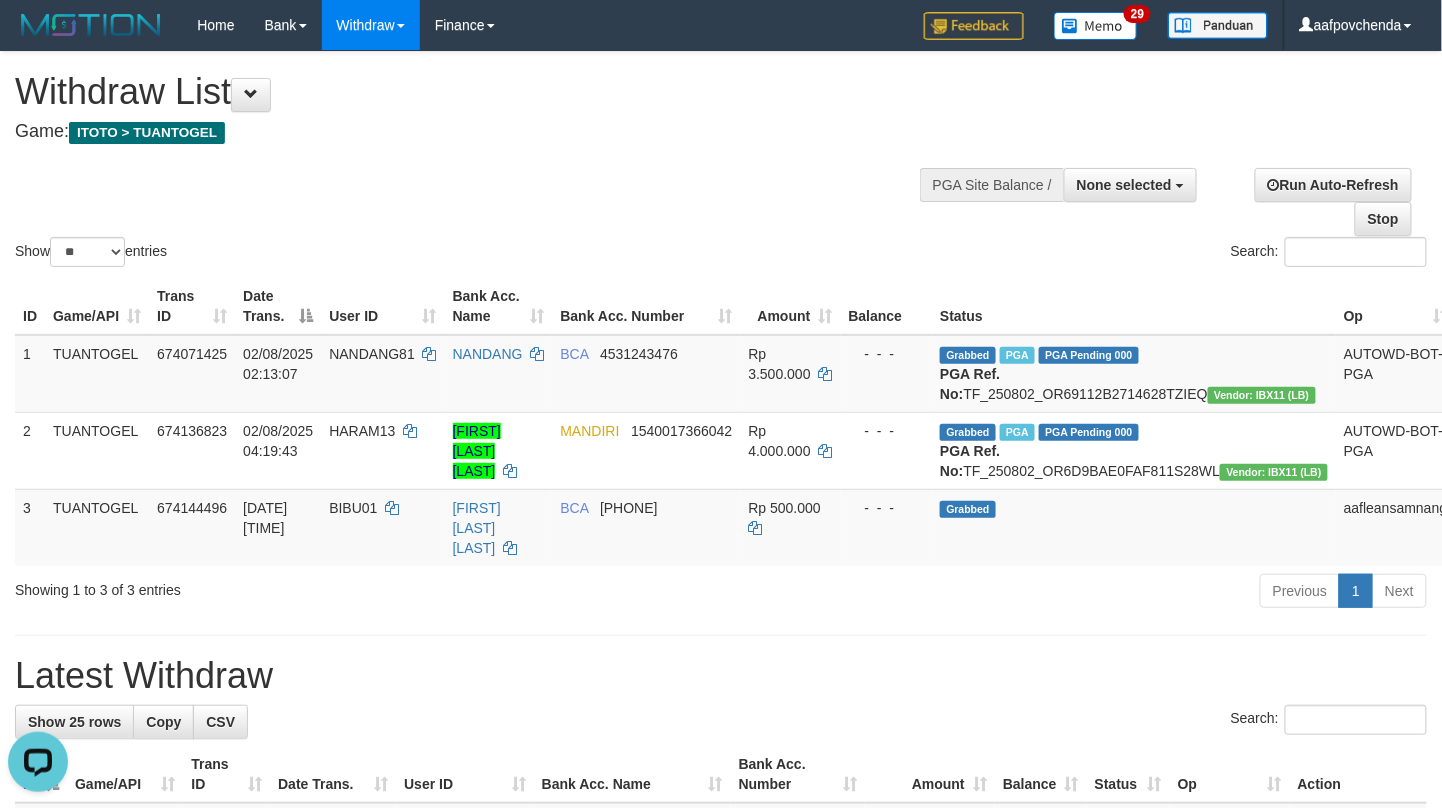 scroll, scrollTop: 0, scrollLeft: 0, axis: both 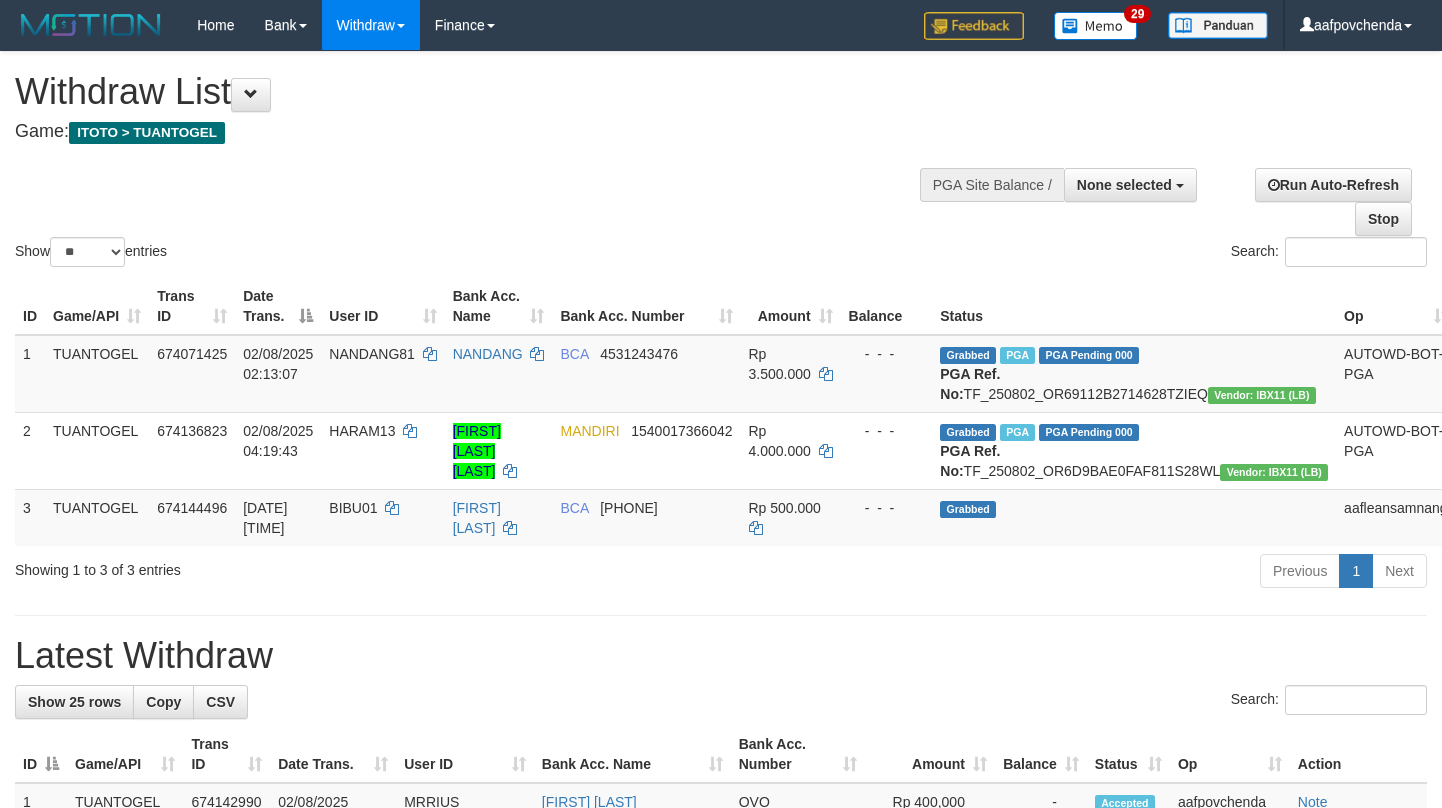 select 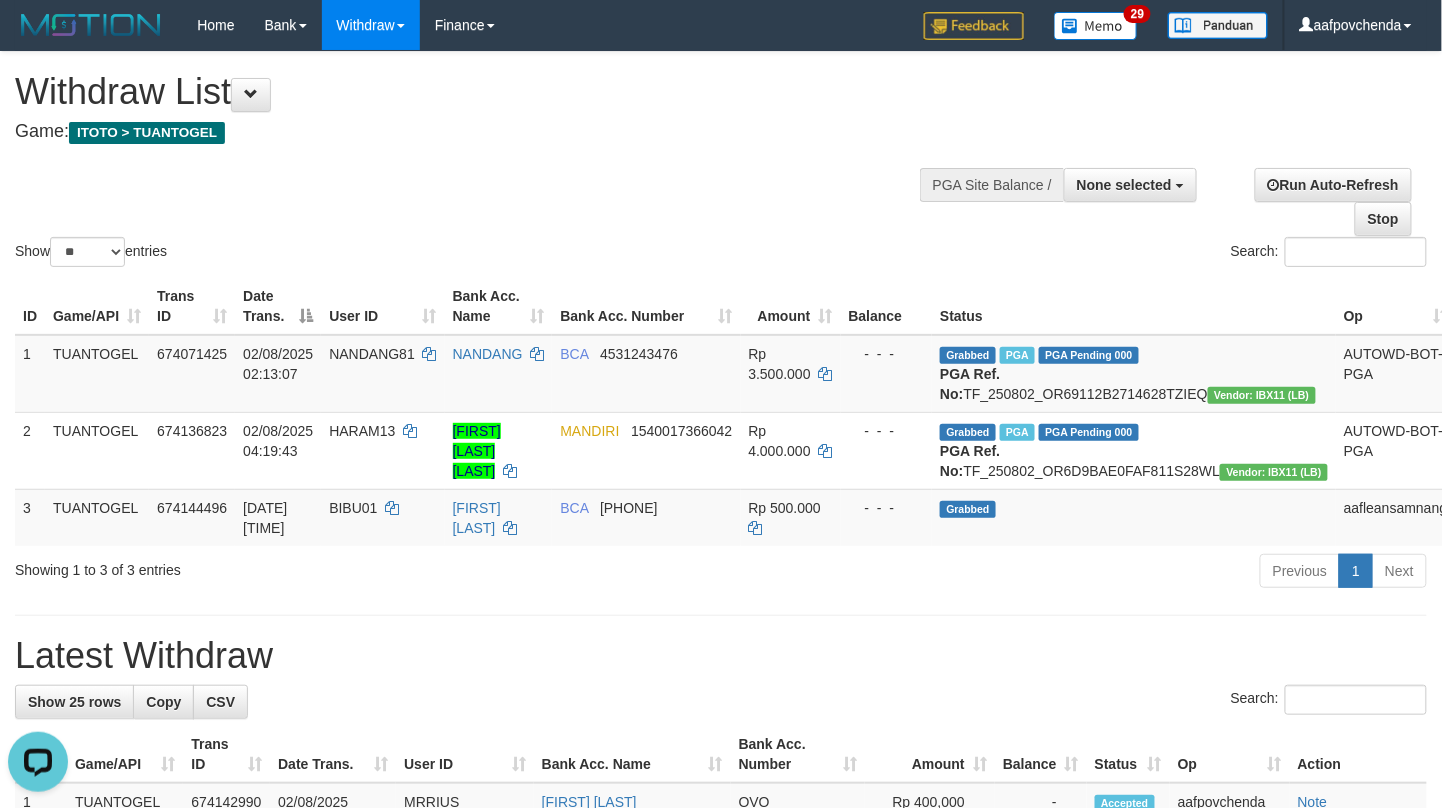 scroll, scrollTop: 0, scrollLeft: 0, axis: both 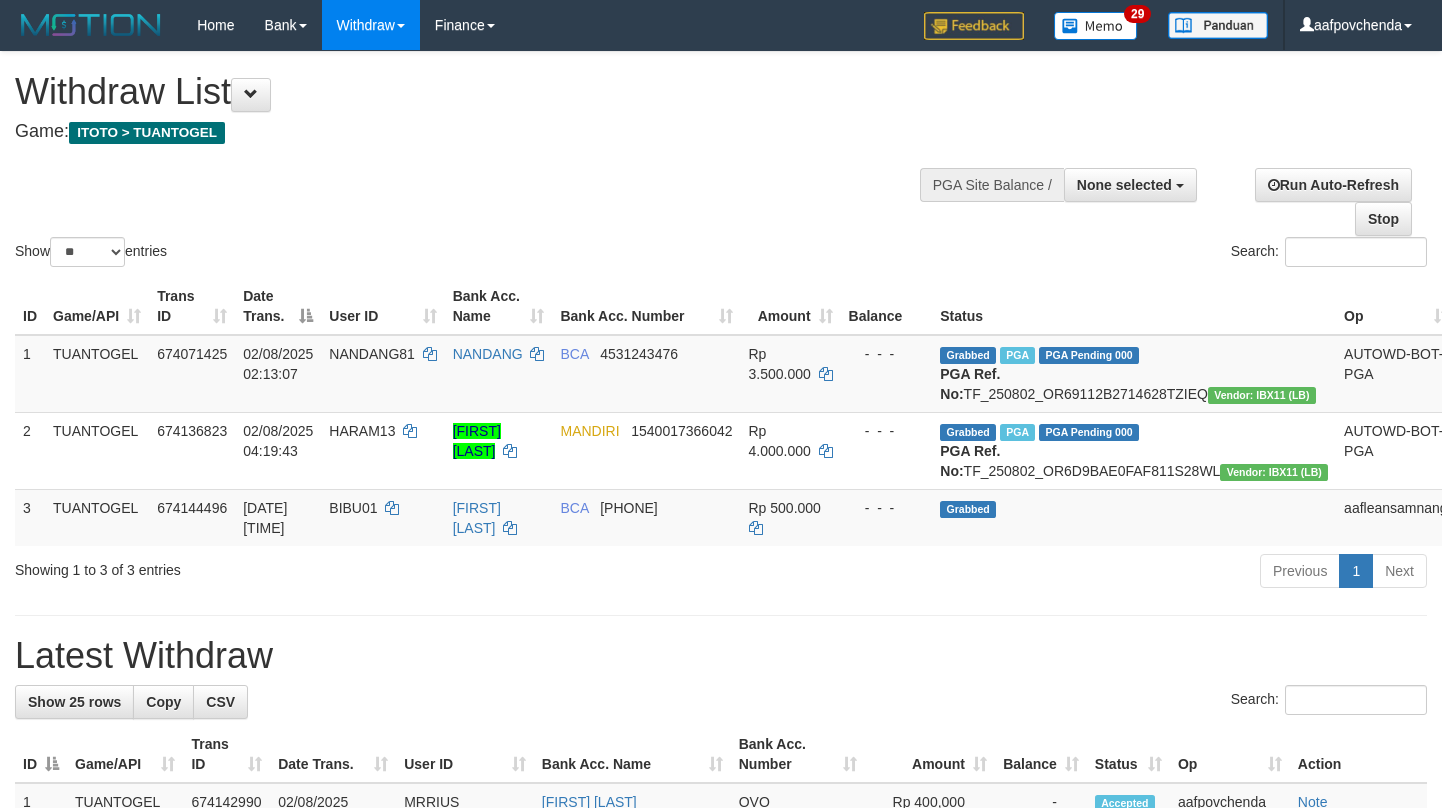 select 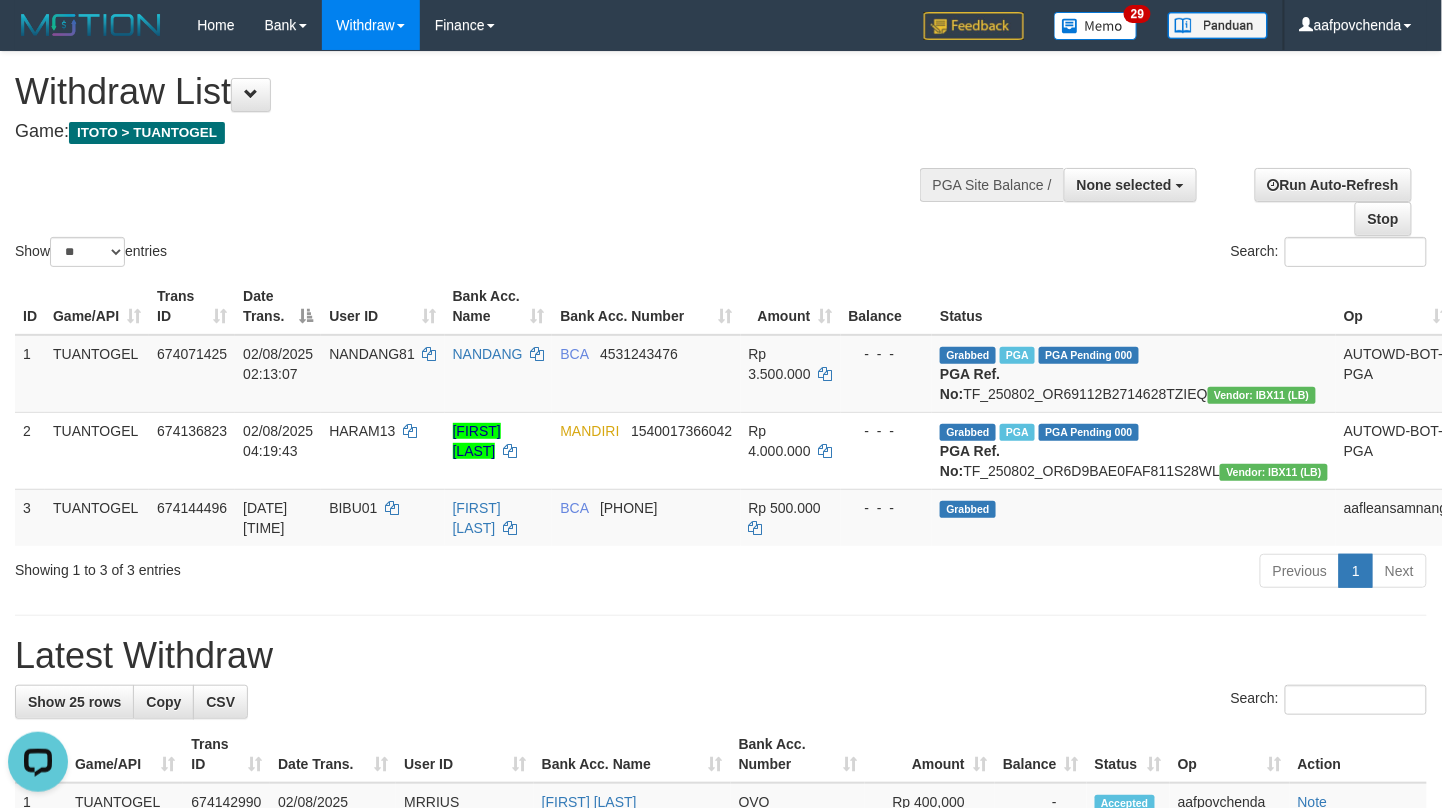 scroll, scrollTop: 0, scrollLeft: 0, axis: both 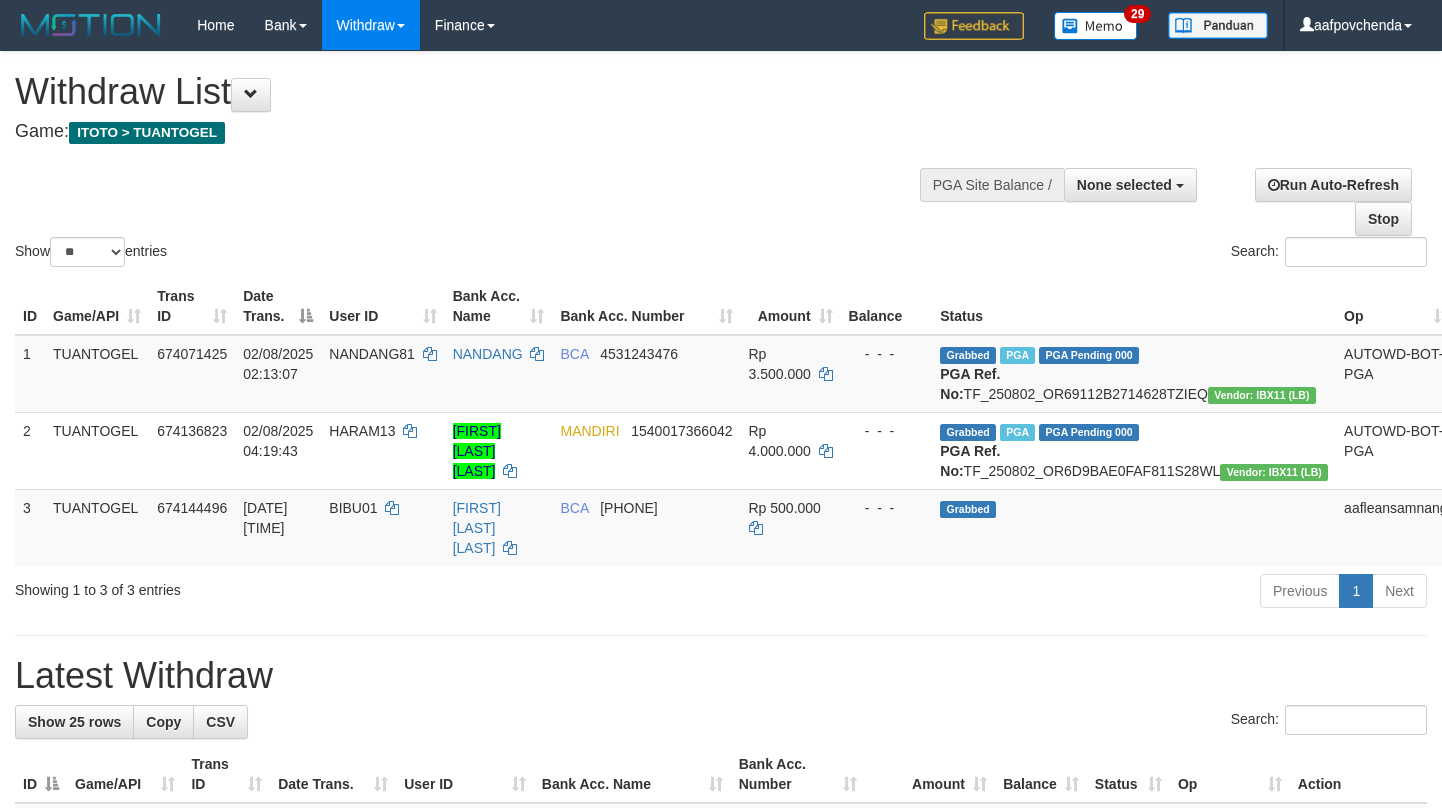 select 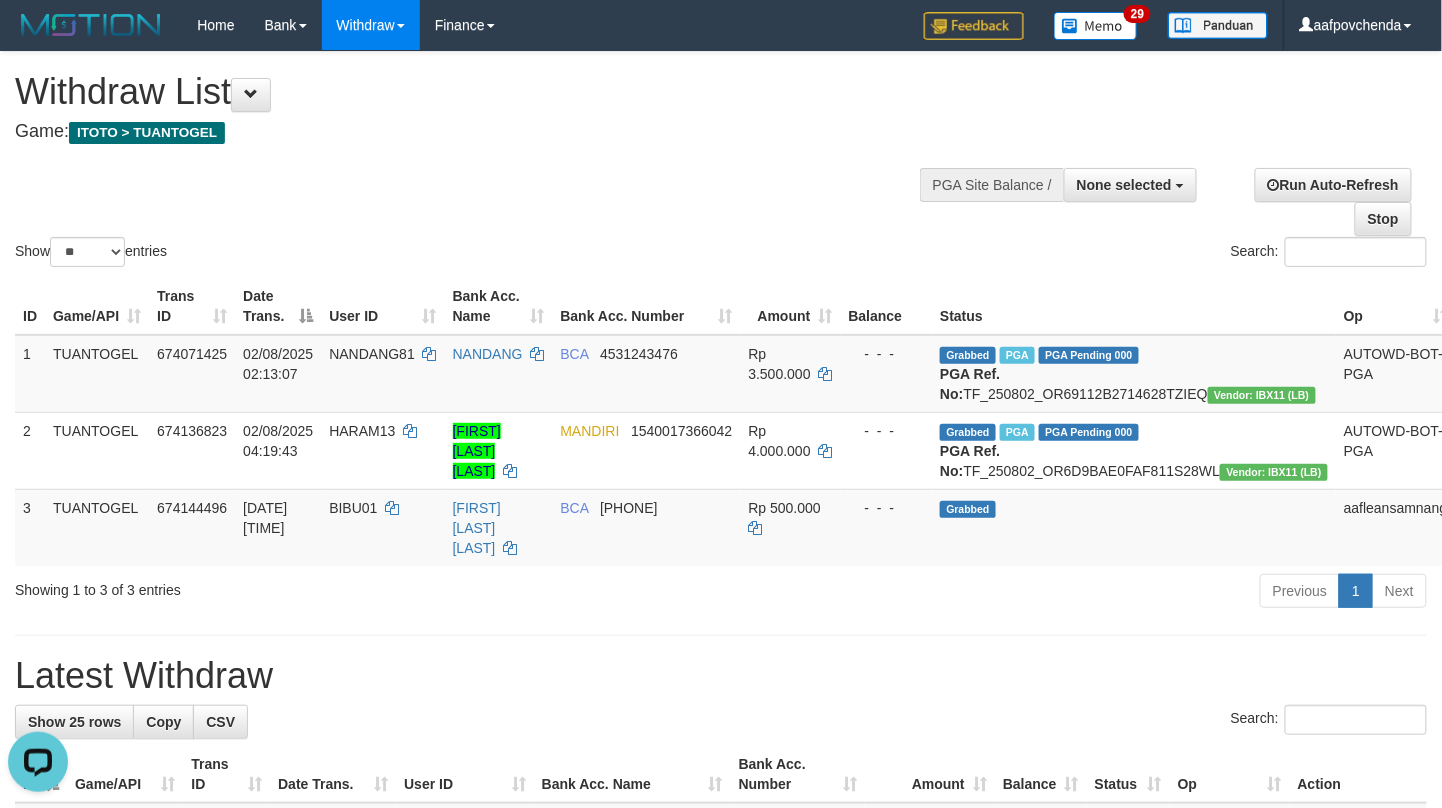 scroll, scrollTop: 0, scrollLeft: 0, axis: both 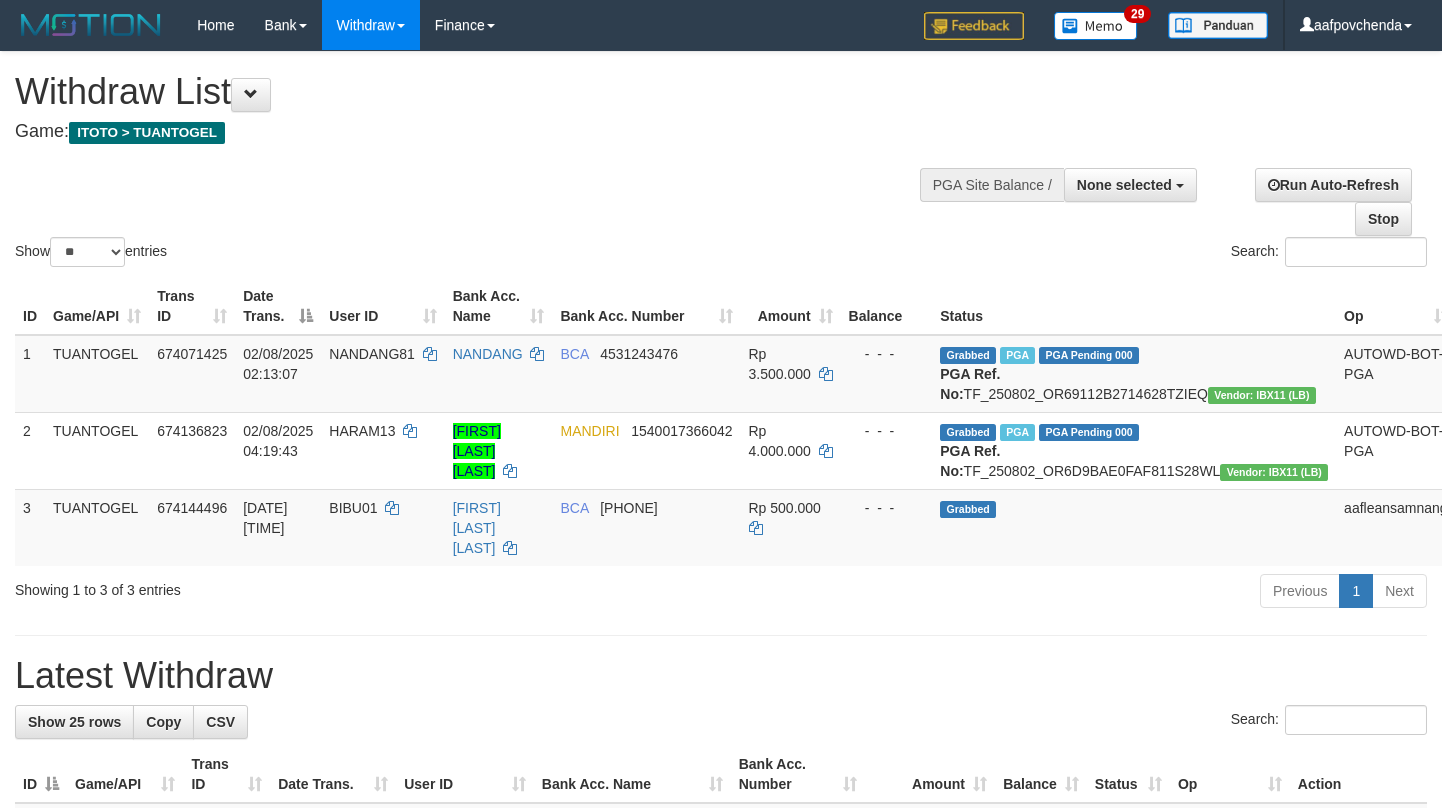 select 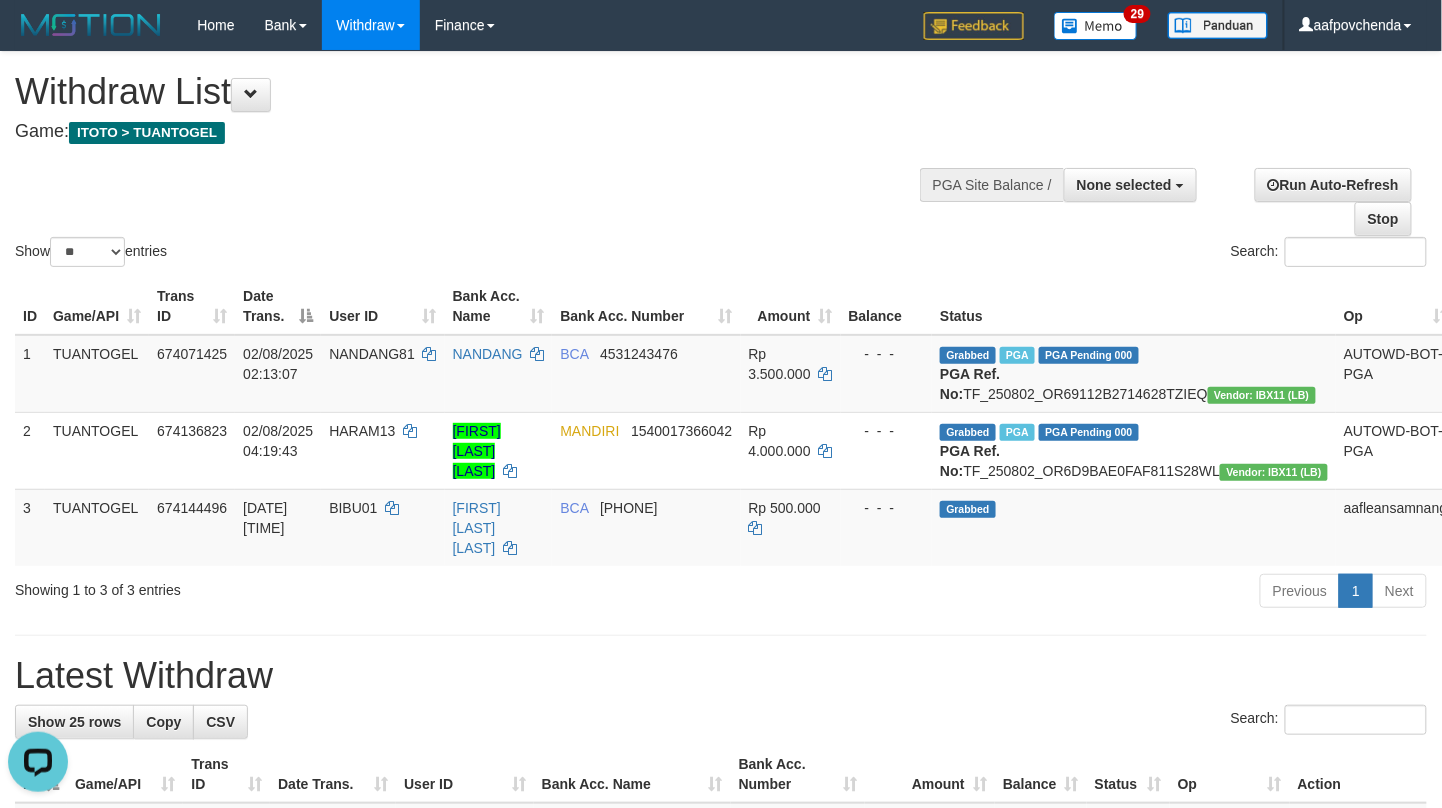 scroll, scrollTop: 0, scrollLeft: 0, axis: both 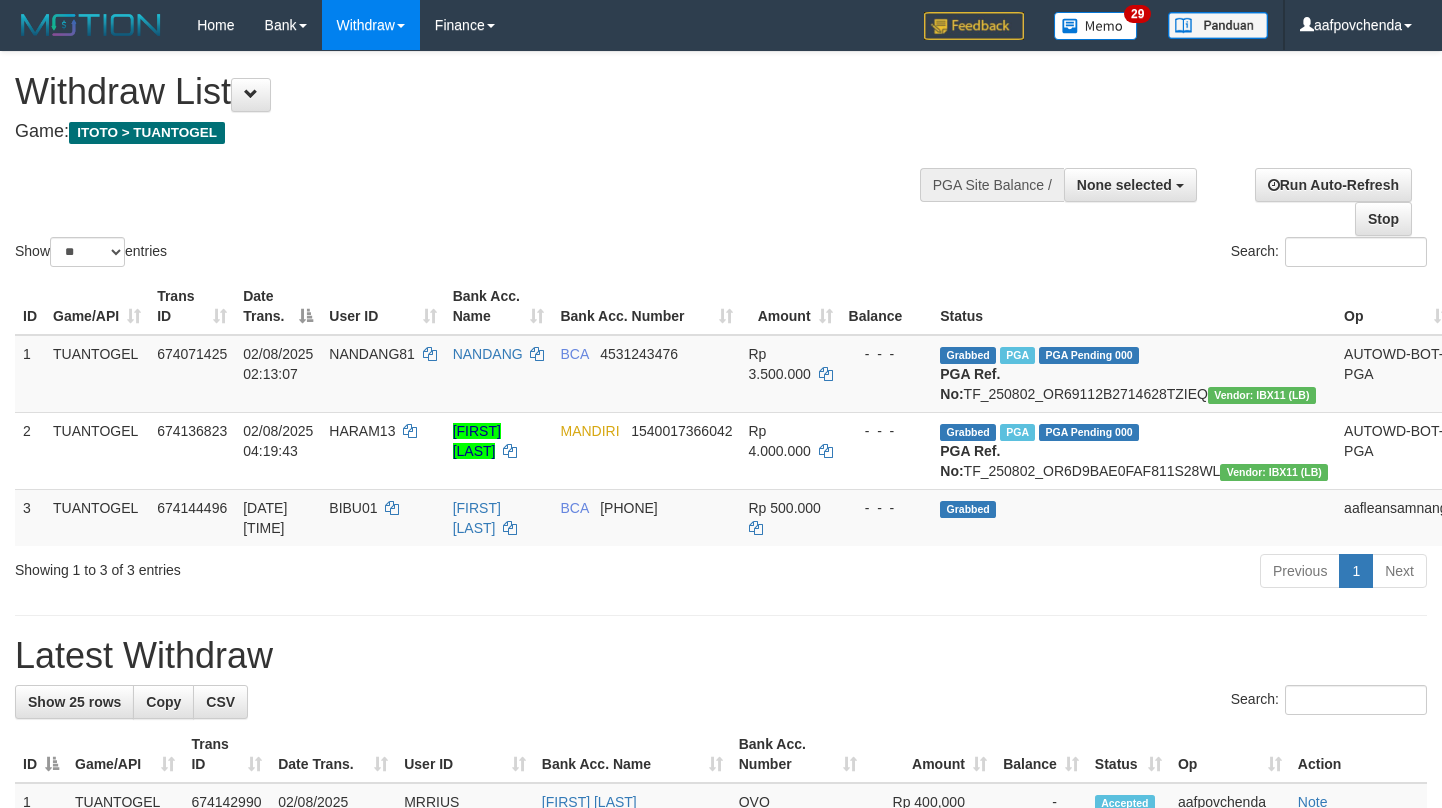 select 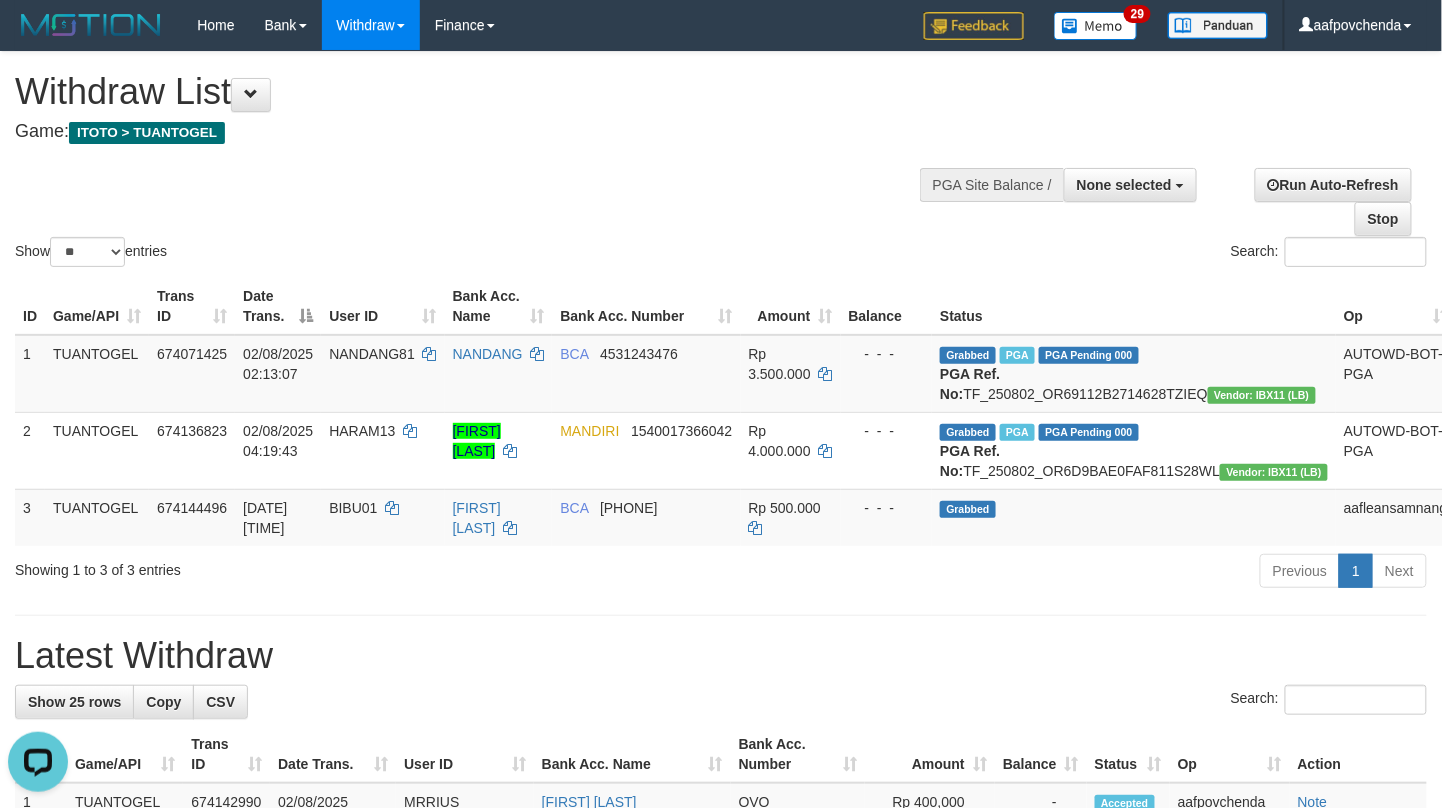 scroll, scrollTop: 0, scrollLeft: 0, axis: both 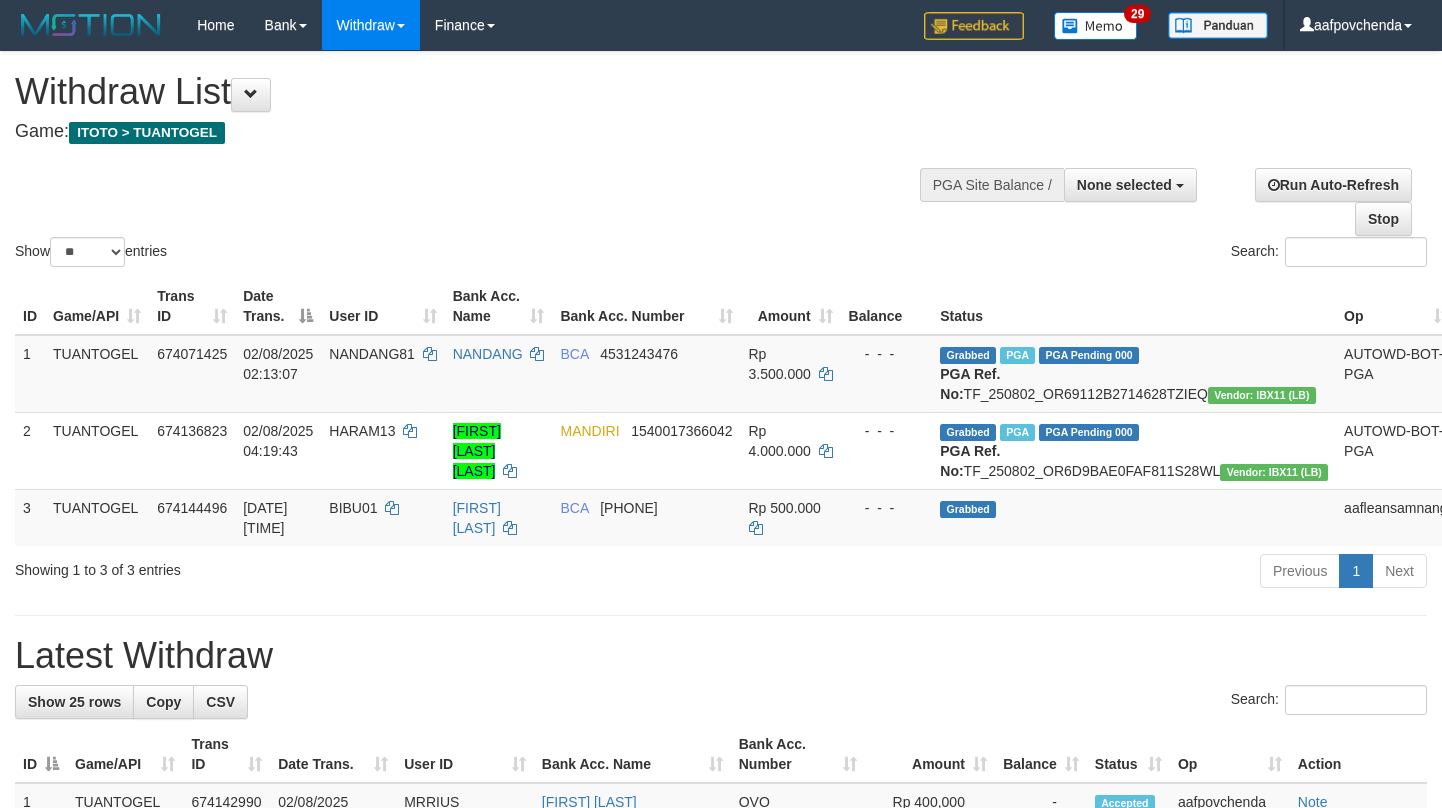 select 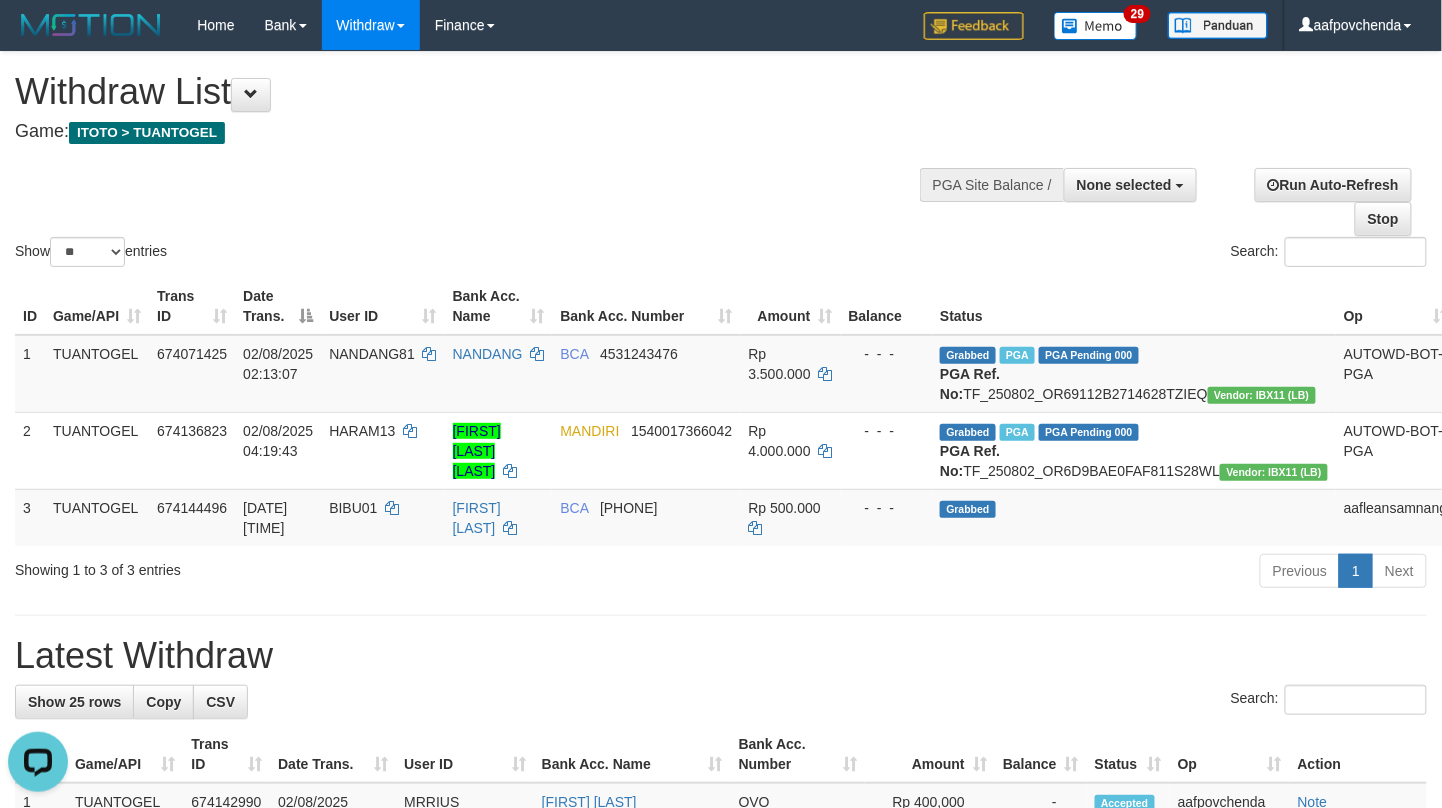 scroll, scrollTop: 0, scrollLeft: 0, axis: both 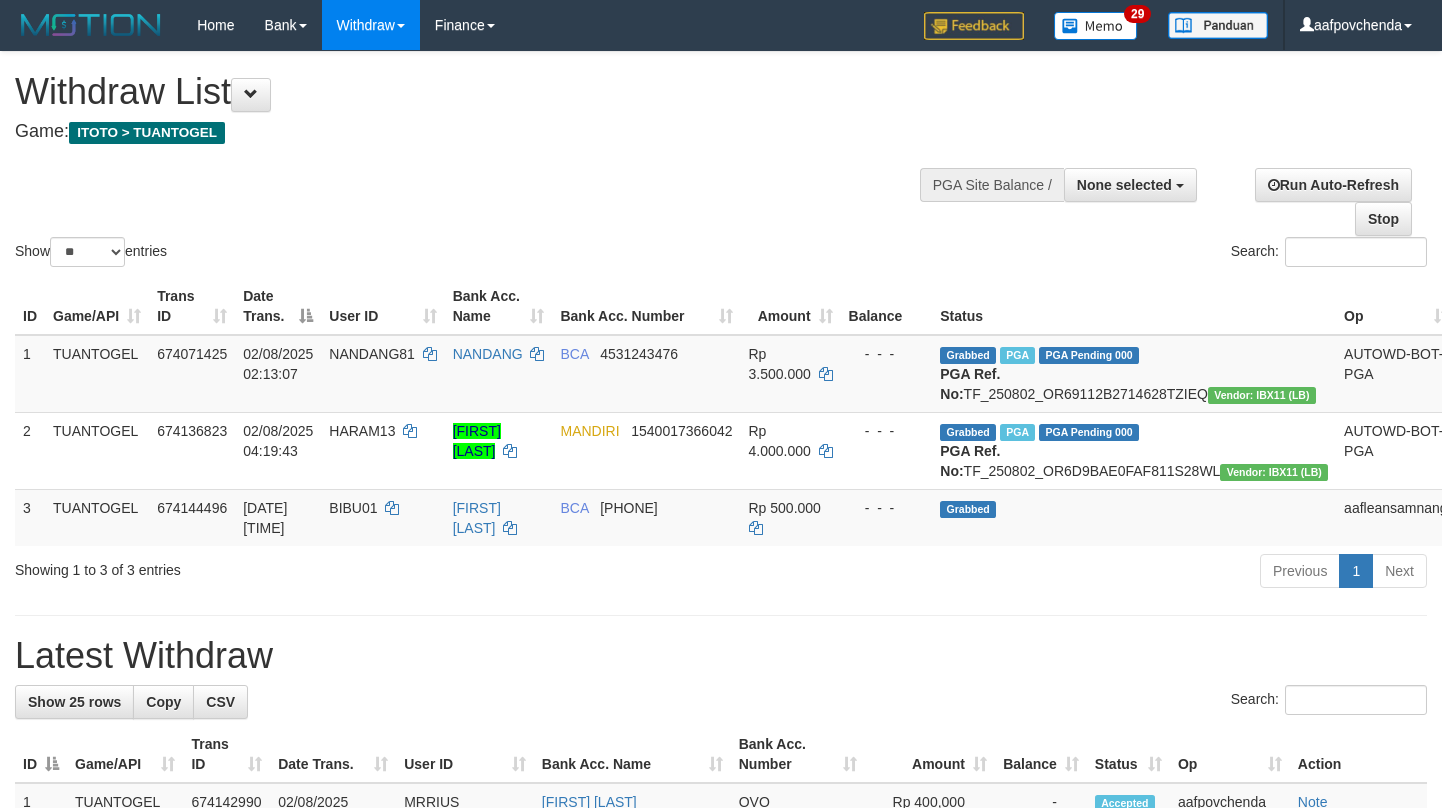 select 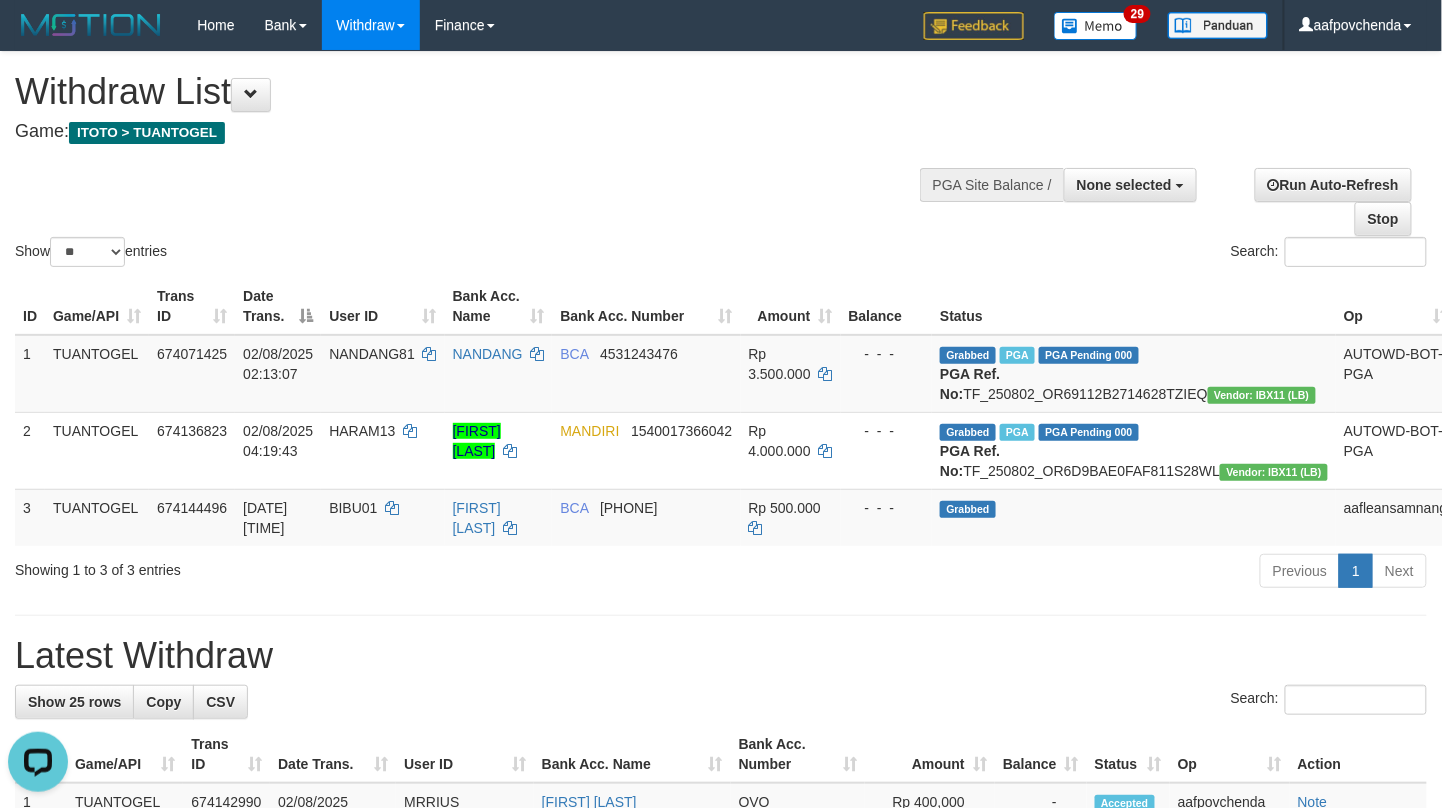 scroll, scrollTop: 0, scrollLeft: 0, axis: both 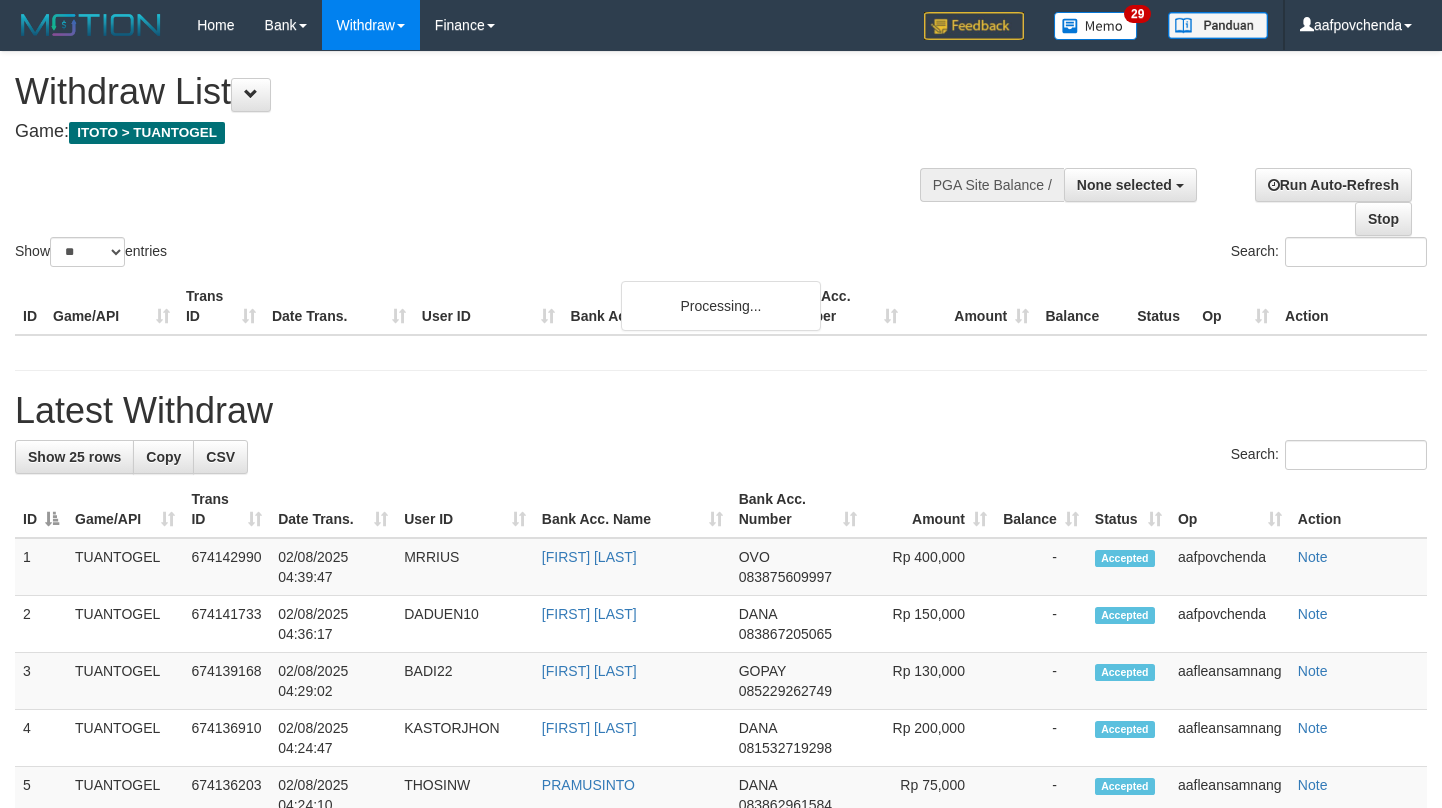 select 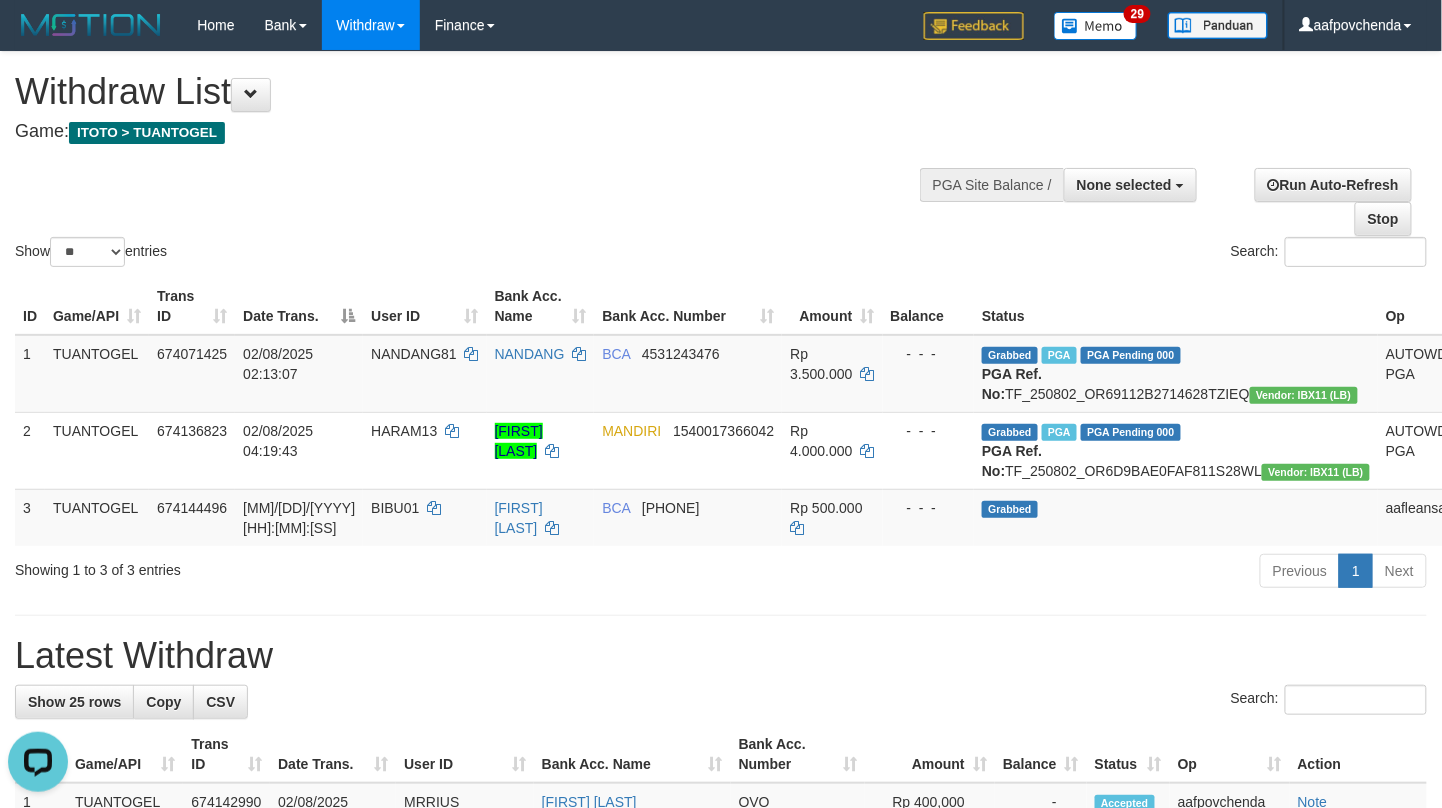 scroll, scrollTop: 0, scrollLeft: 0, axis: both 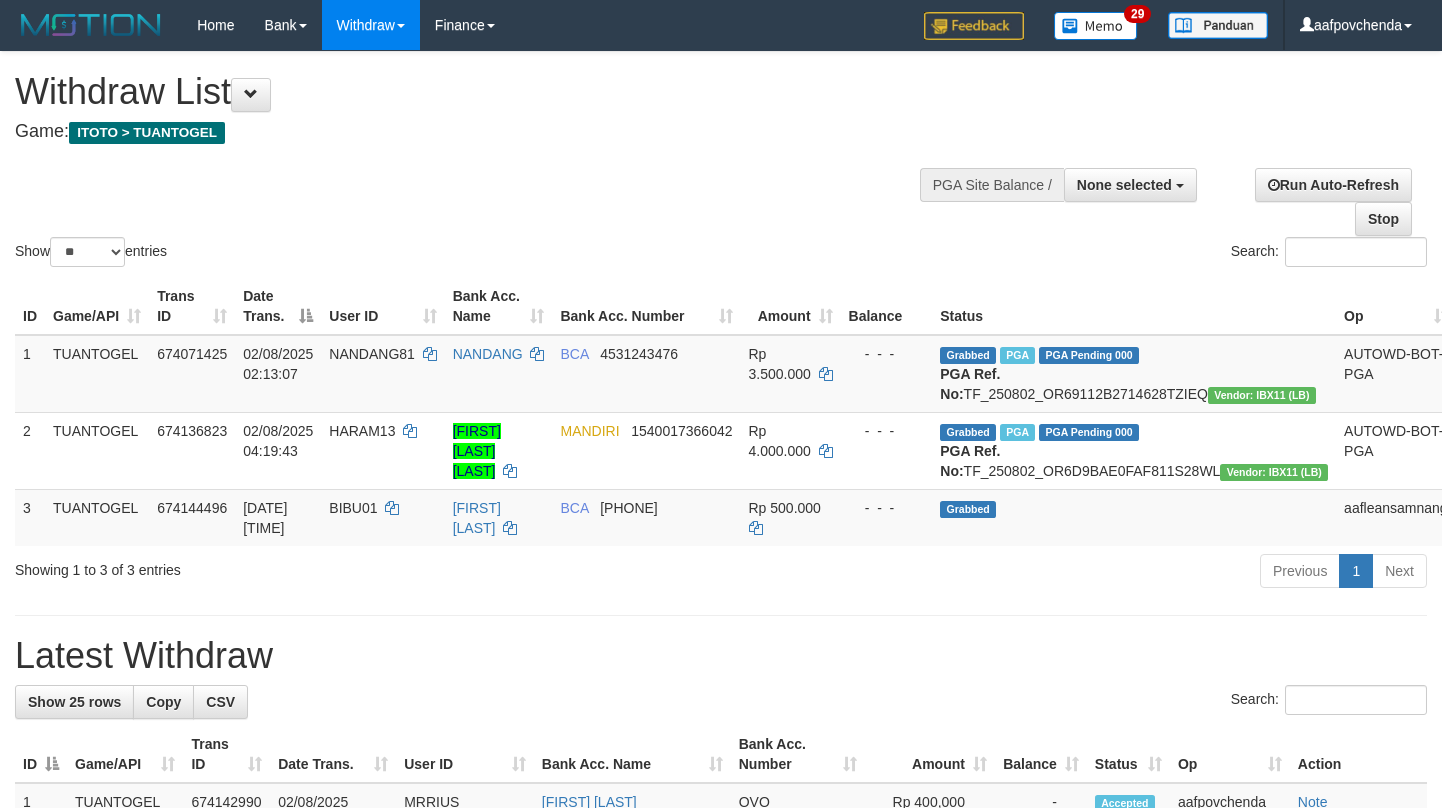 select 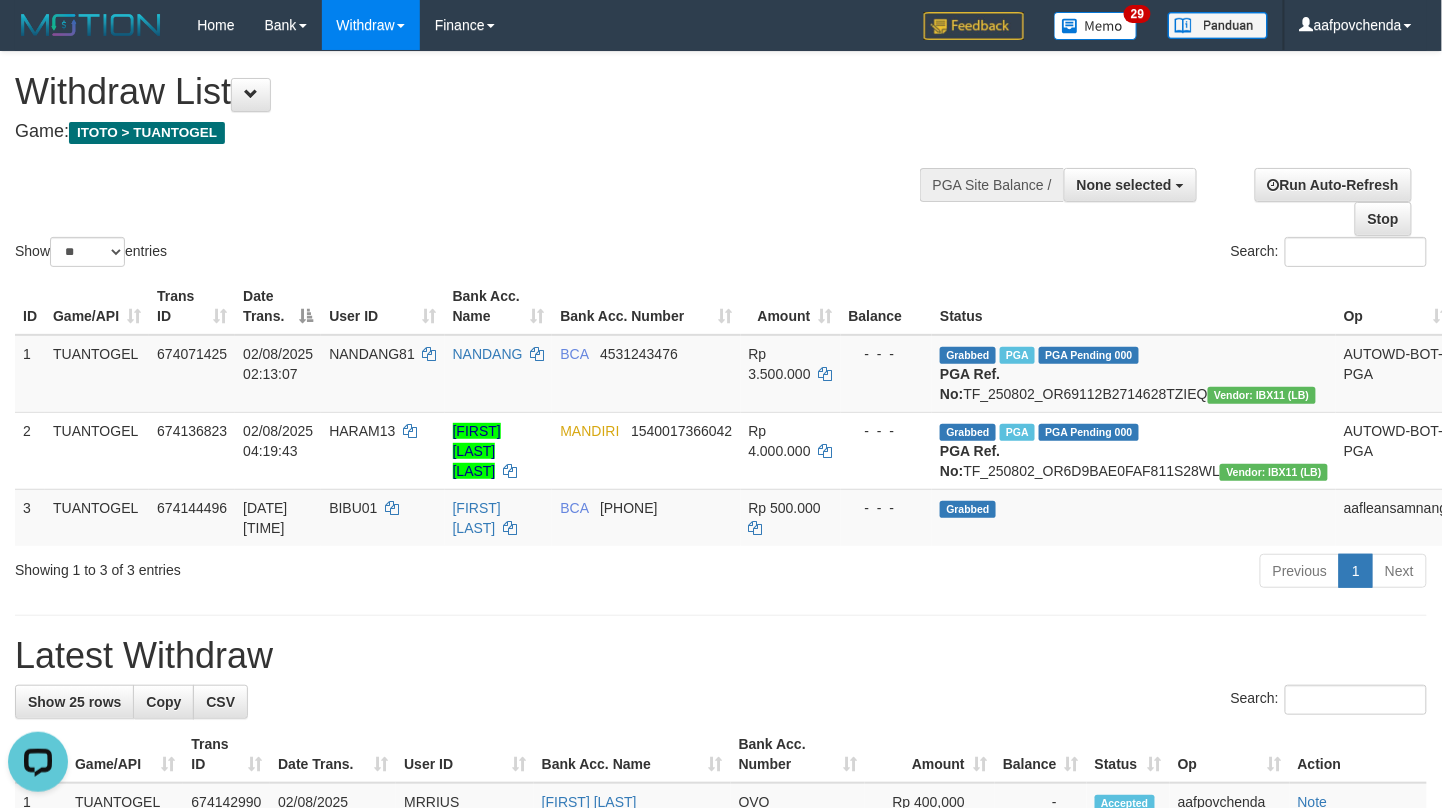 scroll, scrollTop: 0, scrollLeft: 0, axis: both 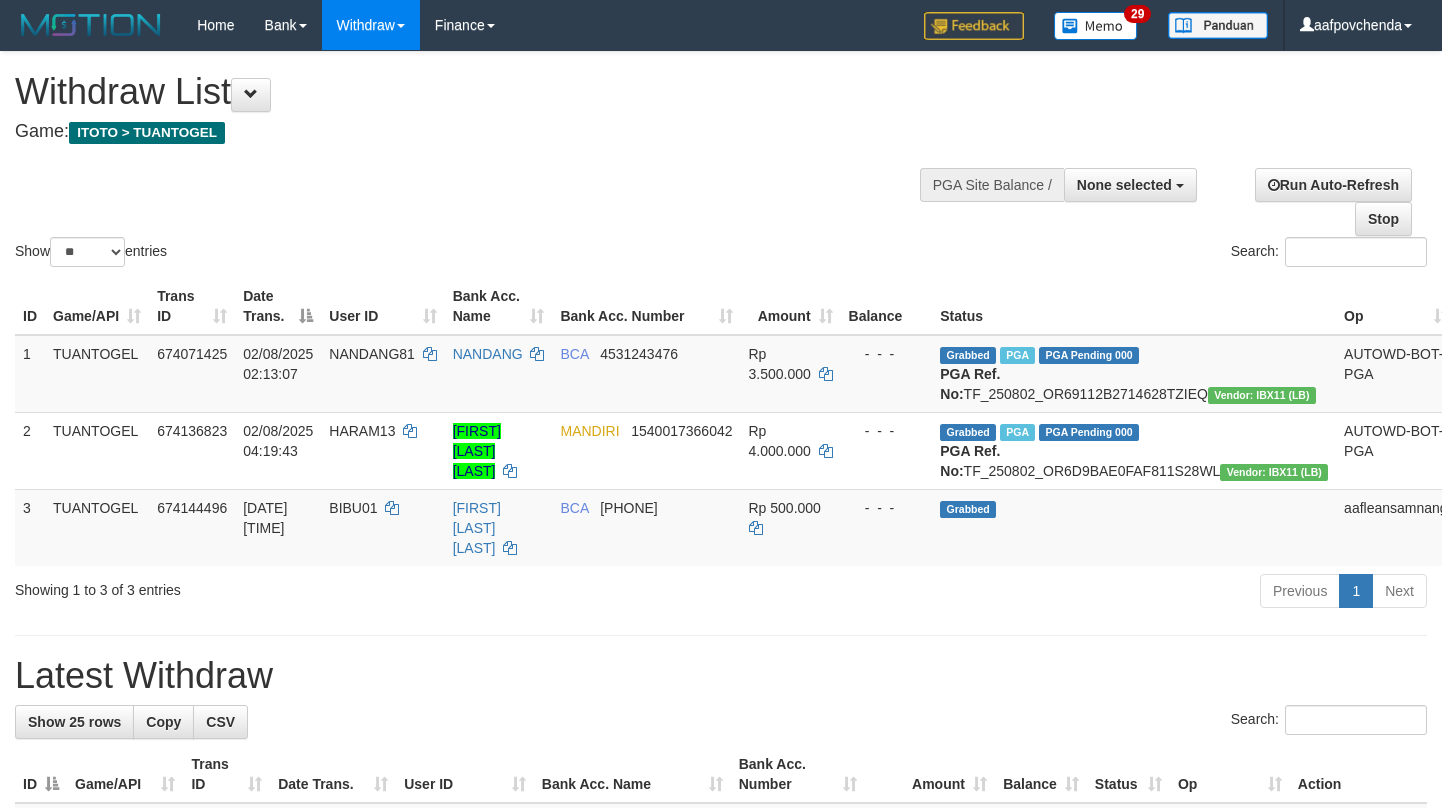 select 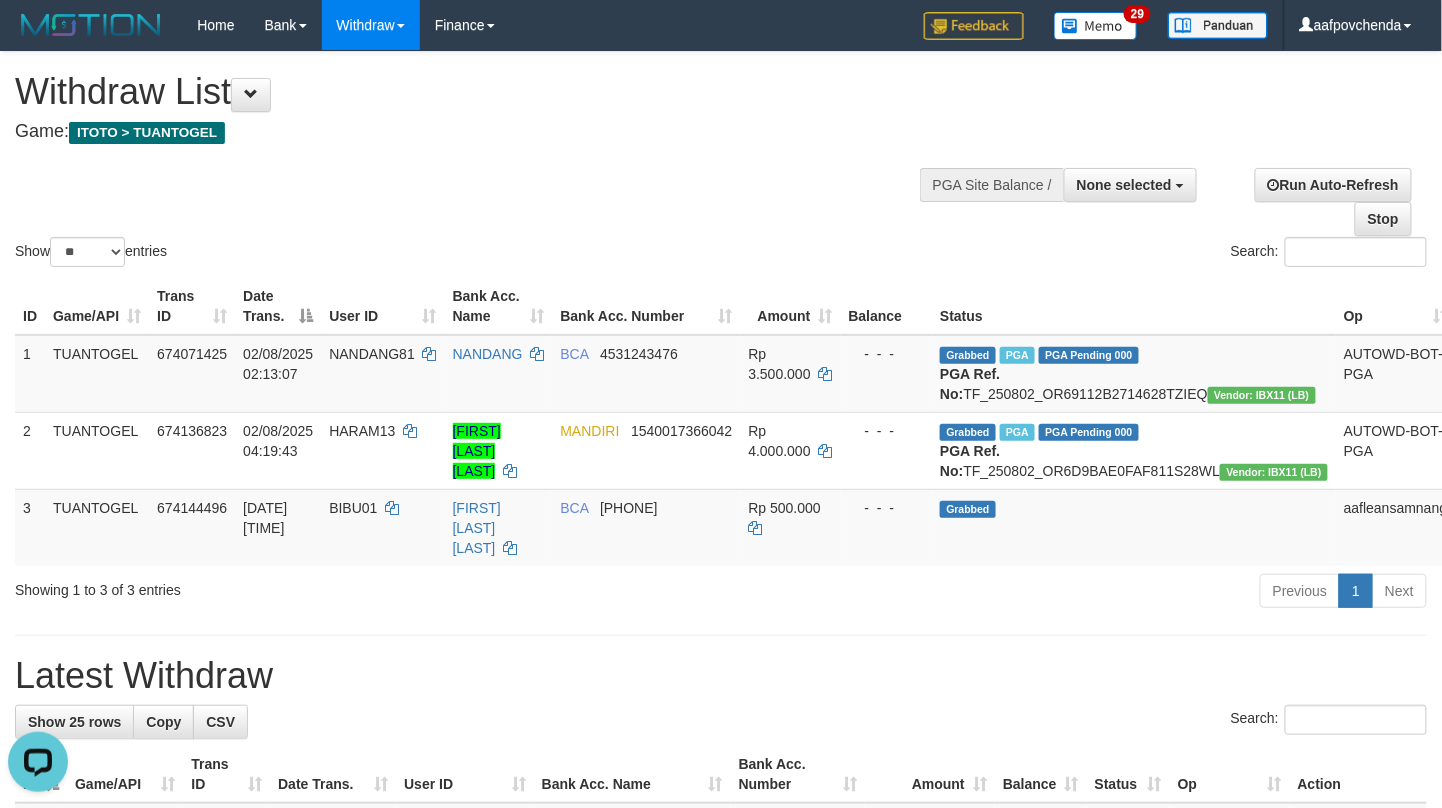 scroll, scrollTop: 0, scrollLeft: 0, axis: both 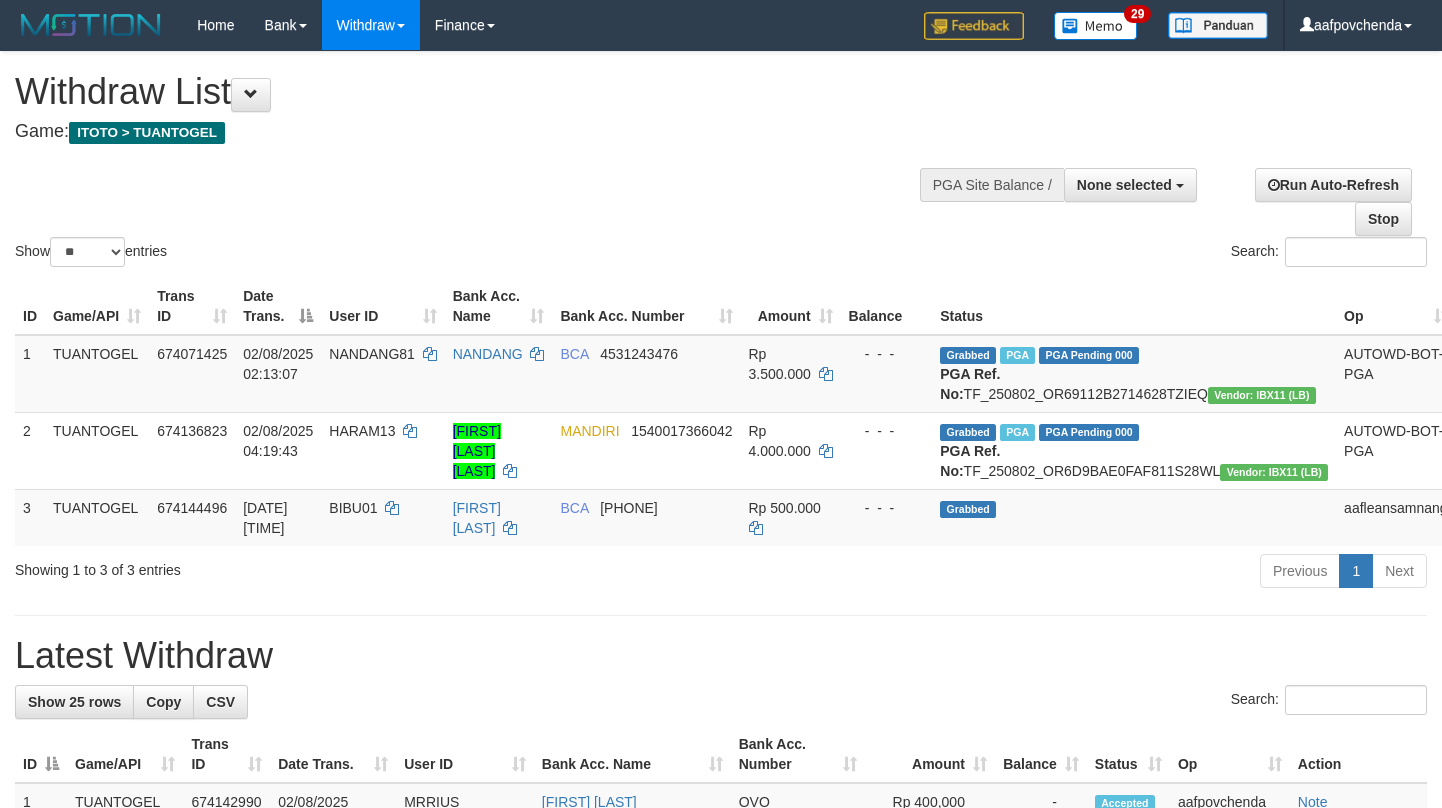 select 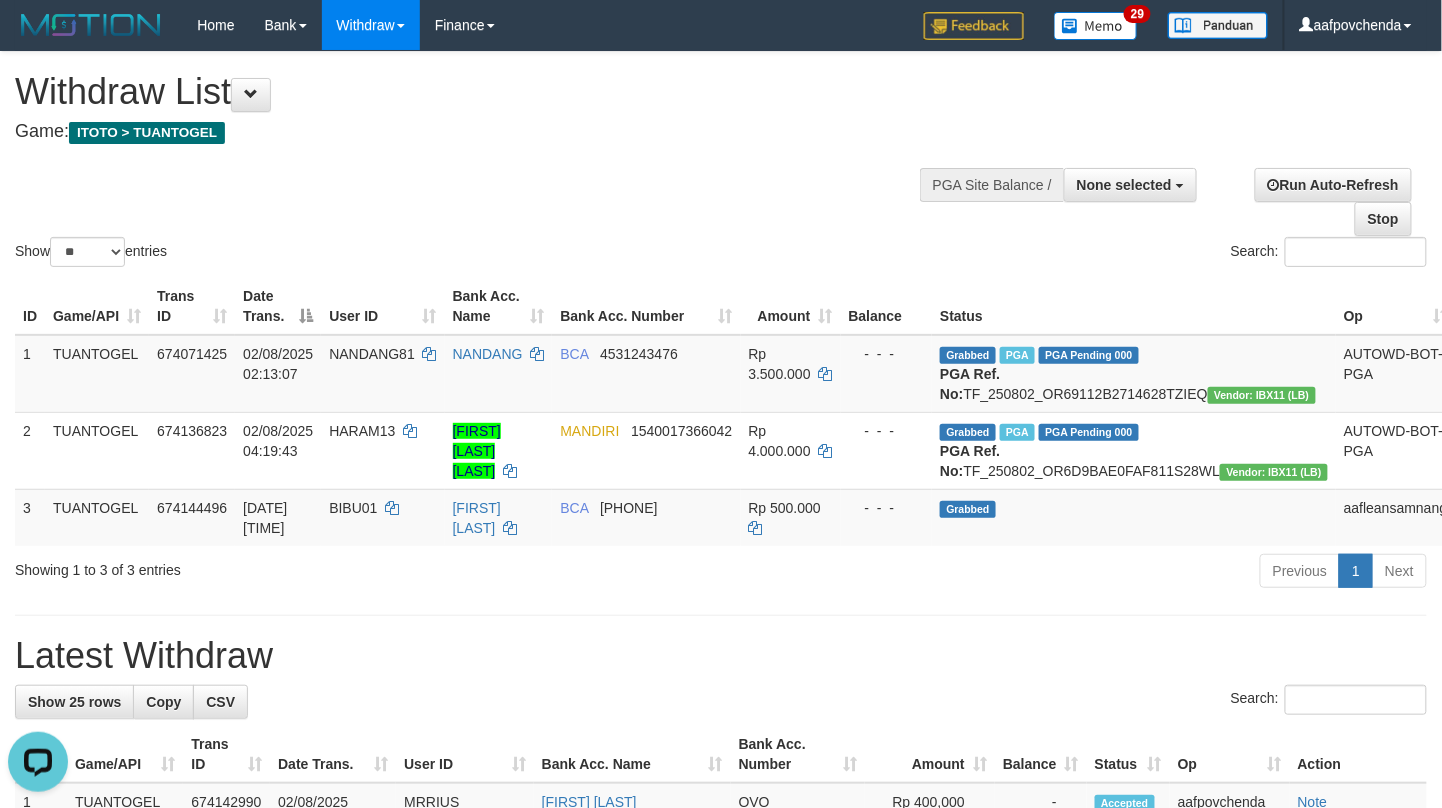 scroll, scrollTop: 0, scrollLeft: 0, axis: both 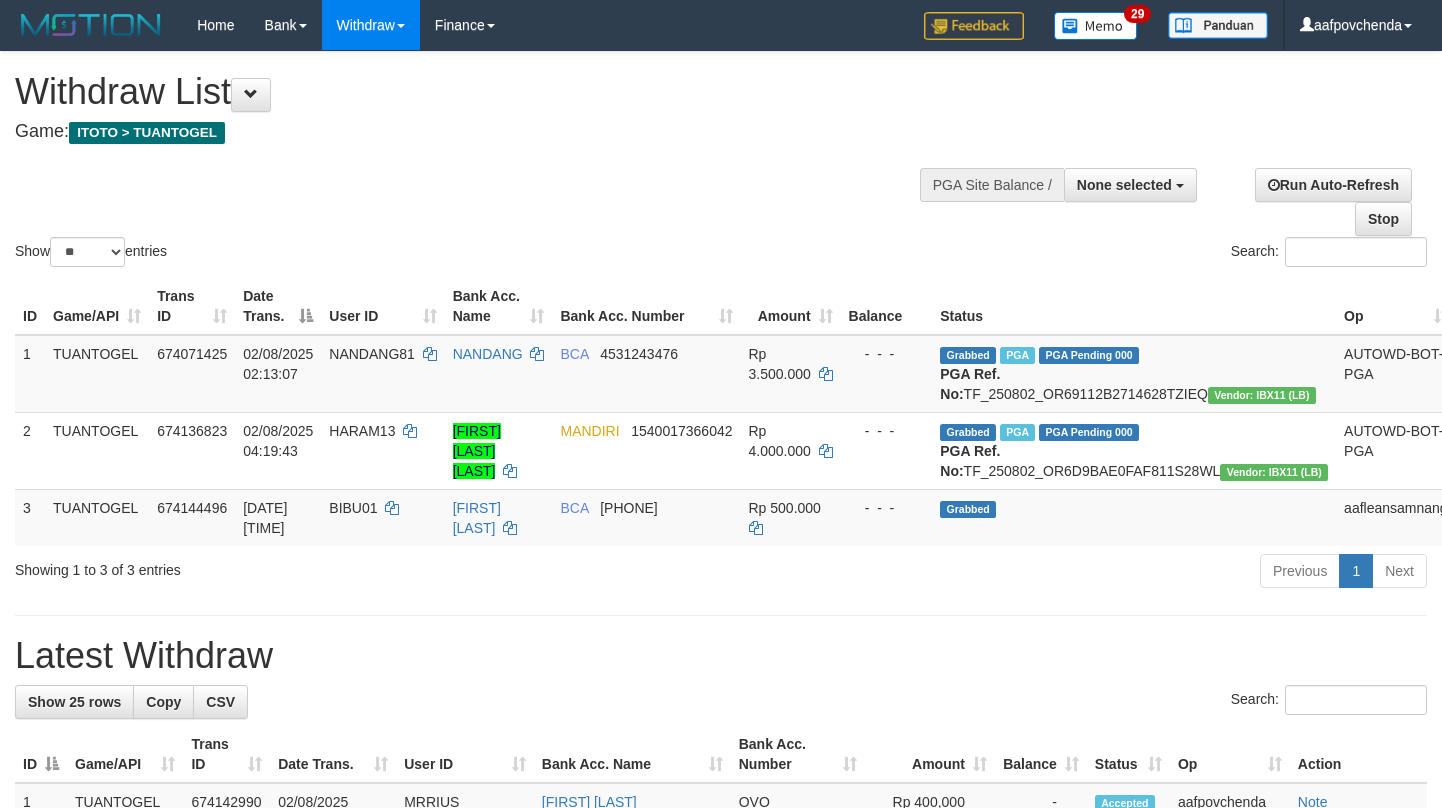 select 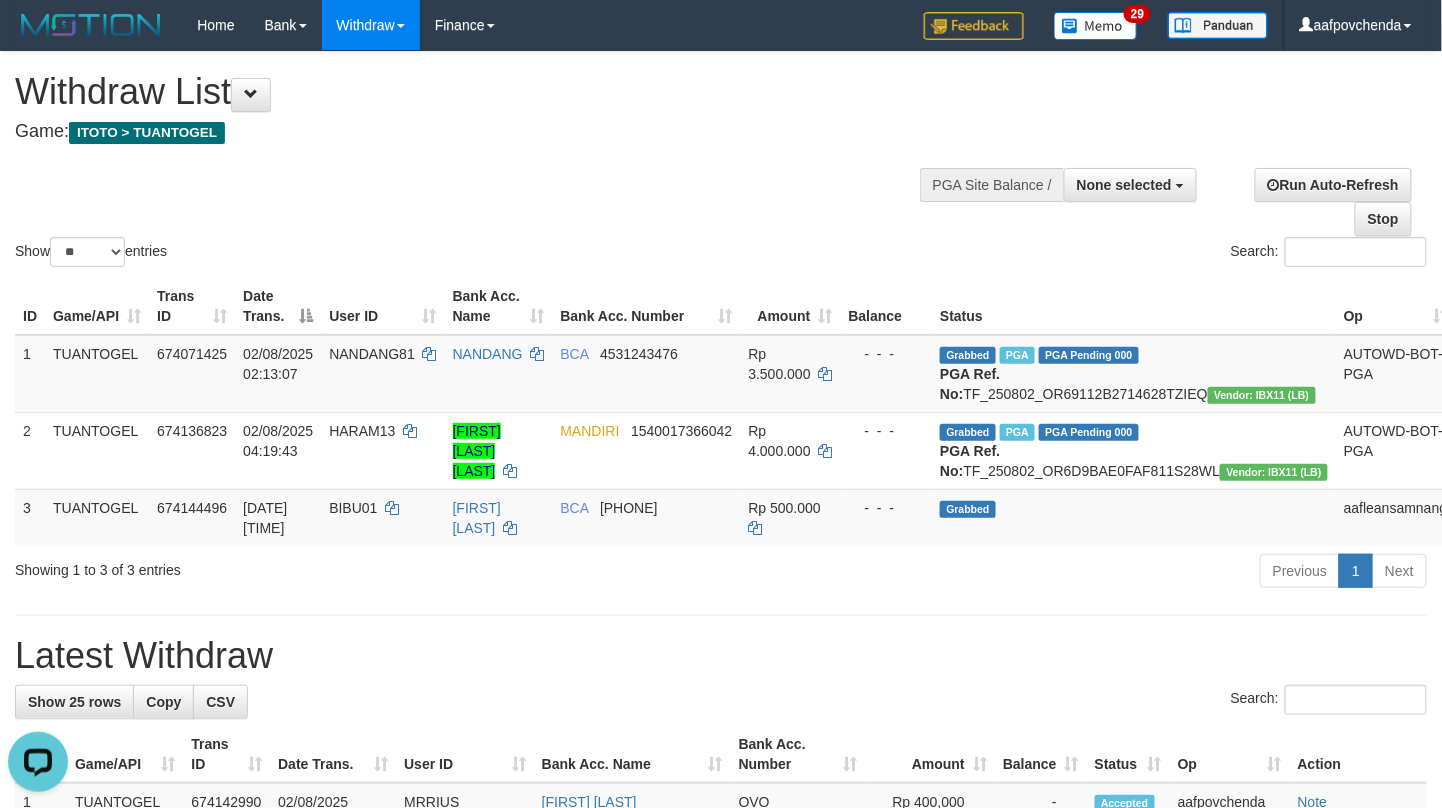 scroll, scrollTop: 0, scrollLeft: 0, axis: both 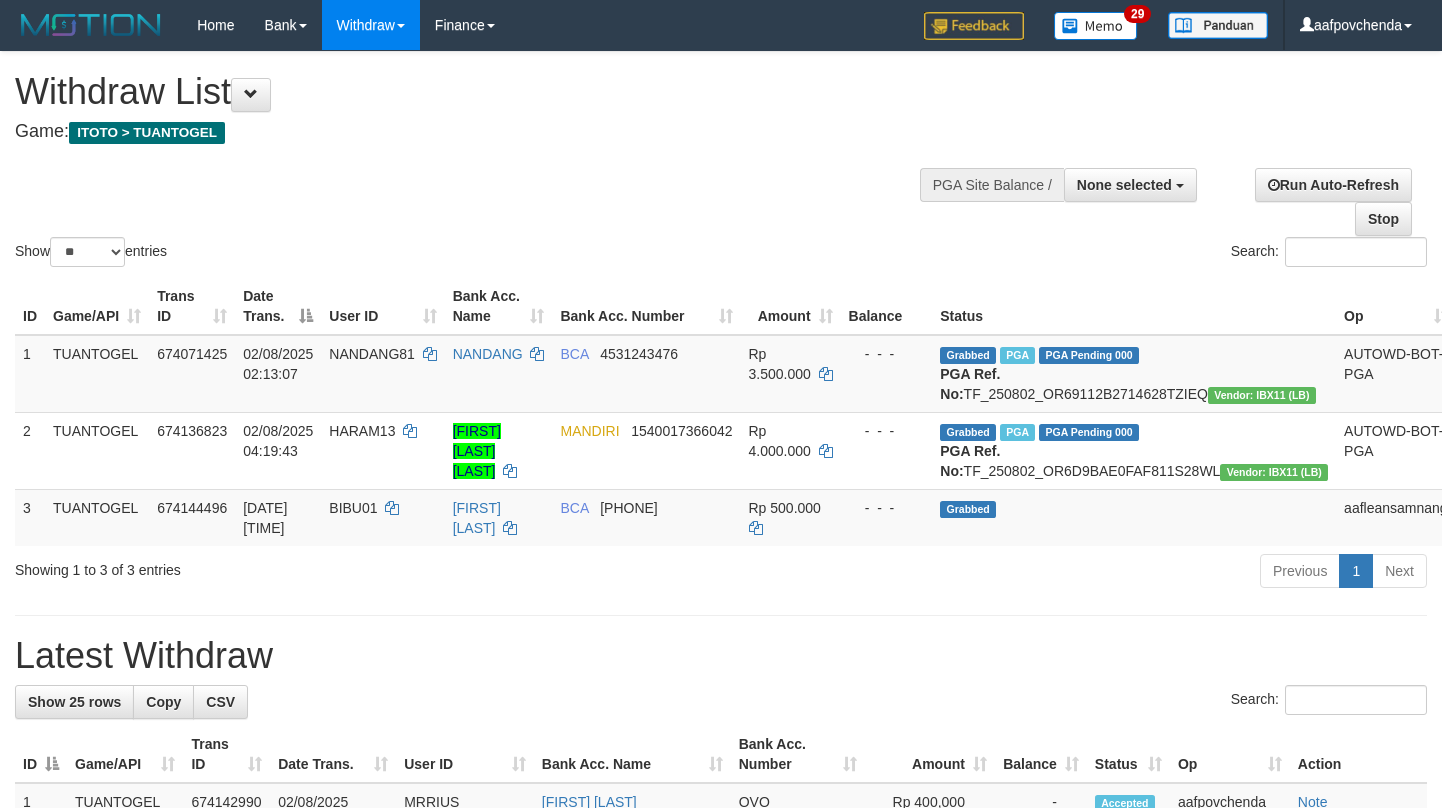 select 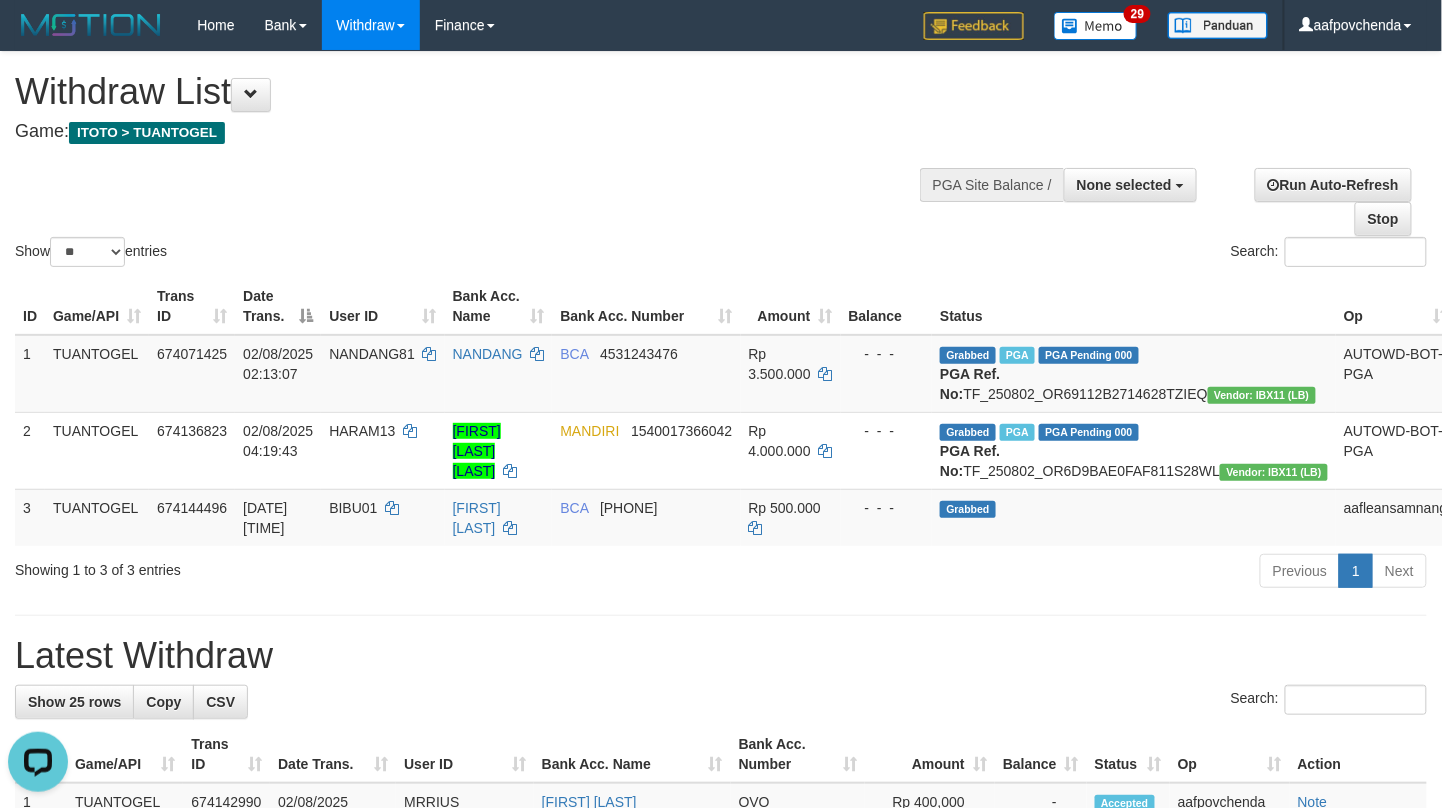 scroll, scrollTop: 0, scrollLeft: 0, axis: both 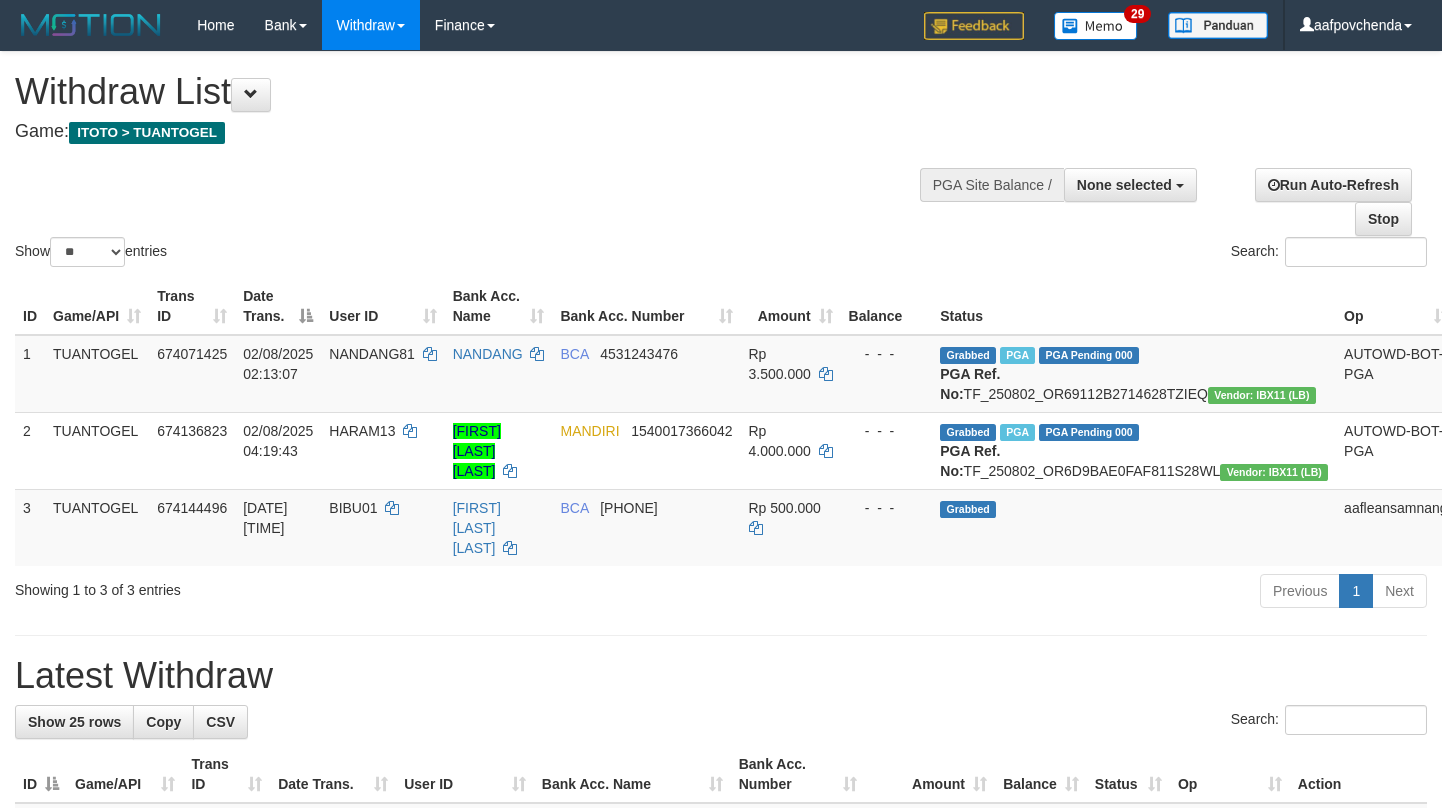 select 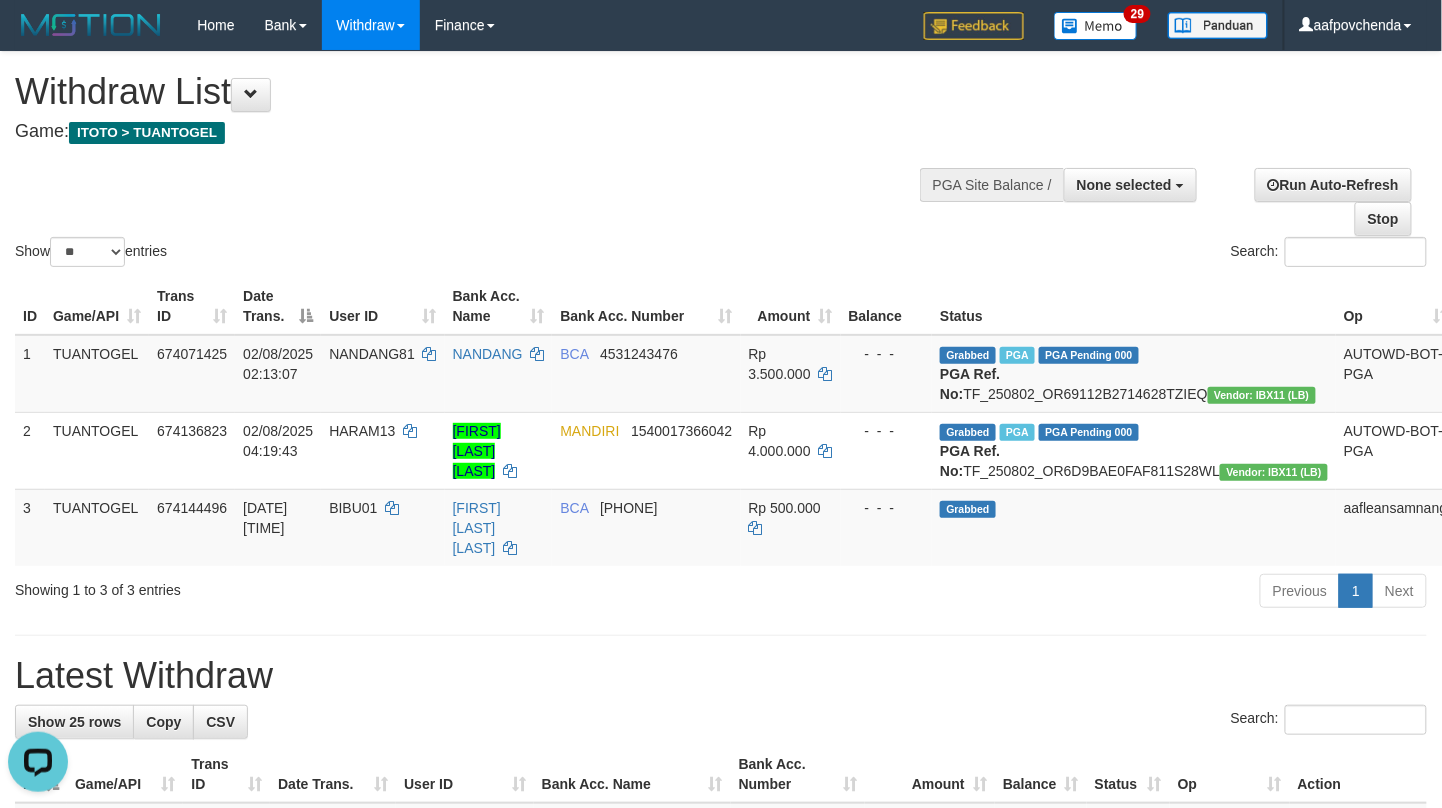 scroll, scrollTop: 0, scrollLeft: 0, axis: both 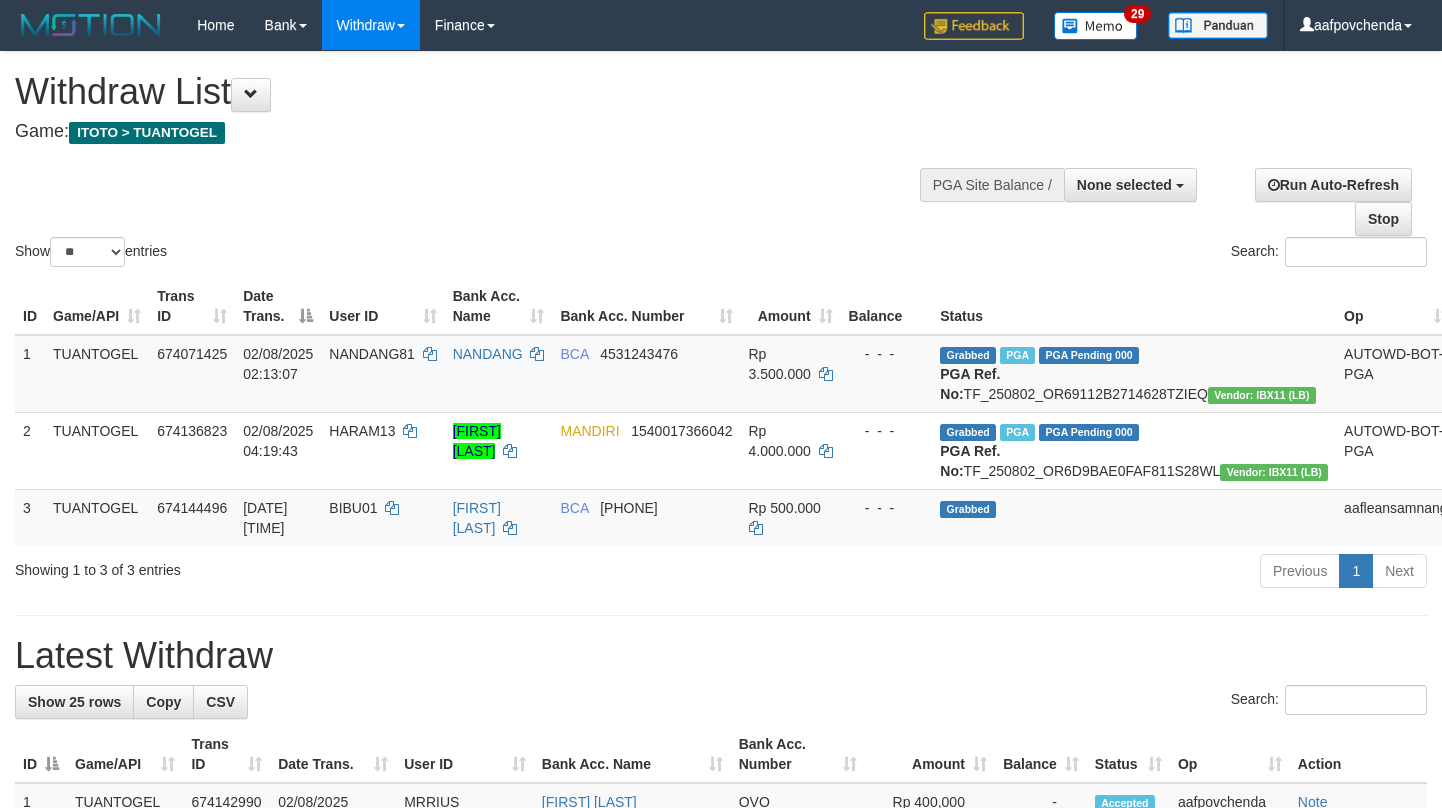 select 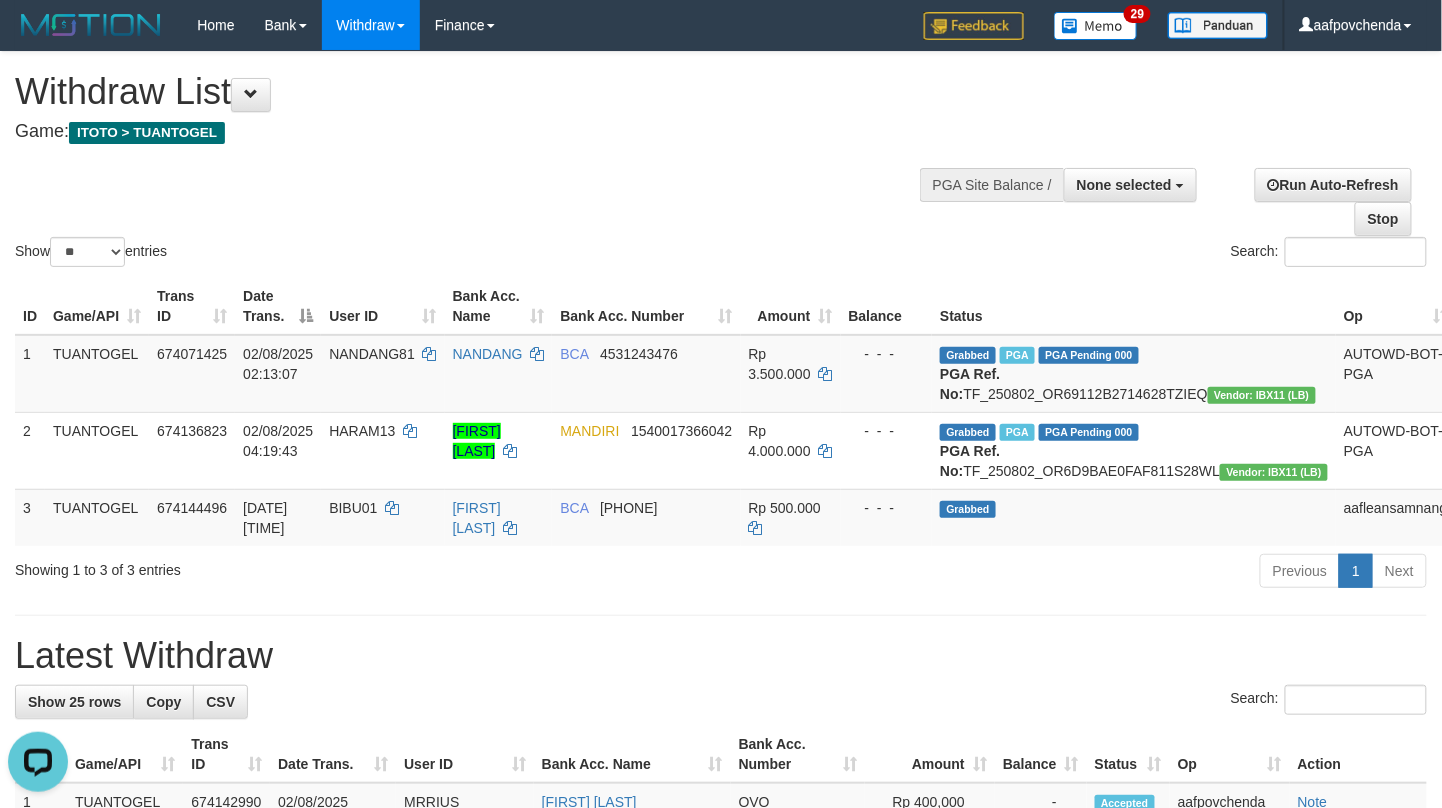 scroll, scrollTop: 0, scrollLeft: 0, axis: both 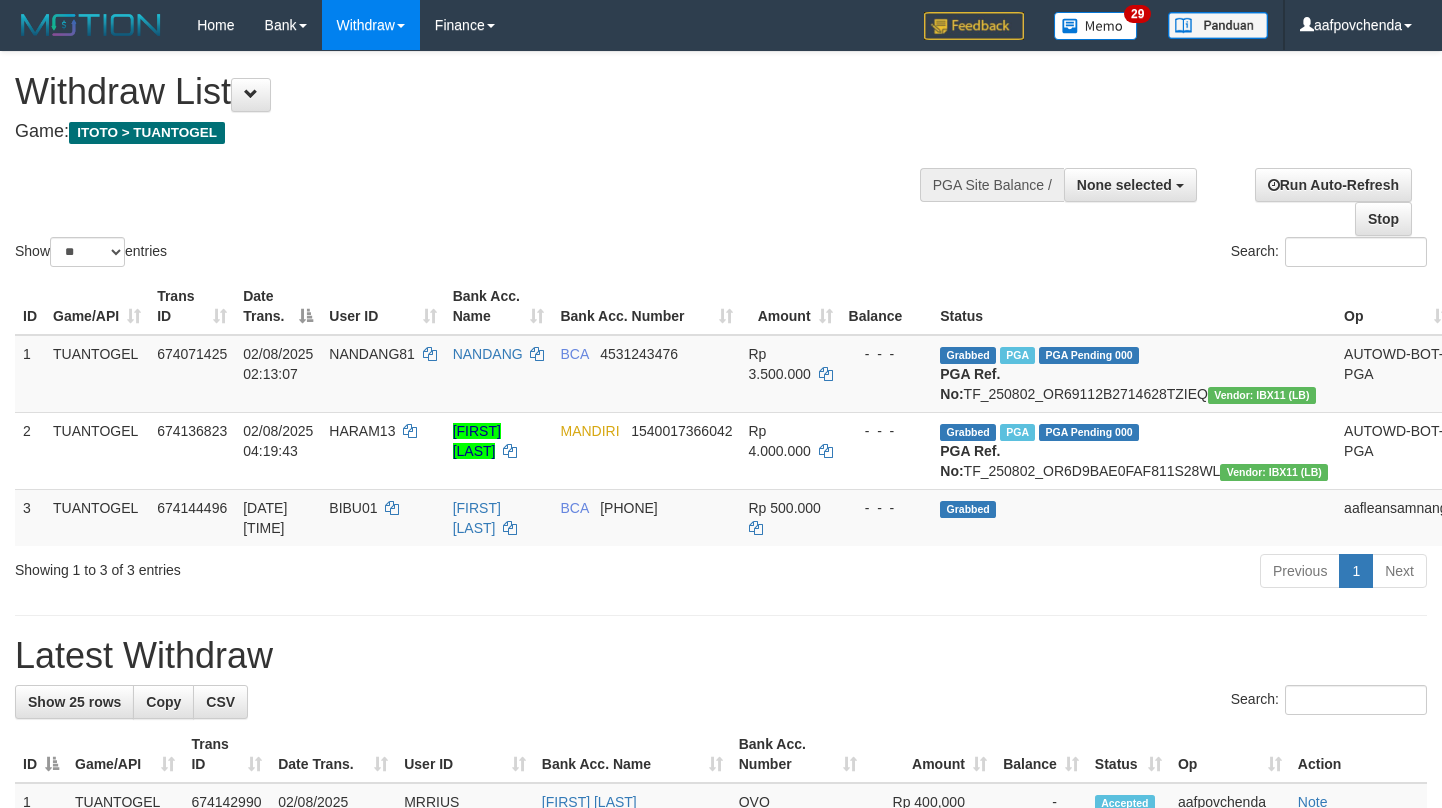 select 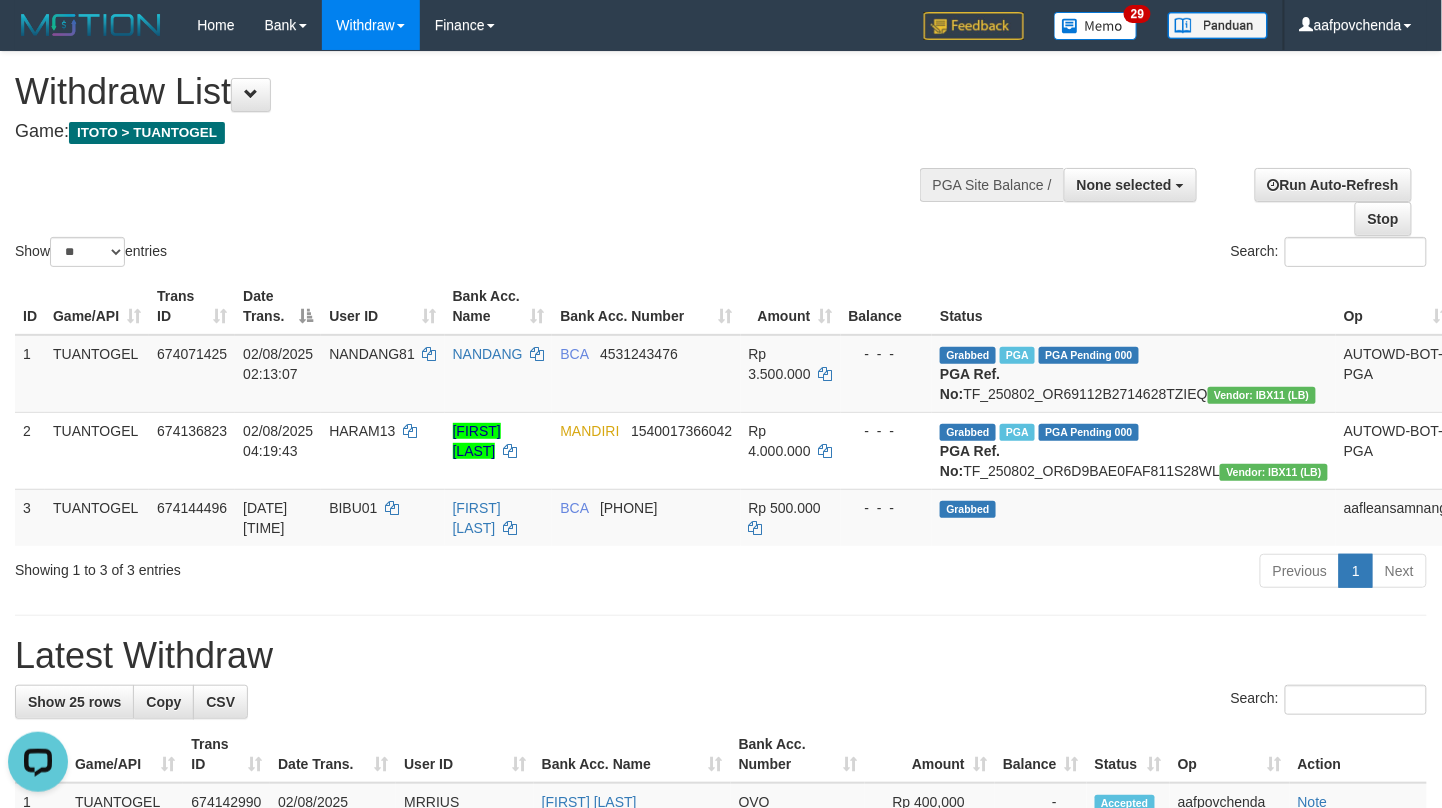 scroll, scrollTop: 0, scrollLeft: 0, axis: both 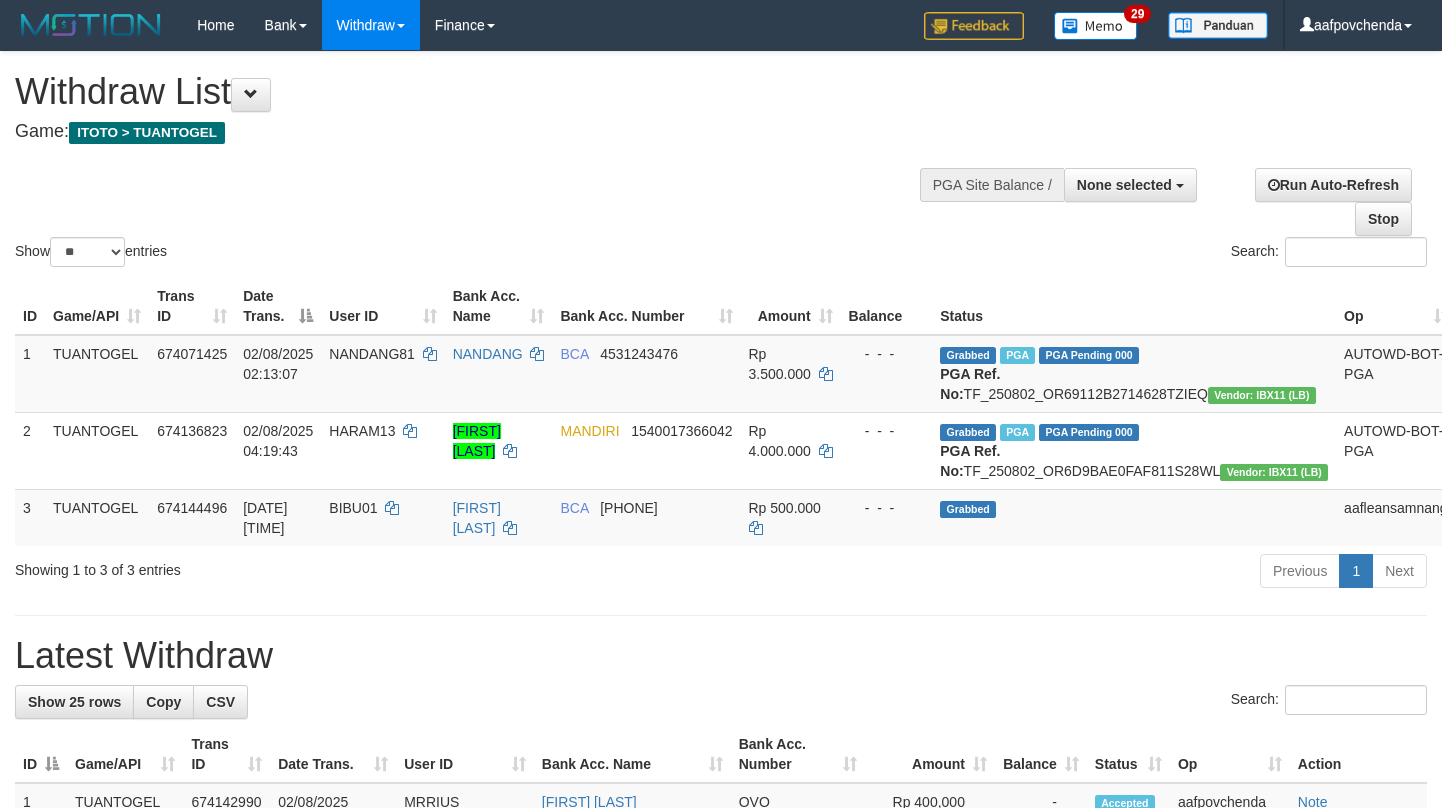select 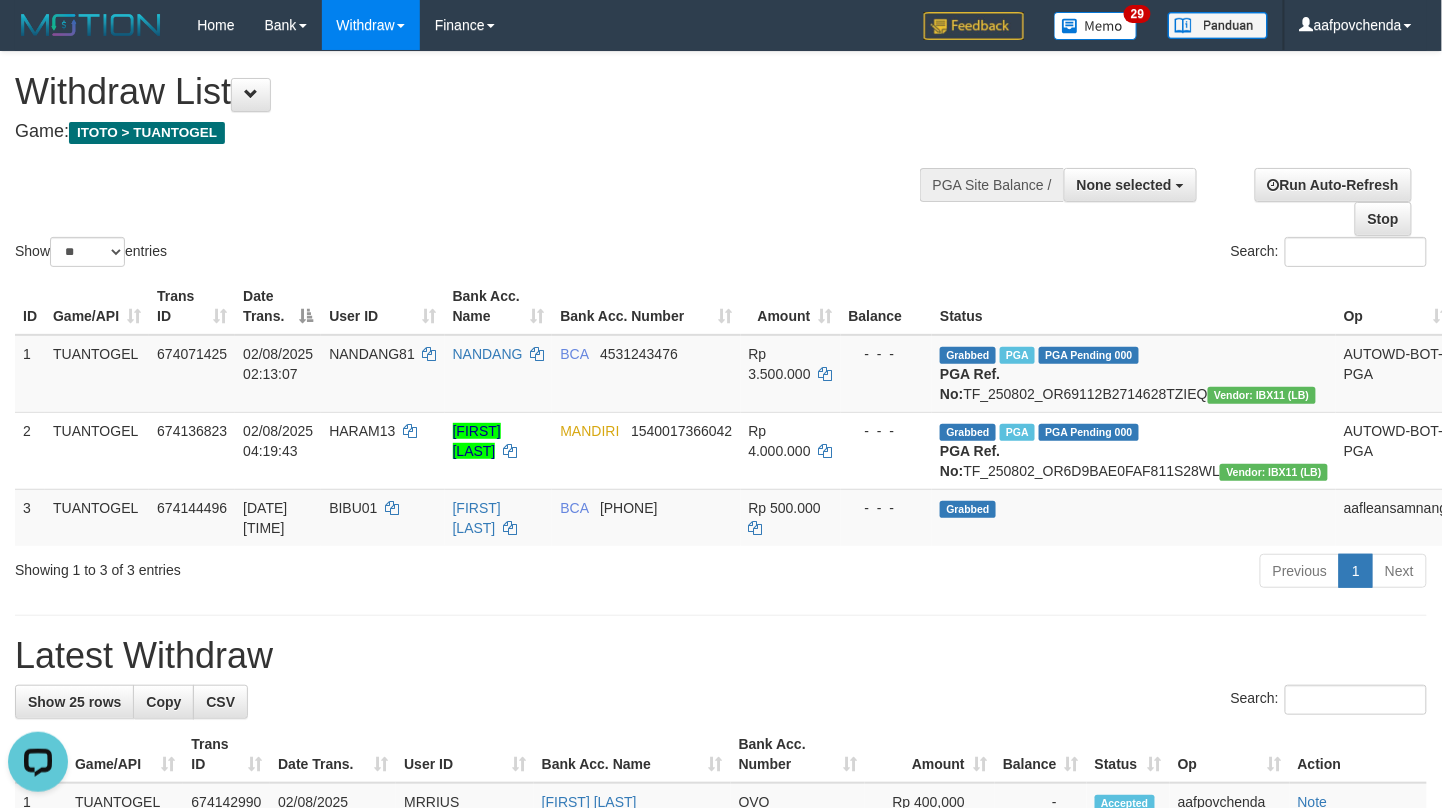 scroll, scrollTop: 0, scrollLeft: 0, axis: both 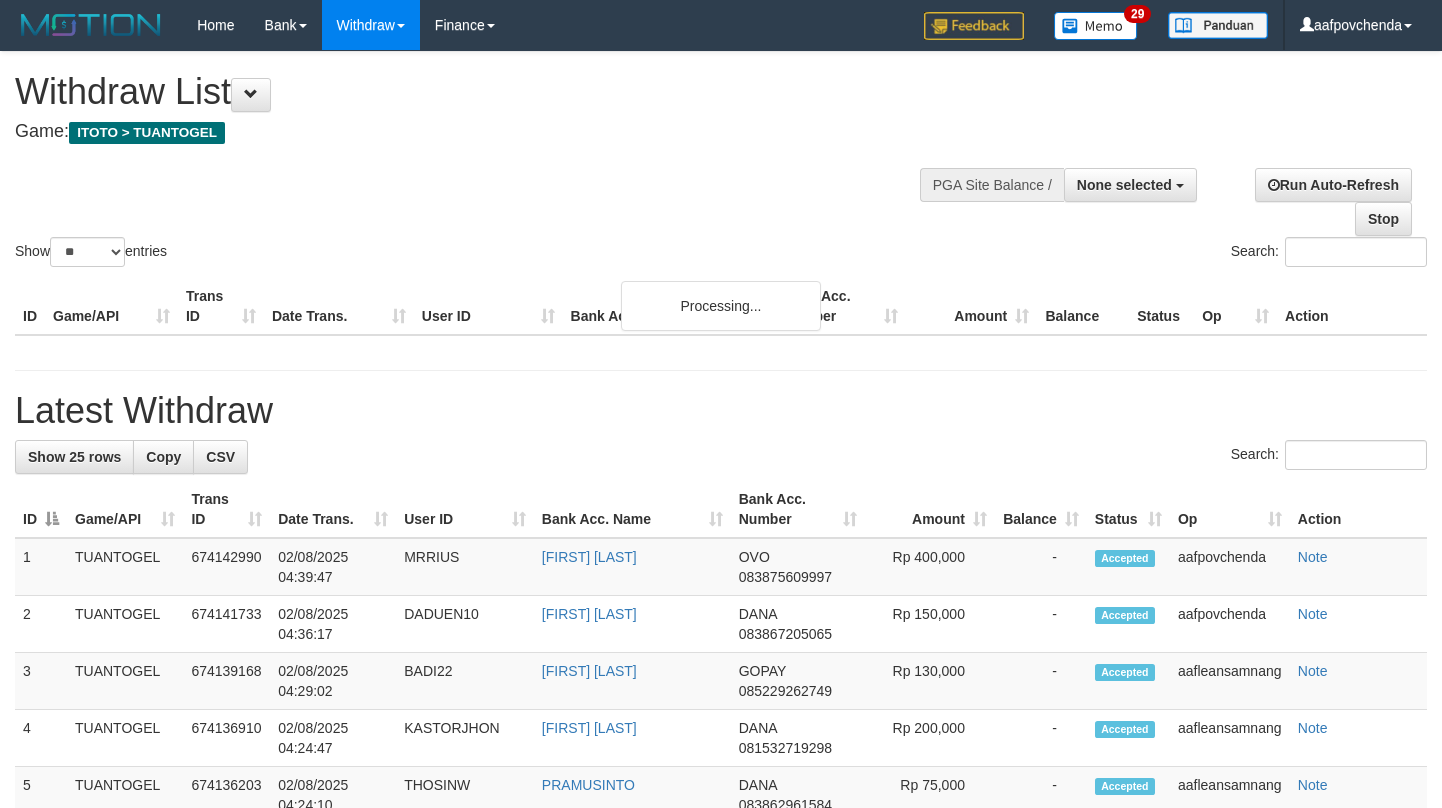 select 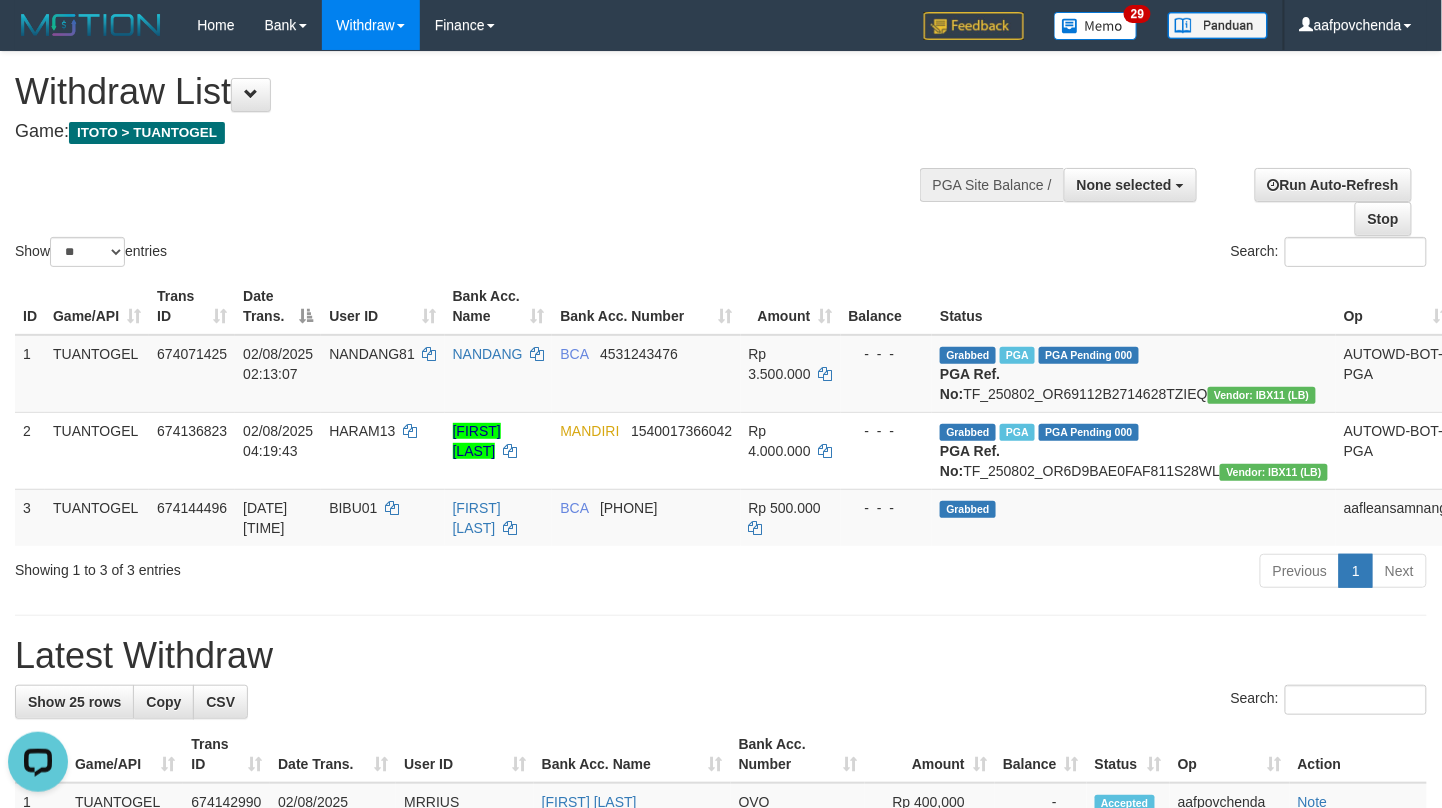 scroll, scrollTop: 0, scrollLeft: 0, axis: both 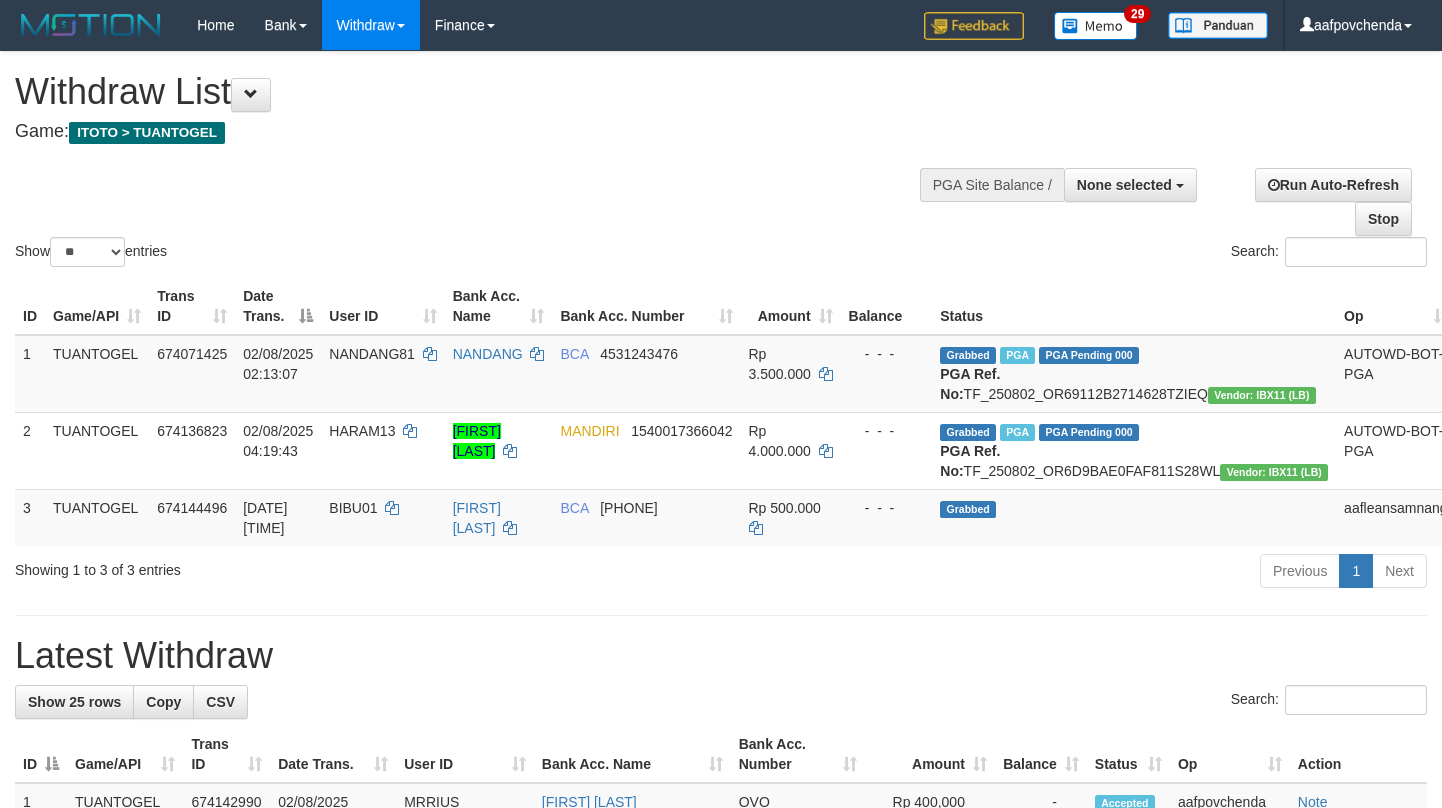 select 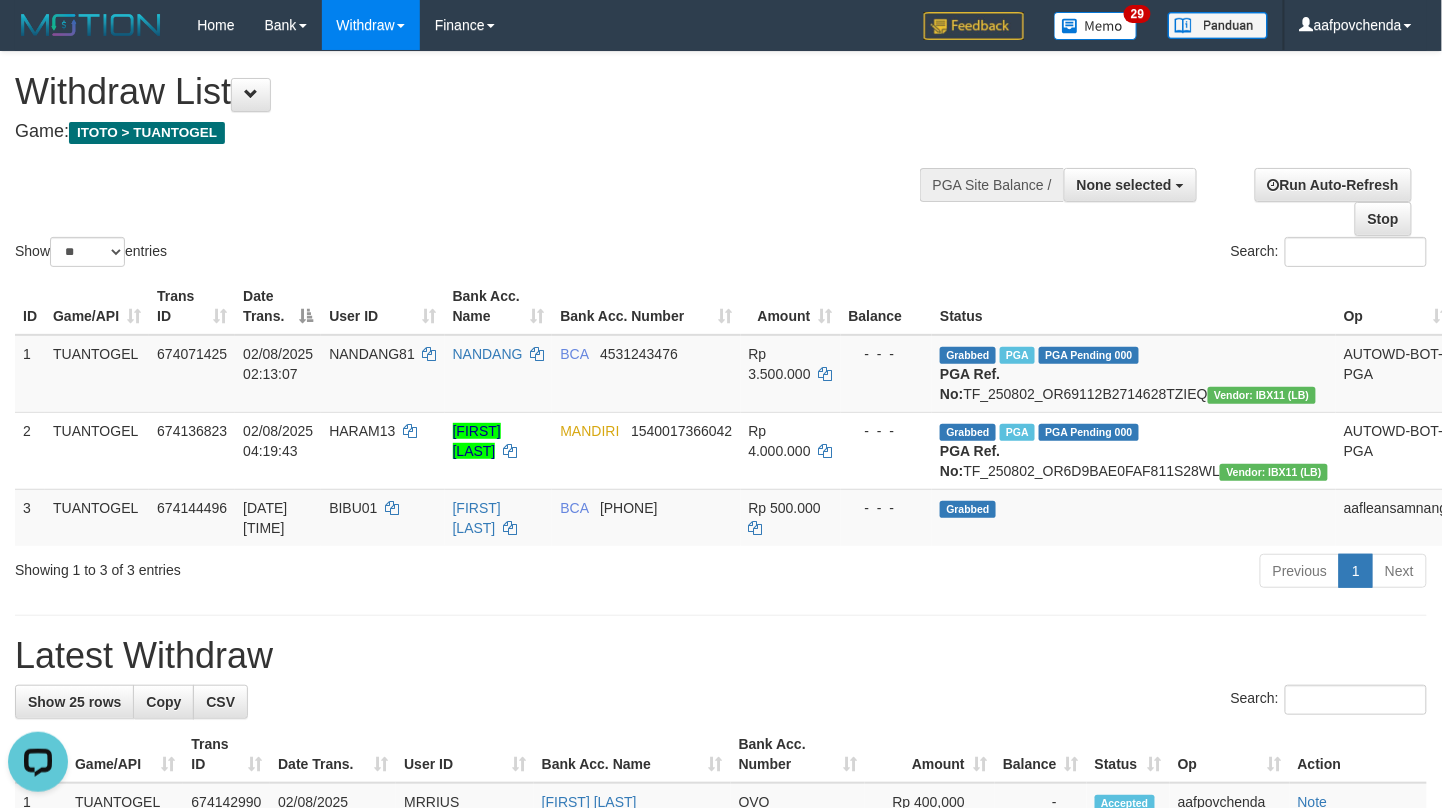scroll, scrollTop: 0, scrollLeft: 0, axis: both 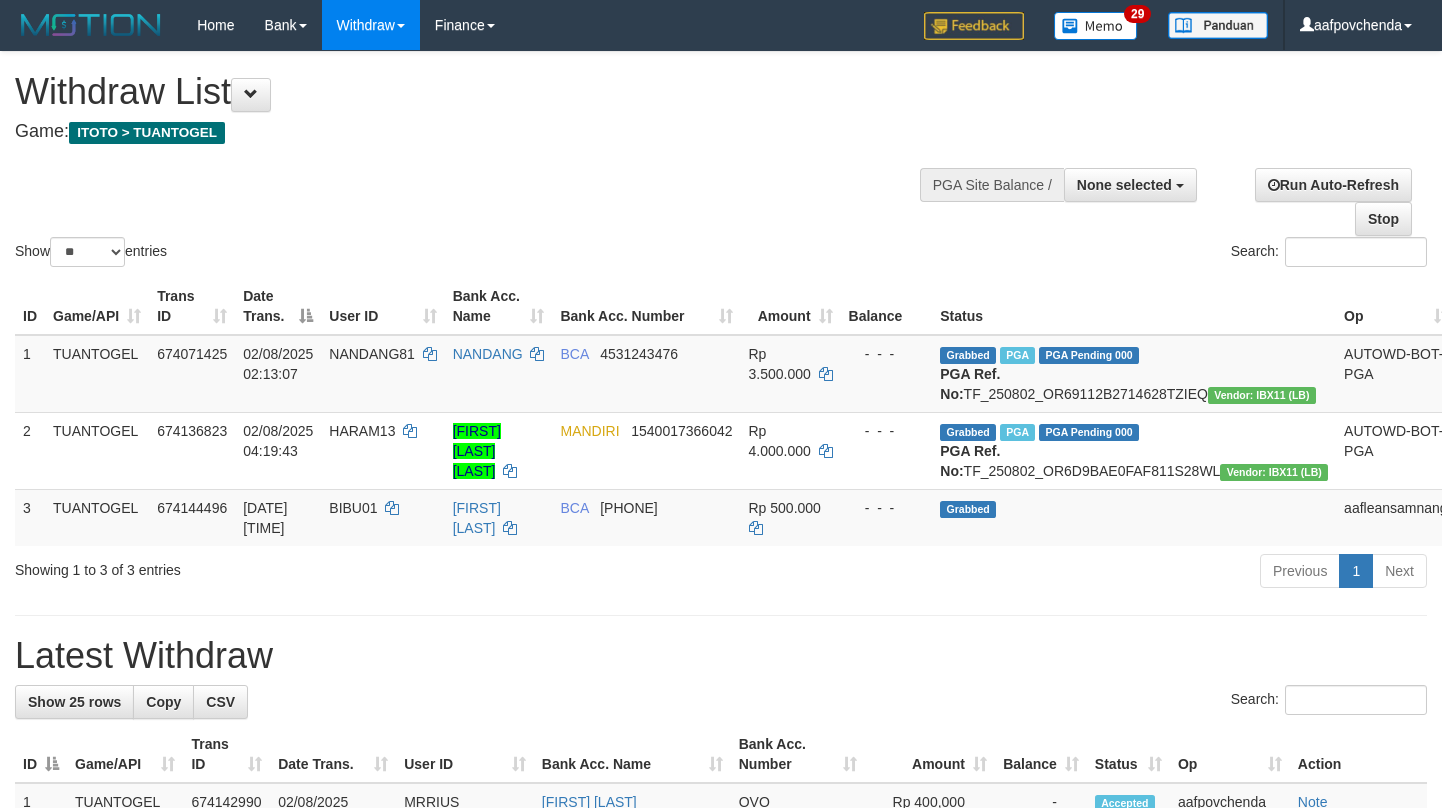 select 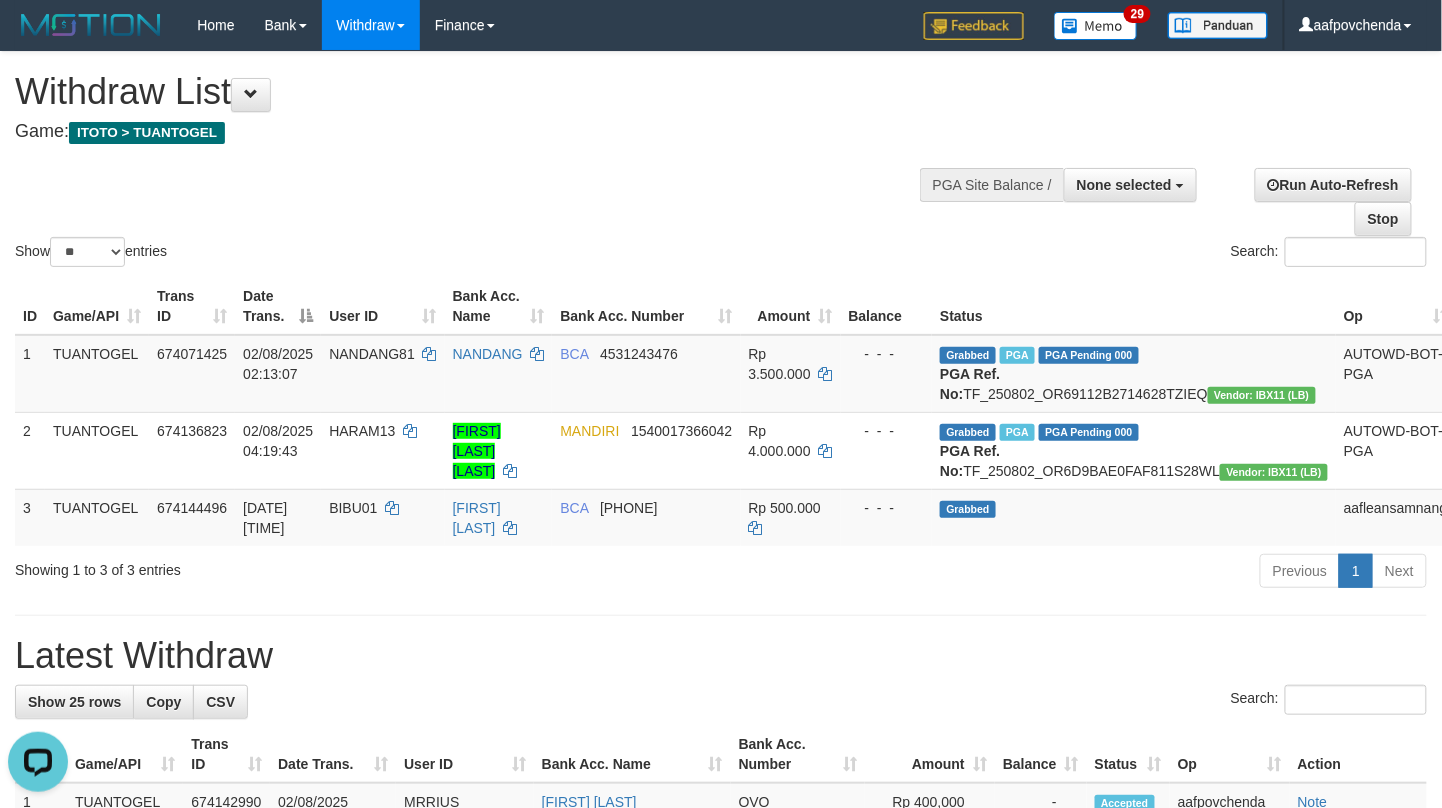 scroll, scrollTop: 0, scrollLeft: 0, axis: both 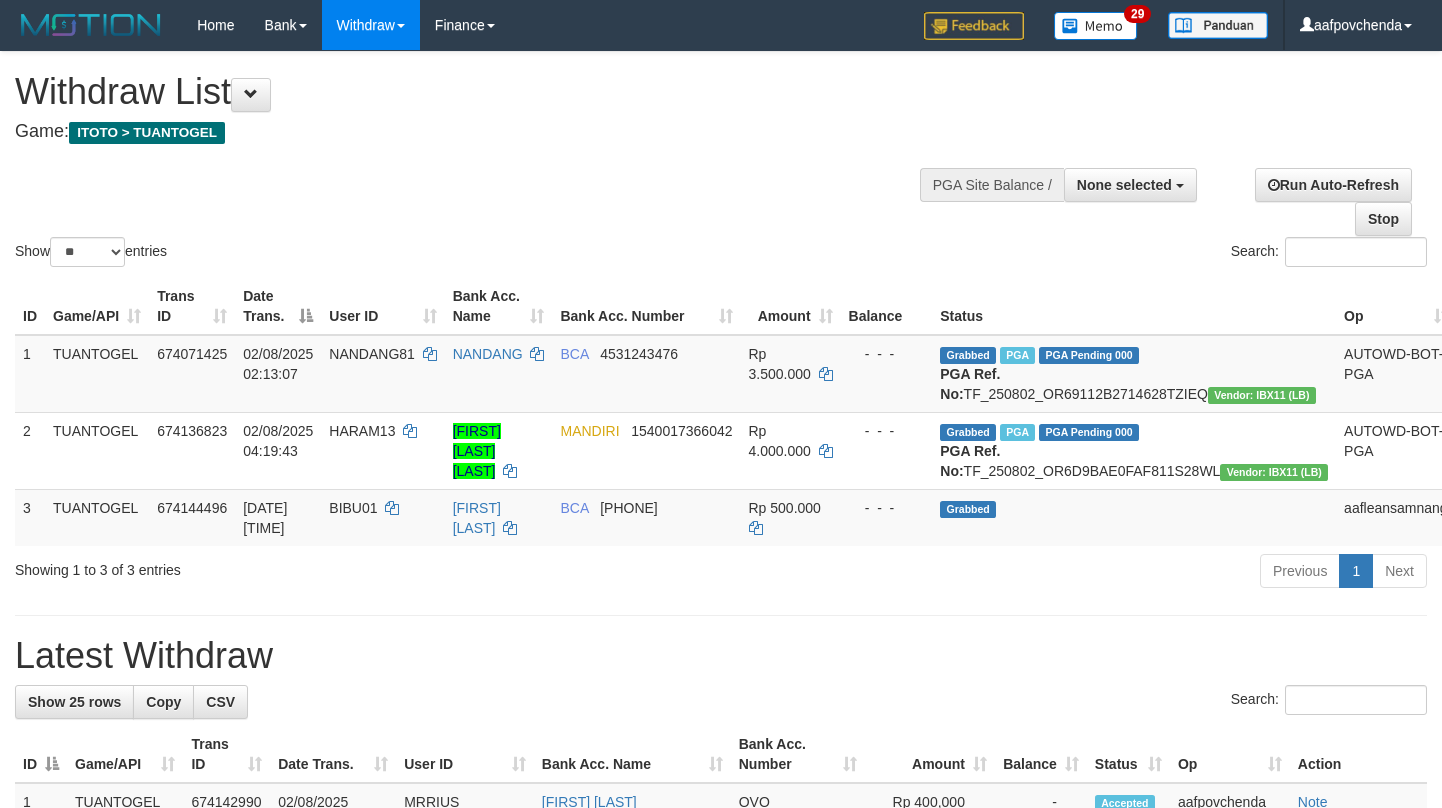 select 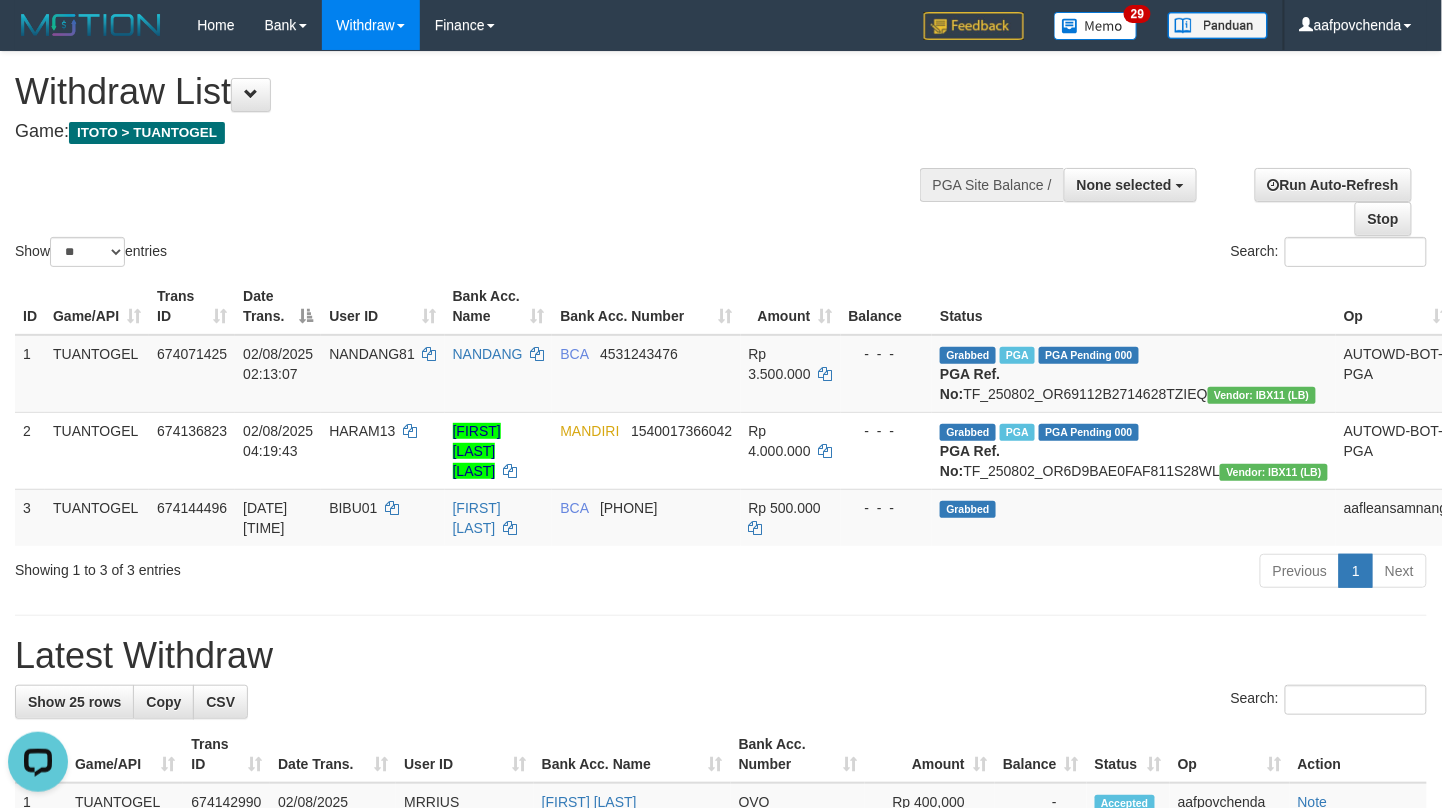 scroll, scrollTop: 0, scrollLeft: 0, axis: both 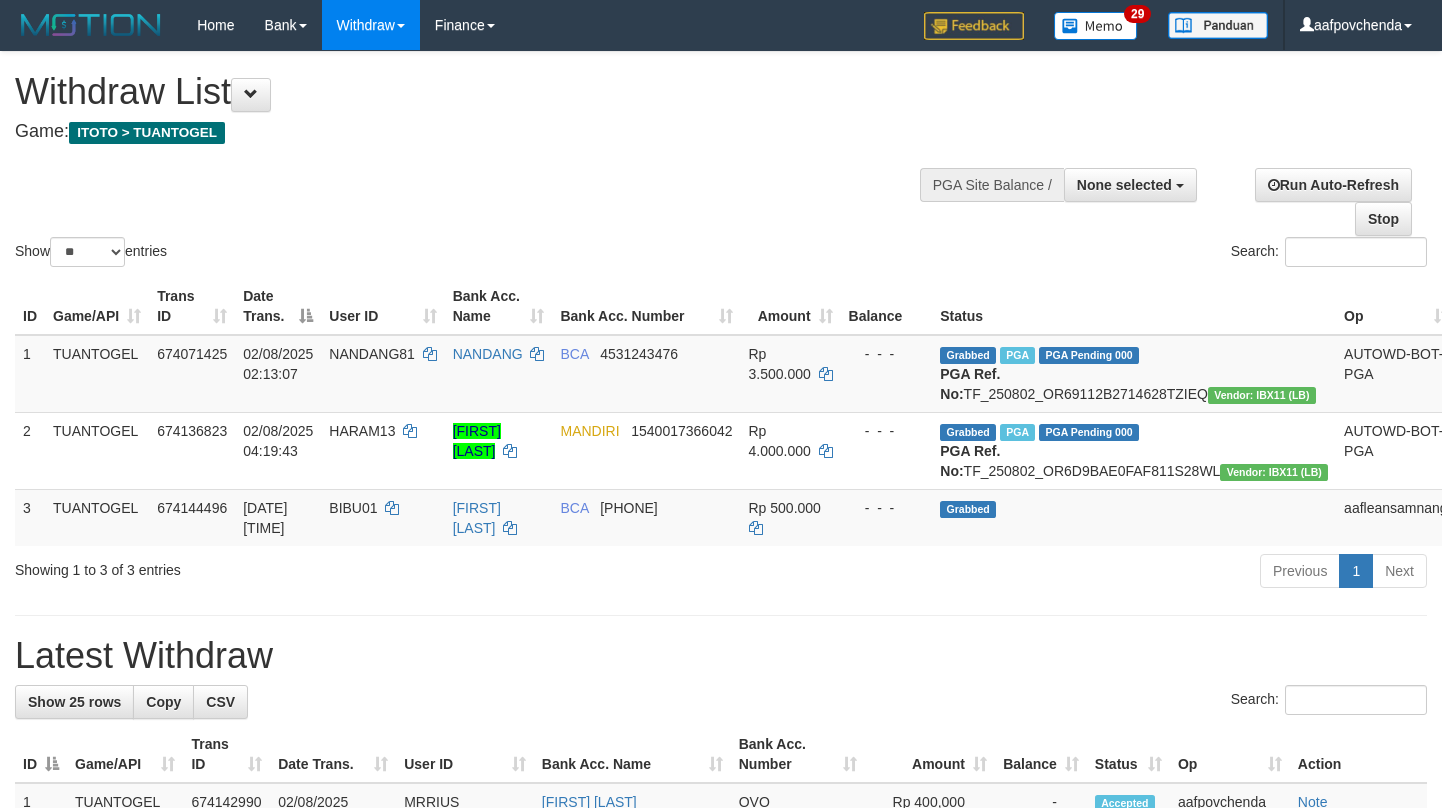 select 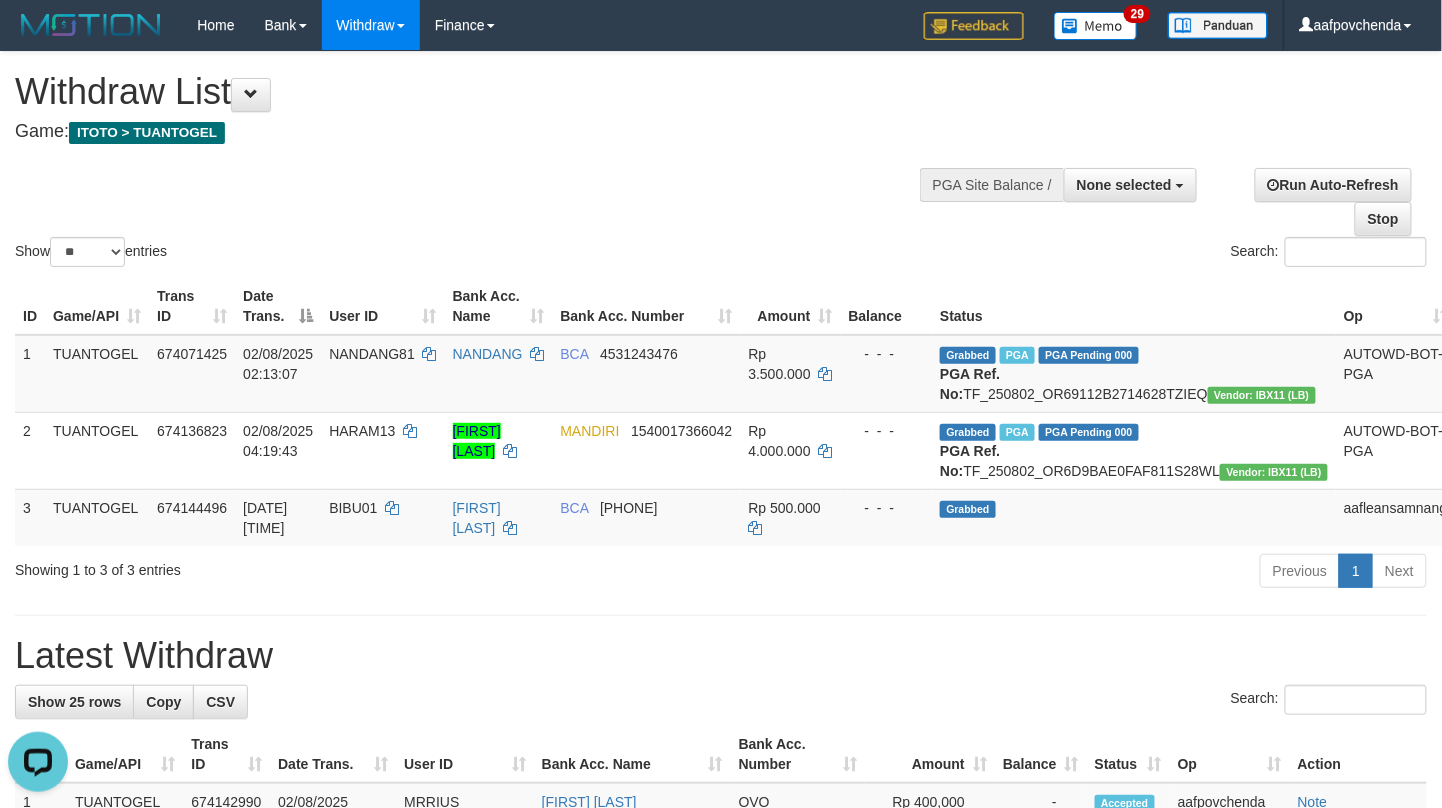 scroll, scrollTop: 0, scrollLeft: 0, axis: both 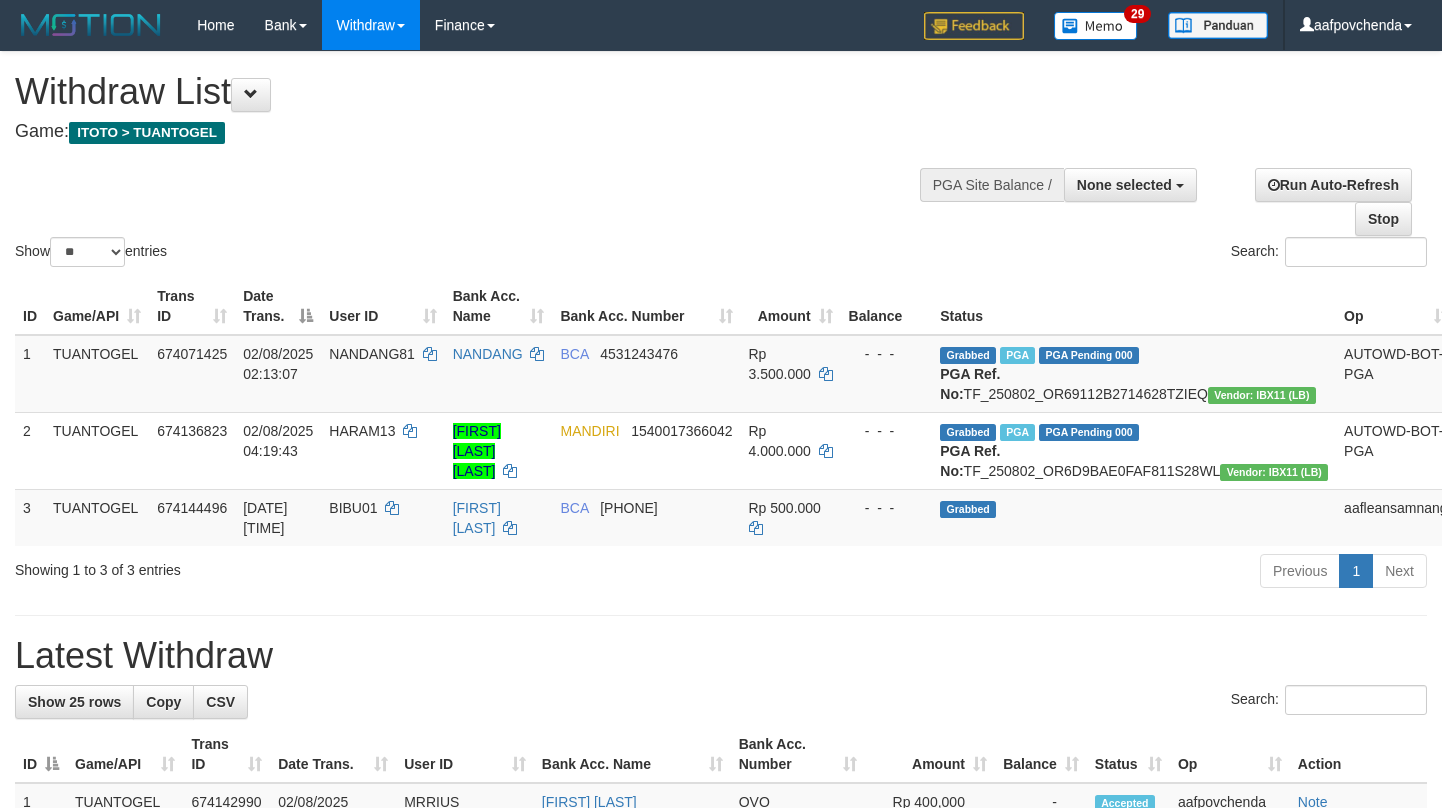 select 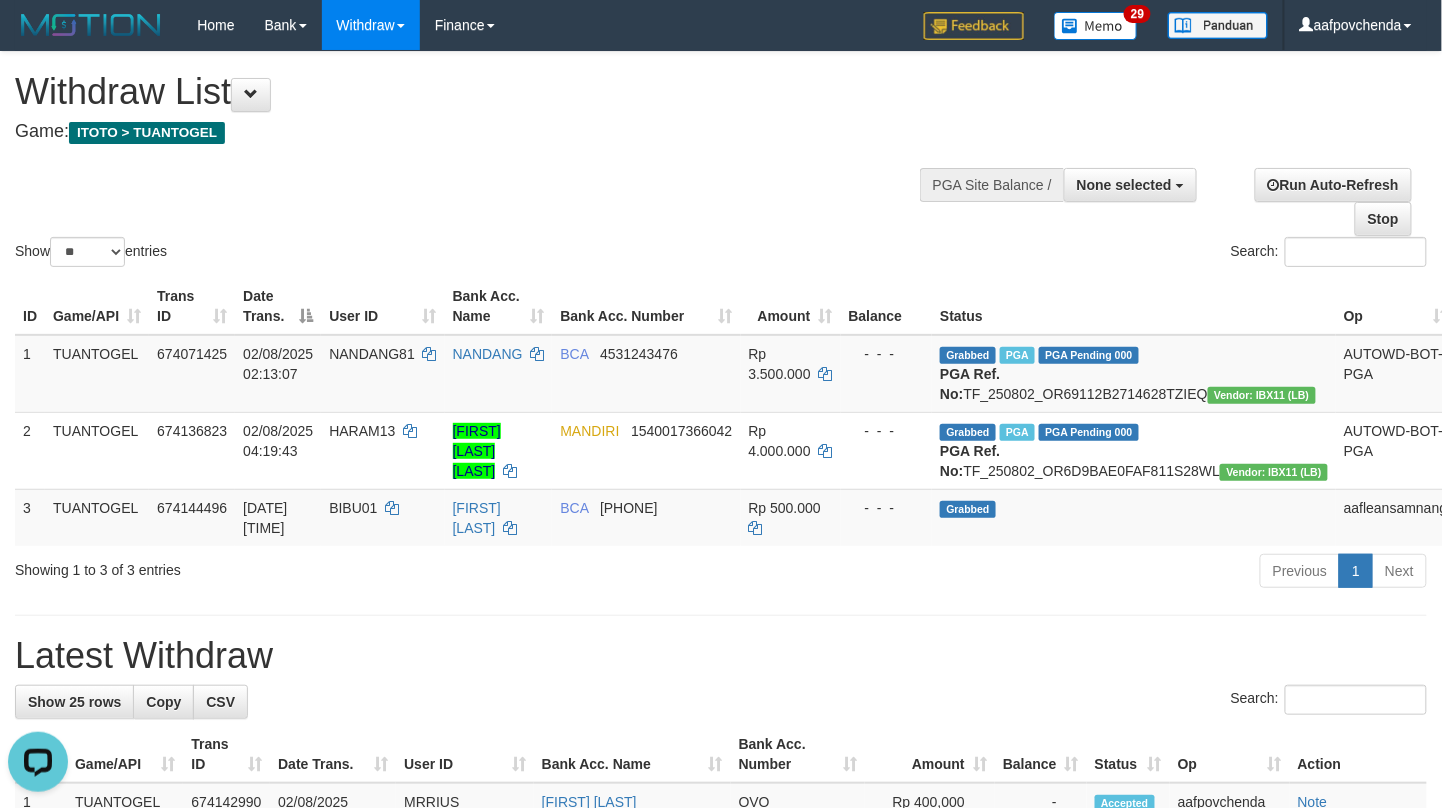 scroll, scrollTop: 0, scrollLeft: 0, axis: both 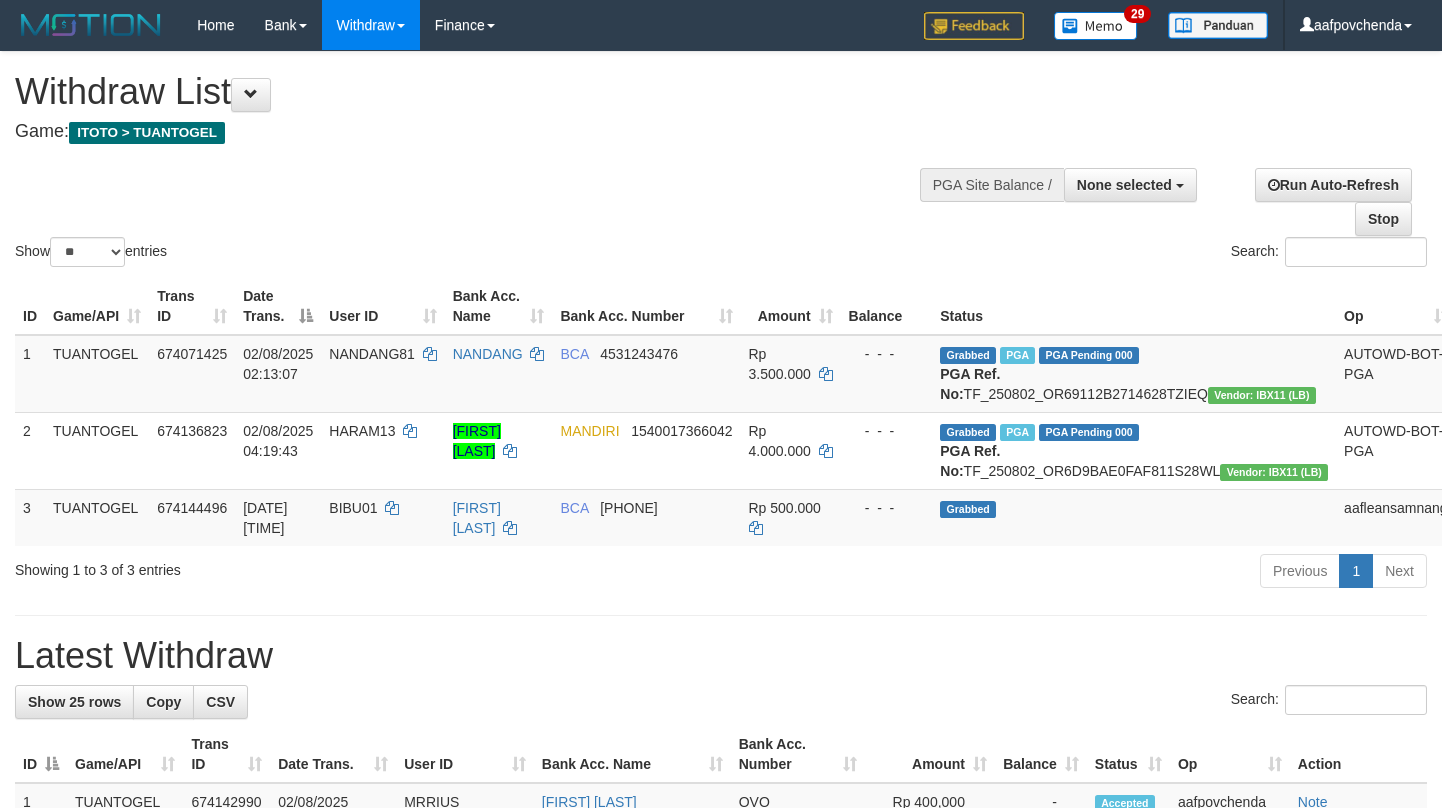 select 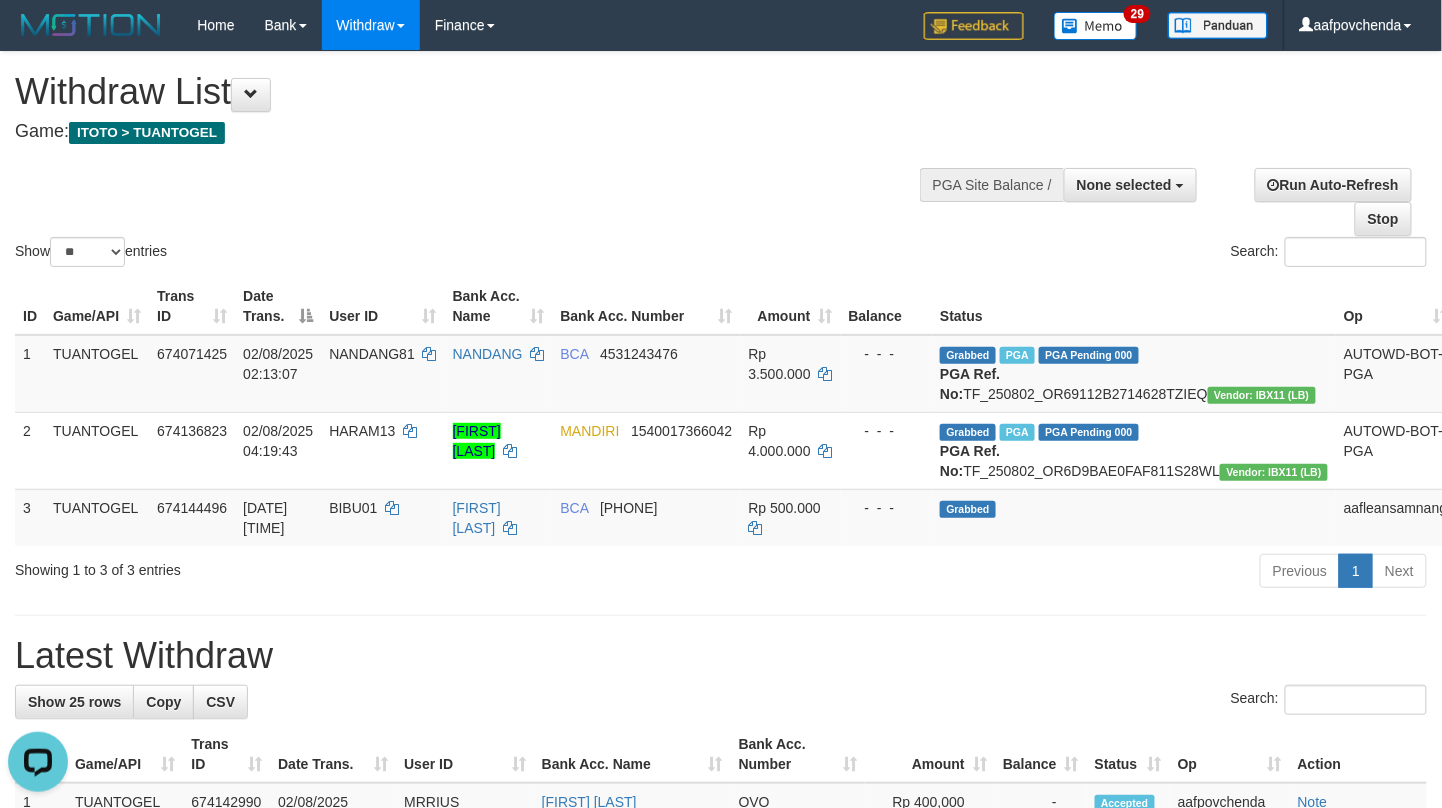 scroll, scrollTop: 0, scrollLeft: 0, axis: both 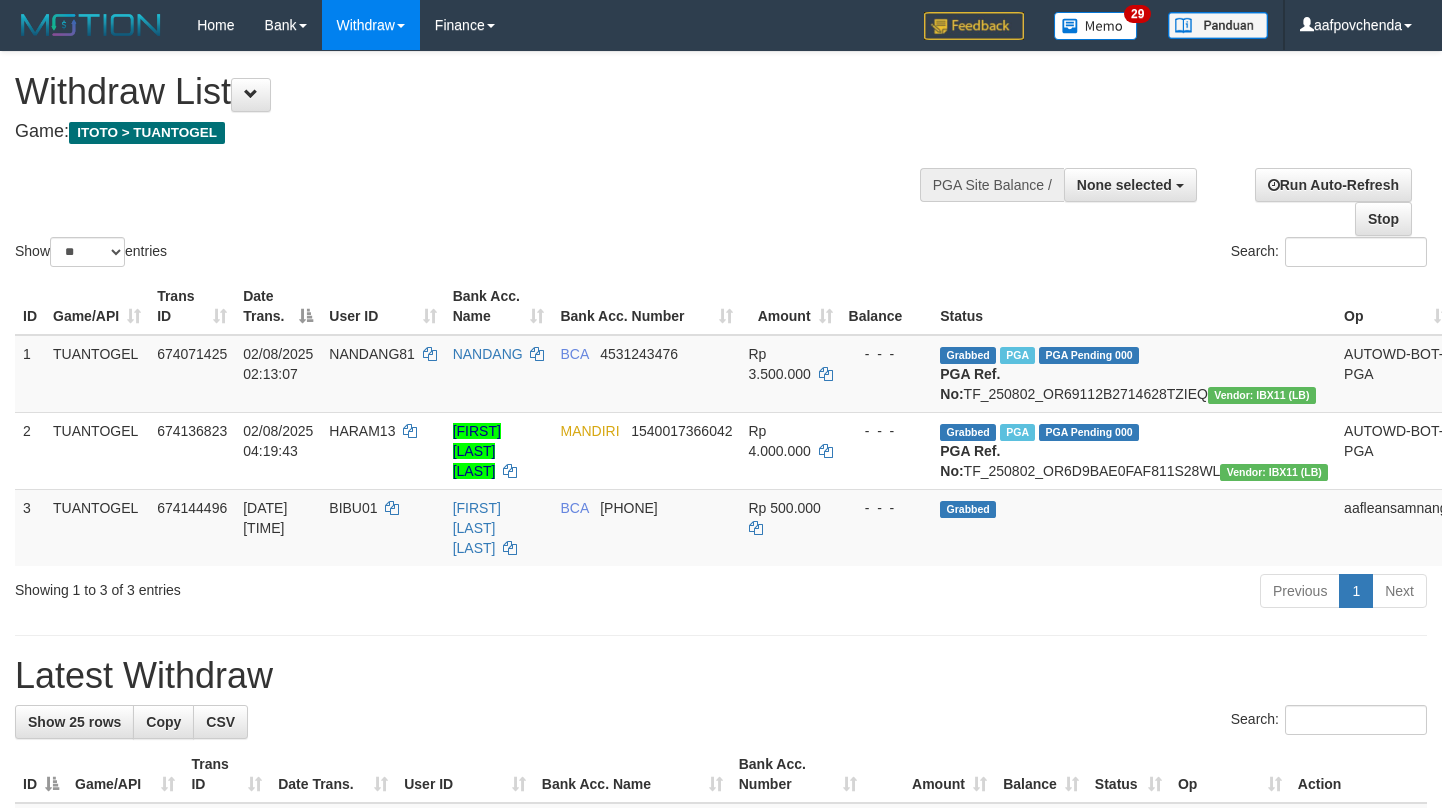 select 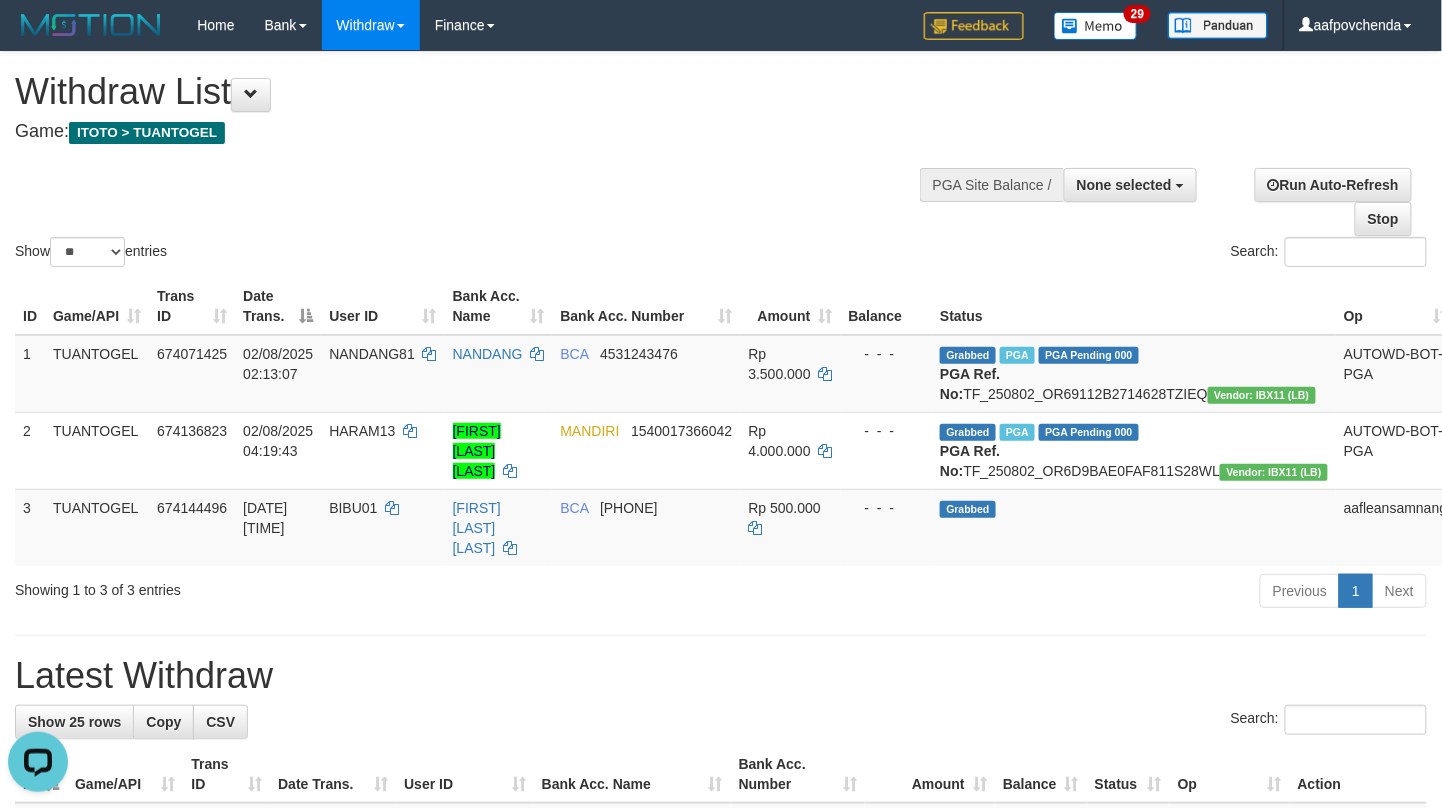 scroll, scrollTop: 0, scrollLeft: 0, axis: both 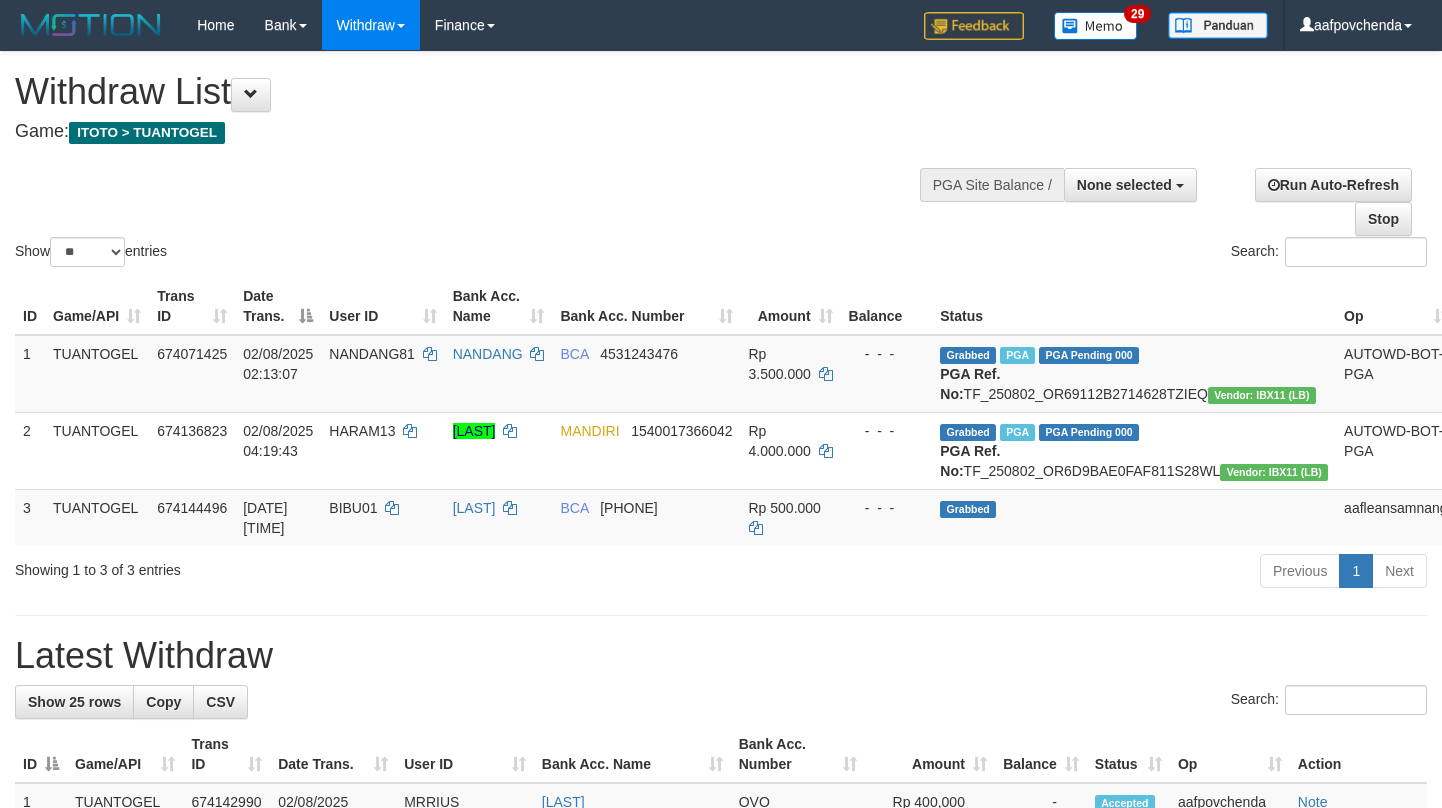 select 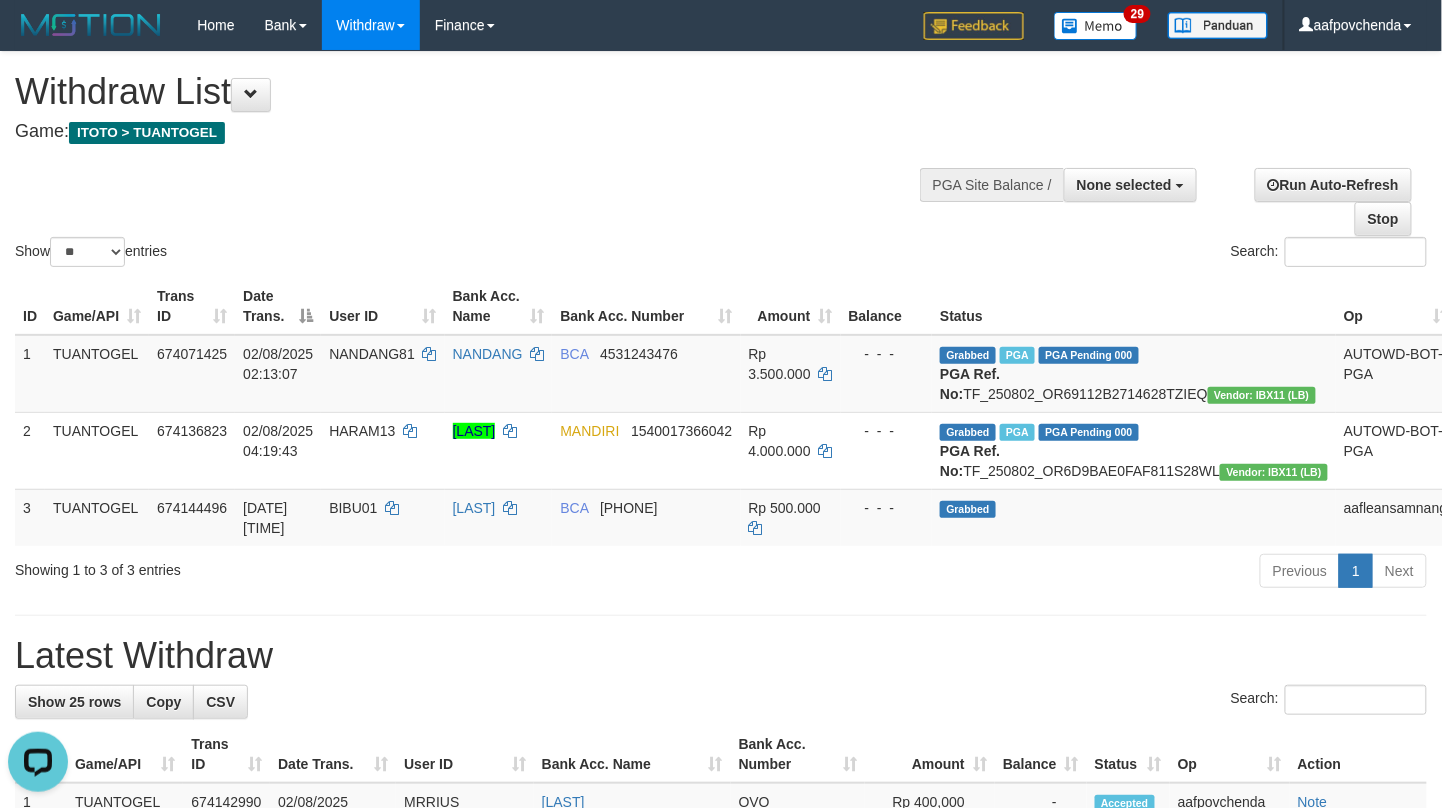 scroll, scrollTop: 0, scrollLeft: 0, axis: both 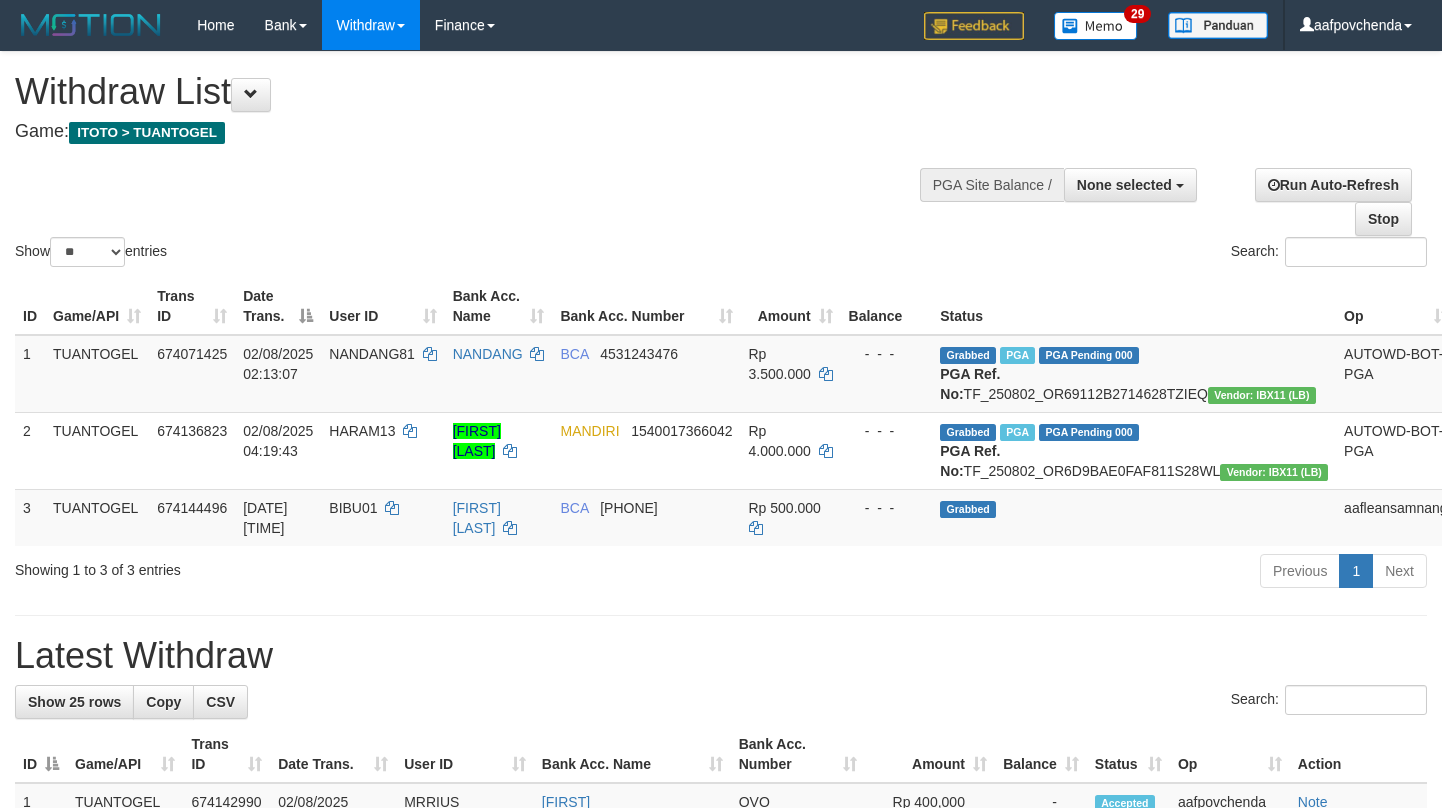 select 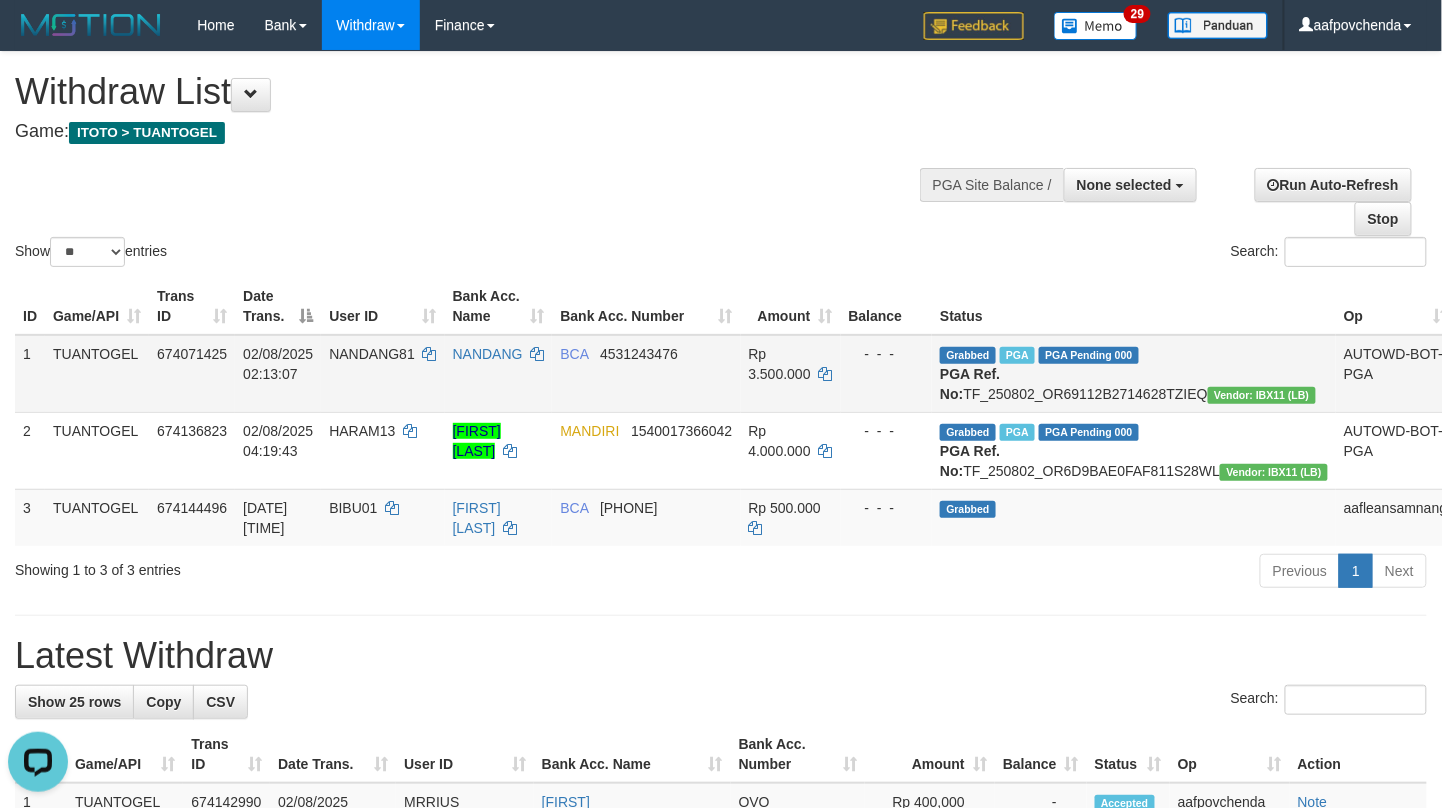 scroll, scrollTop: 0, scrollLeft: 0, axis: both 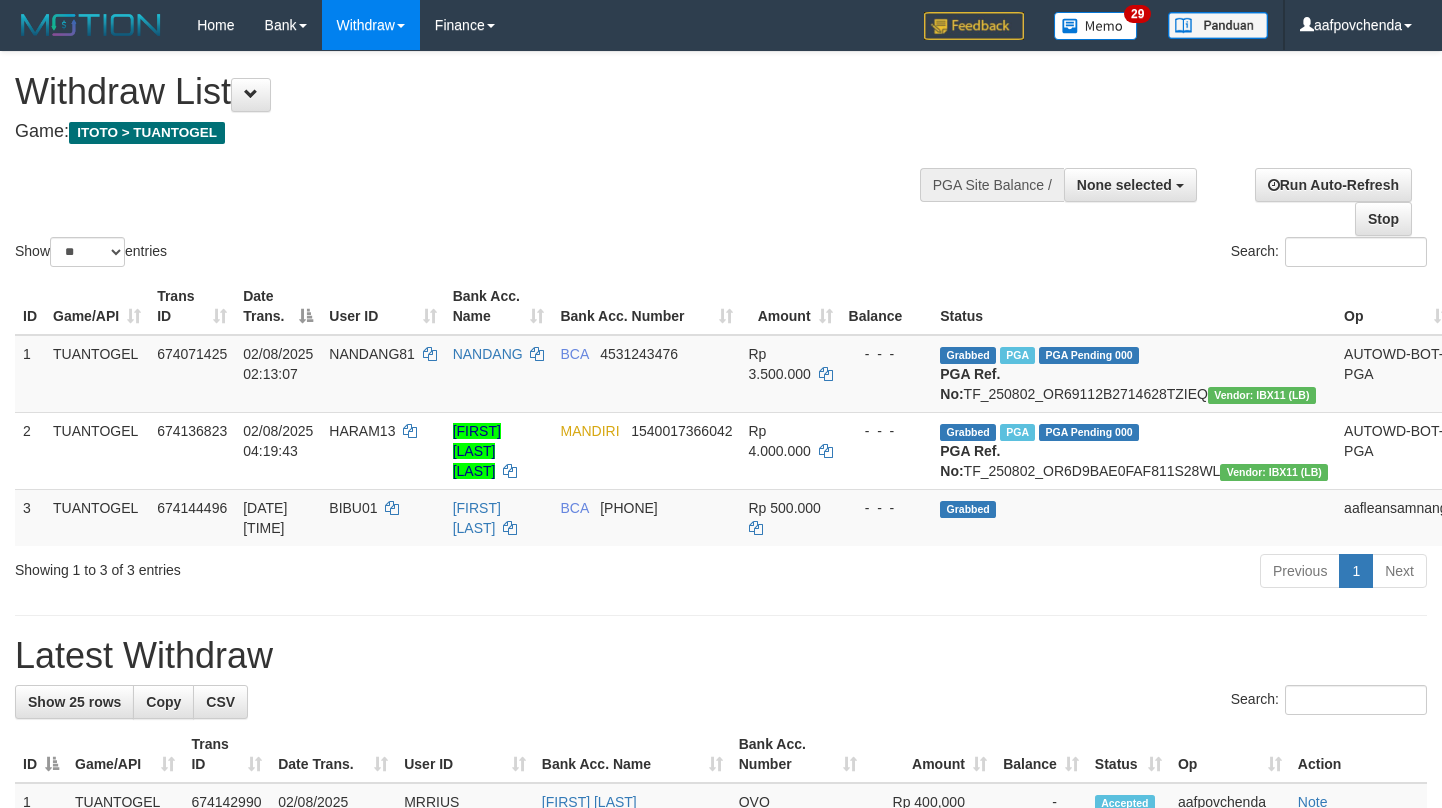 select 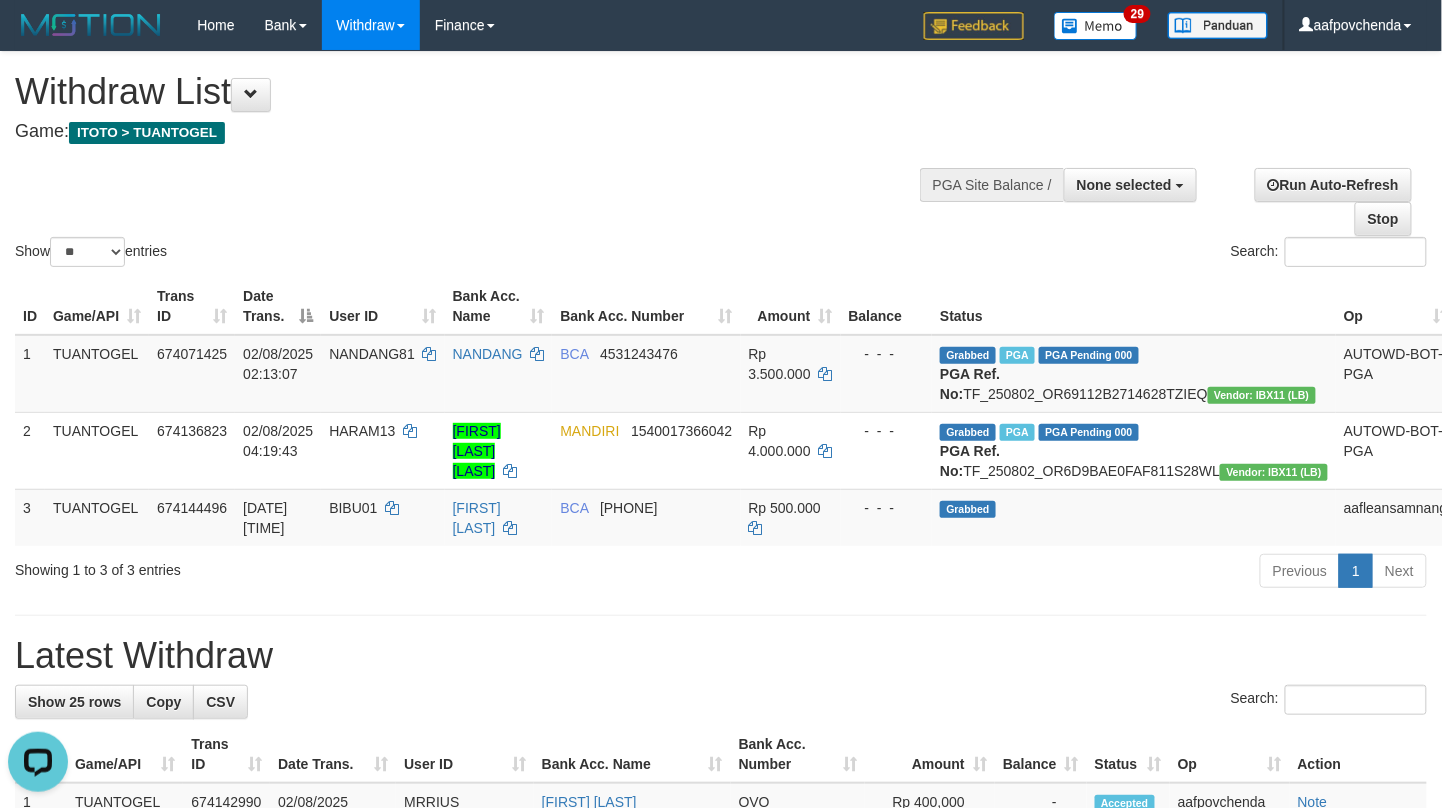 scroll, scrollTop: 0, scrollLeft: 0, axis: both 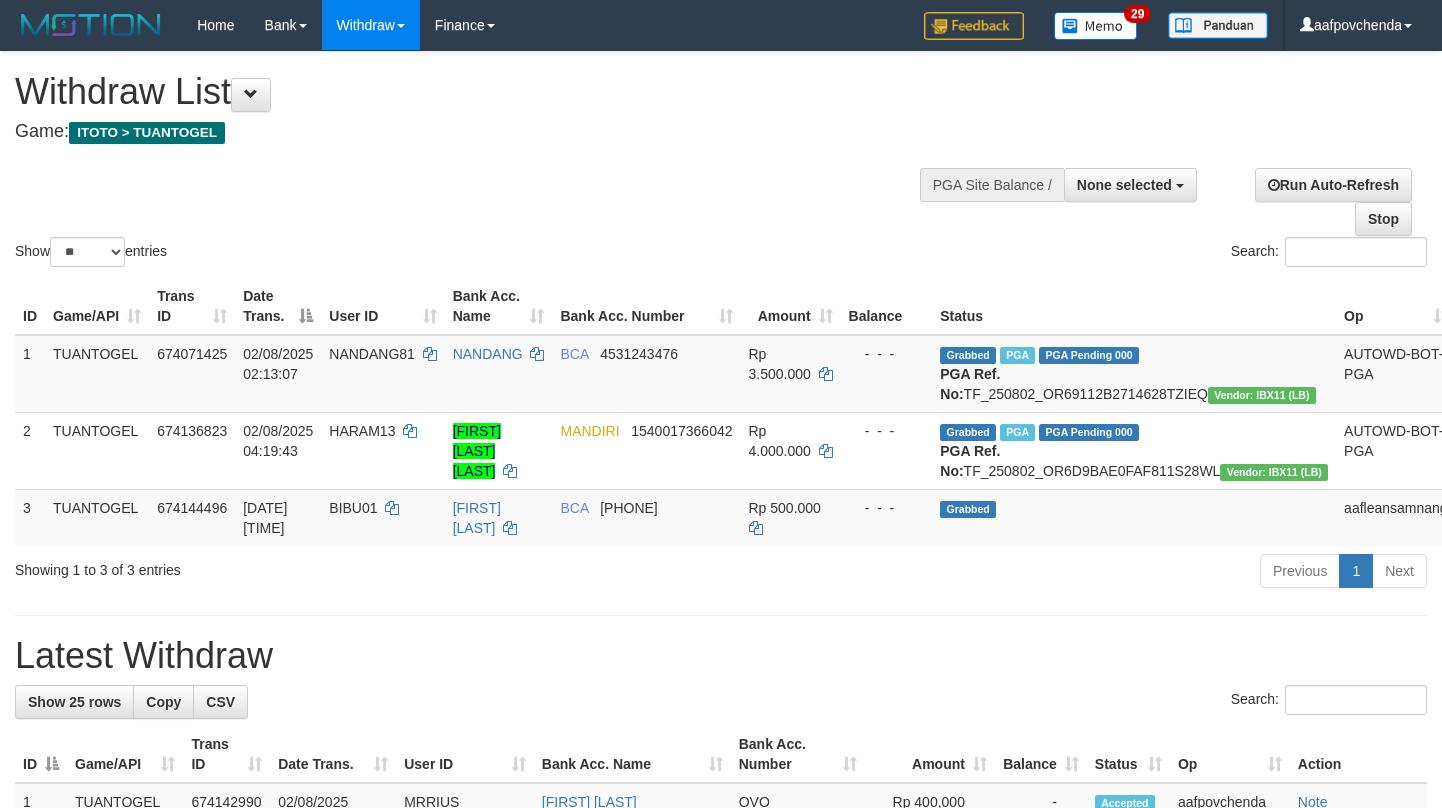 select 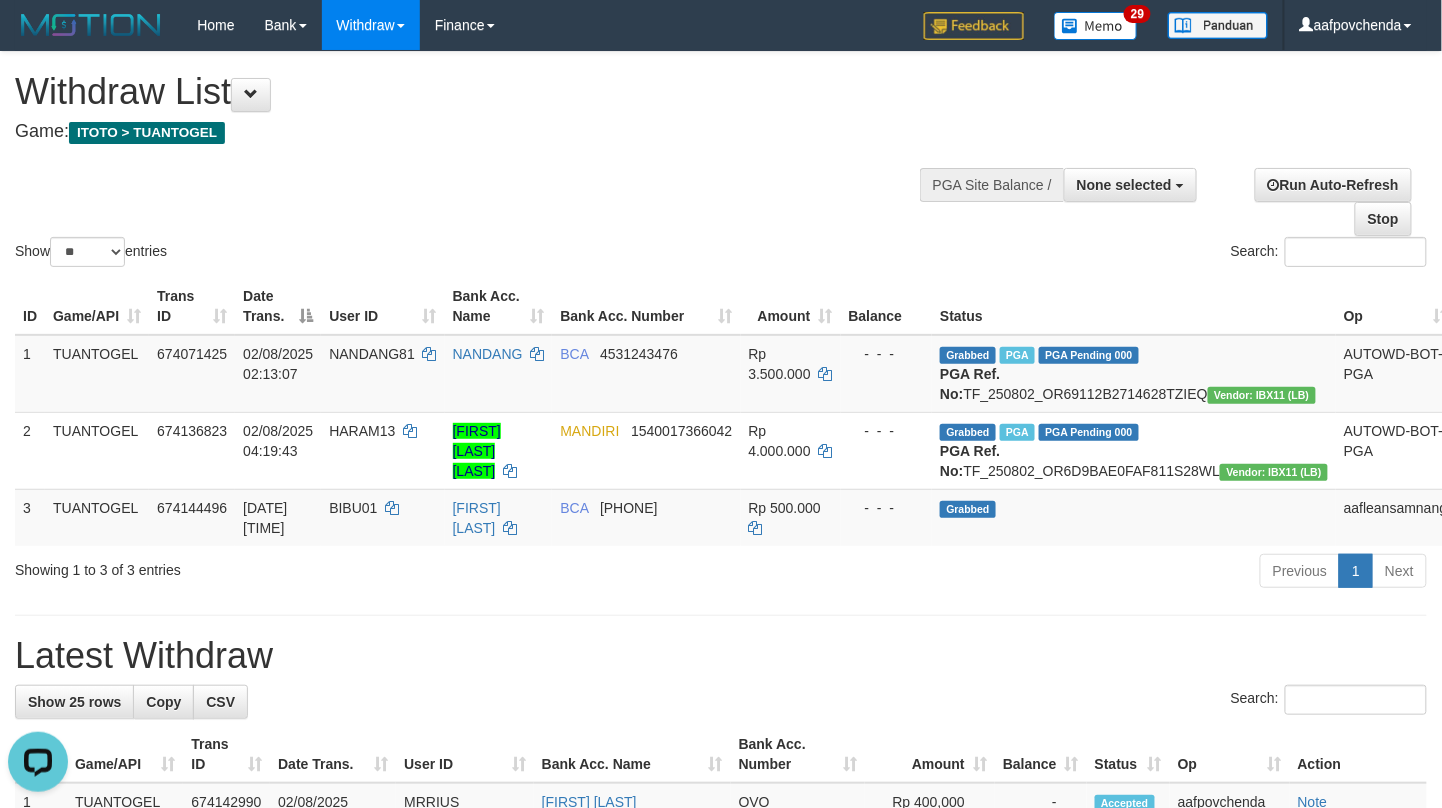 scroll, scrollTop: 0, scrollLeft: 0, axis: both 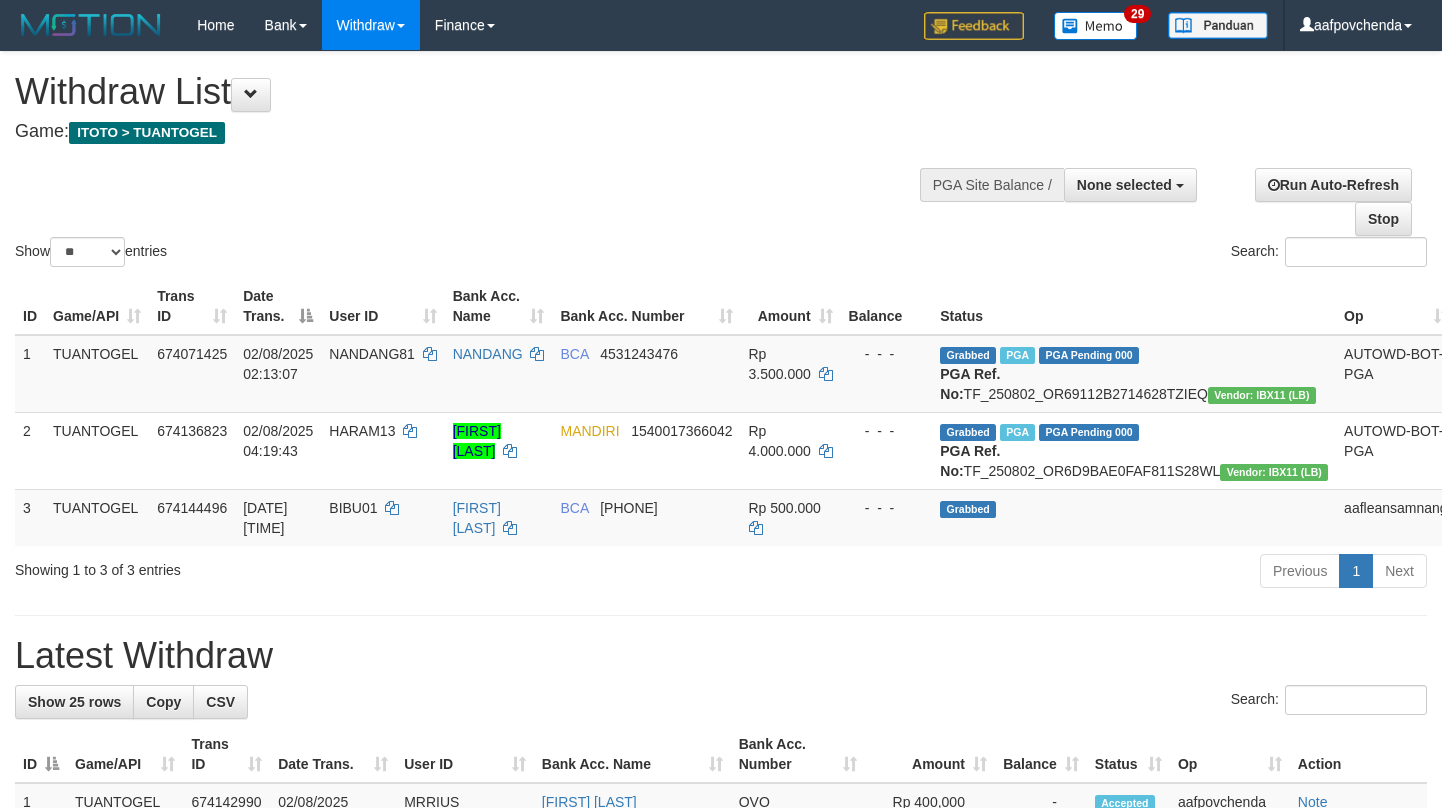 select 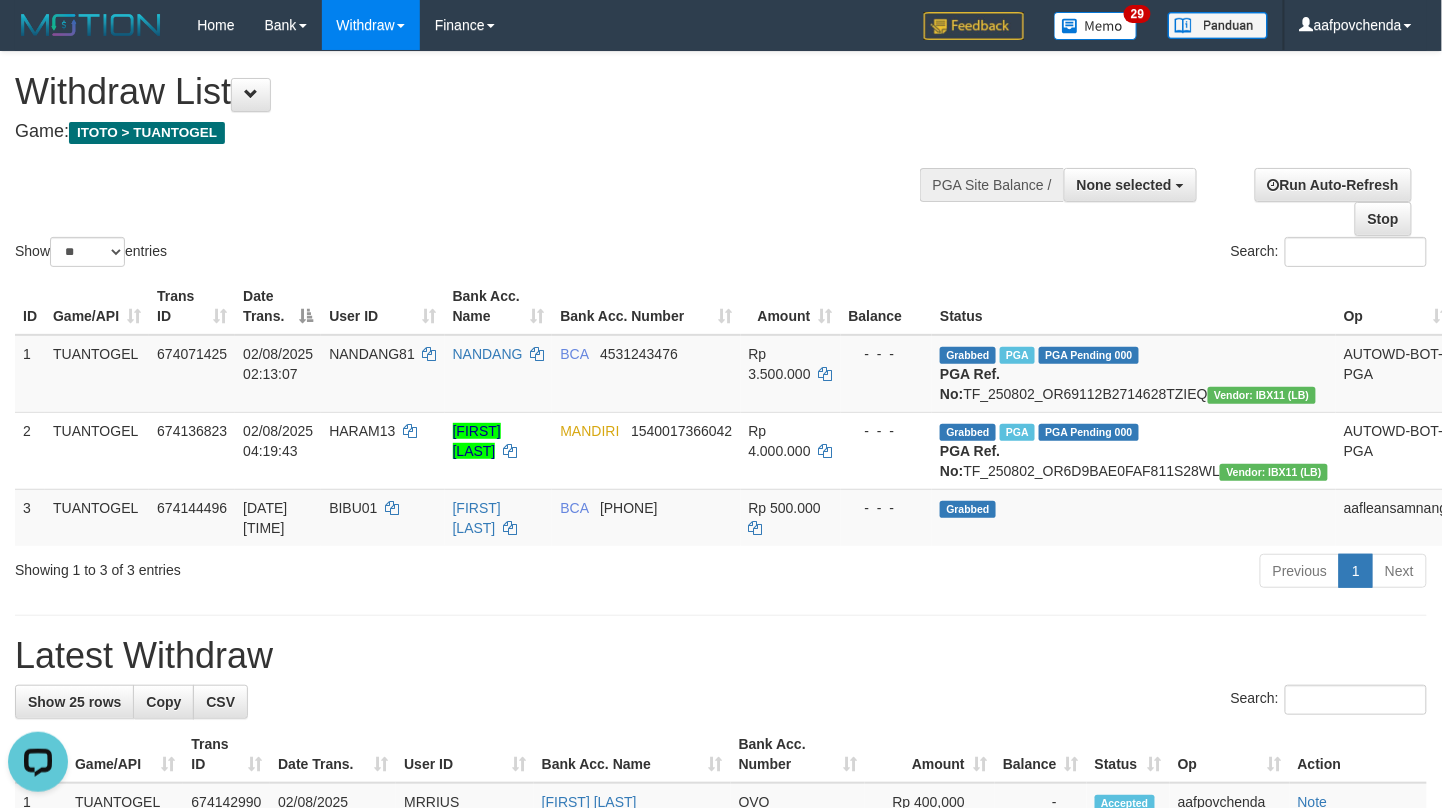 scroll, scrollTop: 0, scrollLeft: 0, axis: both 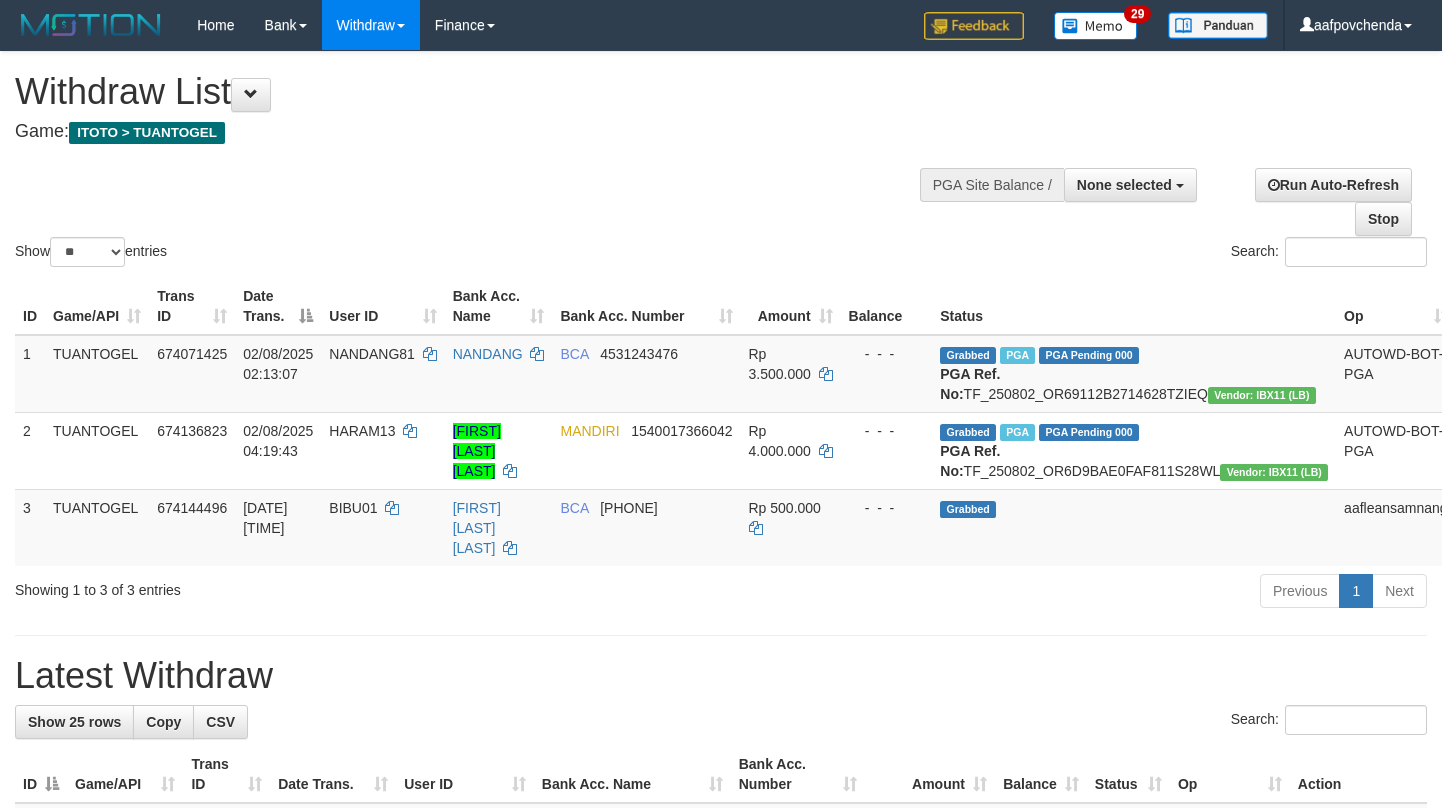 select 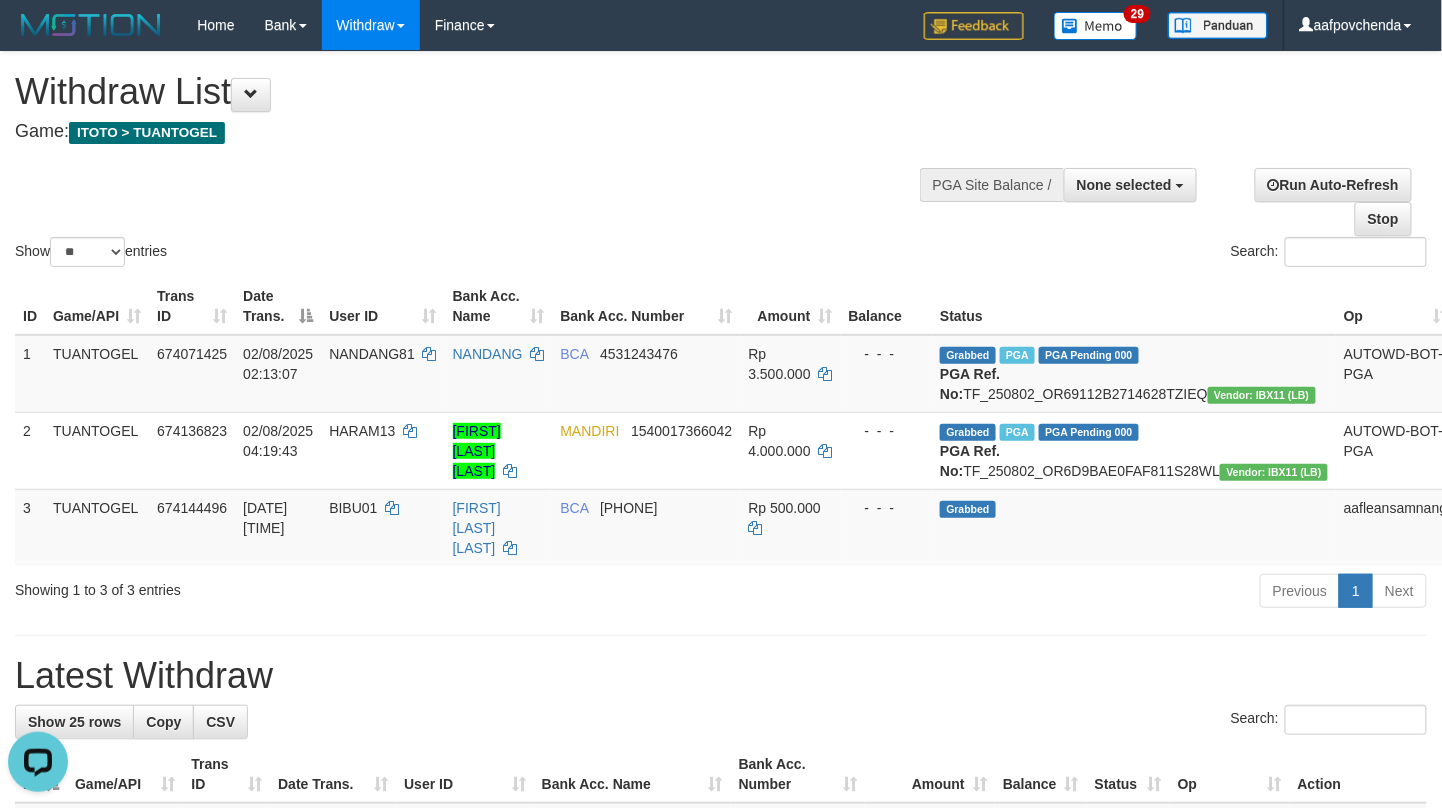 scroll, scrollTop: 0, scrollLeft: 0, axis: both 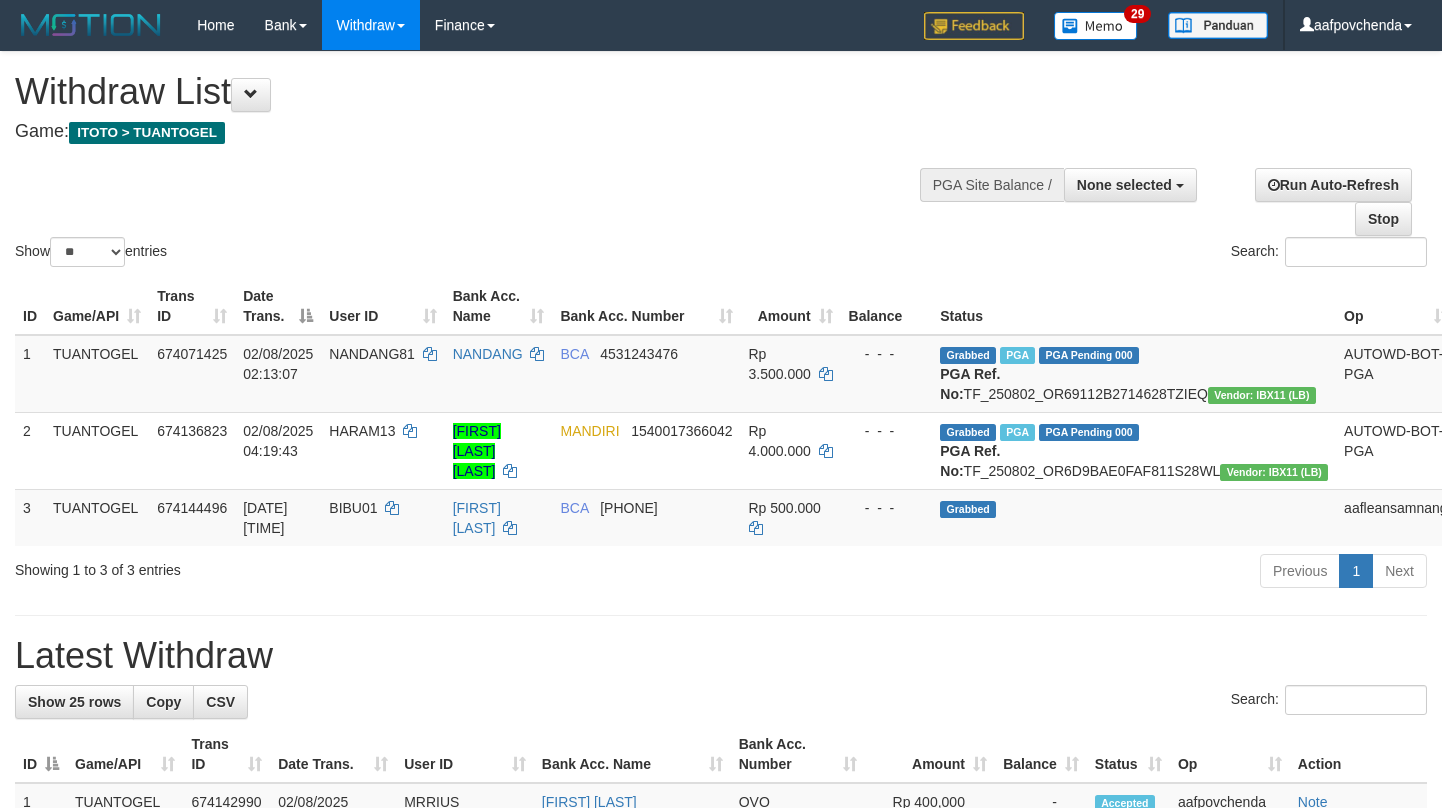 select 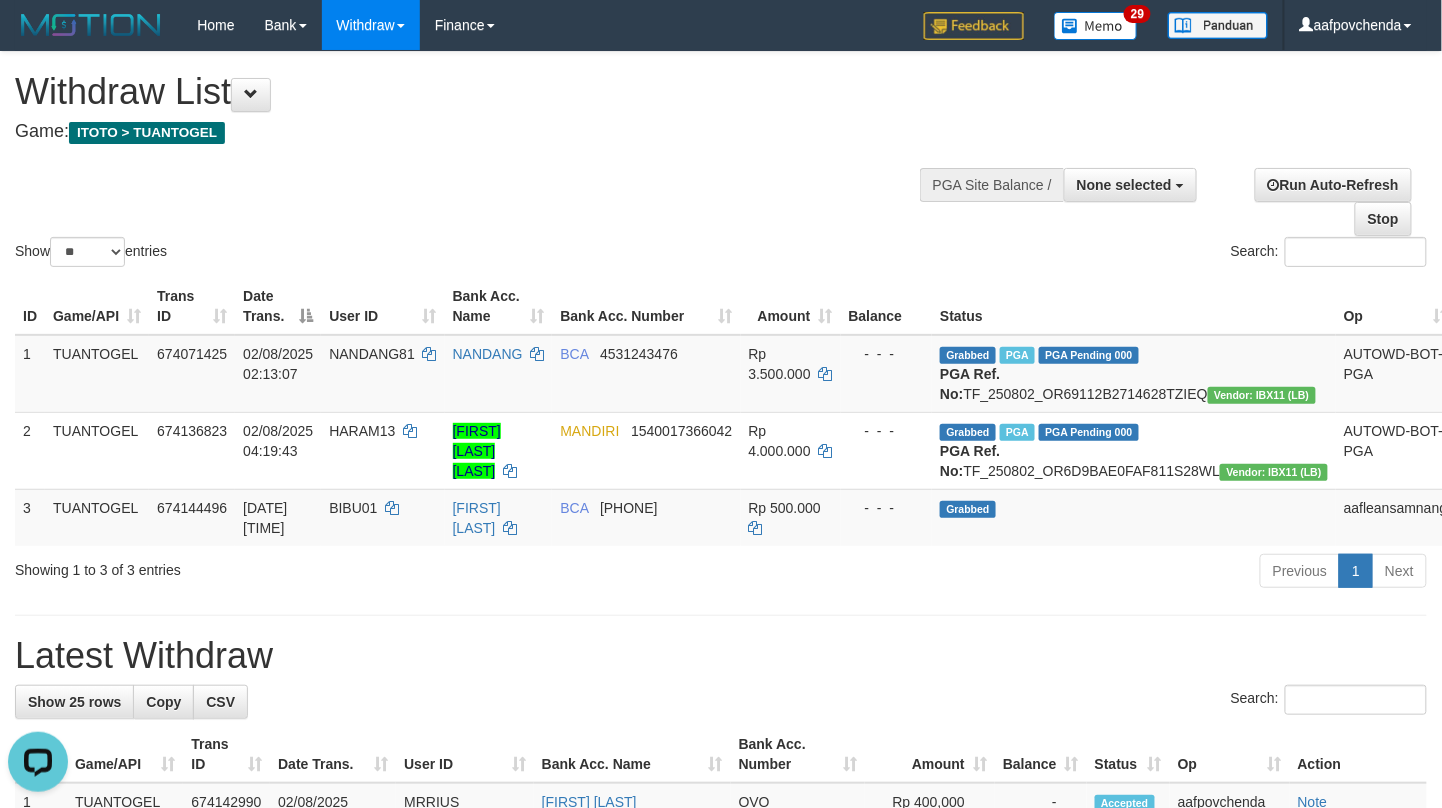scroll, scrollTop: 0, scrollLeft: 0, axis: both 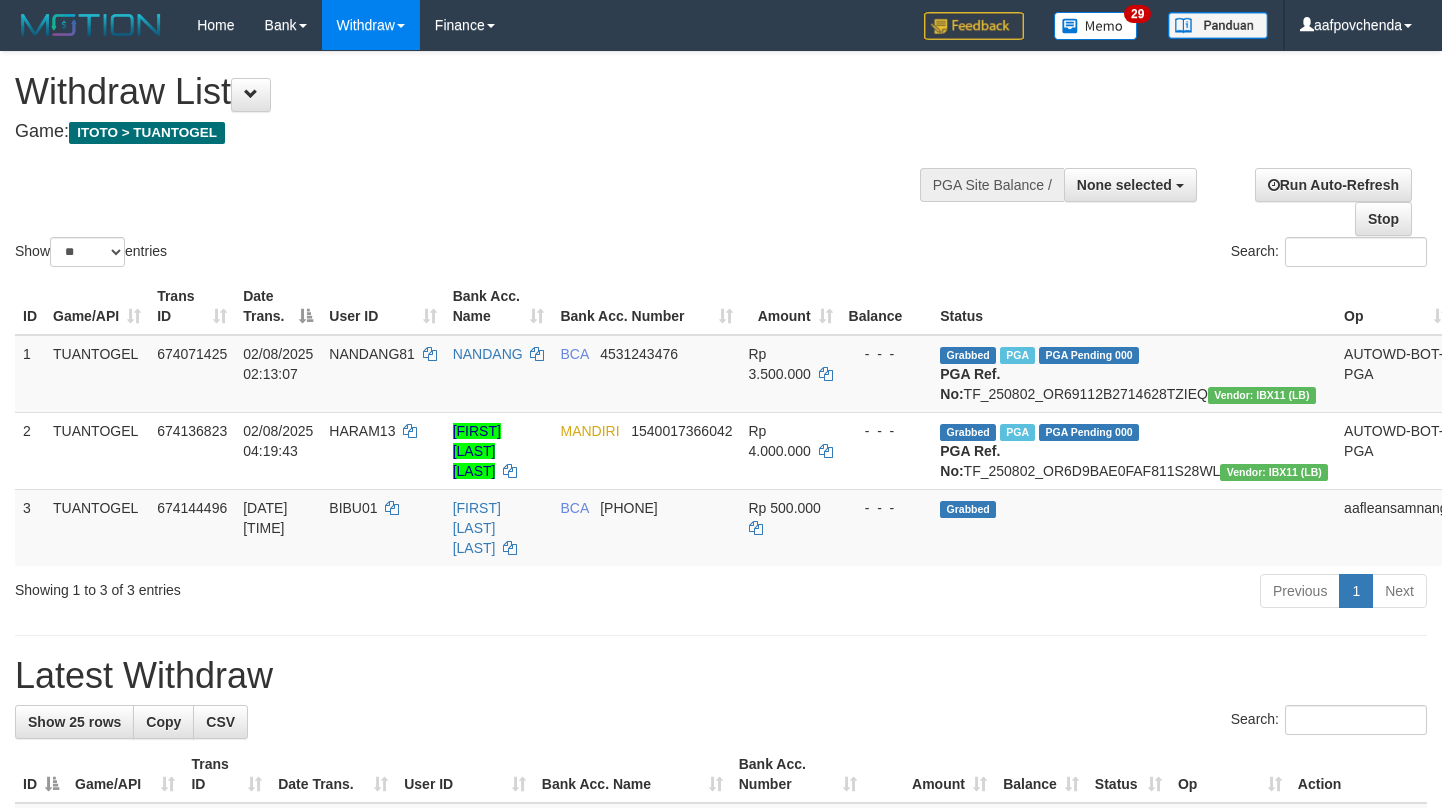 select 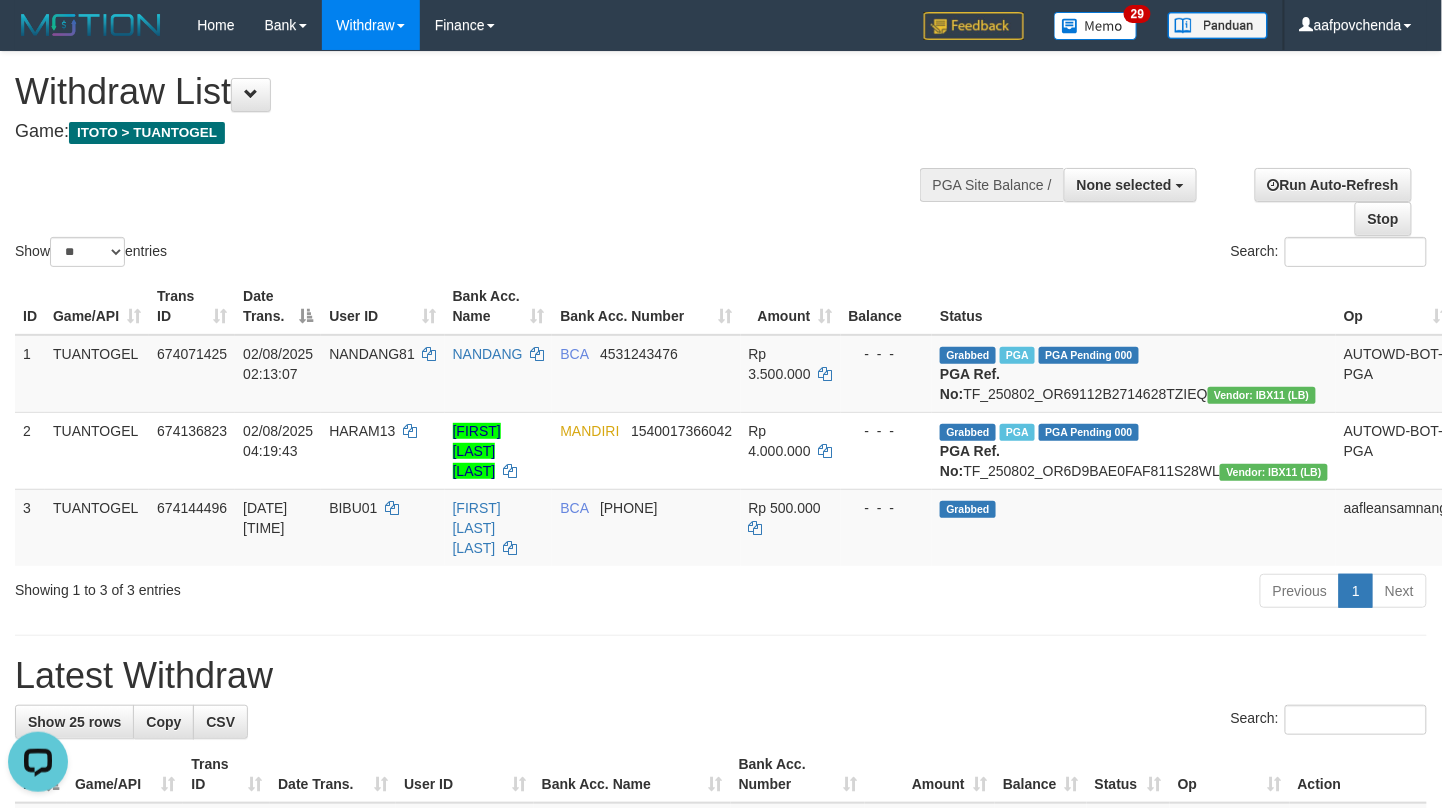 scroll, scrollTop: 0, scrollLeft: 0, axis: both 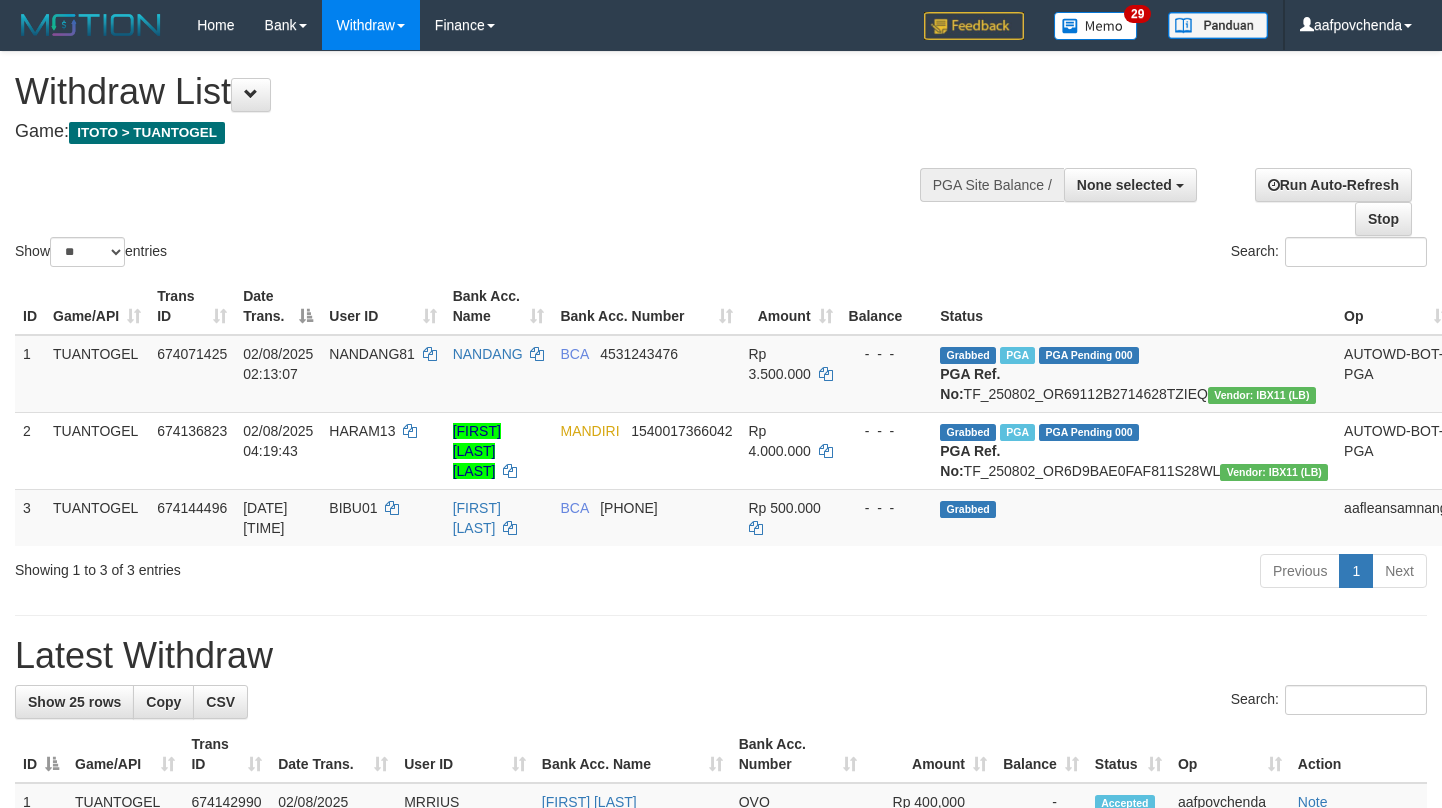 select 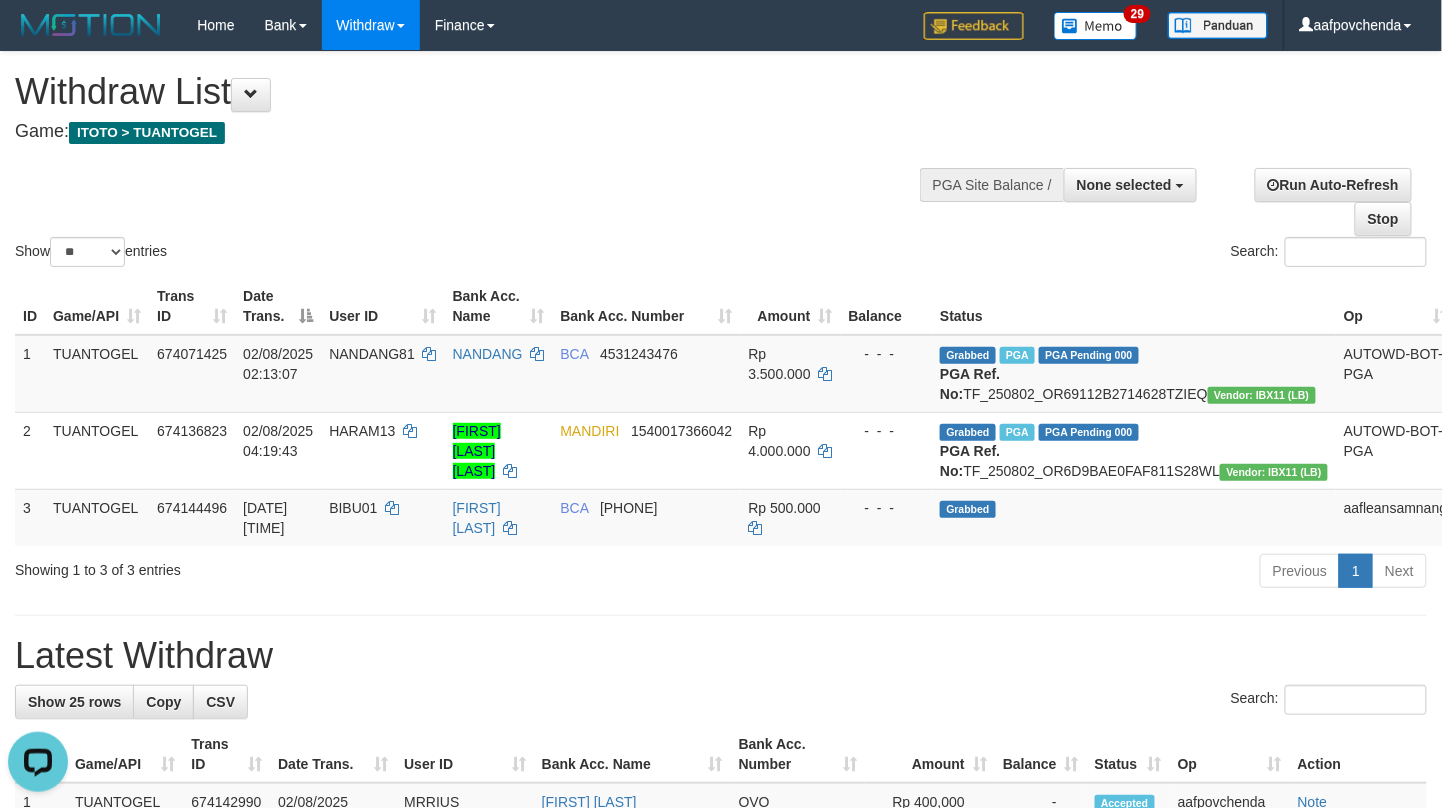 scroll, scrollTop: 0, scrollLeft: 0, axis: both 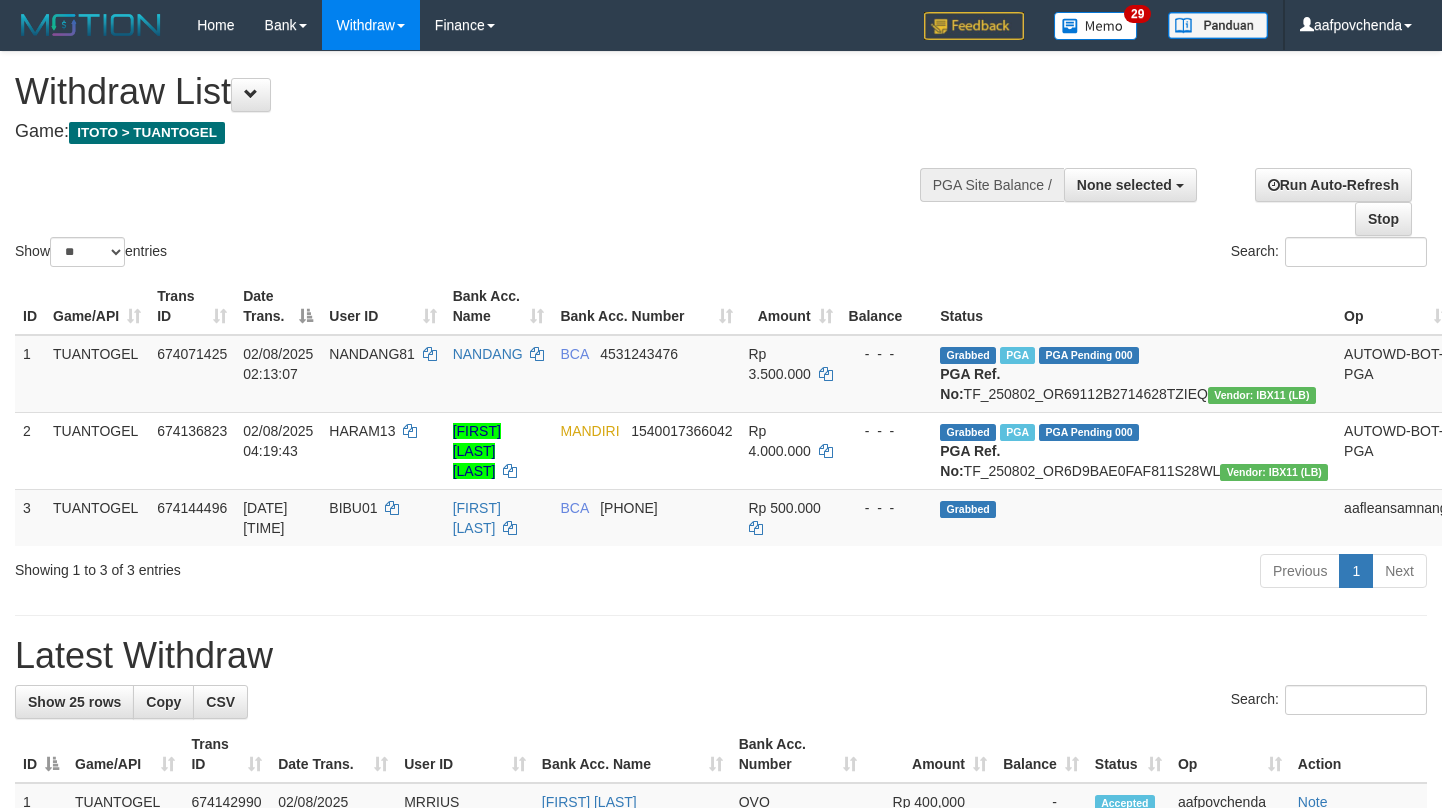 select 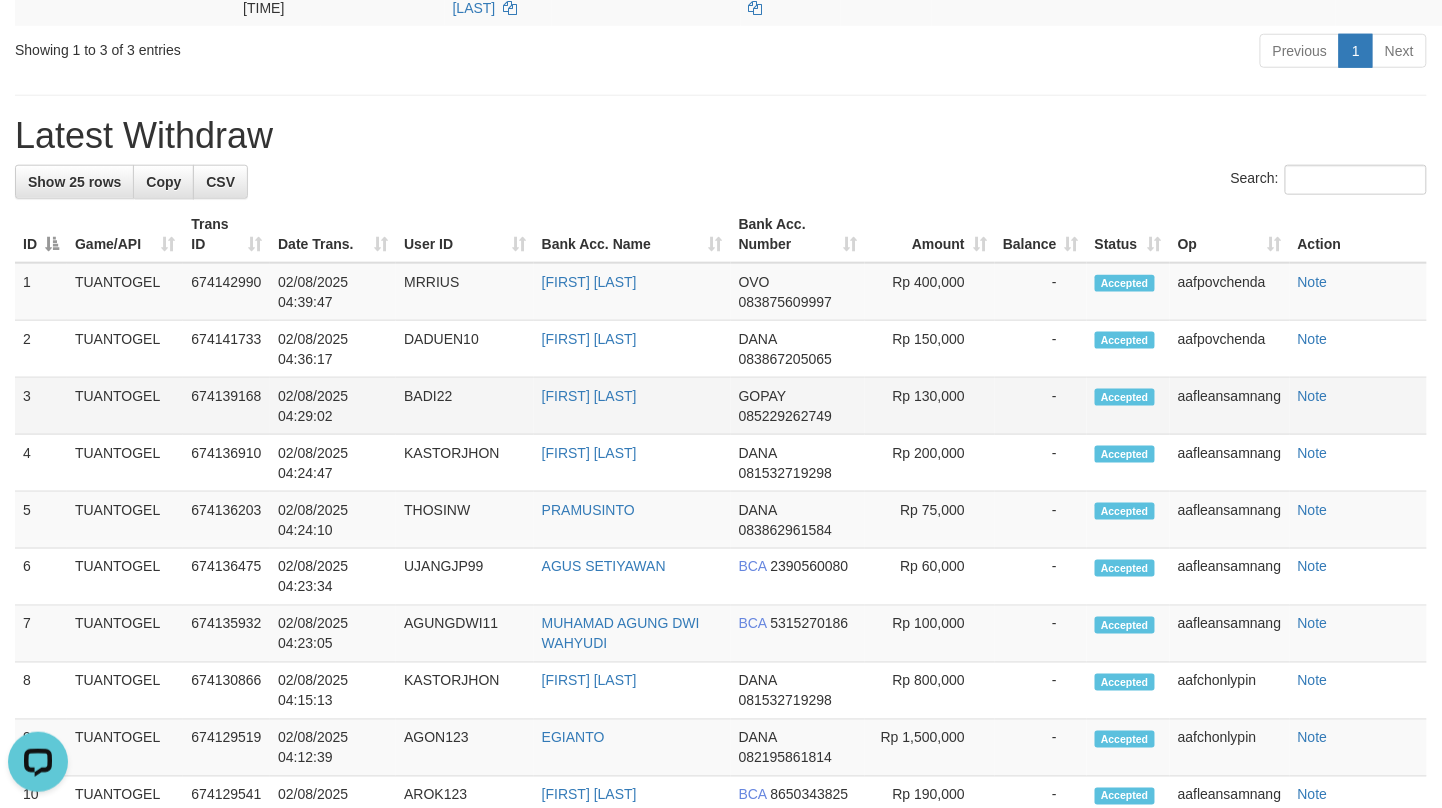 scroll, scrollTop: 0, scrollLeft: 0, axis: both 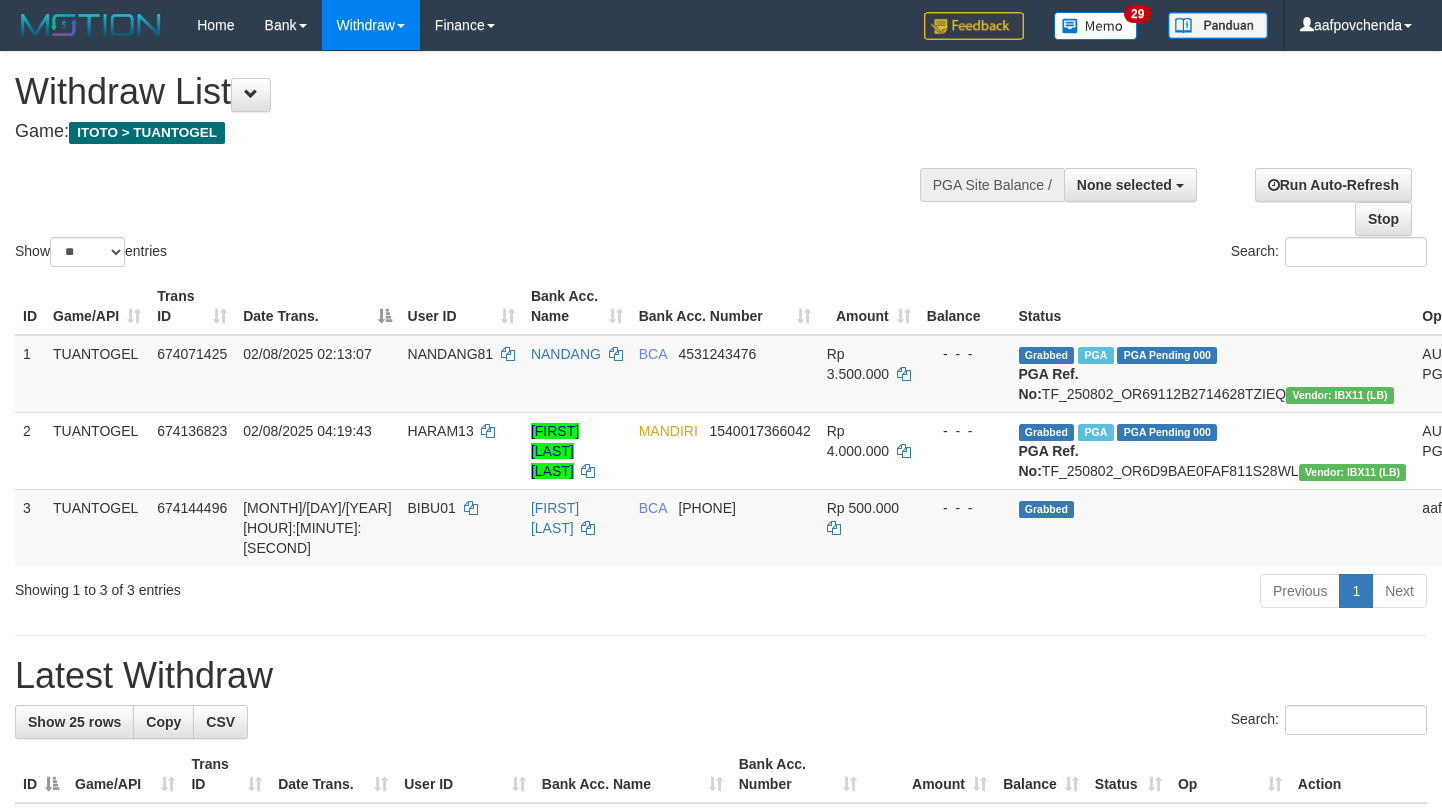 select 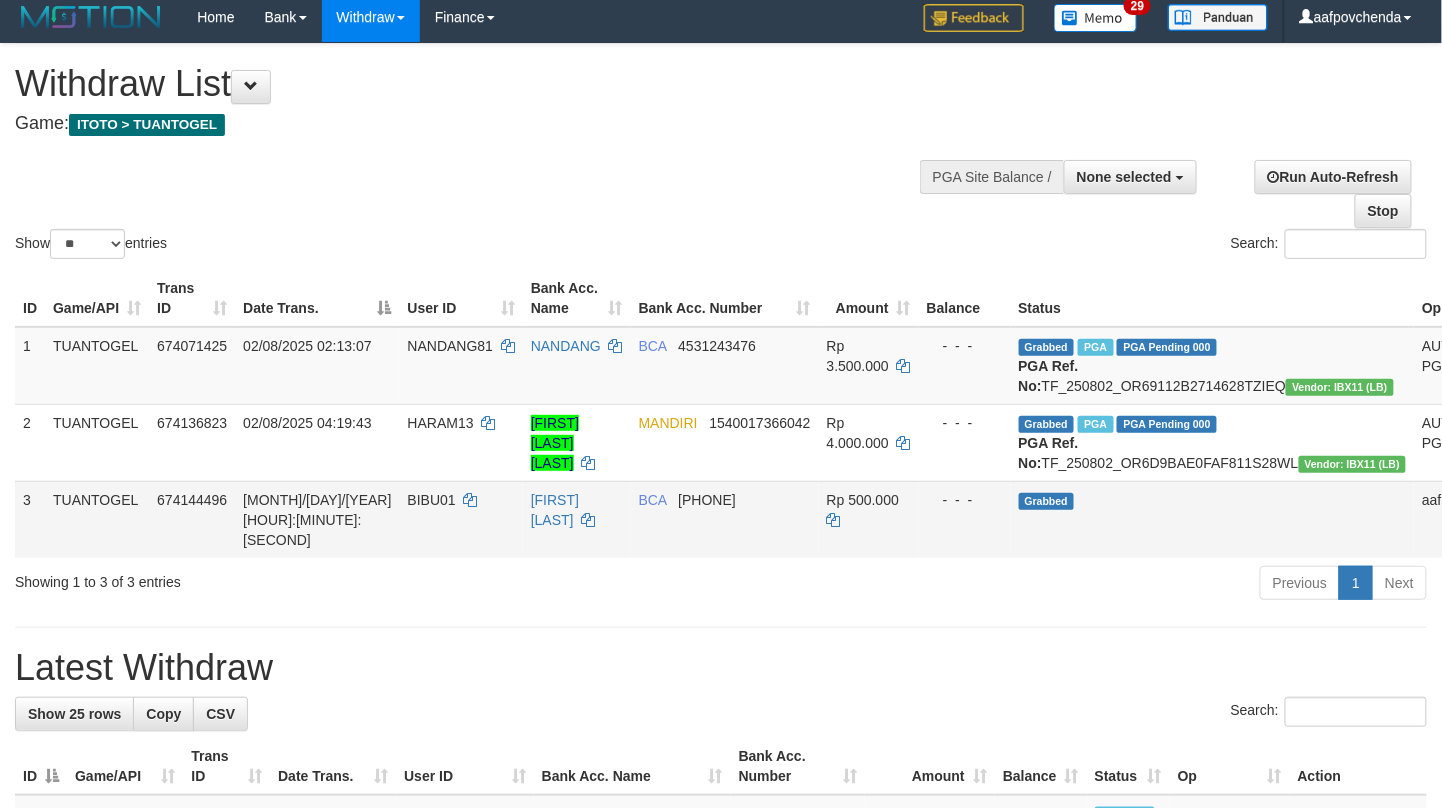 scroll, scrollTop: 0, scrollLeft: 0, axis: both 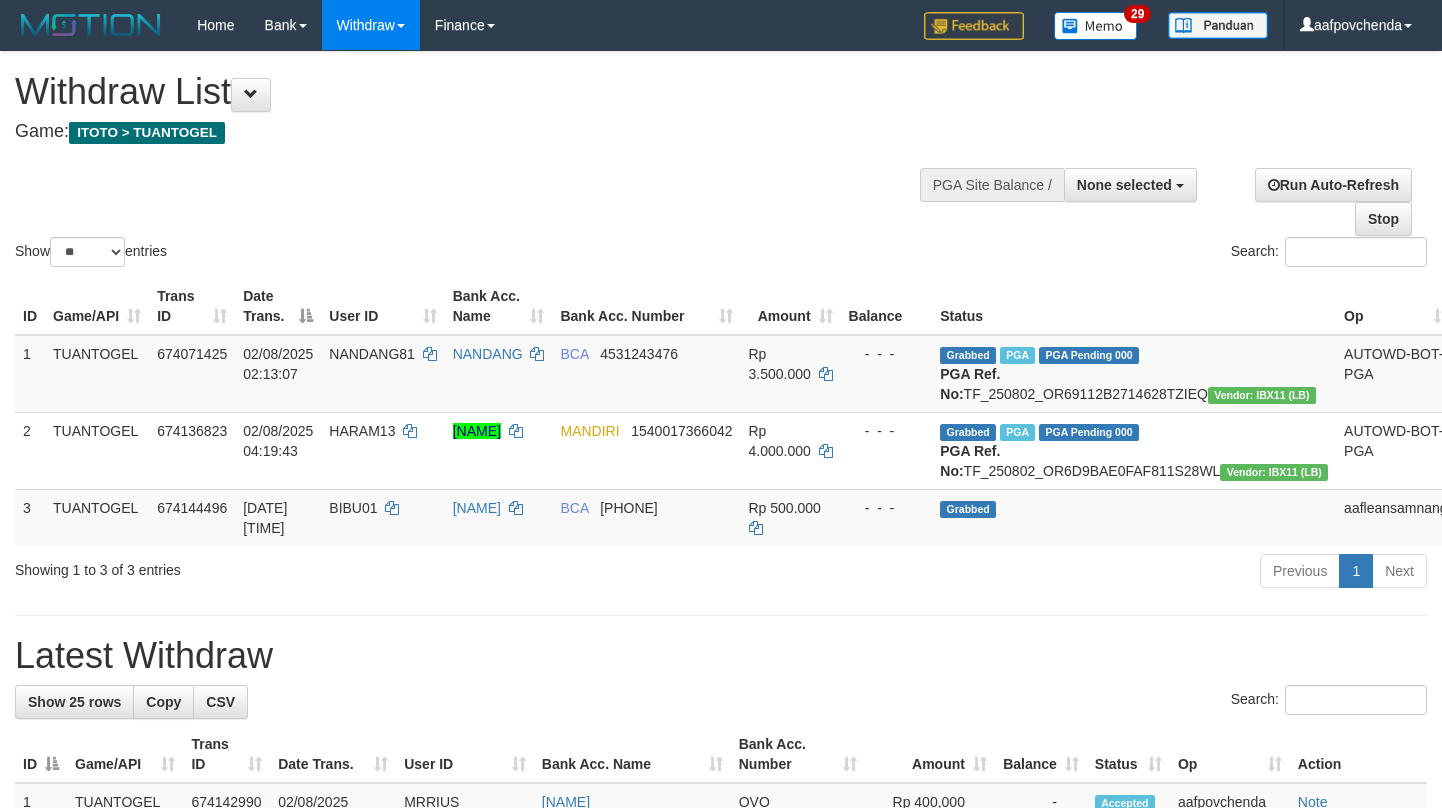 select 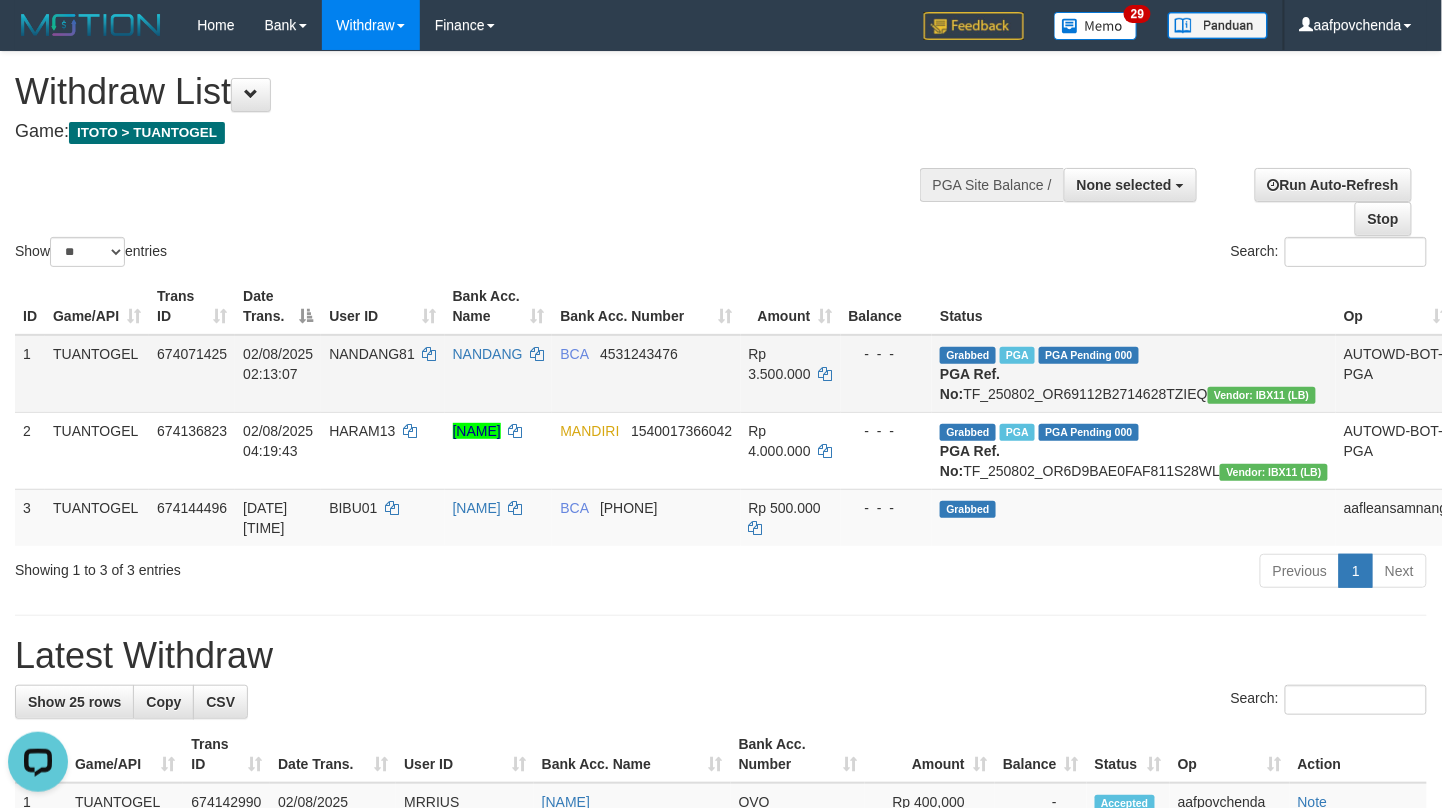 scroll, scrollTop: 0, scrollLeft: 0, axis: both 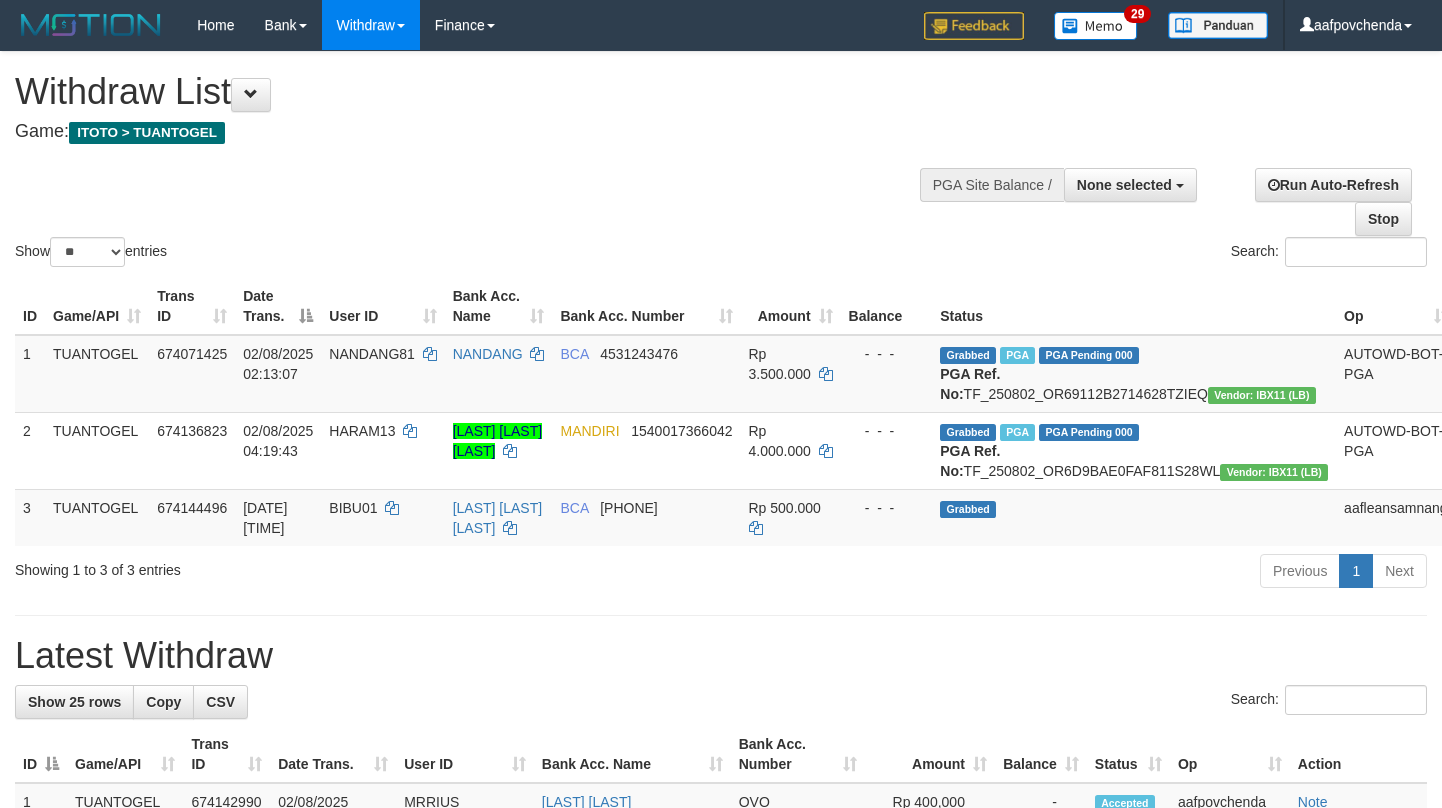 select 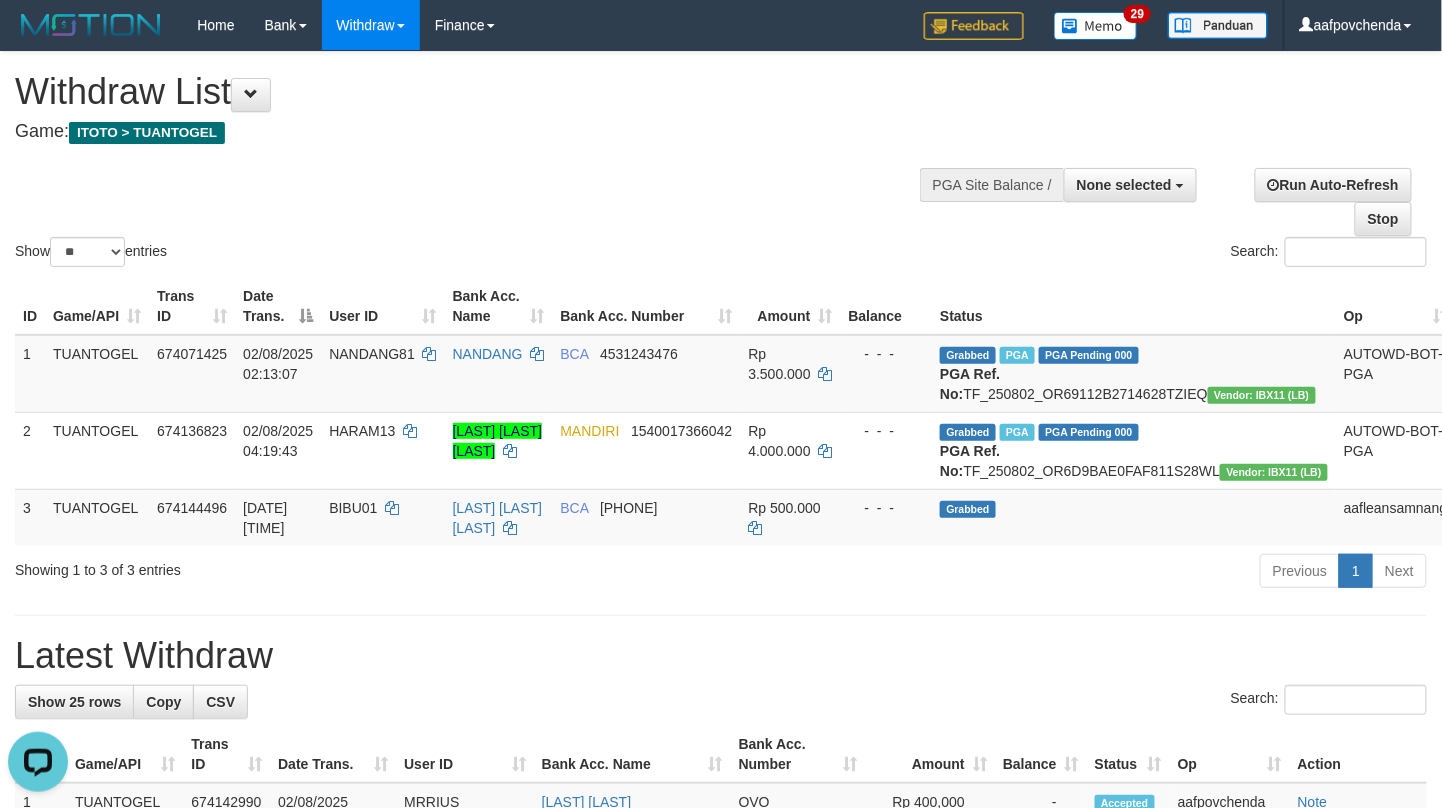 scroll, scrollTop: 0, scrollLeft: 0, axis: both 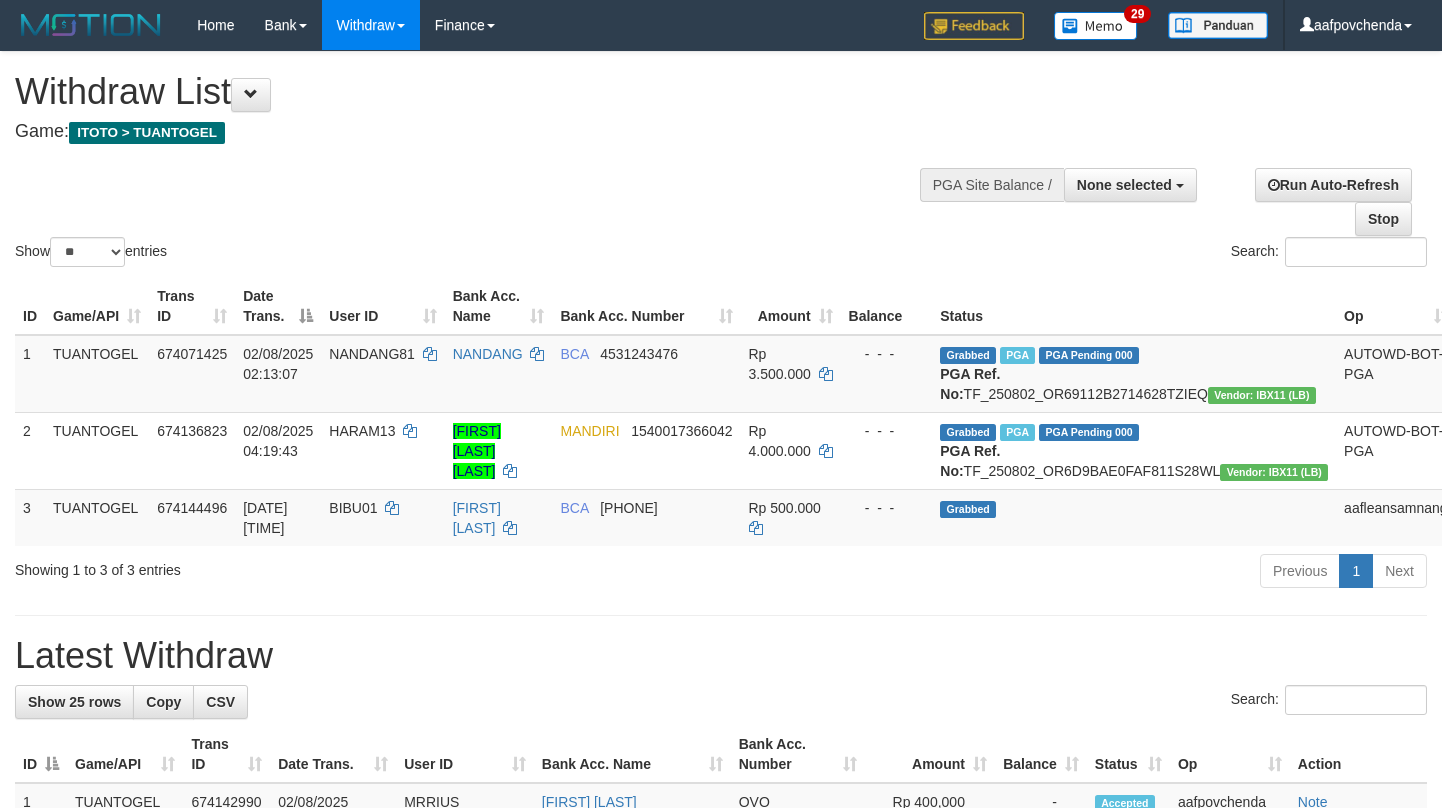 select 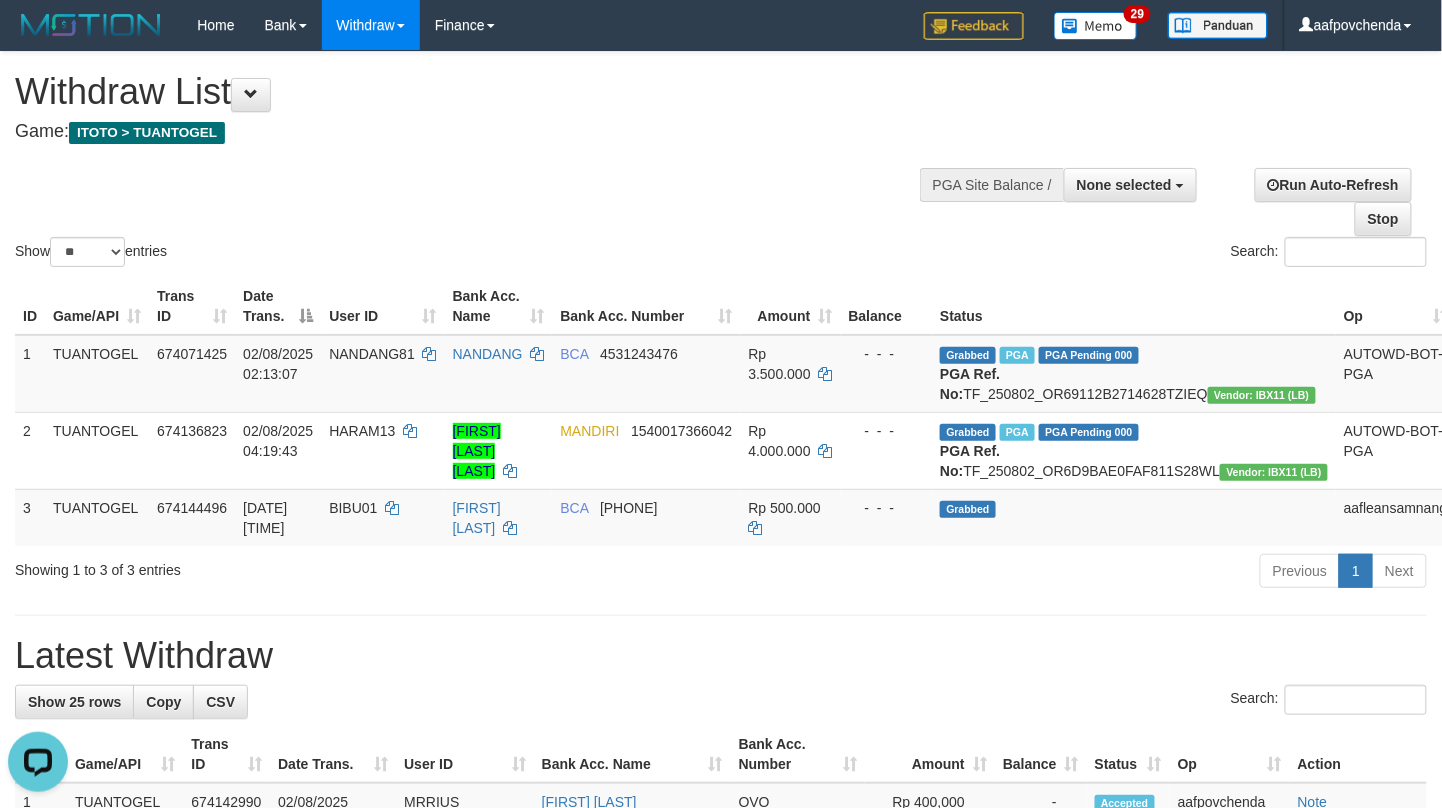scroll, scrollTop: 0, scrollLeft: 0, axis: both 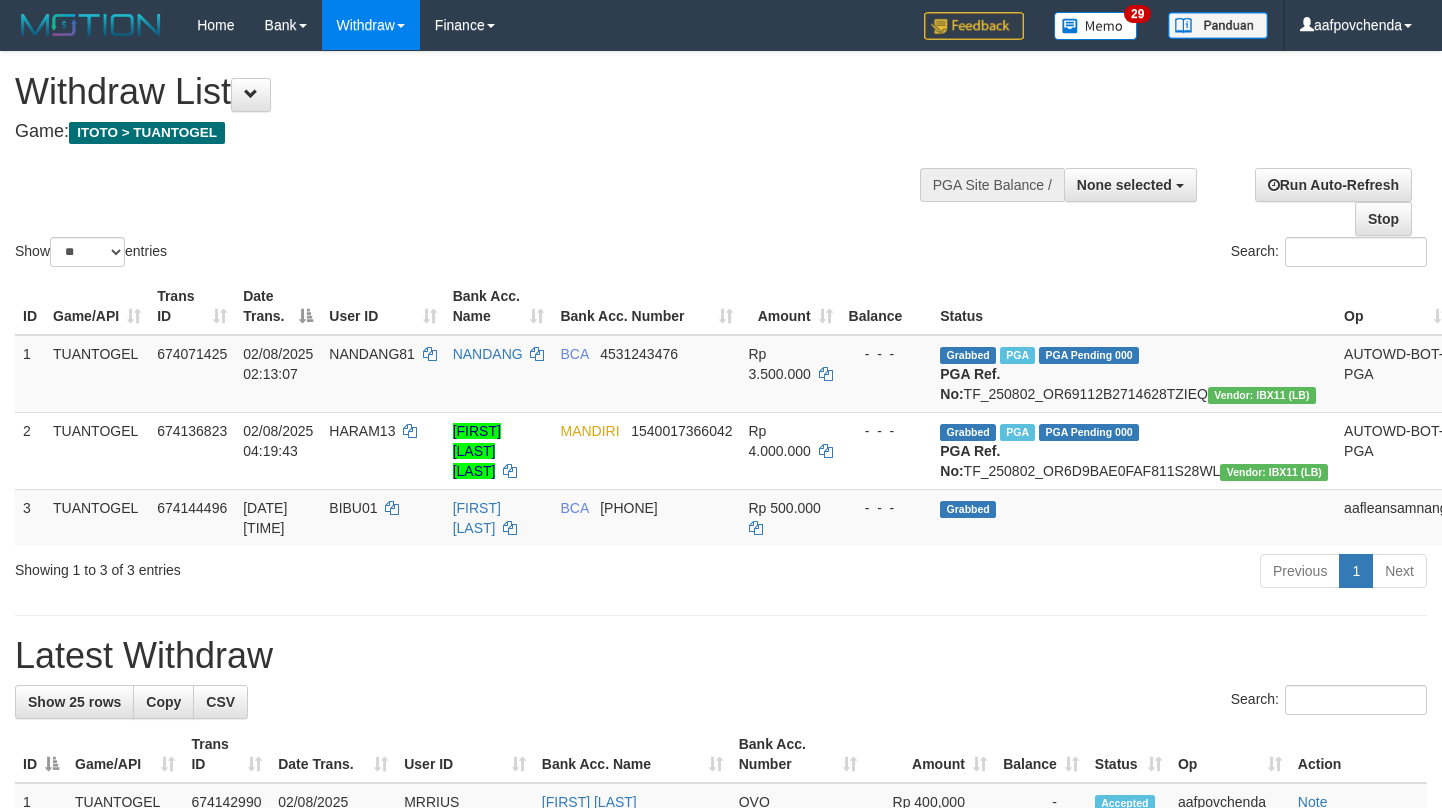 select 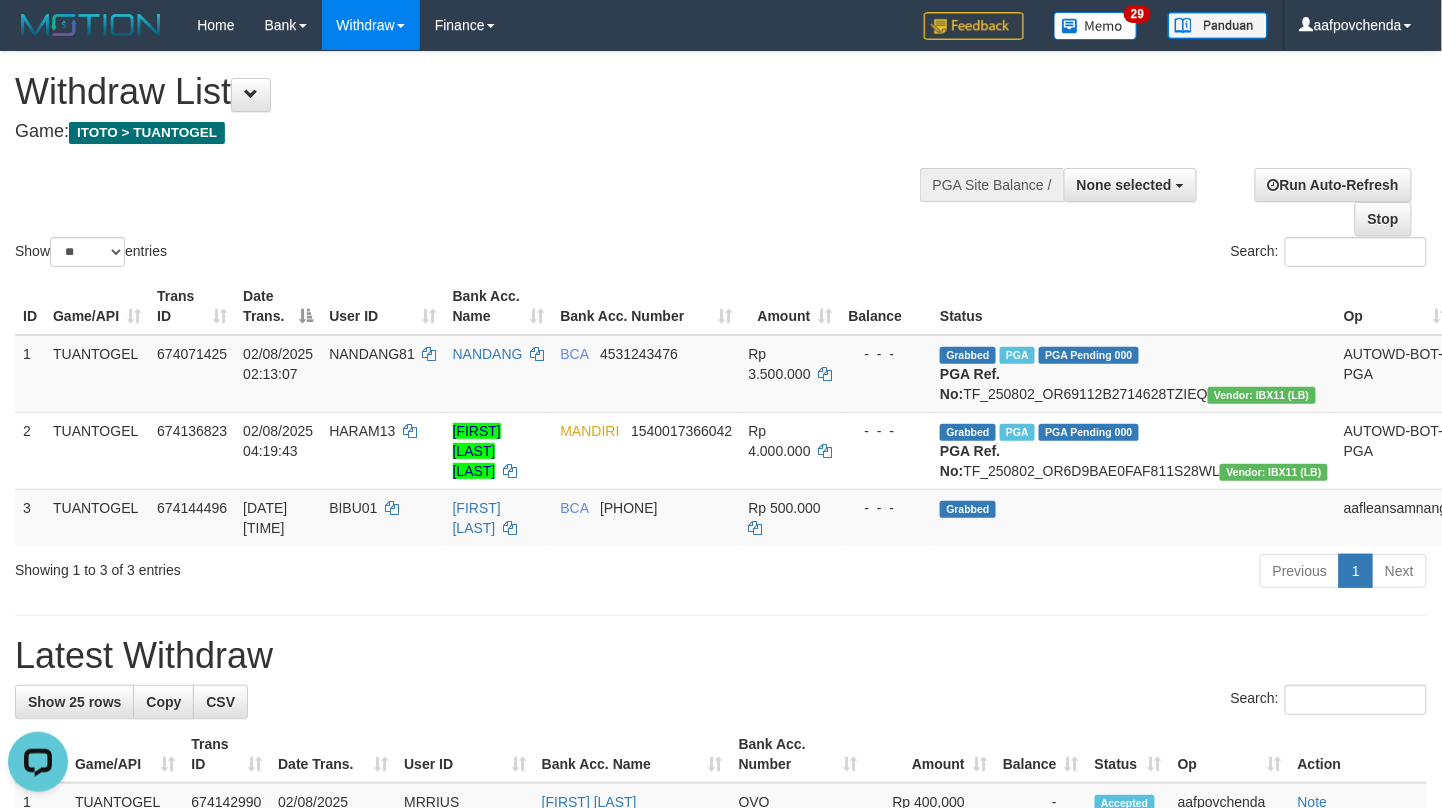 scroll, scrollTop: 0, scrollLeft: 0, axis: both 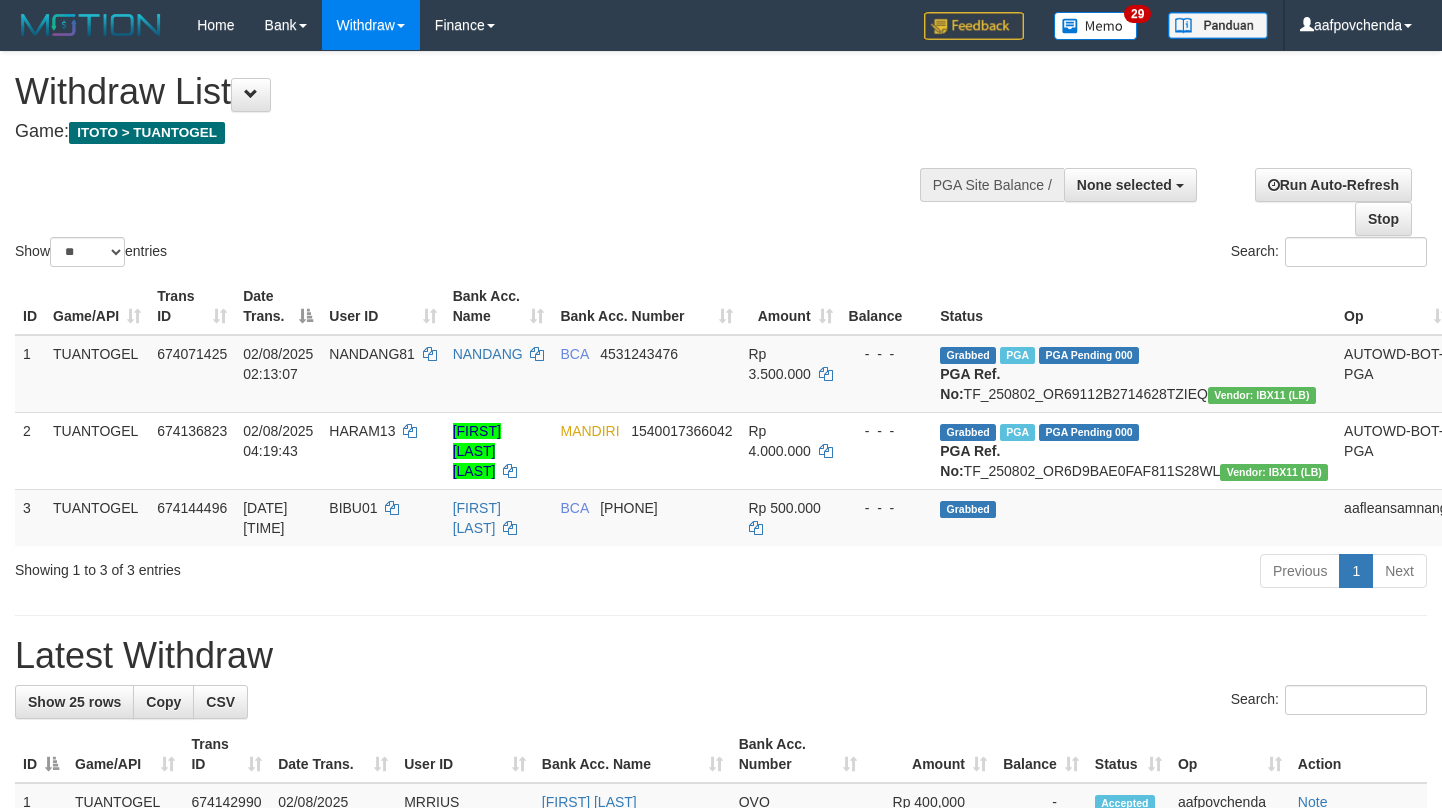 select 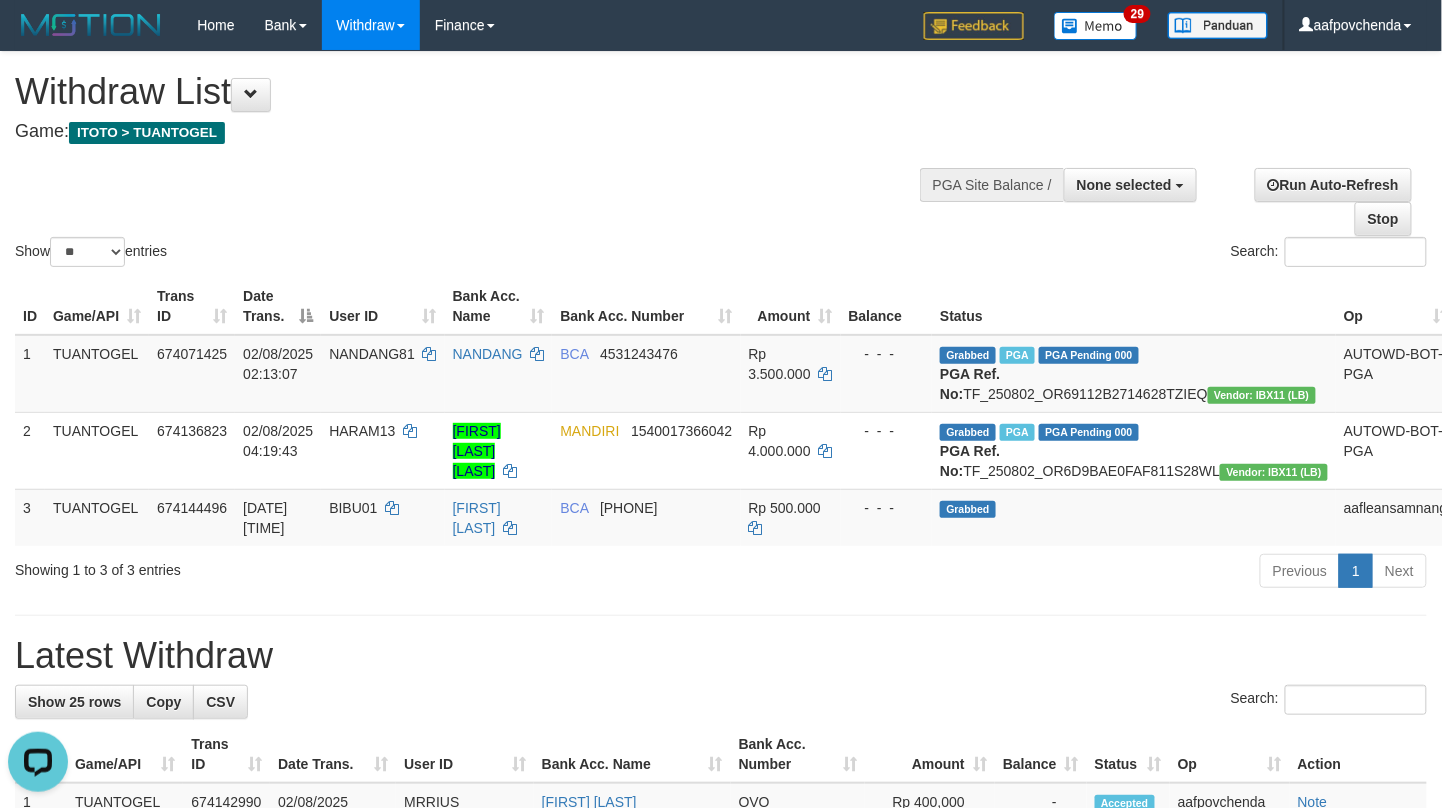 scroll, scrollTop: 0, scrollLeft: 0, axis: both 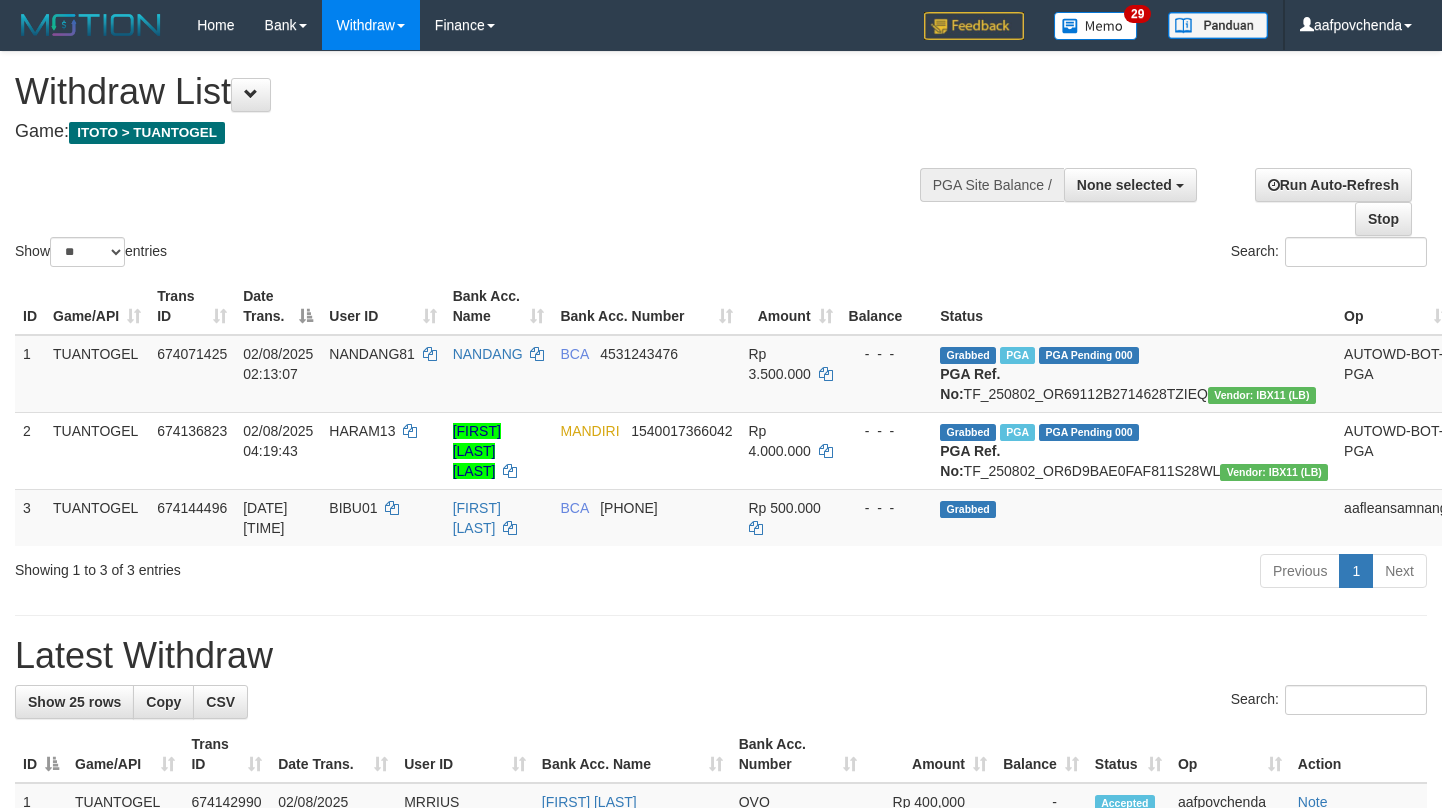 select 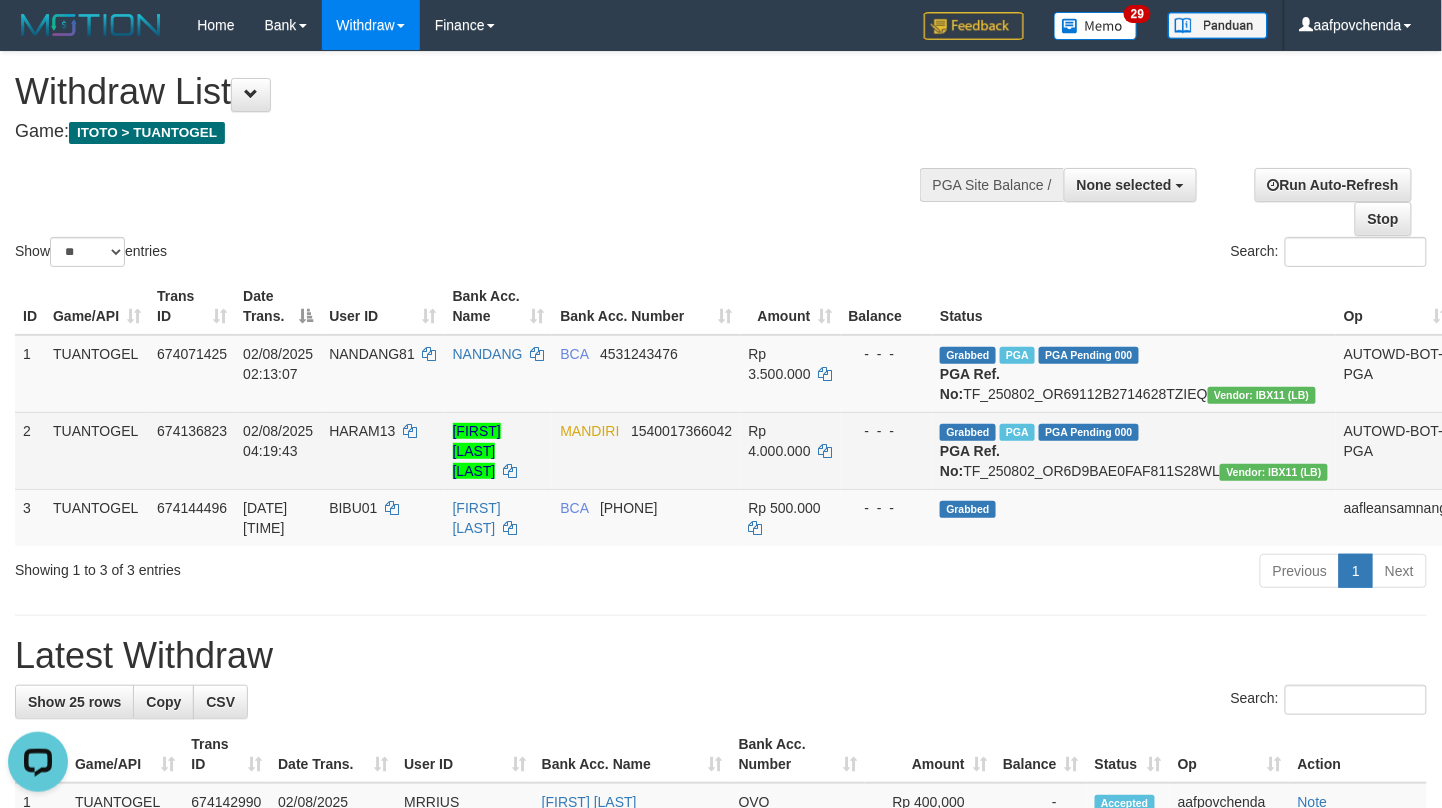 scroll, scrollTop: 0, scrollLeft: 0, axis: both 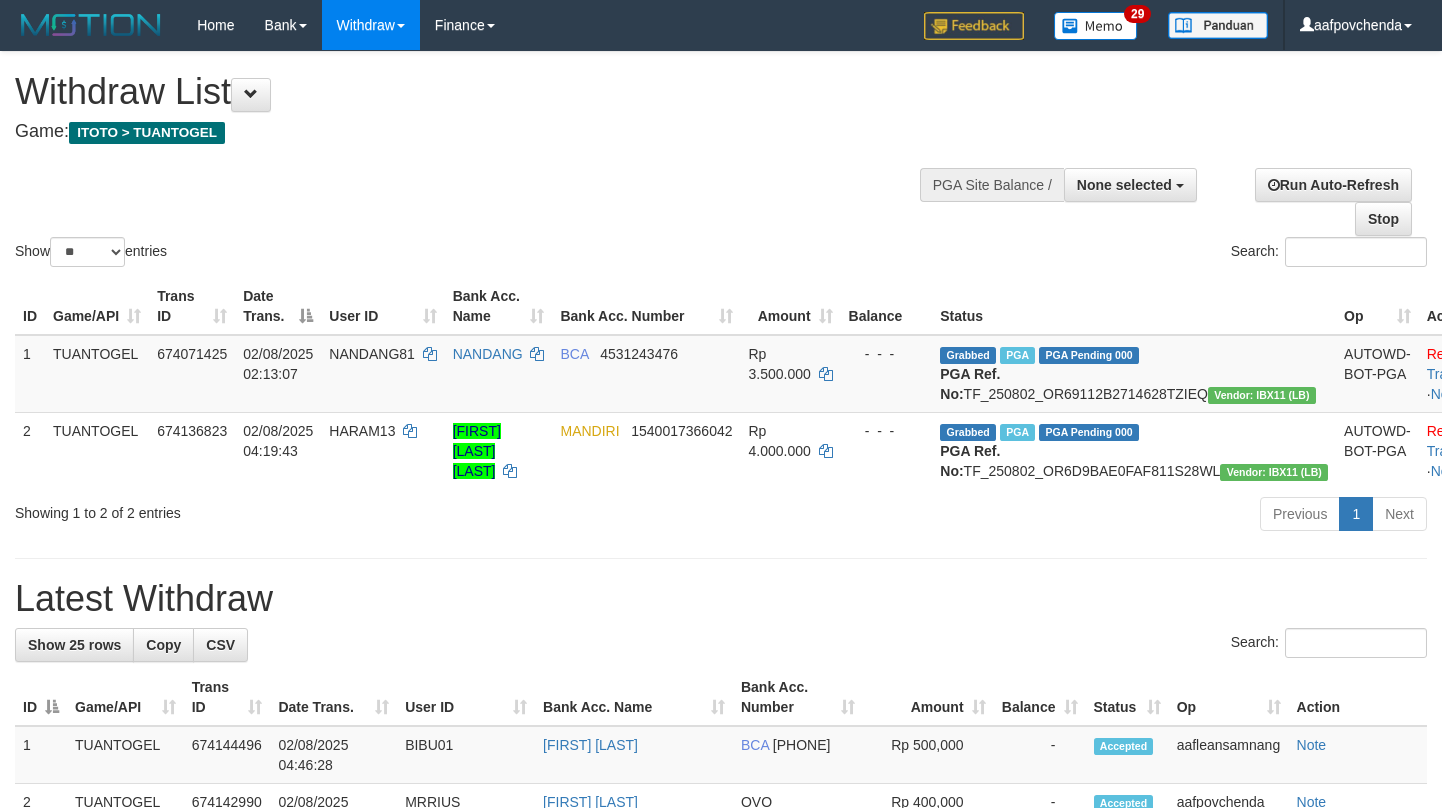 select 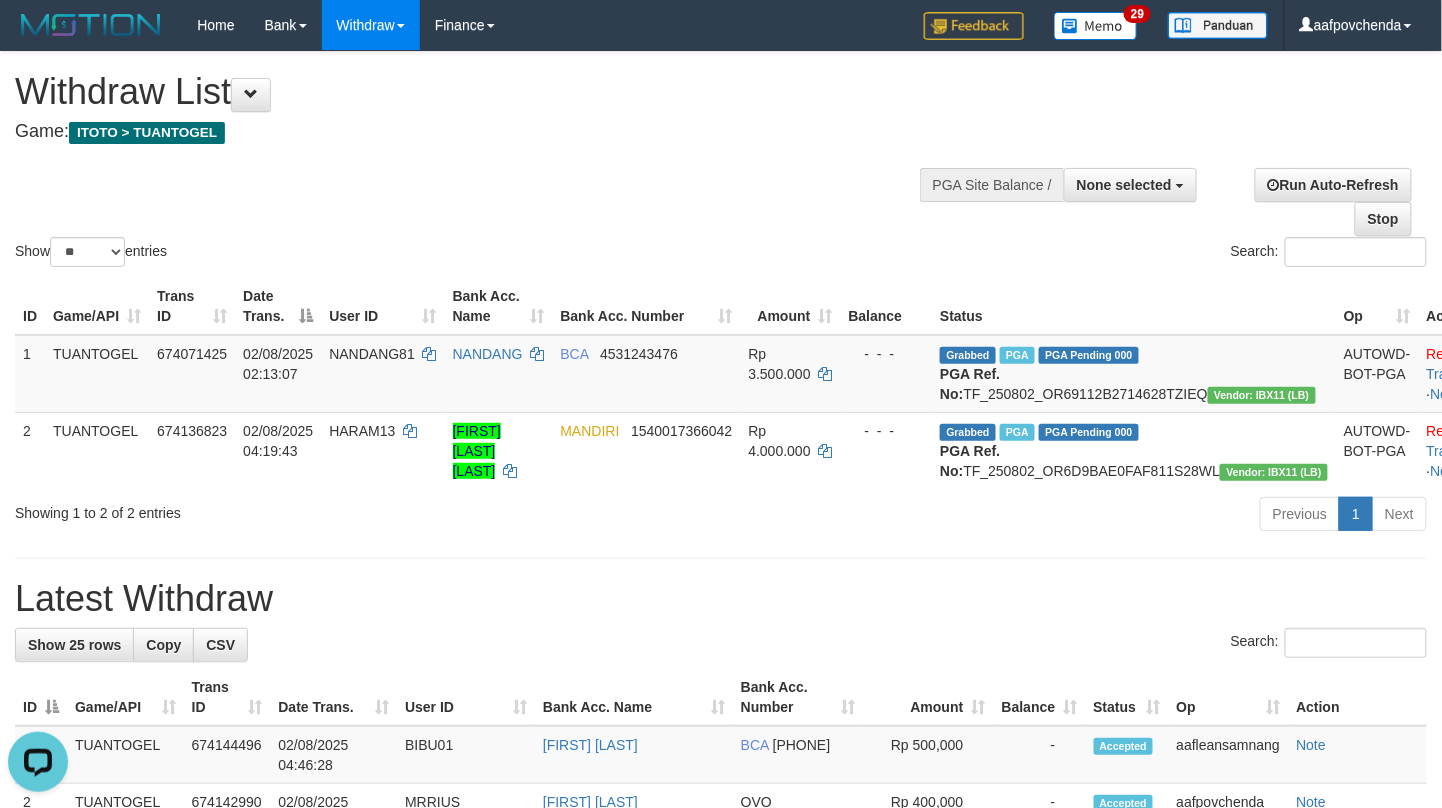 scroll, scrollTop: 0, scrollLeft: 0, axis: both 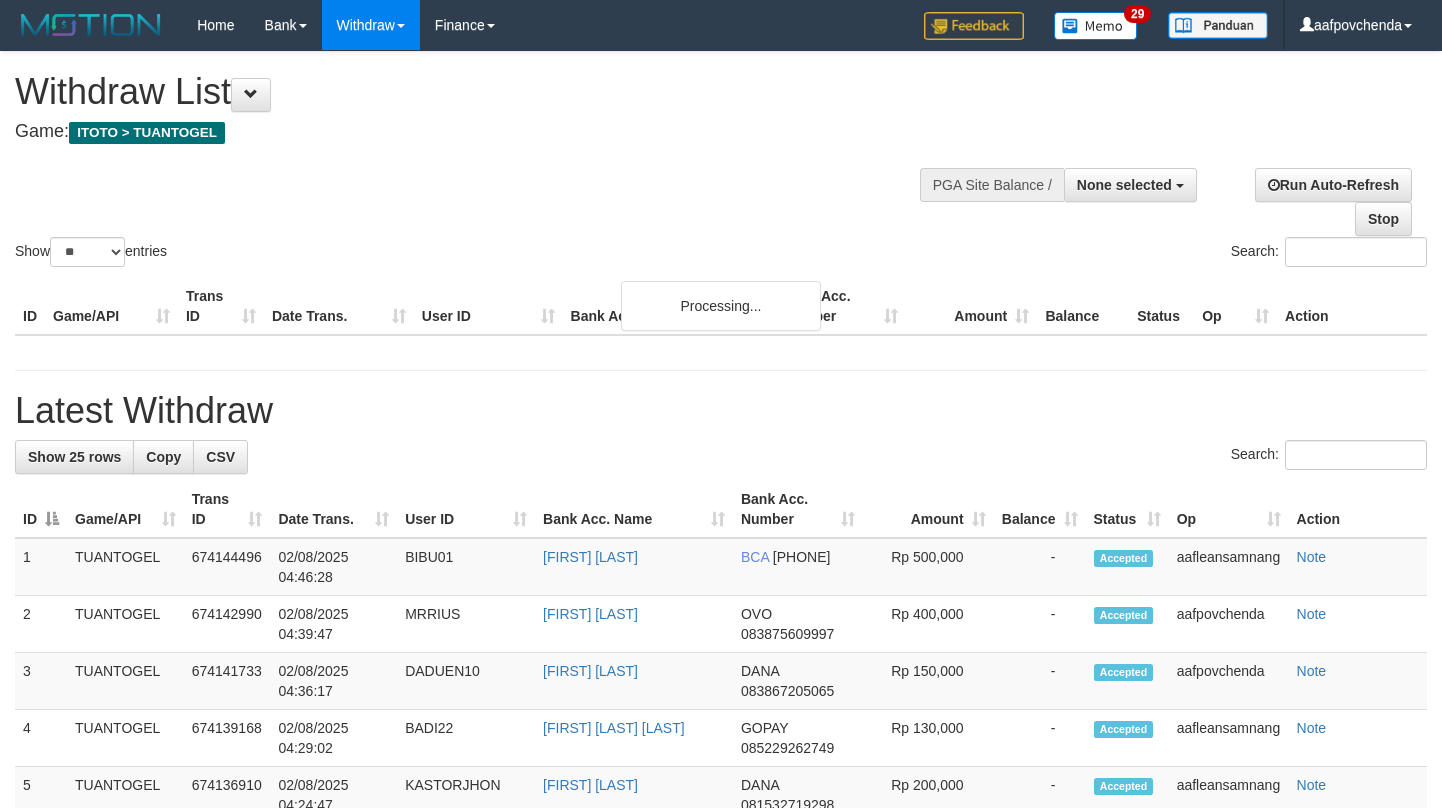 select 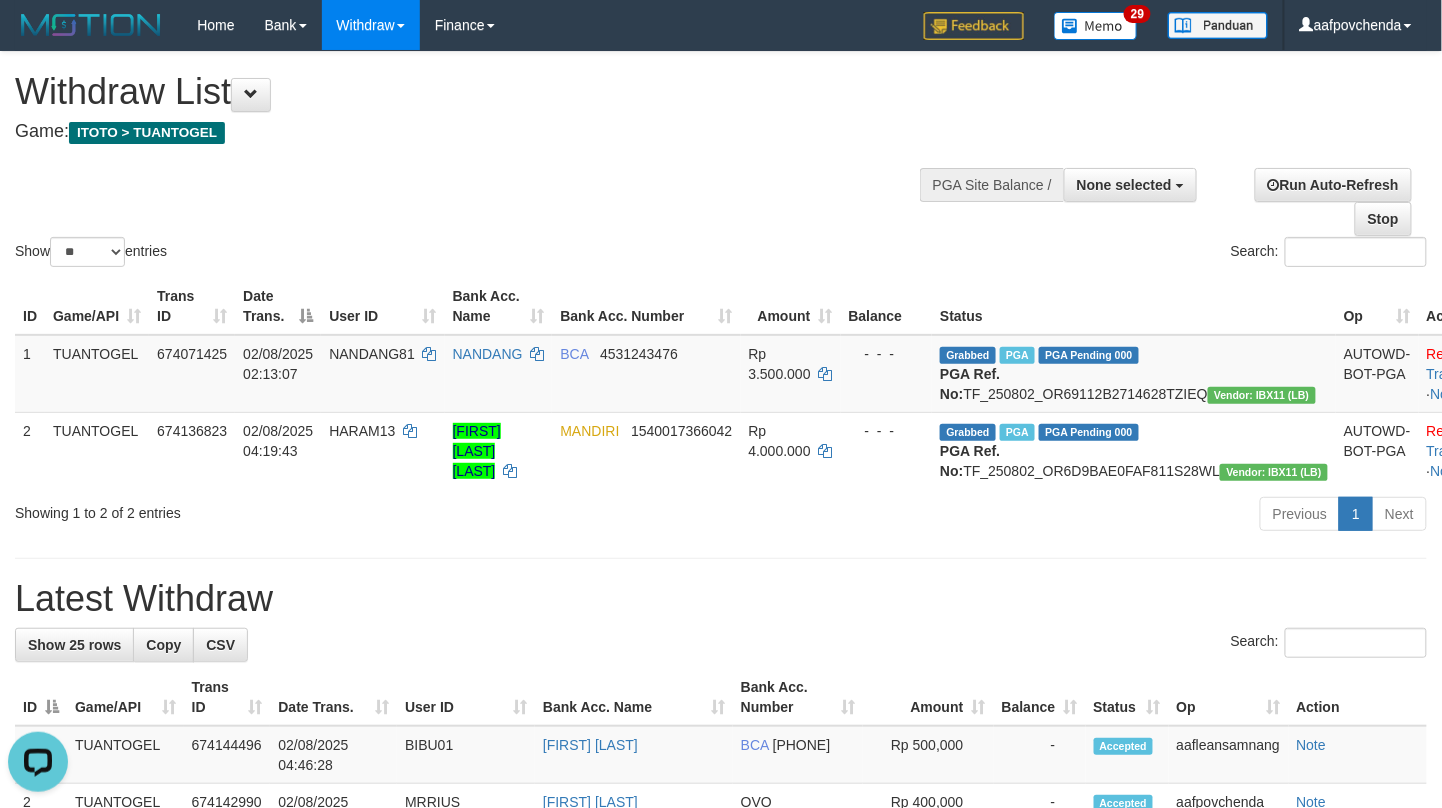 scroll, scrollTop: 0, scrollLeft: 0, axis: both 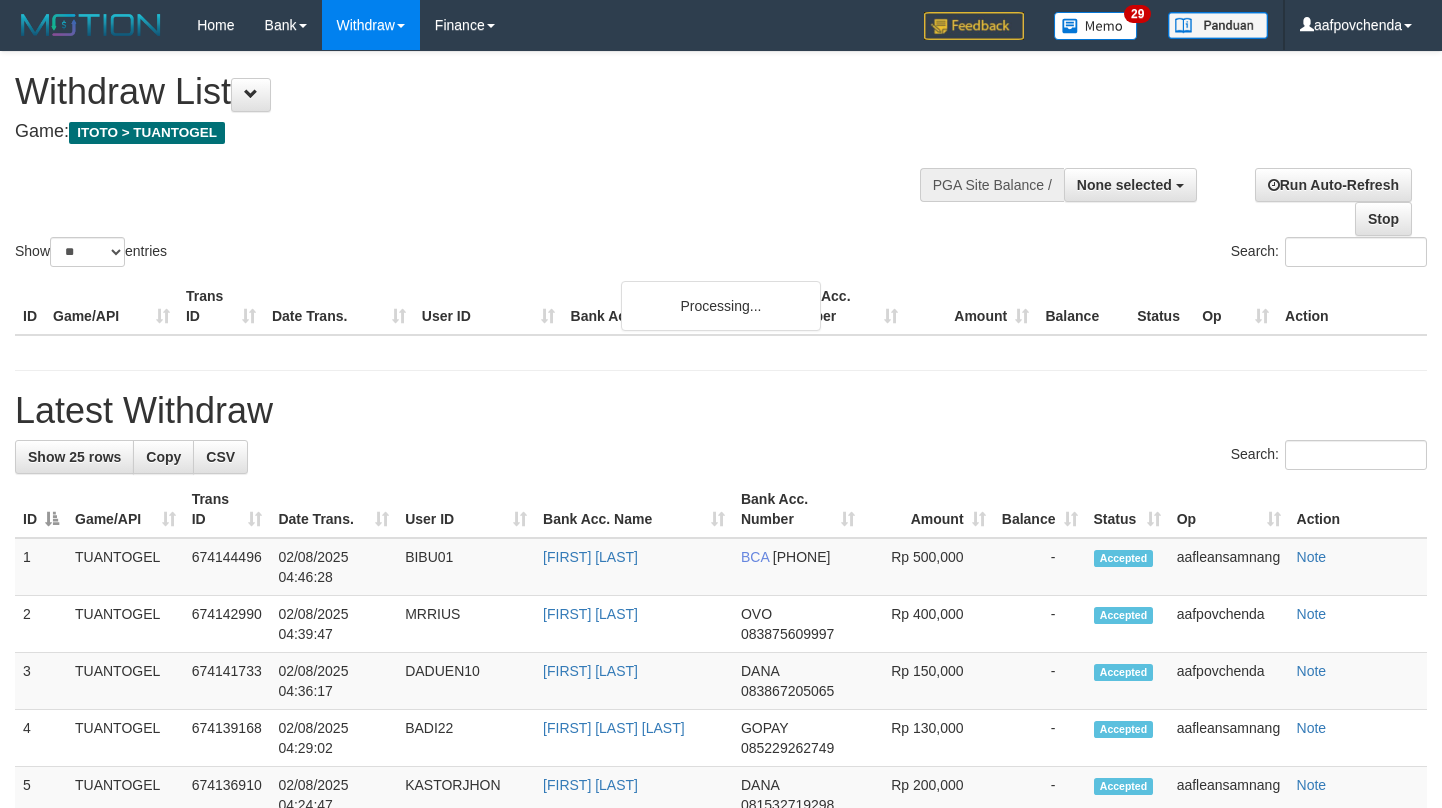 select 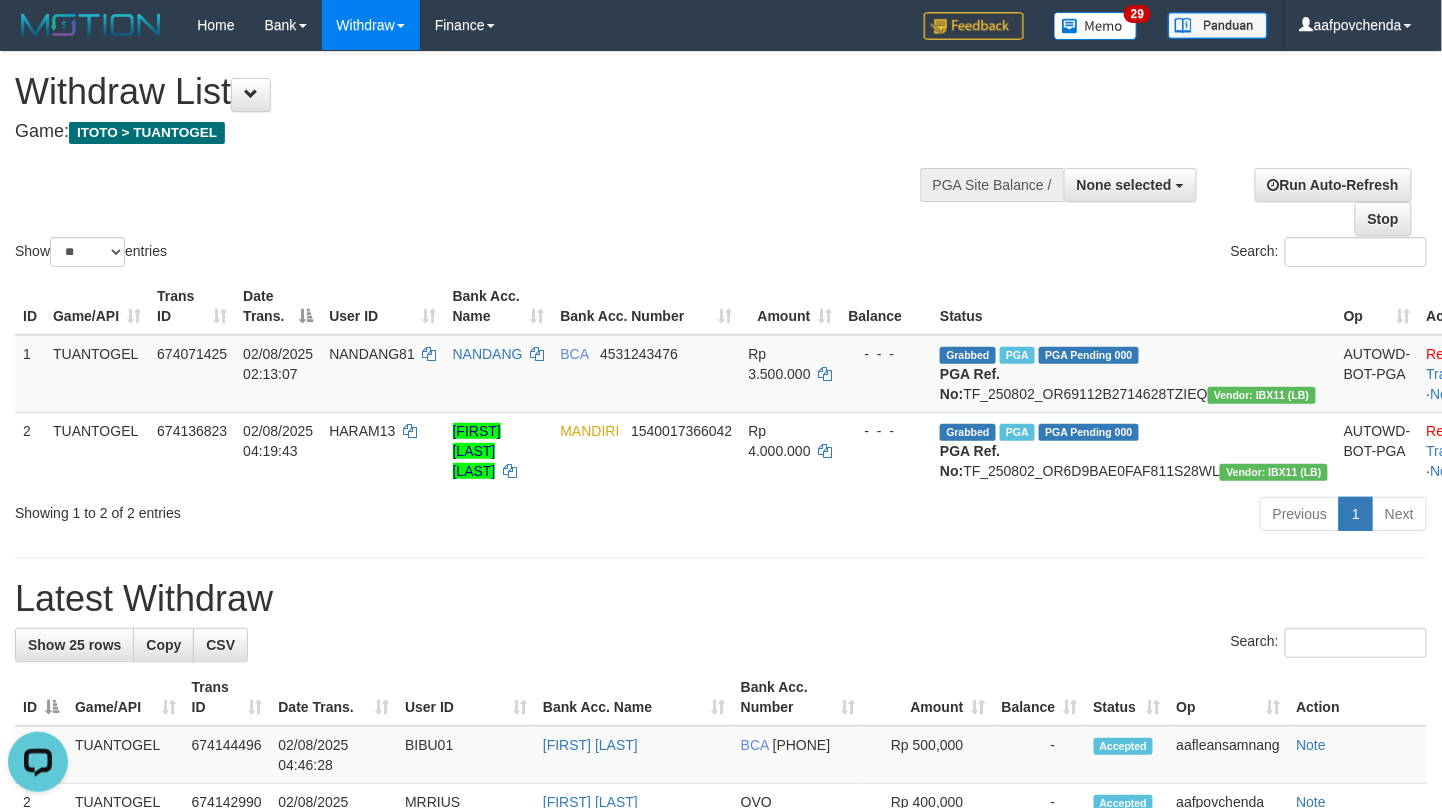 scroll, scrollTop: 0, scrollLeft: 0, axis: both 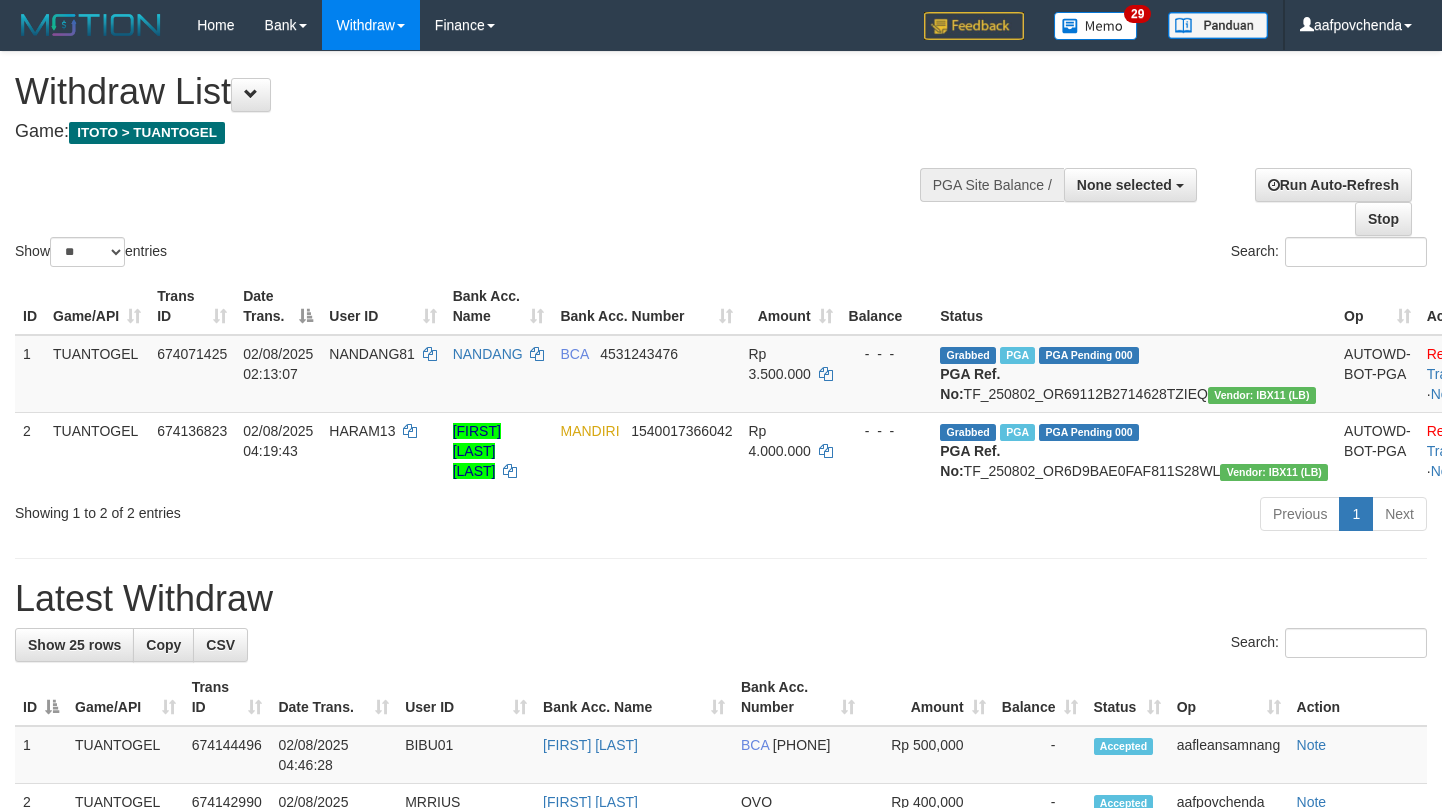 select 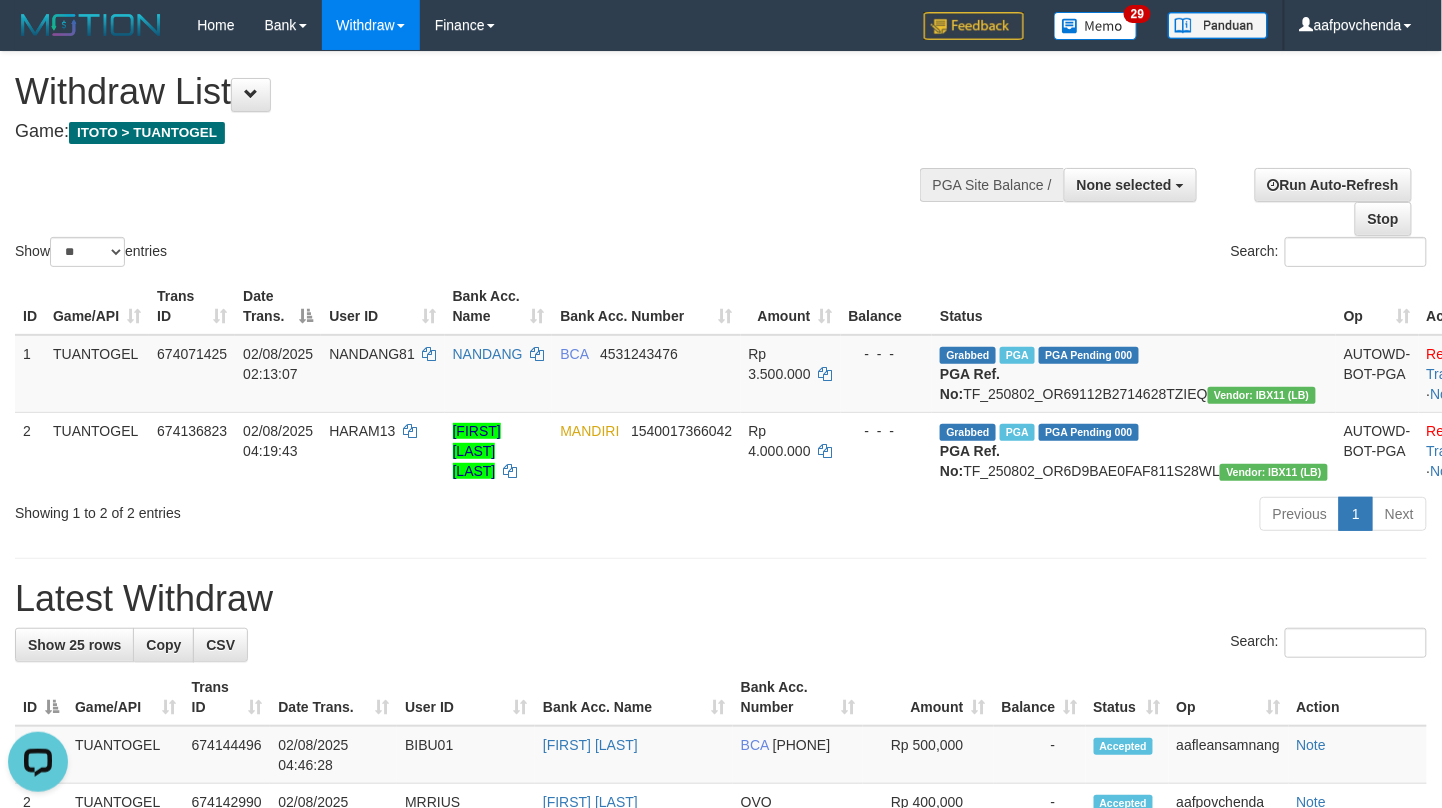 scroll, scrollTop: 0, scrollLeft: 0, axis: both 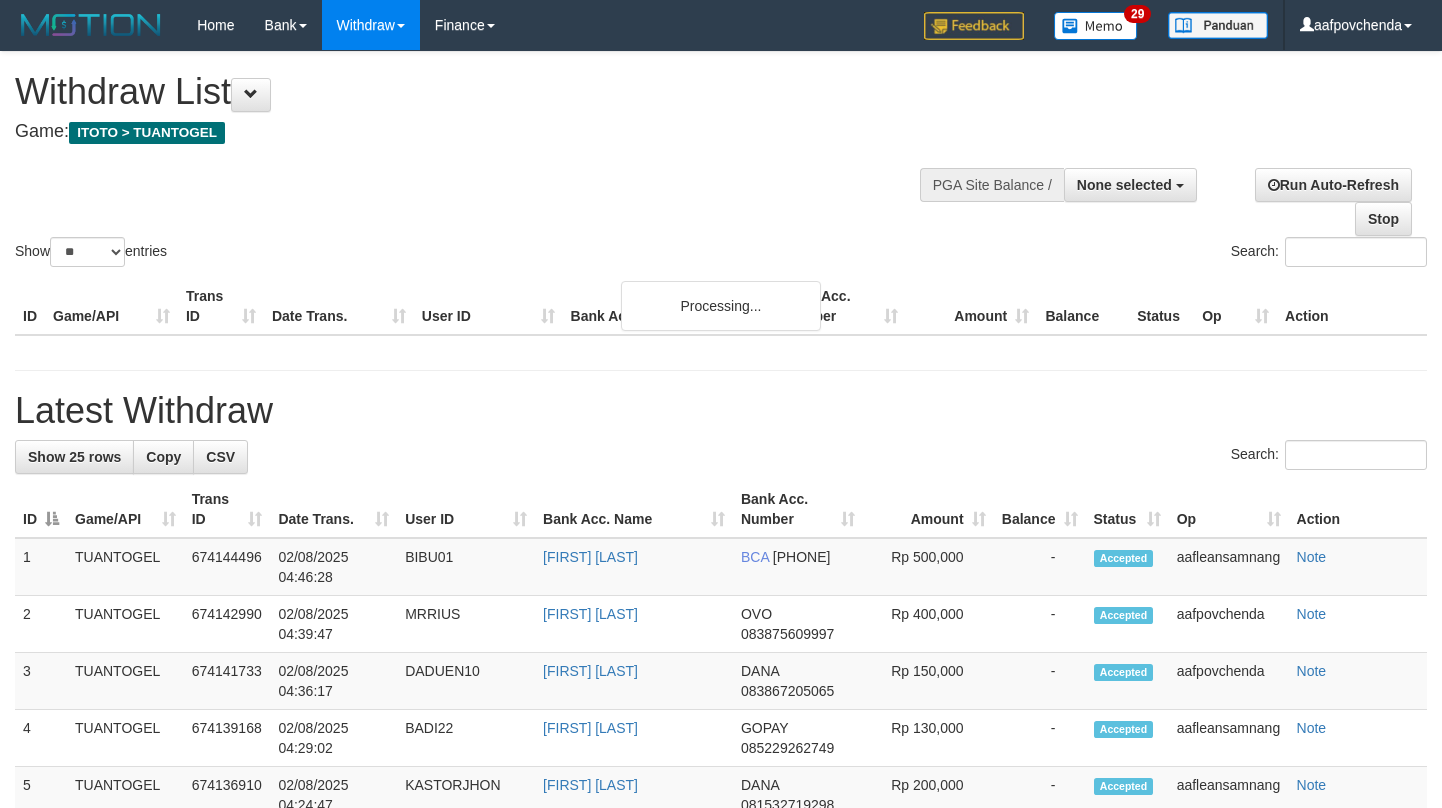 select 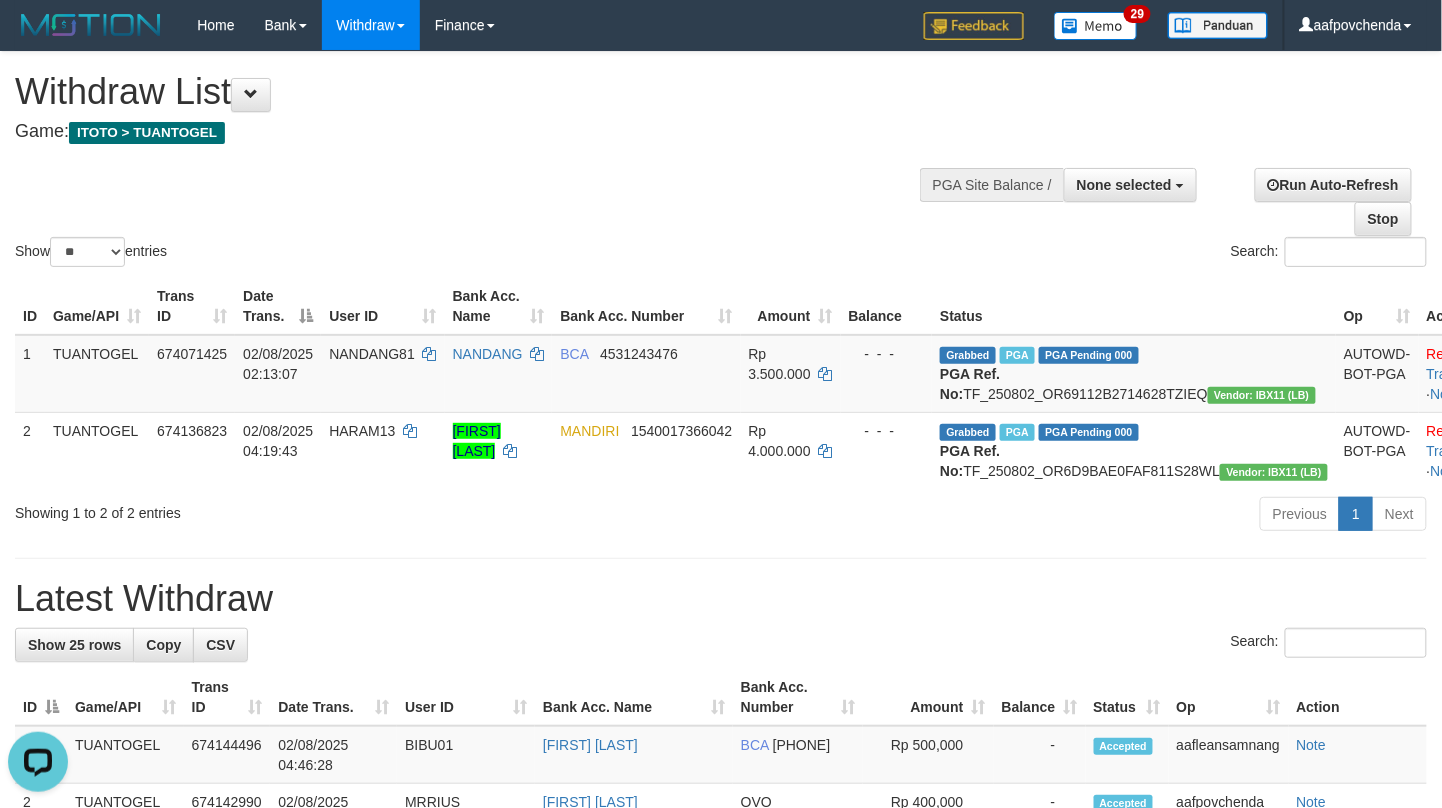 scroll, scrollTop: 0, scrollLeft: 0, axis: both 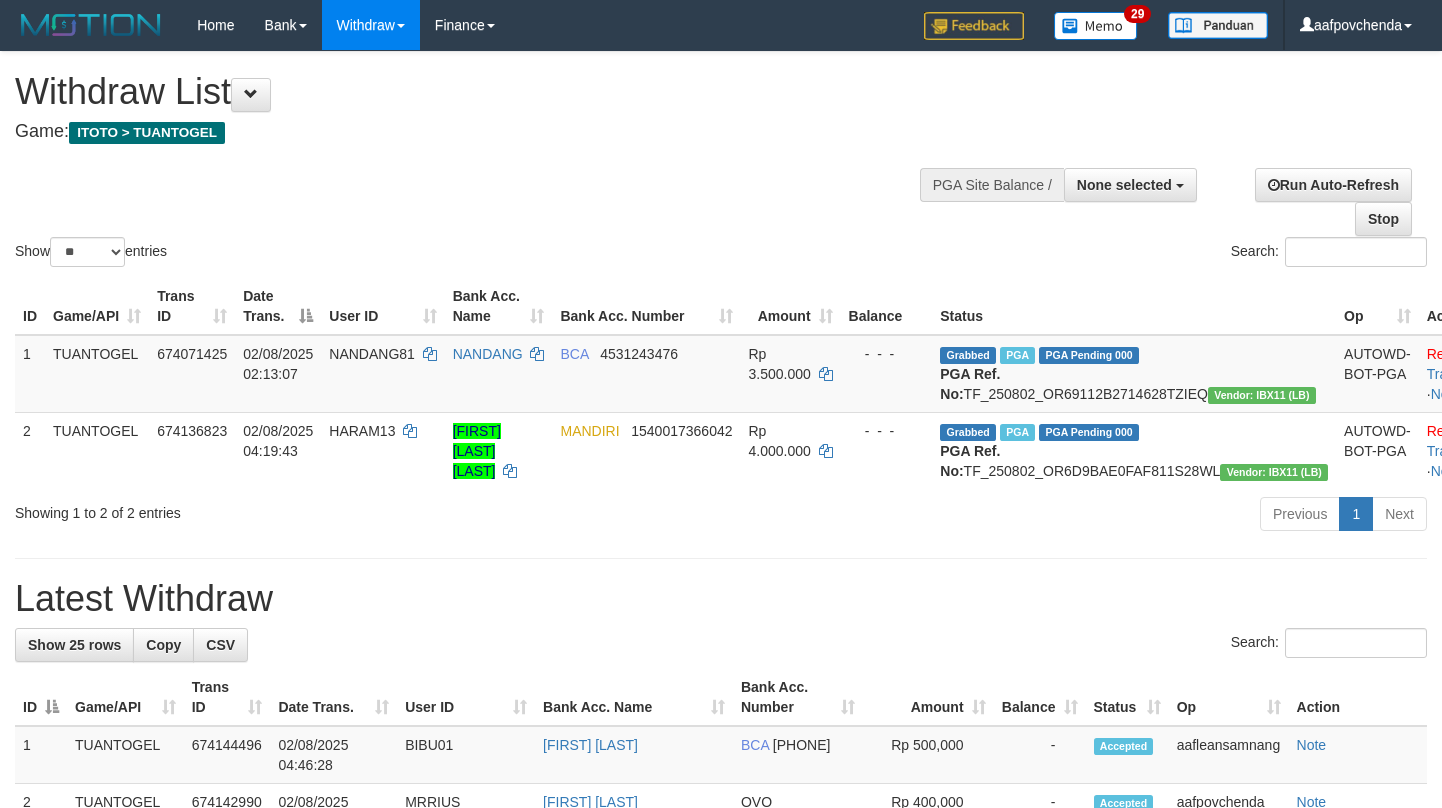 select 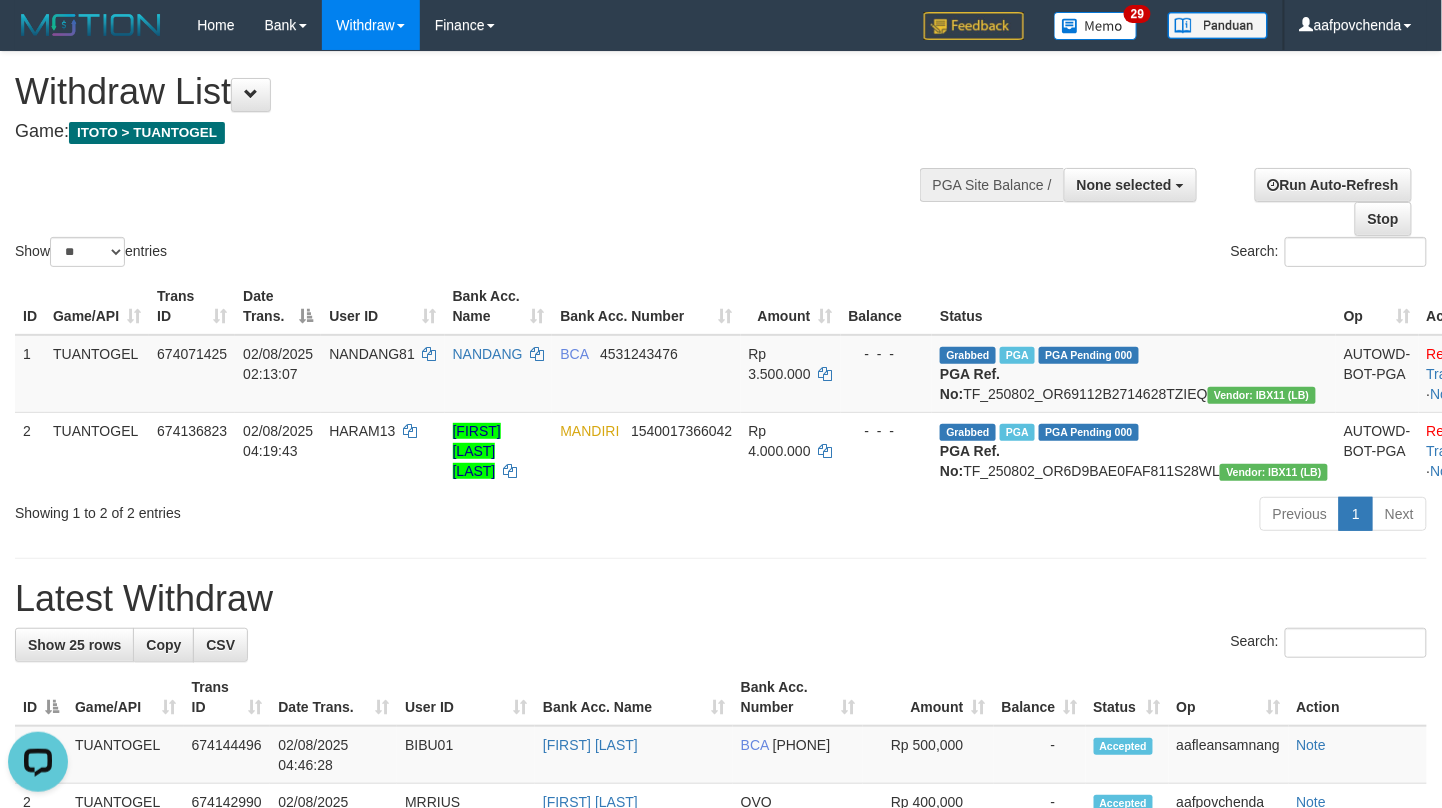 scroll, scrollTop: 0, scrollLeft: 0, axis: both 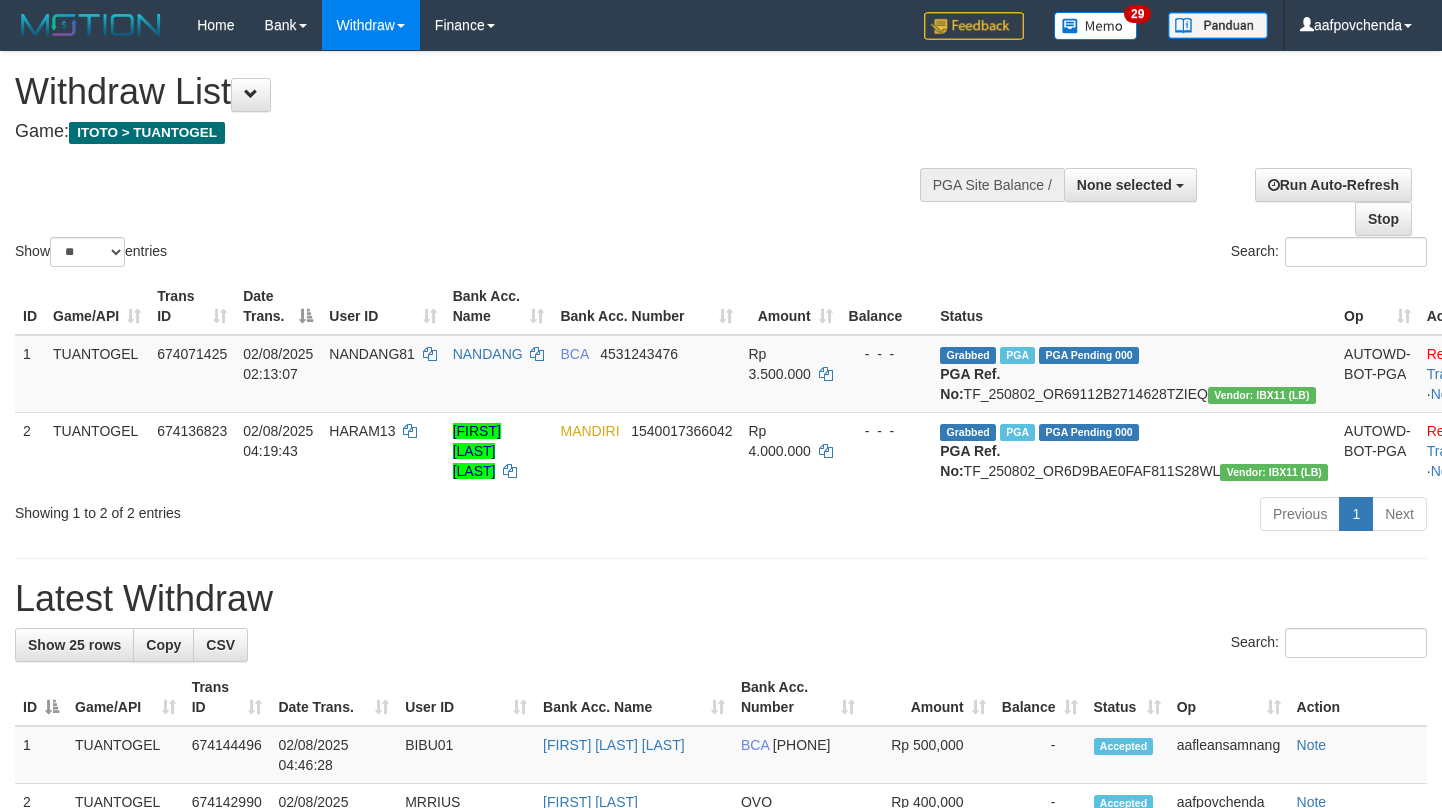select 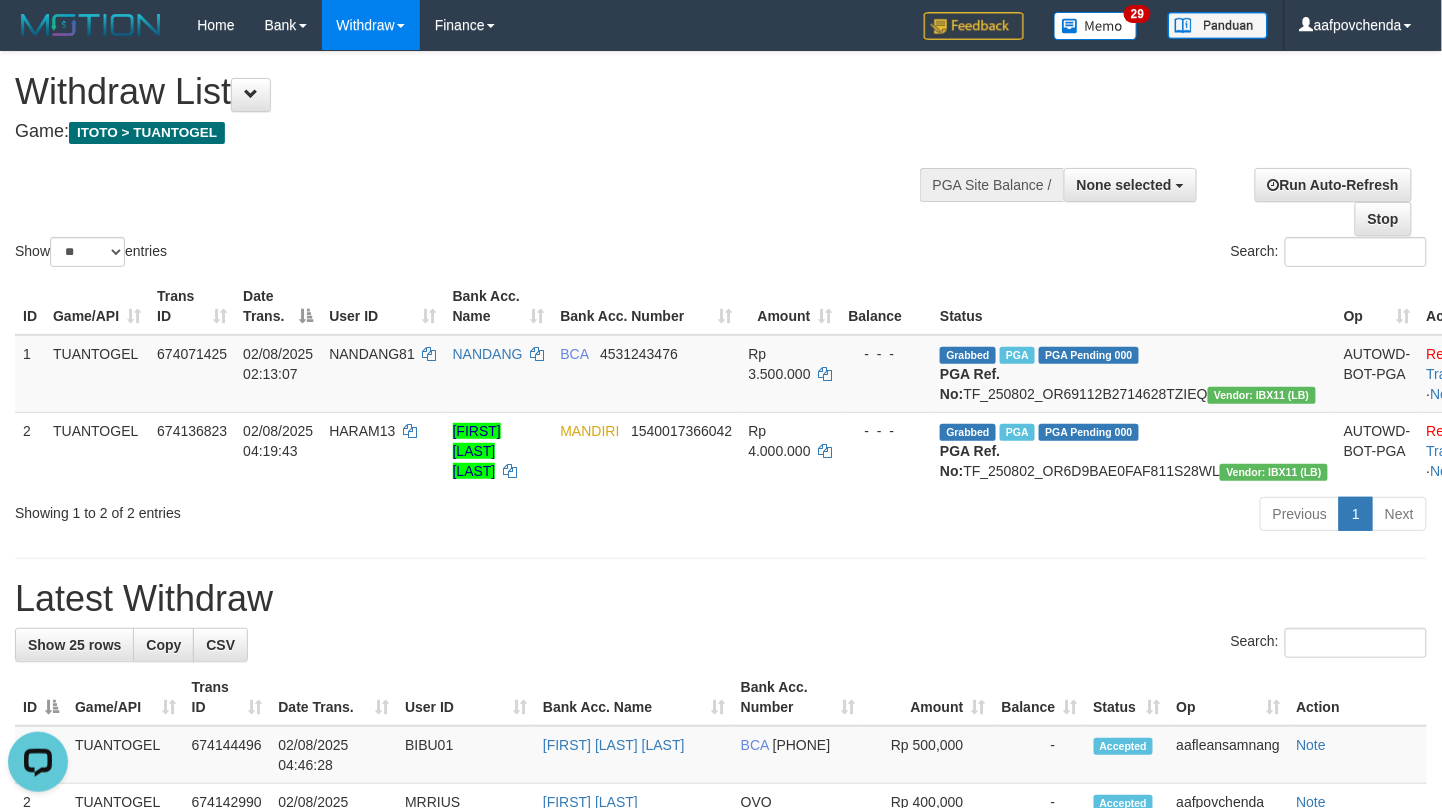 scroll, scrollTop: 0, scrollLeft: 0, axis: both 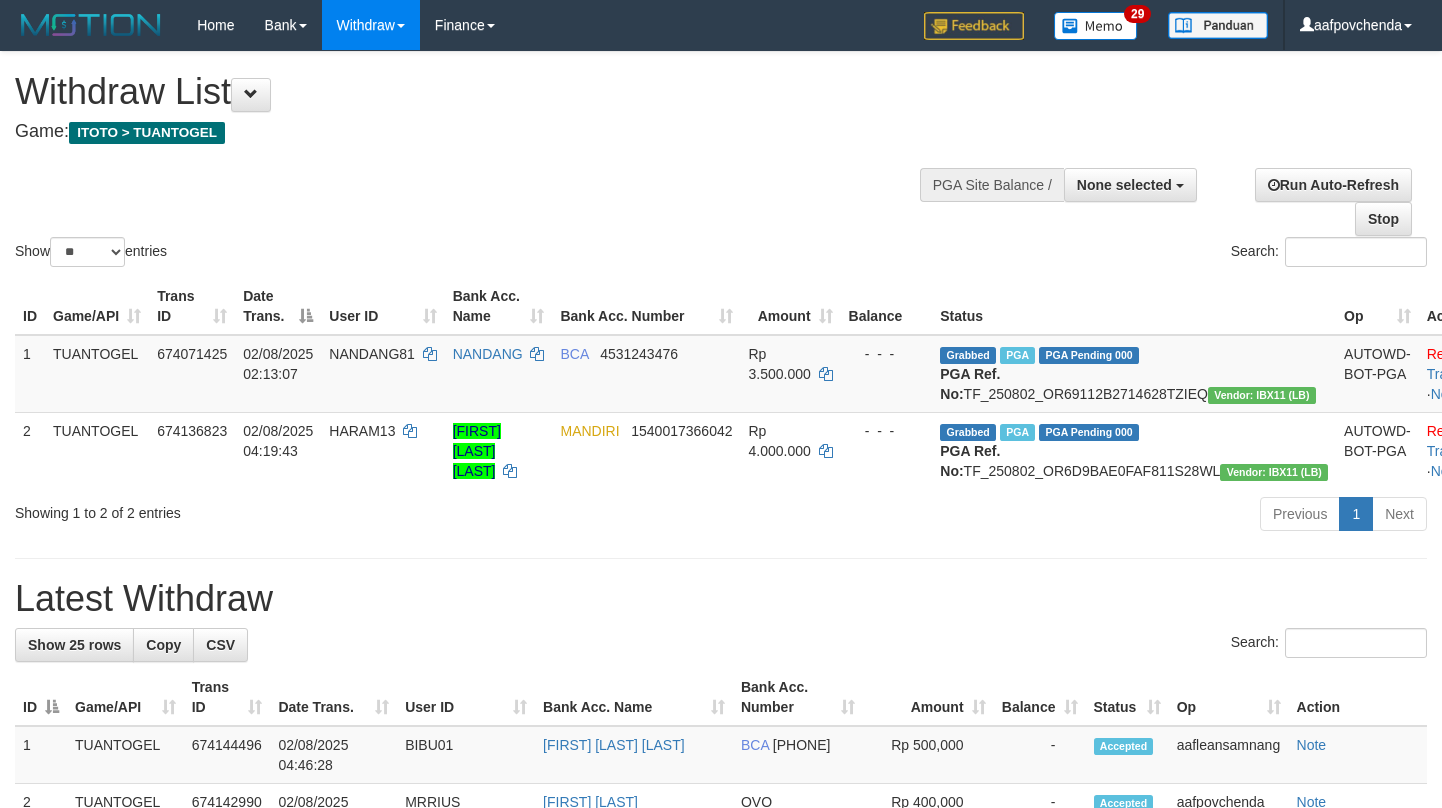 select 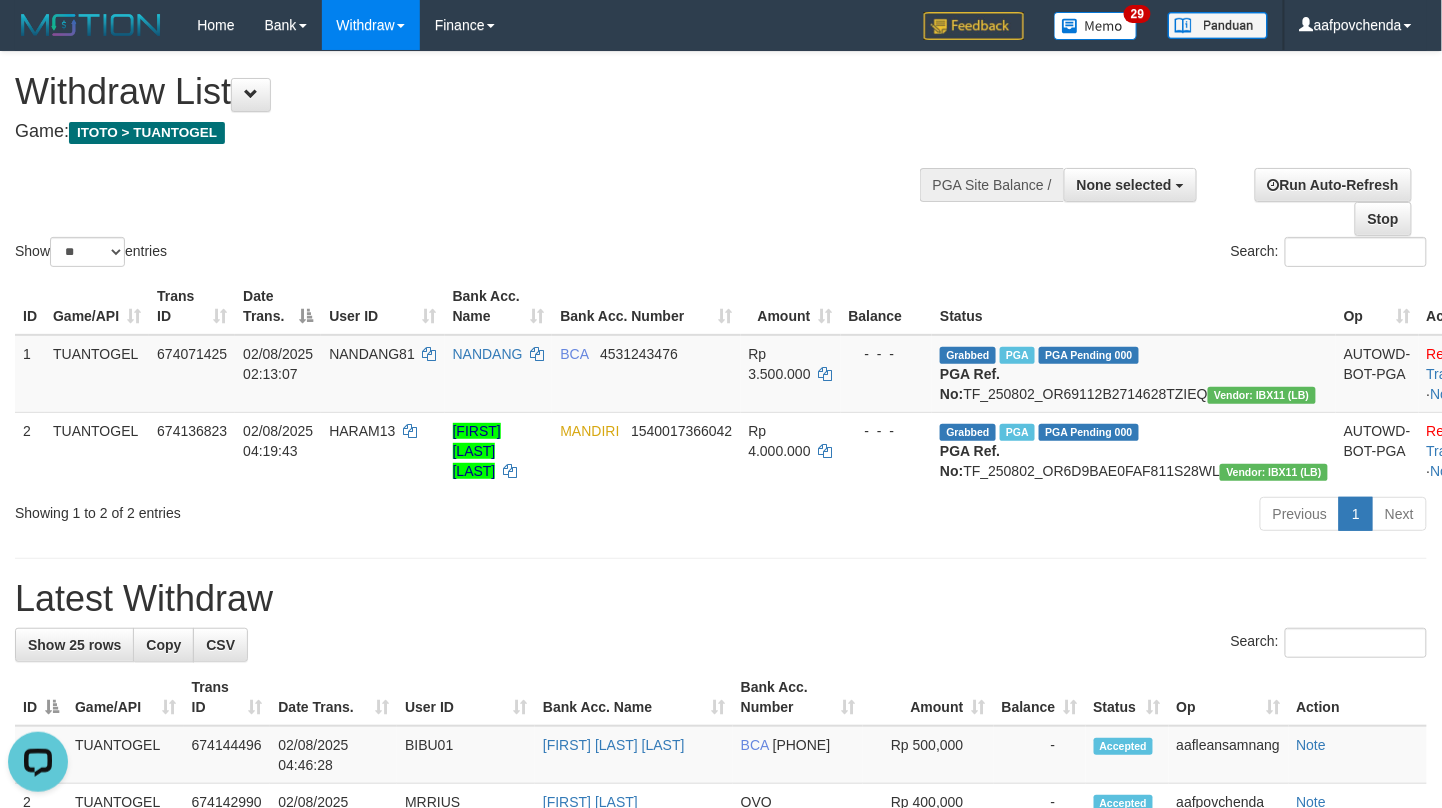 scroll, scrollTop: 0, scrollLeft: 0, axis: both 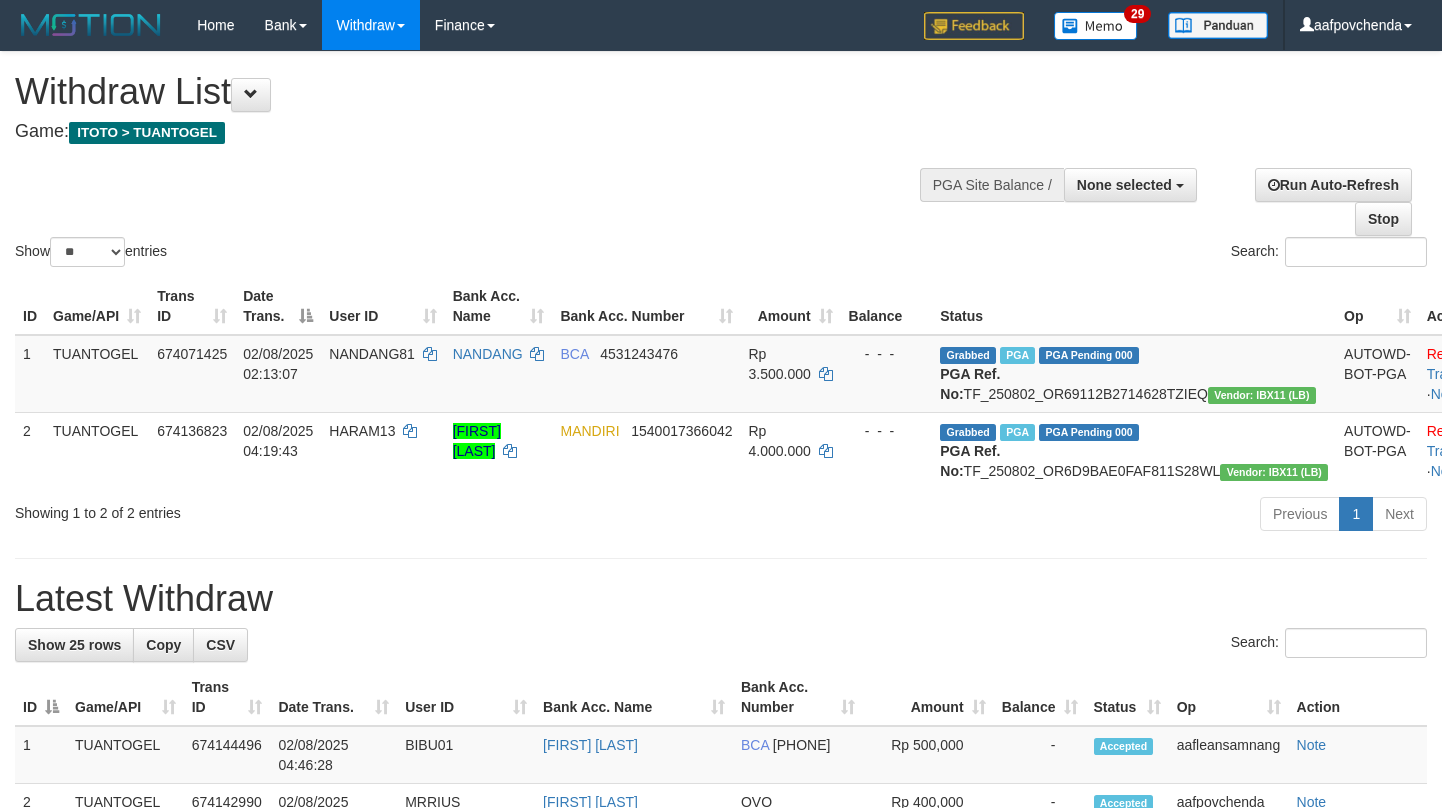 select 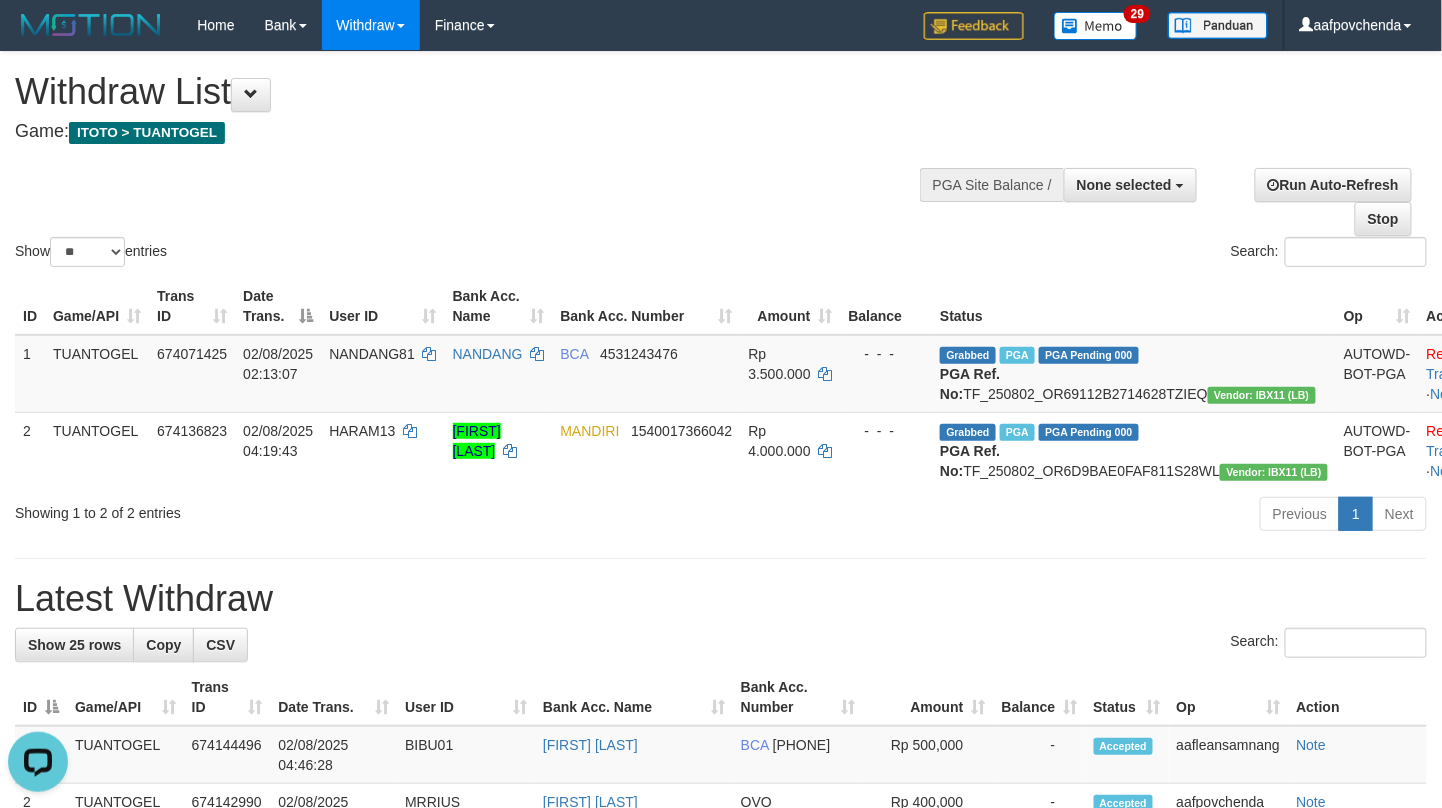 scroll, scrollTop: 0, scrollLeft: 0, axis: both 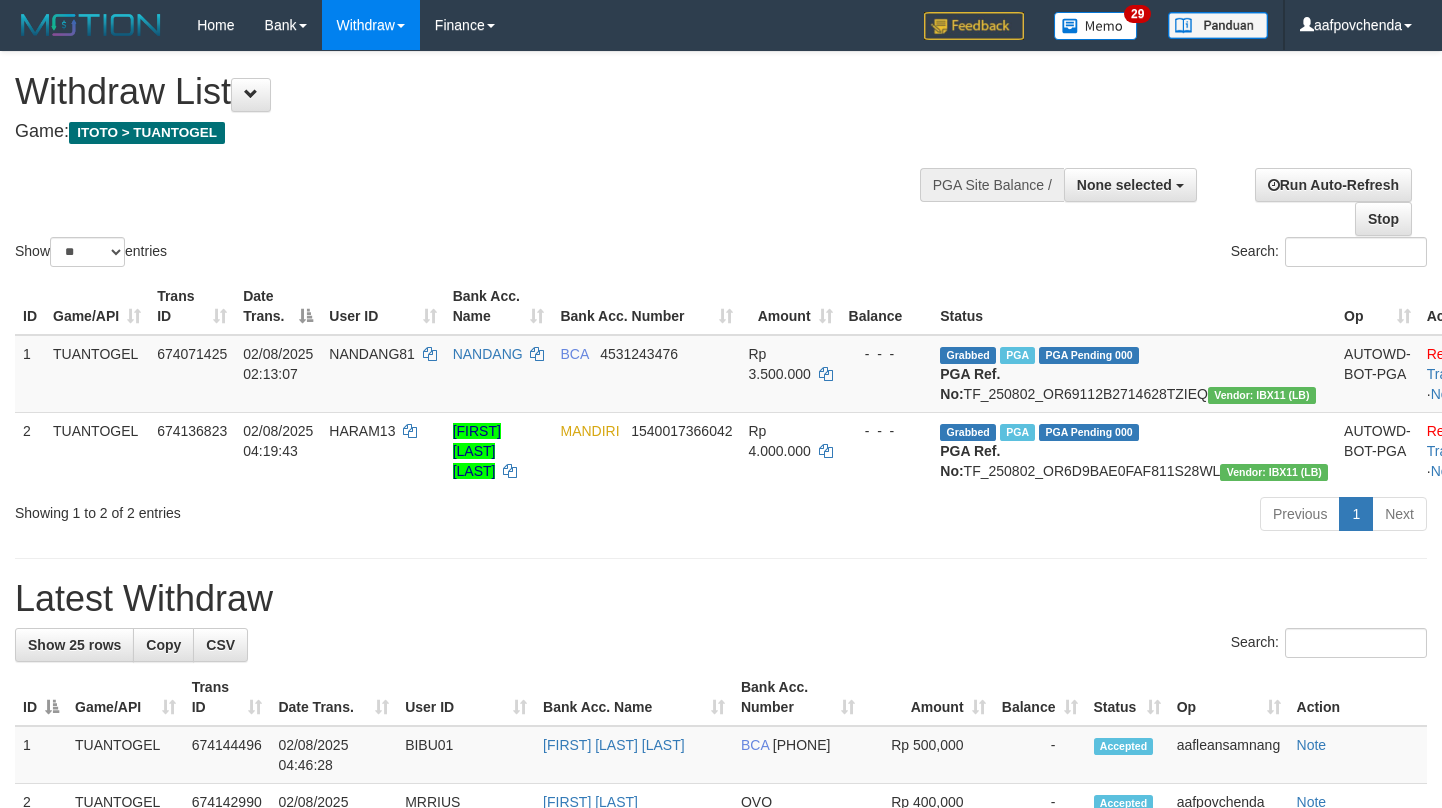 select 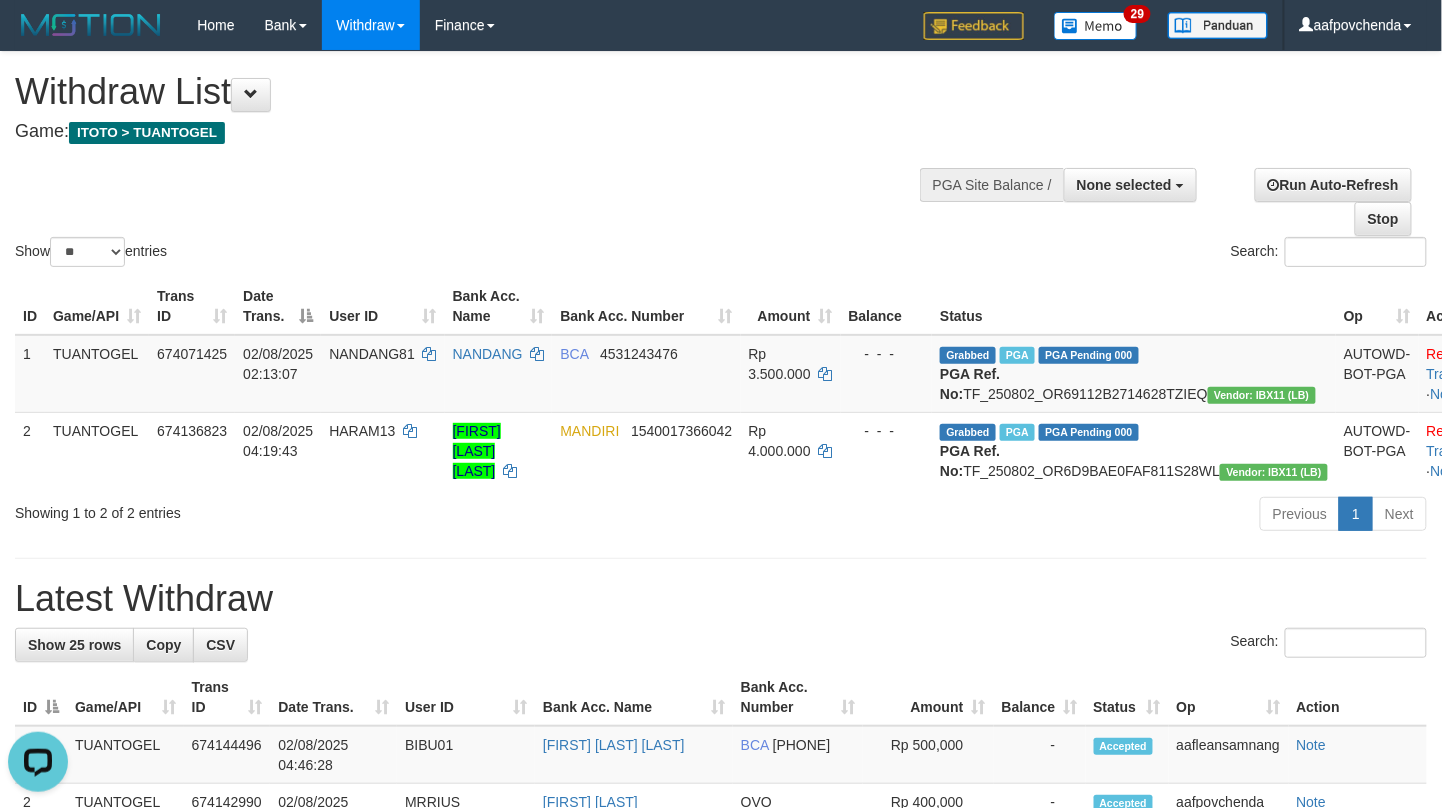 scroll, scrollTop: 0, scrollLeft: 0, axis: both 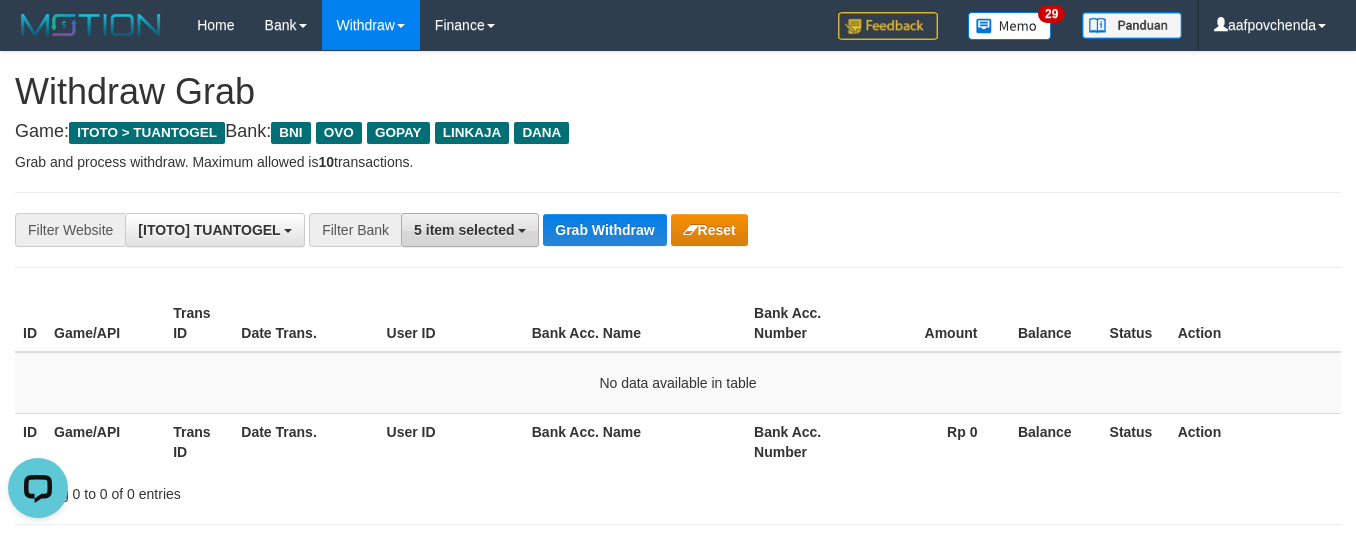 click on "5 item selected" at bounding box center (470, 230) 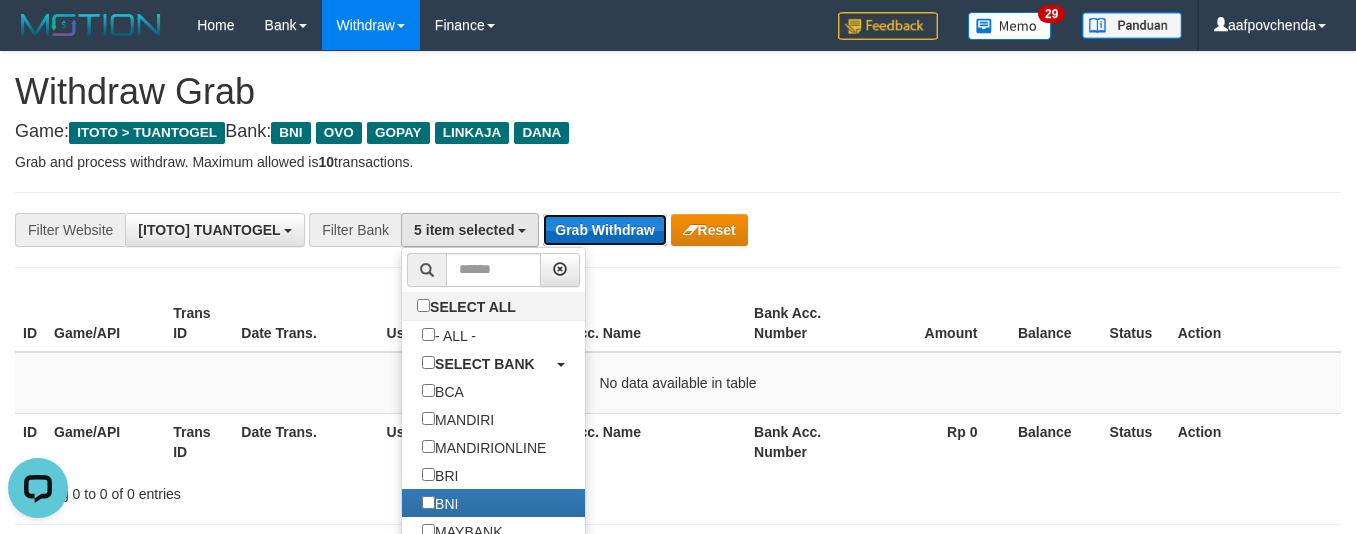 click on "Grab Withdraw" at bounding box center (604, 230) 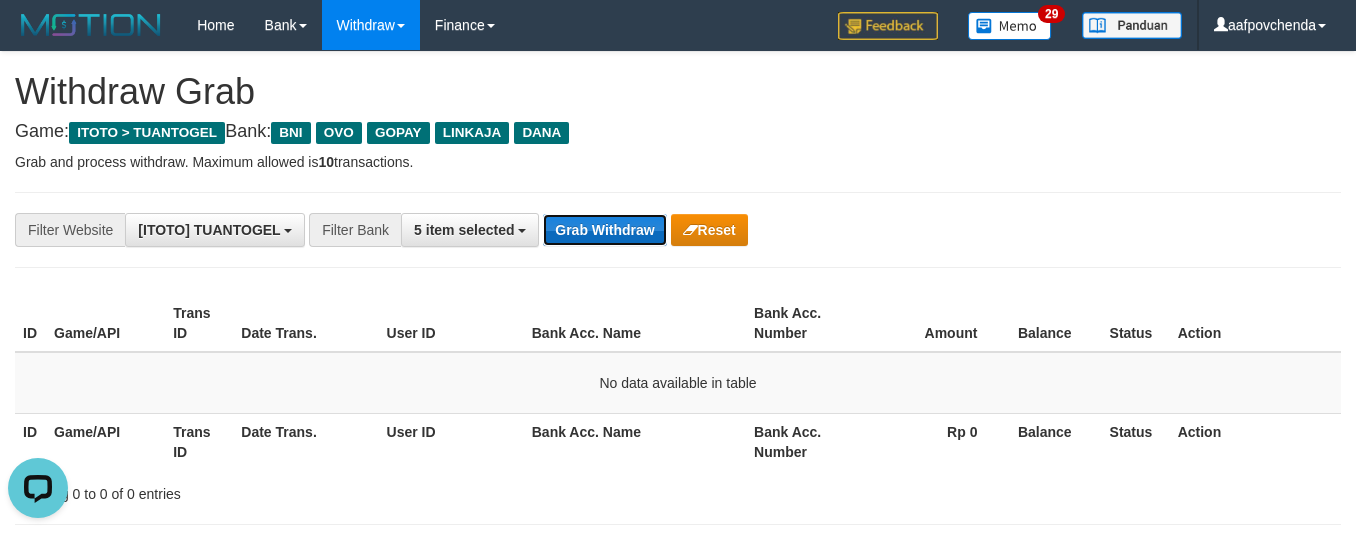 drag, startPoint x: 556, startPoint y: 232, endPoint x: 584, endPoint y: 237, distance: 28.442924 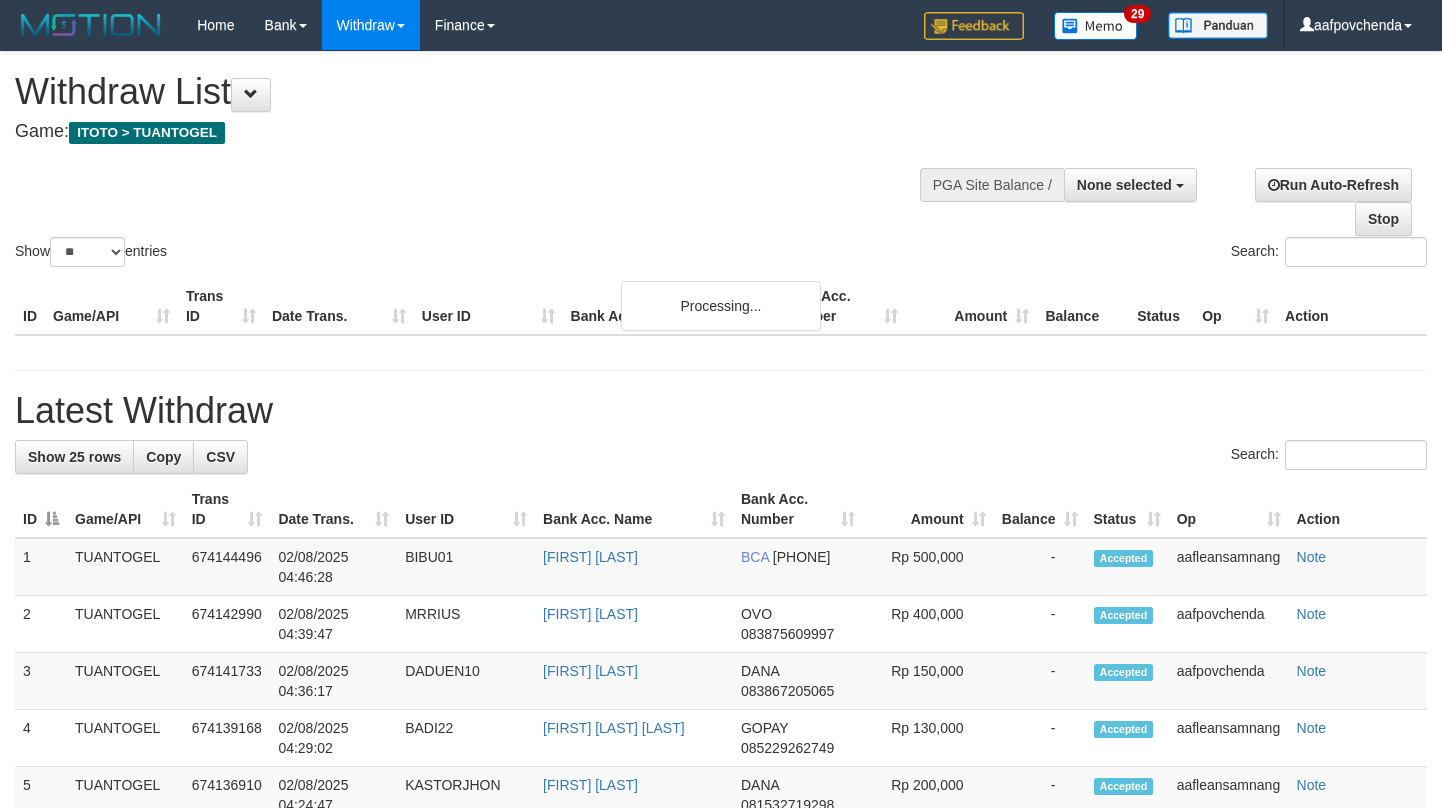 select 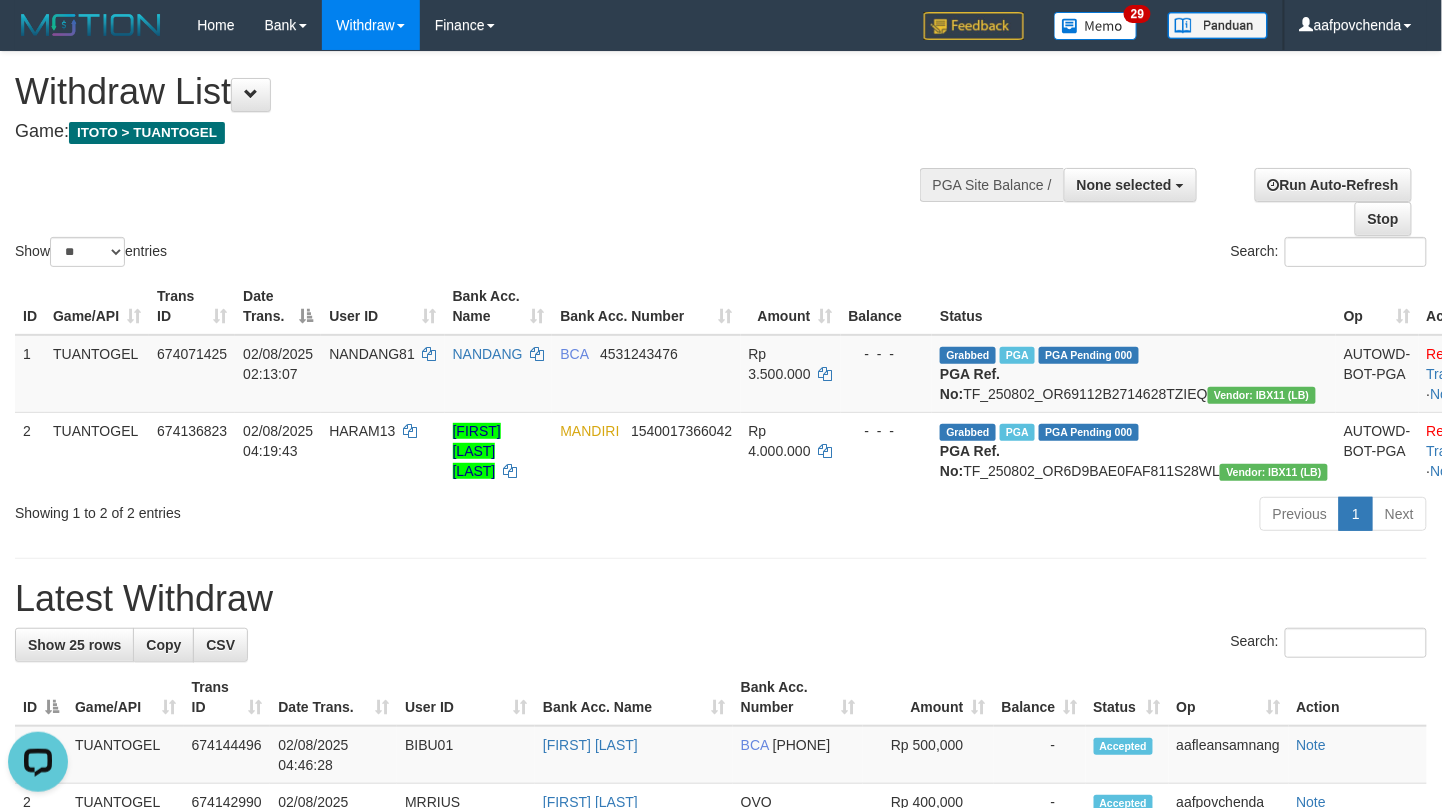 scroll, scrollTop: 0, scrollLeft: 0, axis: both 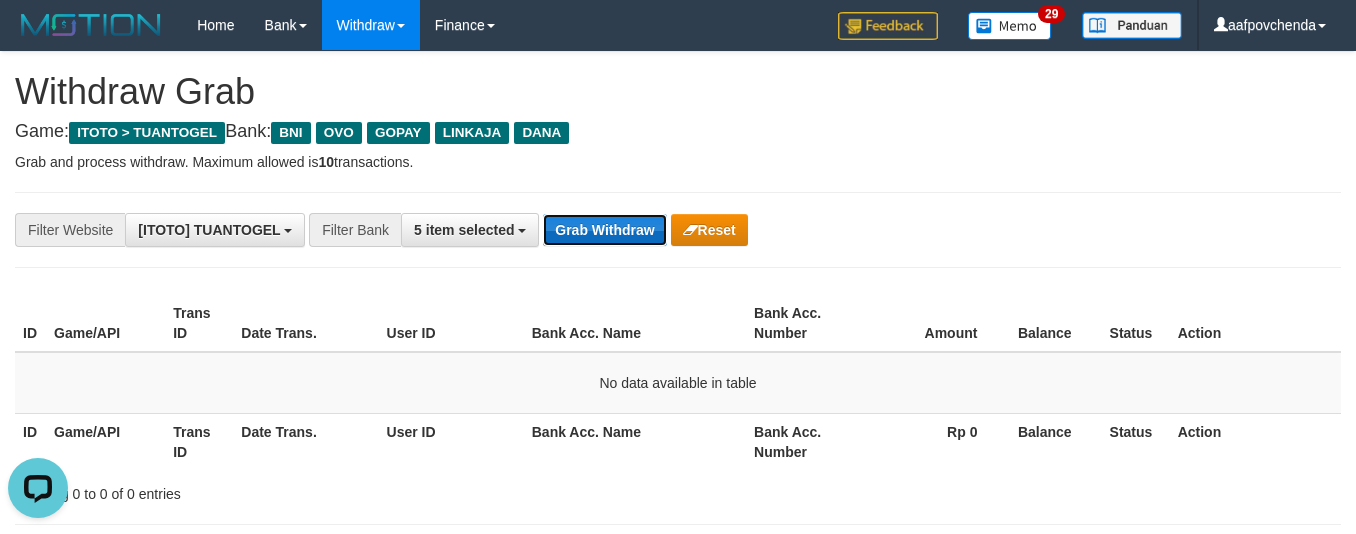 click on "Grab Withdraw" at bounding box center (604, 230) 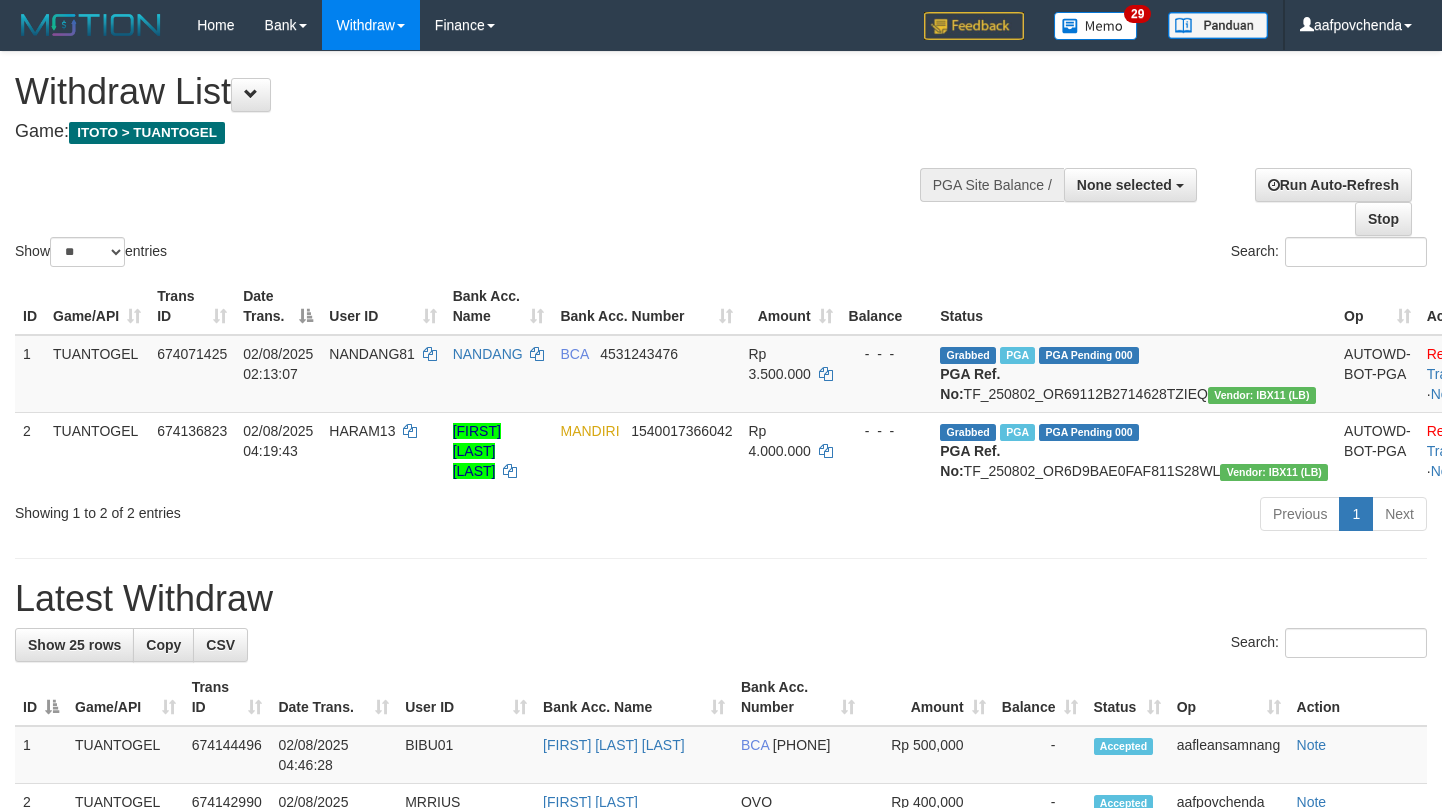 select 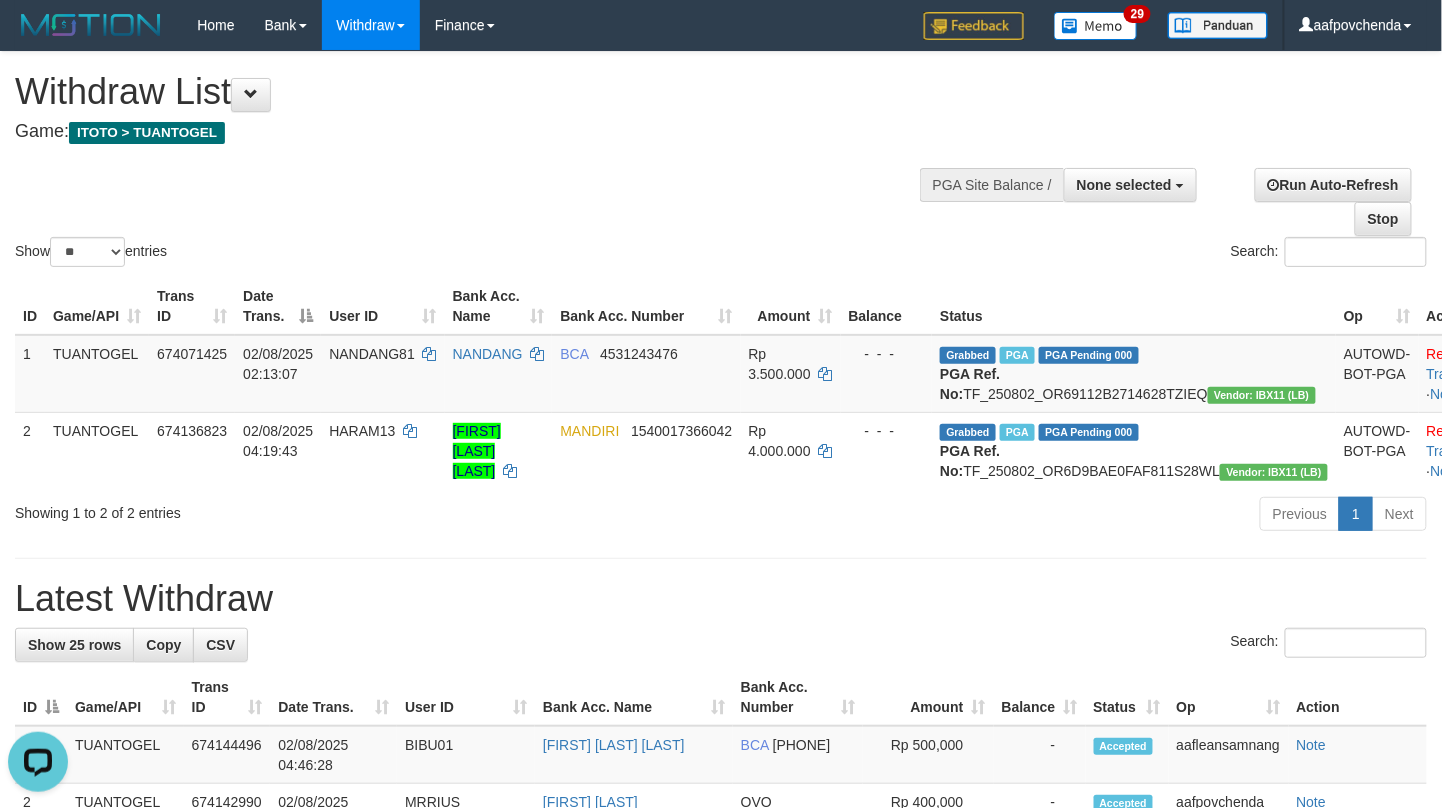 scroll, scrollTop: 0, scrollLeft: 0, axis: both 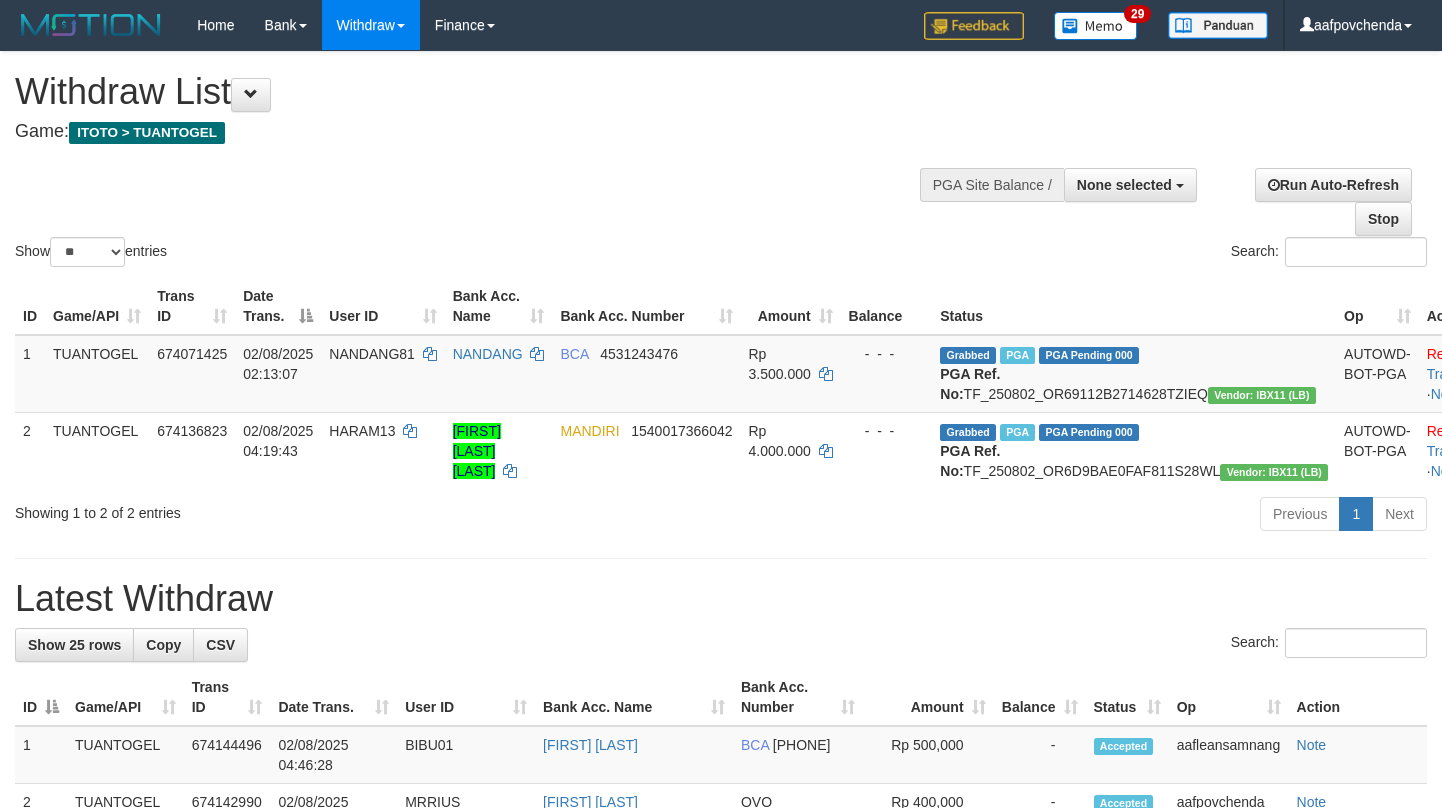 select 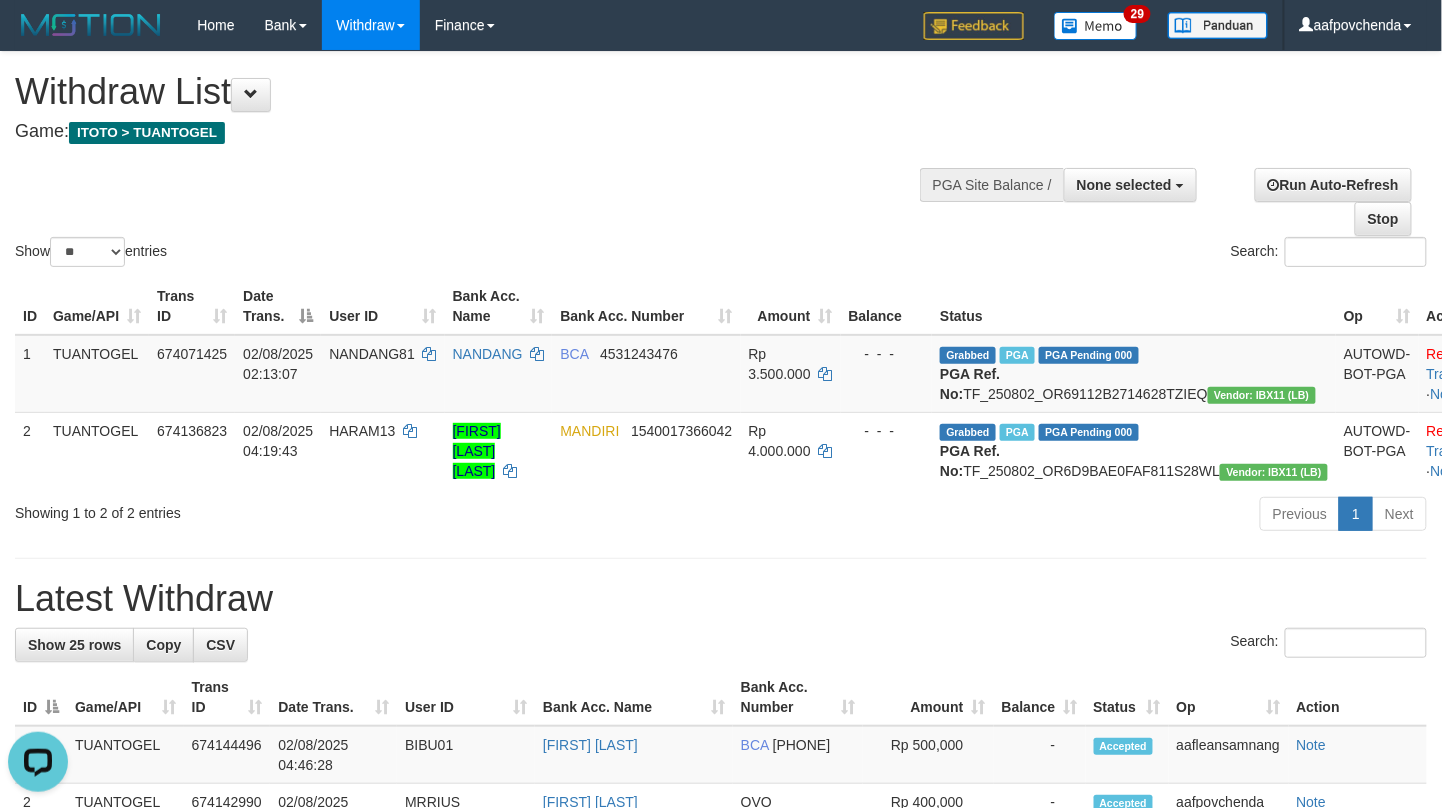 scroll, scrollTop: 0, scrollLeft: 0, axis: both 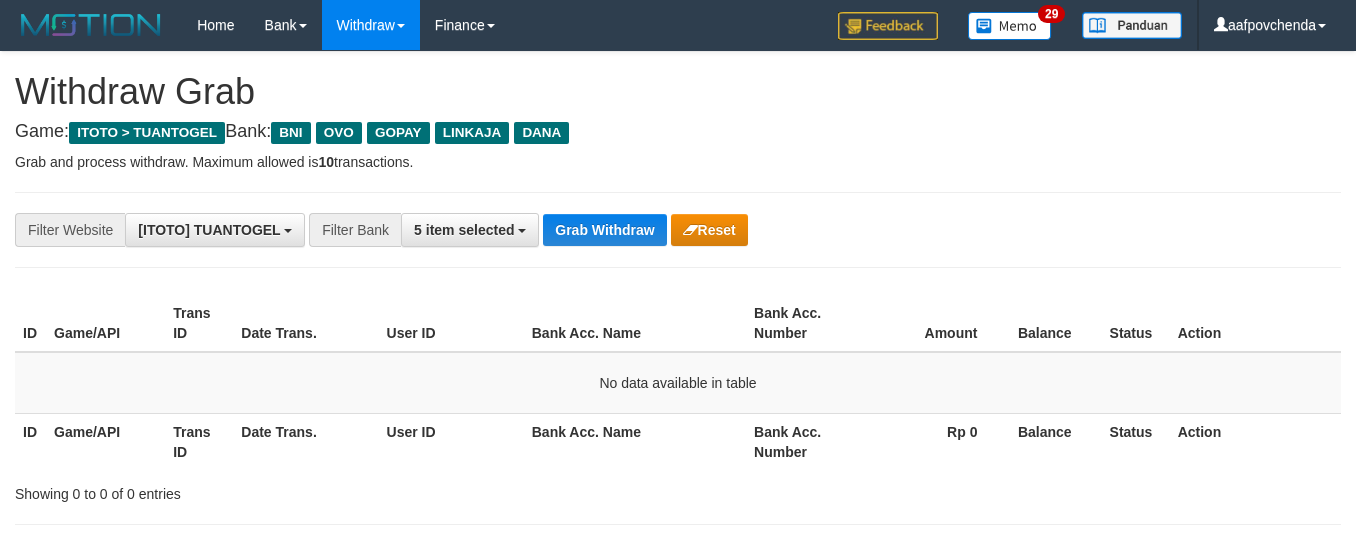 drag, startPoint x: 0, startPoint y: 0, endPoint x: 572, endPoint y: 246, distance: 622.6556 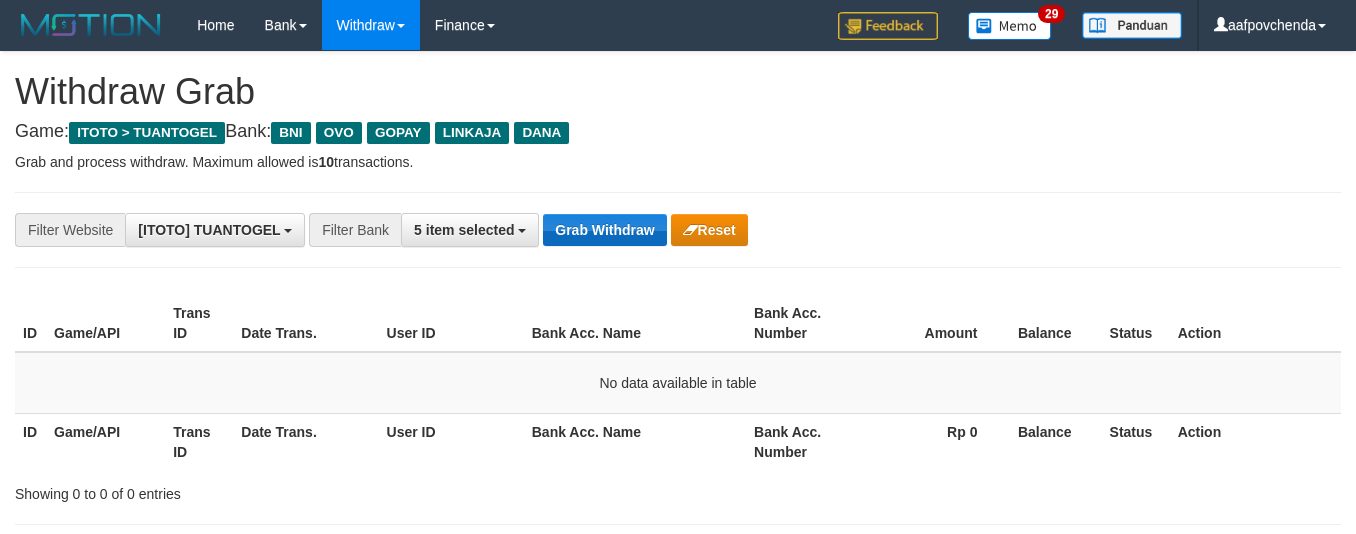click on "Grab Withdraw" at bounding box center (604, 230) 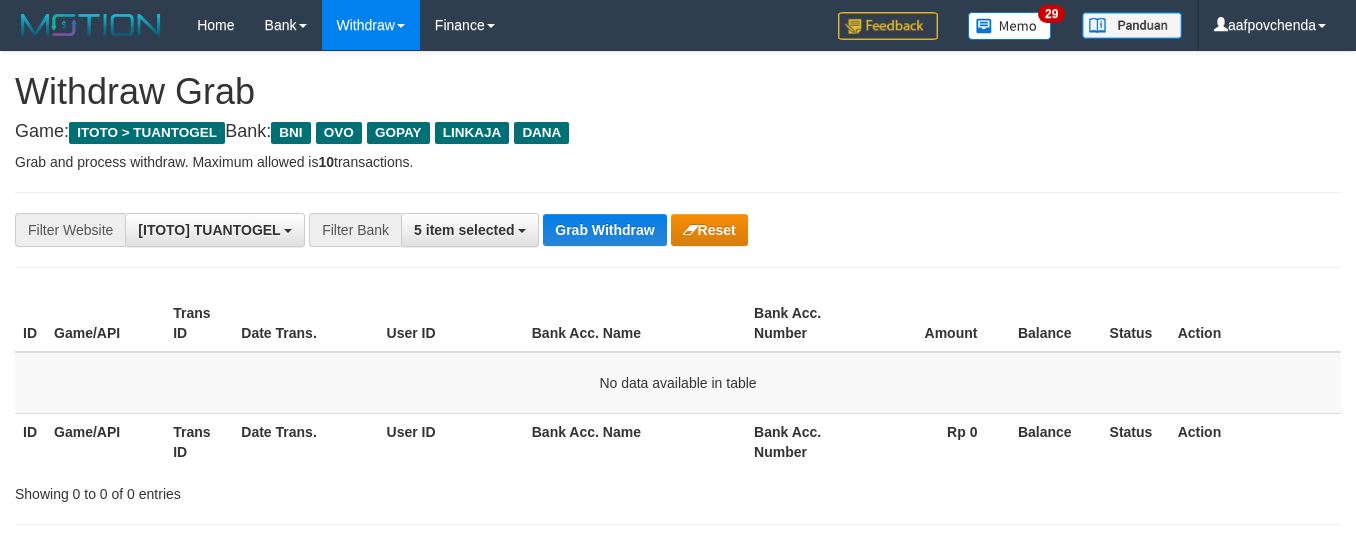 scroll, scrollTop: 0, scrollLeft: 0, axis: both 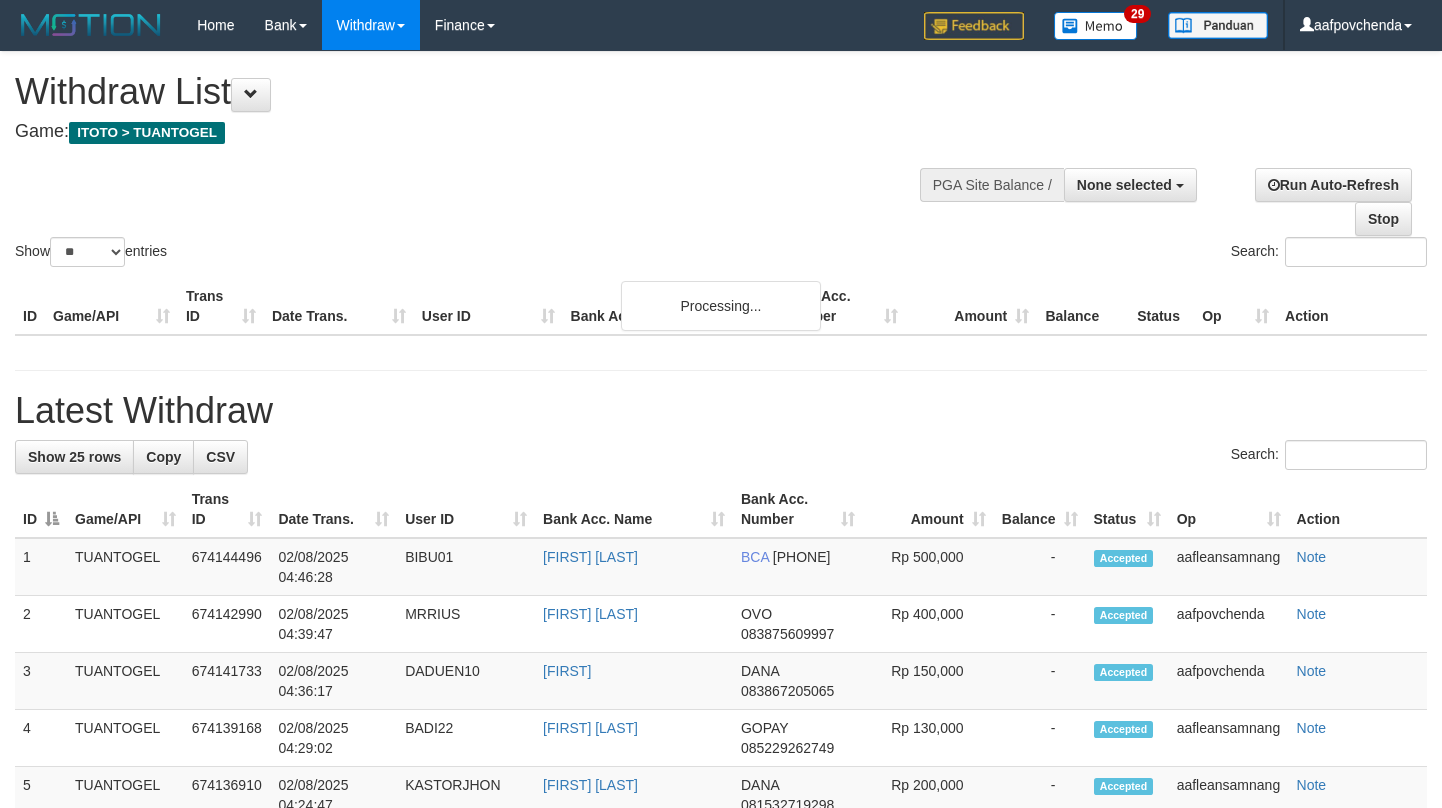 select 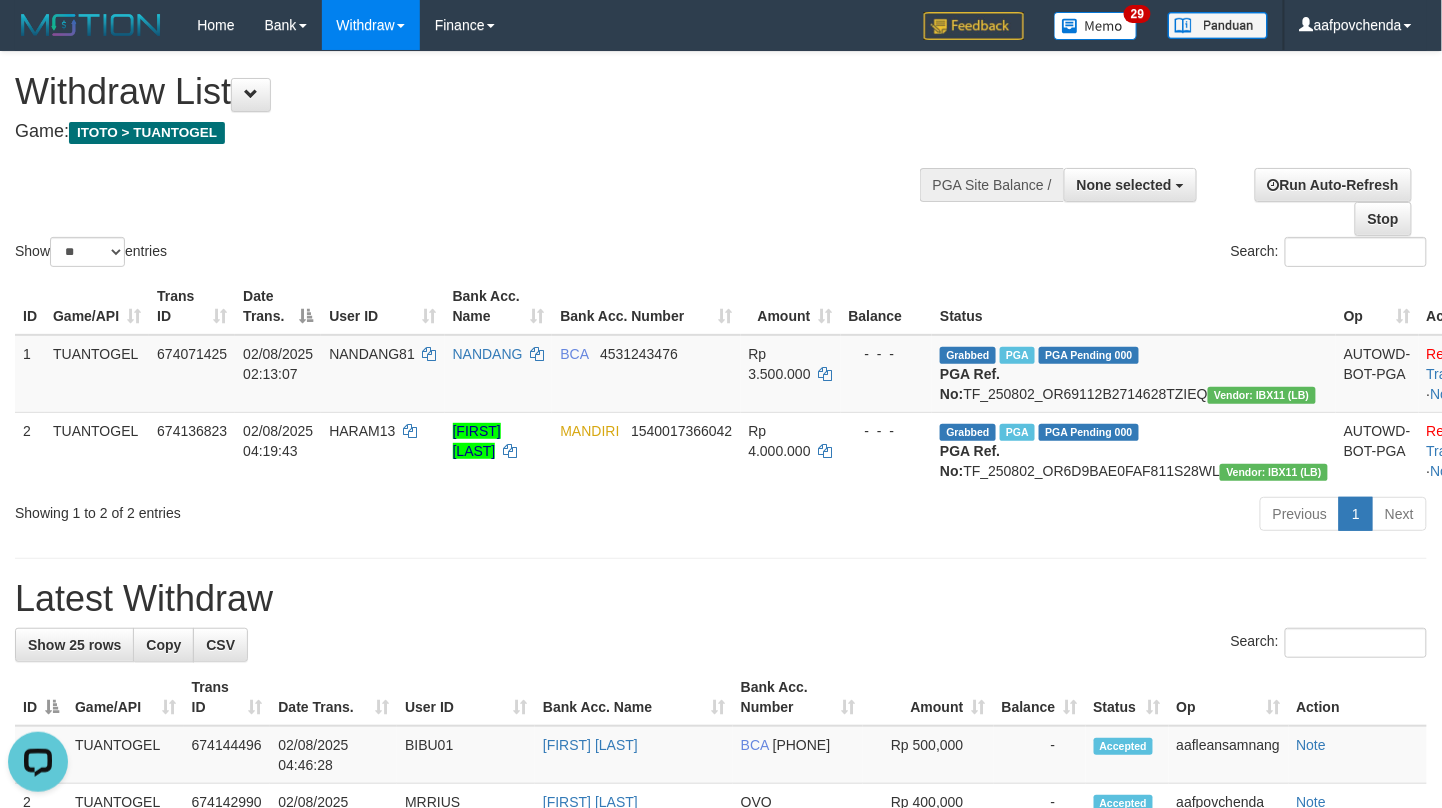 scroll, scrollTop: 0, scrollLeft: 0, axis: both 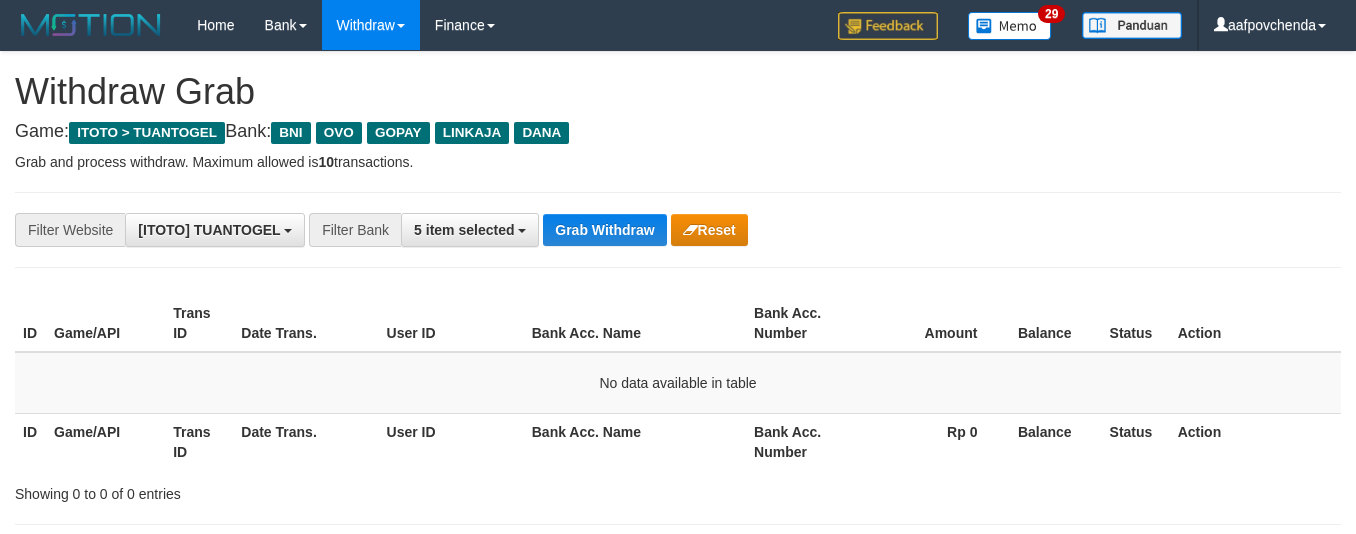 click on "Grab Withdraw" at bounding box center (604, 230) 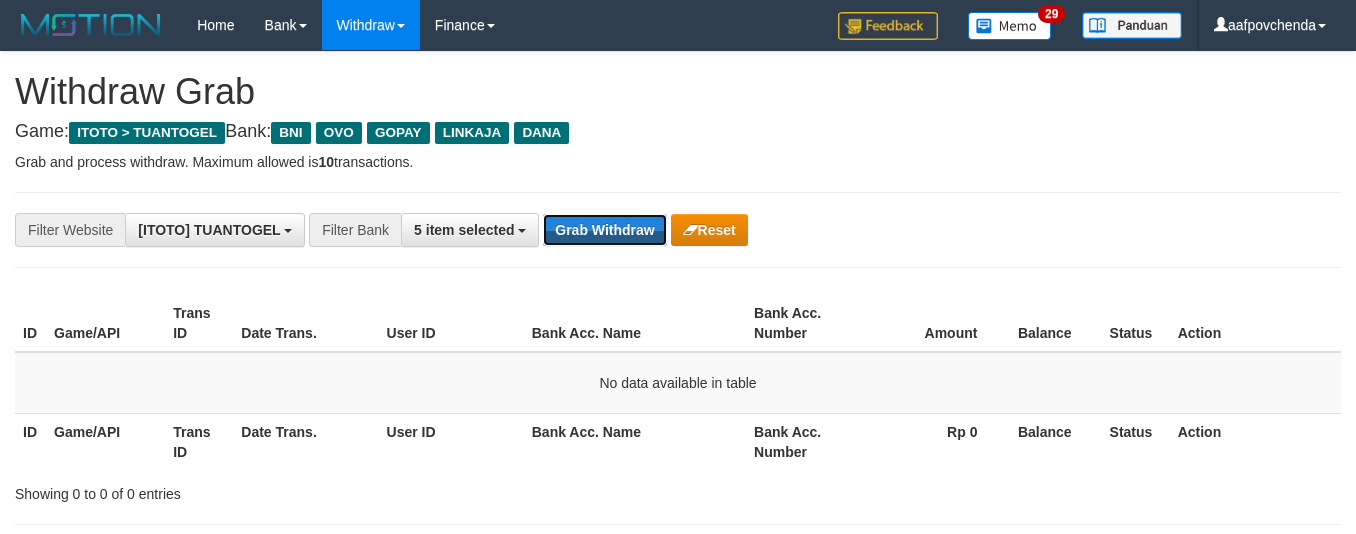 scroll, scrollTop: 0, scrollLeft: 0, axis: both 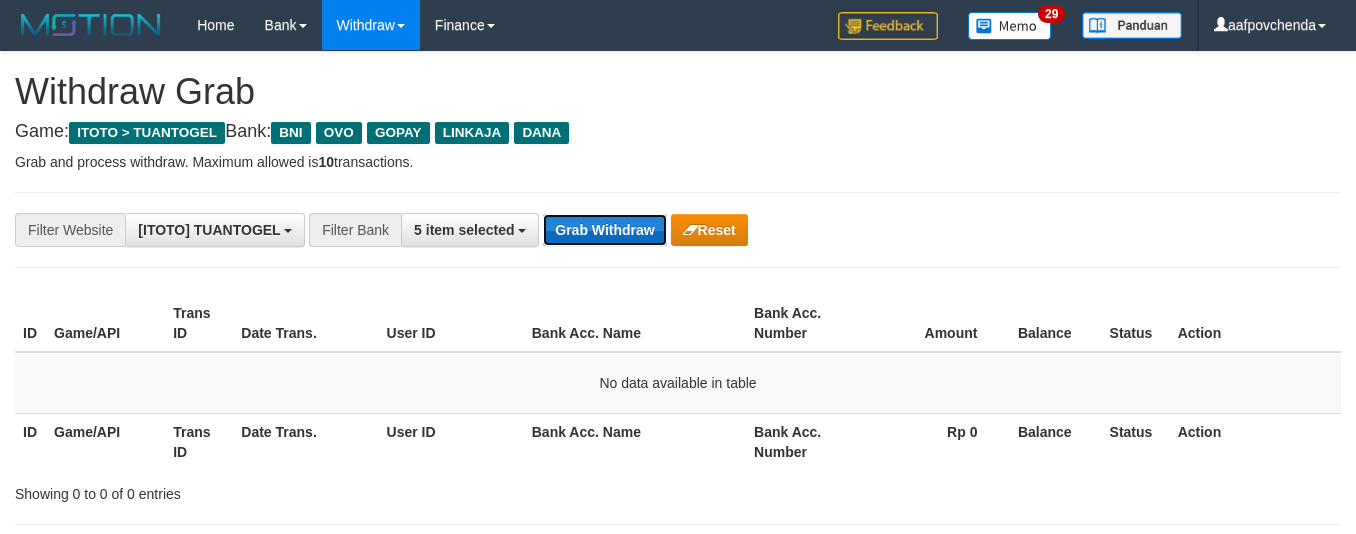 drag, startPoint x: 0, startPoint y: 0, endPoint x: 572, endPoint y: 246, distance: 622.6556 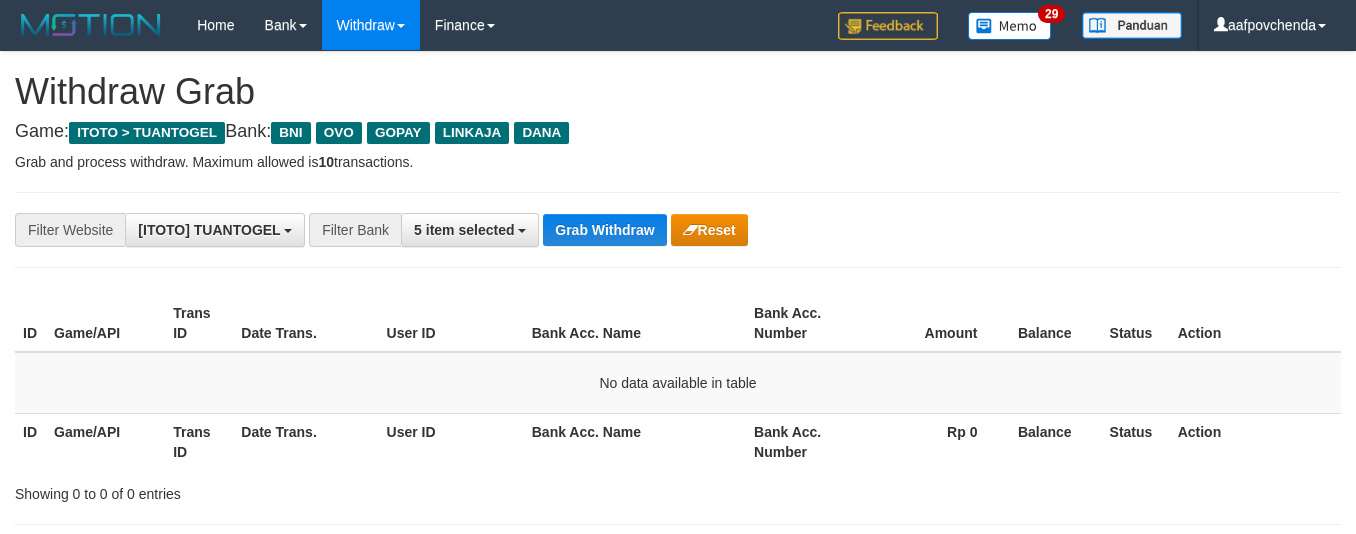 scroll, scrollTop: 0, scrollLeft: 0, axis: both 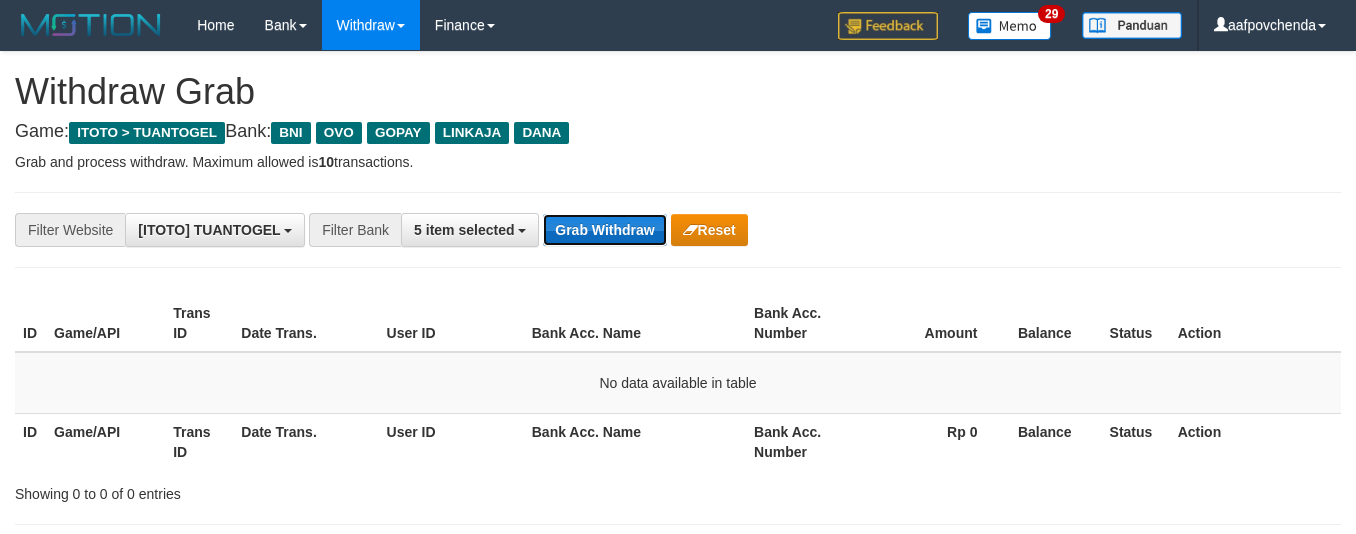 drag, startPoint x: 0, startPoint y: 0, endPoint x: 572, endPoint y: 246, distance: 622.6556 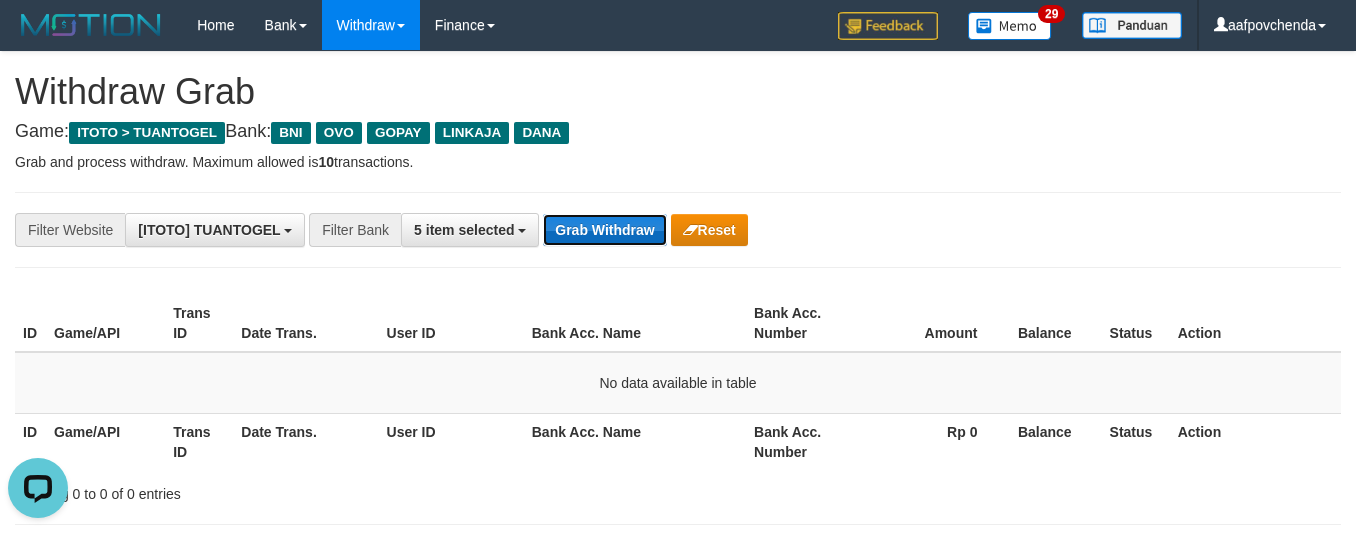 scroll, scrollTop: 0, scrollLeft: 0, axis: both 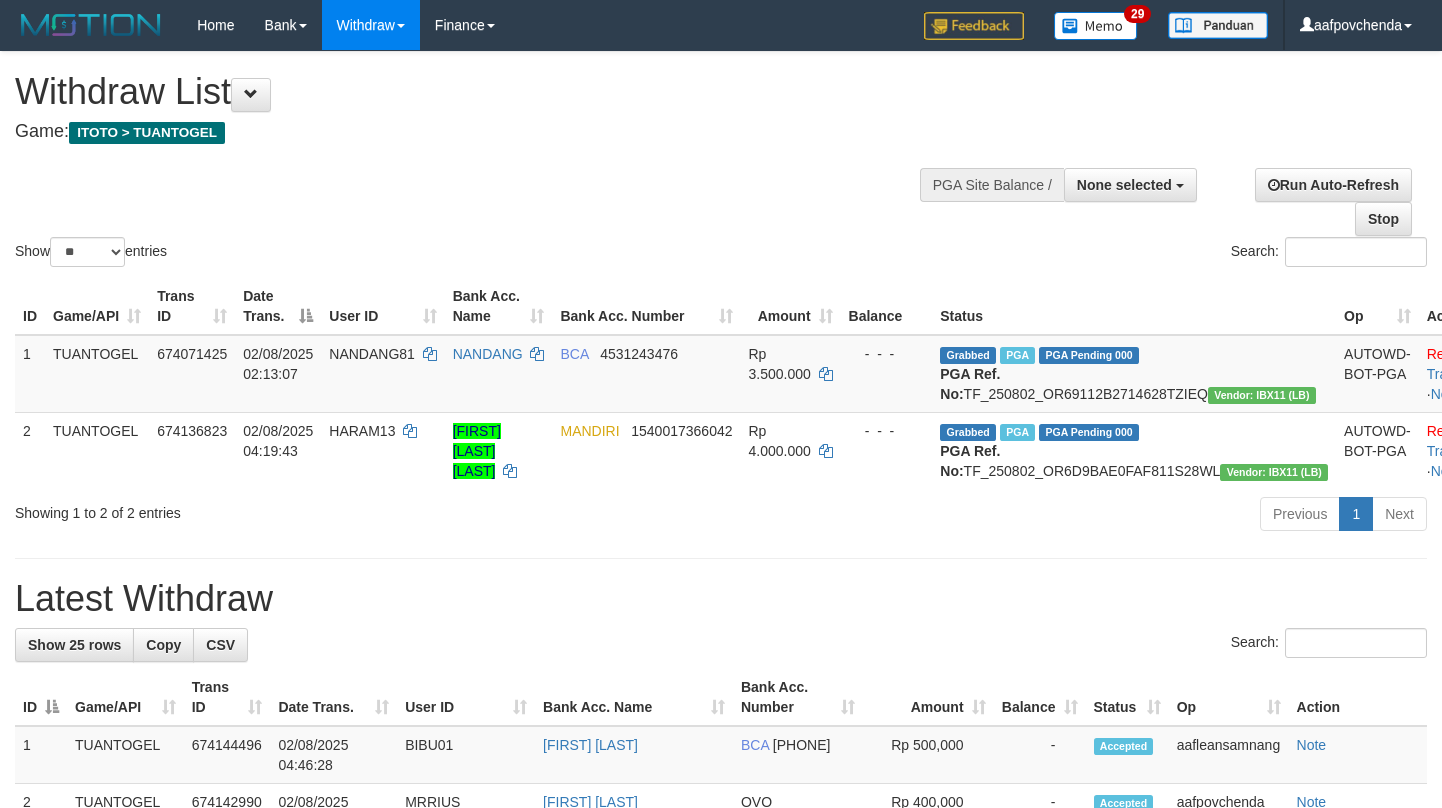 select 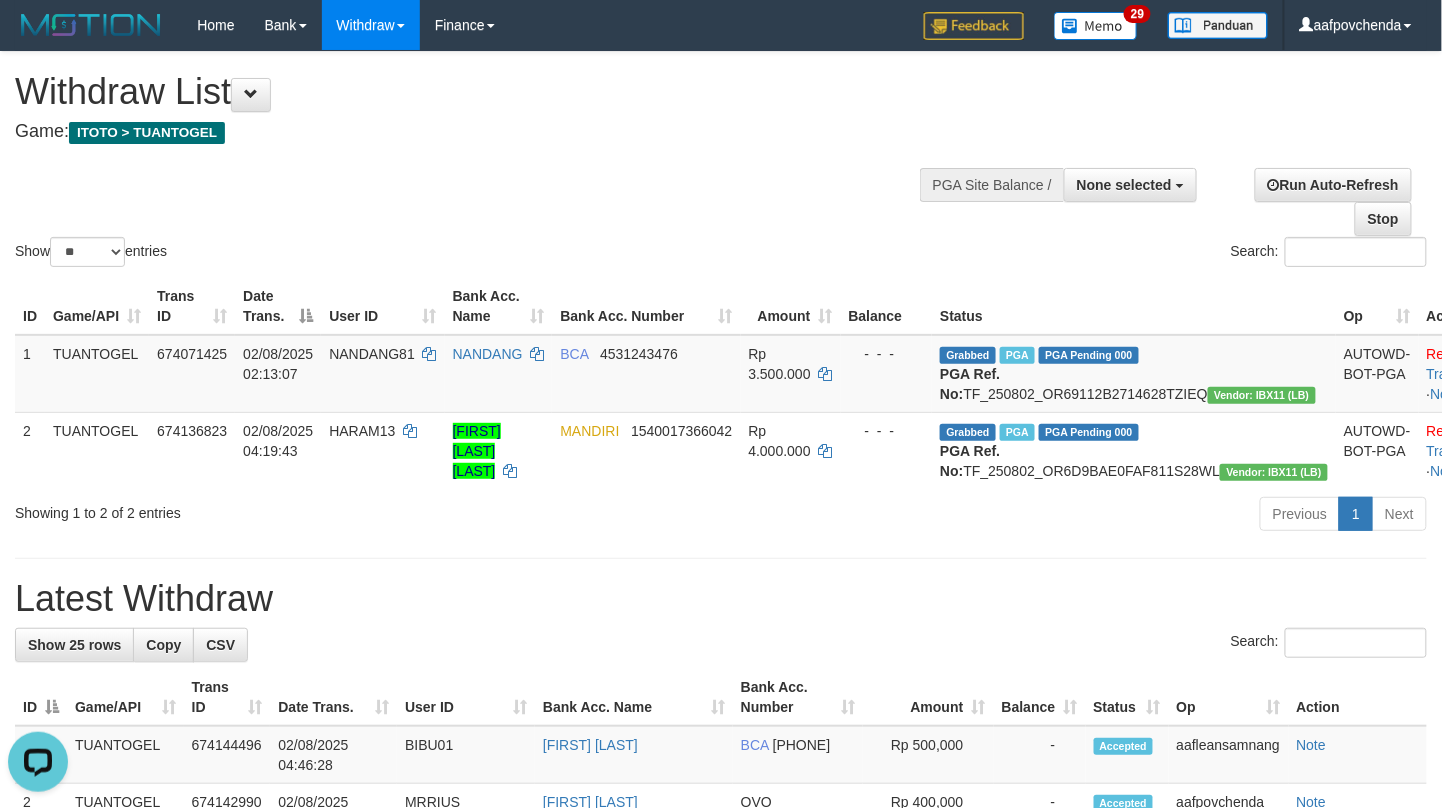 scroll, scrollTop: 0, scrollLeft: 0, axis: both 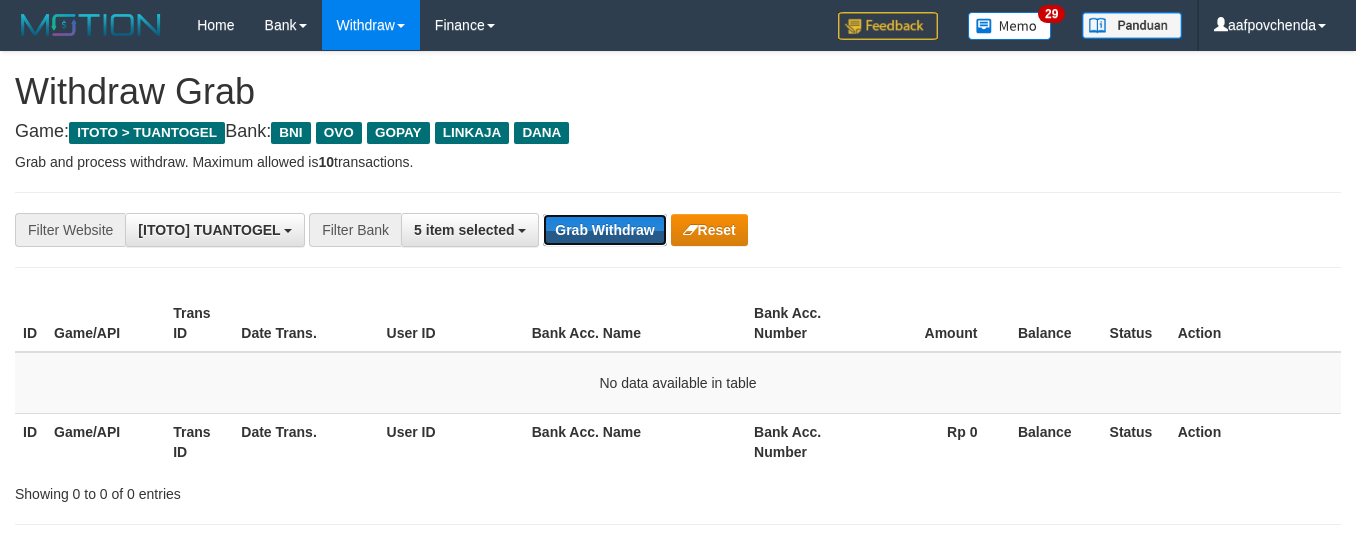 click on "Grab Withdraw" at bounding box center [604, 230] 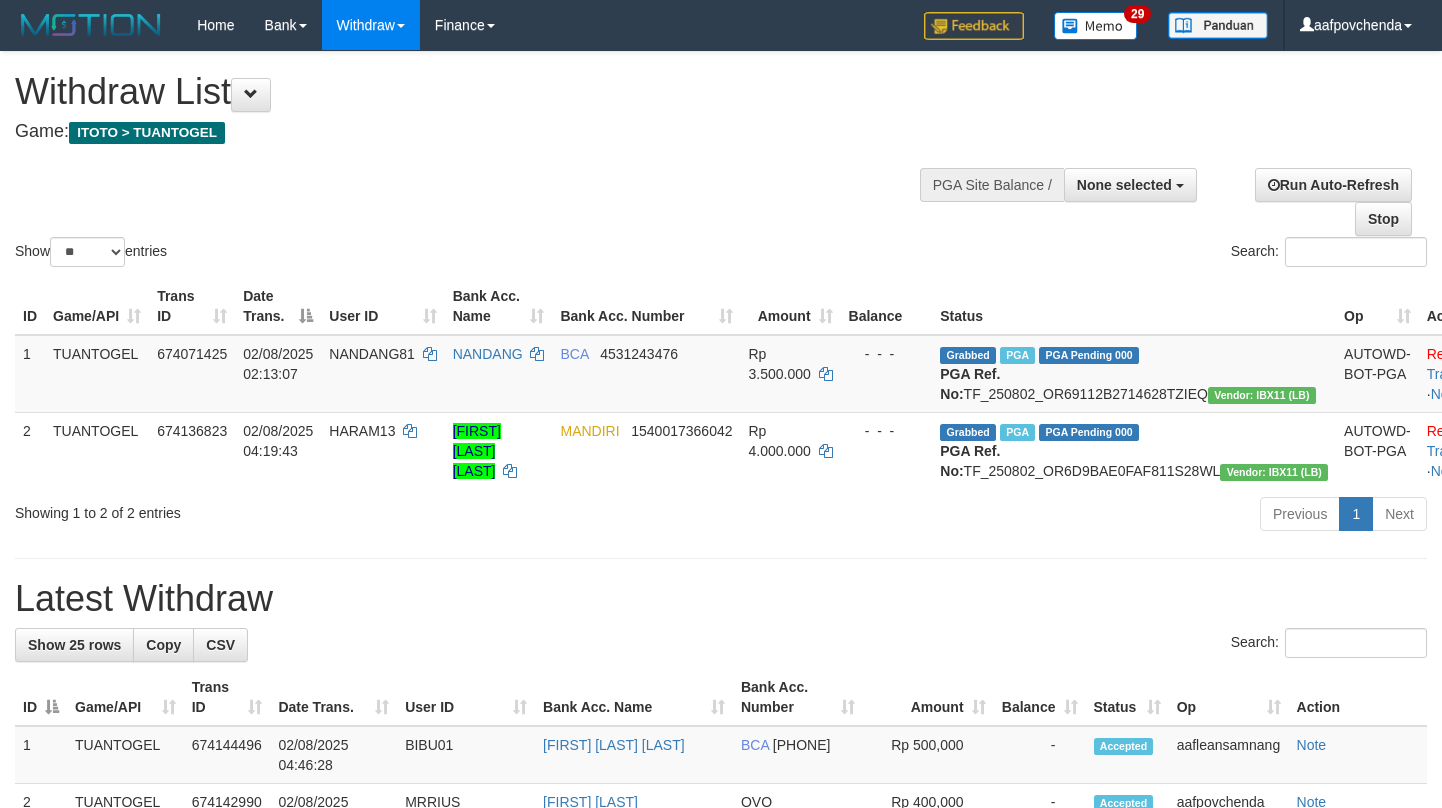 select 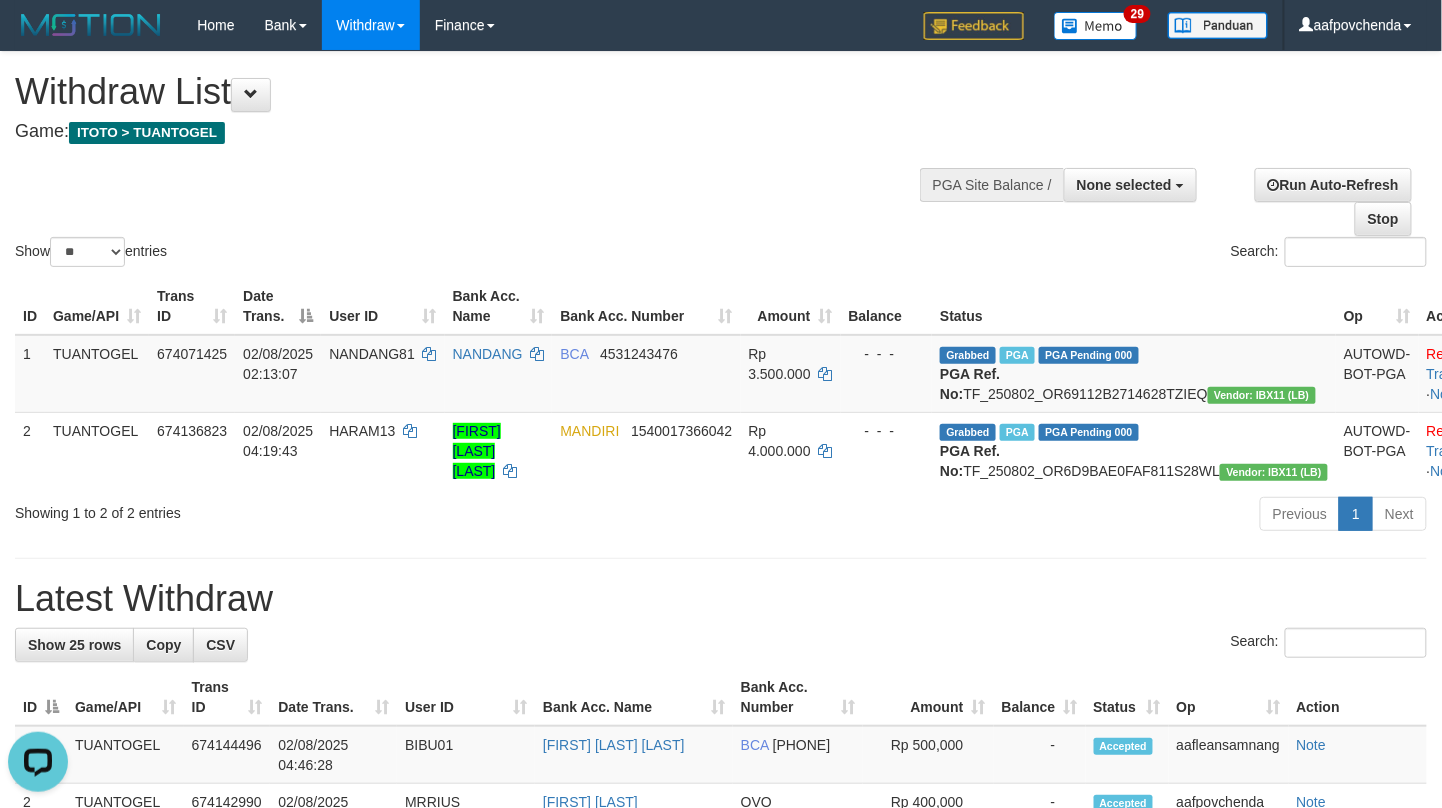 scroll, scrollTop: 0, scrollLeft: 0, axis: both 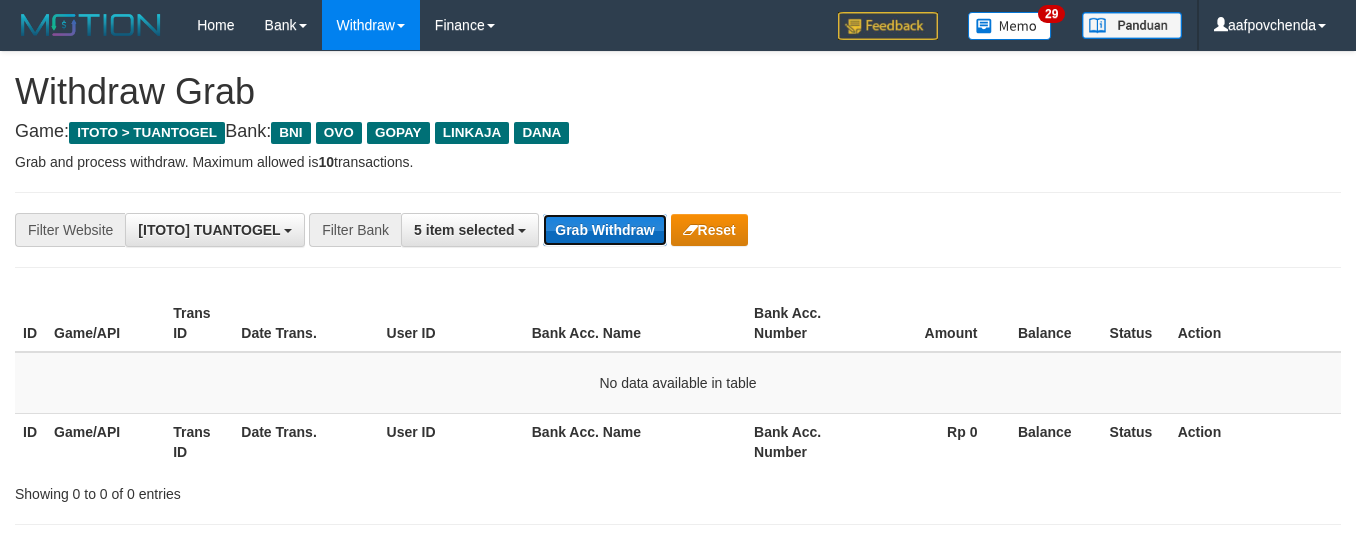 drag, startPoint x: 0, startPoint y: 0, endPoint x: 572, endPoint y: 246, distance: 622.6556 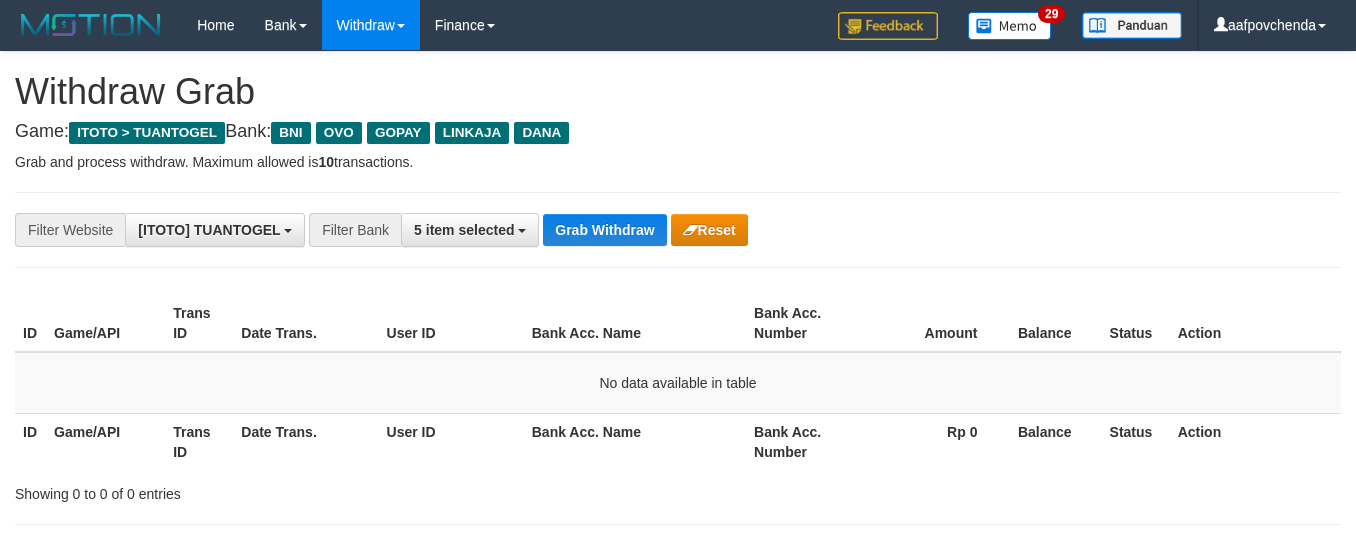scroll, scrollTop: 0, scrollLeft: 0, axis: both 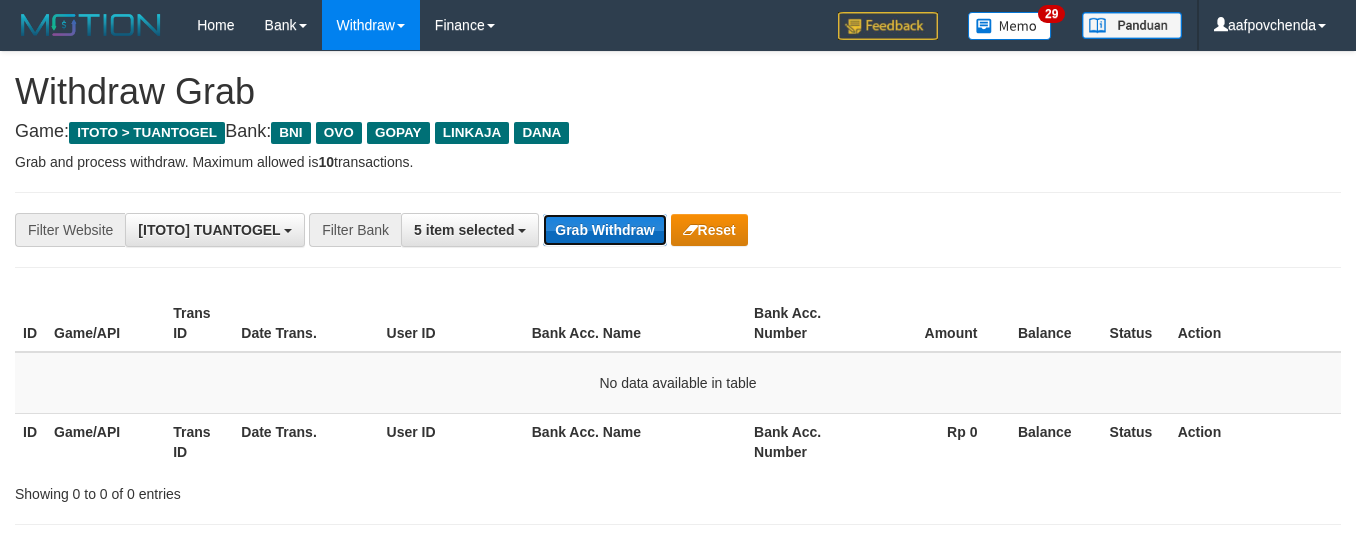 drag, startPoint x: 0, startPoint y: 0, endPoint x: 572, endPoint y: 246, distance: 622.6556 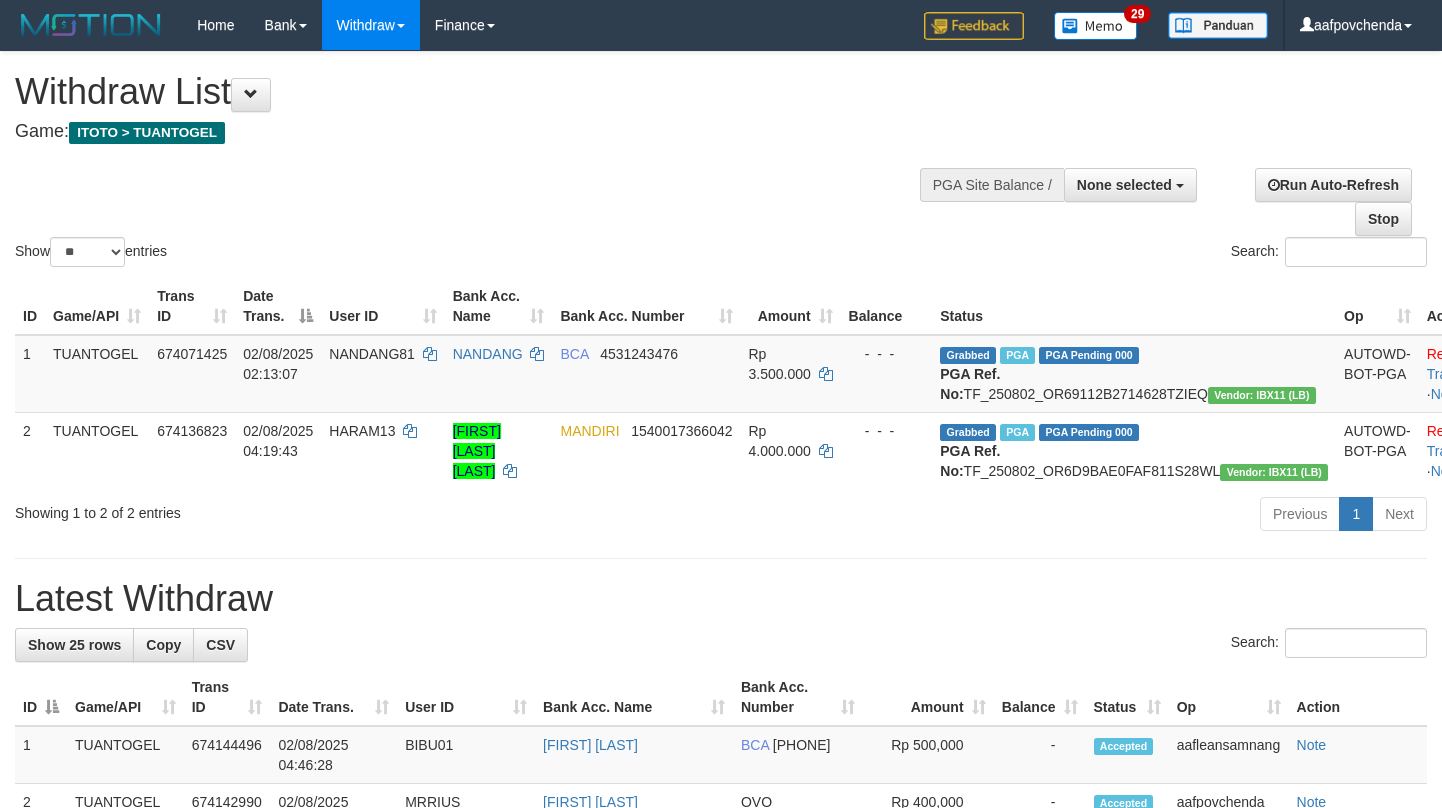 select 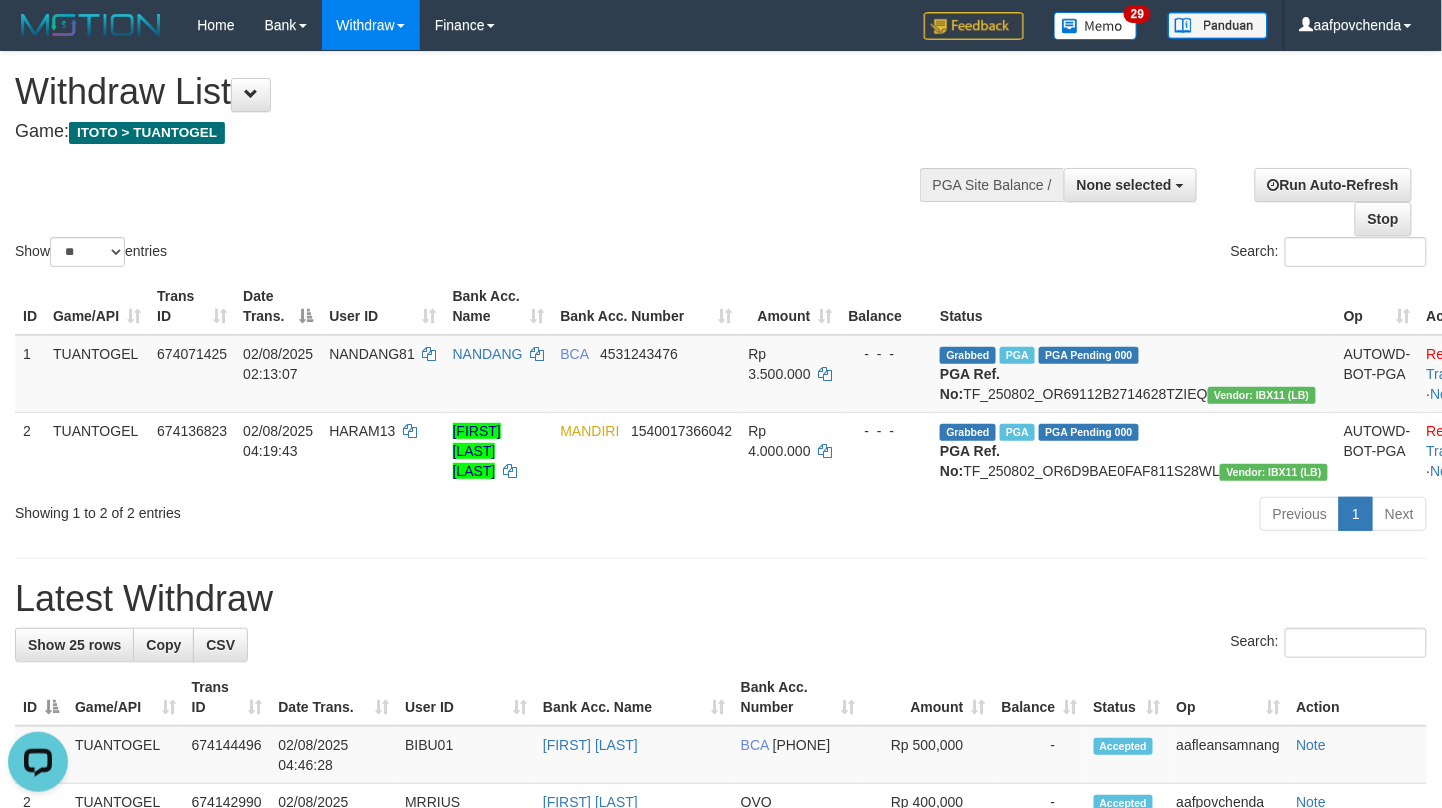 scroll, scrollTop: 0, scrollLeft: 0, axis: both 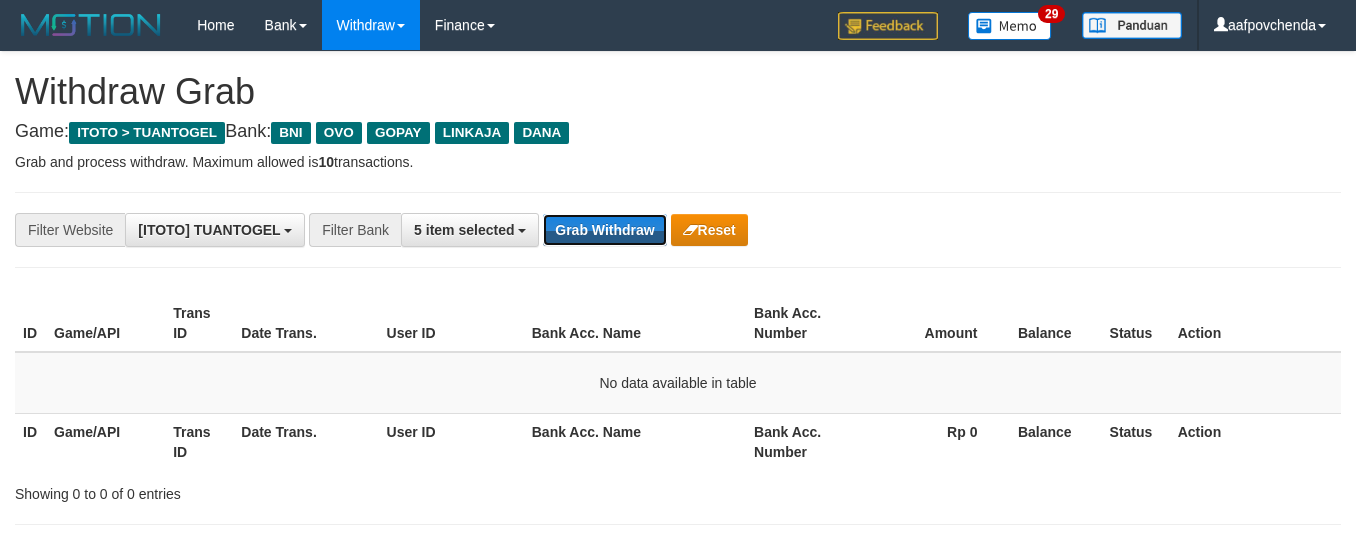 click on "Grab Withdraw" at bounding box center [604, 230] 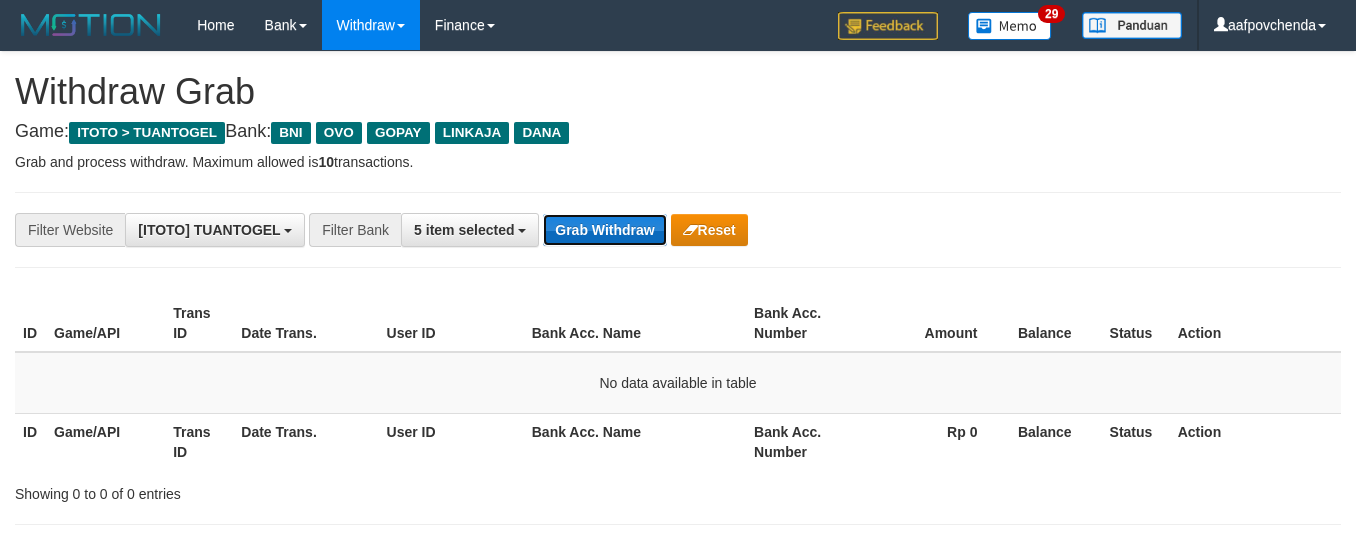 click on "Grab Withdraw" at bounding box center (604, 230) 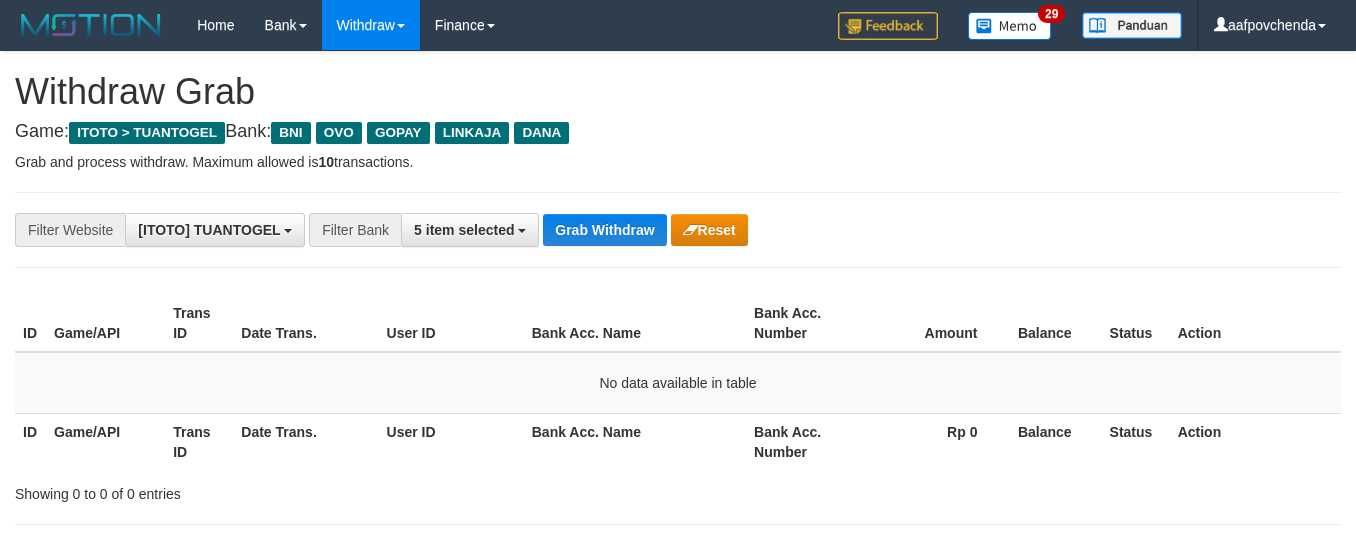 scroll, scrollTop: 0, scrollLeft: 0, axis: both 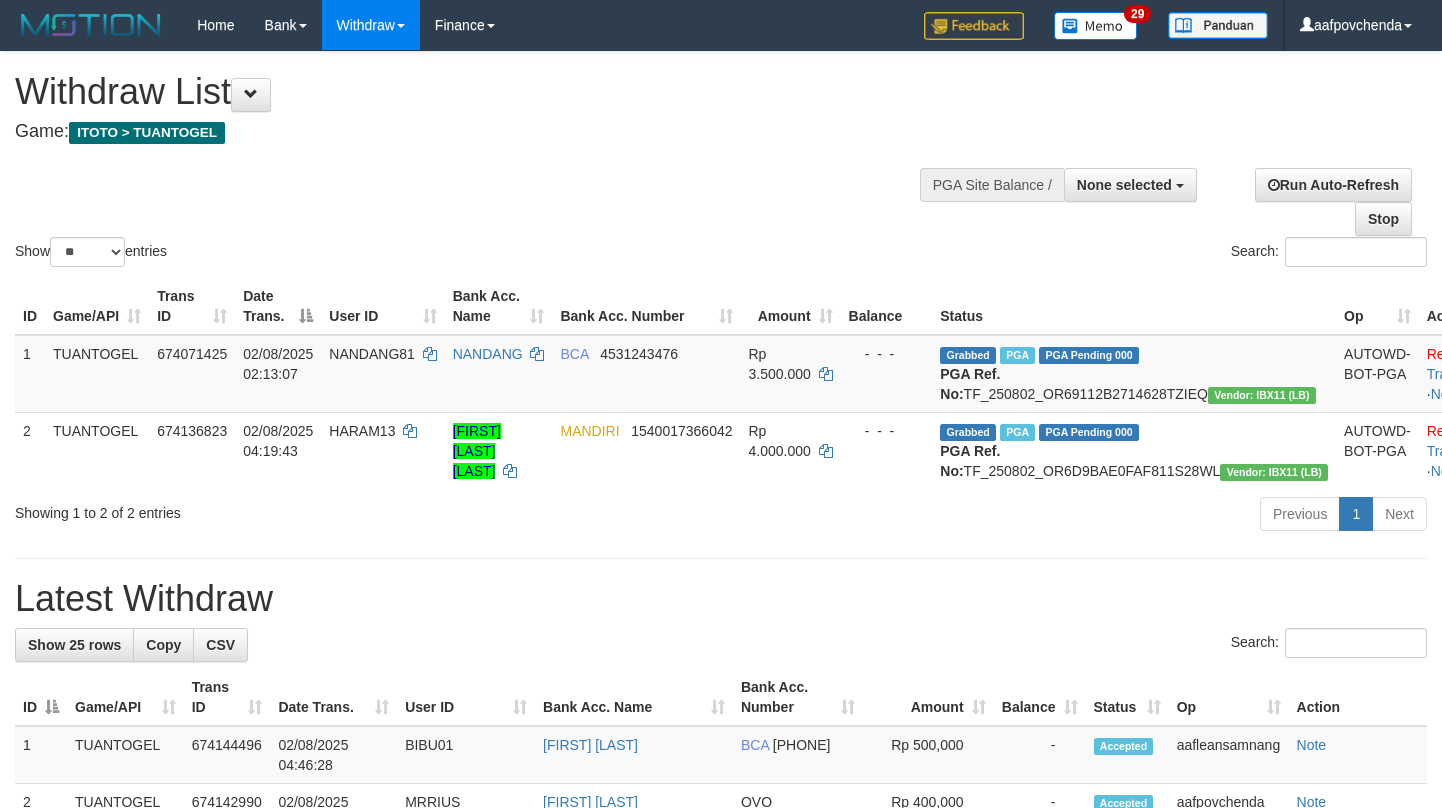 select 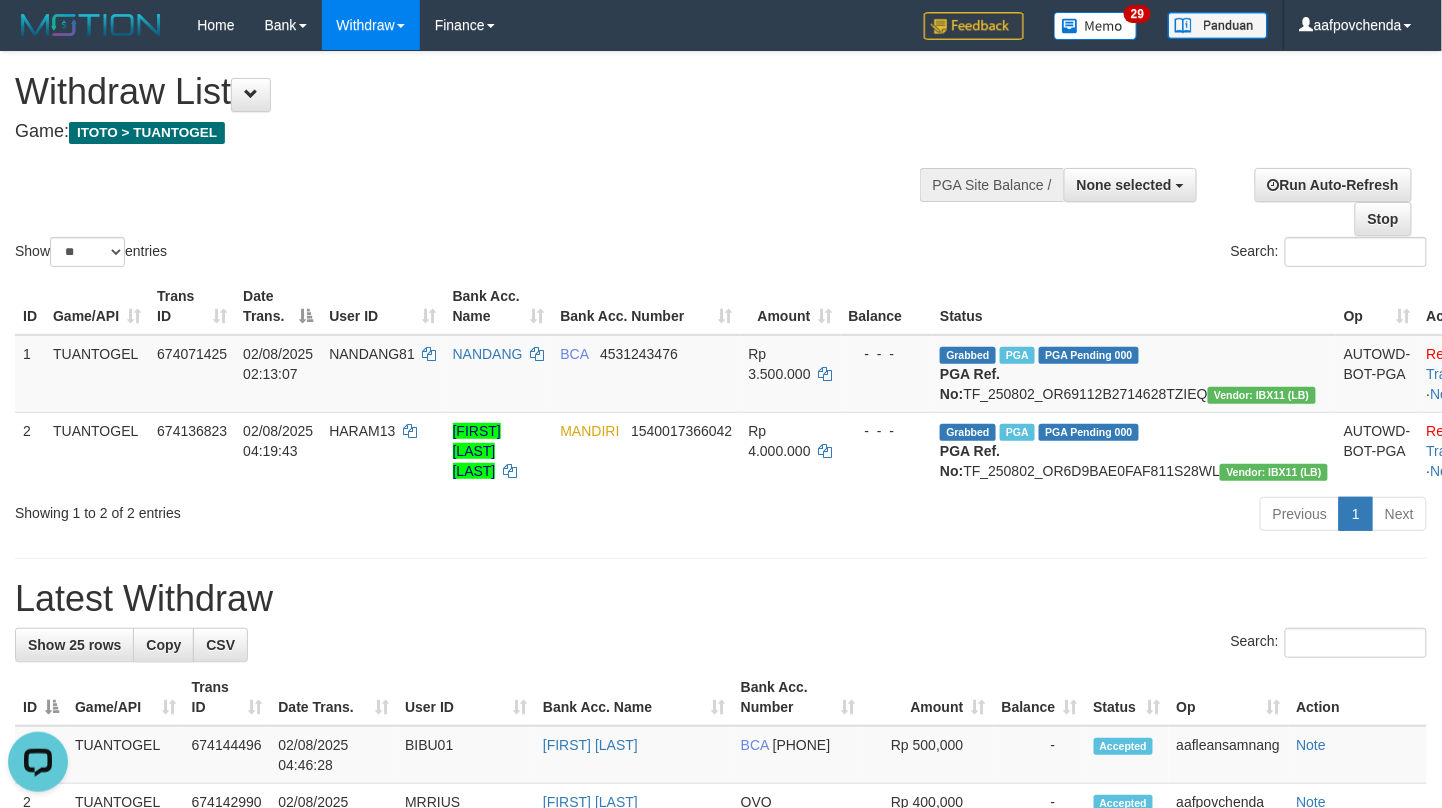 scroll, scrollTop: 0, scrollLeft: 0, axis: both 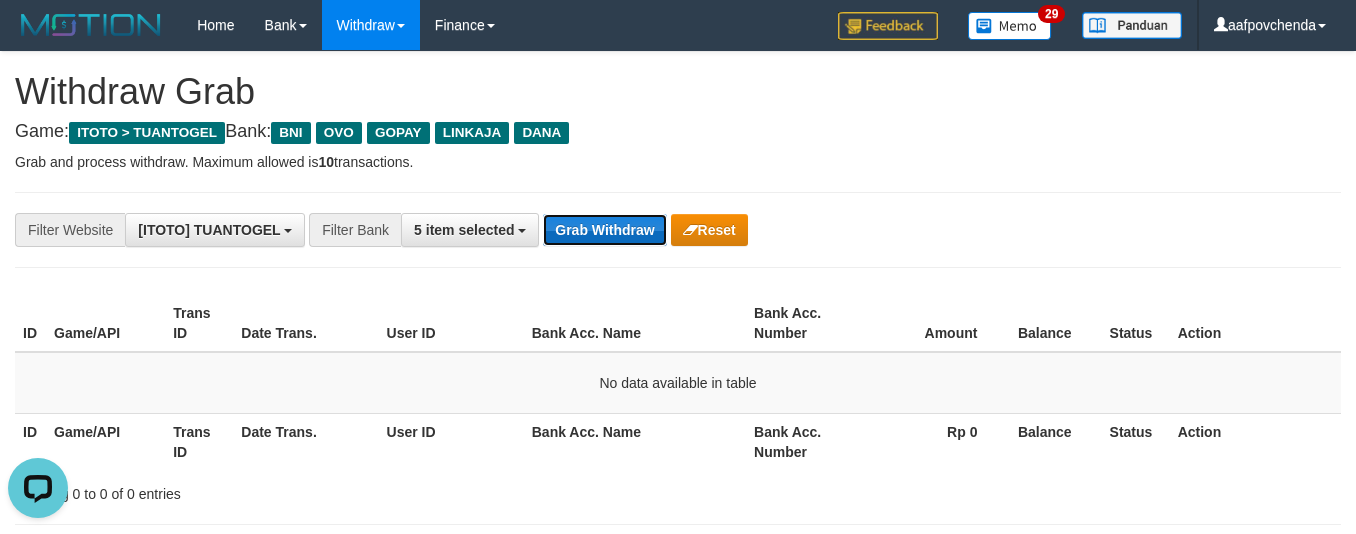 click on "Grab Withdraw" at bounding box center (604, 230) 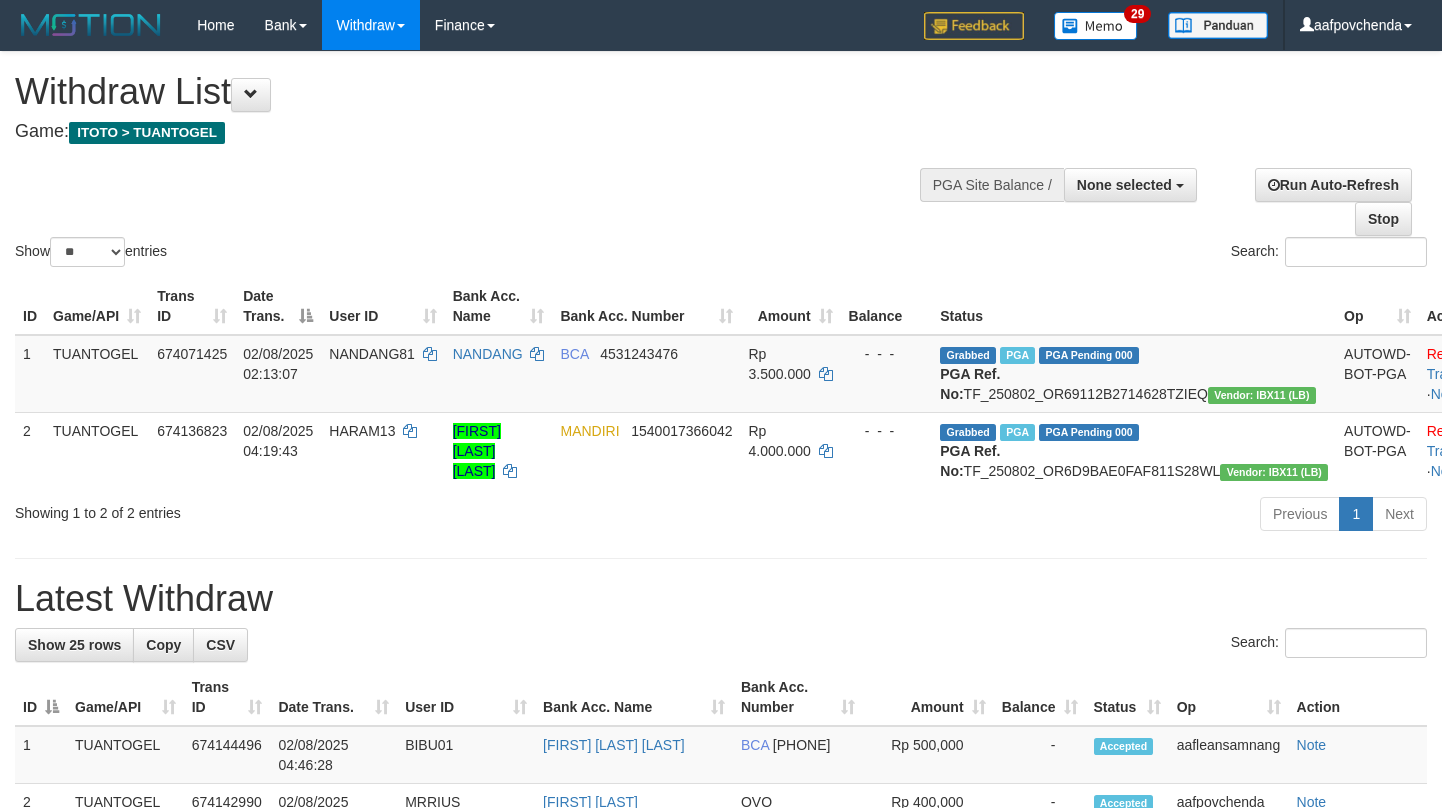select 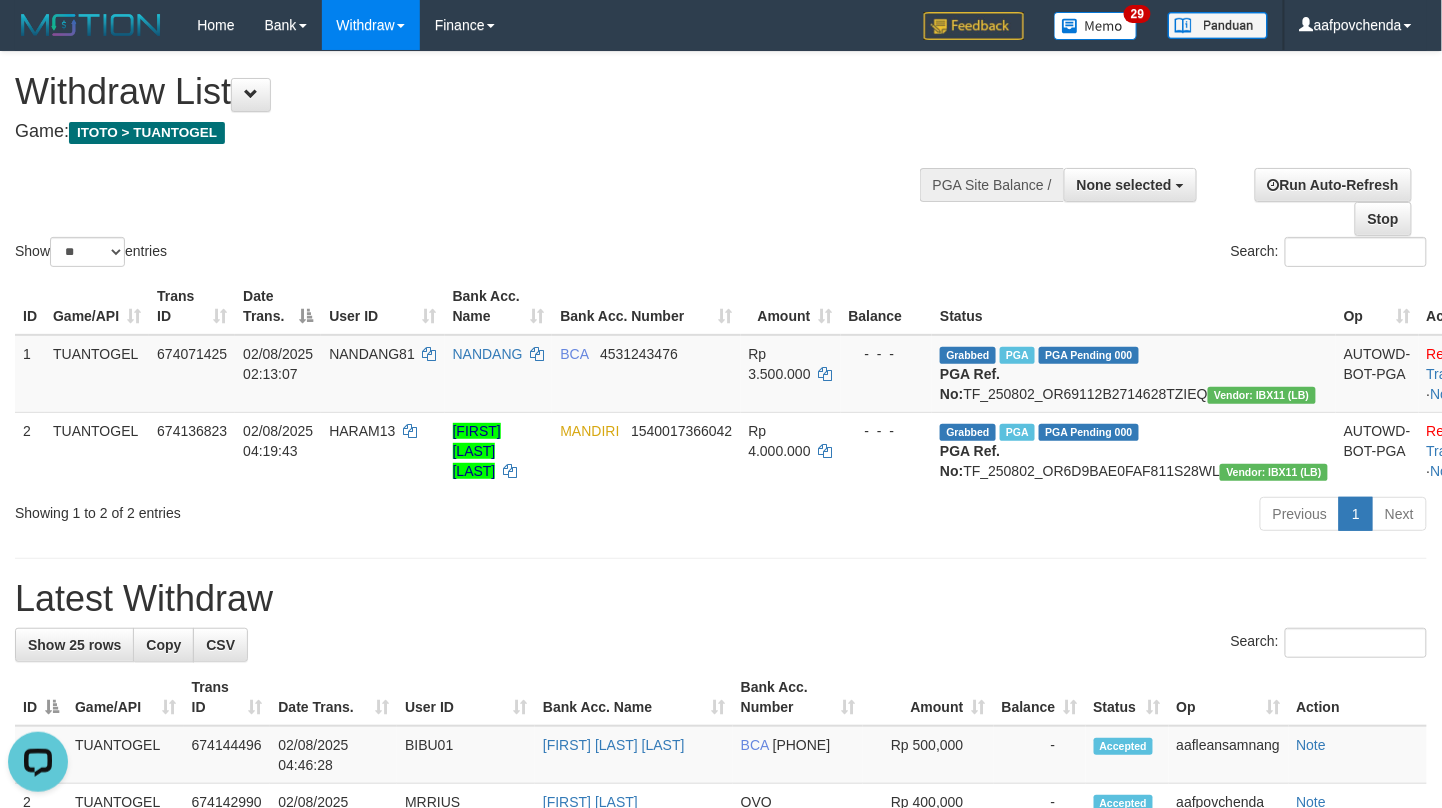 scroll, scrollTop: 0, scrollLeft: 0, axis: both 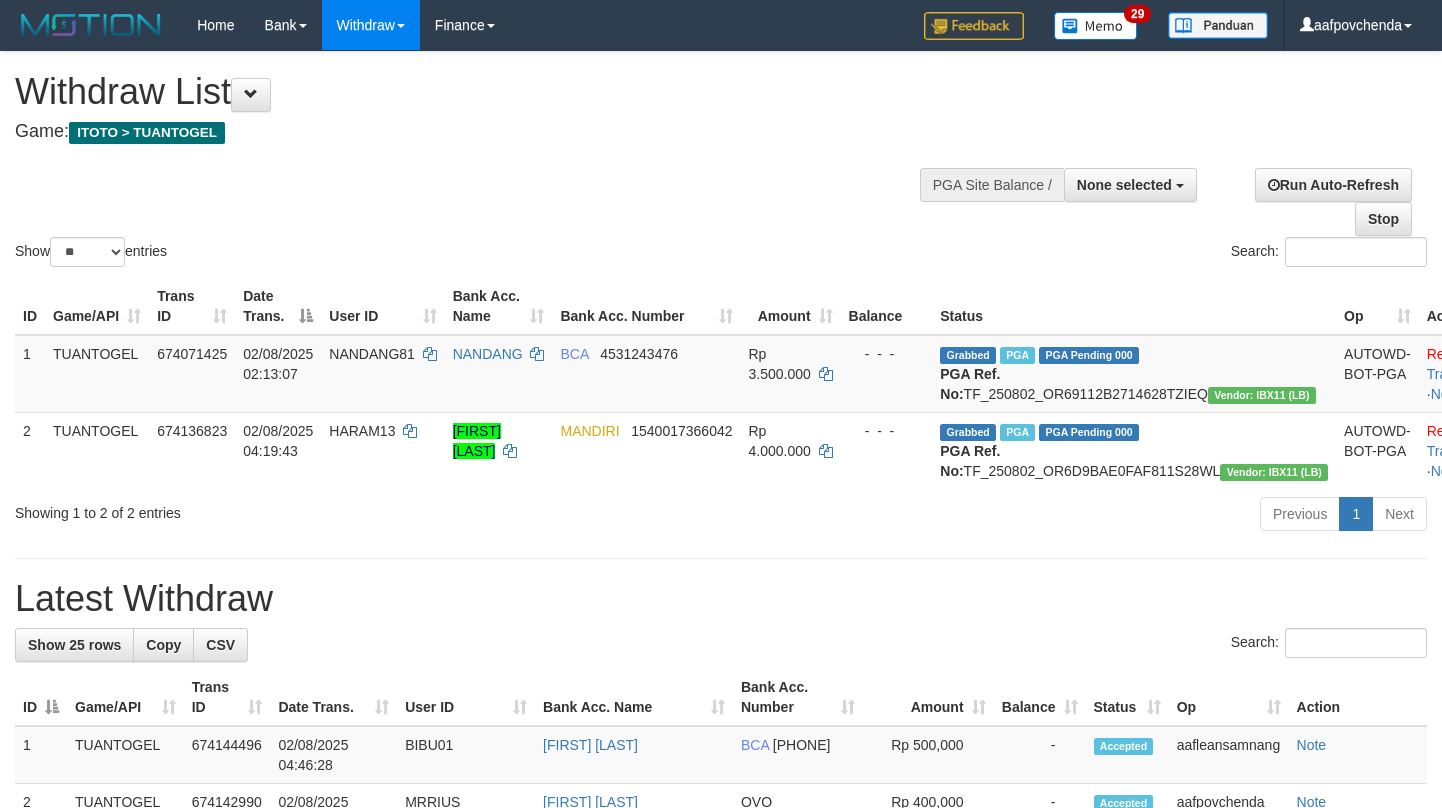 select 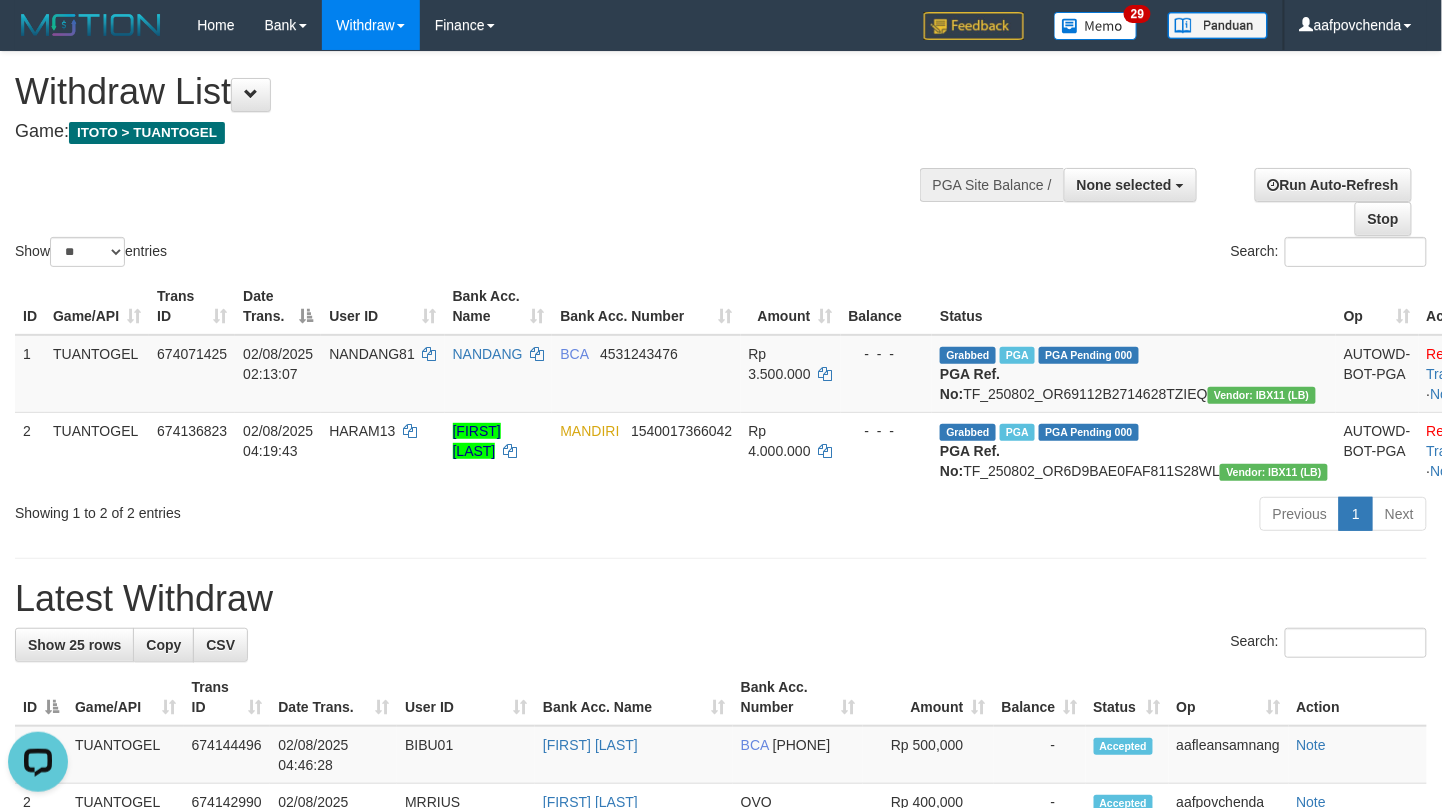 scroll, scrollTop: 0, scrollLeft: 0, axis: both 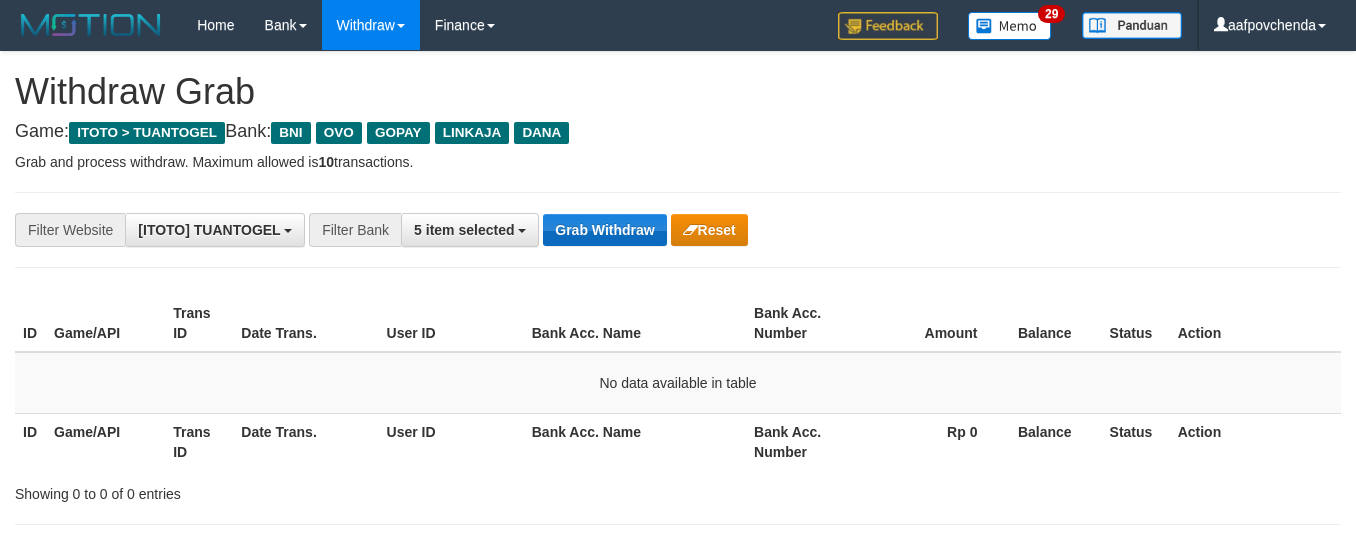 click on "Grab Withdraw" at bounding box center [604, 230] 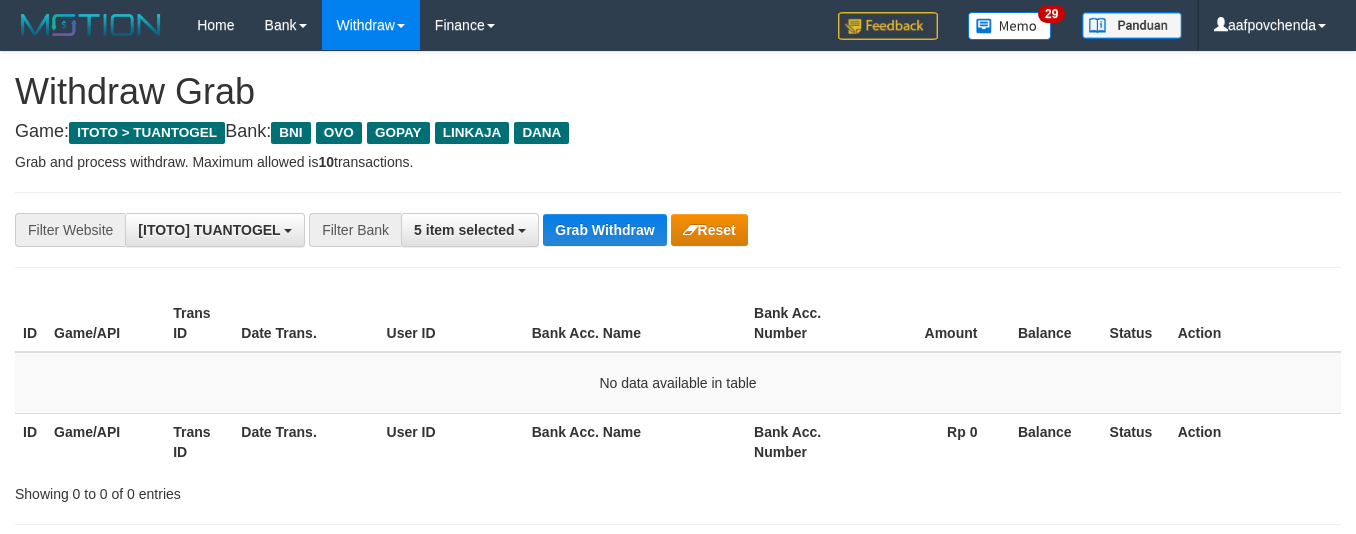 scroll, scrollTop: 0, scrollLeft: 0, axis: both 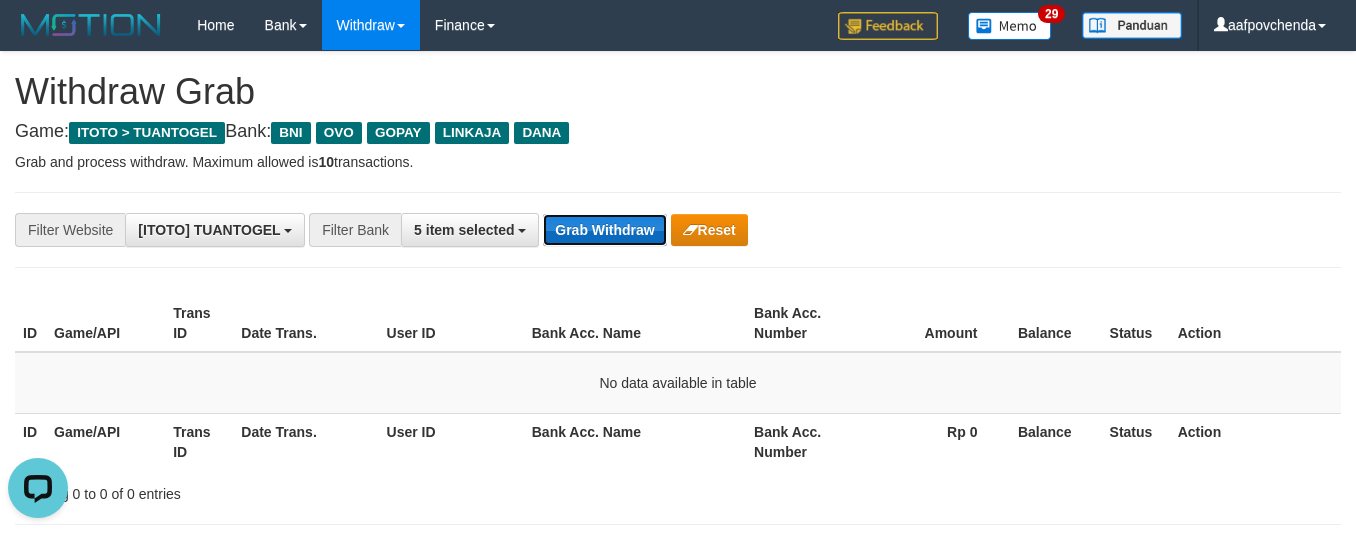 click on "Grab Withdraw" at bounding box center (604, 230) 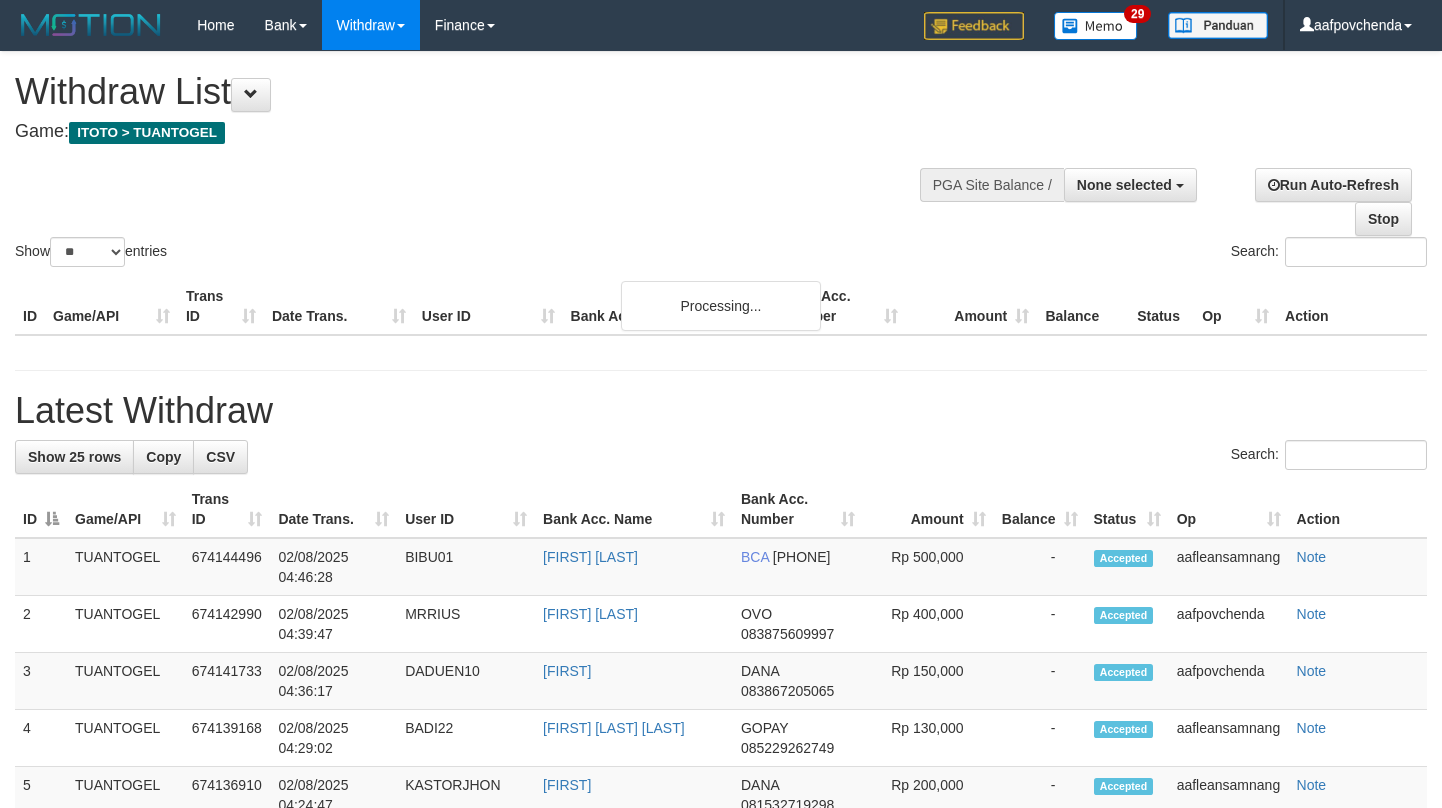select 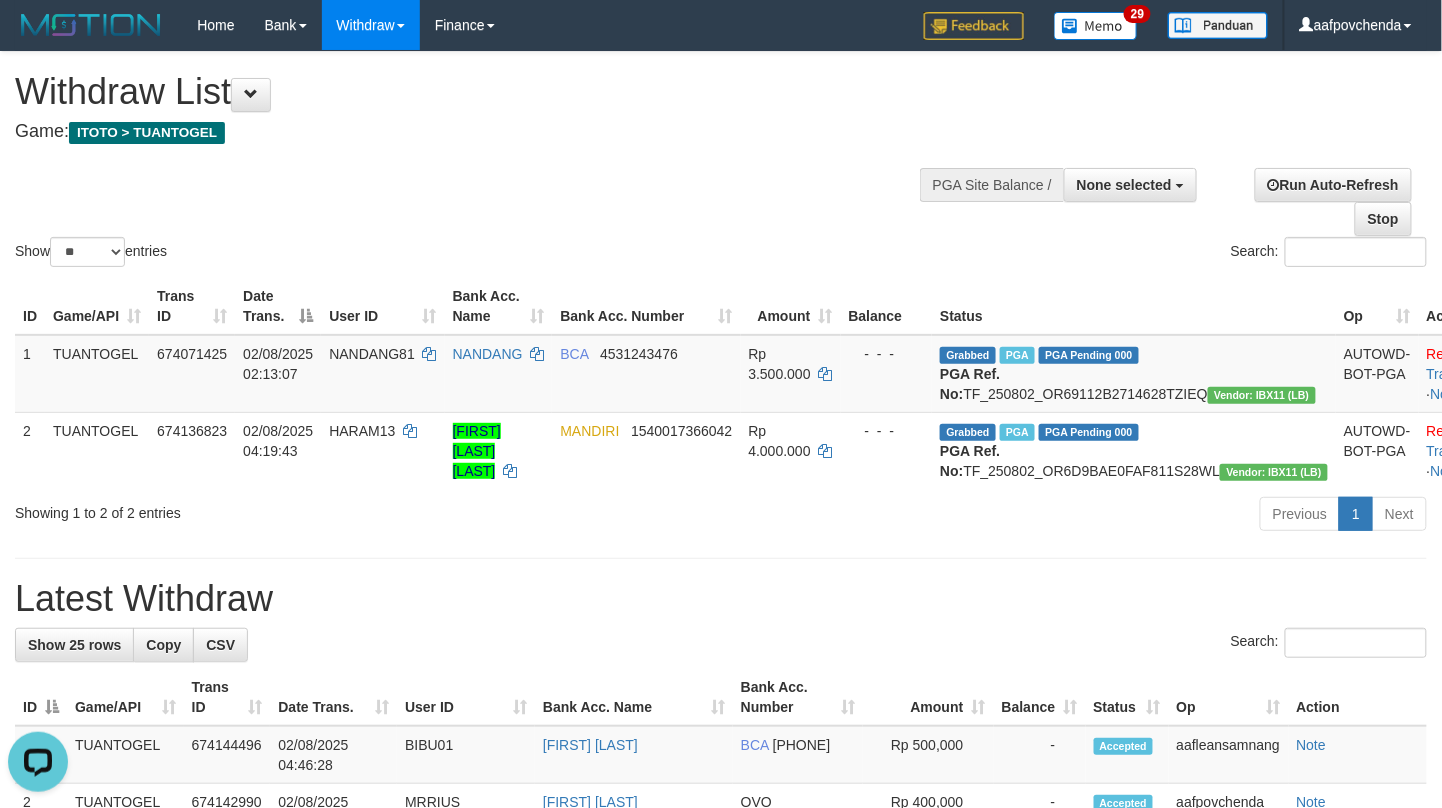scroll, scrollTop: 0, scrollLeft: 0, axis: both 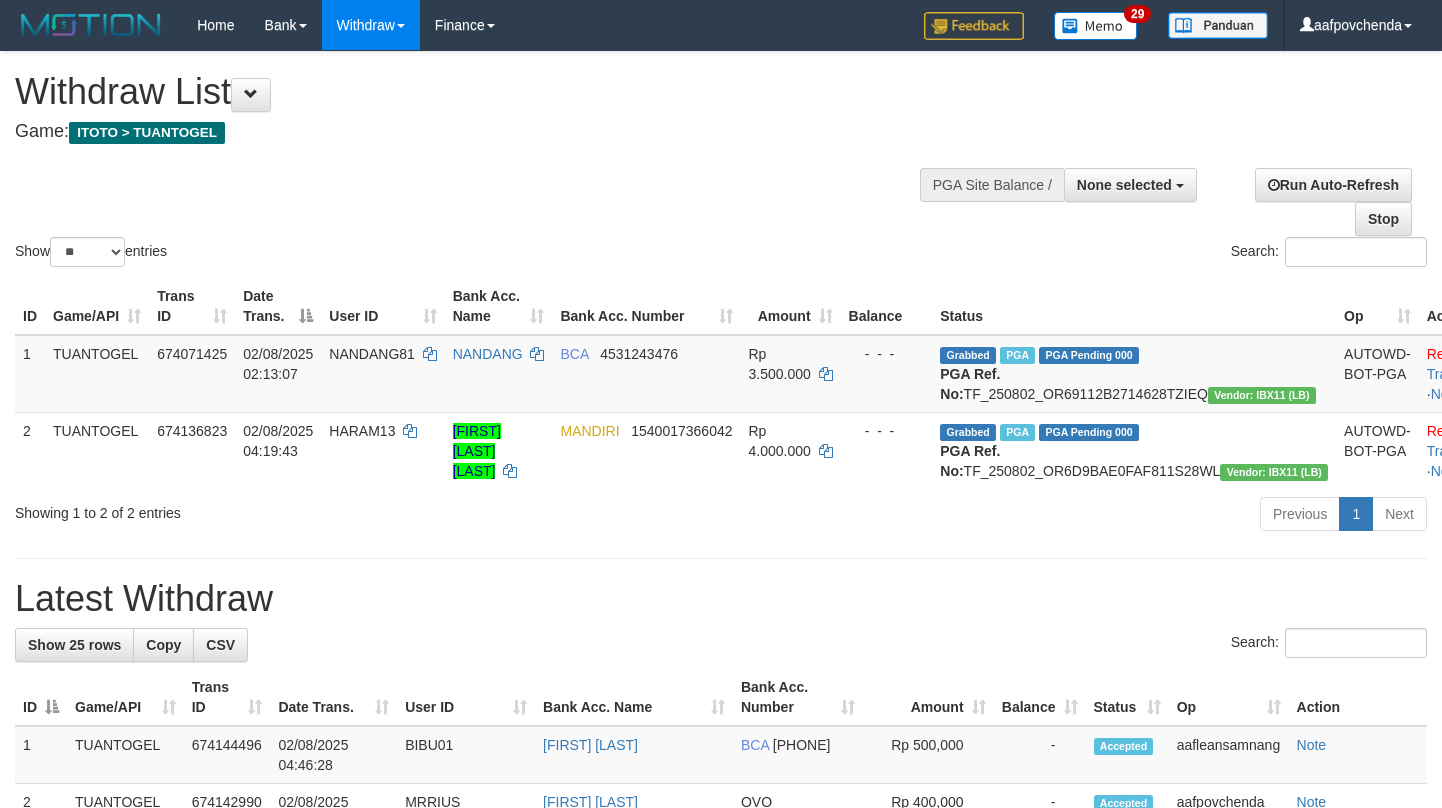 select 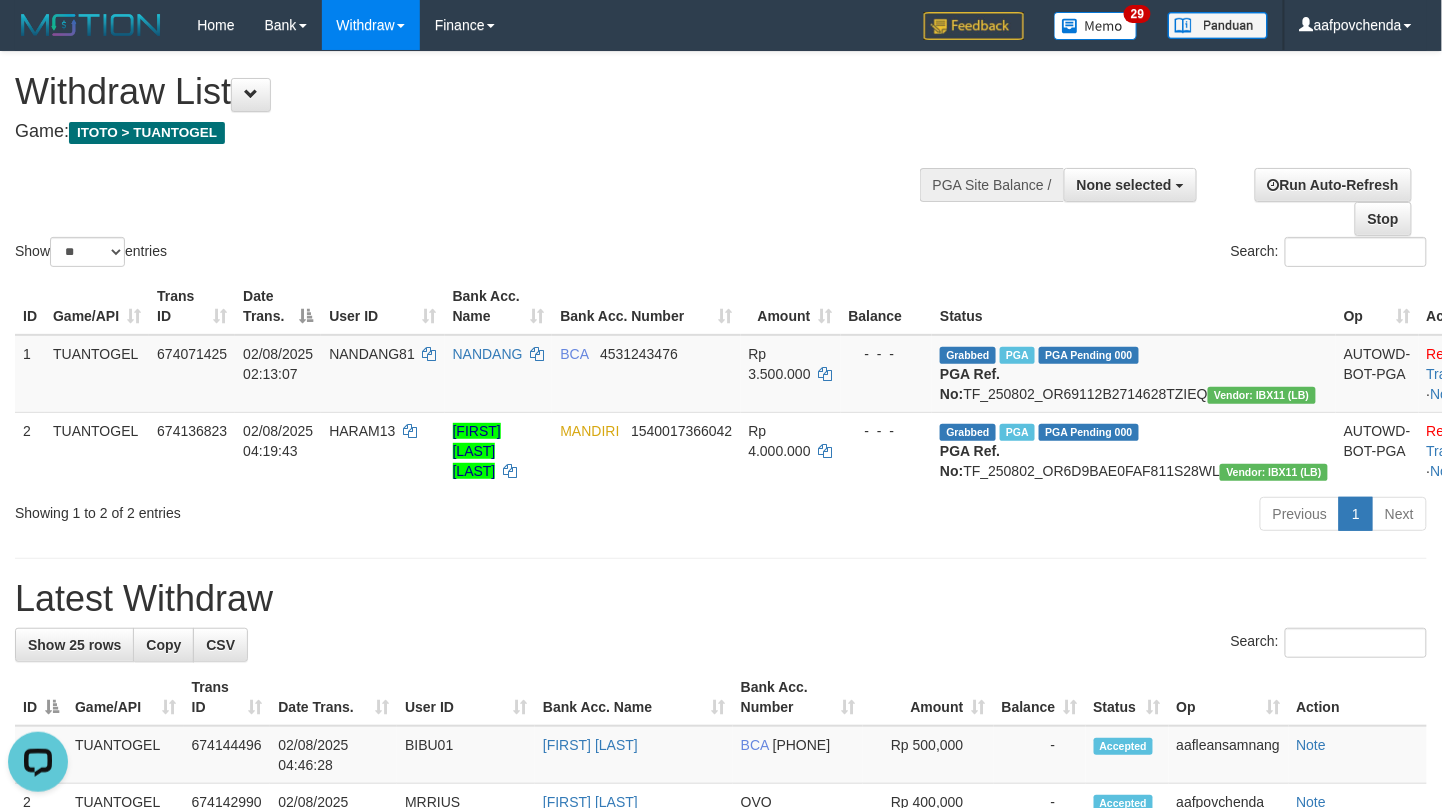 scroll, scrollTop: 0, scrollLeft: 0, axis: both 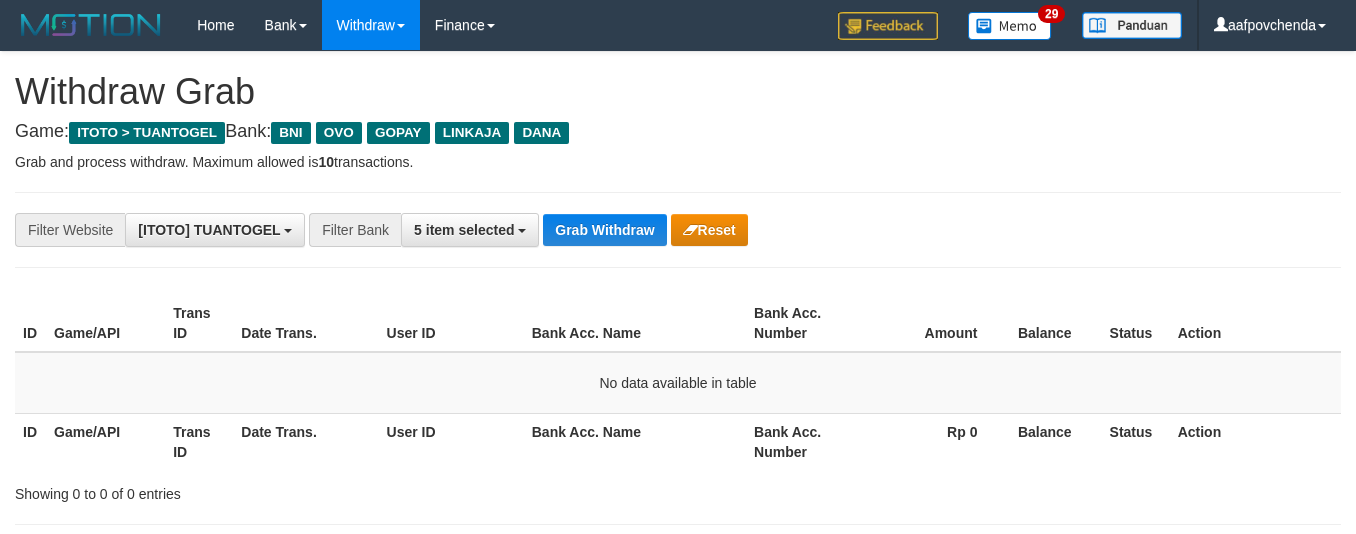 click on "Grab Withdraw" at bounding box center [604, 230] 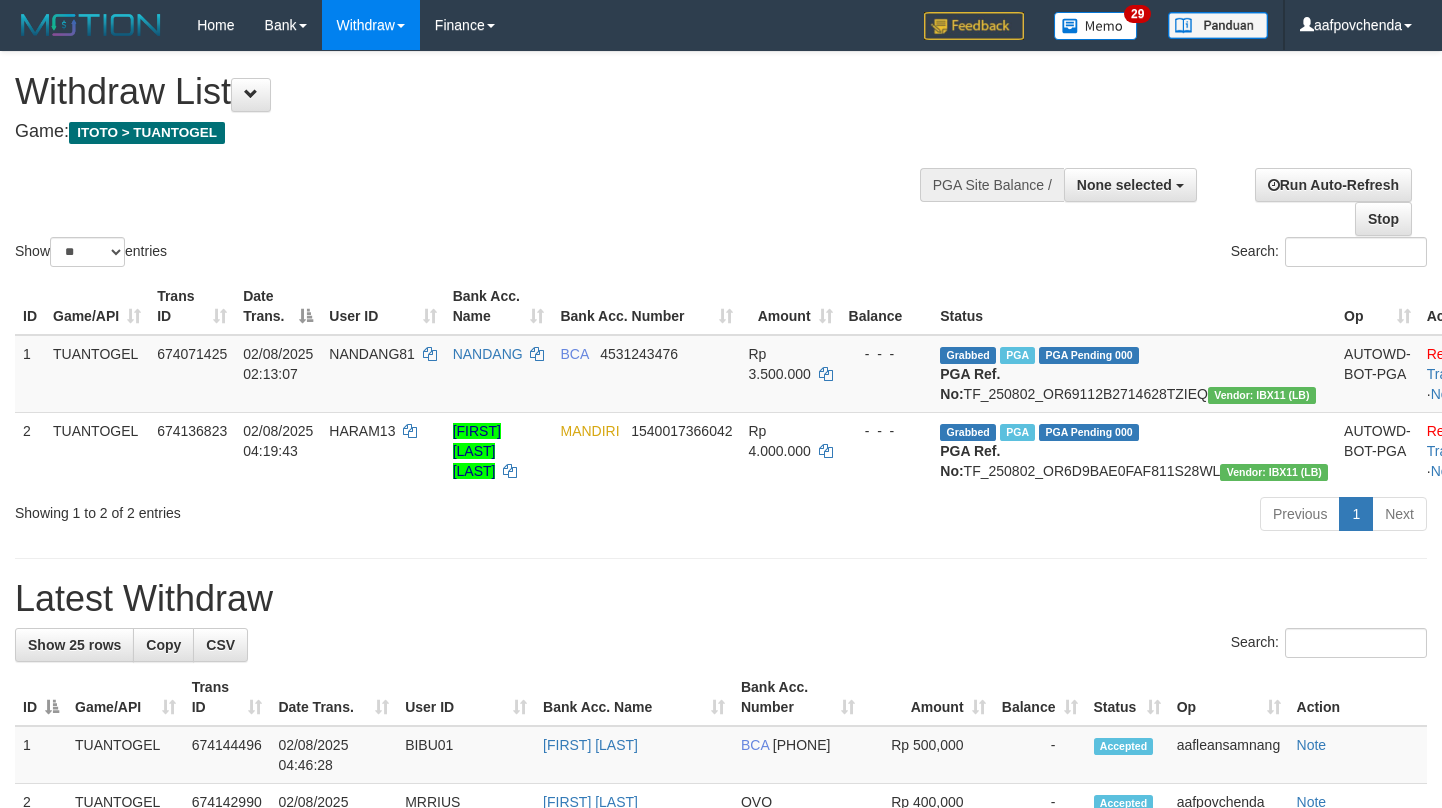select 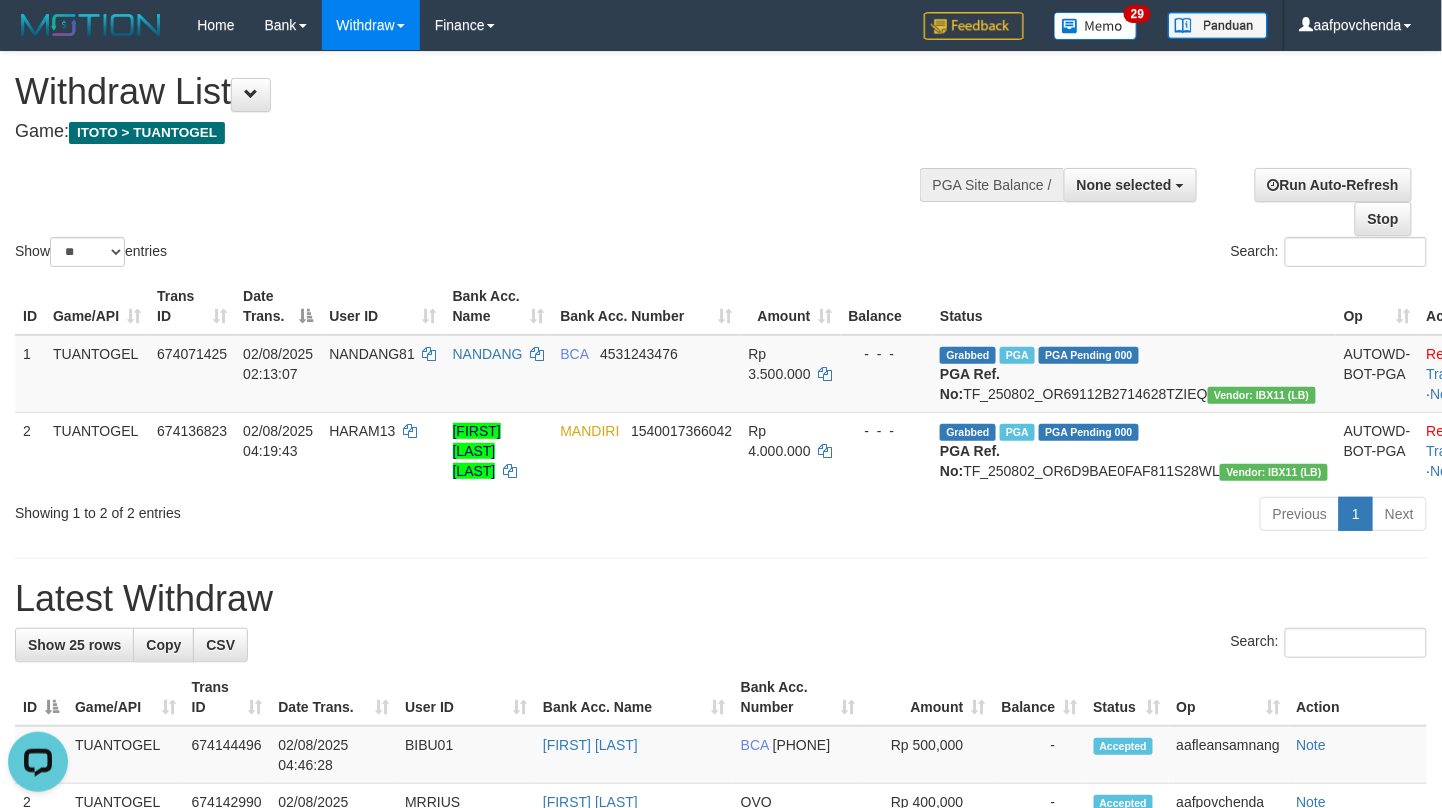scroll, scrollTop: 0, scrollLeft: 0, axis: both 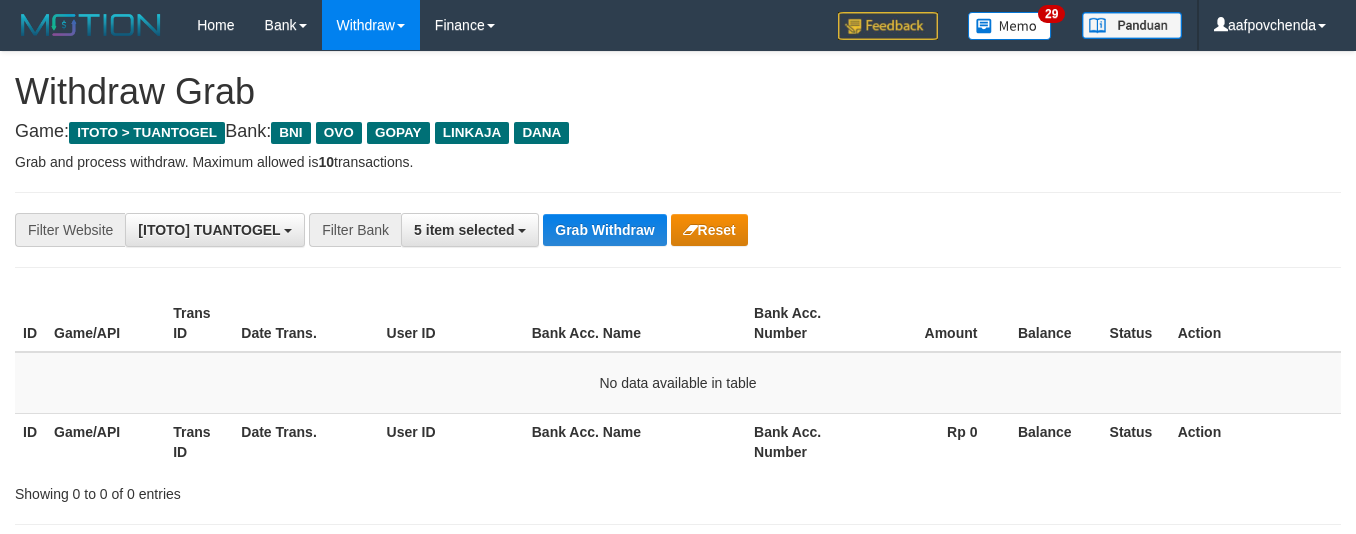 click on "Grab Withdraw" at bounding box center (604, 230) 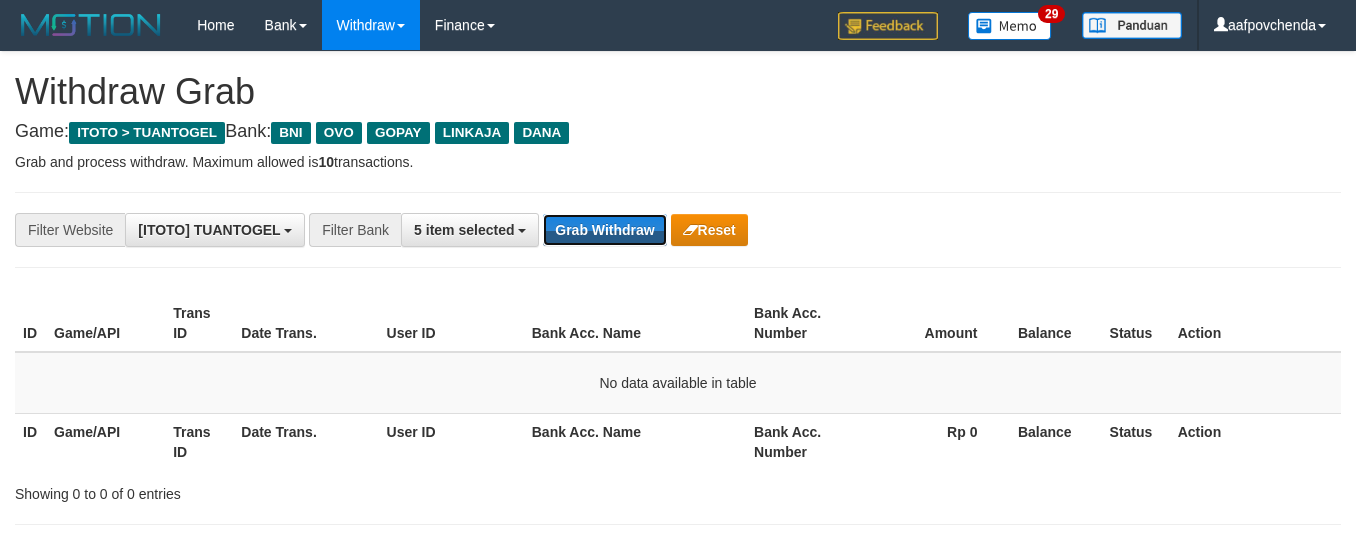 click on "Grab Withdraw" at bounding box center (604, 230) 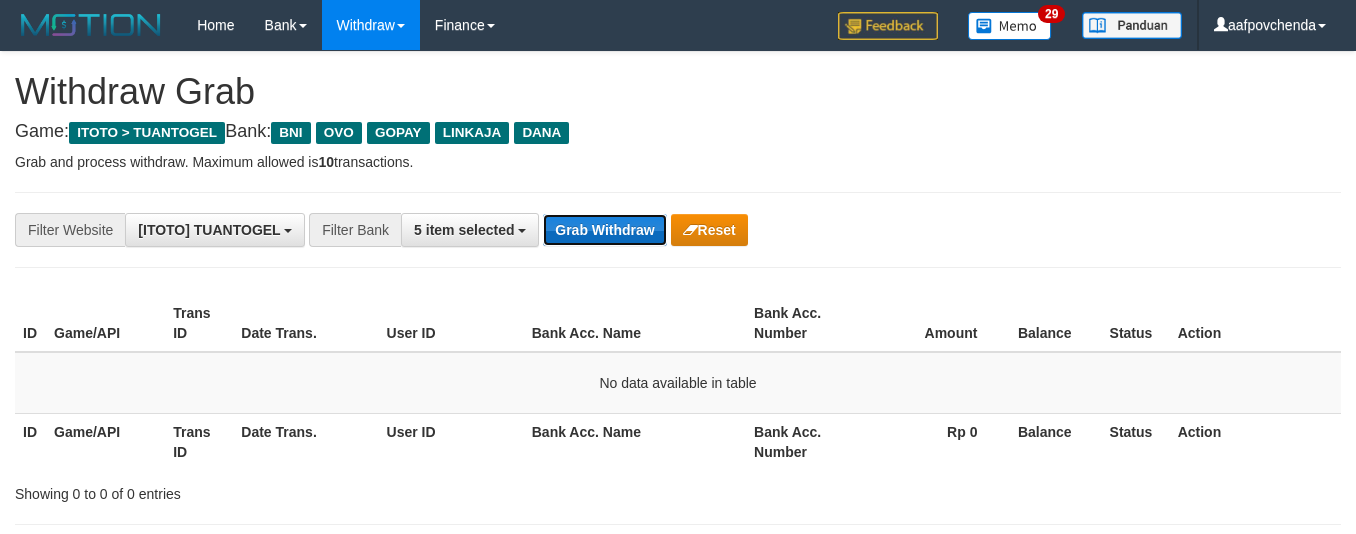 drag, startPoint x: 0, startPoint y: 0, endPoint x: 573, endPoint y: 226, distance: 615.9586 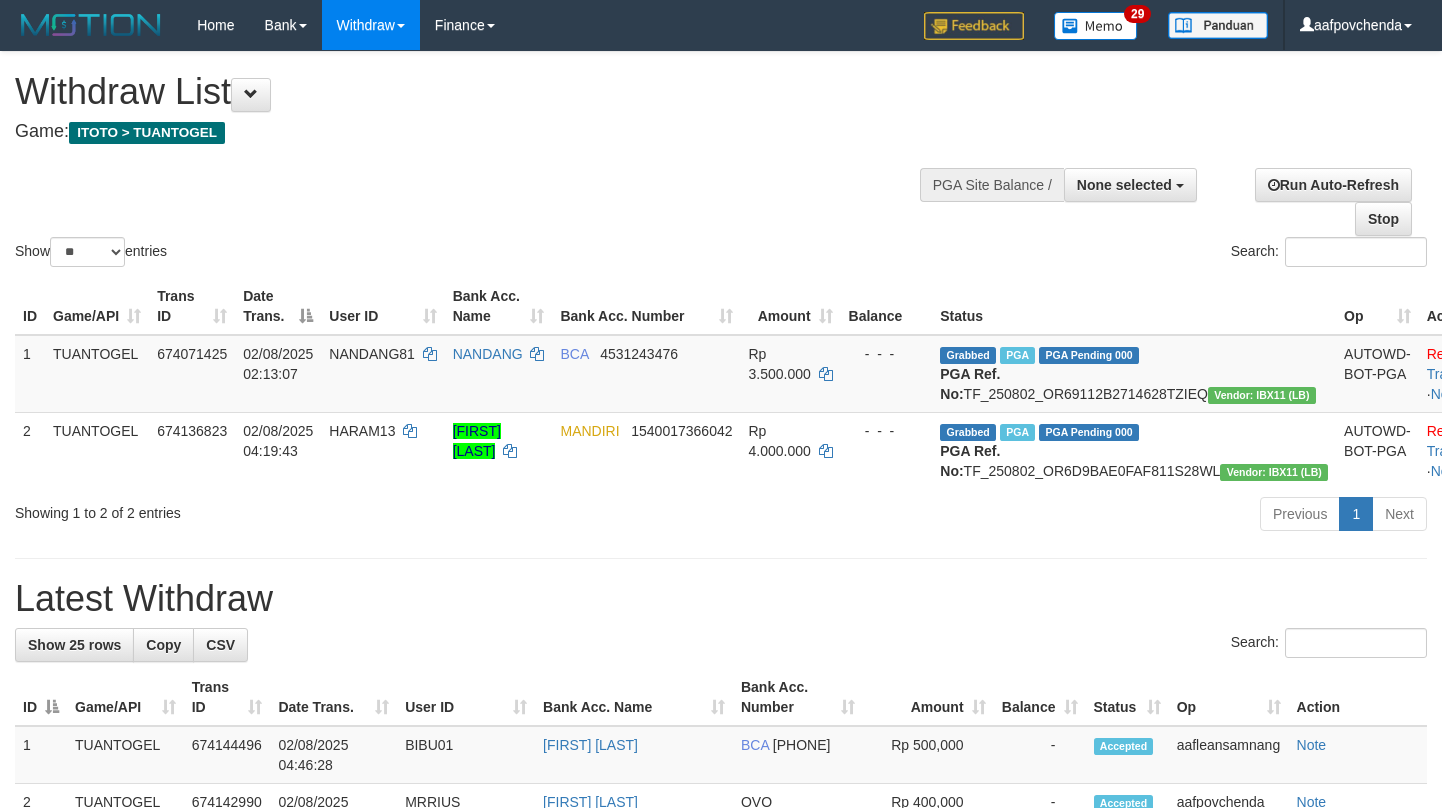 select 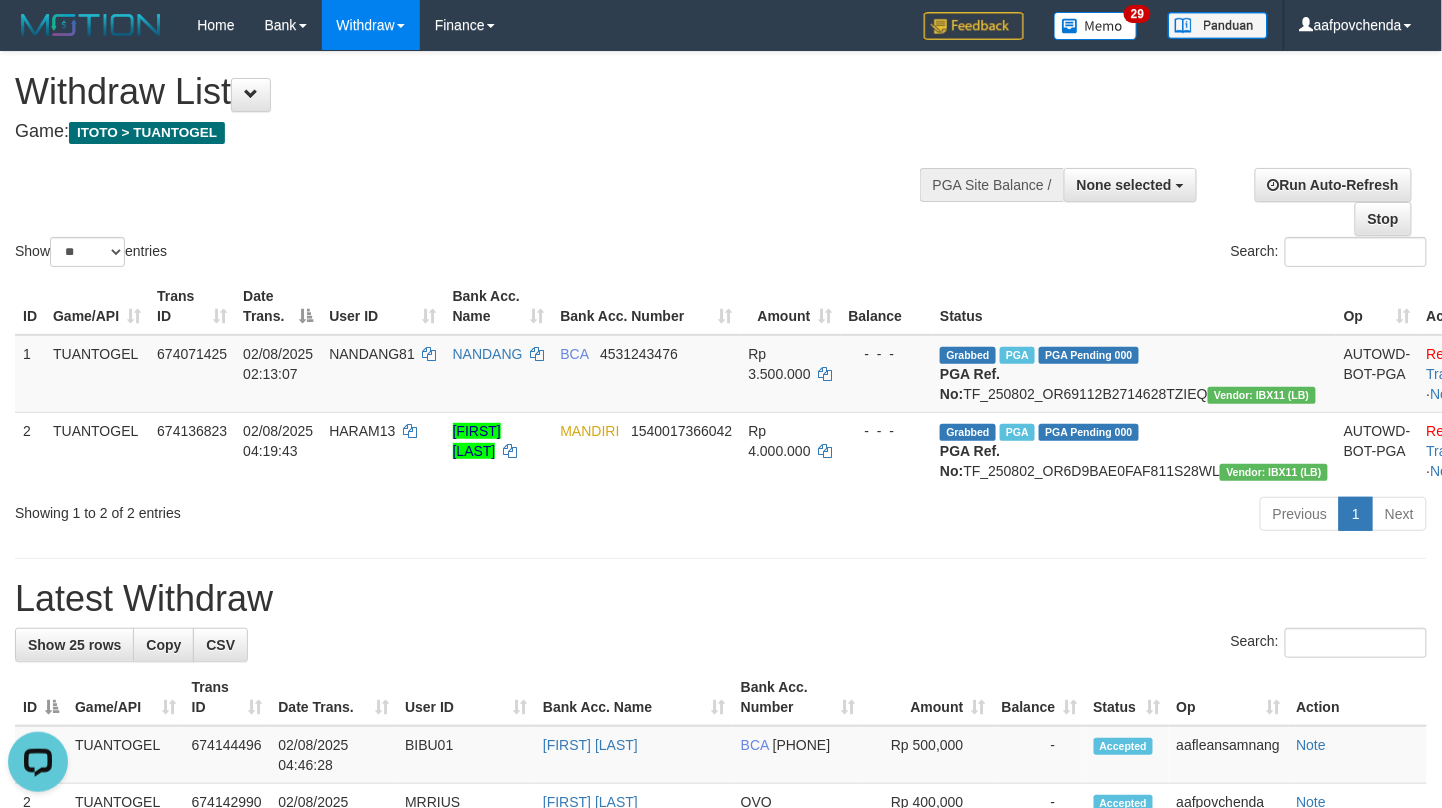 scroll, scrollTop: 0, scrollLeft: 0, axis: both 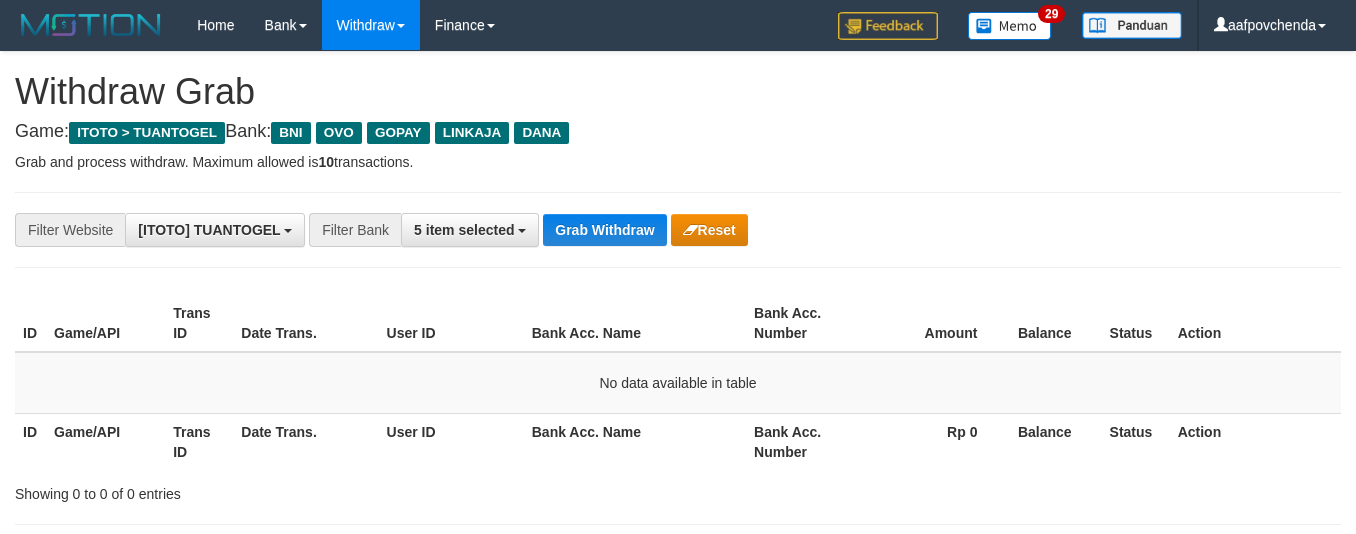 click on "Grab Withdraw" at bounding box center [604, 230] 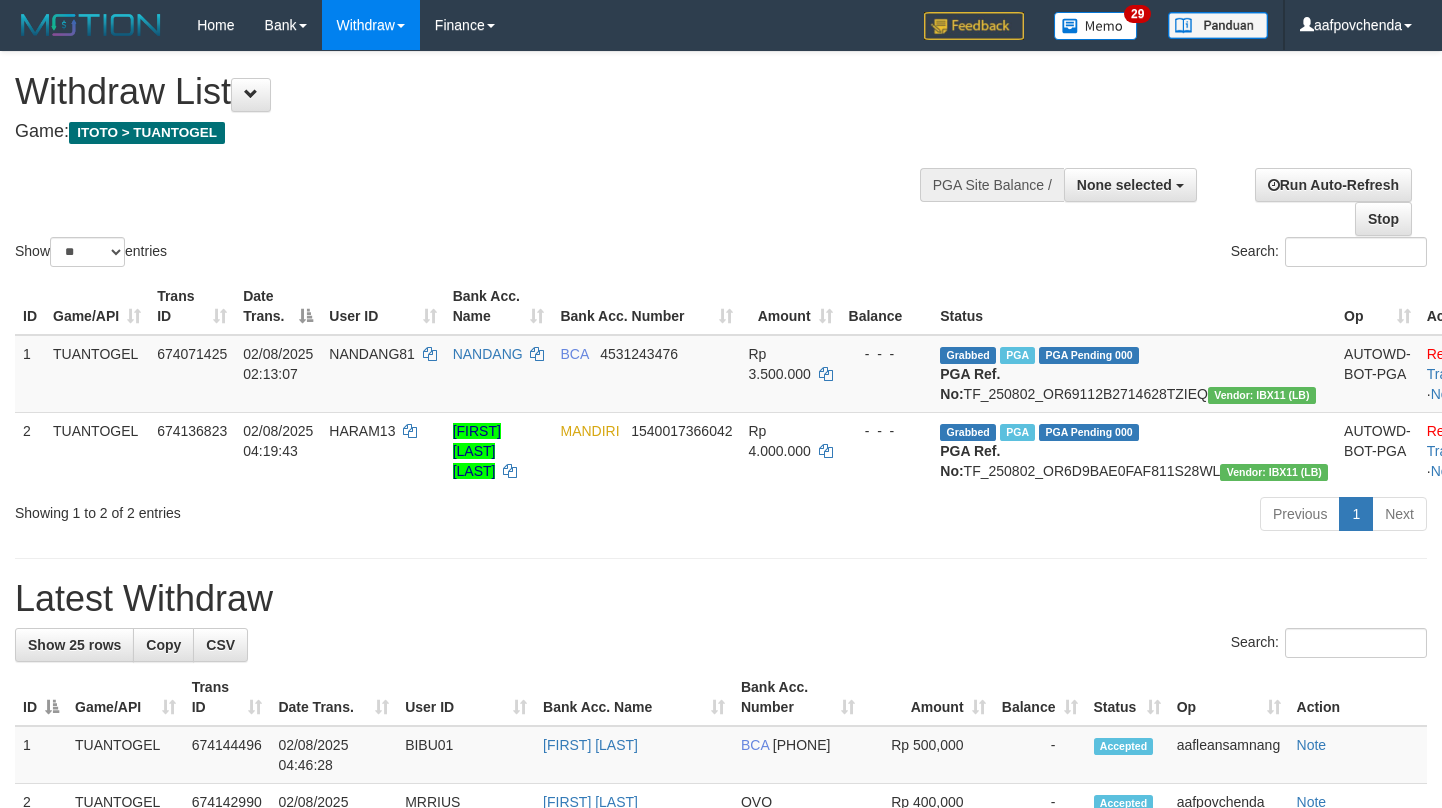 select 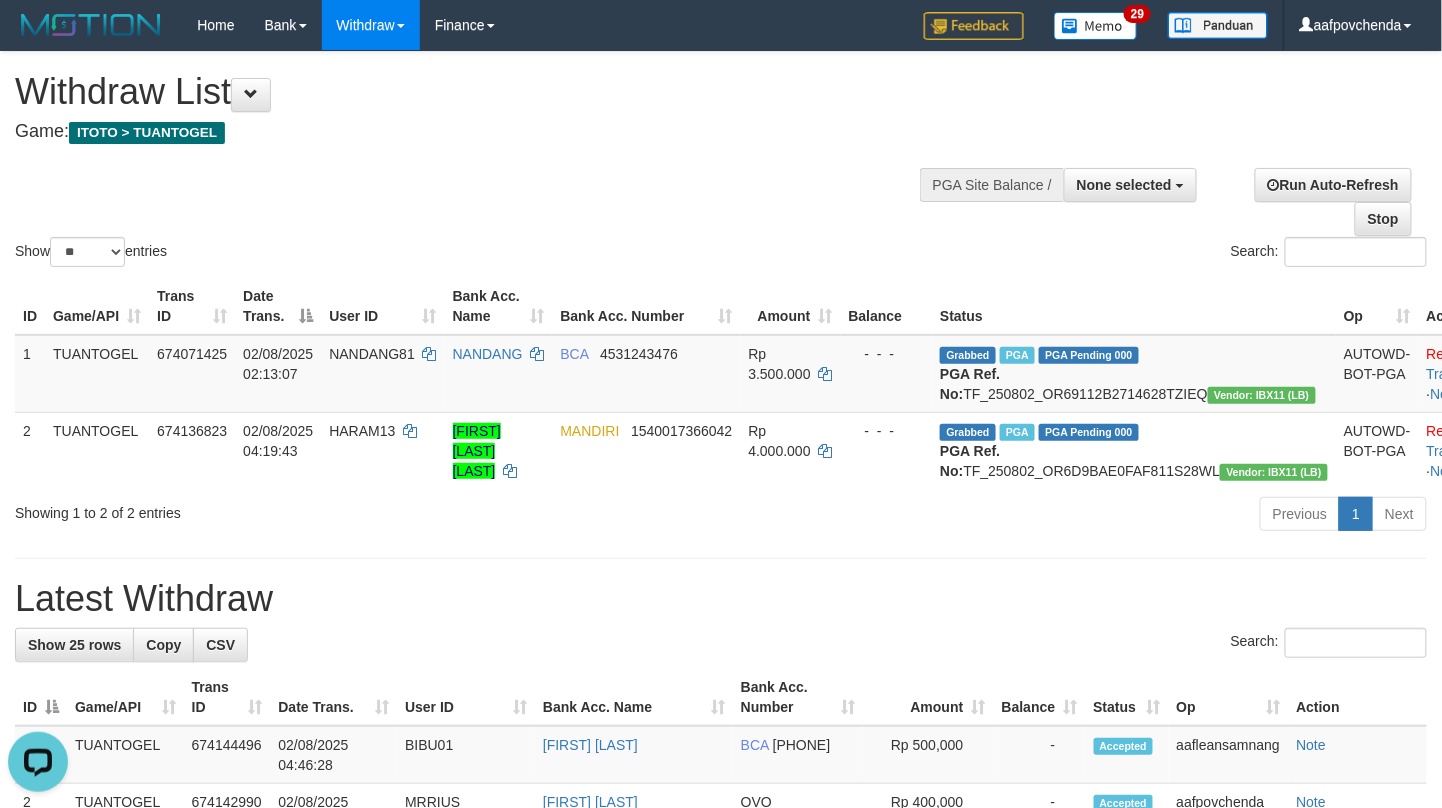 scroll, scrollTop: 0, scrollLeft: 0, axis: both 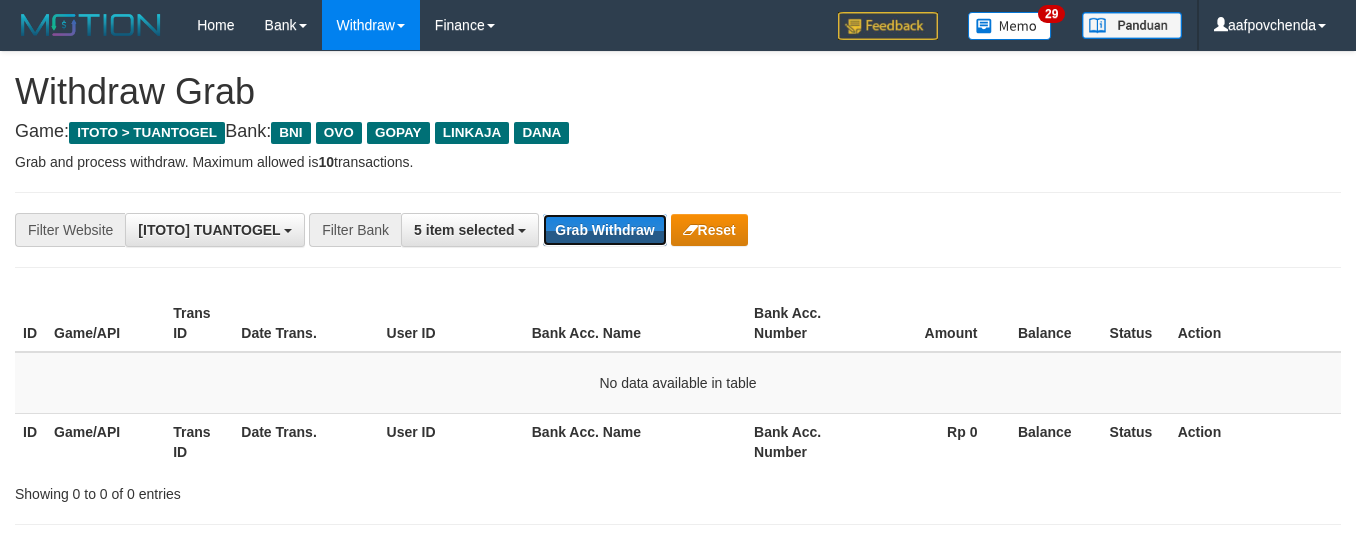 click on "Grab Withdraw" at bounding box center [604, 230] 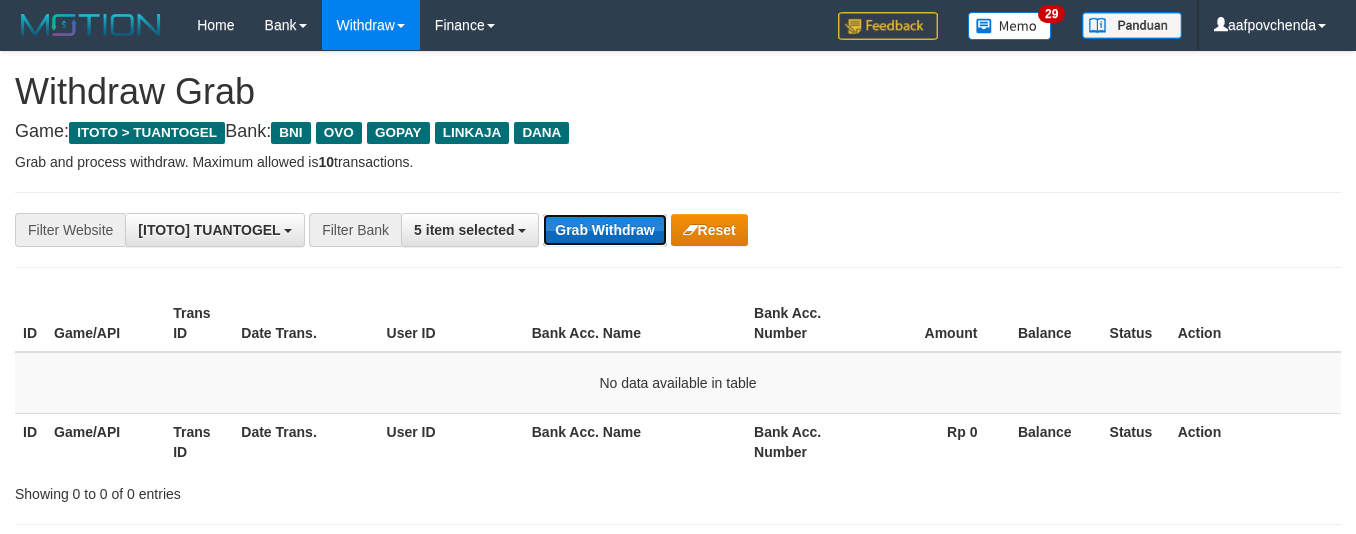 drag, startPoint x: 0, startPoint y: 0, endPoint x: 573, endPoint y: 226, distance: 615.9586 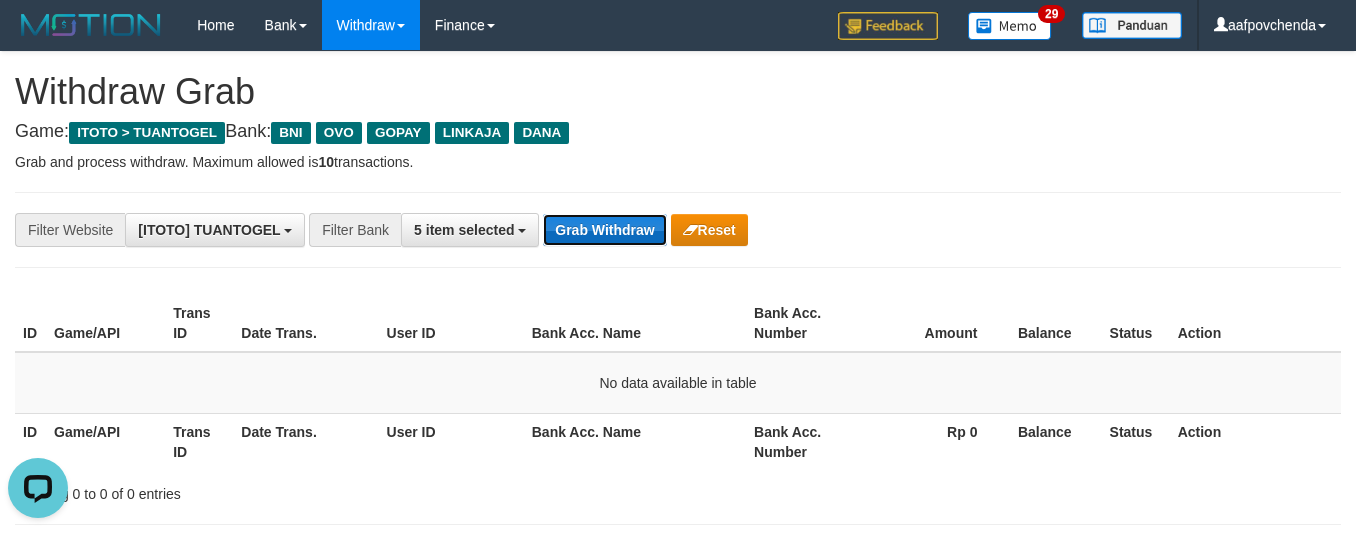 scroll, scrollTop: 0, scrollLeft: 0, axis: both 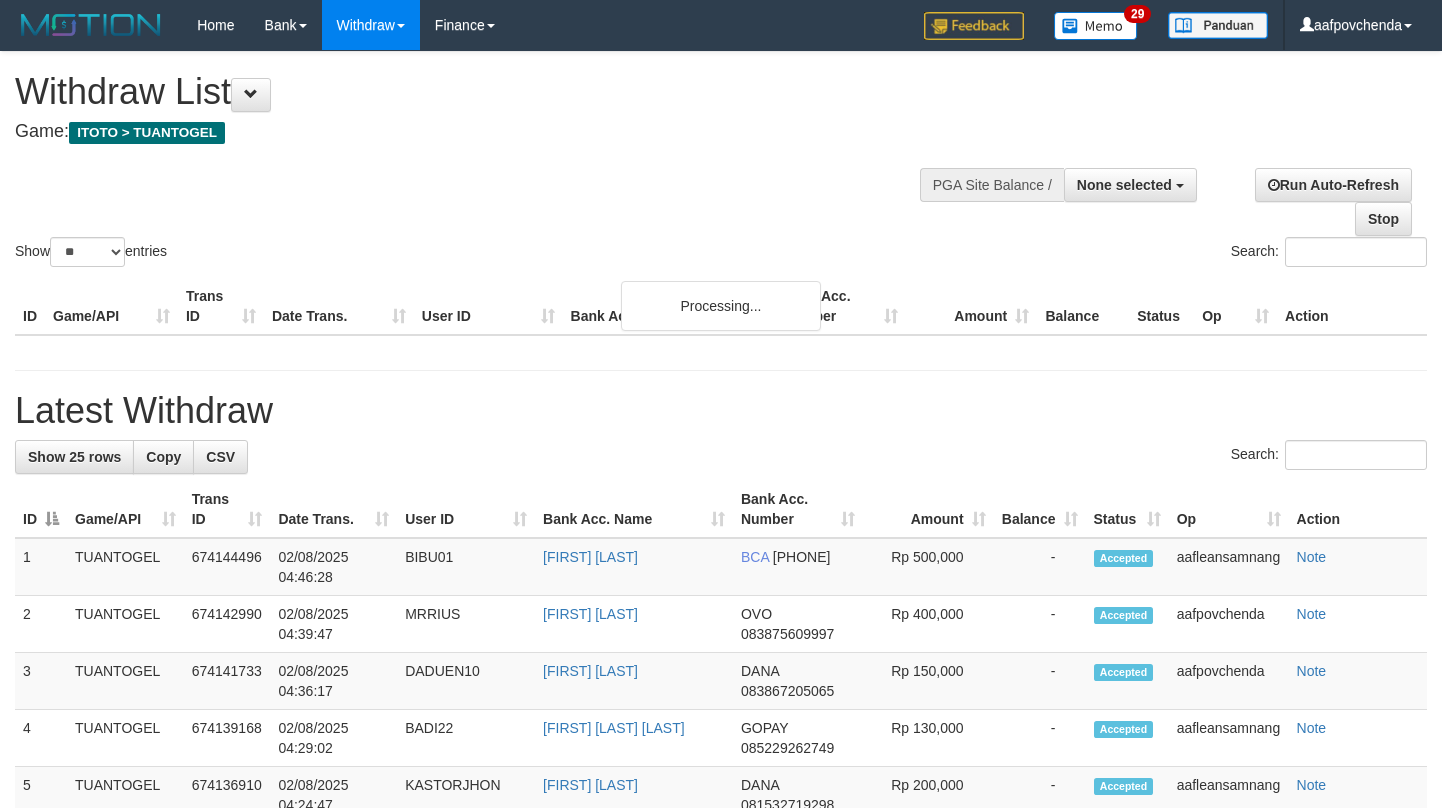 select 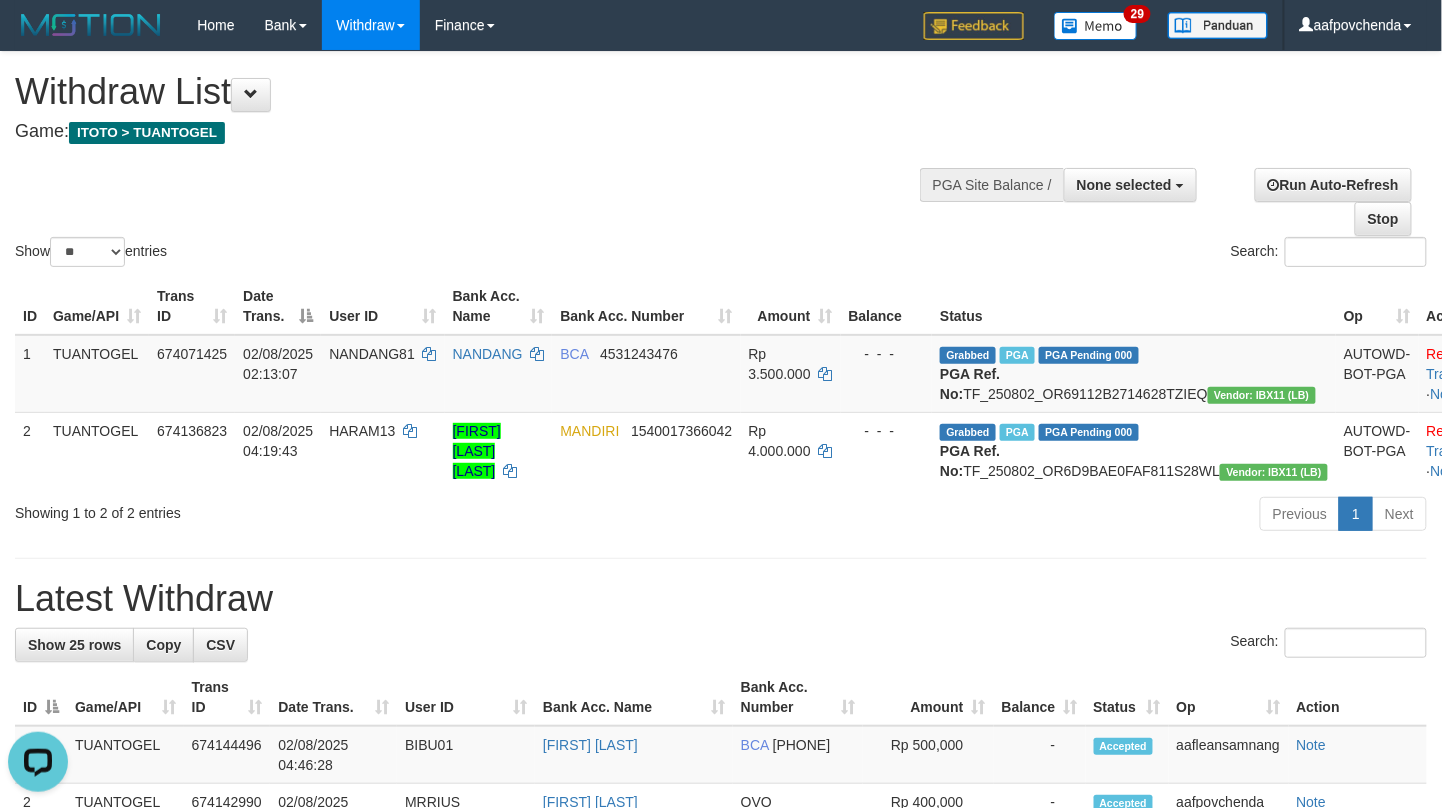 scroll, scrollTop: 0, scrollLeft: 0, axis: both 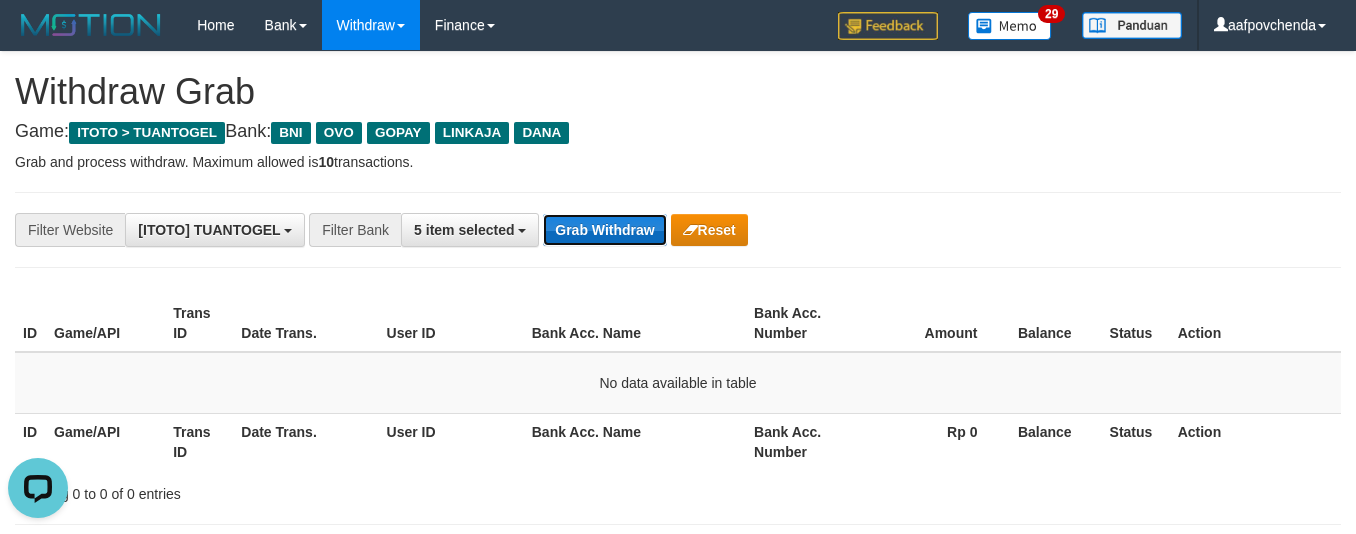 click on "Grab Withdraw" at bounding box center (604, 230) 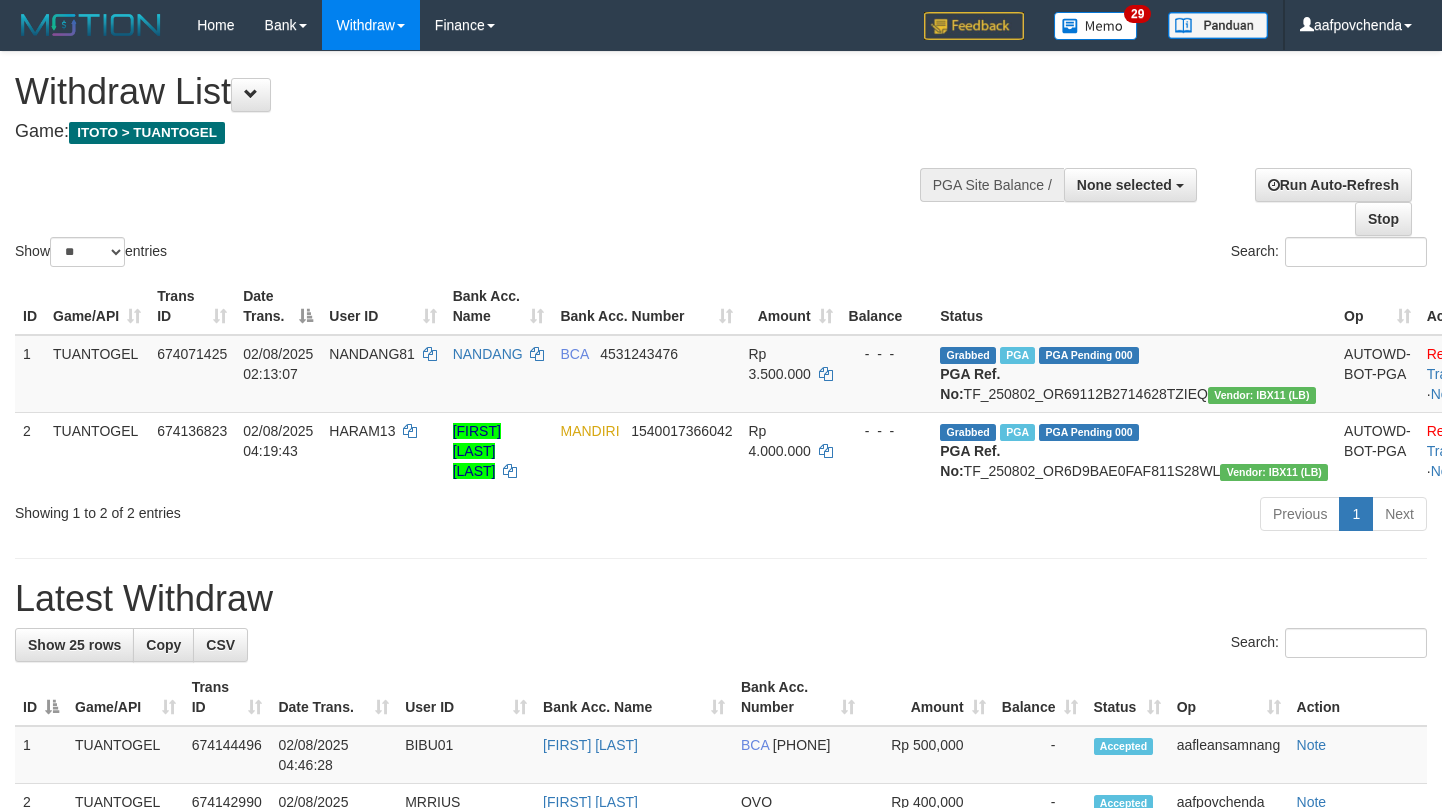 select 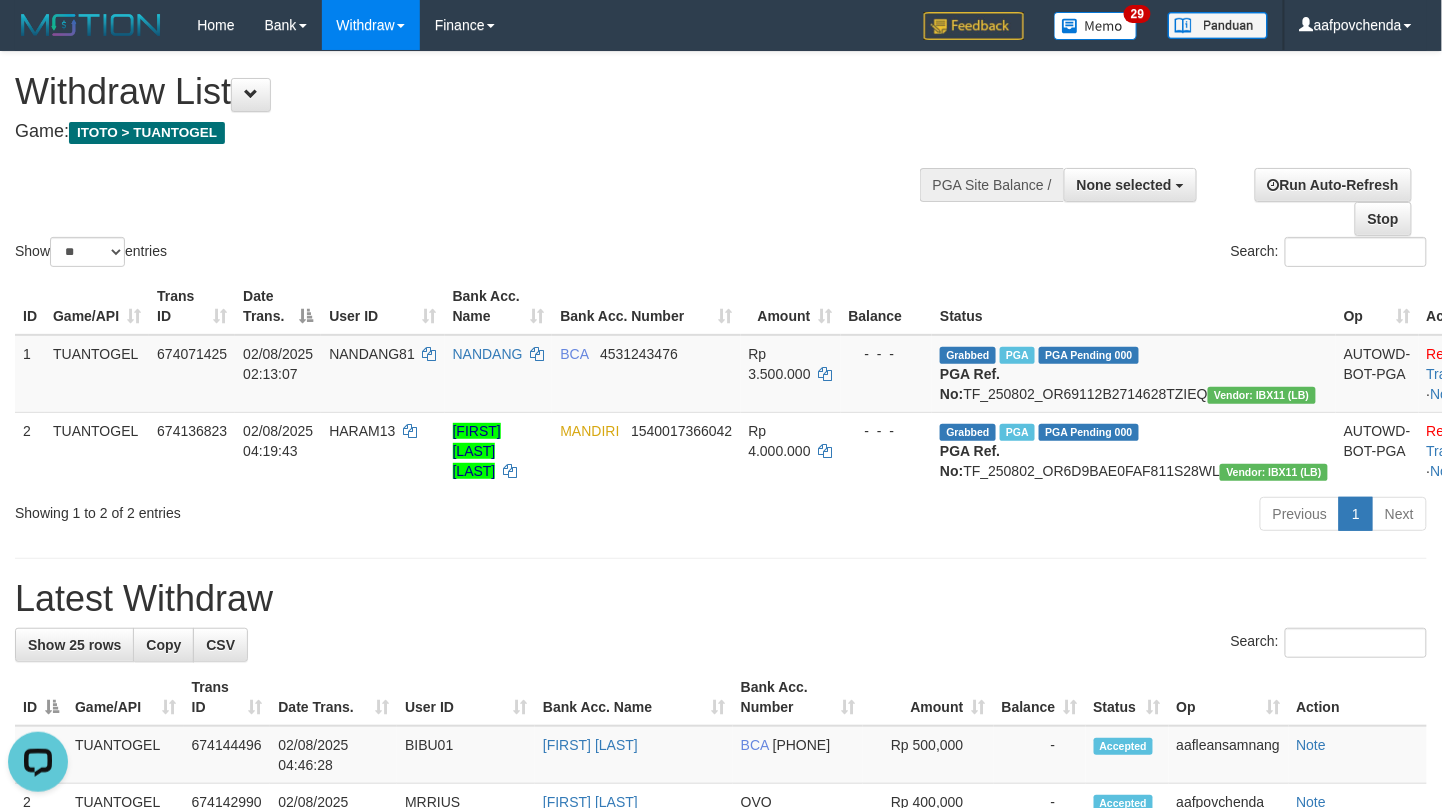 scroll, scrollTop: 0, scrollLeft: 0, axis: both 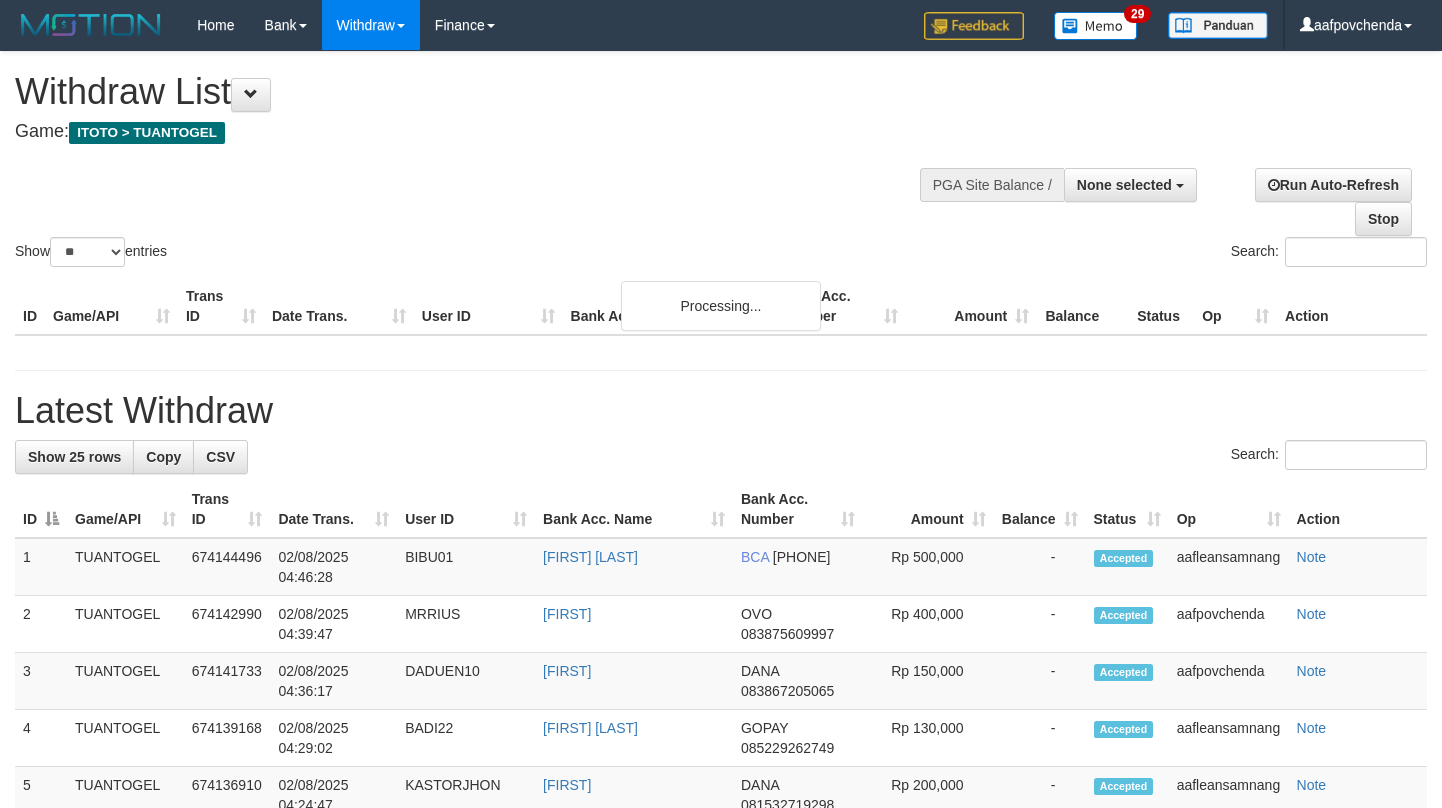 select 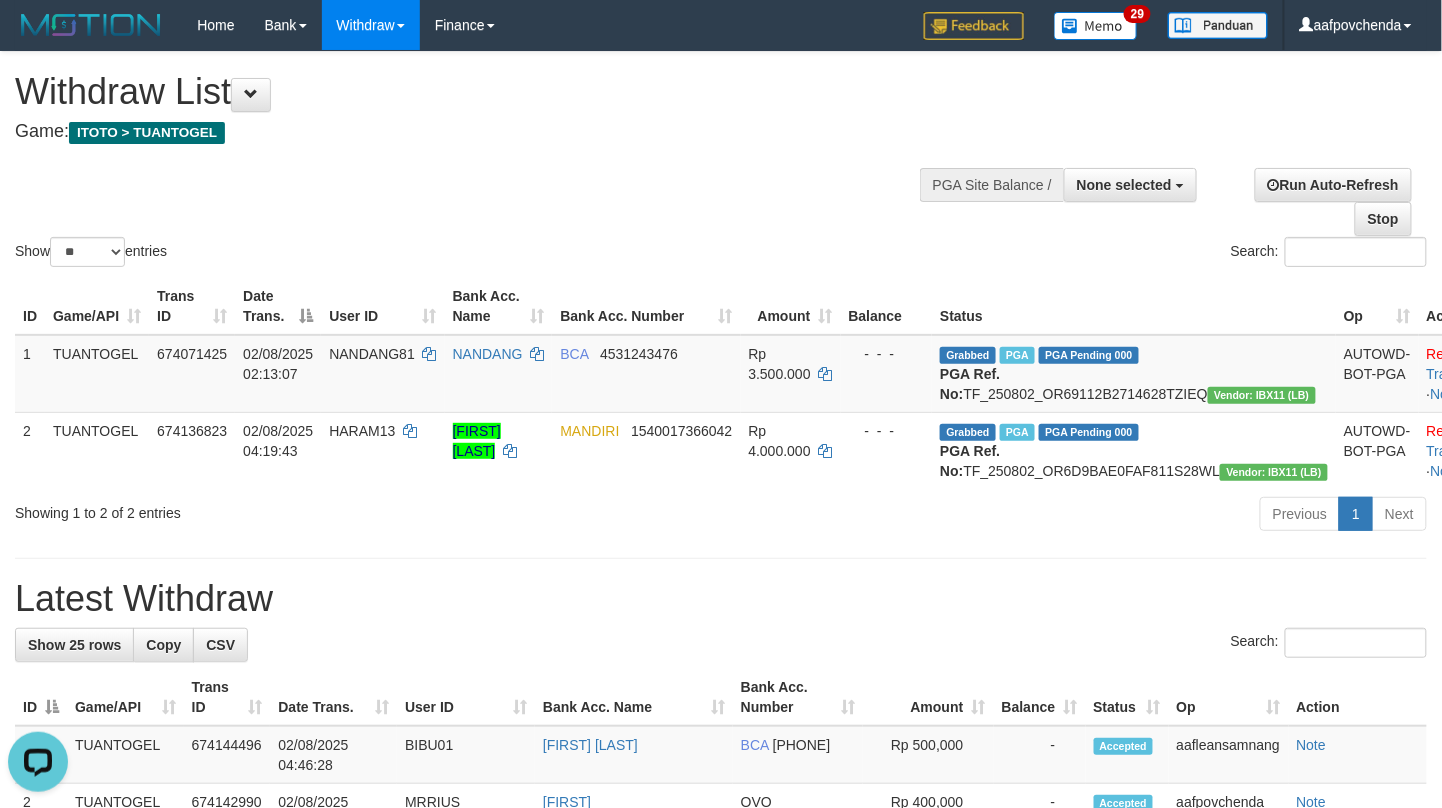 scroll, scrollTop: 0, scrollLeft: 0, axis: both 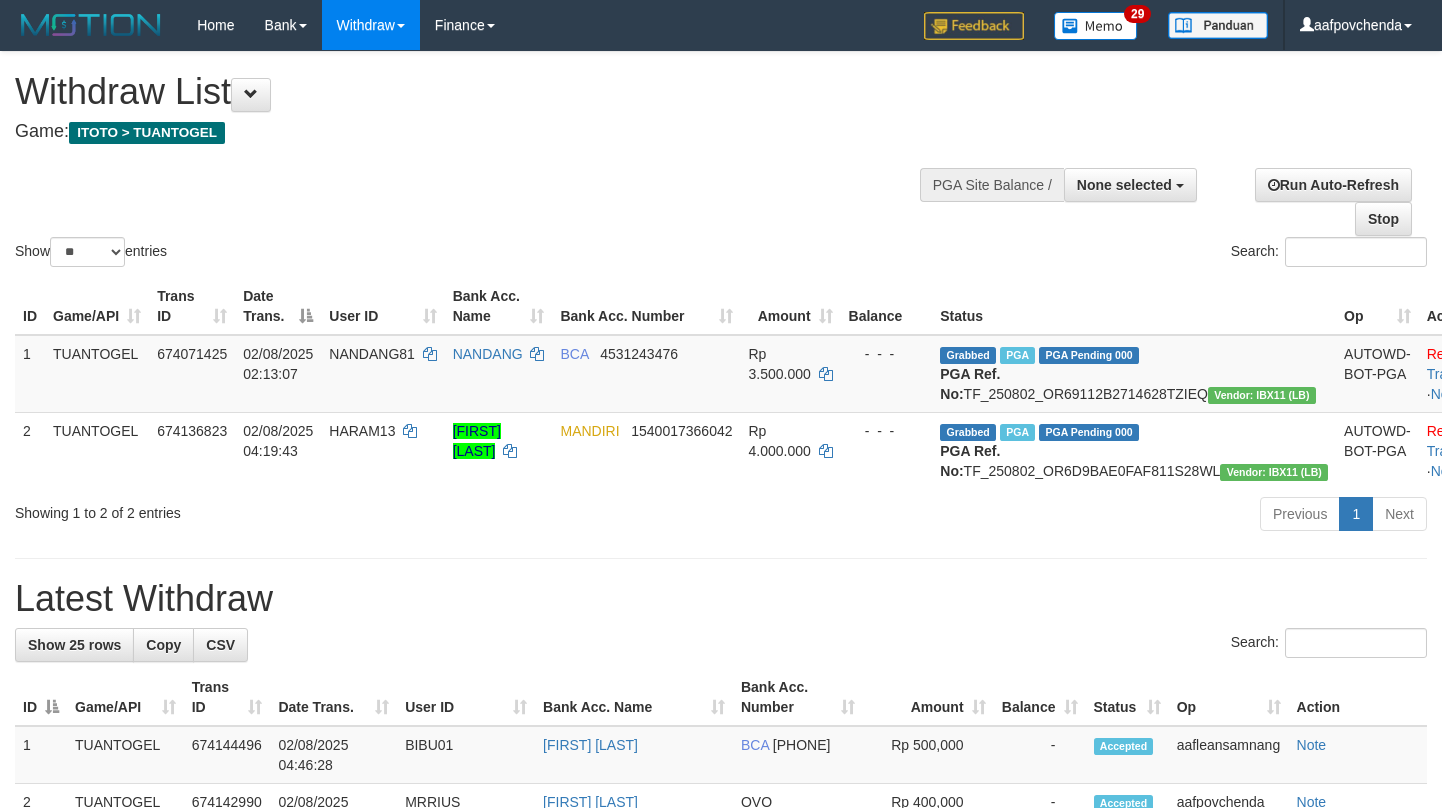 select 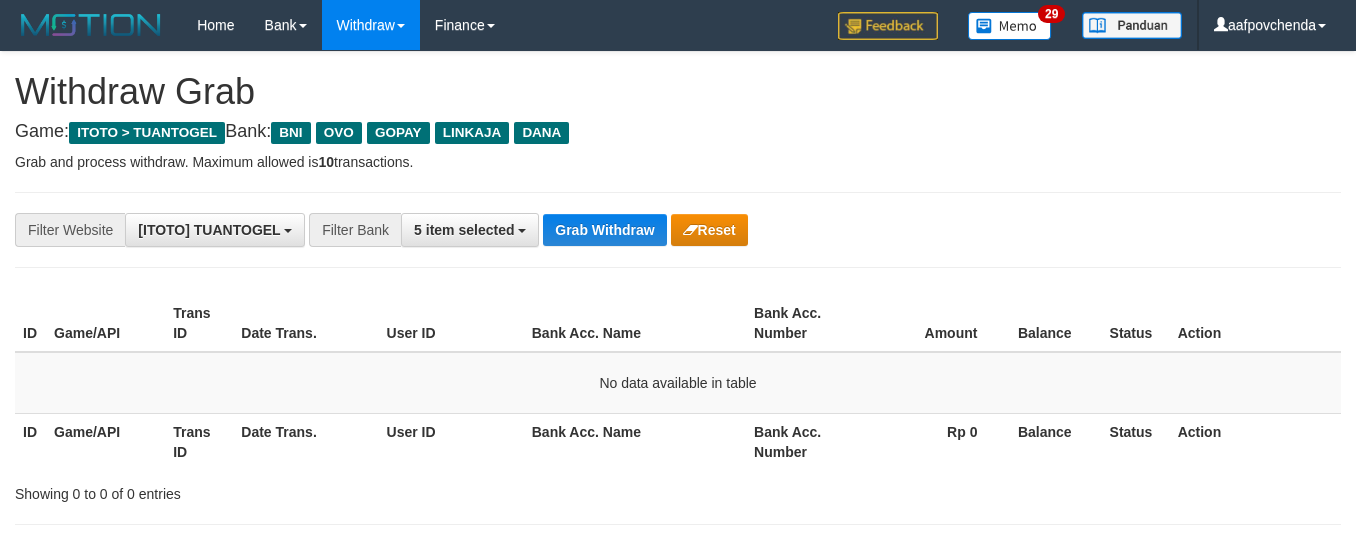 scroll, scrollTop: 0, scrollLeft: 0, axis: both 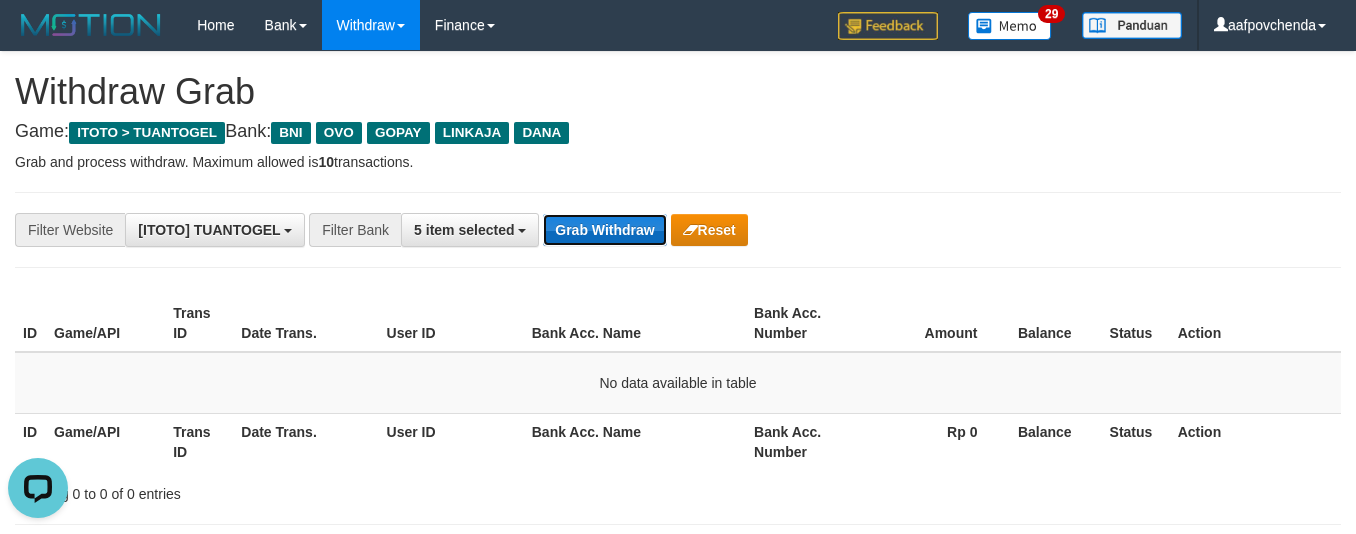 click on "Grab Withdraw" at bounding box center (604, 230) 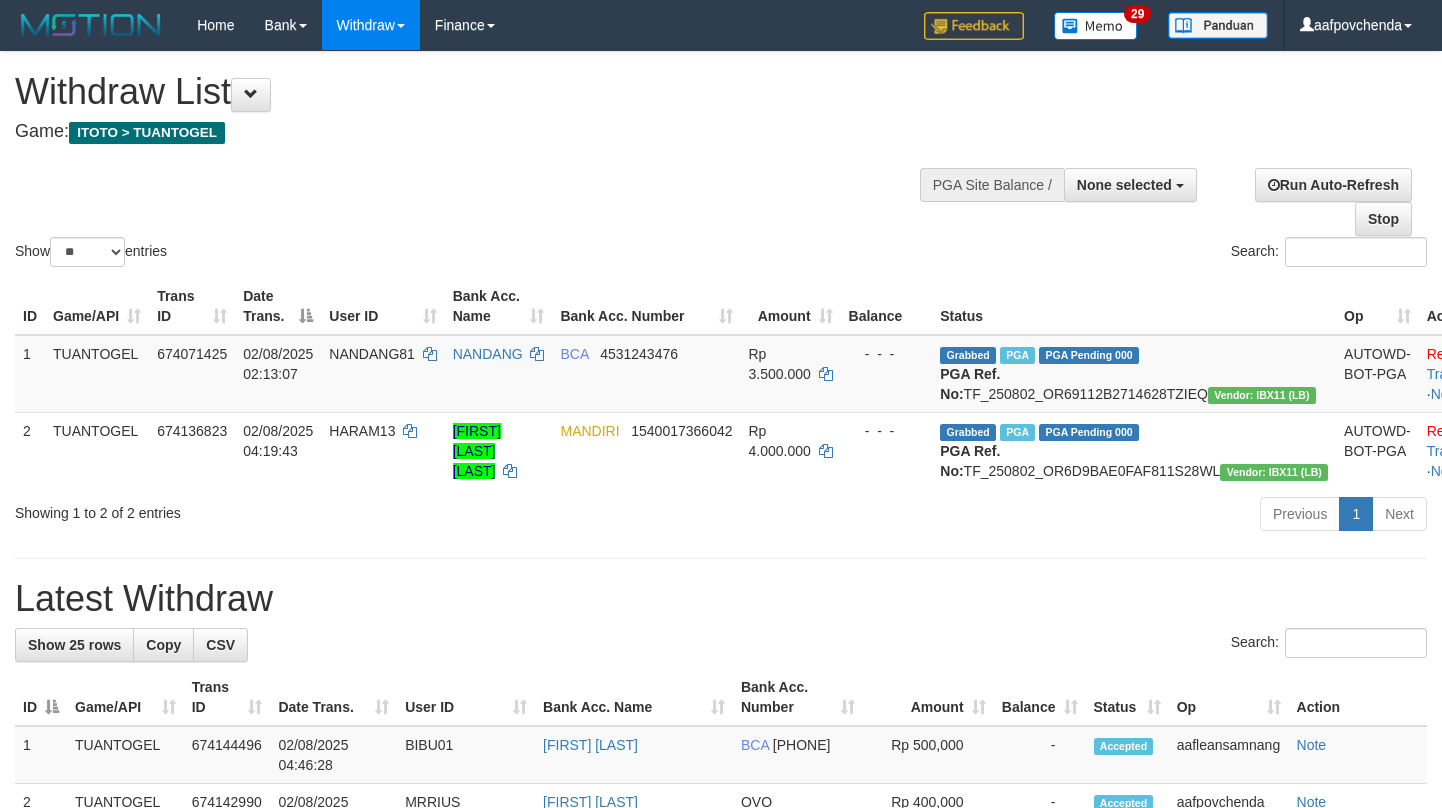 select 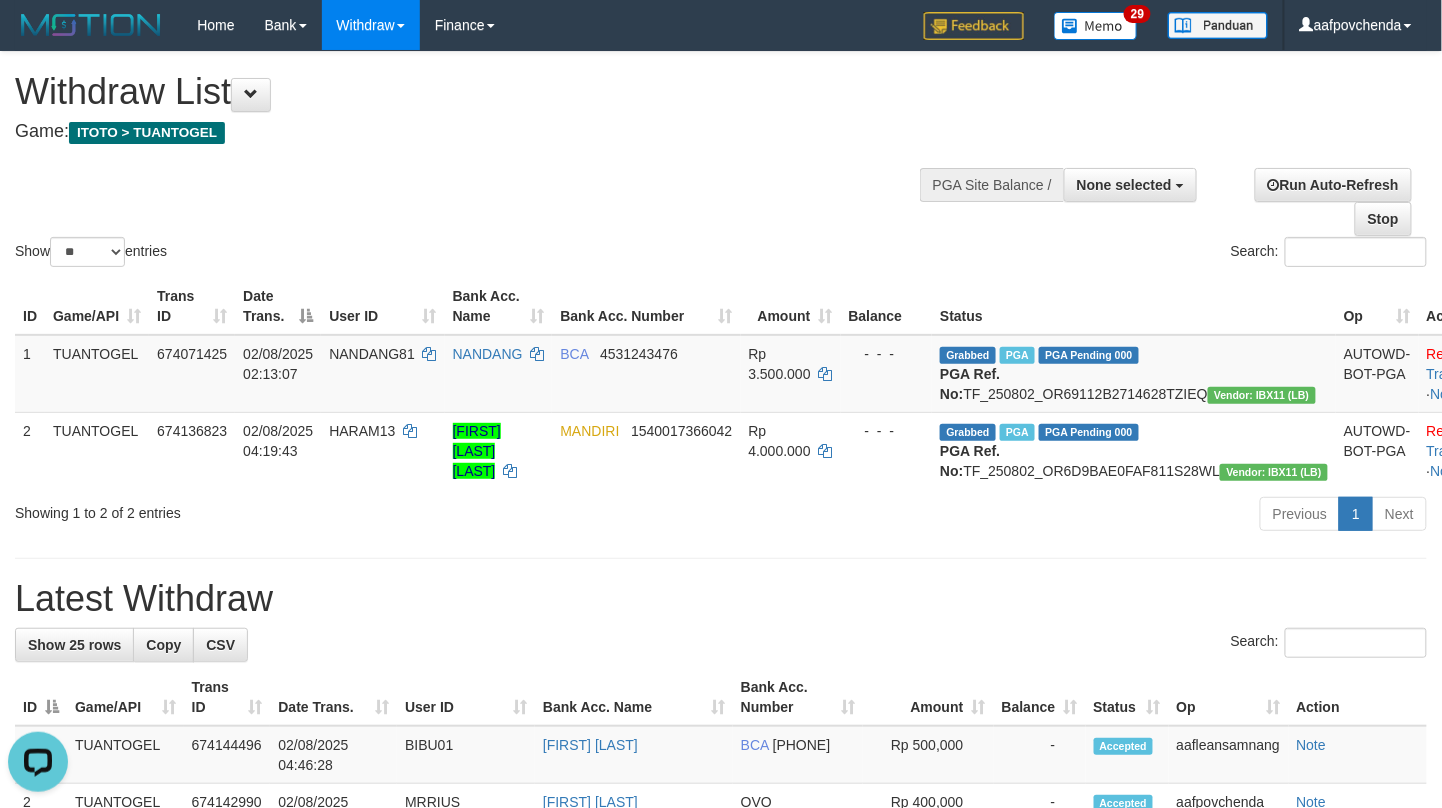 scroll, scrollTop: 0, scrollLeft: 0, axis: both 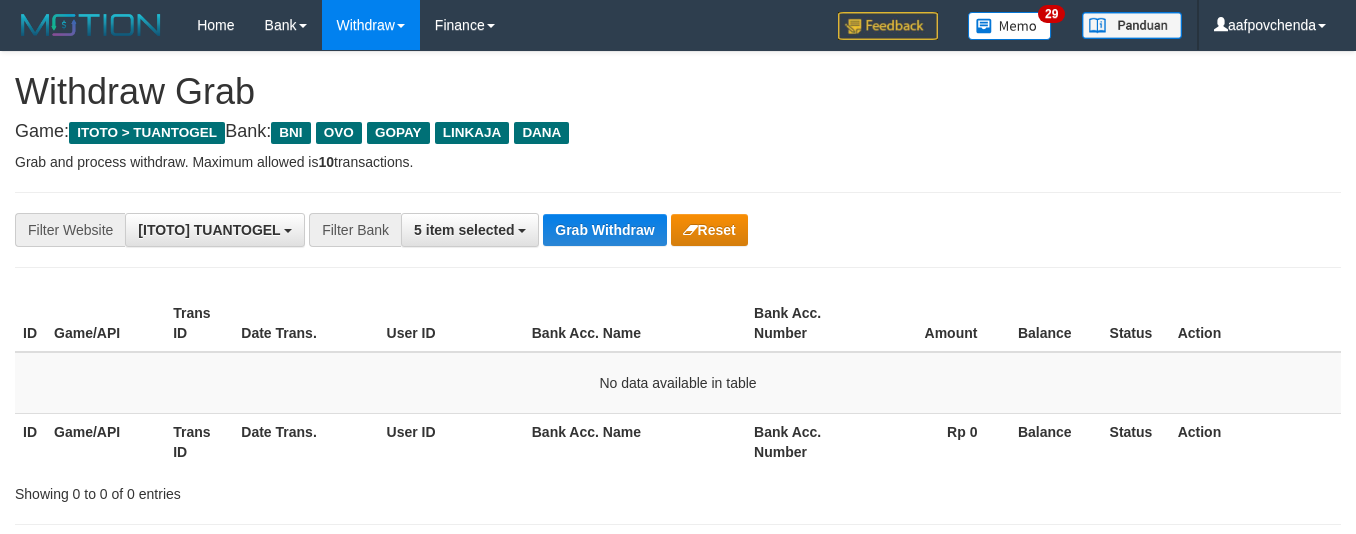 click on "Grab Withdraw" at bounding box center [604, 230] 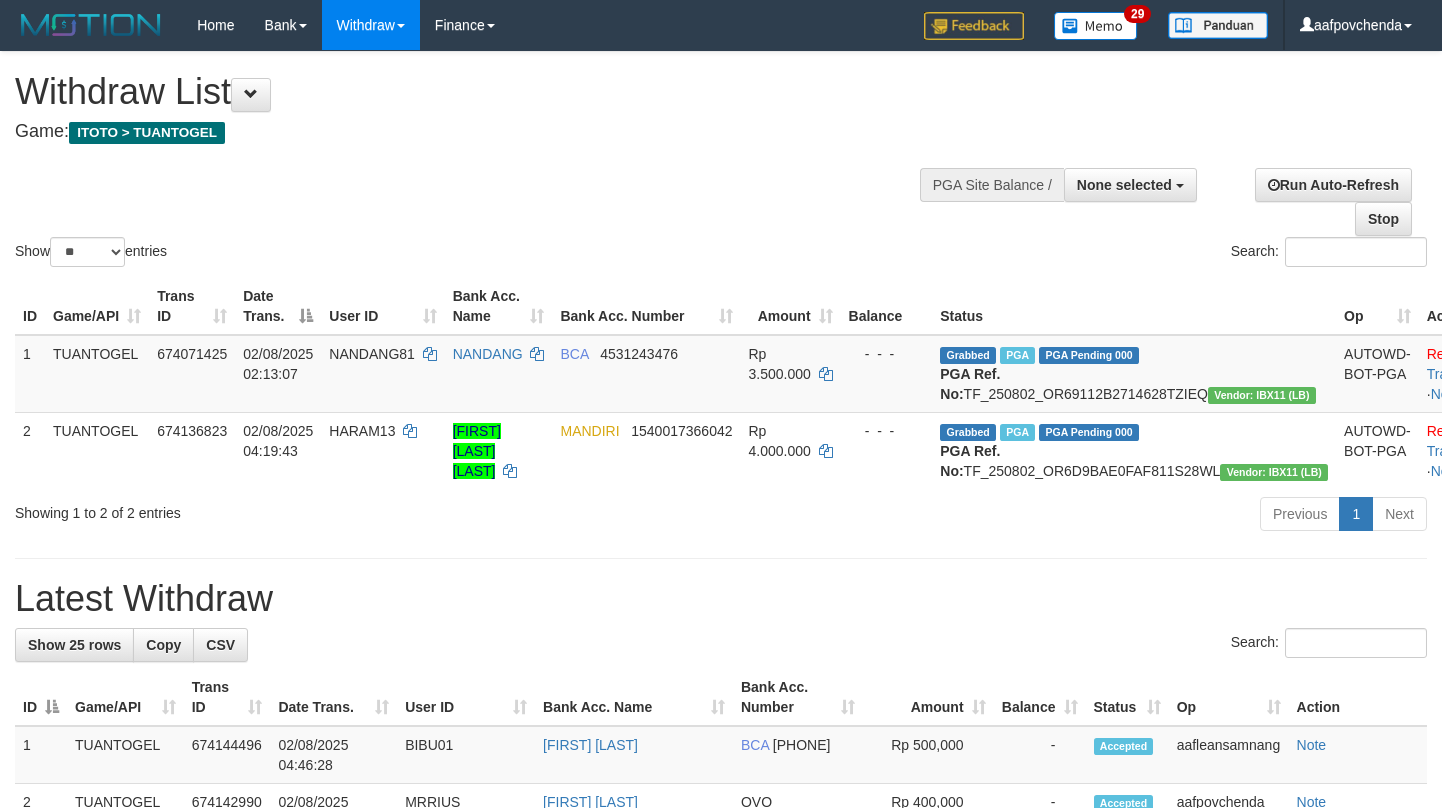 select 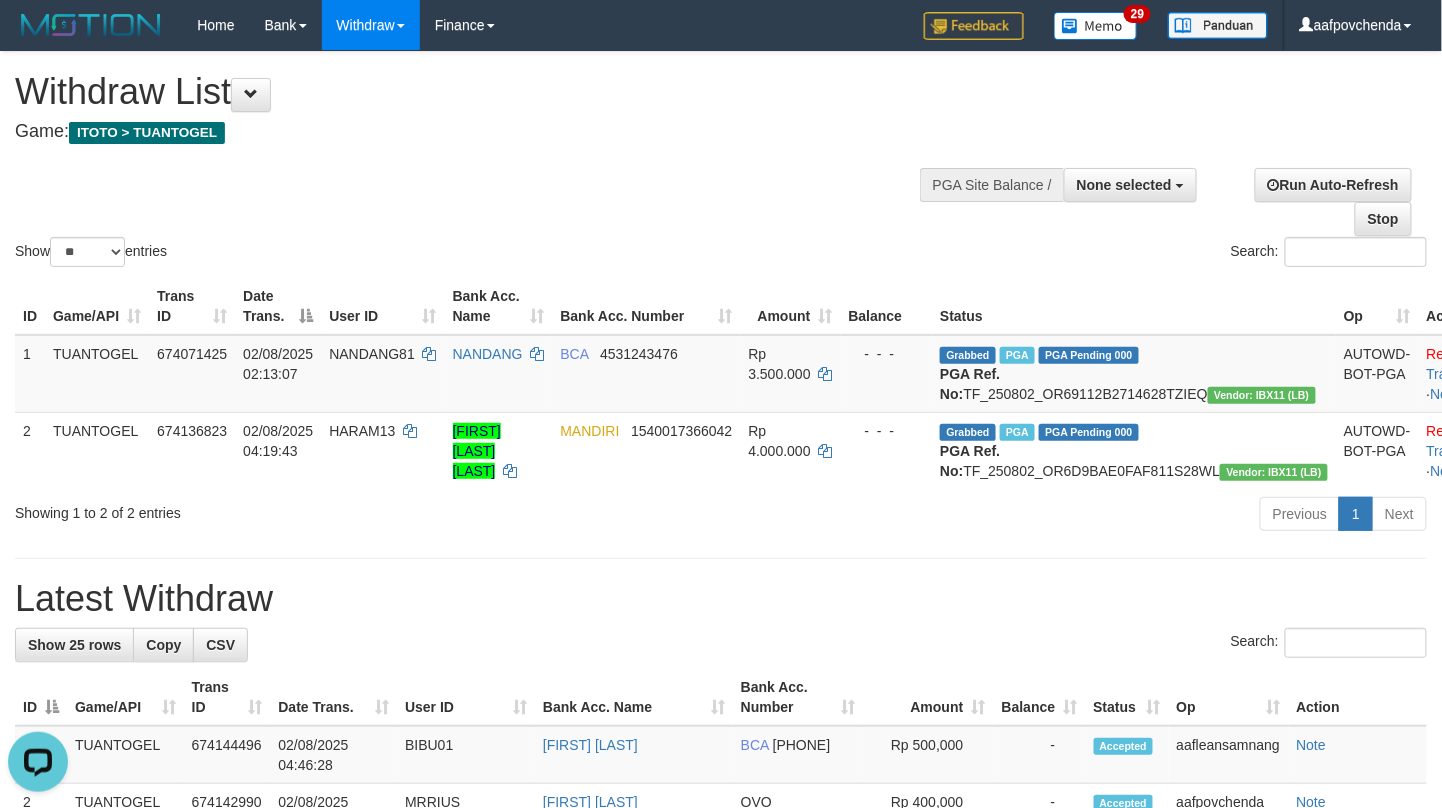 scroll, scrollTop: 0, scrollLeft: 0, axis: both 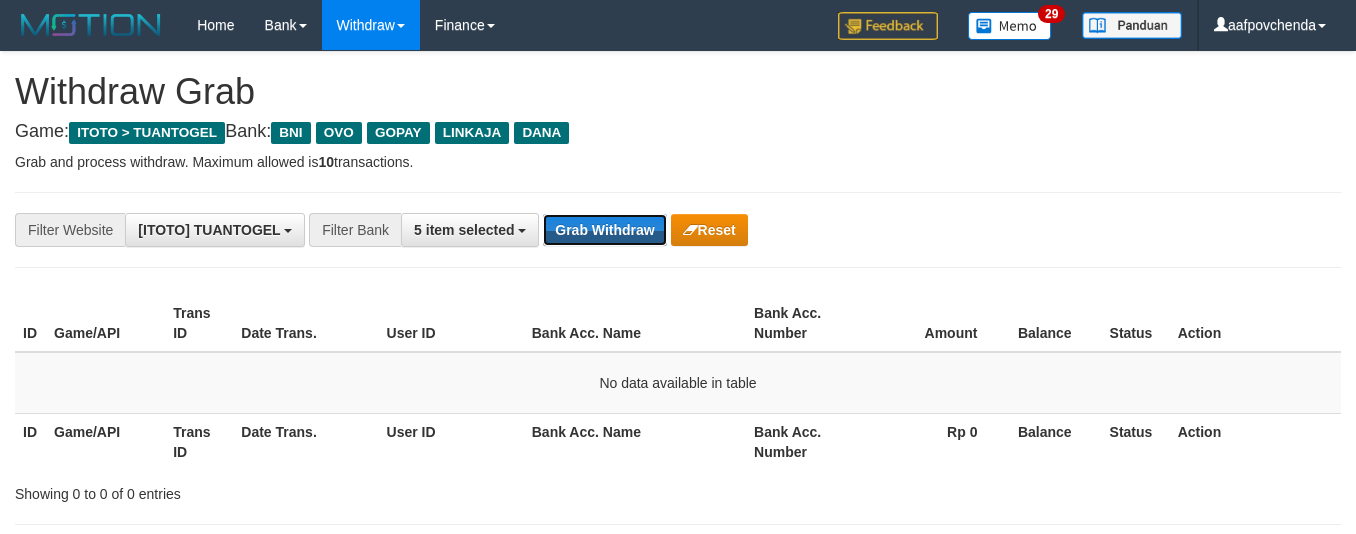 click on "Grab Withdraw" at bounding box center [604, 230] 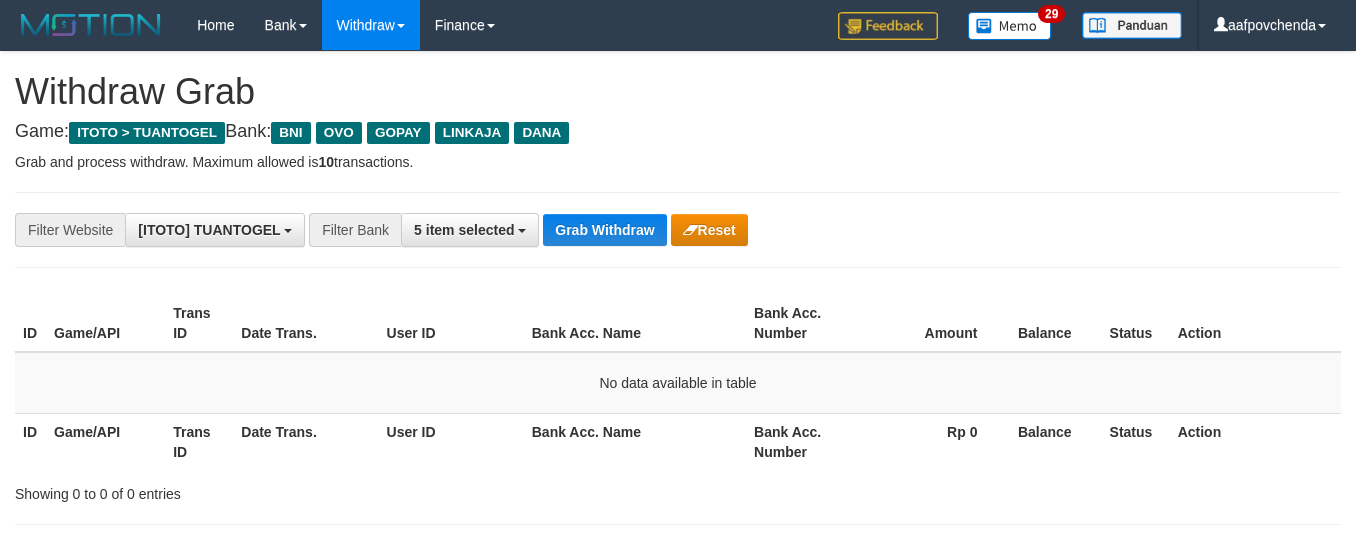 scroll, scrollTop: 0, scrollLeft: 0, axis: both 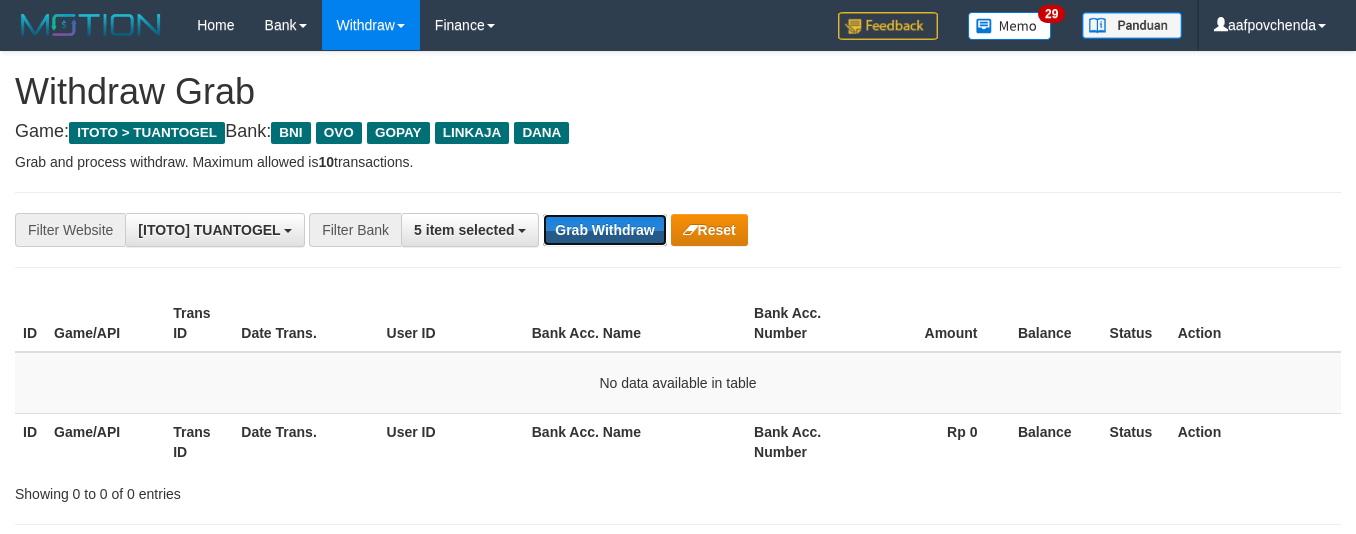 click on "Grab Withdraw" at bounding box center (604, 230) 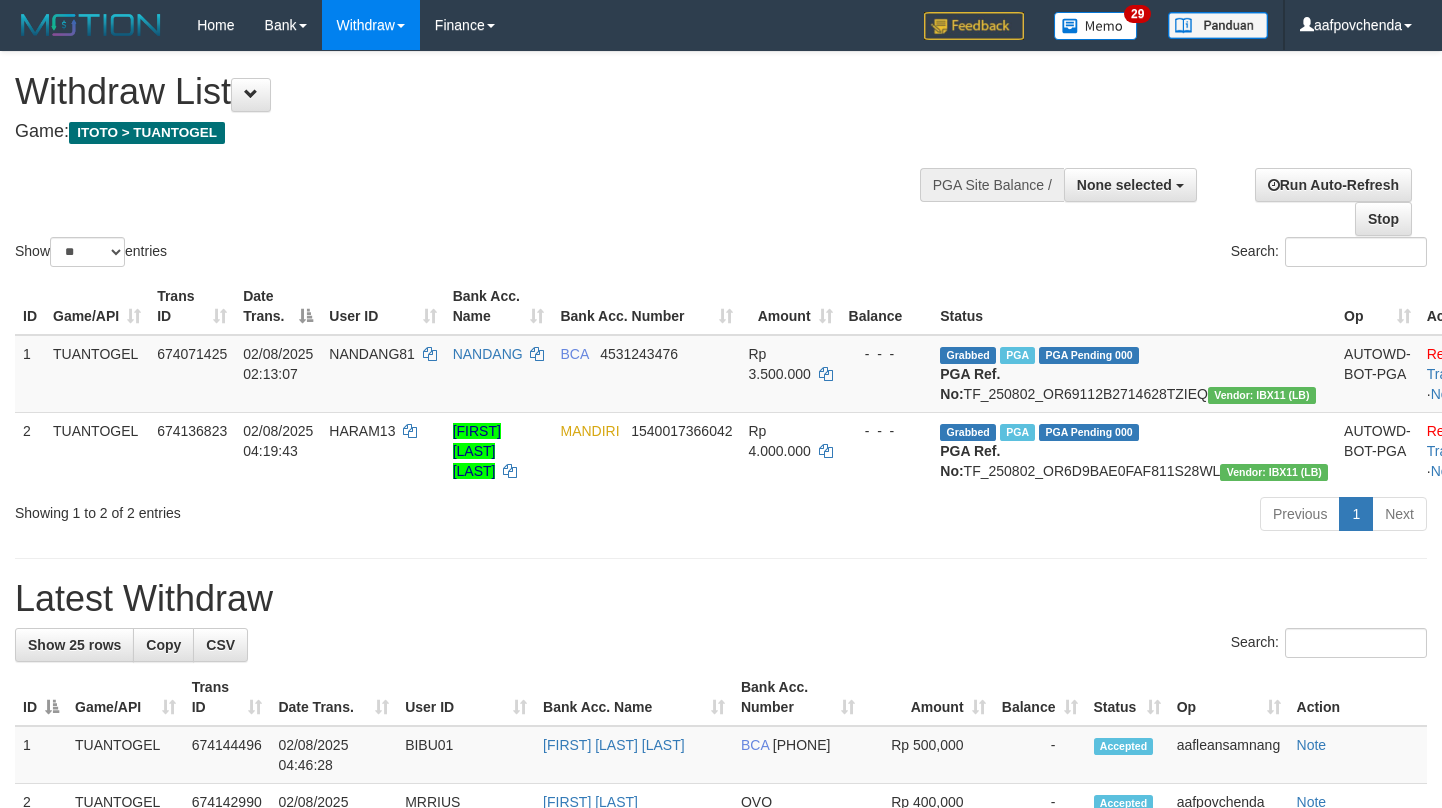 select 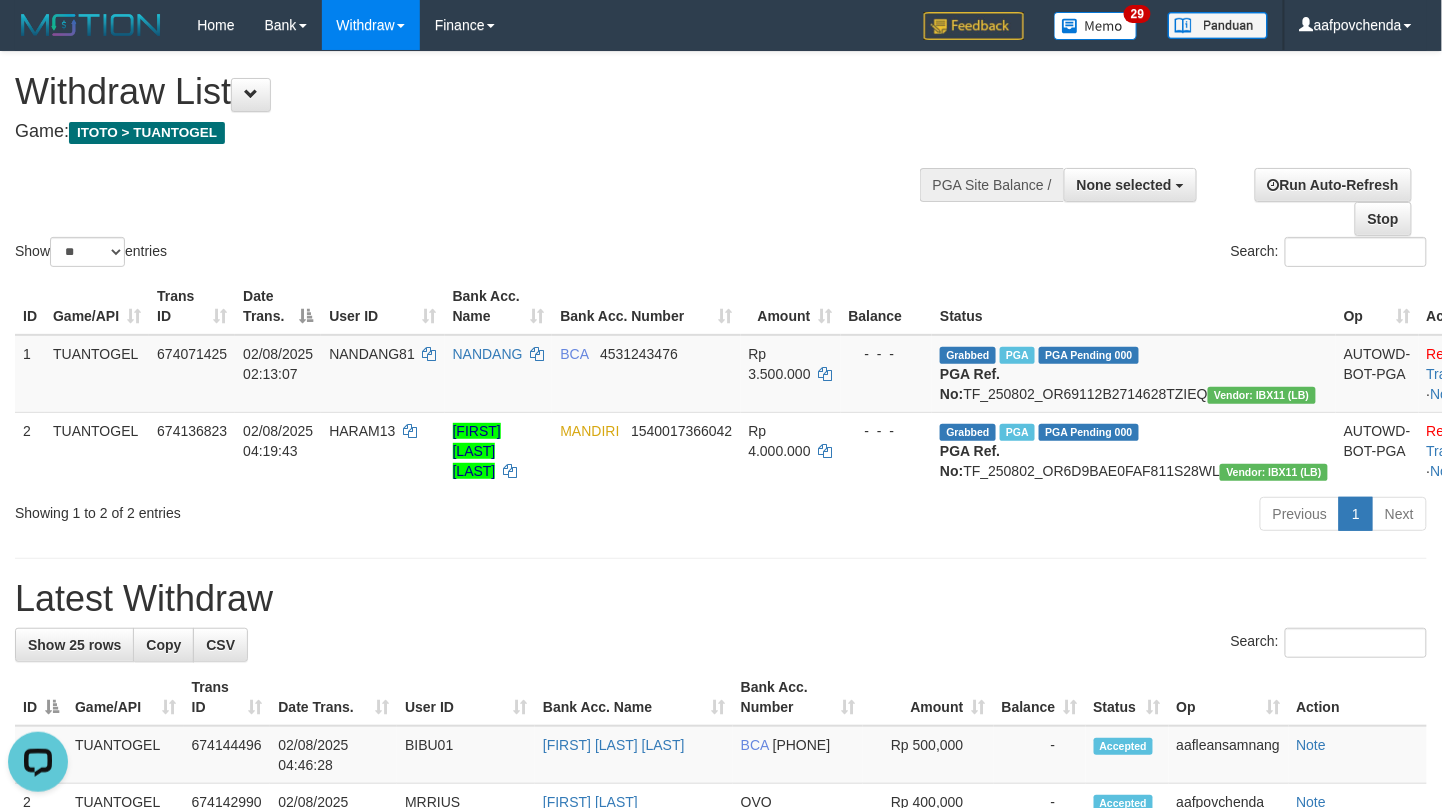 scroll, scrollTop: 0, scrollLeft: 0, axis: both 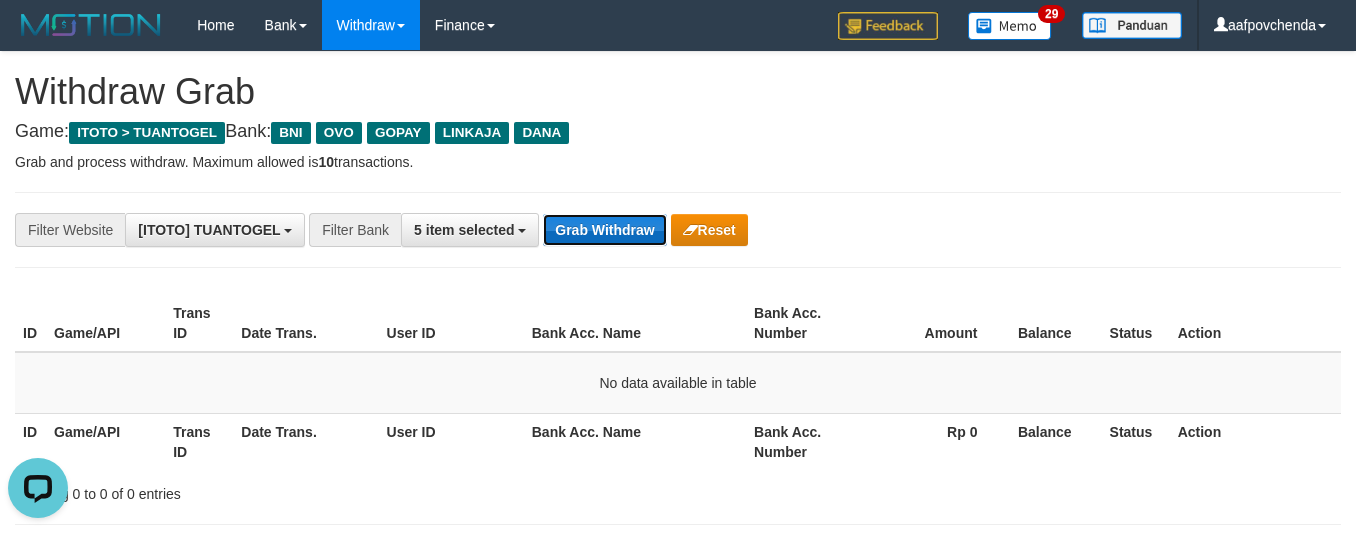 click on "Grab Withdraw" at bounding box center (604, 230) 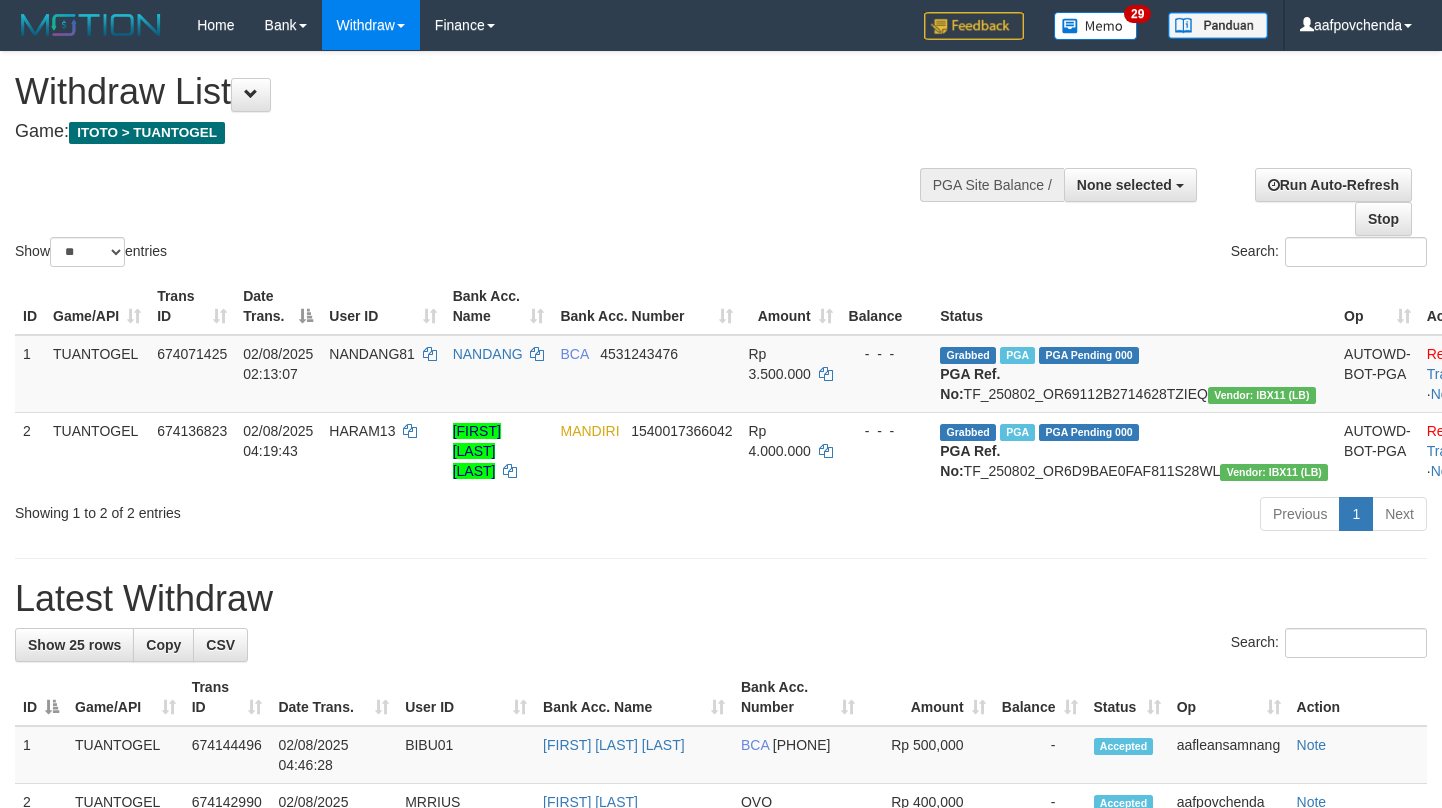 select 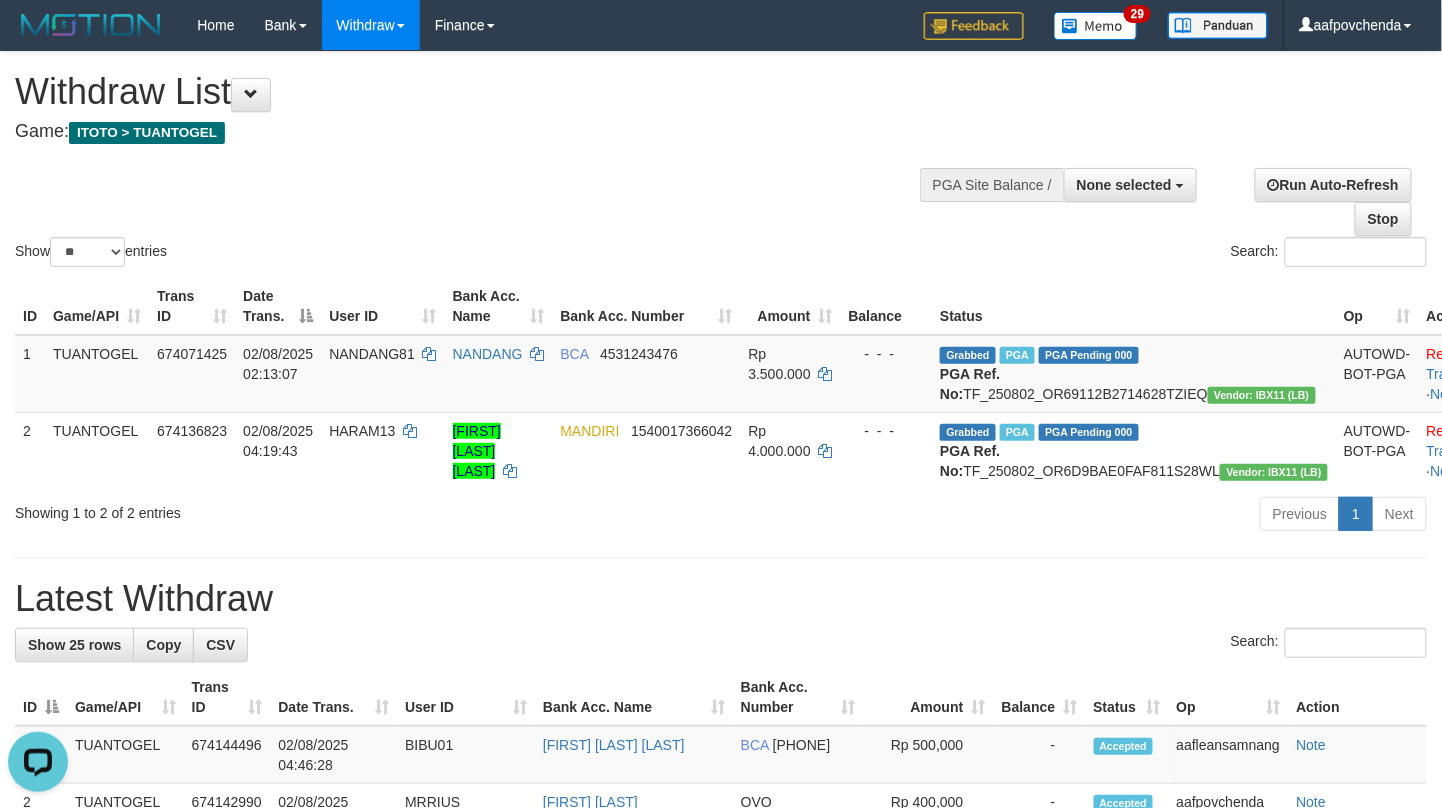 scroll, scrollTop: 0, scrollLeft: 0, axis: both 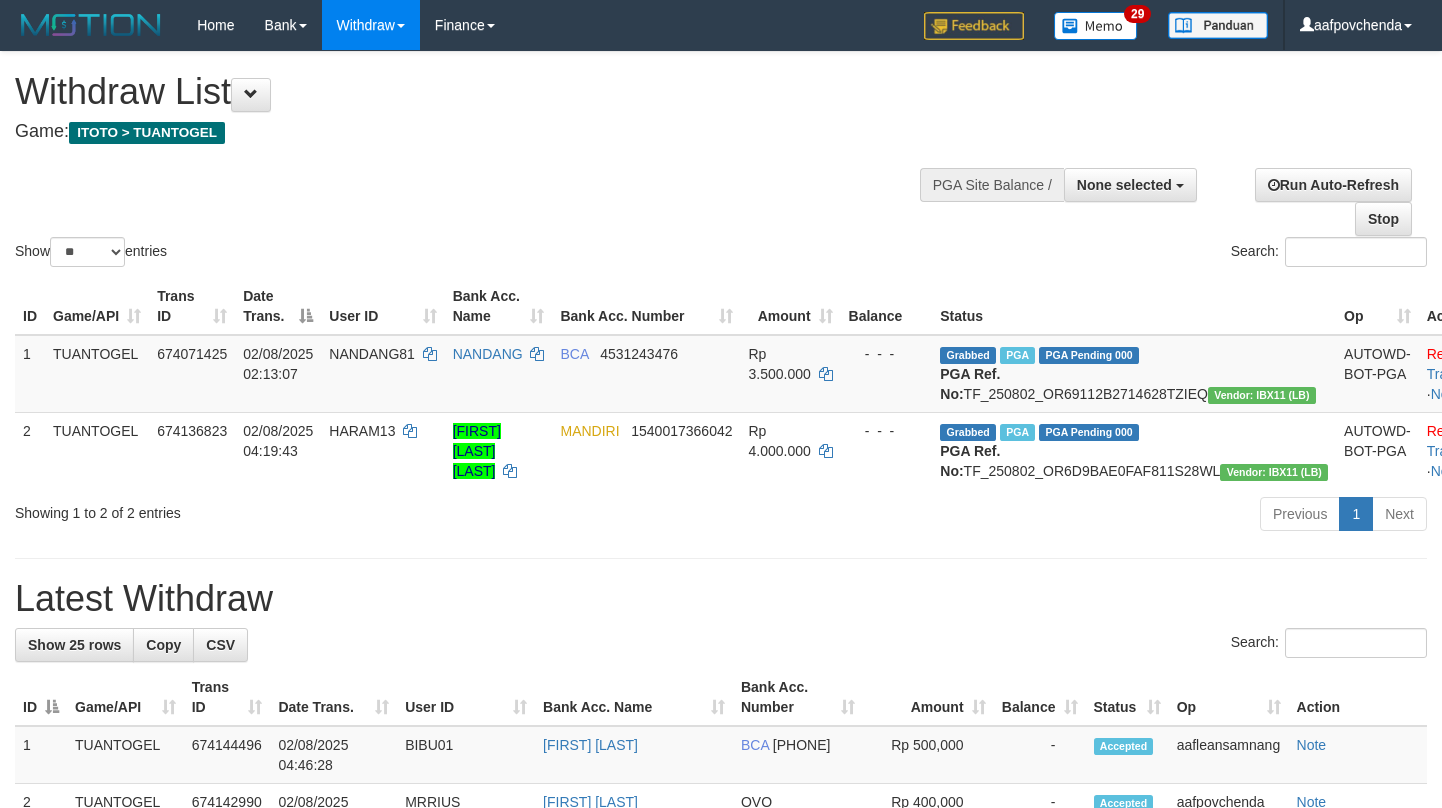 select 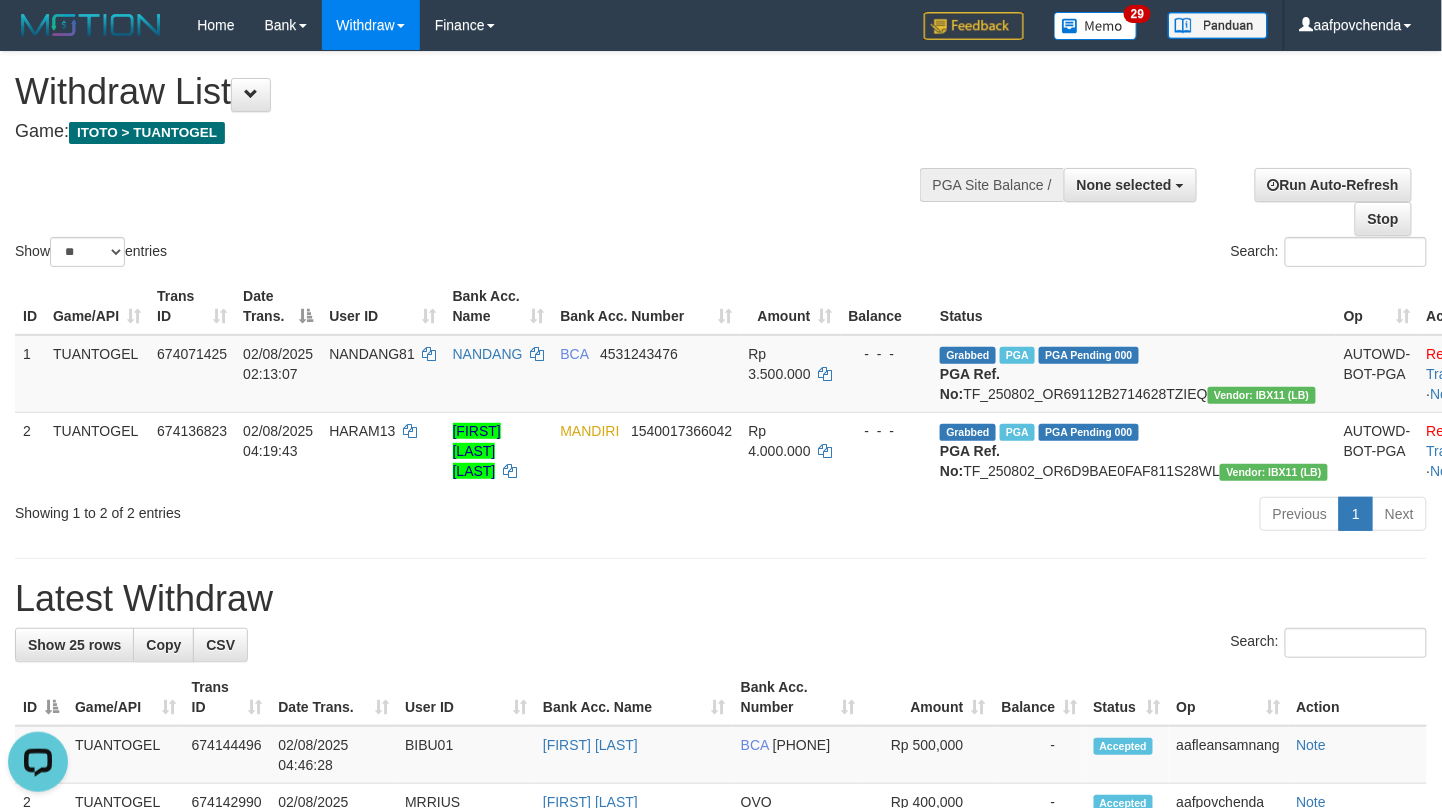 scroll, scrollTop: 0, scrollLeft: 0, axis: both 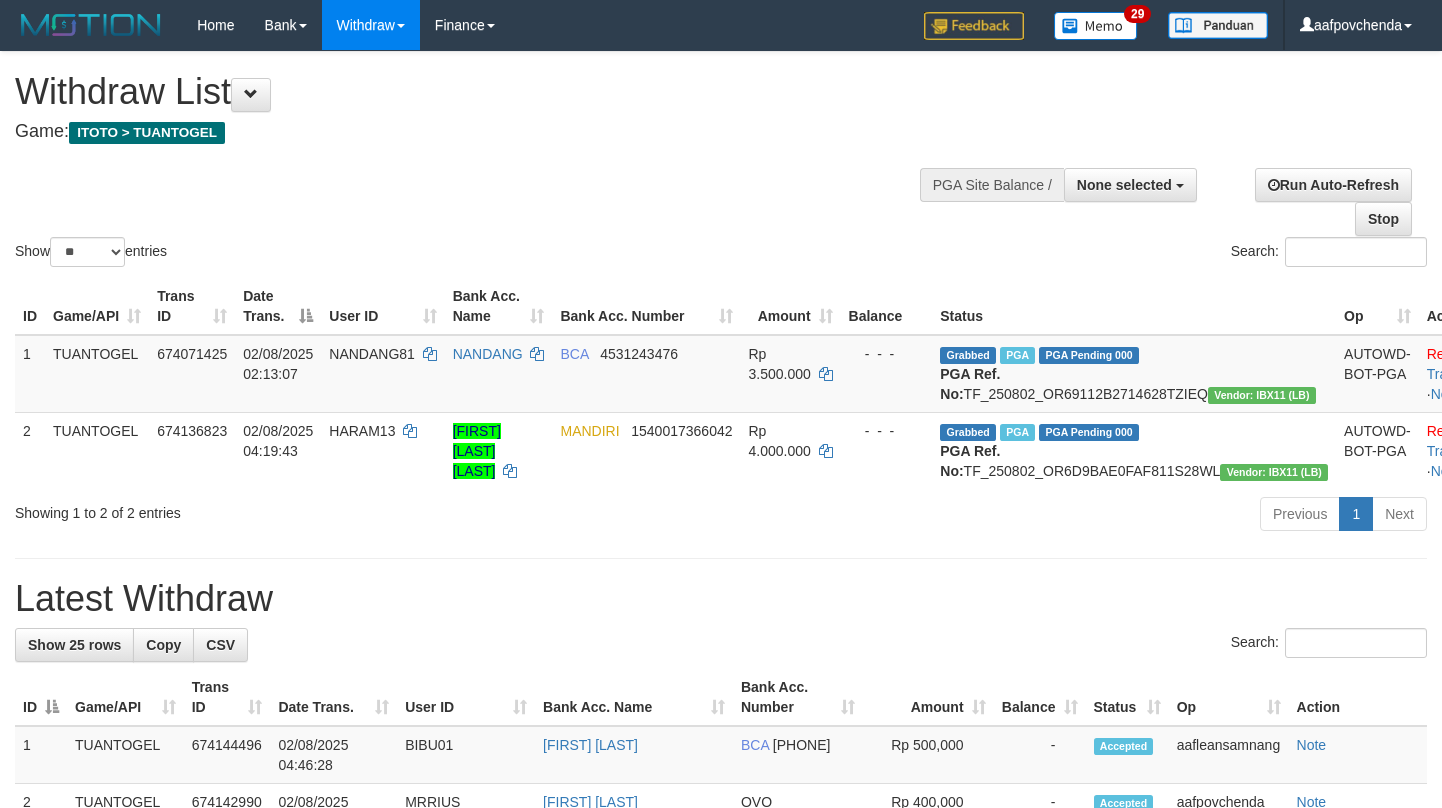 select 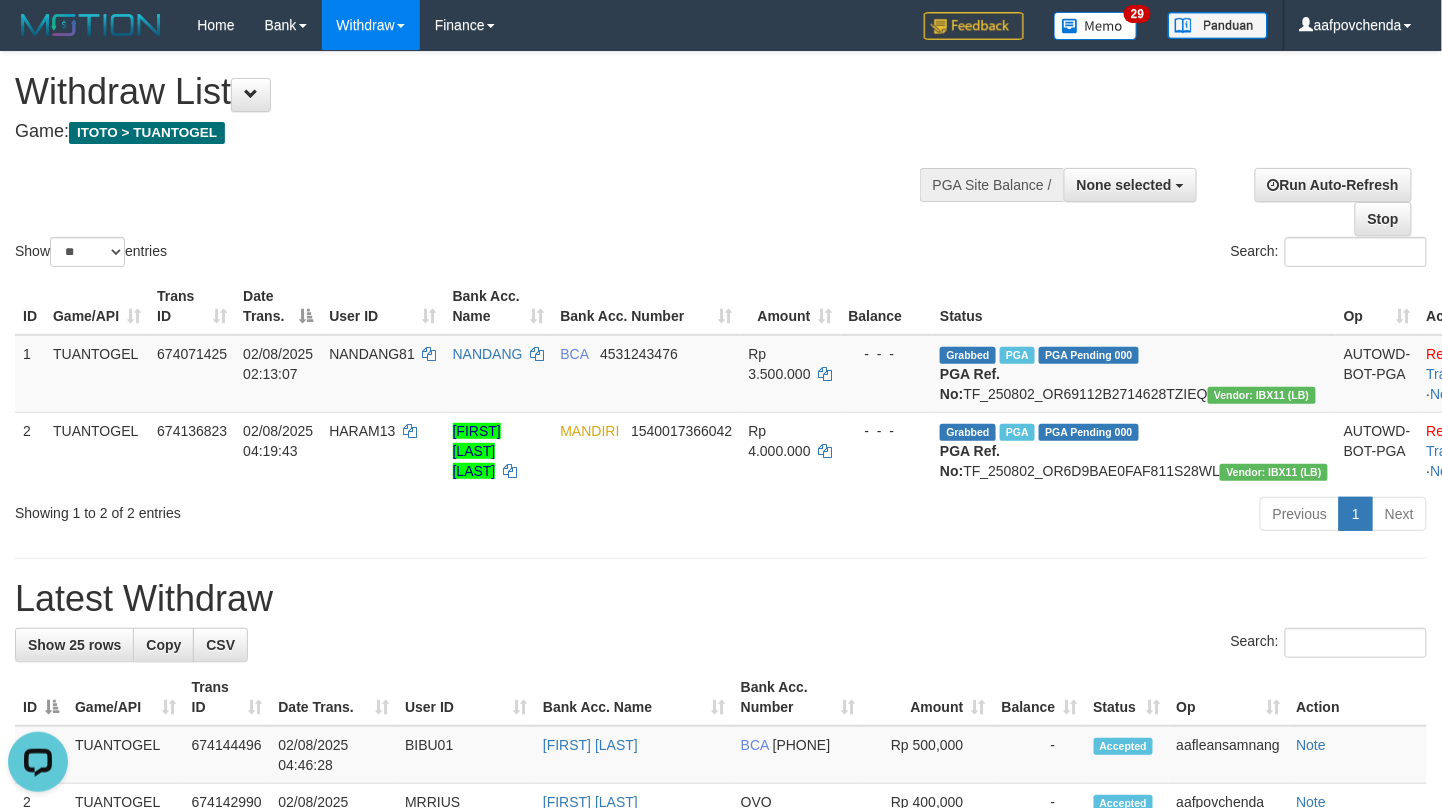 scroll, scrollTop: 0, scrollLeft: 0, axis: both 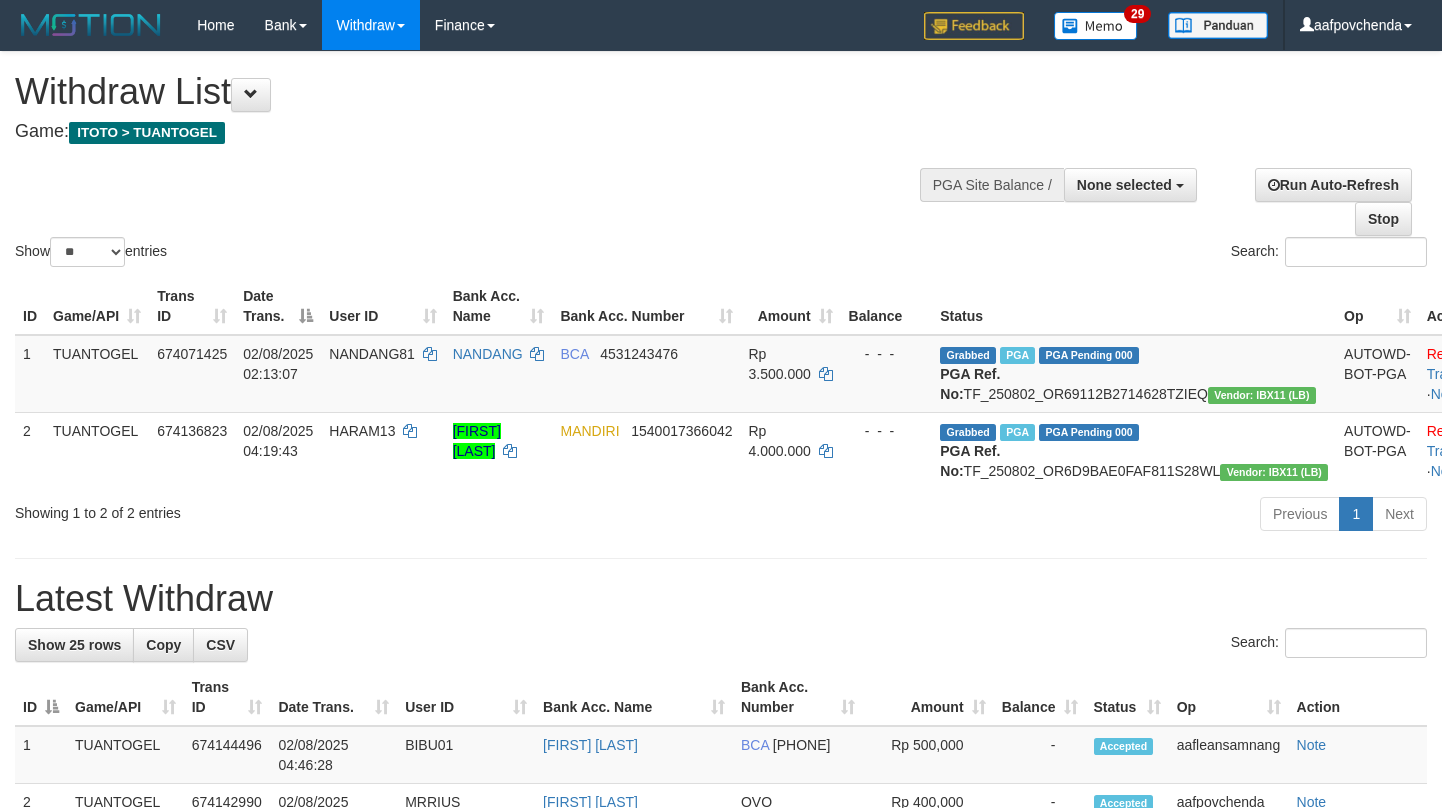 select 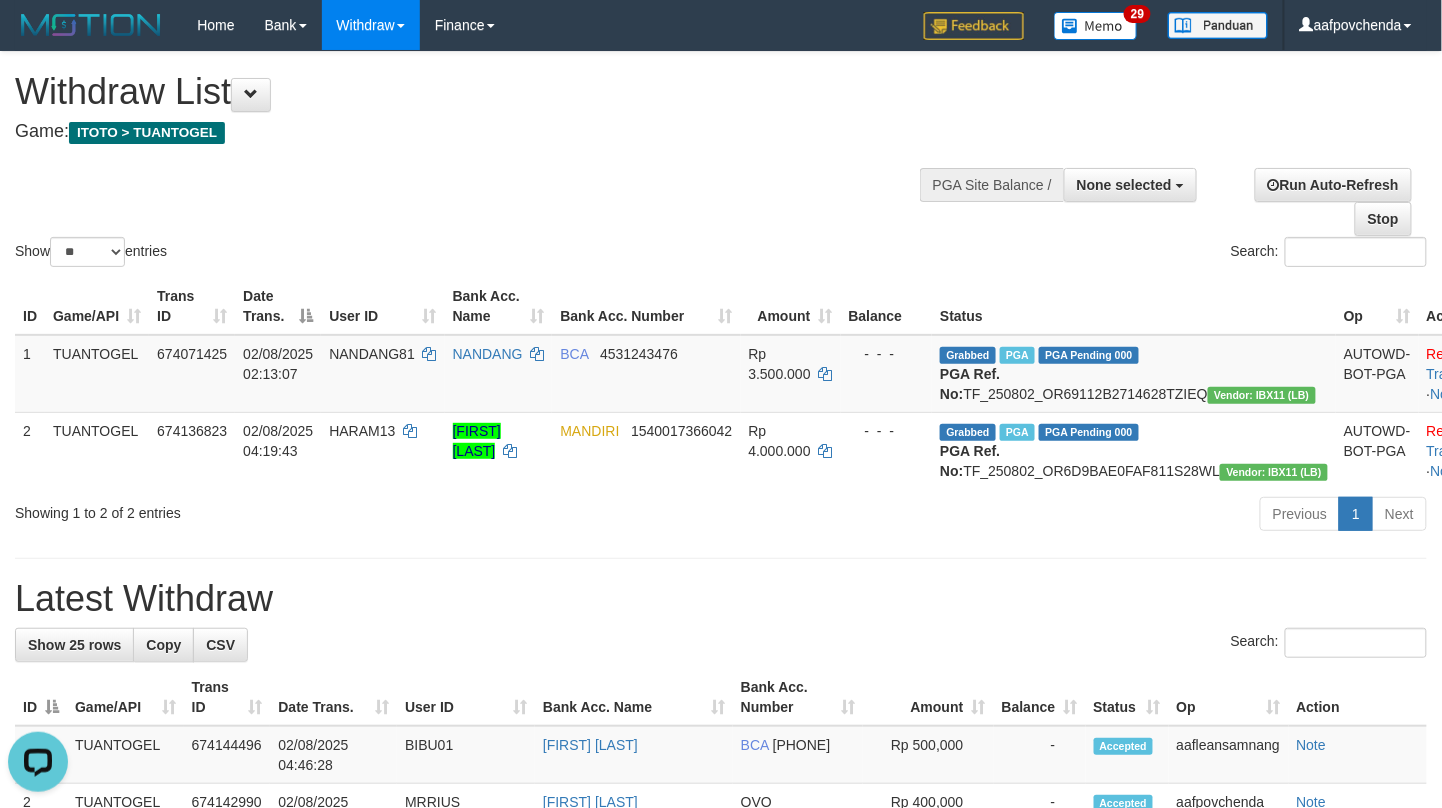 scroll, scrollTop: 0, scrollLeft: 0, axis: both 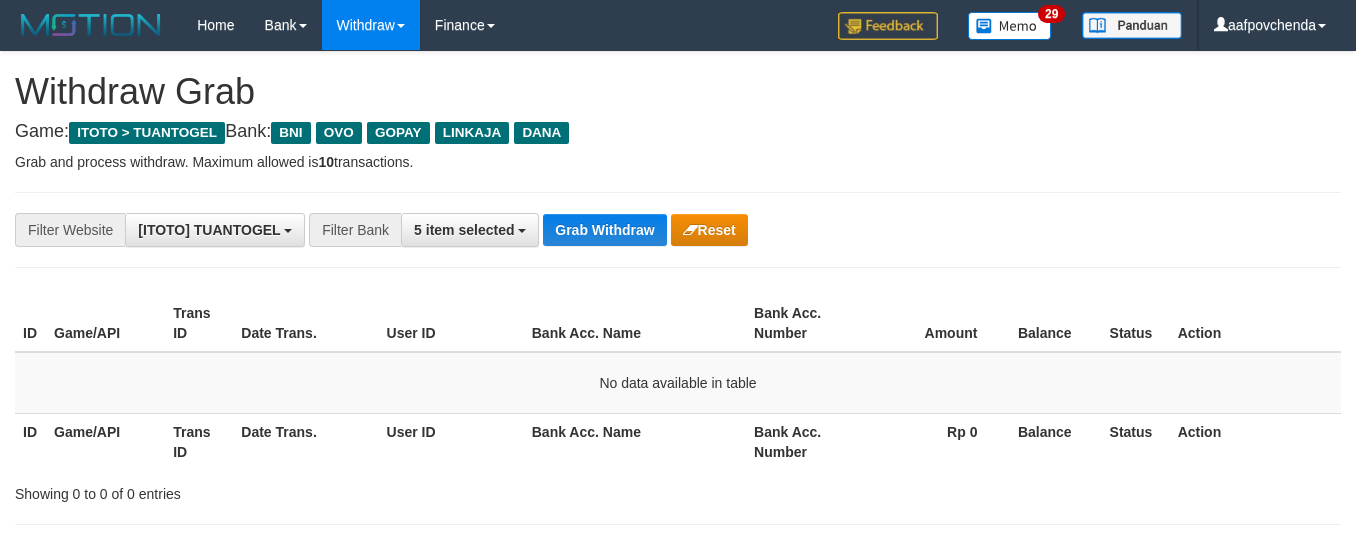 click on "Grab Withdraw" at bounding box center (604, 230) 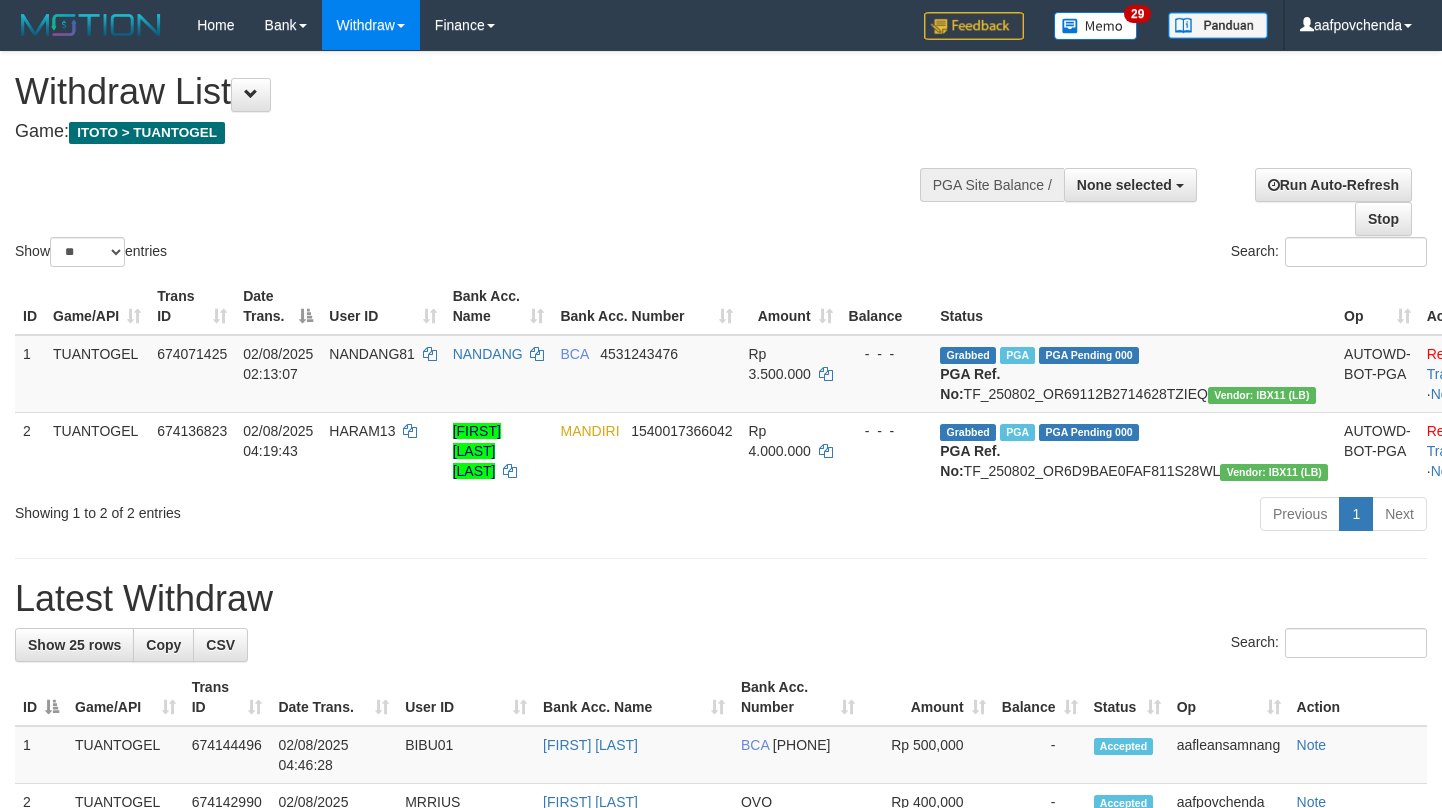 select 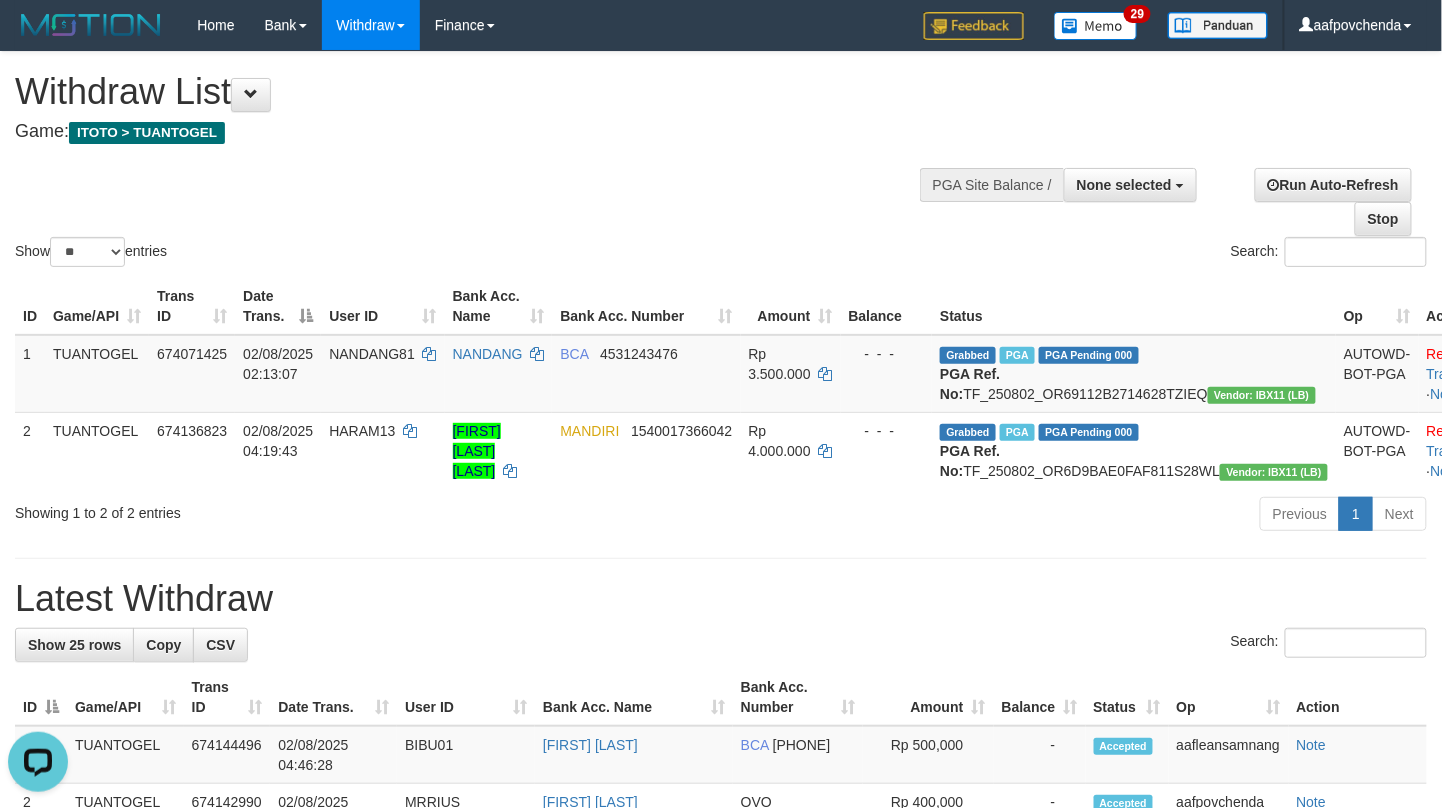 scroll, scrollTop: 0, scrollLeft: 0, axis: both 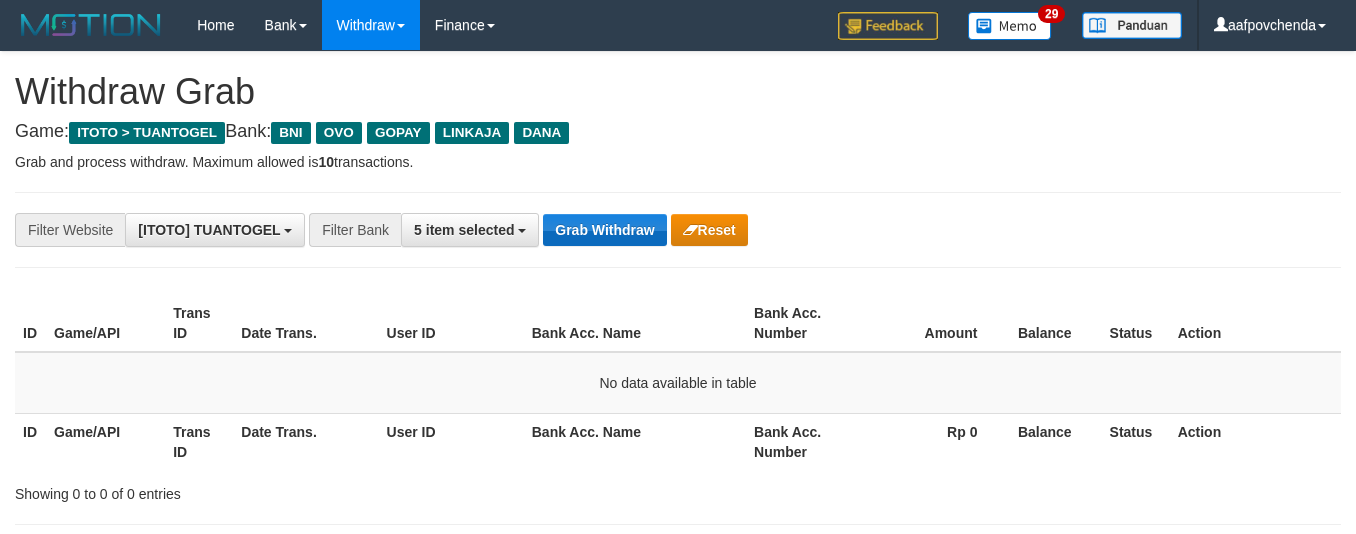 drag, startPoint x: 0, startPoint y: 0, endPoint x: 569, endPoint y: 233, distance: 614.8577 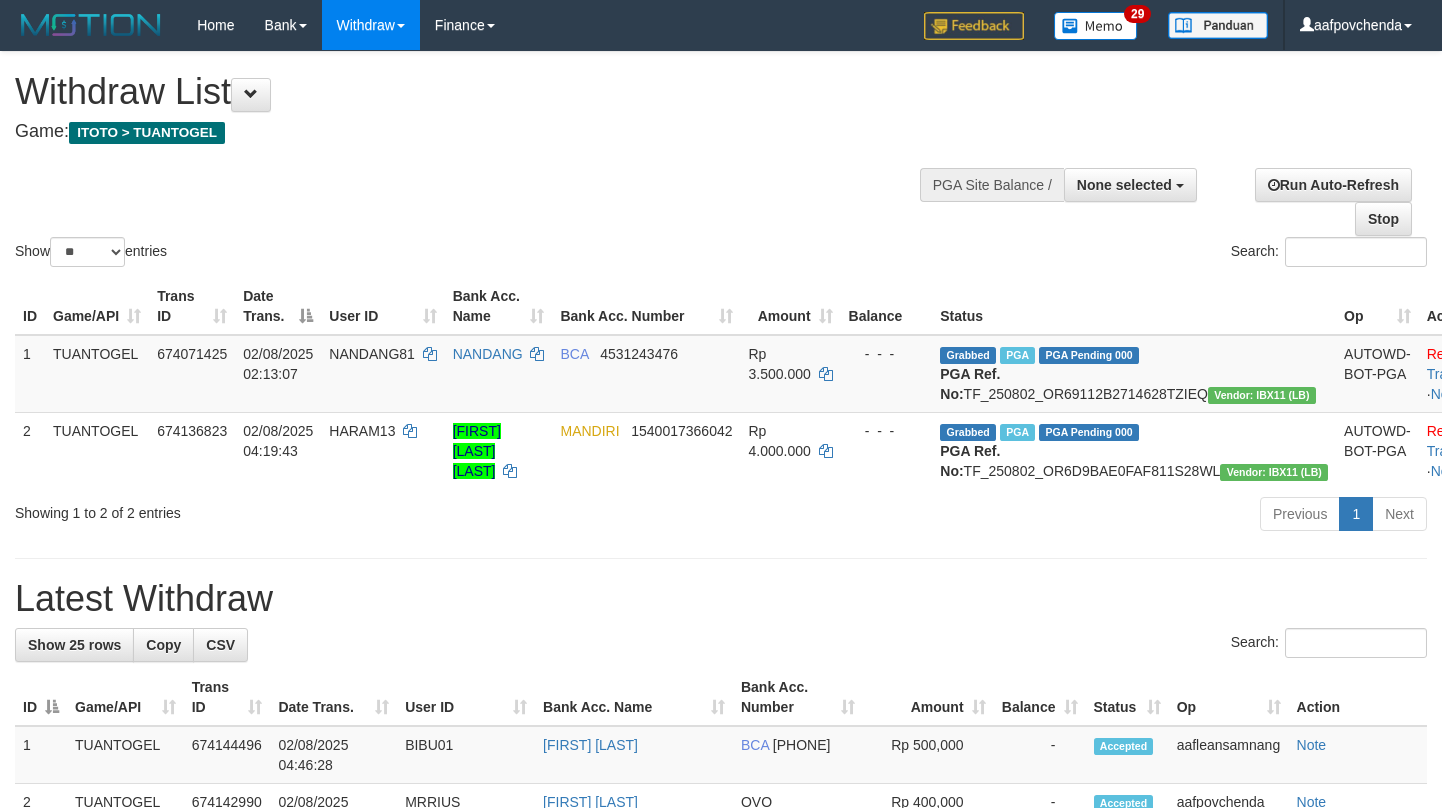 select 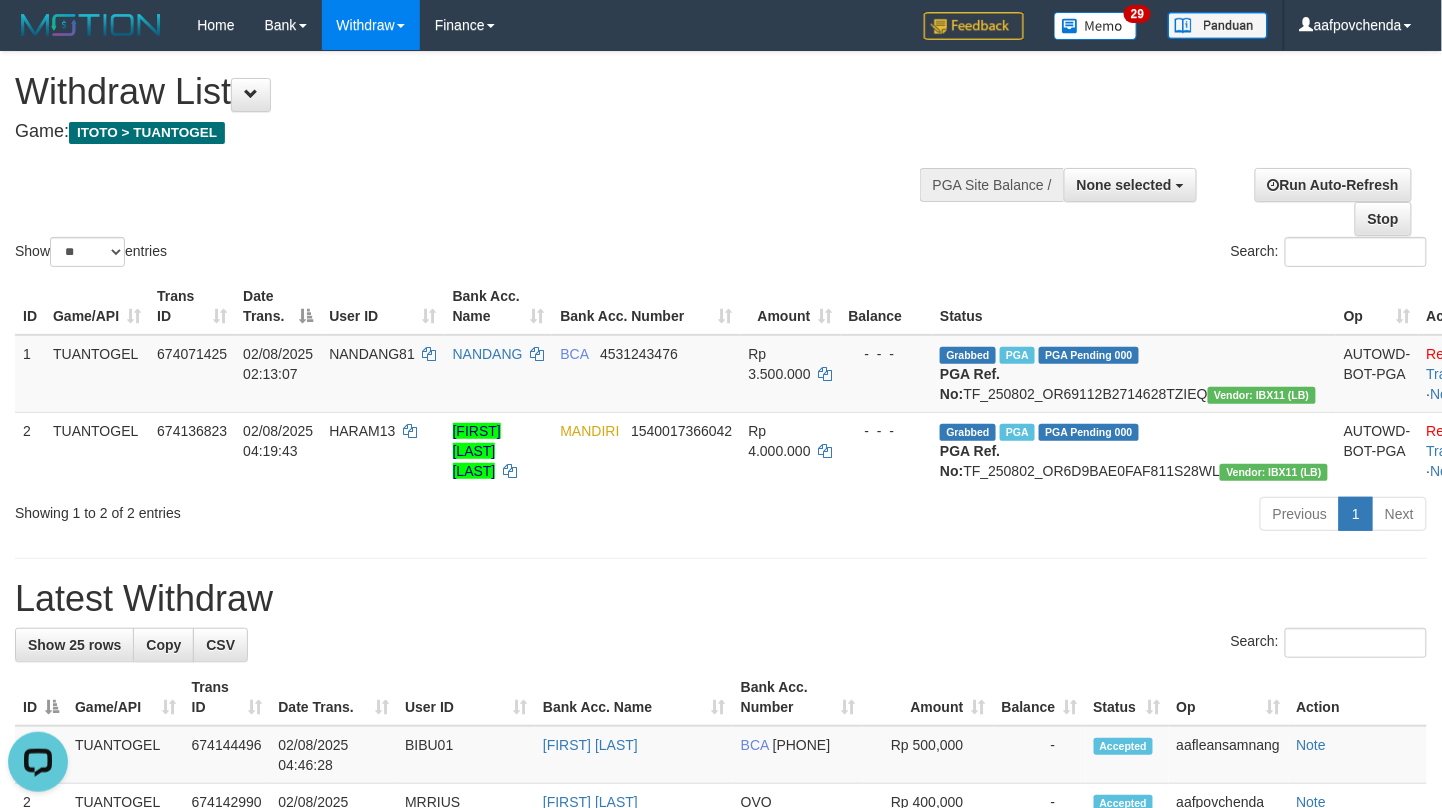 scroll, scrollTop: 0, scrollLeft: 0, axis: both 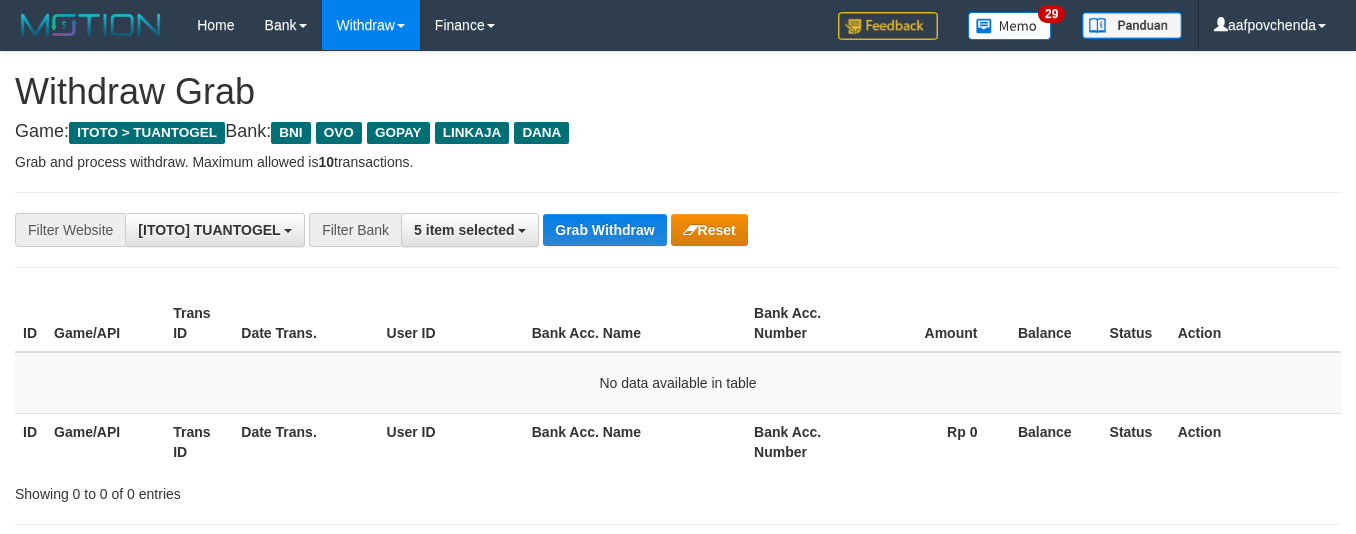 click on "Grab Withdraw" at bounding box center (604, 230) 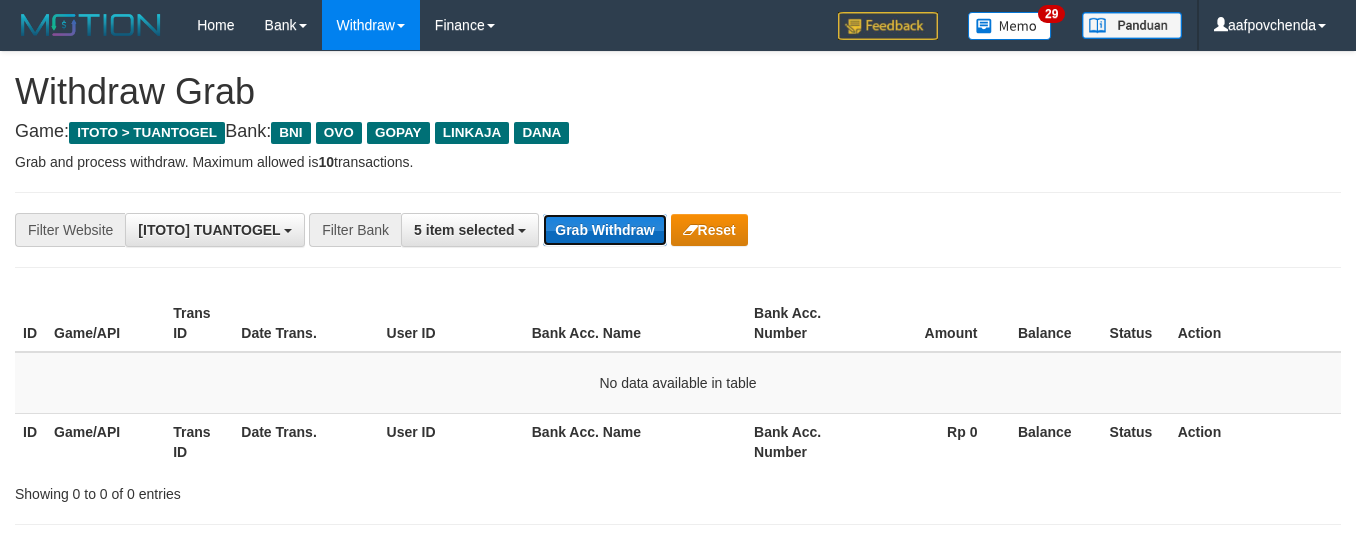 click on "Grab Withdraw" at bounding box center [604, 230] 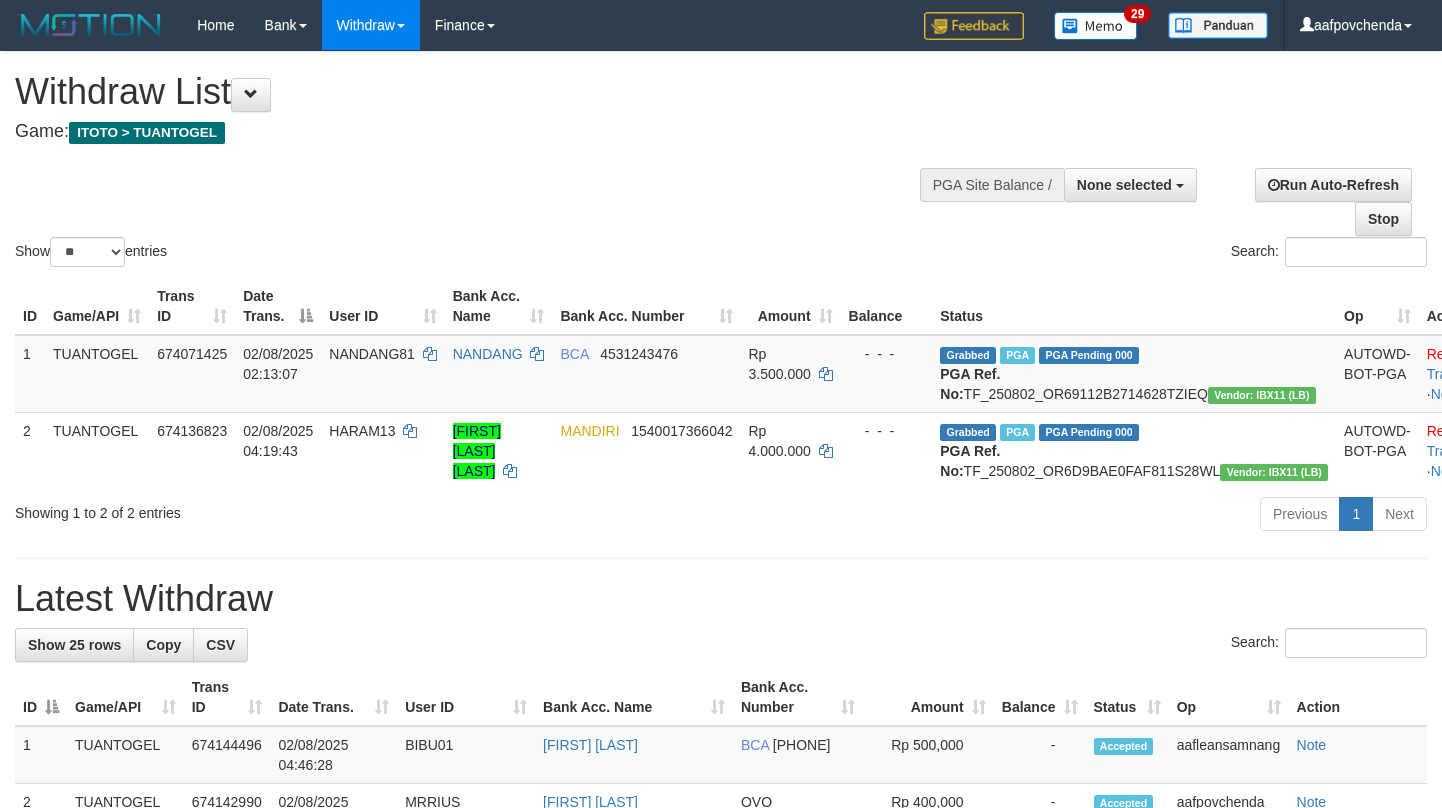 select 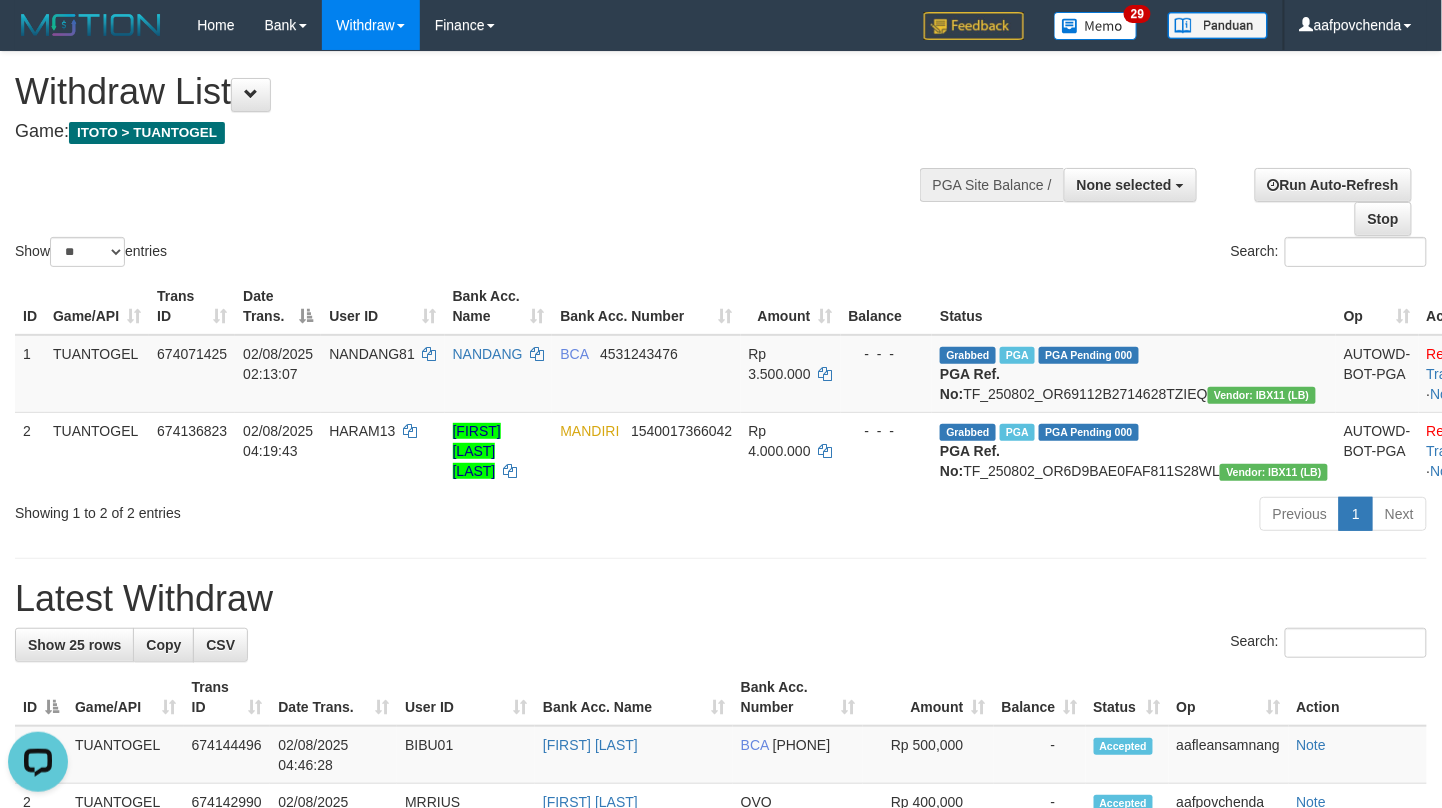 scroll, scrollTop: 0, scrollLeft: 0, axis: both 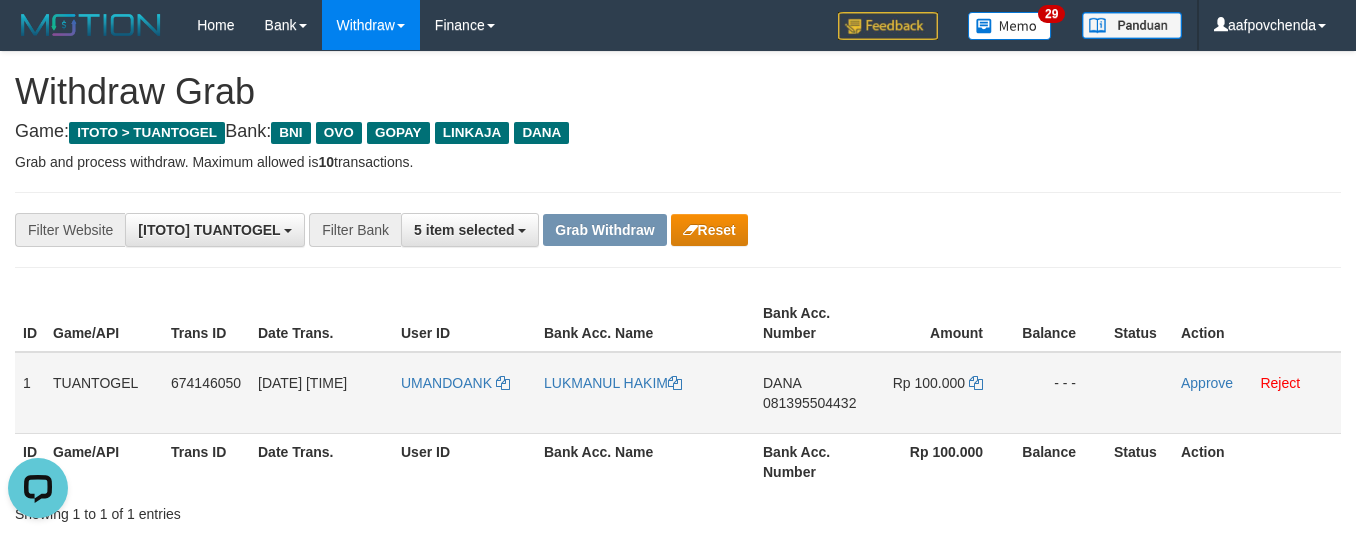 click on "081395504432" at bounding box center (809, 403) 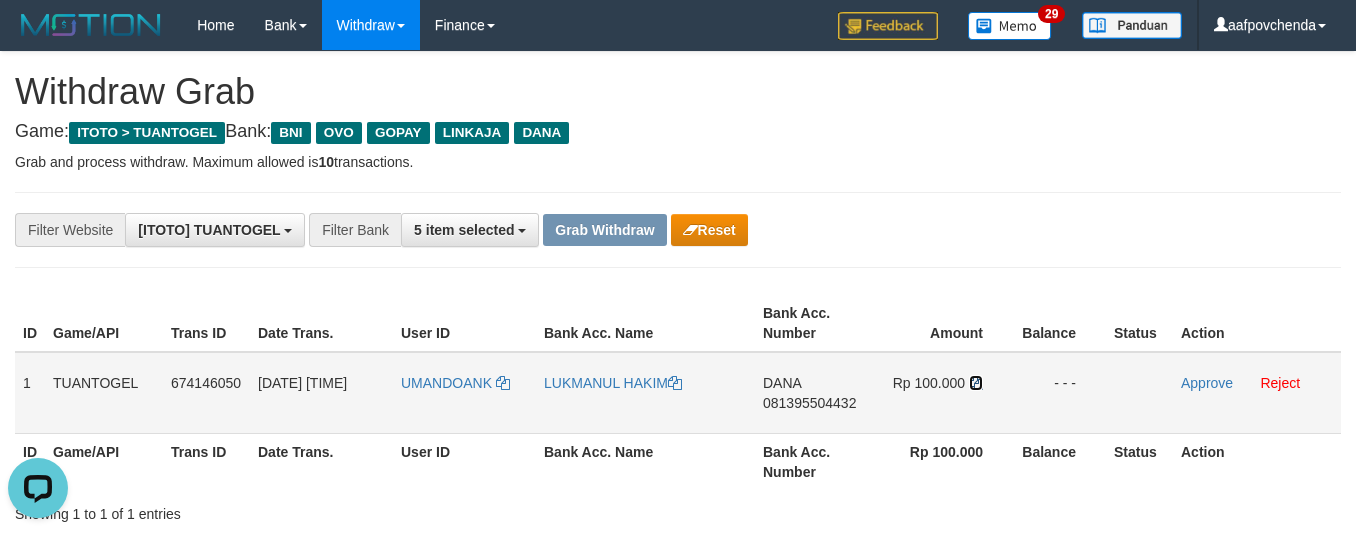 click at bounding box center (976, 383) 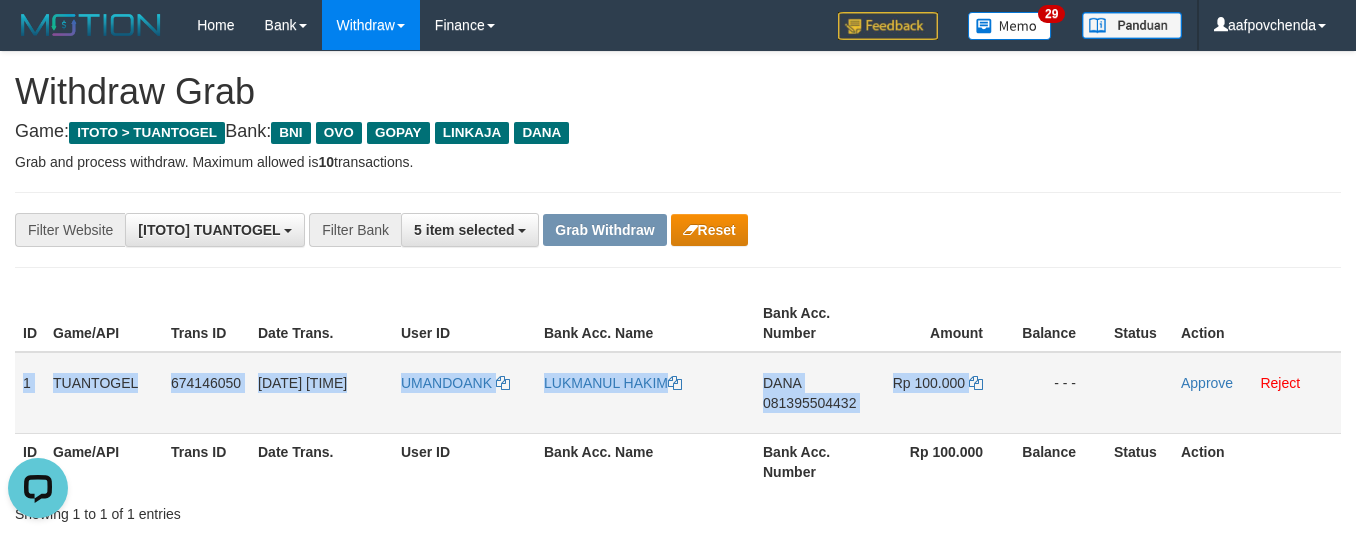 drag, startPoint x: 14, startPoint y: 369, endPoint x: 1020, endPoint y: 397, distance: 1006.3896 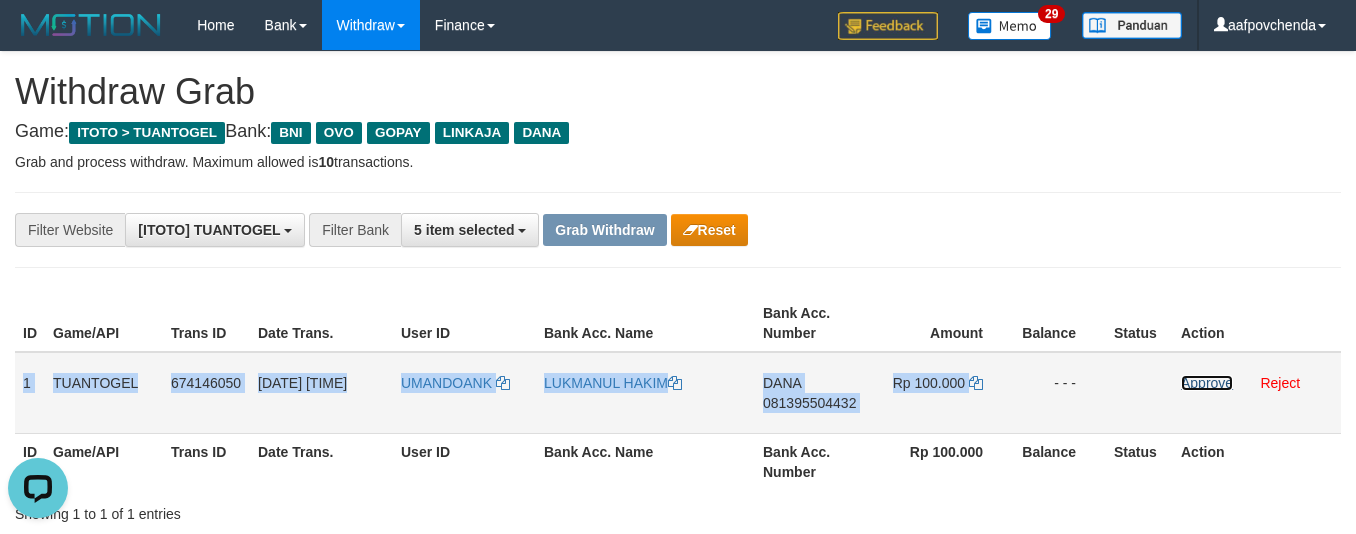 click on "Approve" at bounding box center (1207, 383) 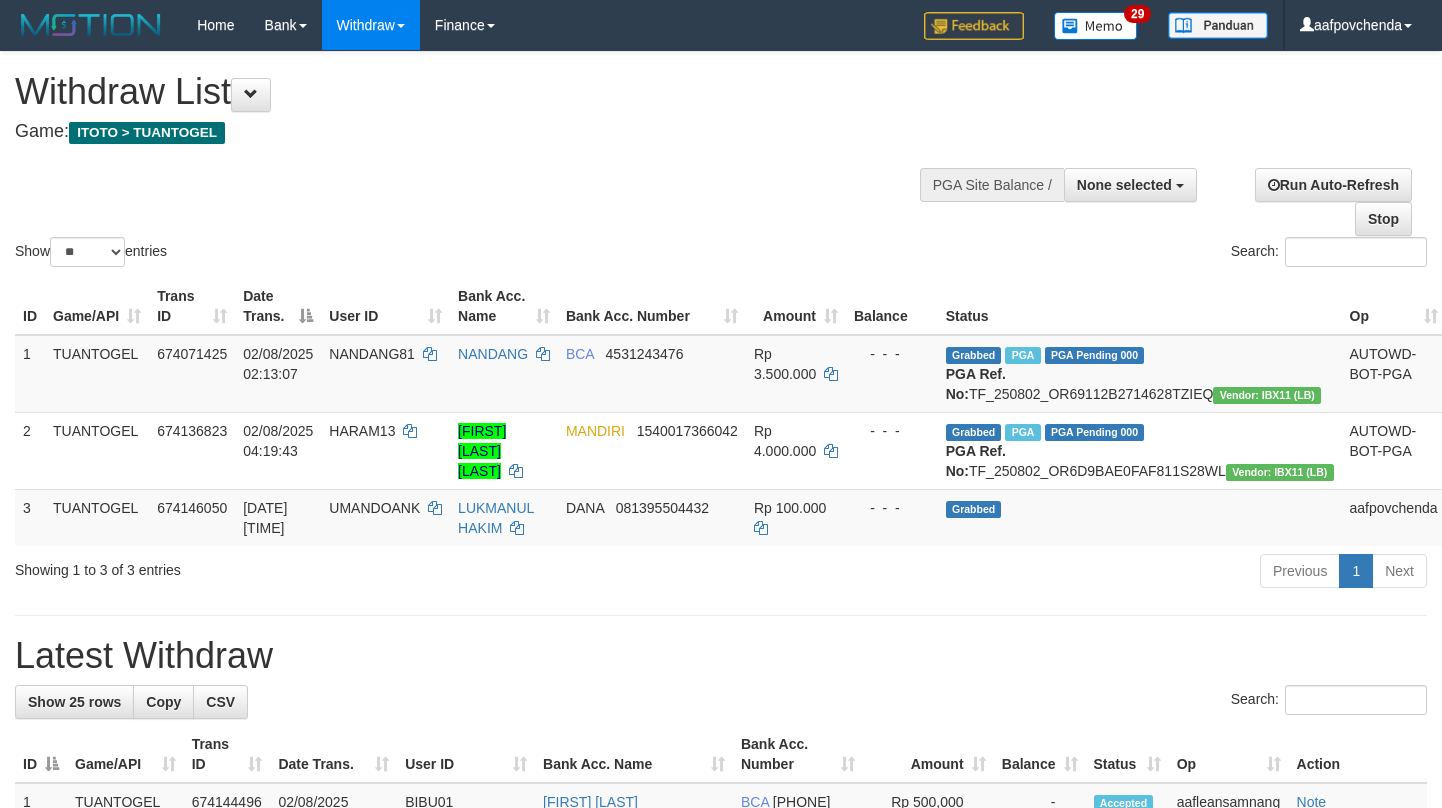 select 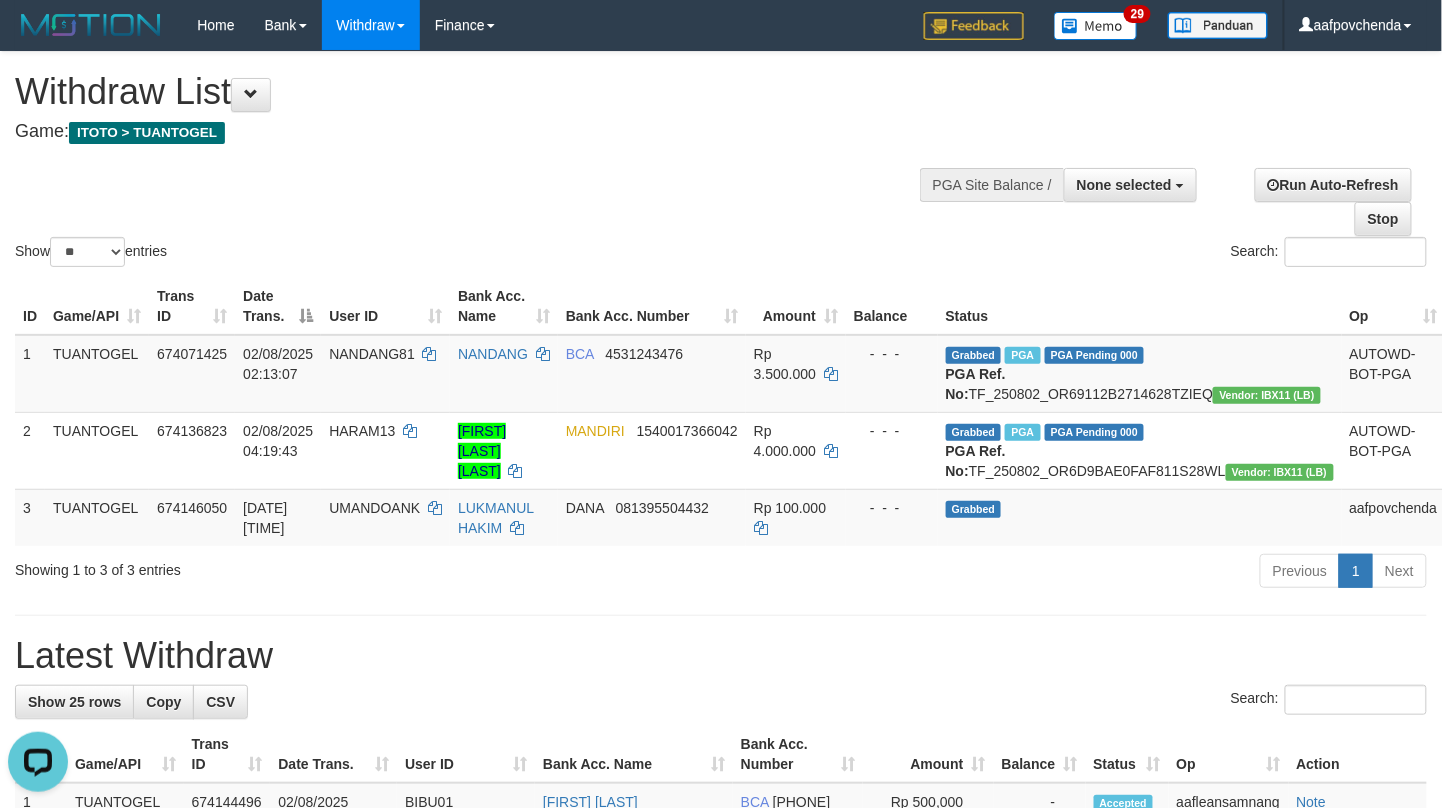 scroll, scrollTop: 0, scrollLeft: 0, axis: both 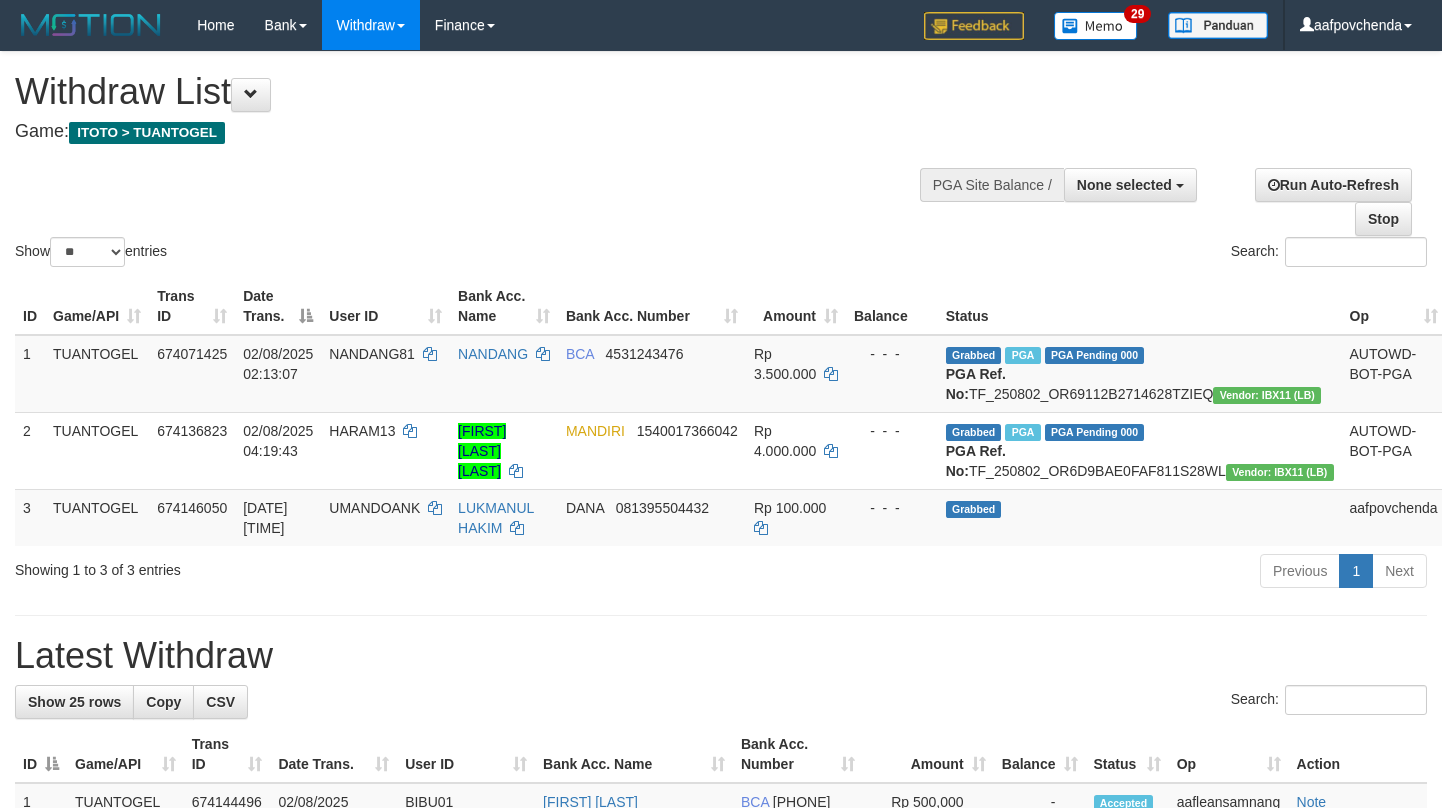 select 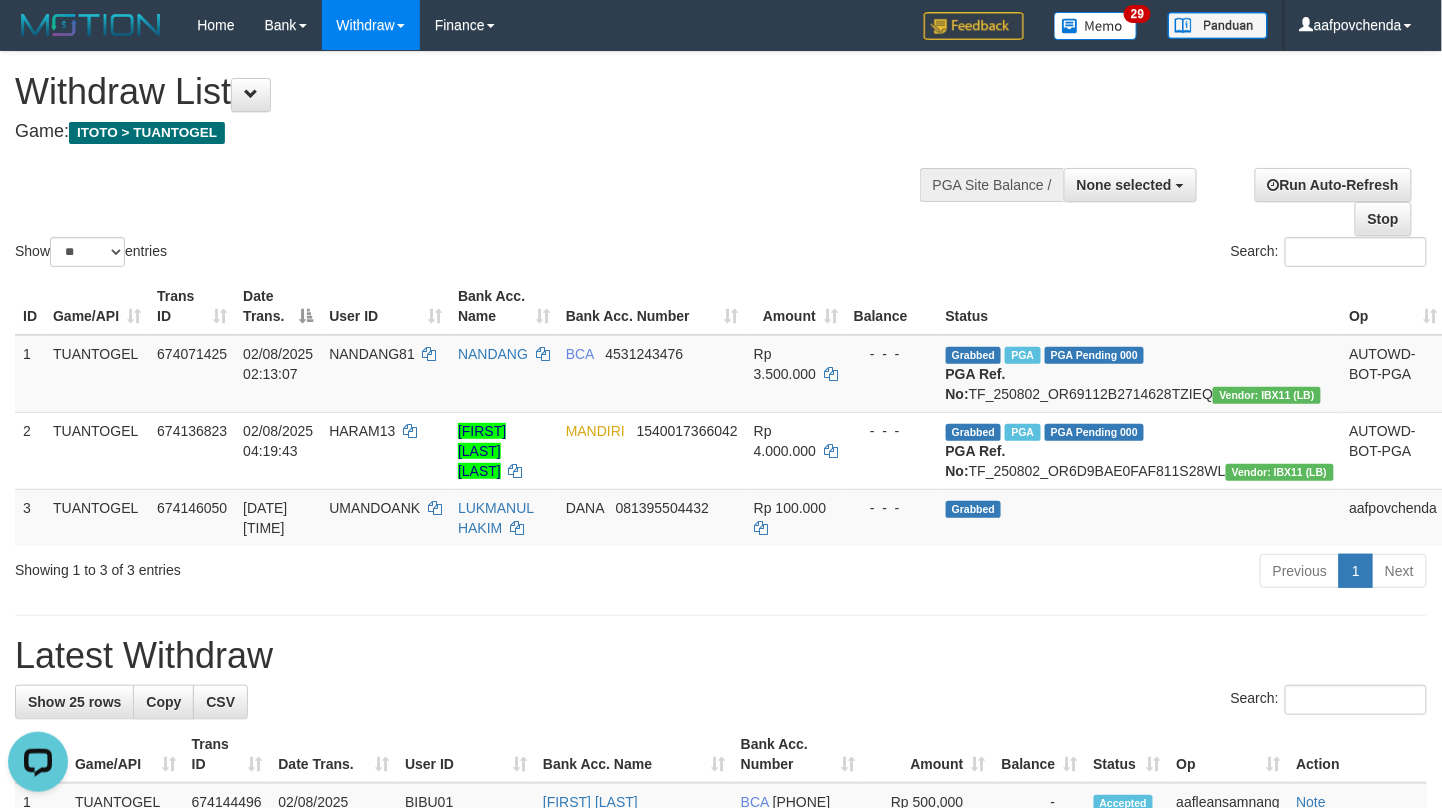 scroll, scrollTop: 0, scrollLeft: 0, axis: both 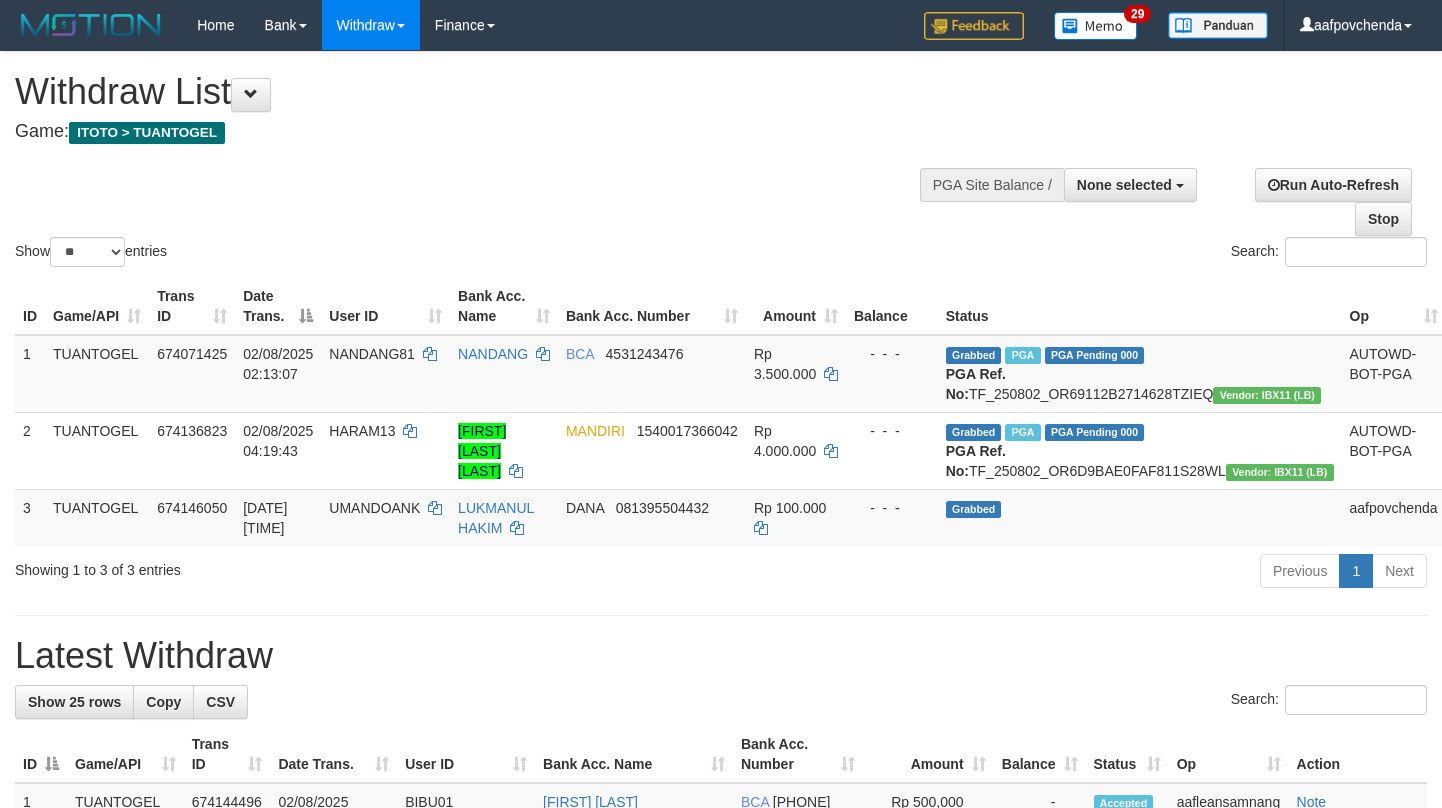 select 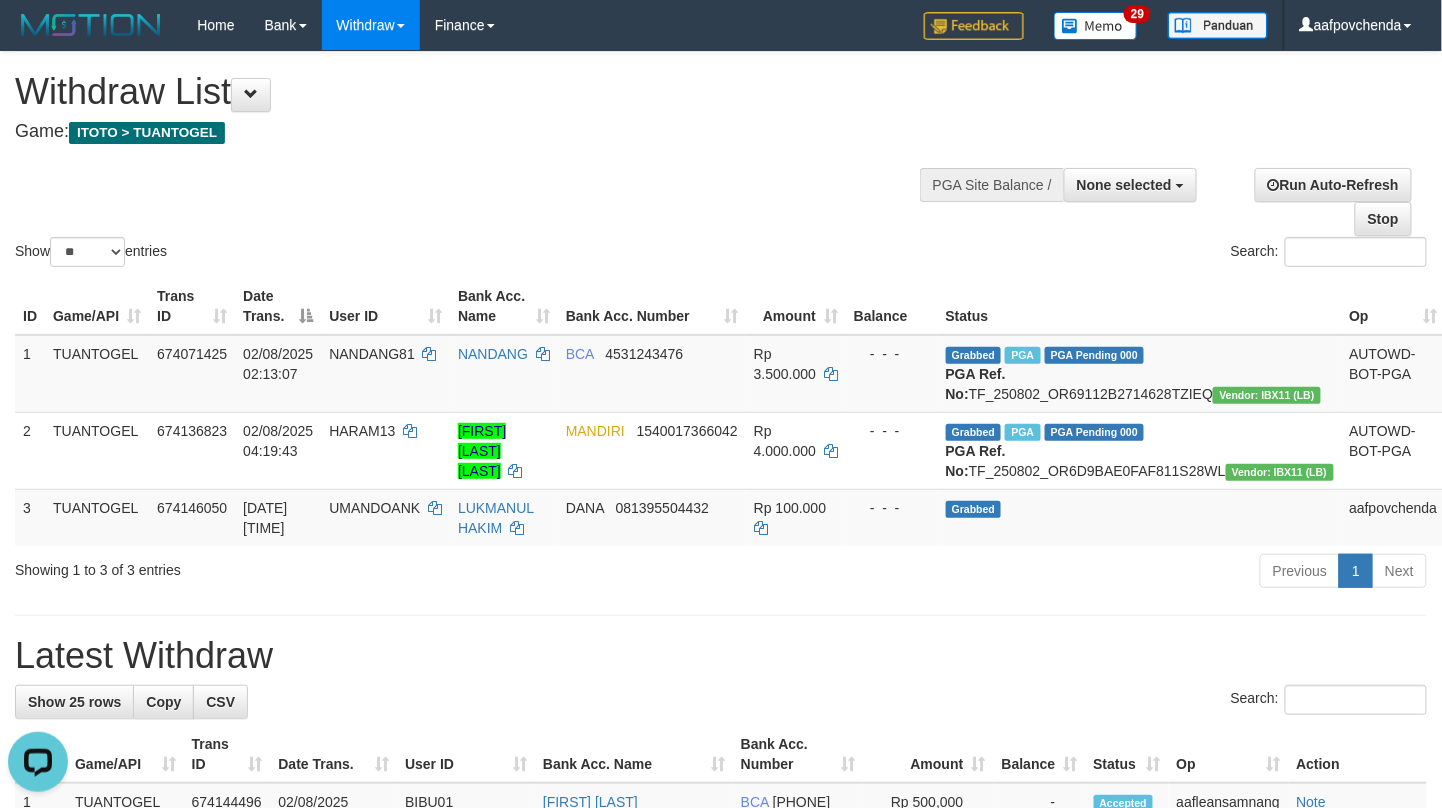 scroll, scrollTop: 0, scrollLeft: 0, axis: both 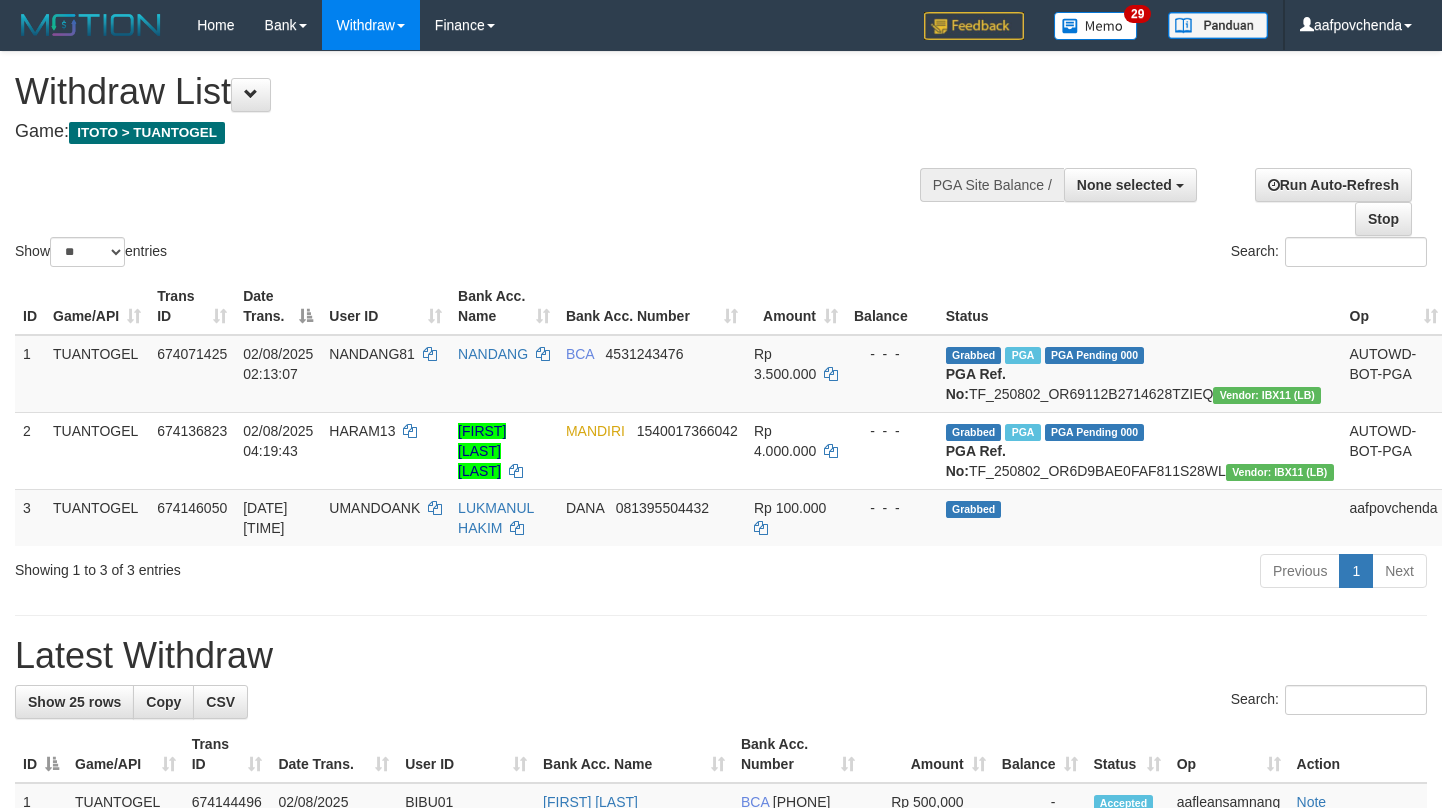 select 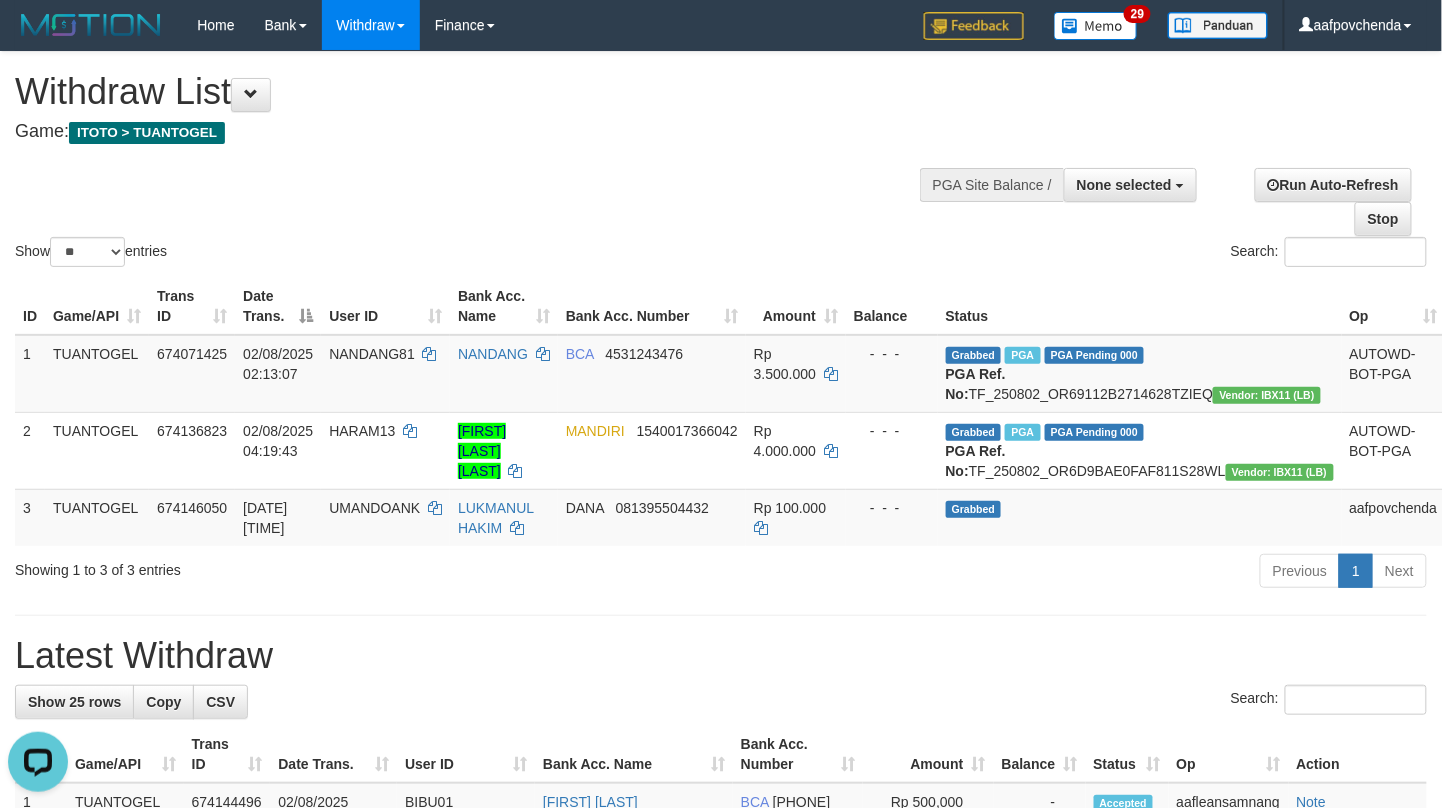 scroll, scrollTop: 0, scrollLeft: 0, axis: both 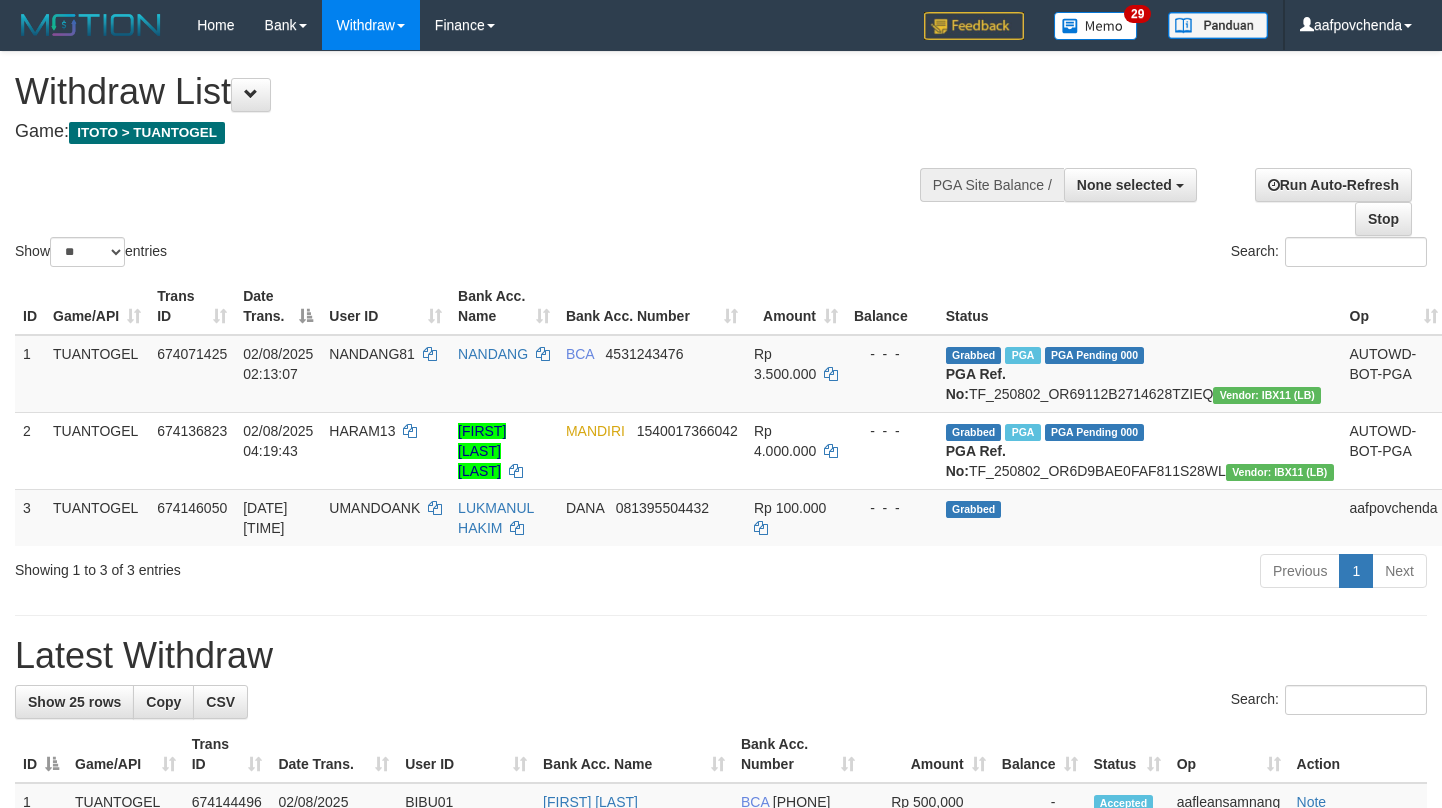 select 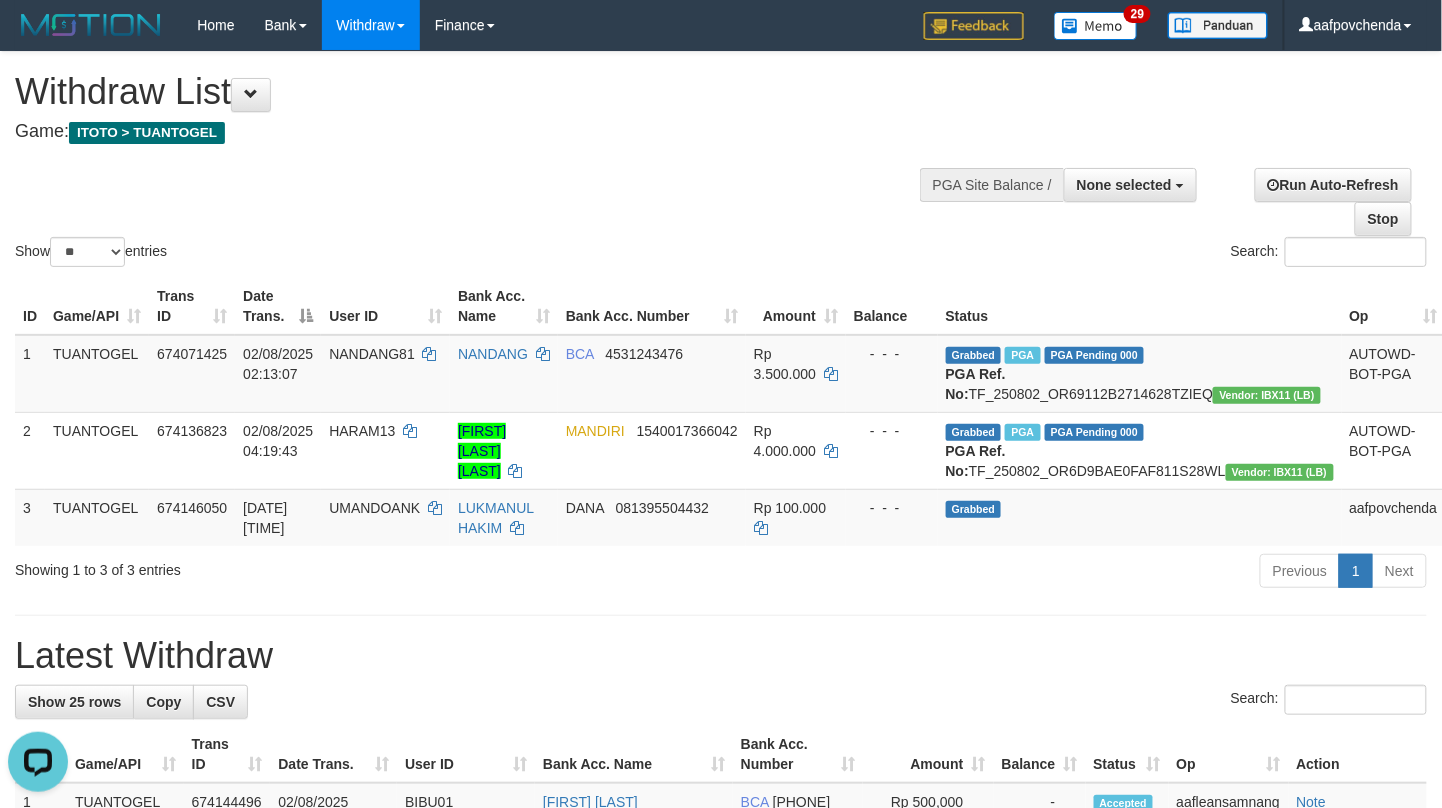 scroll, scrollTop: 0, scrollLeft: 0, axis: both 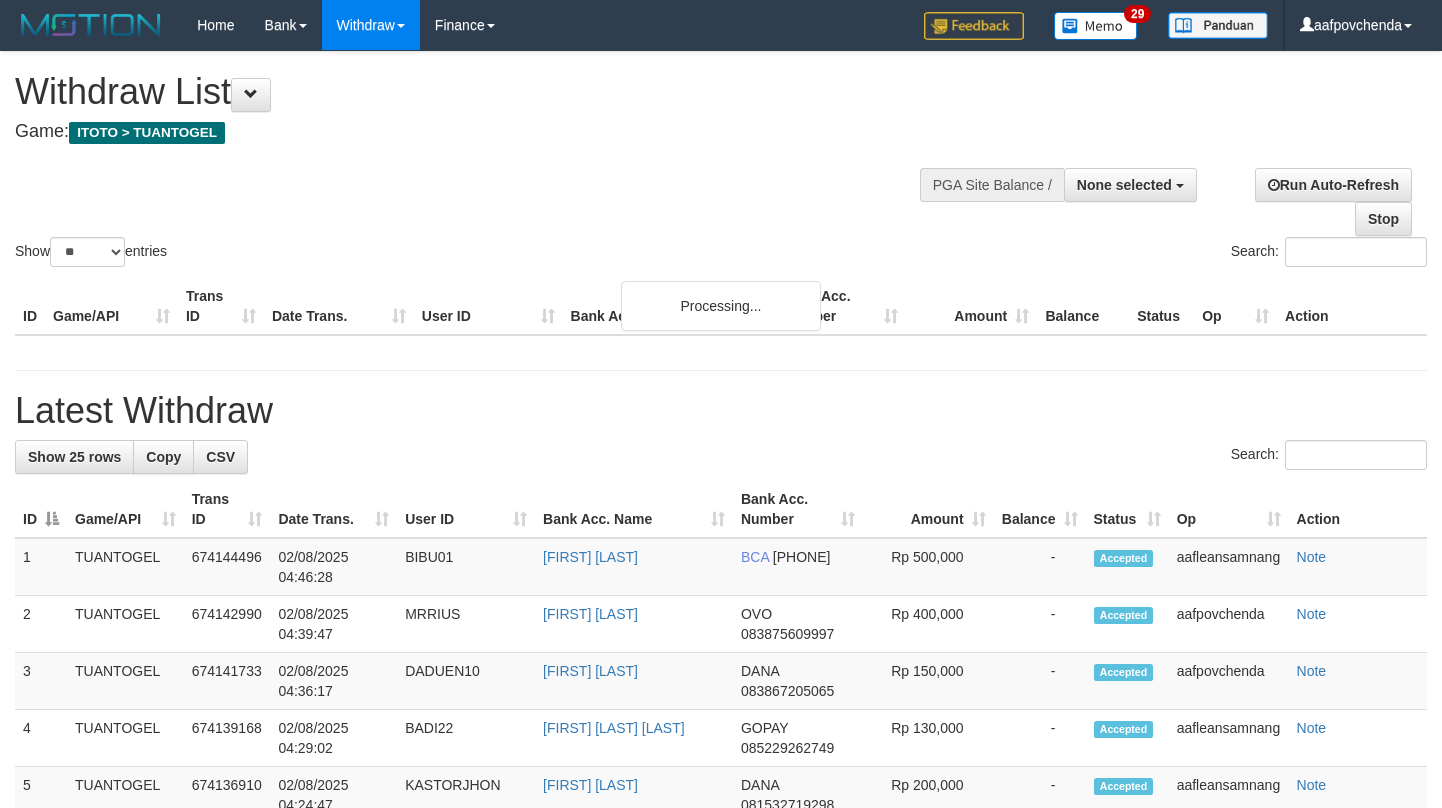 select 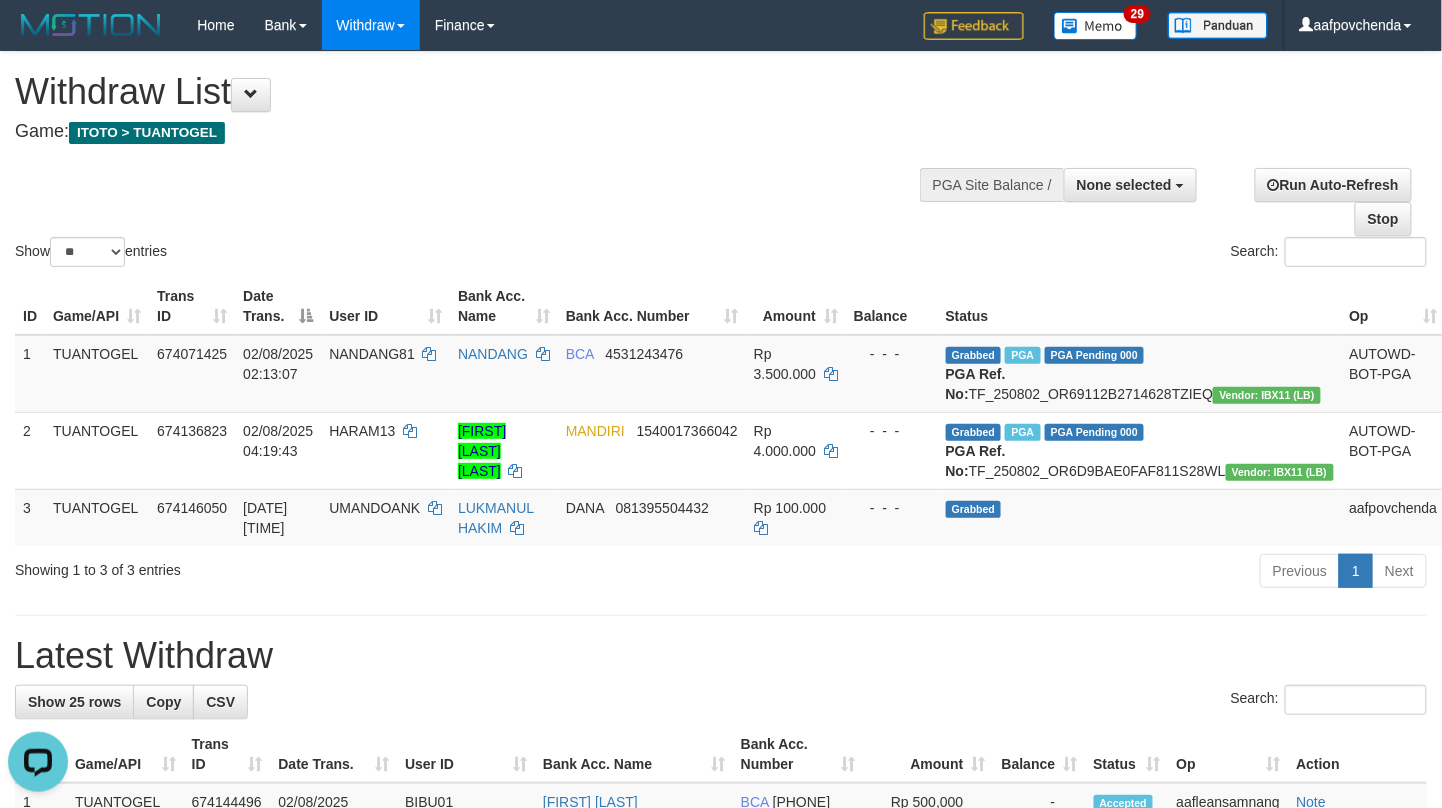 scroll, scrollTop: 0, scrollLeft: 0, axis: both 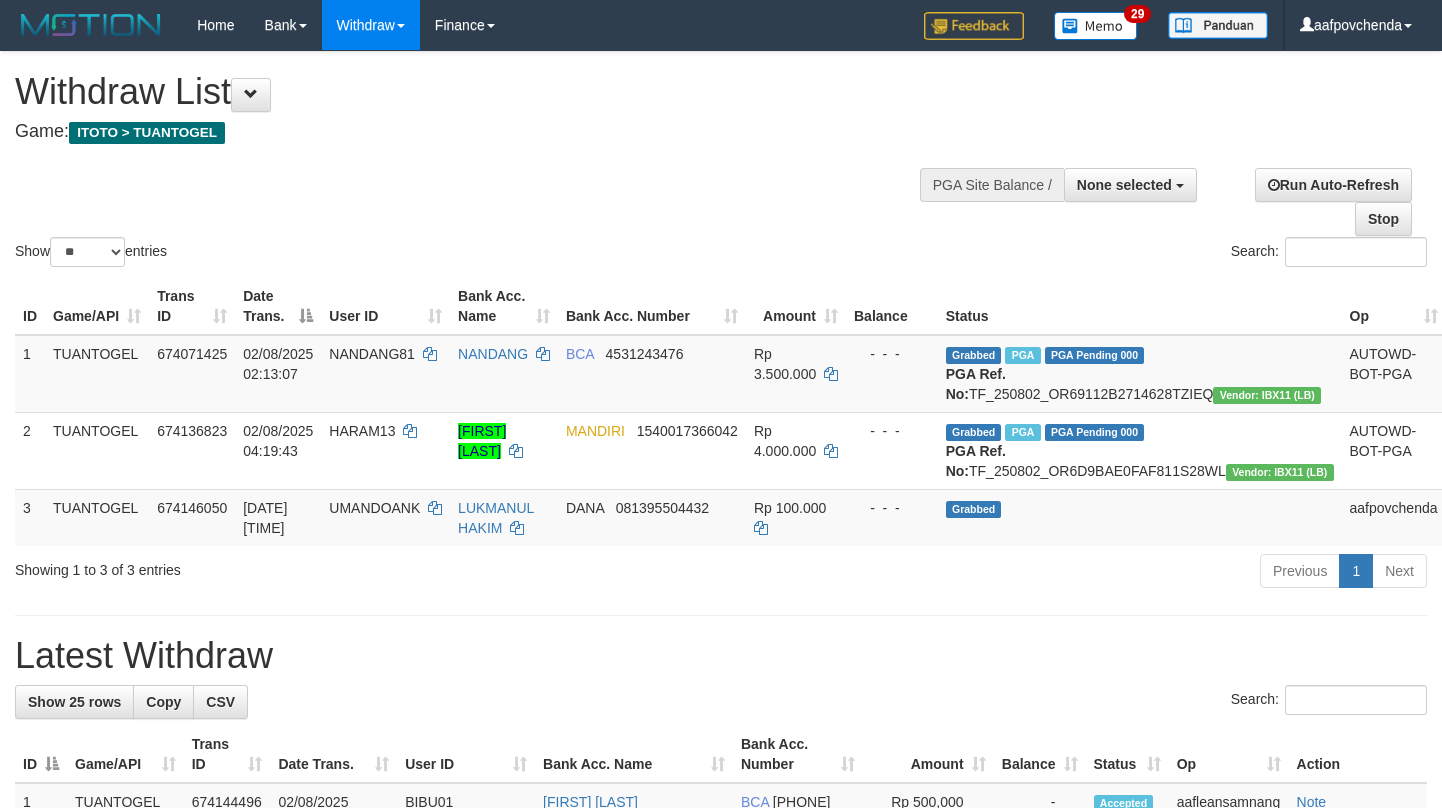 select 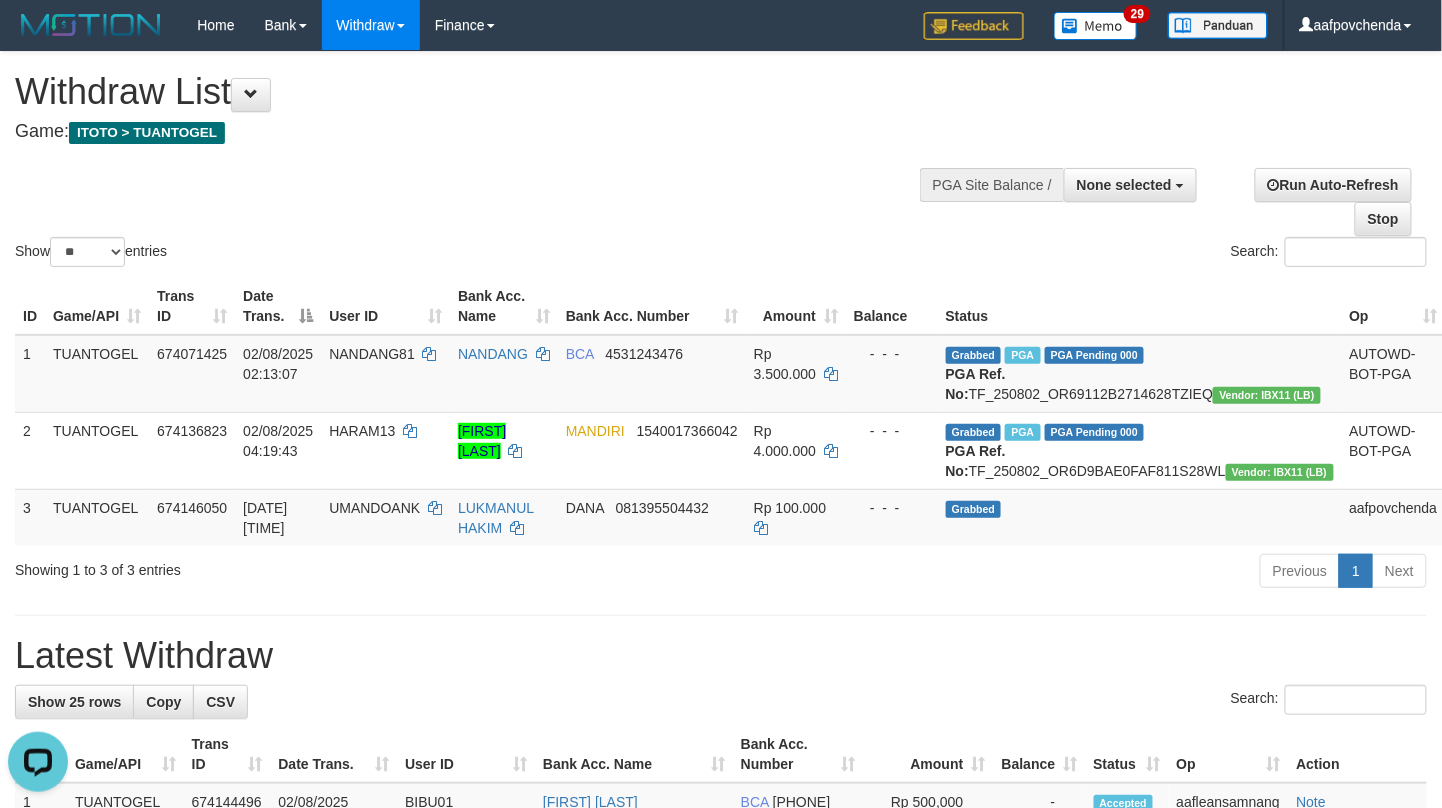 scroll, scrollTop: 0, scrollLeft: 0, axis: both 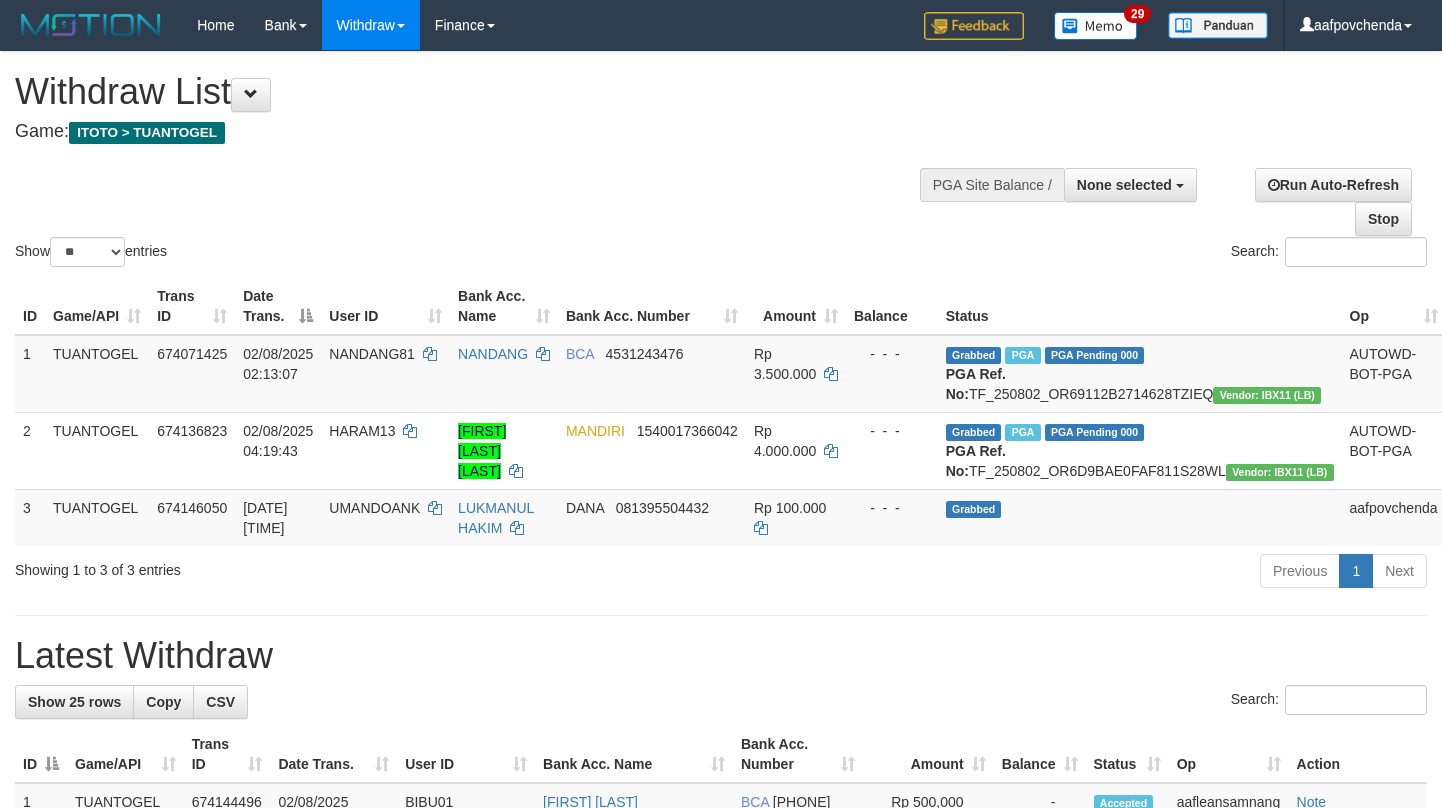 select 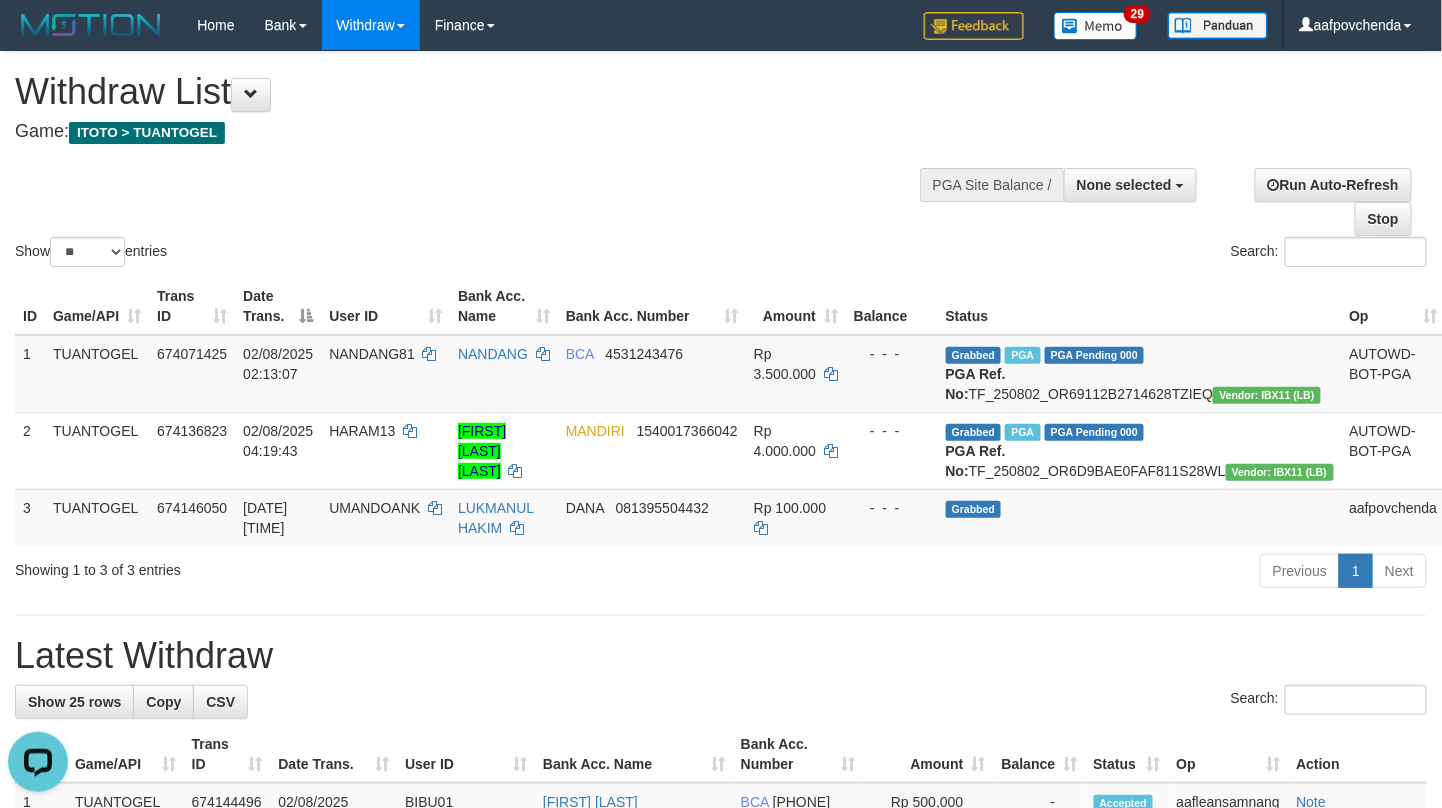scroll, scrollTop: 0, scrollLeft: 0, axis: both 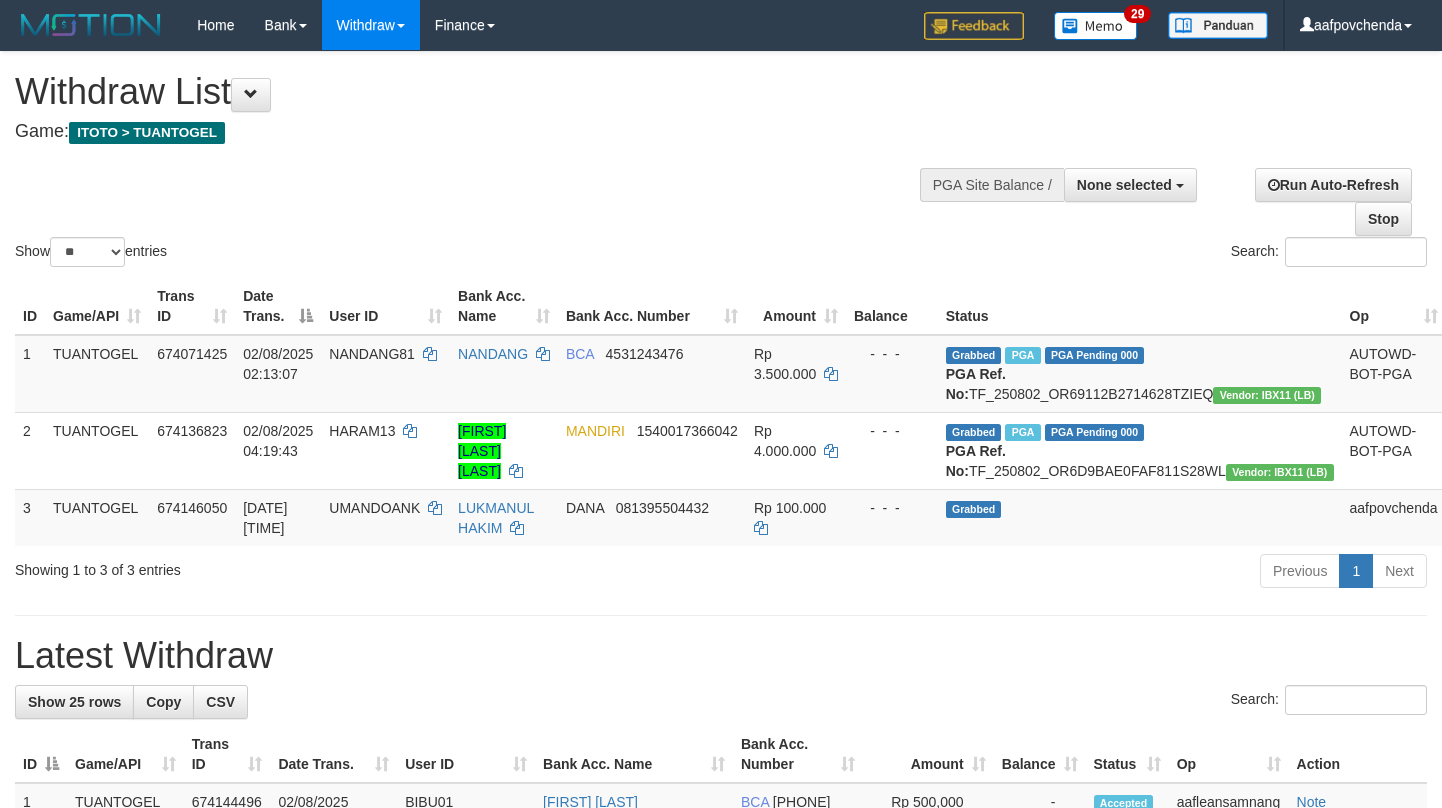 select 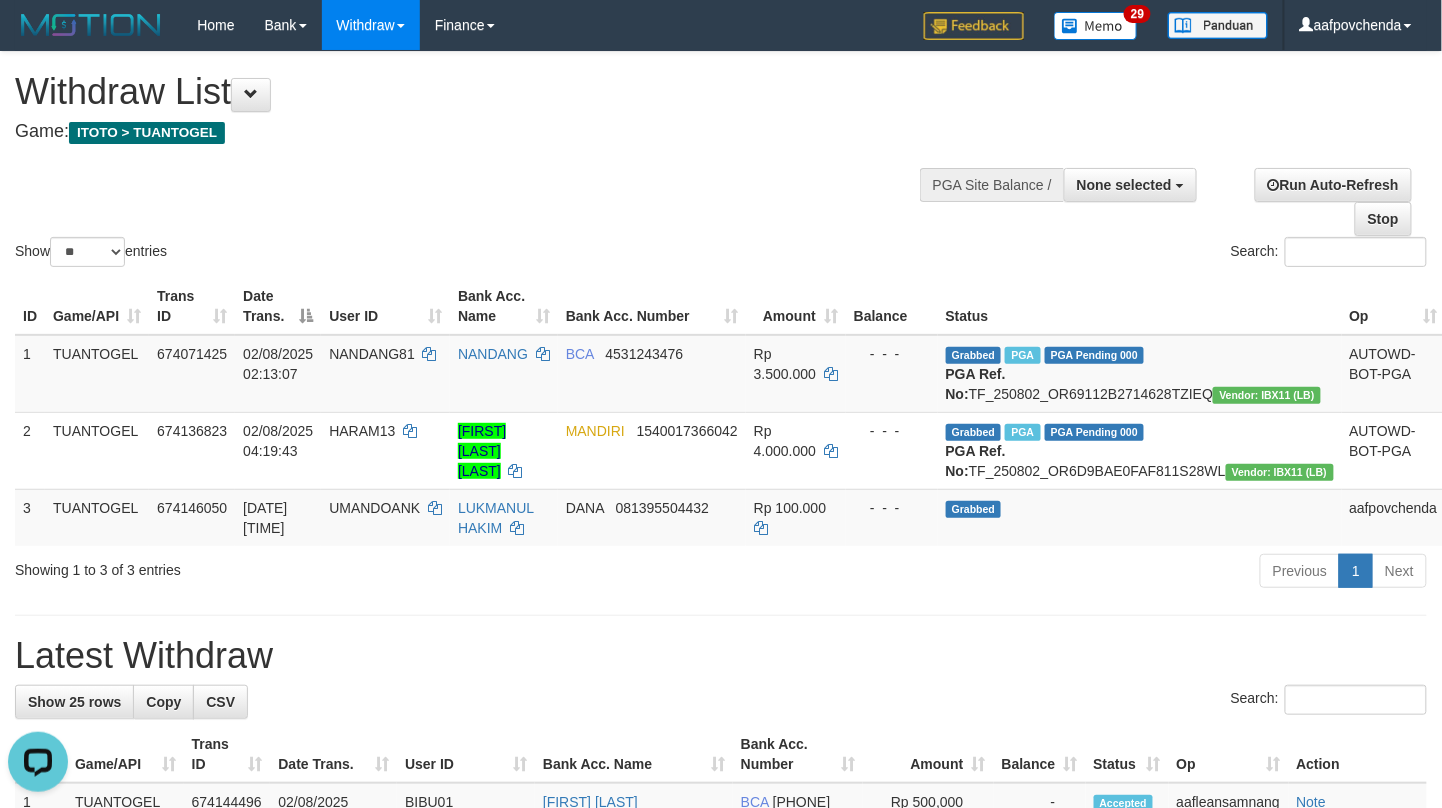 scroll, scrollTop: 0, scrollLeft: 0, axis: both 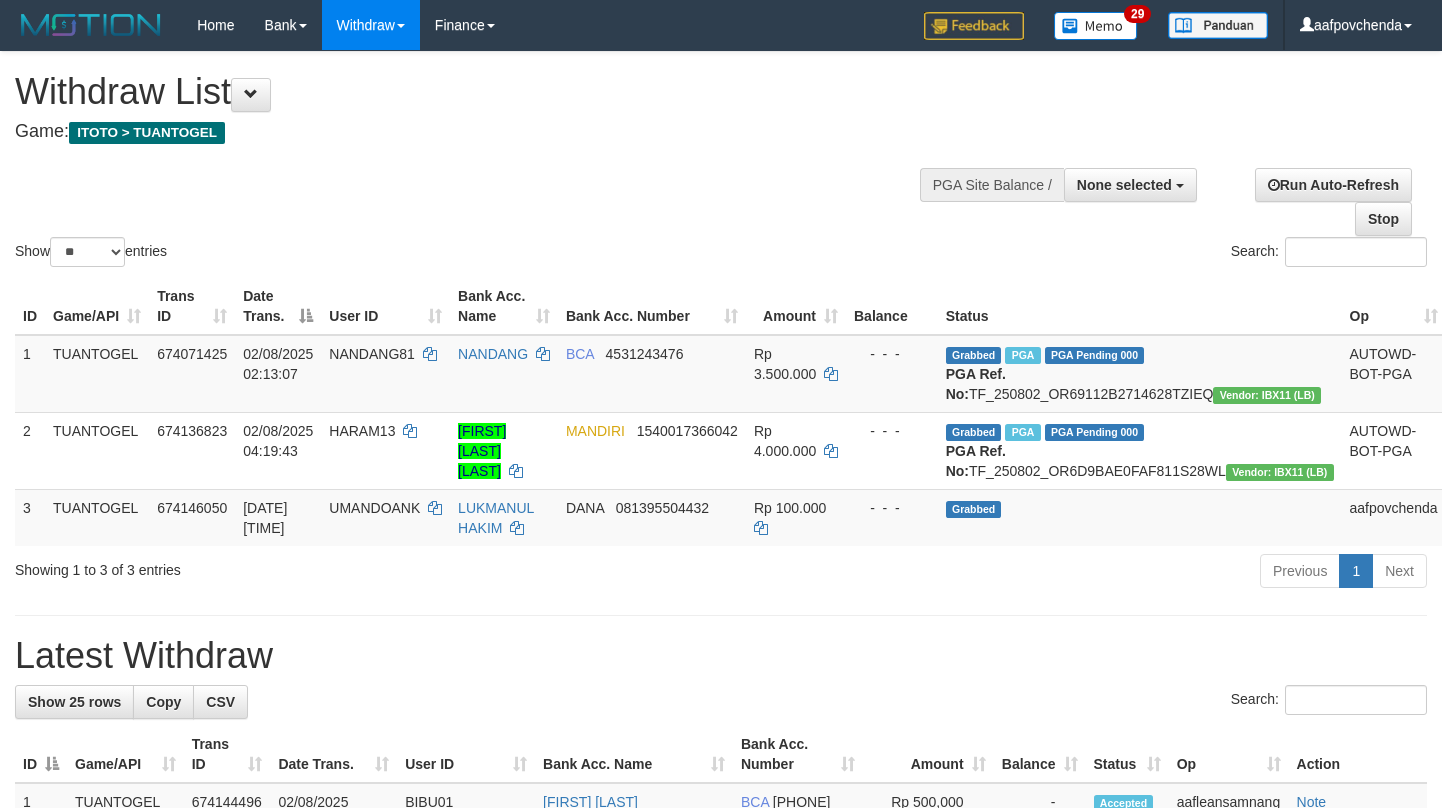 select 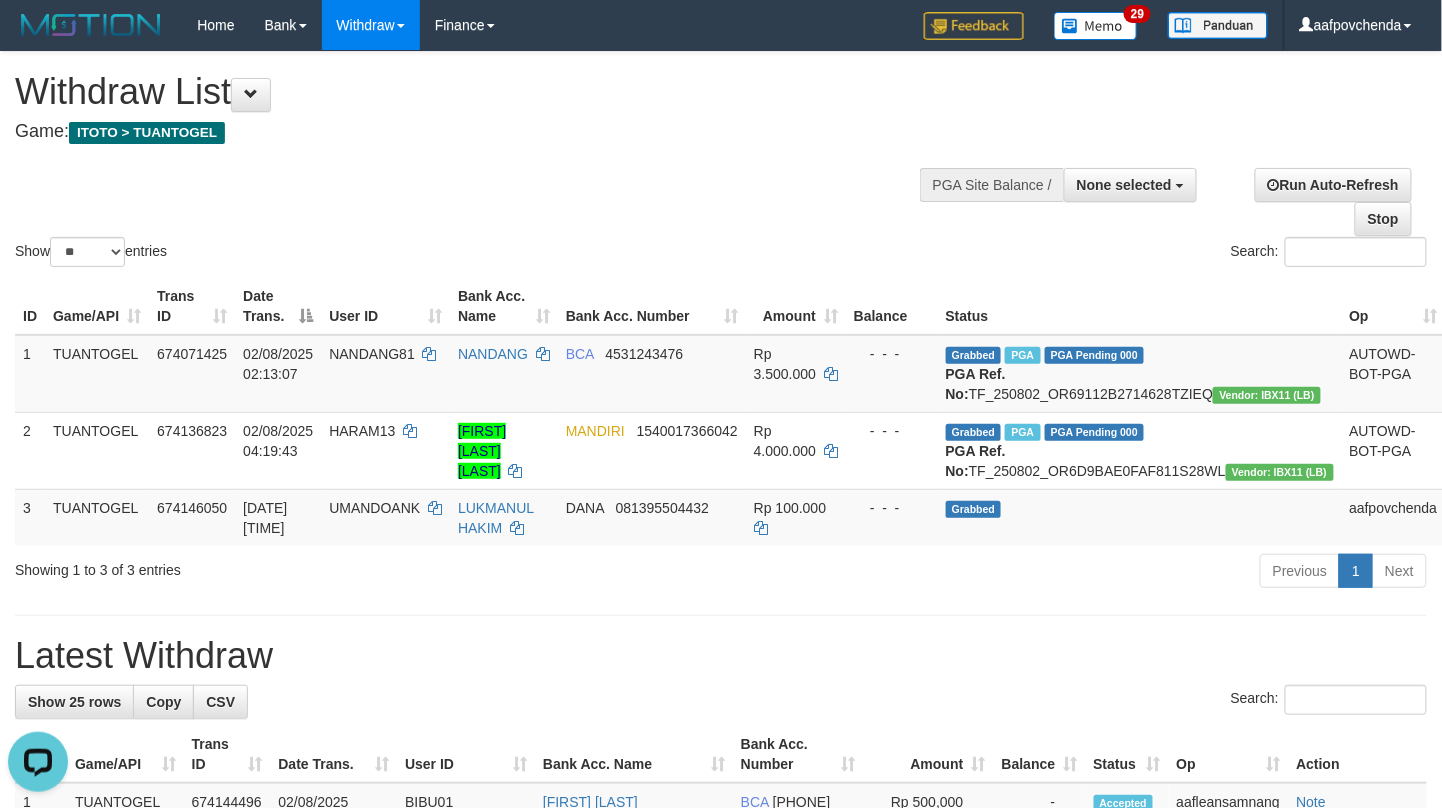 scroll, scrollTop: 0, scrollLeft: 0, axis: both 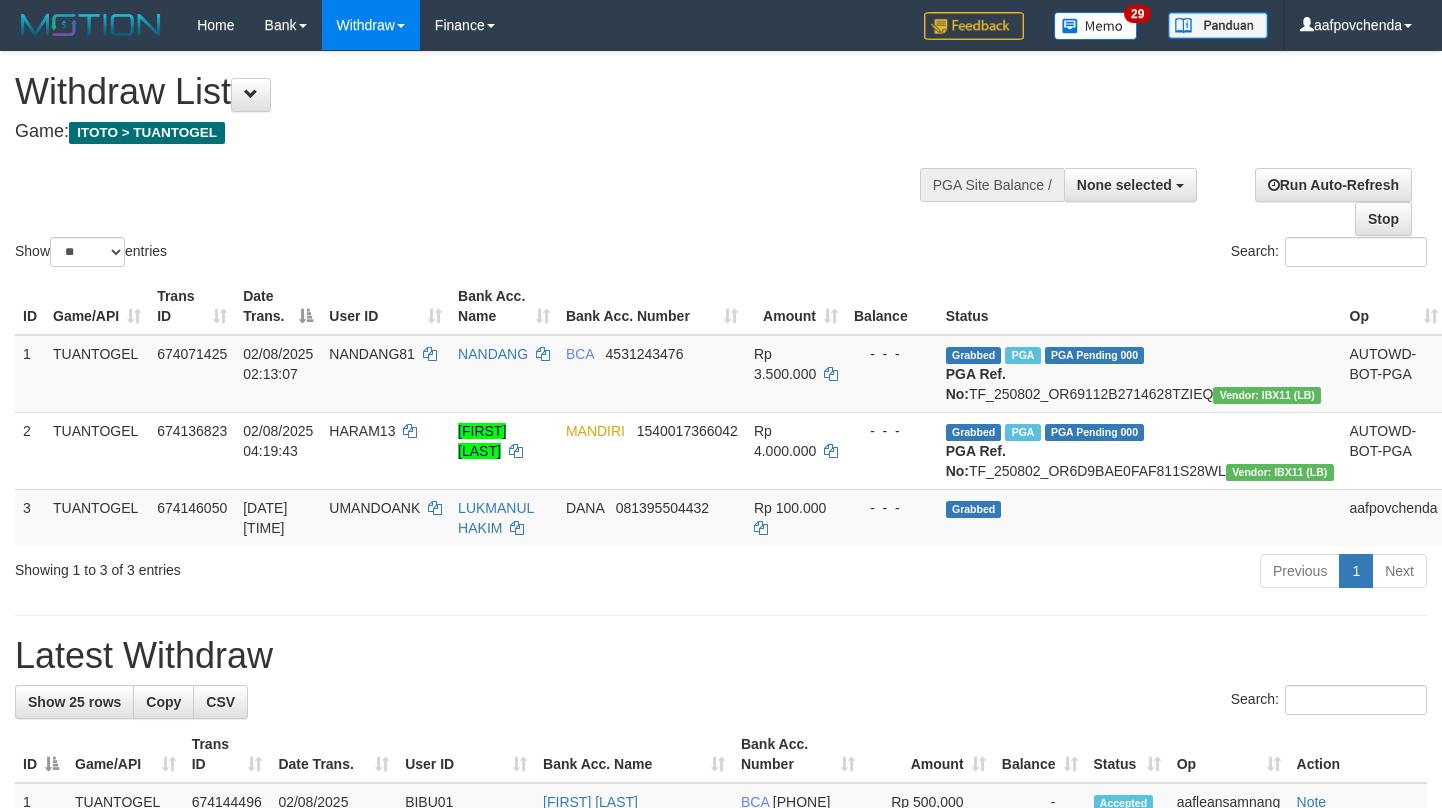 select 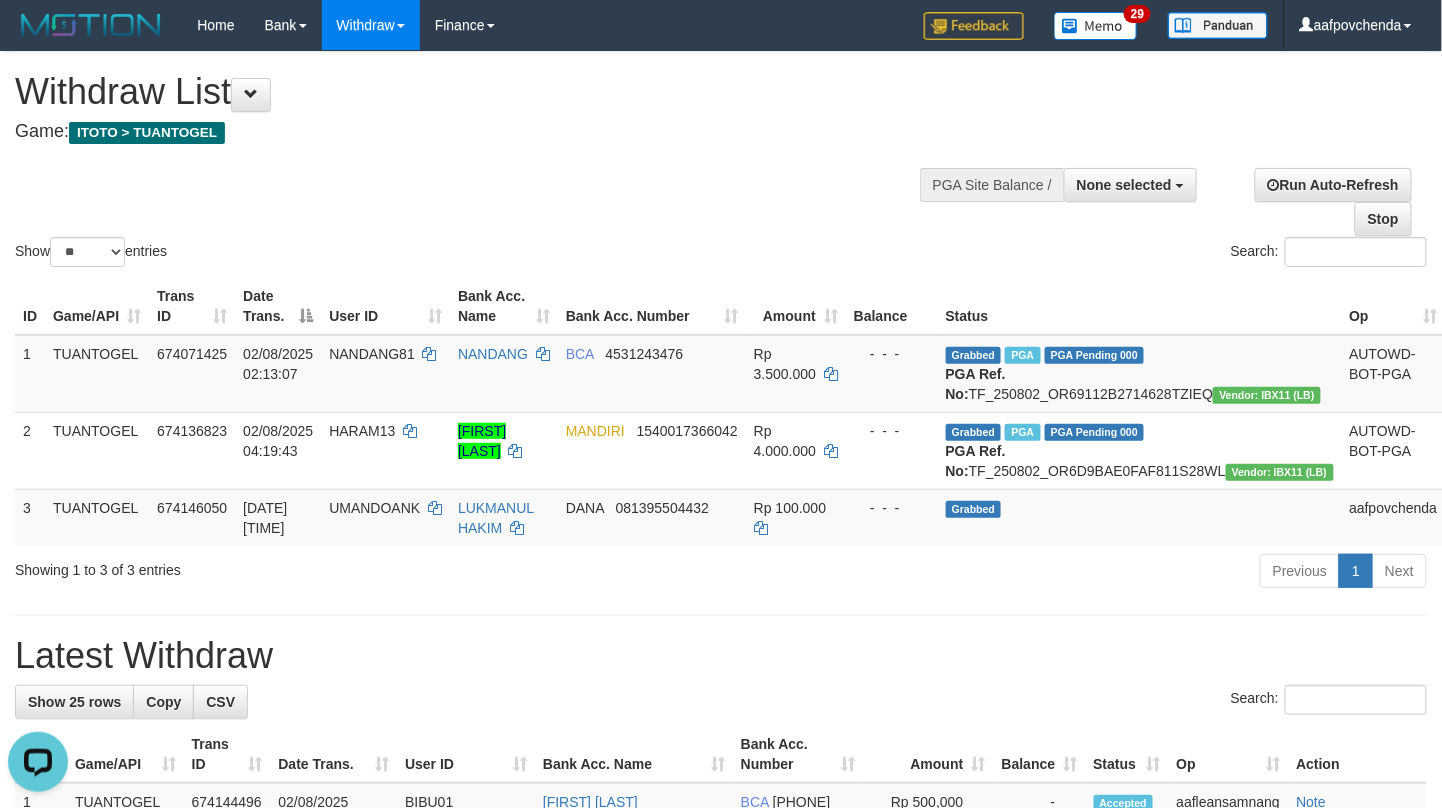 scroll, scrollTop: 0, scrollLeft: 0, axis: both 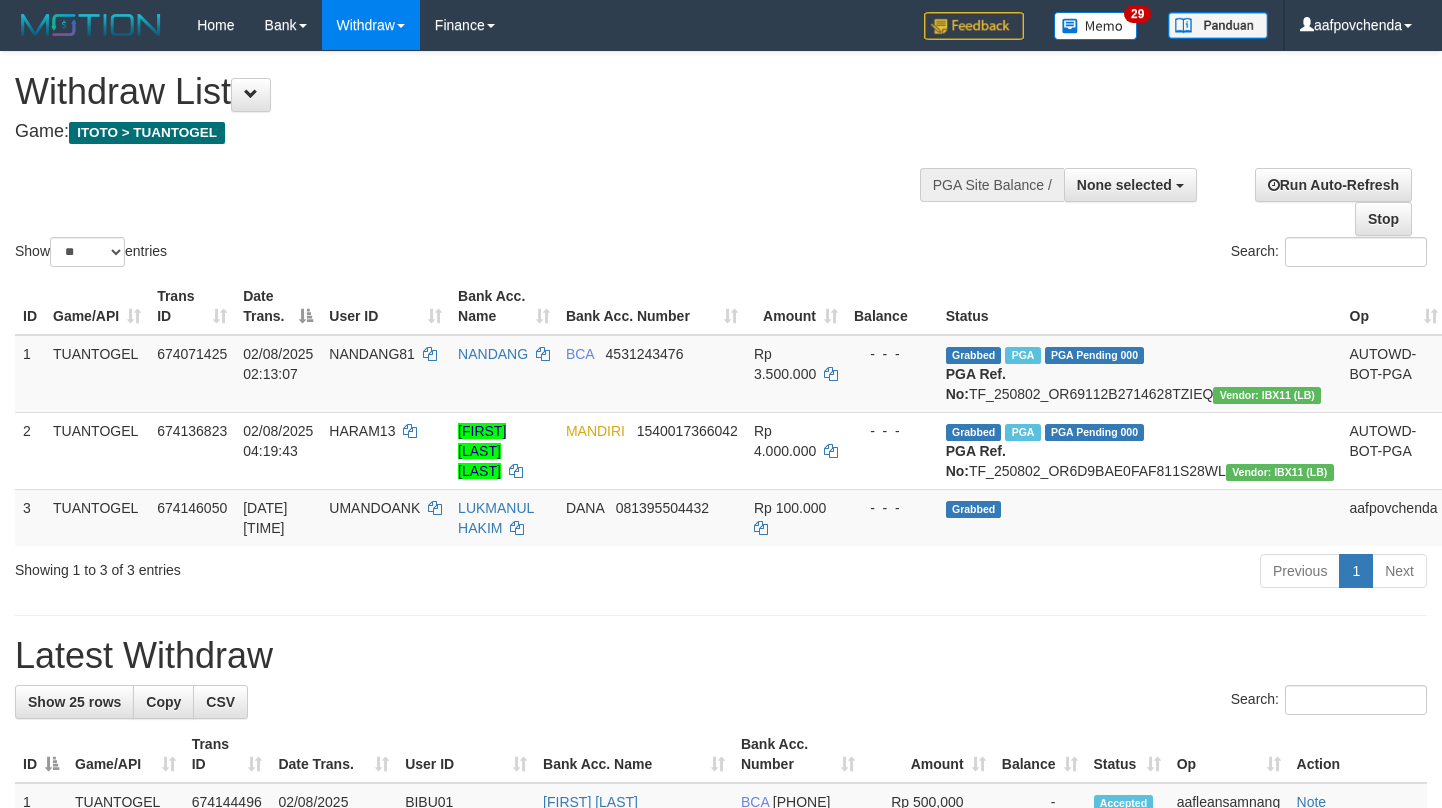 select 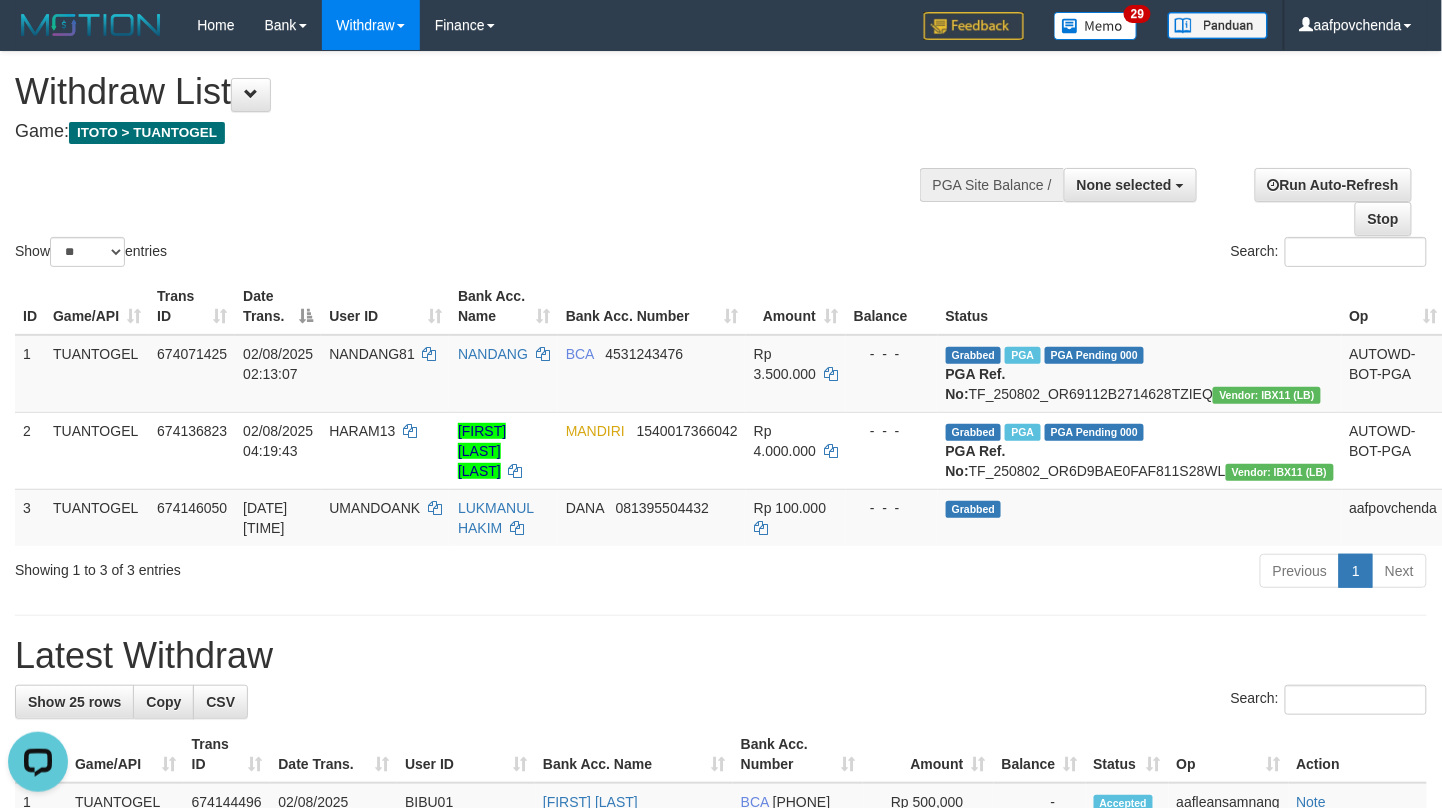 scroll, scrollTop: 0, scrollLeft: 0, axis: both 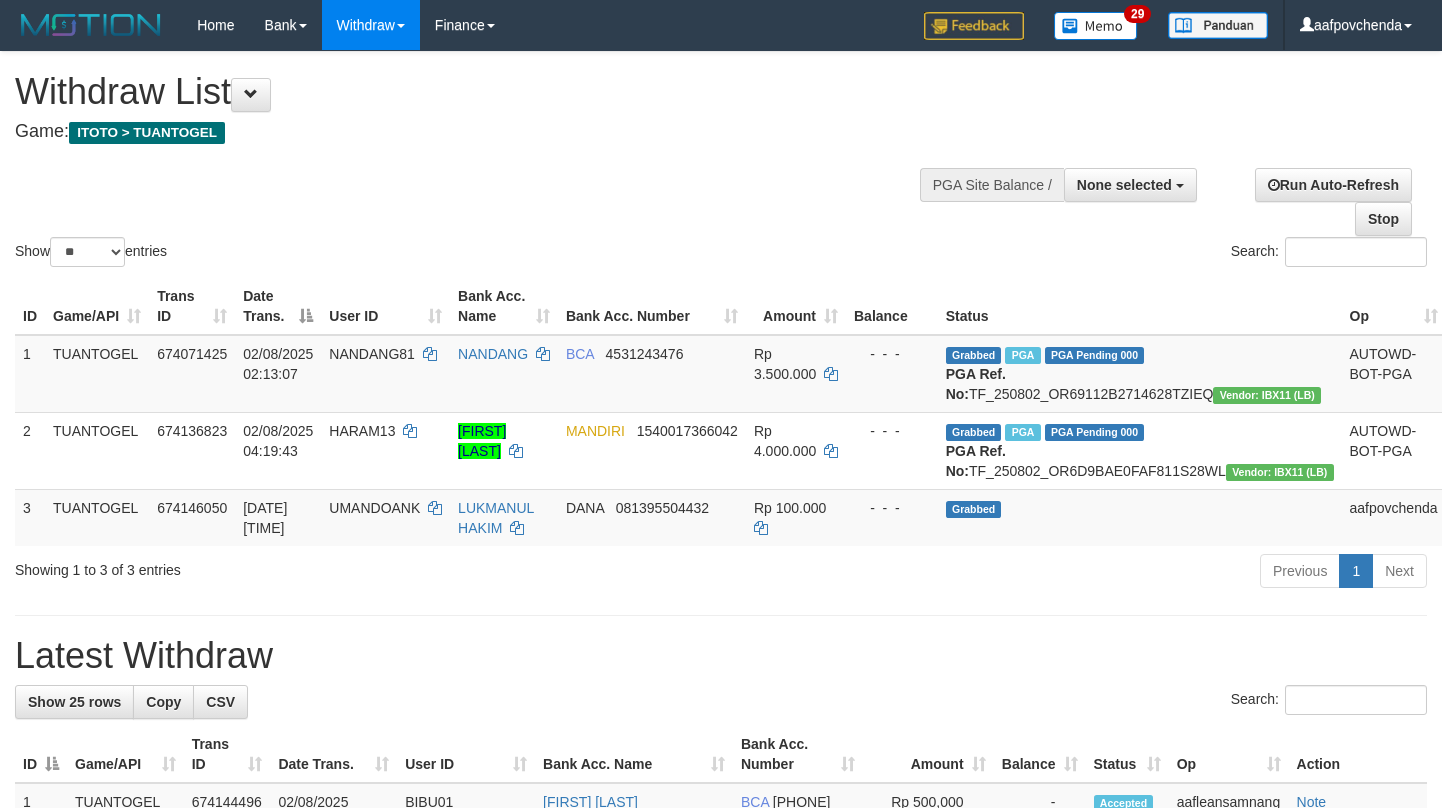 select 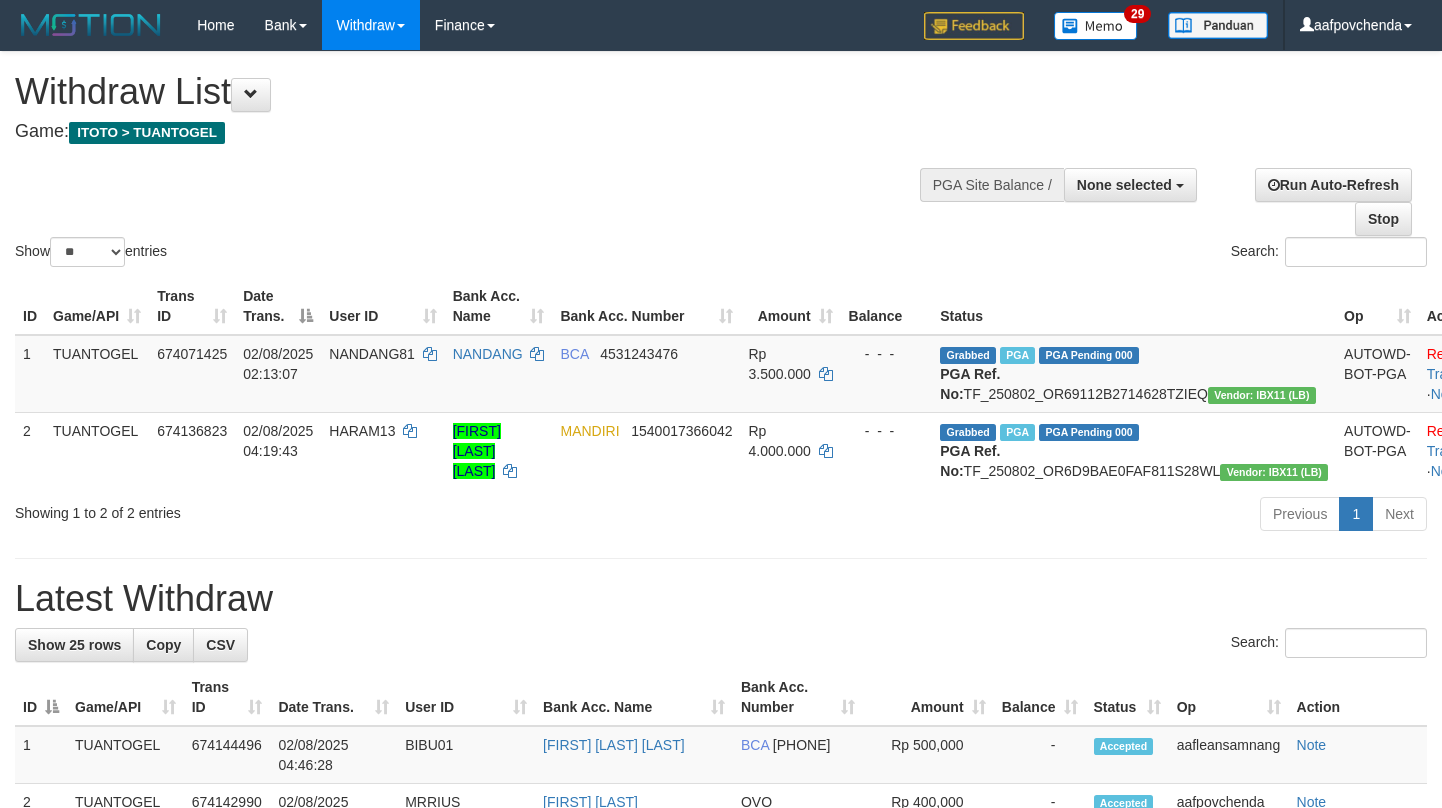 select 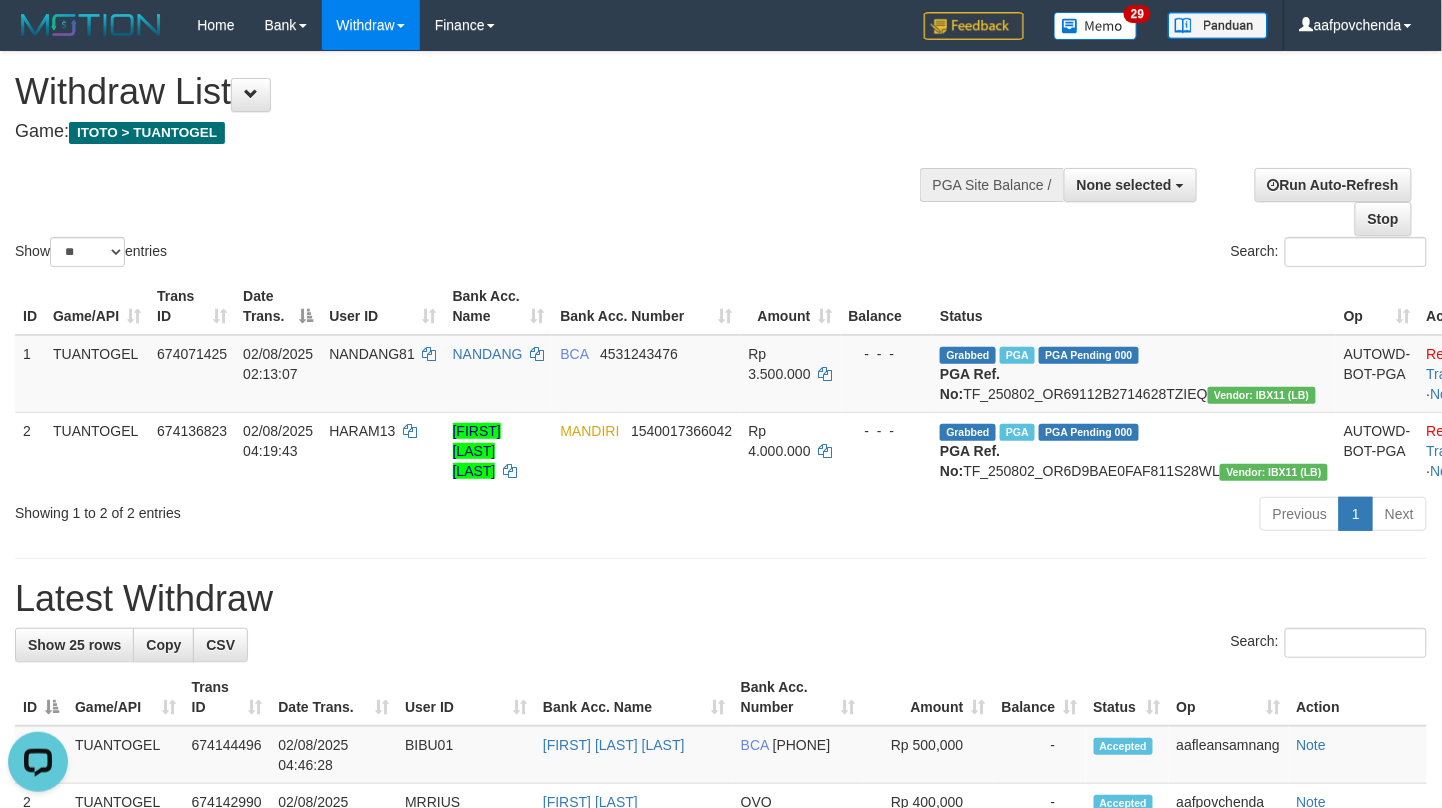 scroll, scrollTop: 0, scrollLeft: 0, axis: both 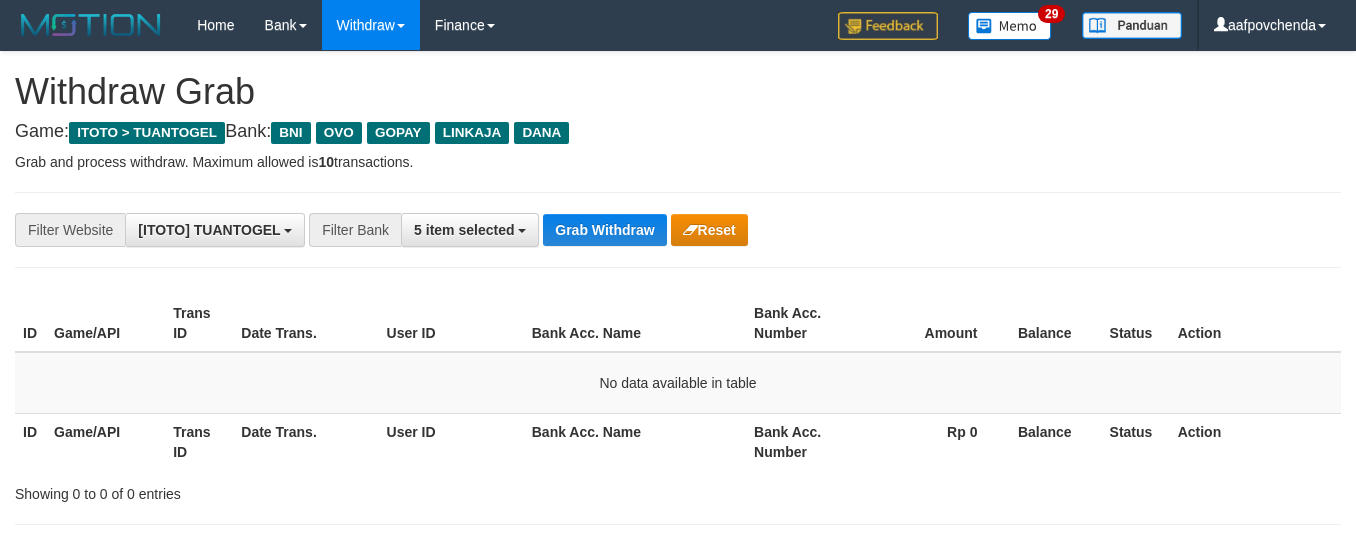 drag, startPoint x: 0, startPoint y: 0, endPoint x: 820, endPoint y: 264, distance: 861.44995 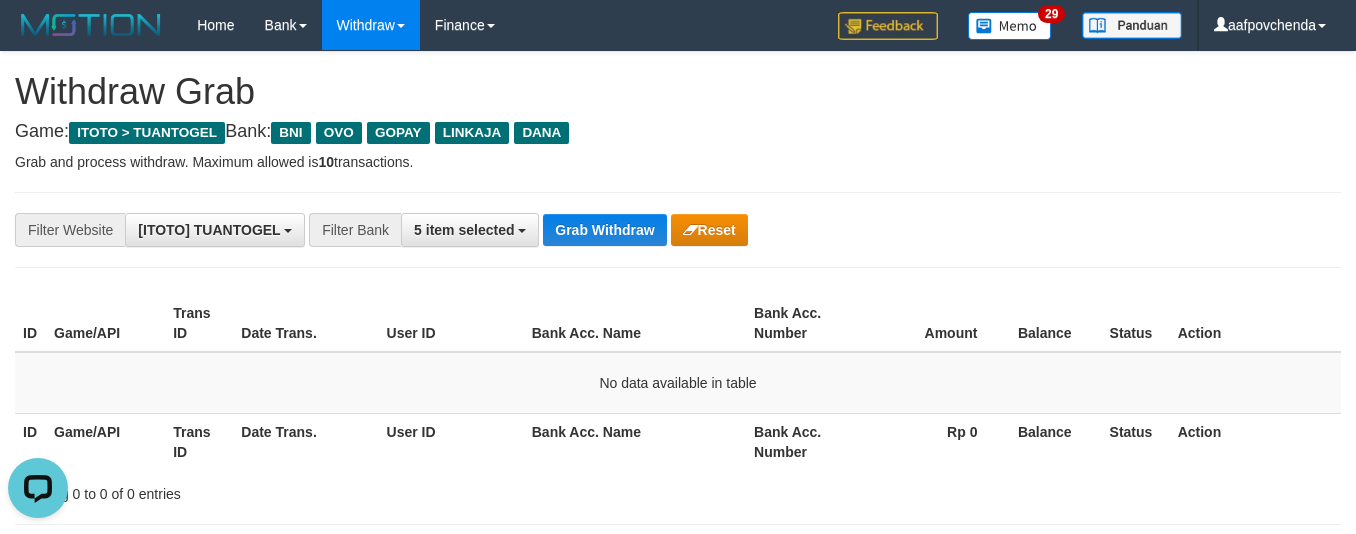 scroll, scrollTop: 0, scrollLeft: 0, axis: both 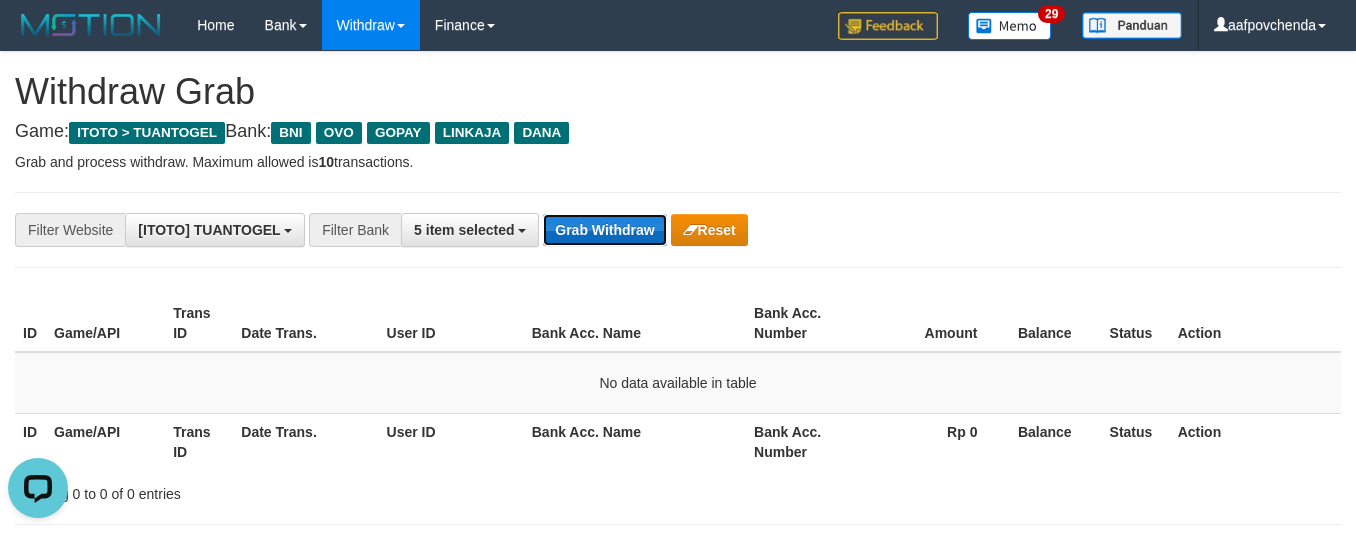 click on "Grab Withdraw" at bounding box center (604, 230) 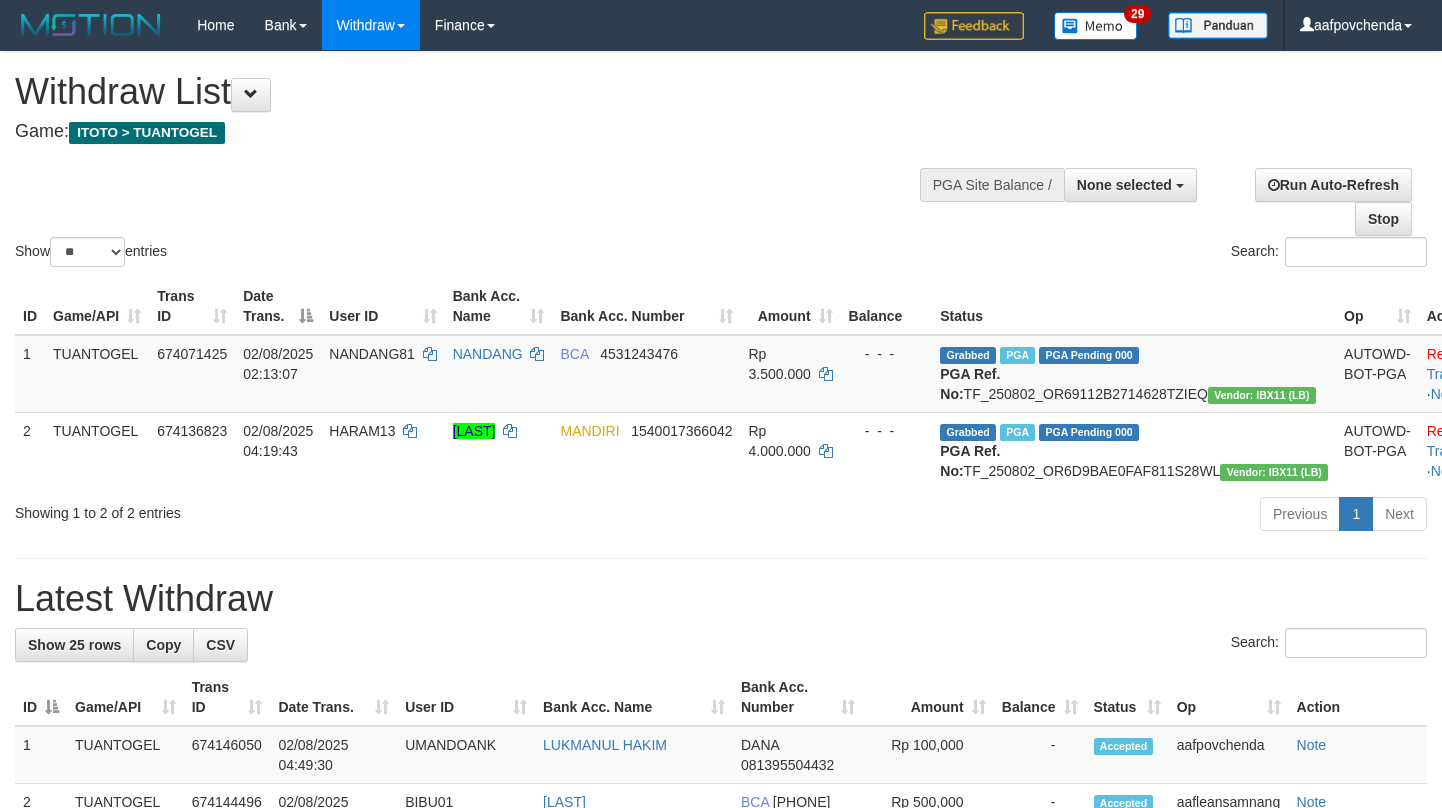 select 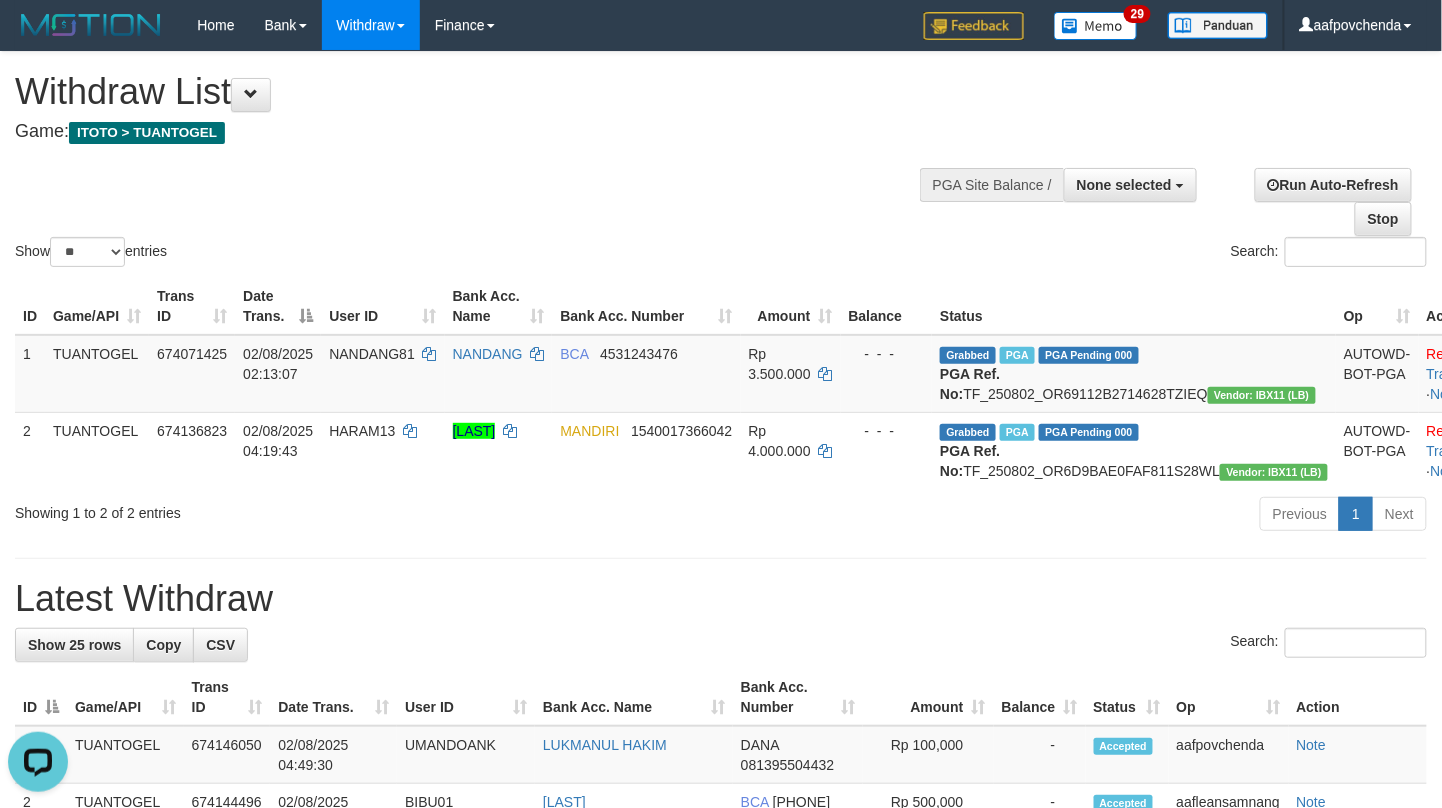 scroll, scrollTop: 0, scrollLeft: 0, axis: both 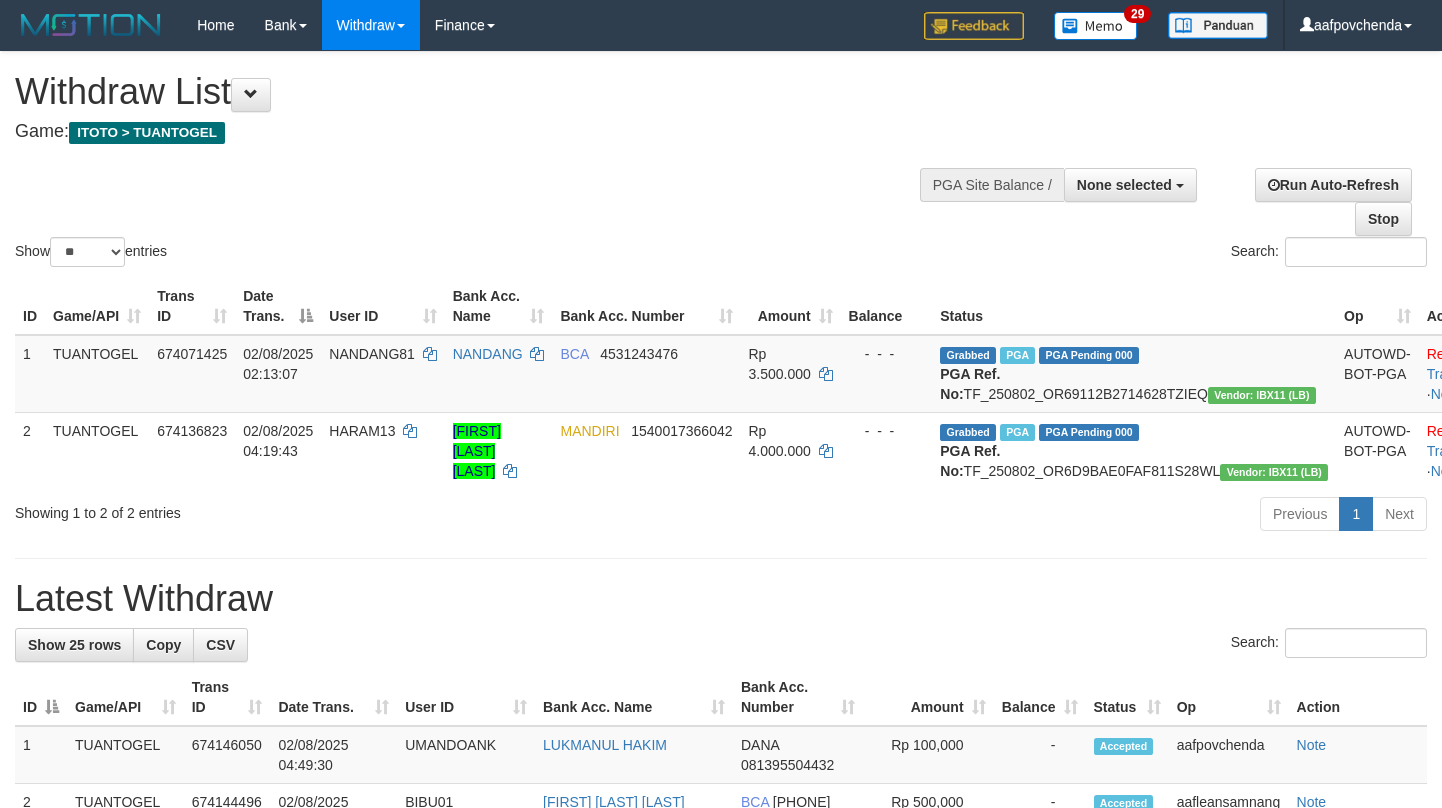 select 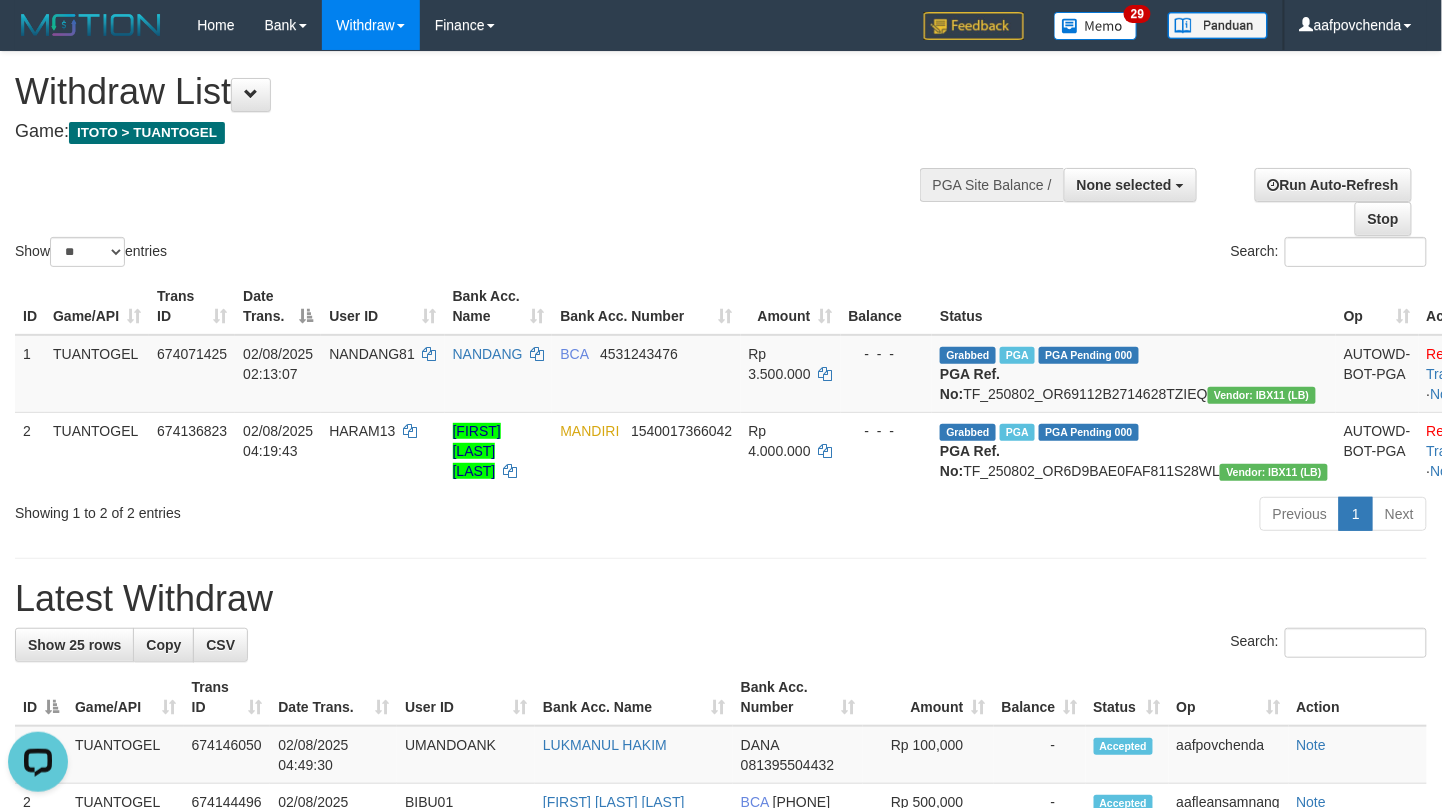 scroll, scrollTop: 0, scrollLeft: 0, axis: both 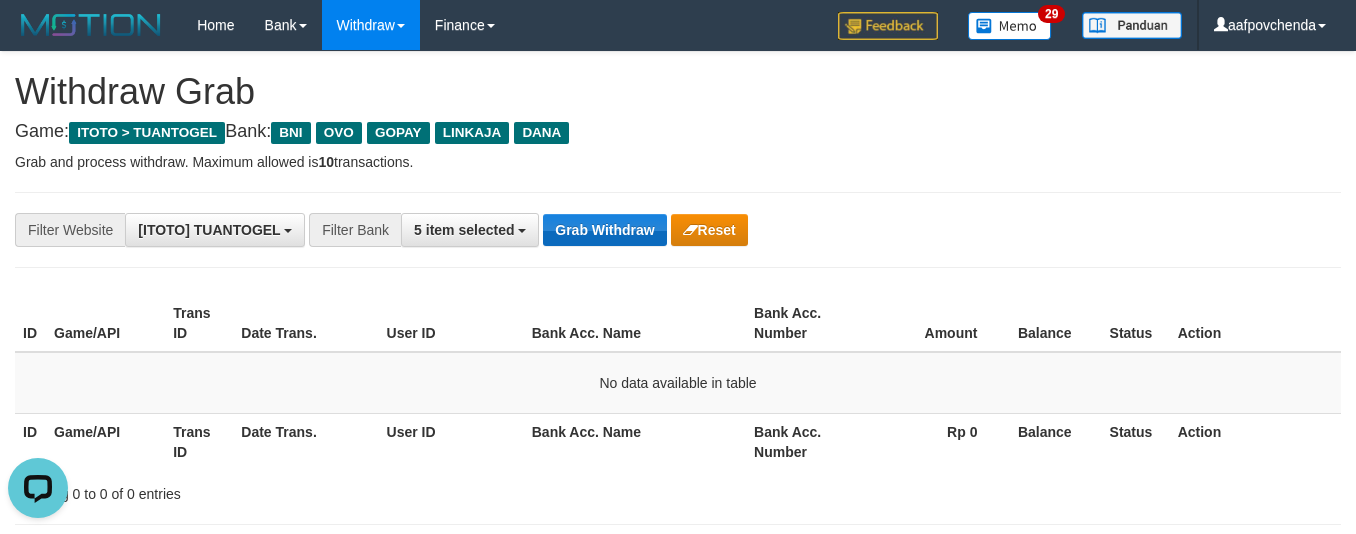 click on "**********" at bounding box center [678, 230] 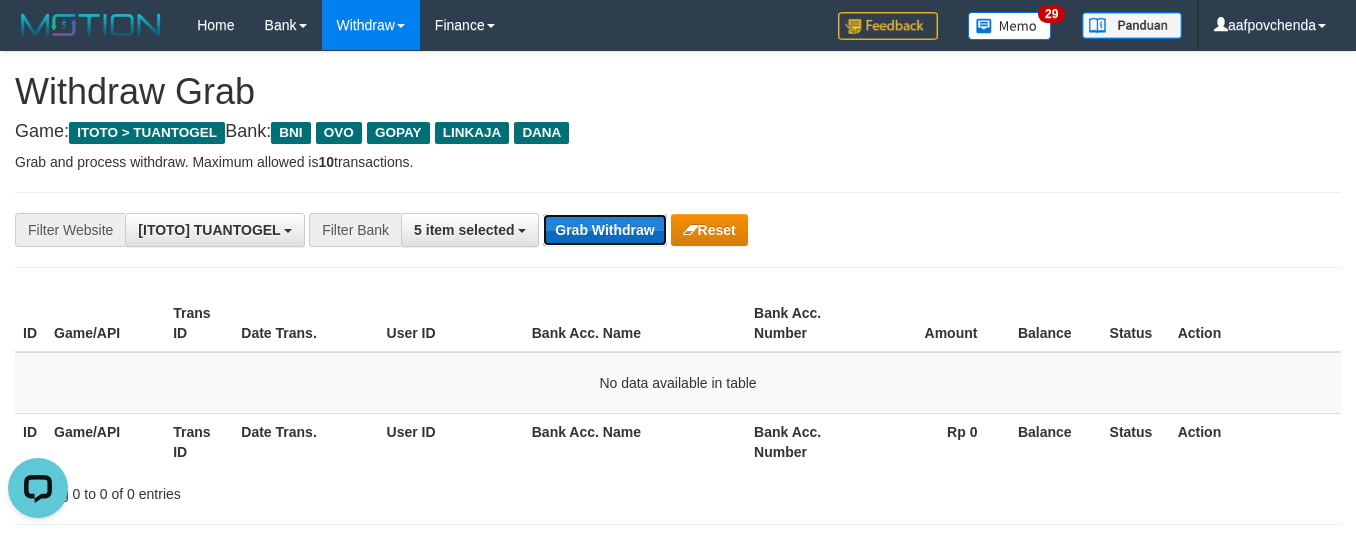 click on "Grab Withdraw" at bounding box center [604, 230] 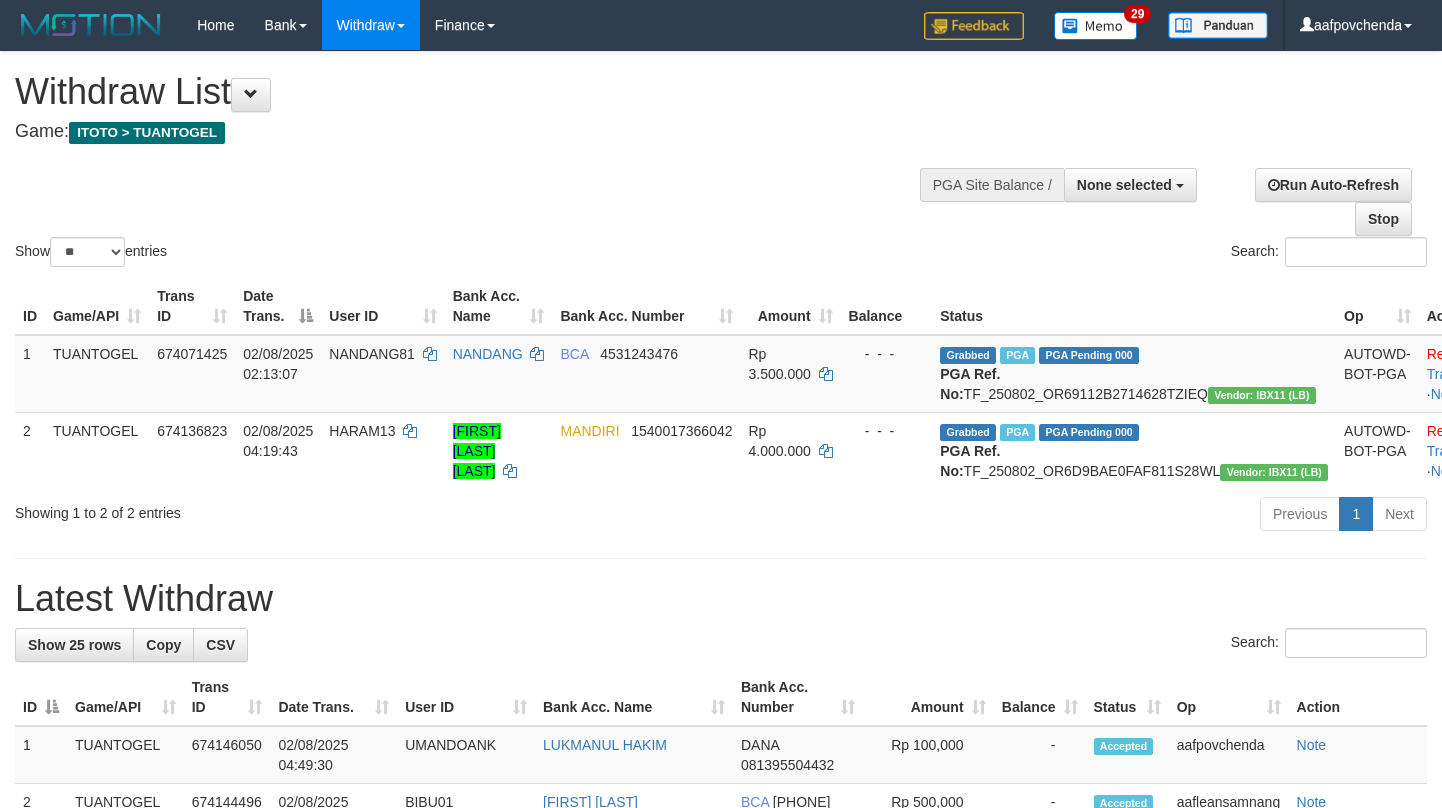 select 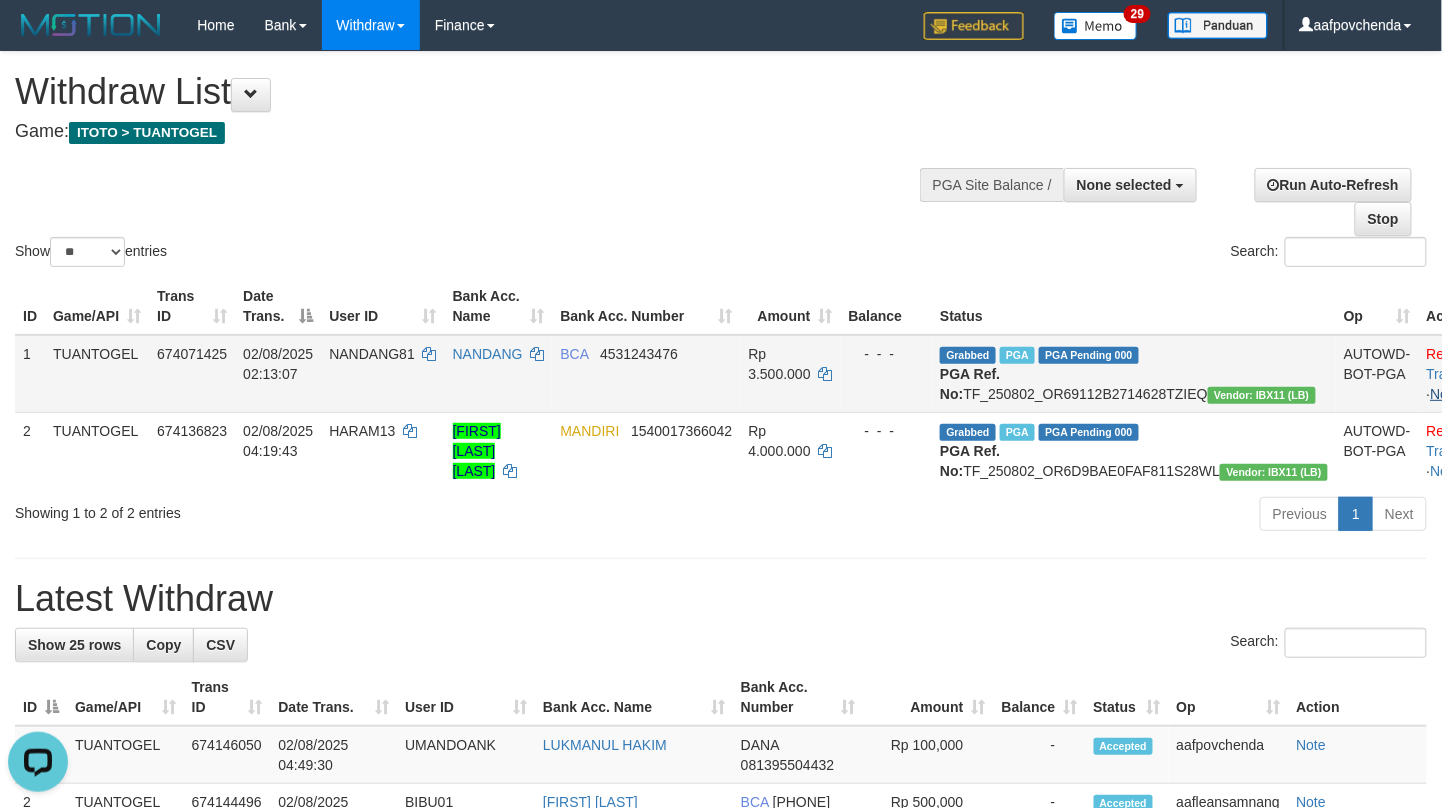 scroll, scrollTop: 0, scrollLeft: 0, axis: both 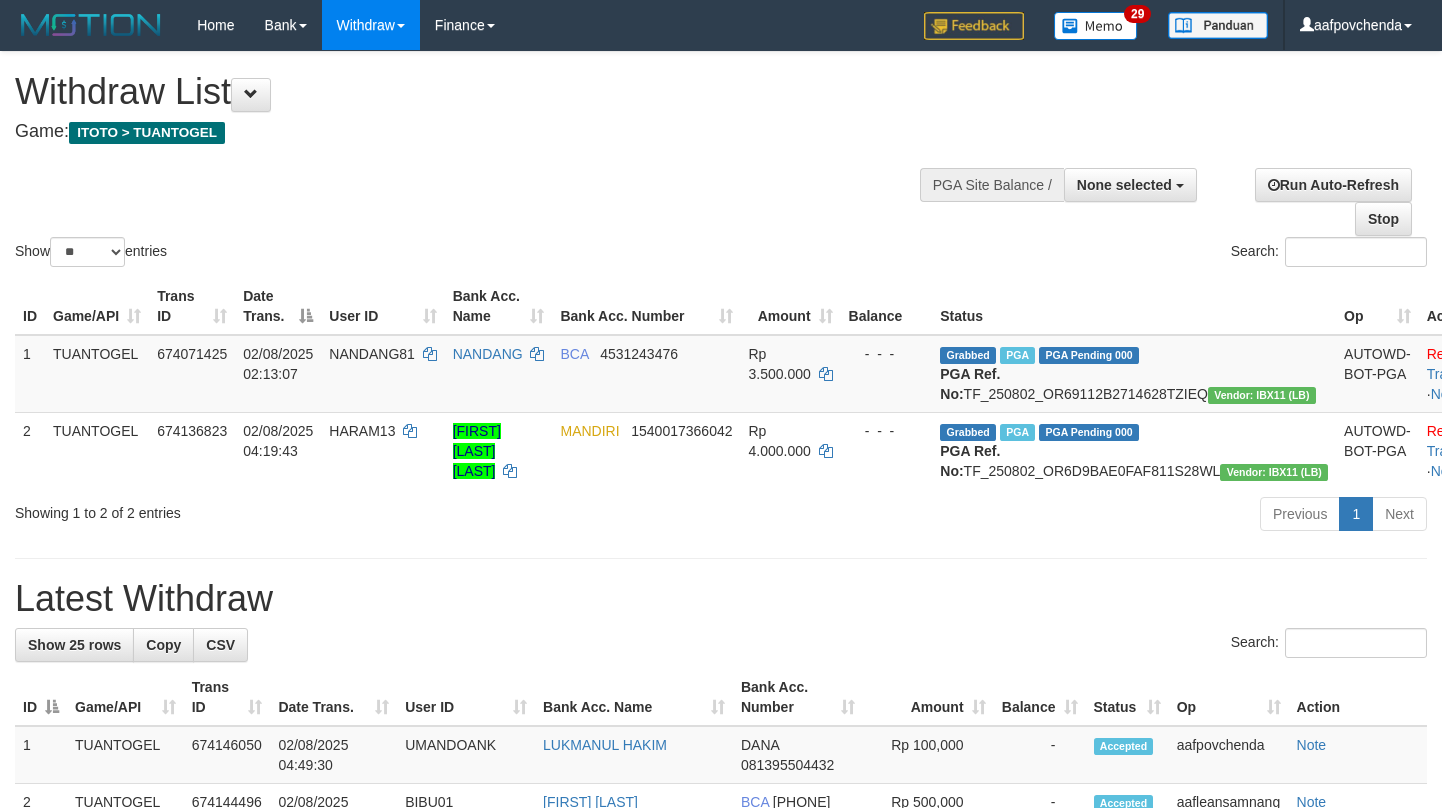 select 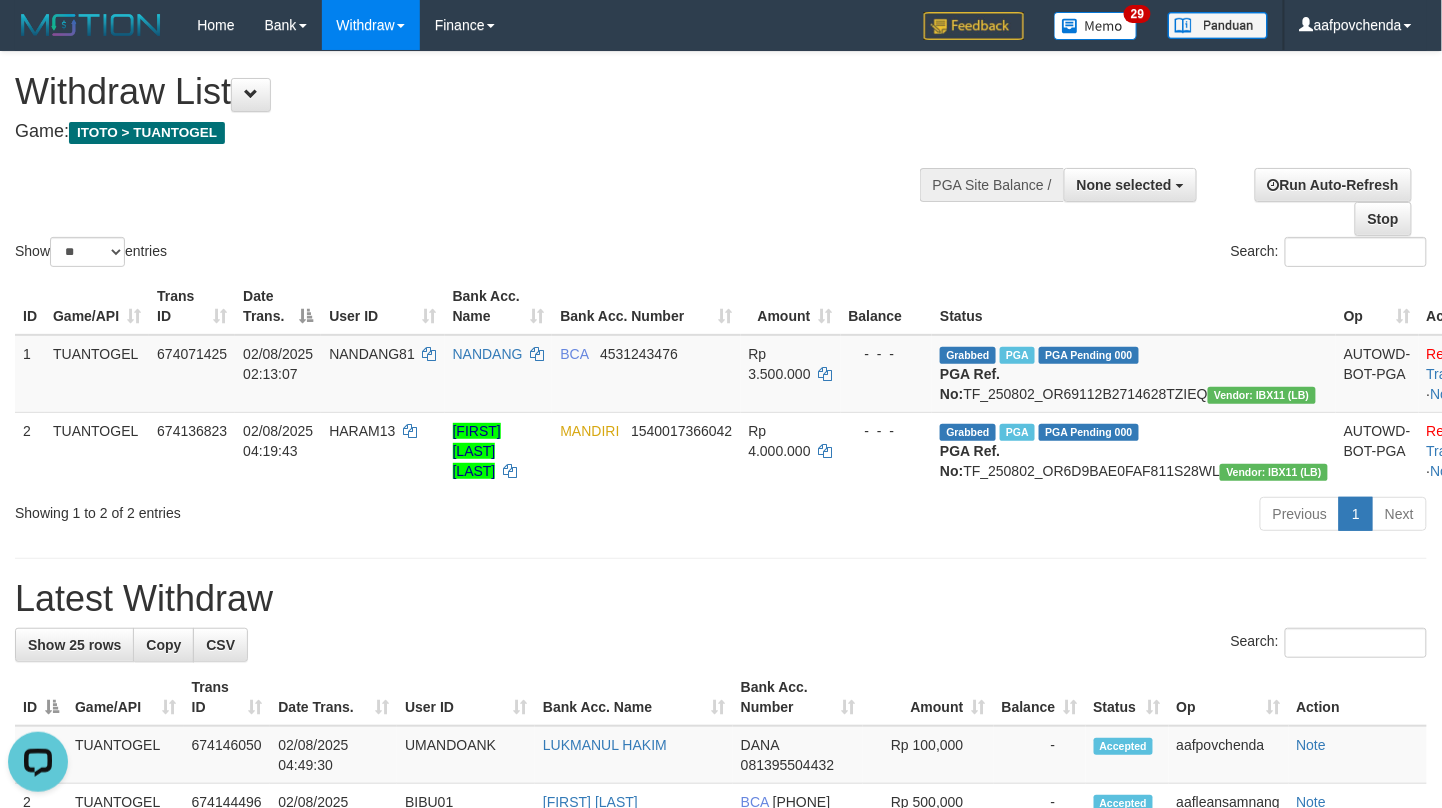 scroll, scrollTop: 0, scrollLeft: 0, axis: both 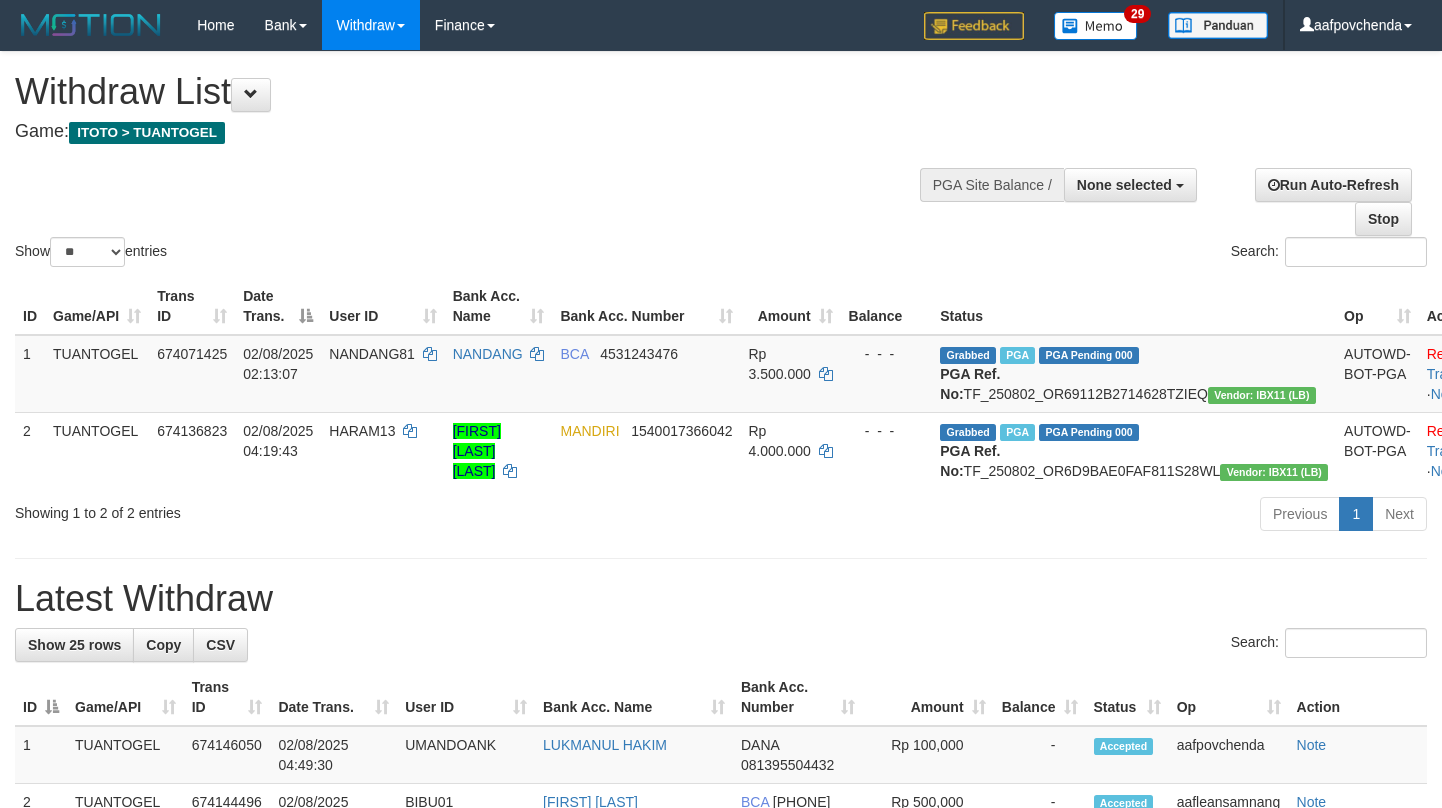 select 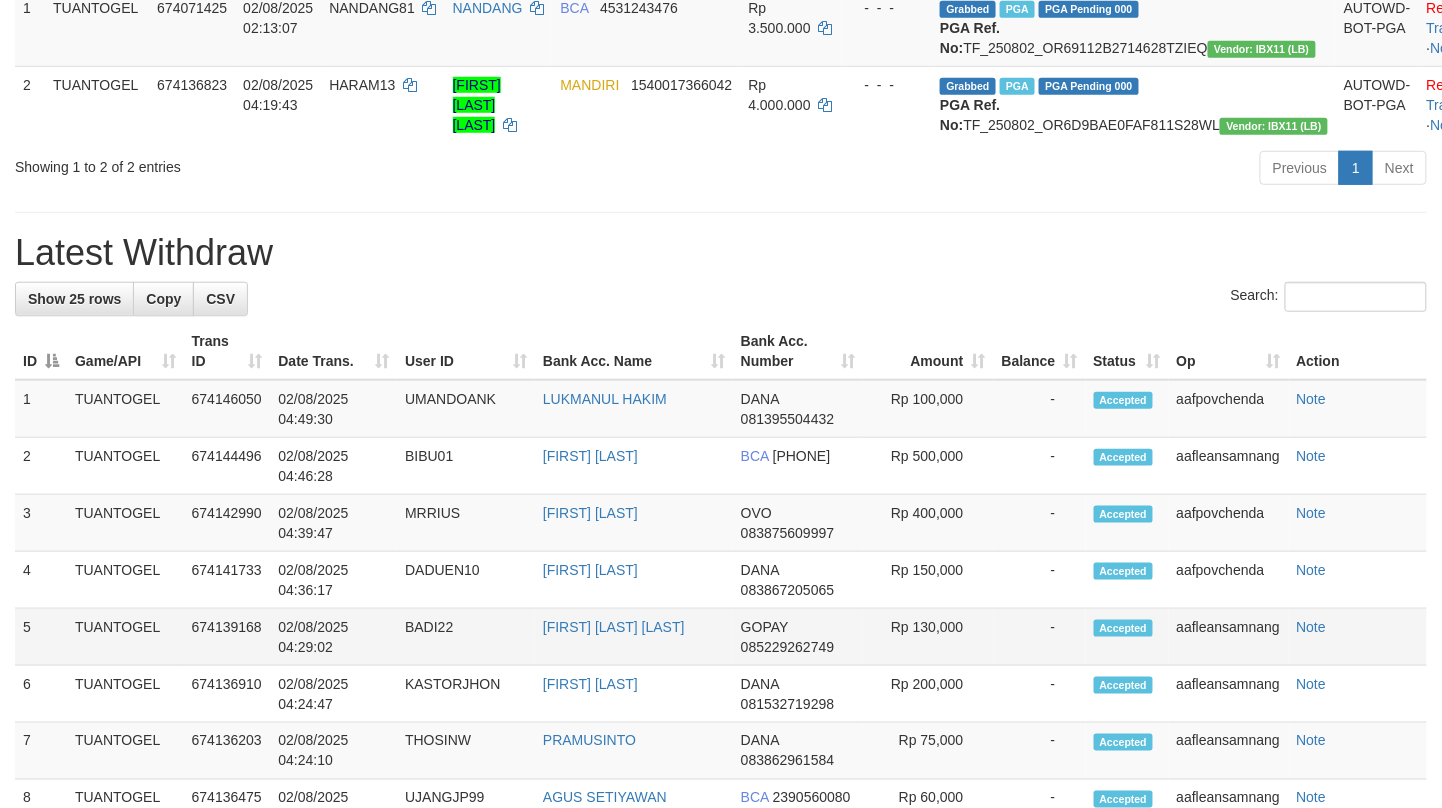 scroll, scrollTop: 489, scrollLeft: 0, axis: vertical 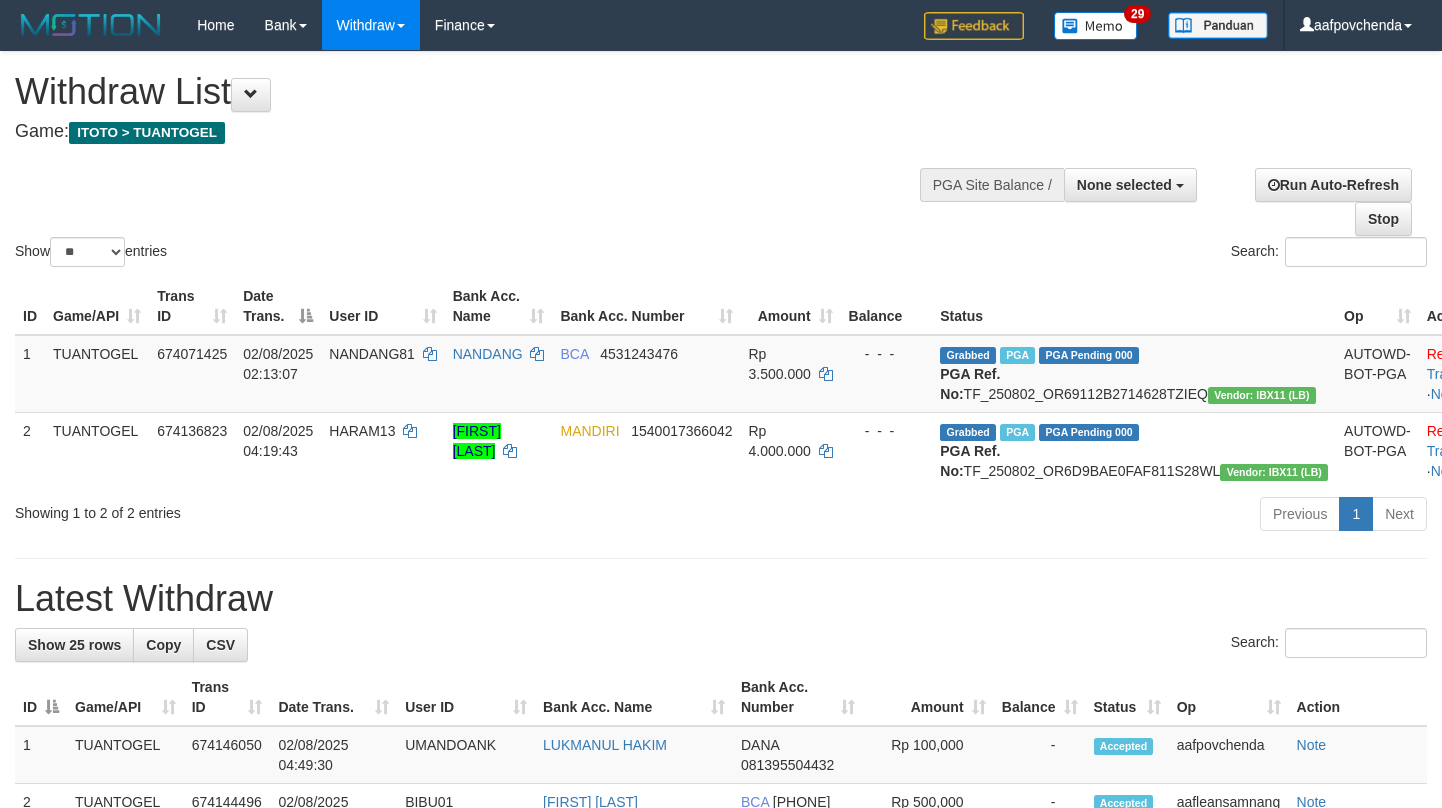select 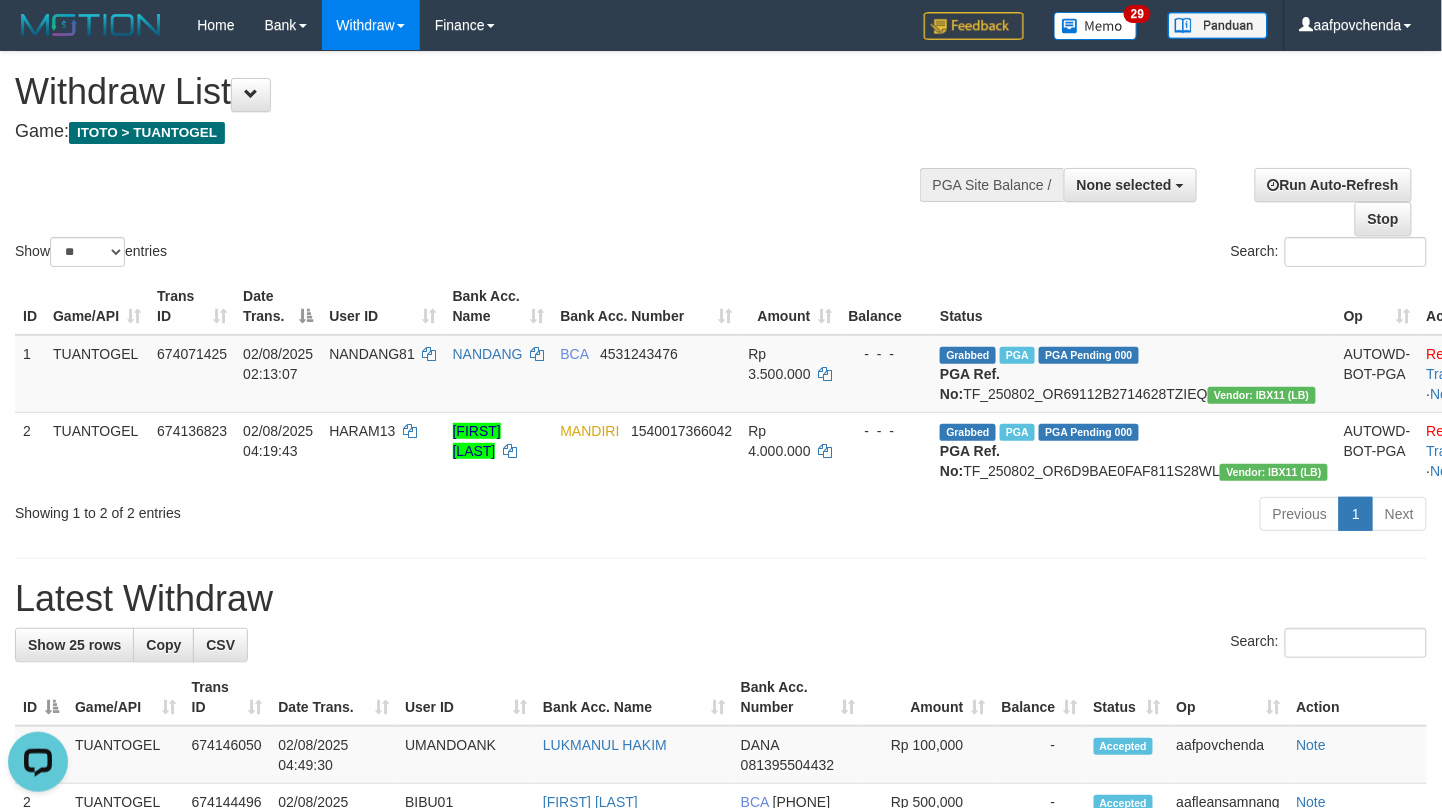 scroll, scrollTop: 0, scrollLeft: 0, axis: both 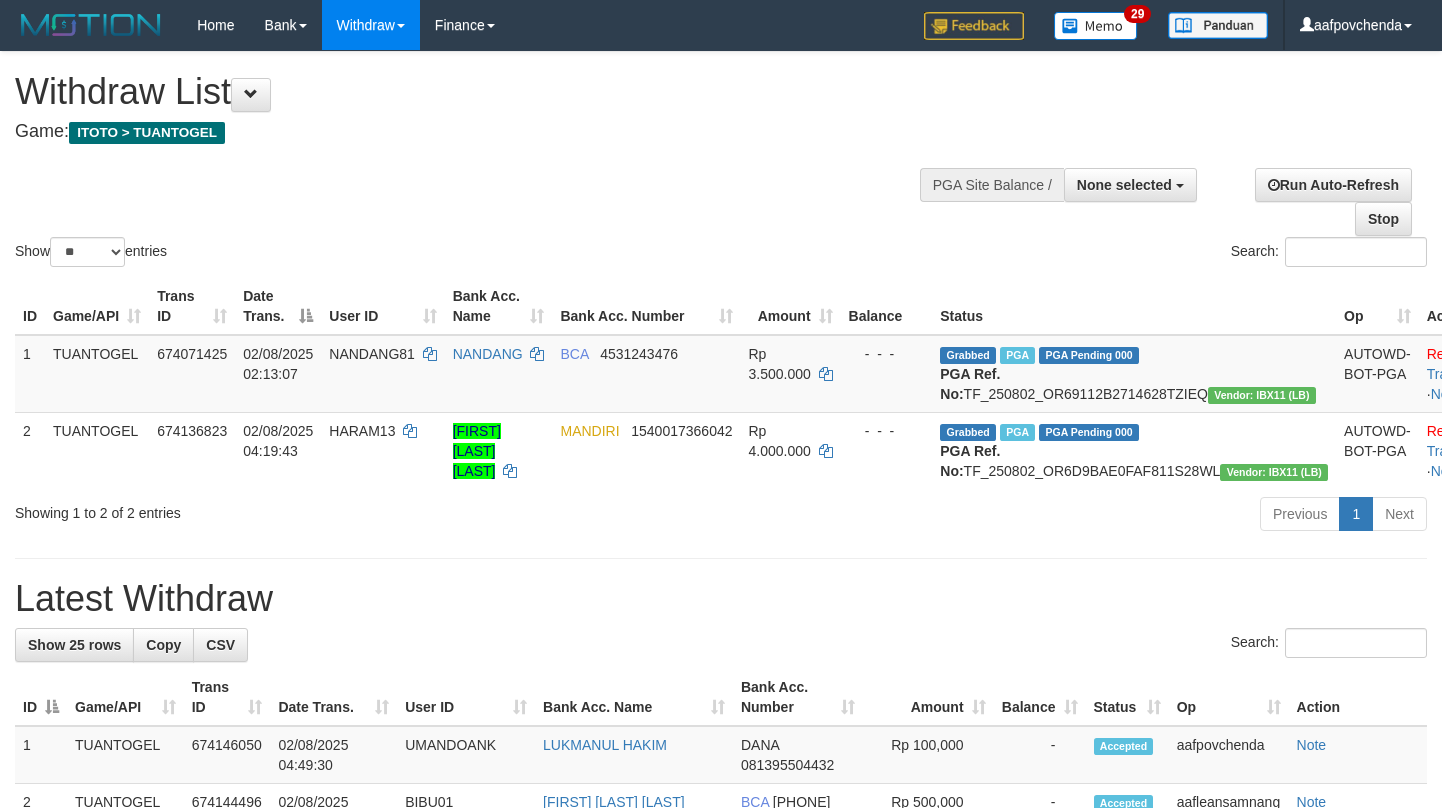 select 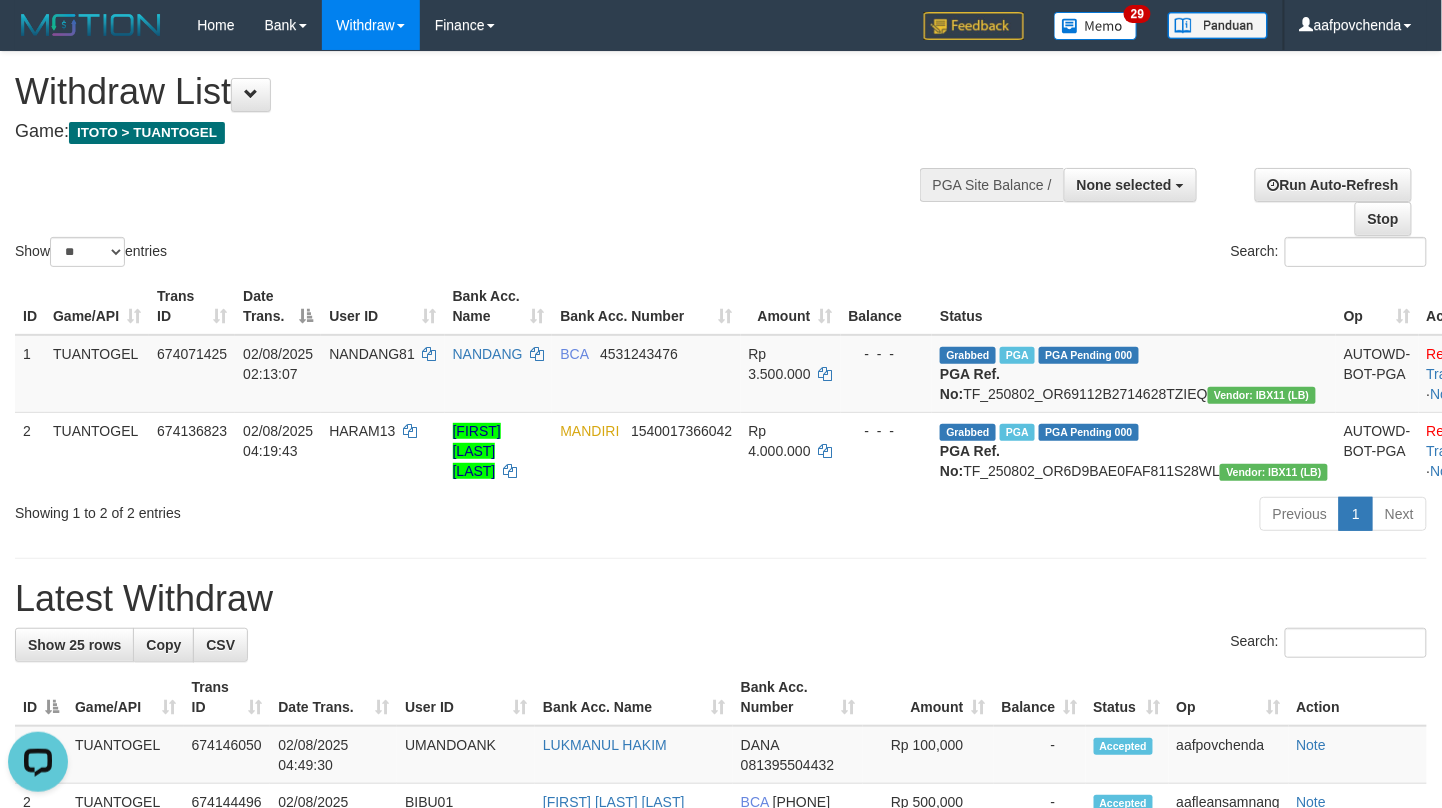 scroll, scrollTop: 0, scrollLeft: 0, axis: both 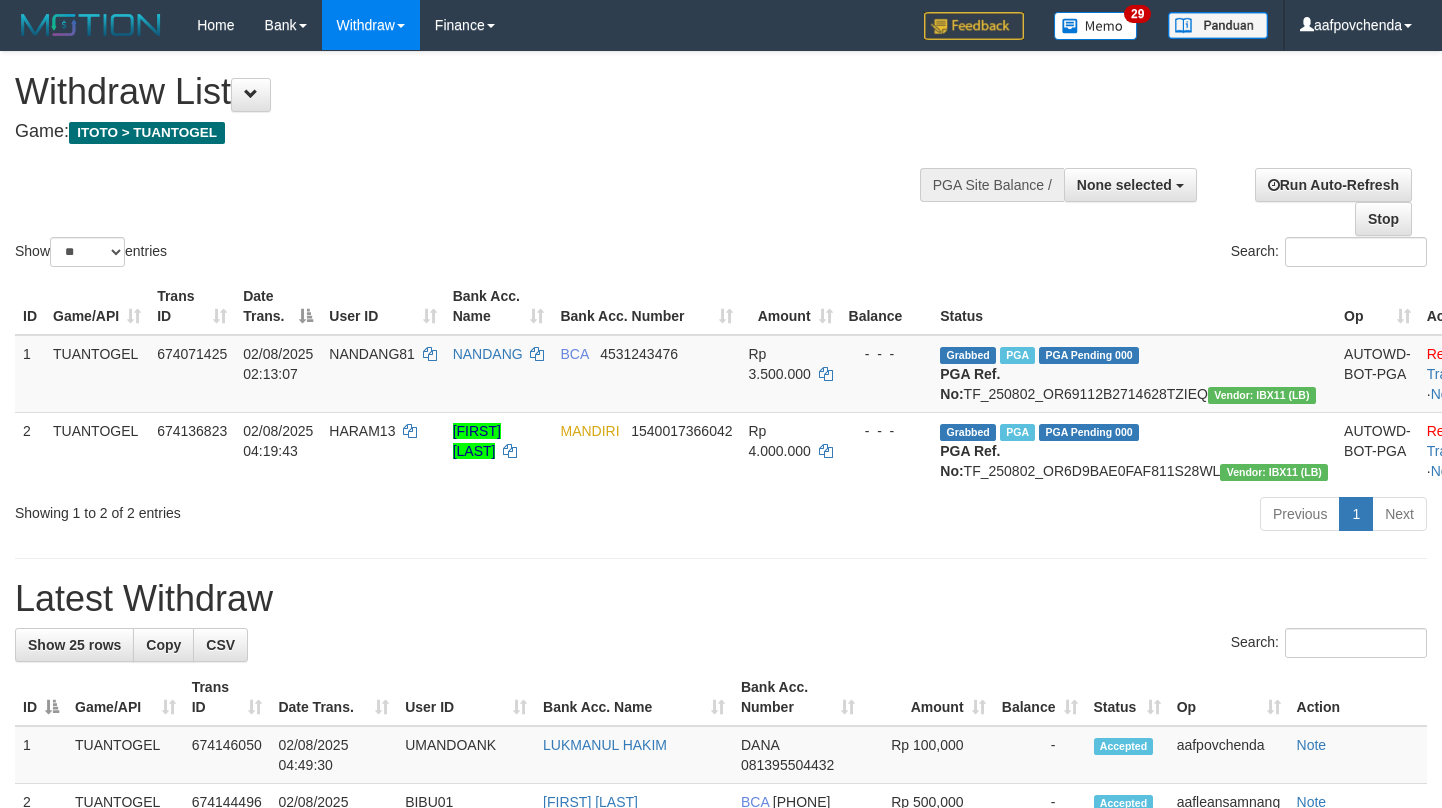 select 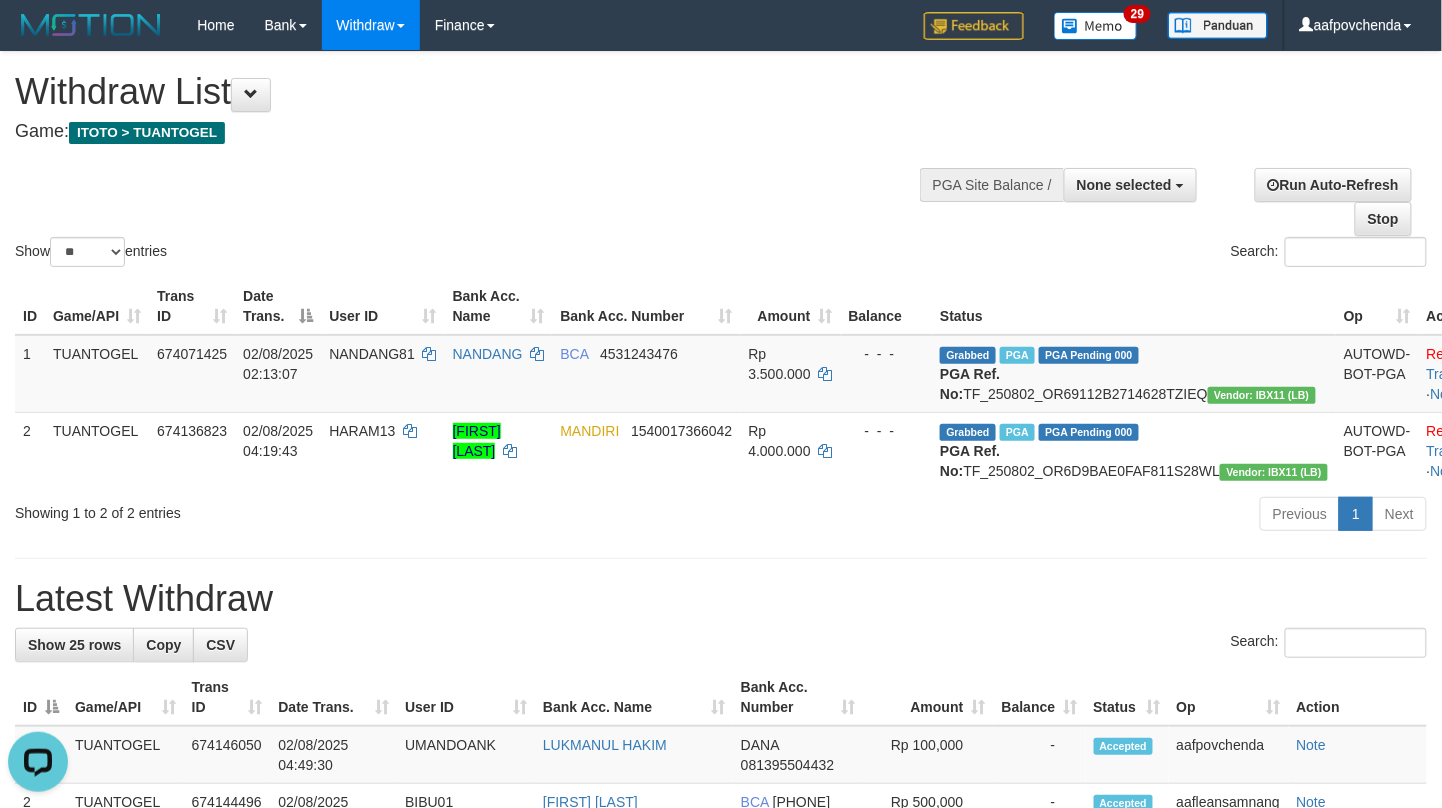 scroll, scrollTop: 0, scrollLeft: 0, axis: both 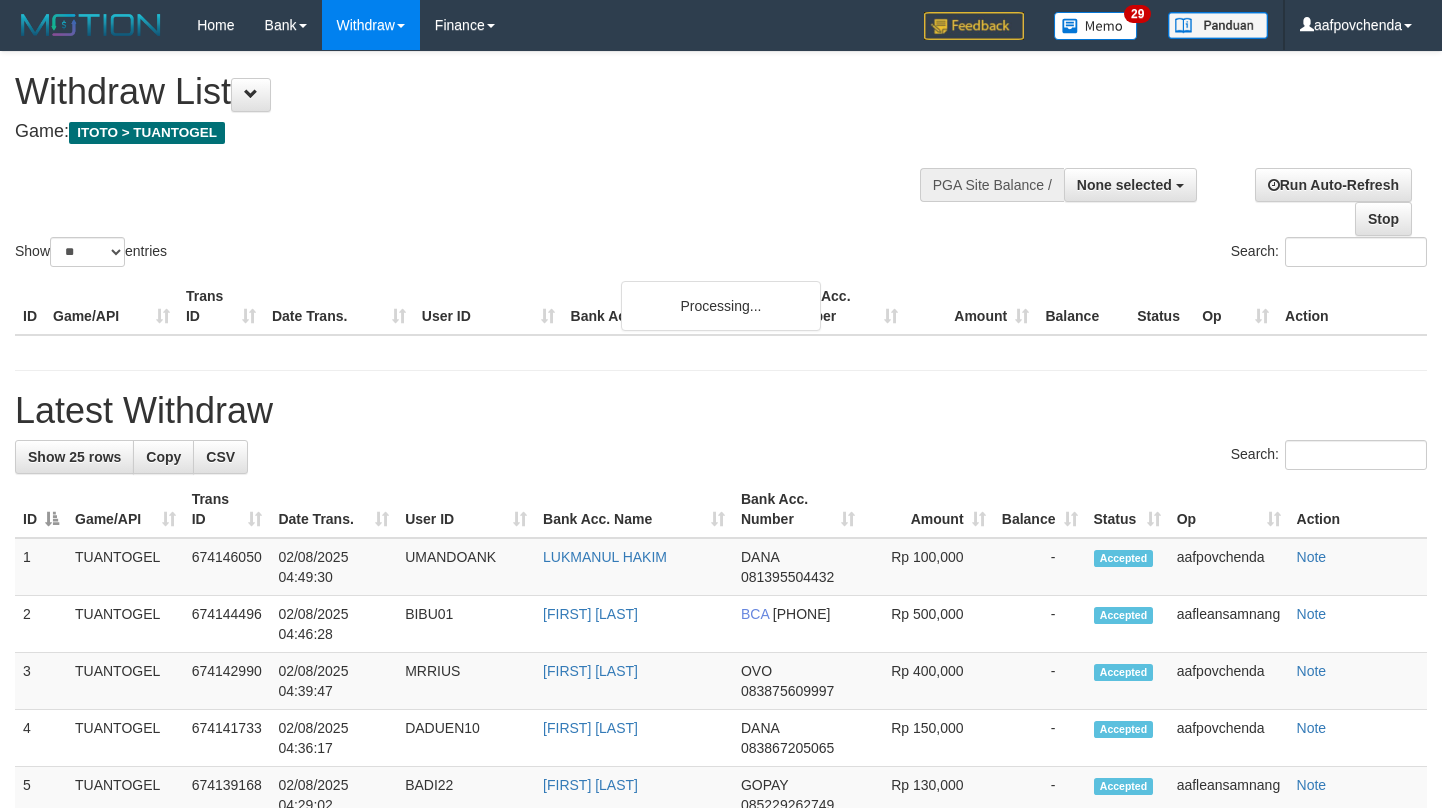 select 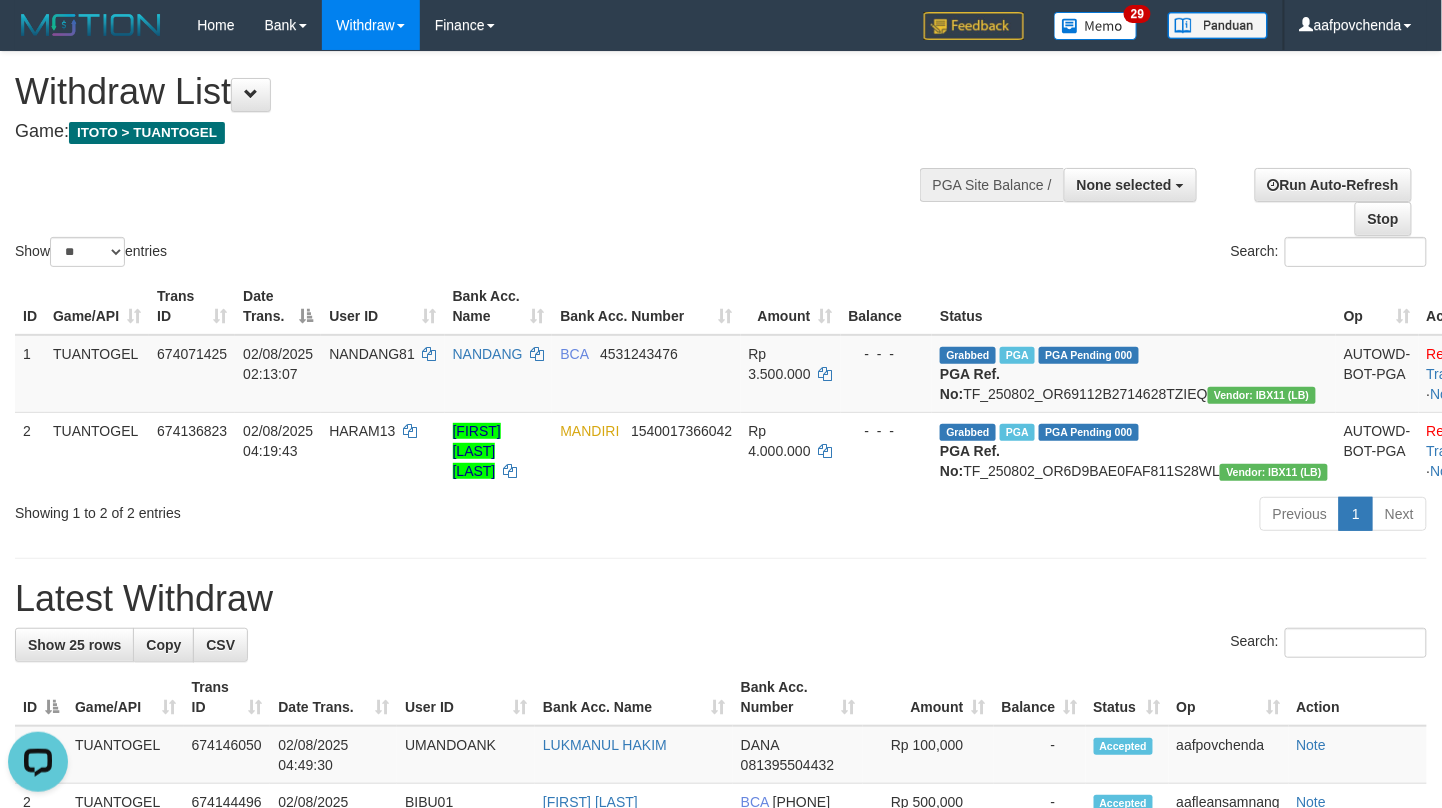 scroll, scrollTop: 0, scrollLeft: 0, axis: both 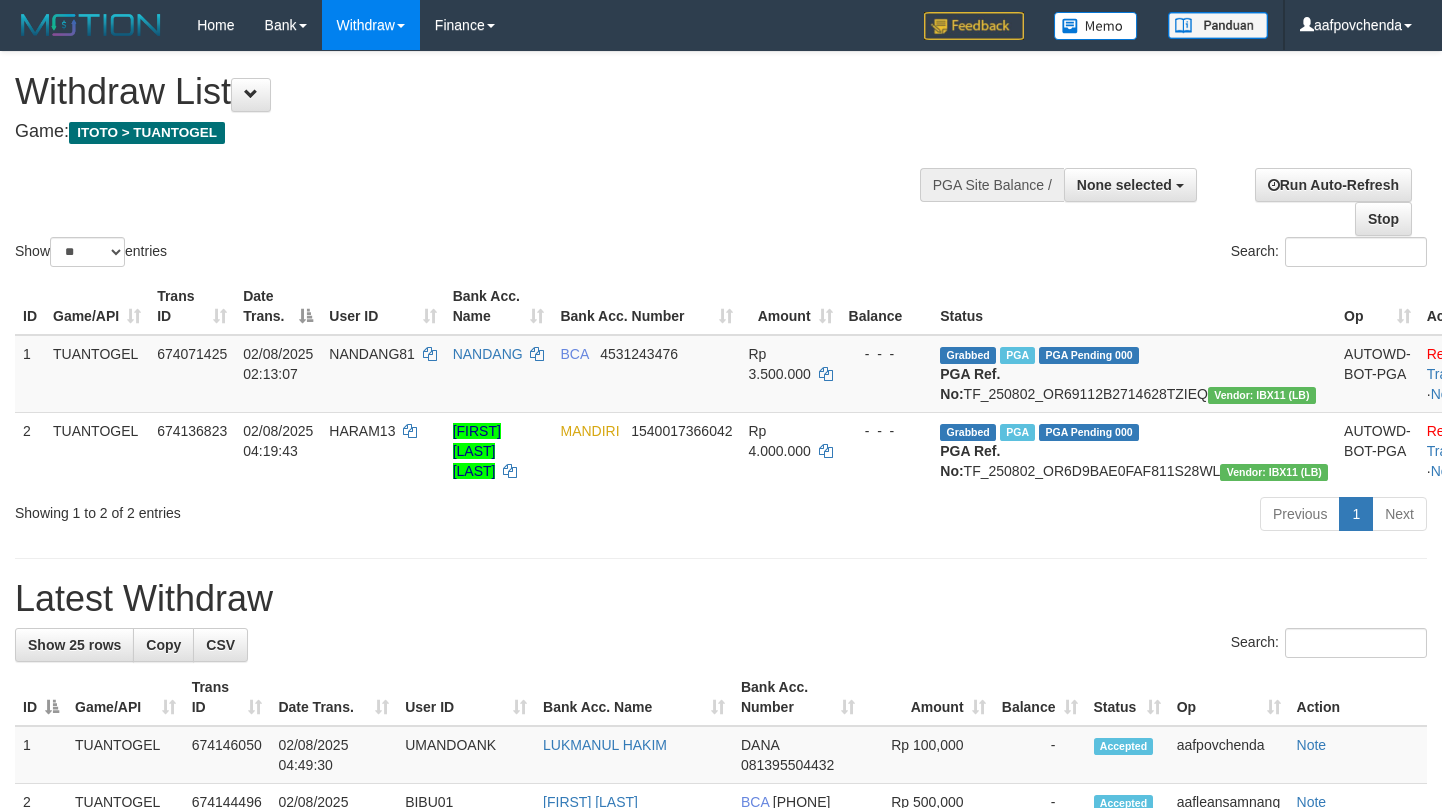 select 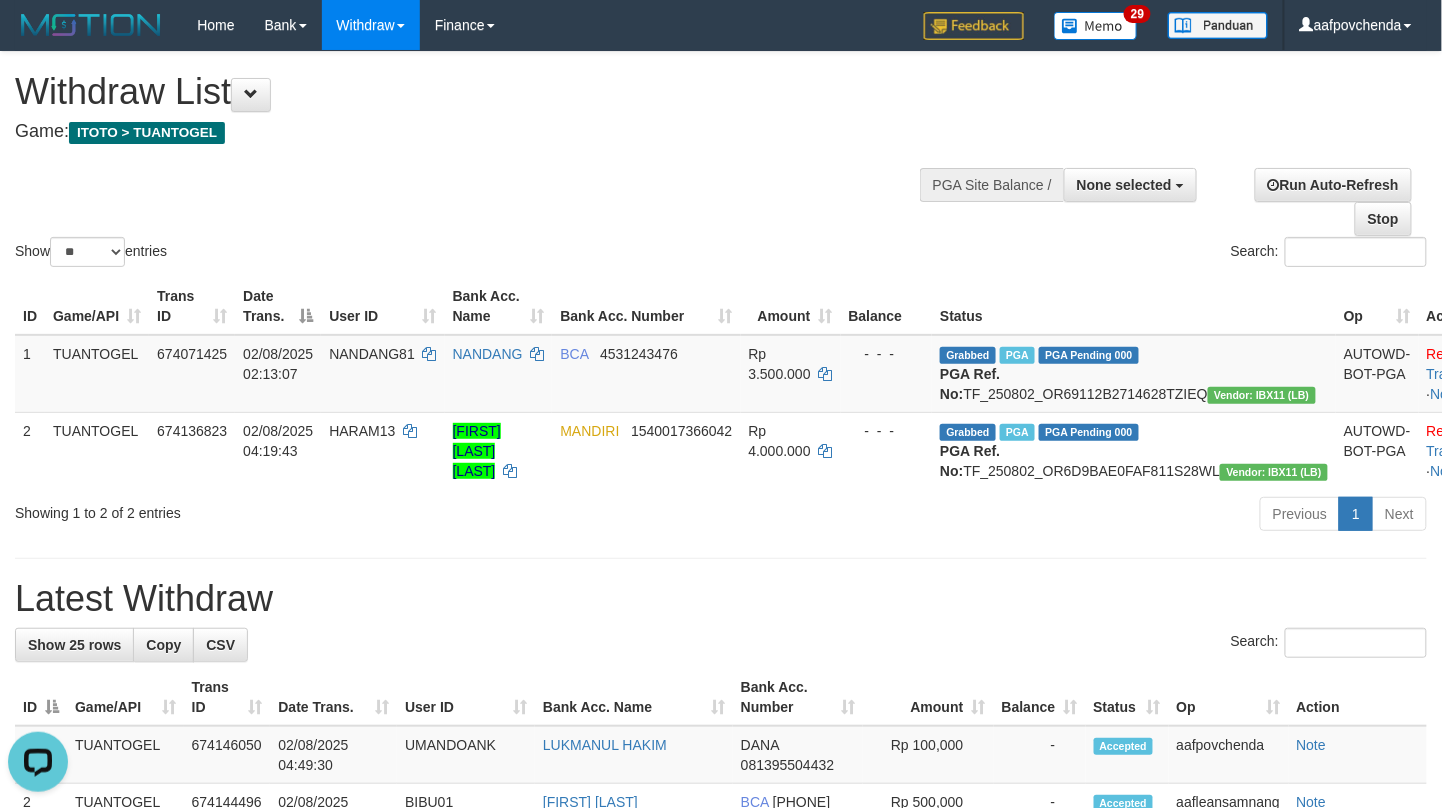 scroll, scrollTop: 0, scrollLeft: 0, axis: both 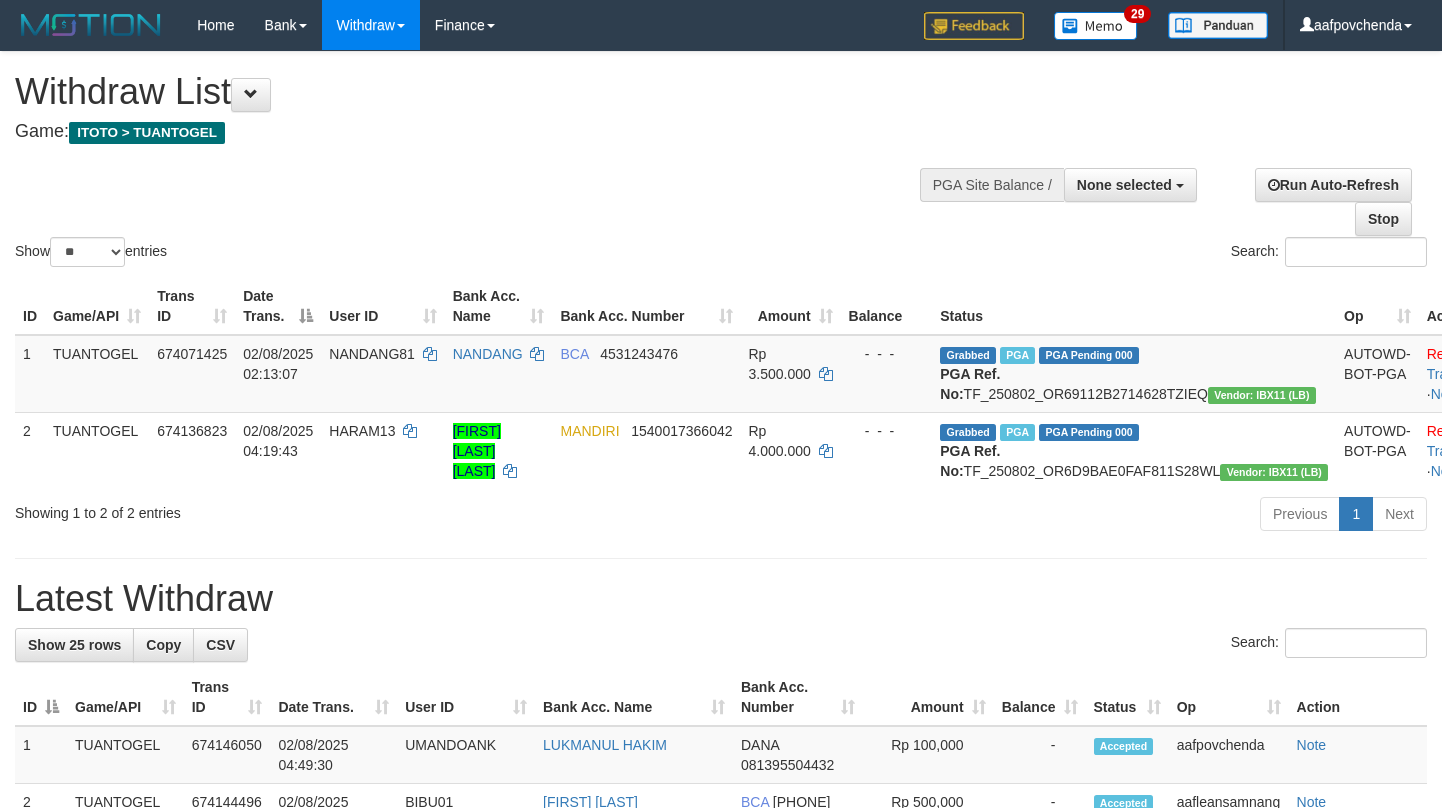 select 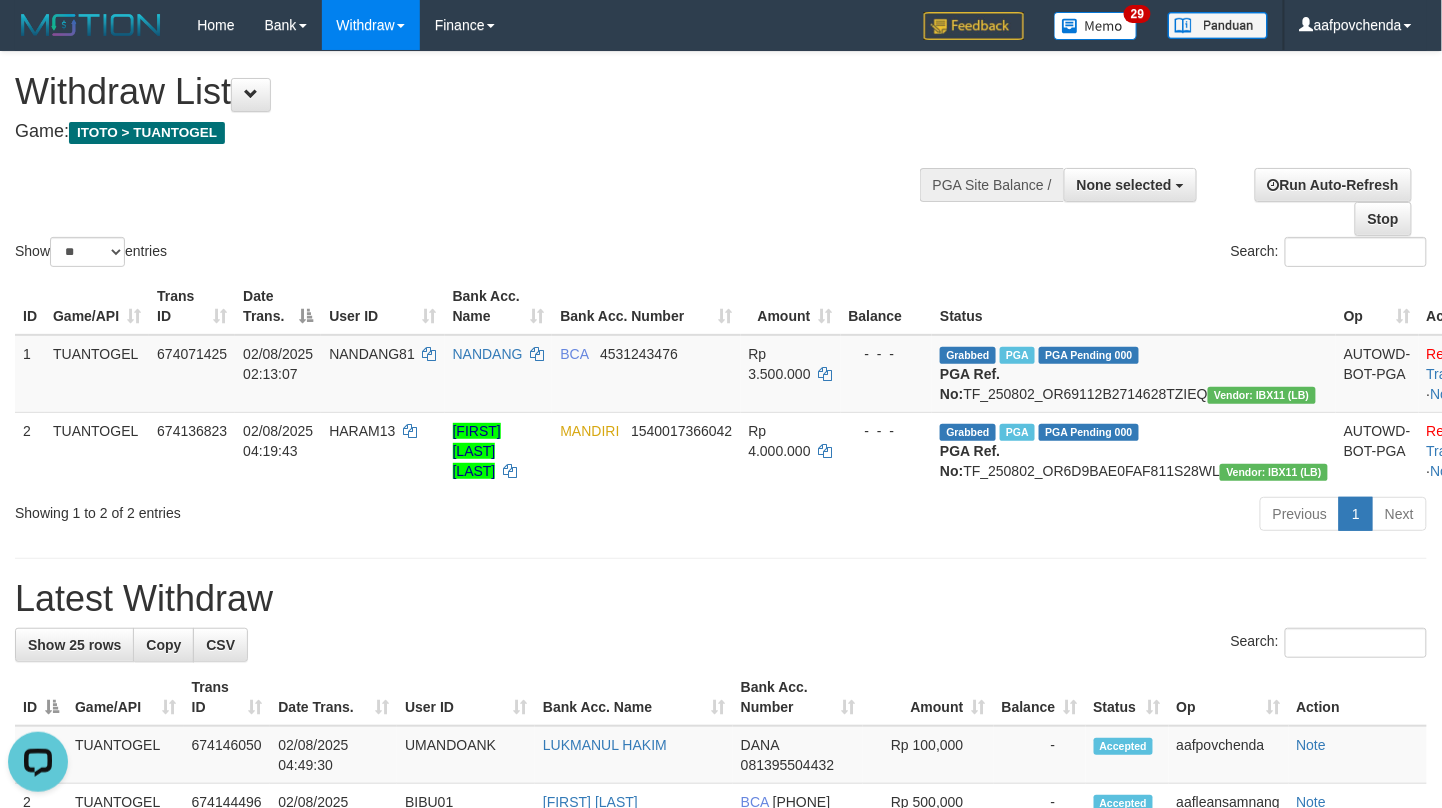 scroll, scrollTop: 0, scrollLeft: 0, axis: both 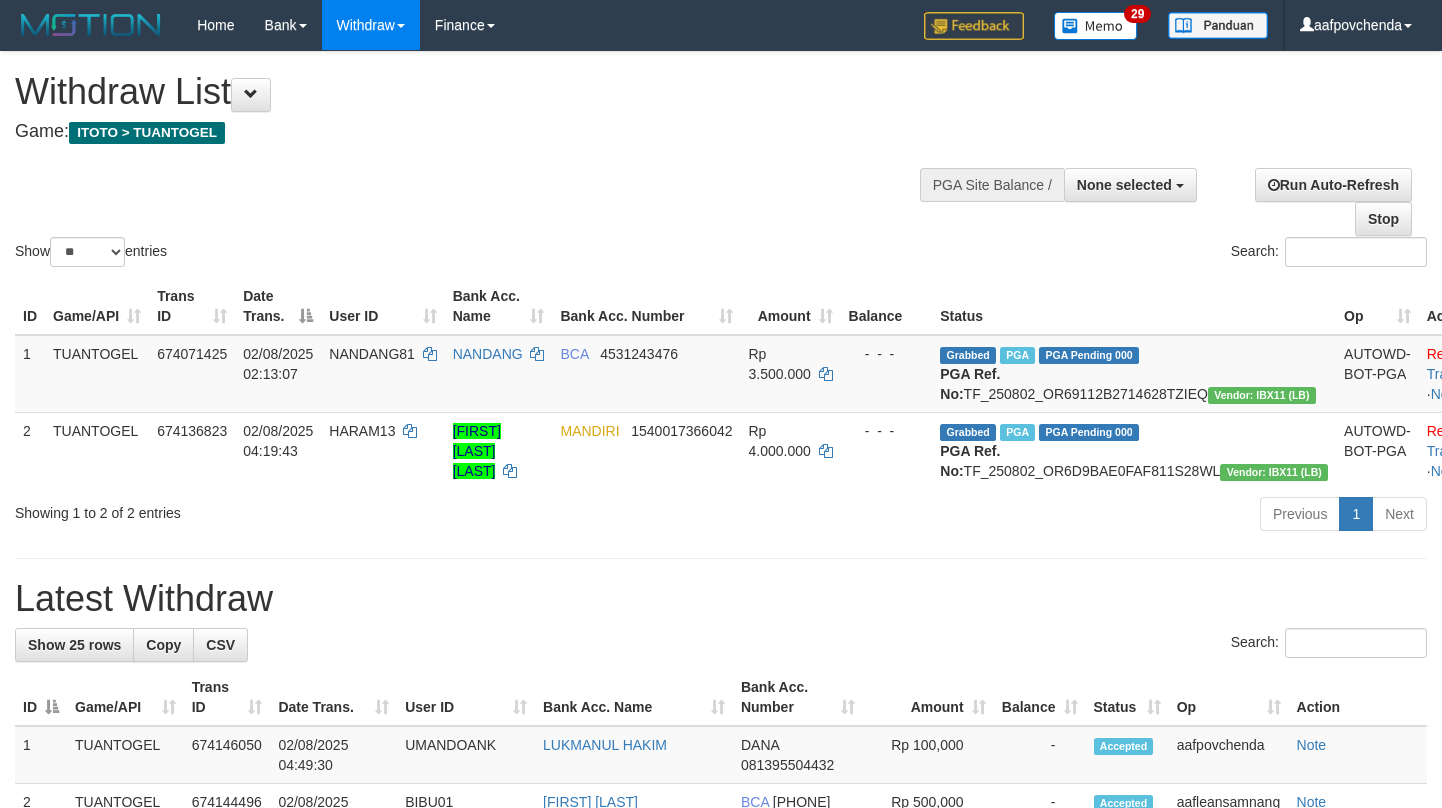 select 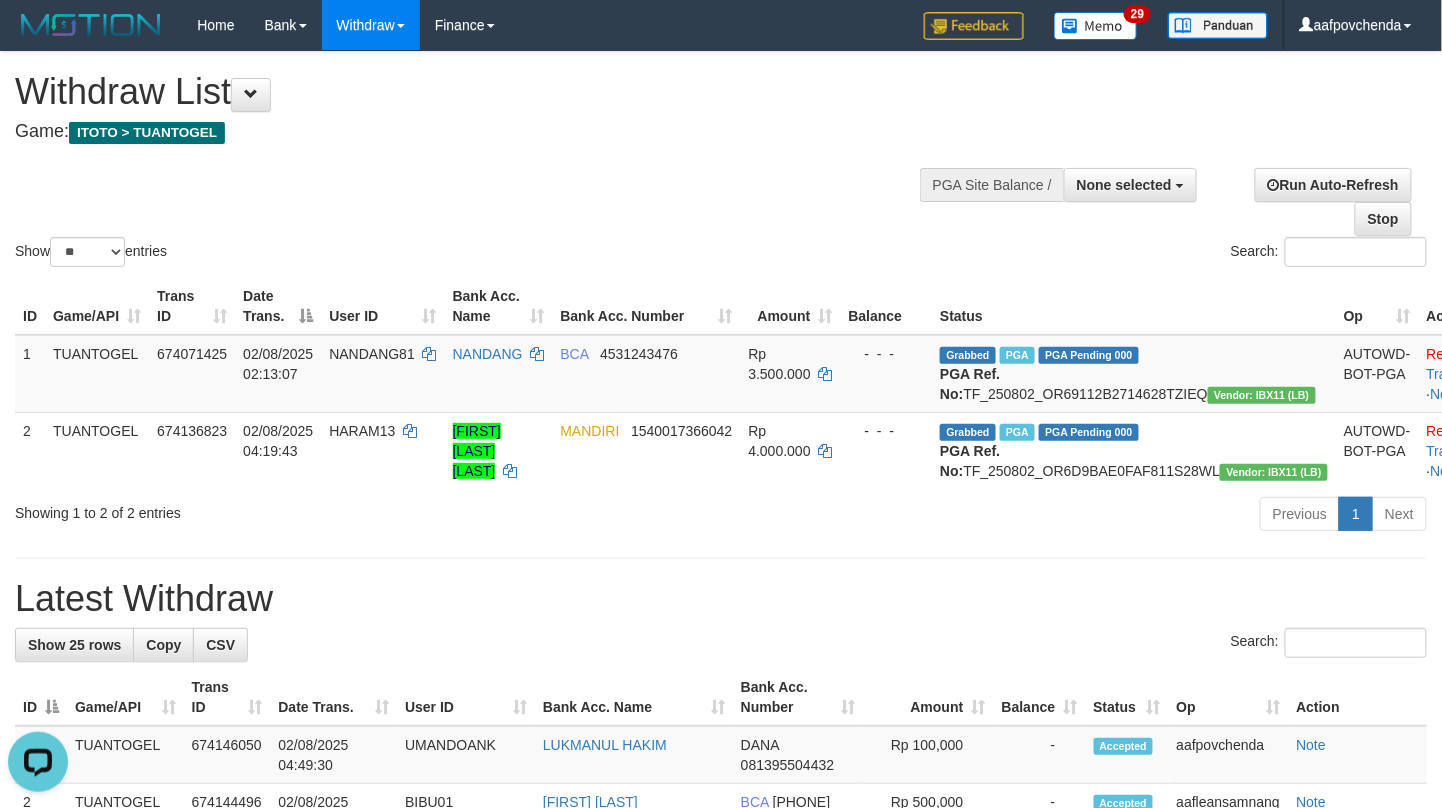 scroll, scrollTop: 0, scrollLeft: 0, axis: both 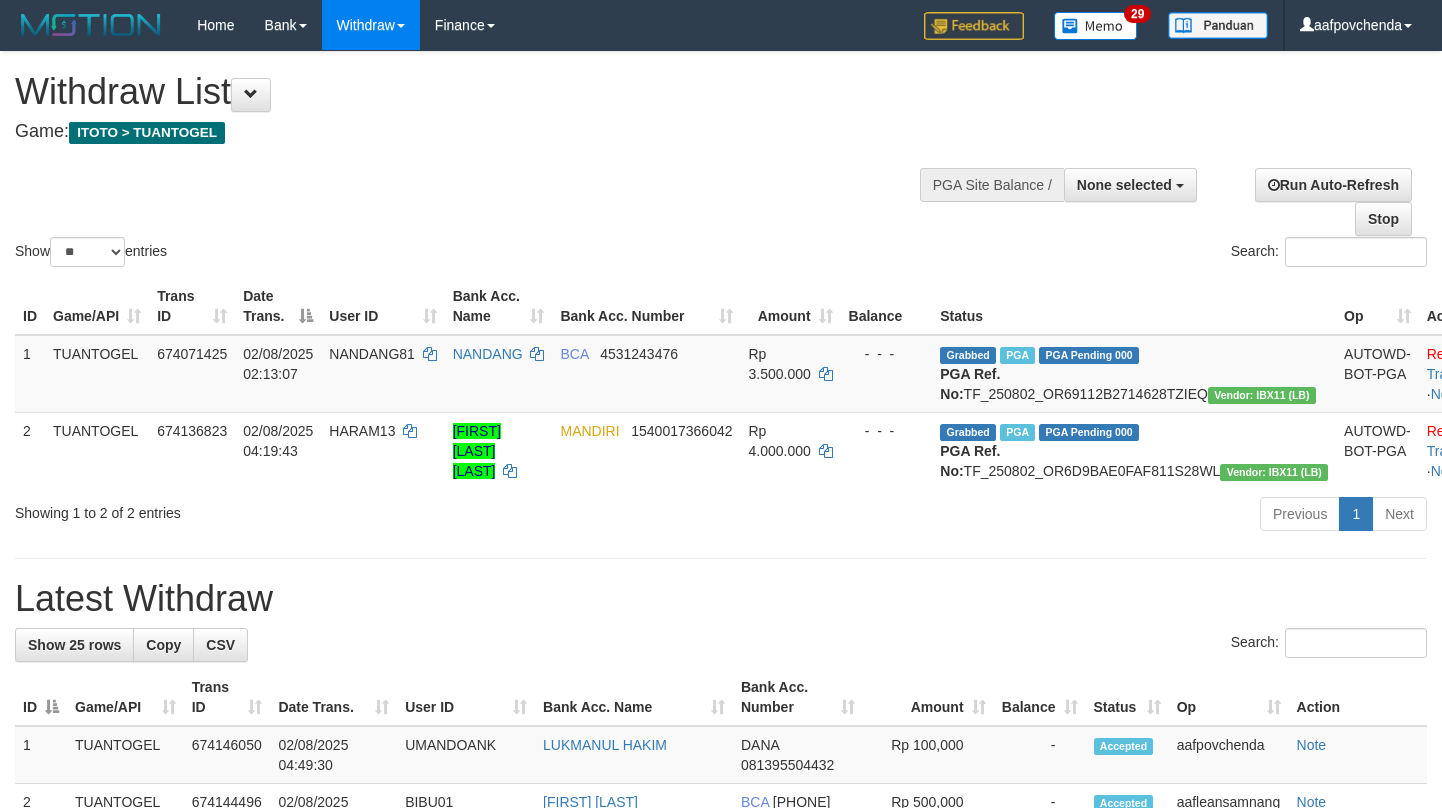 select 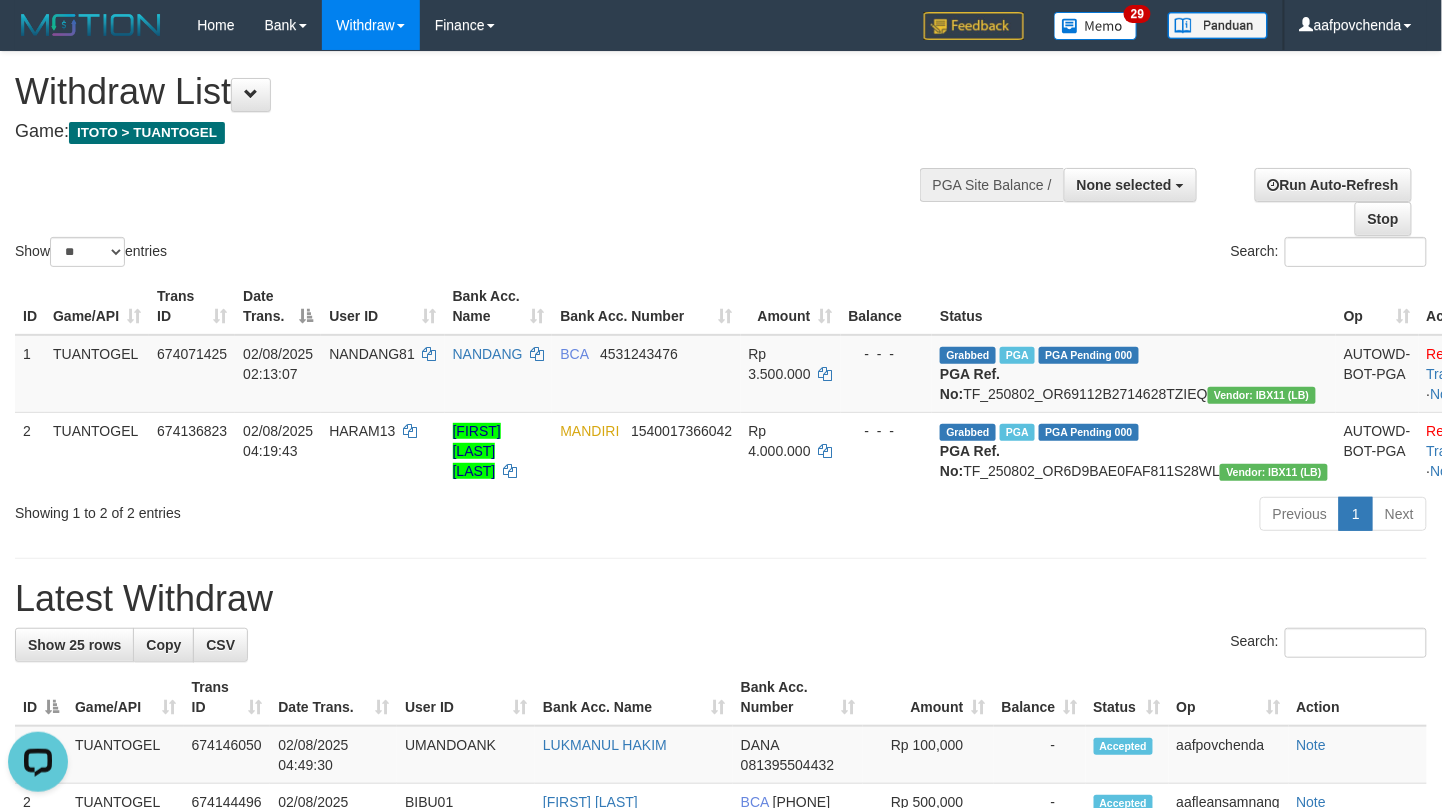 scroll, scrollTop: 0, scrollLeft: 0, axis: both 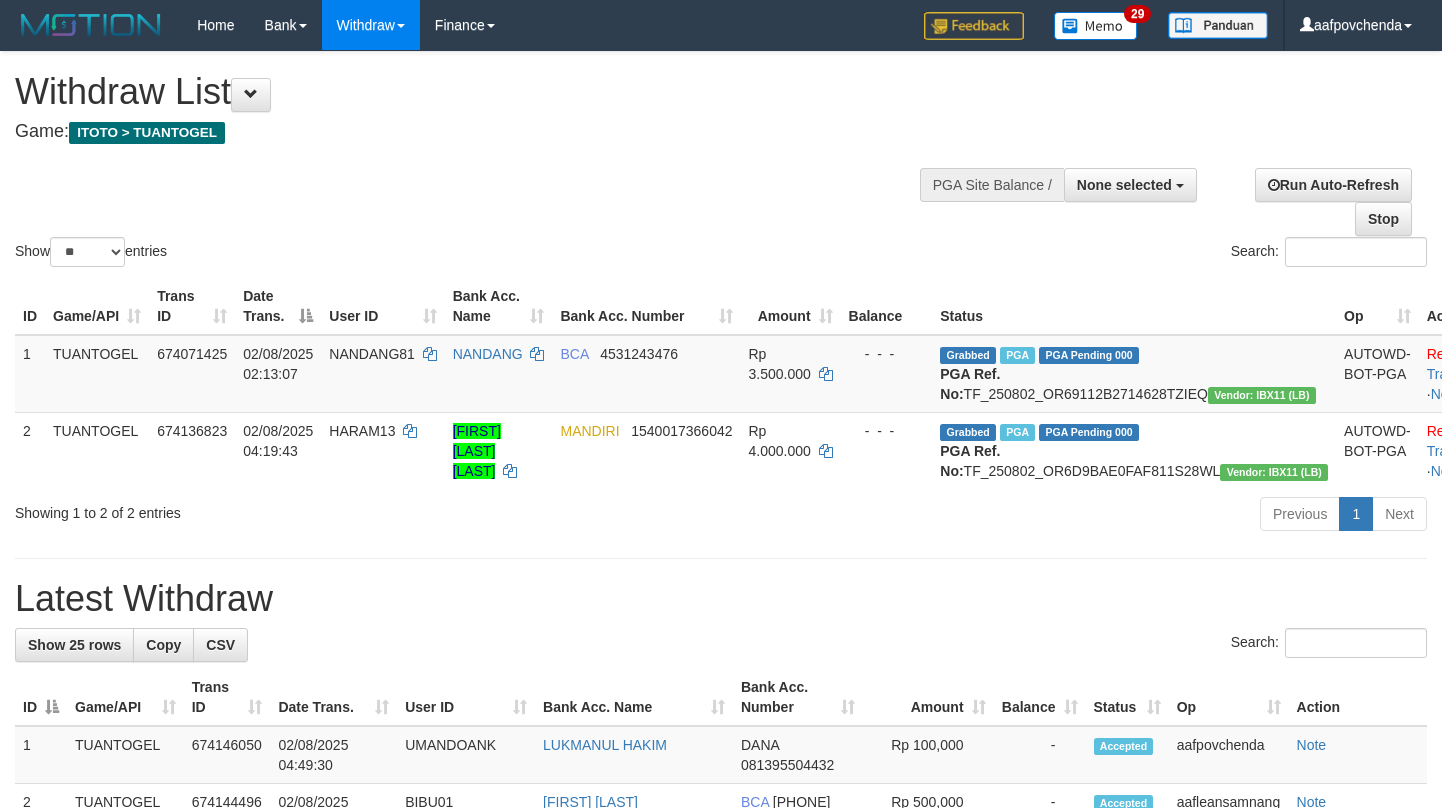 select 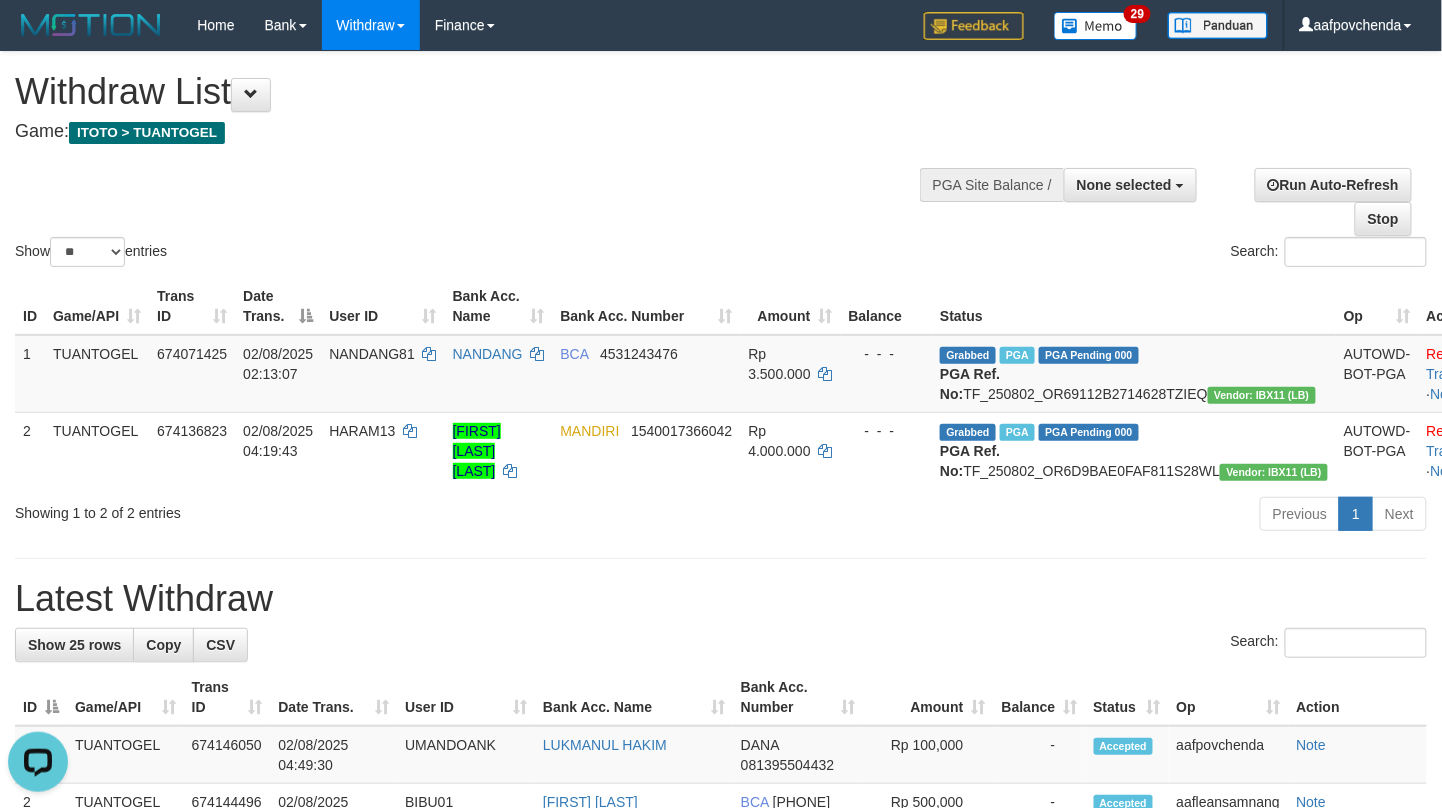 scroll, scrollTop: 0, scrollLeft: 0, axis: both 